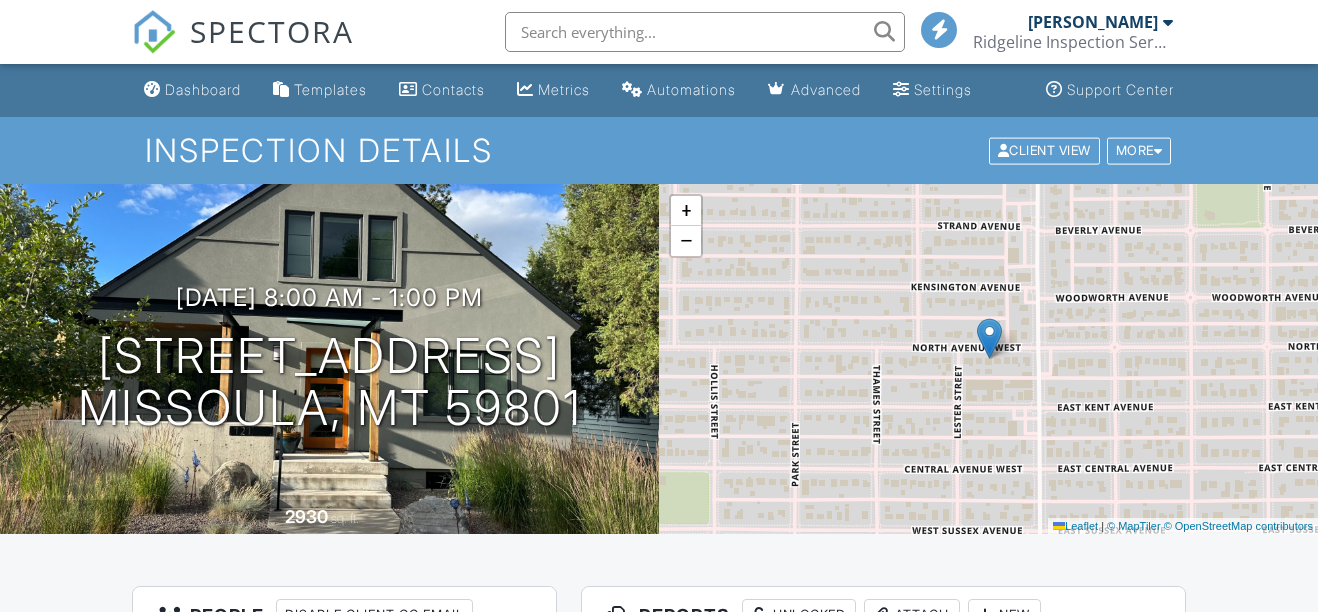 scroll, scrollTop: 0, scrollLeft: 0, axis: both 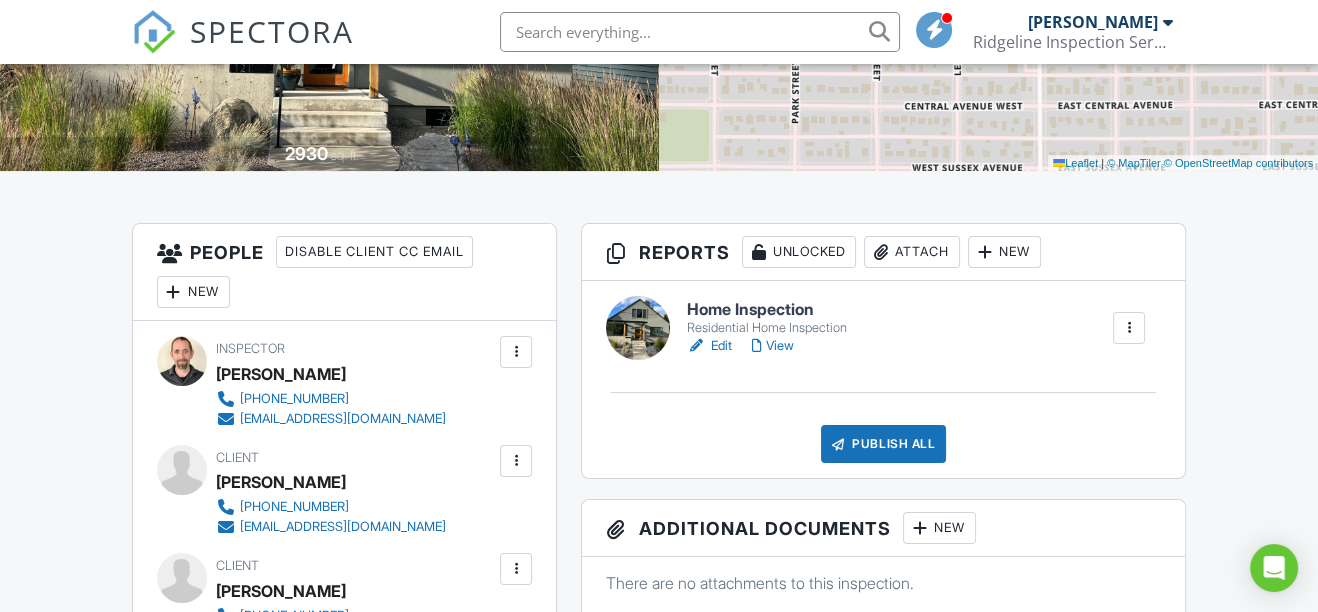click on "View" at bounding box center (773, 346) 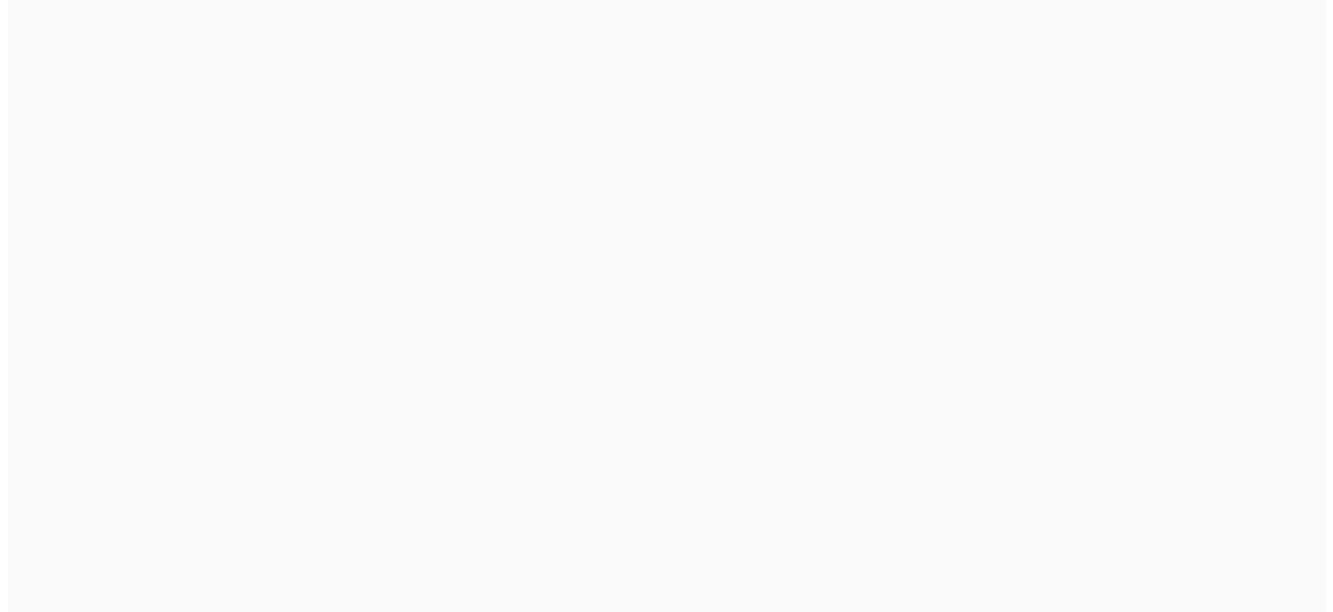 scroll, scrollTop: 0, scrollLeft: 0, axis: both 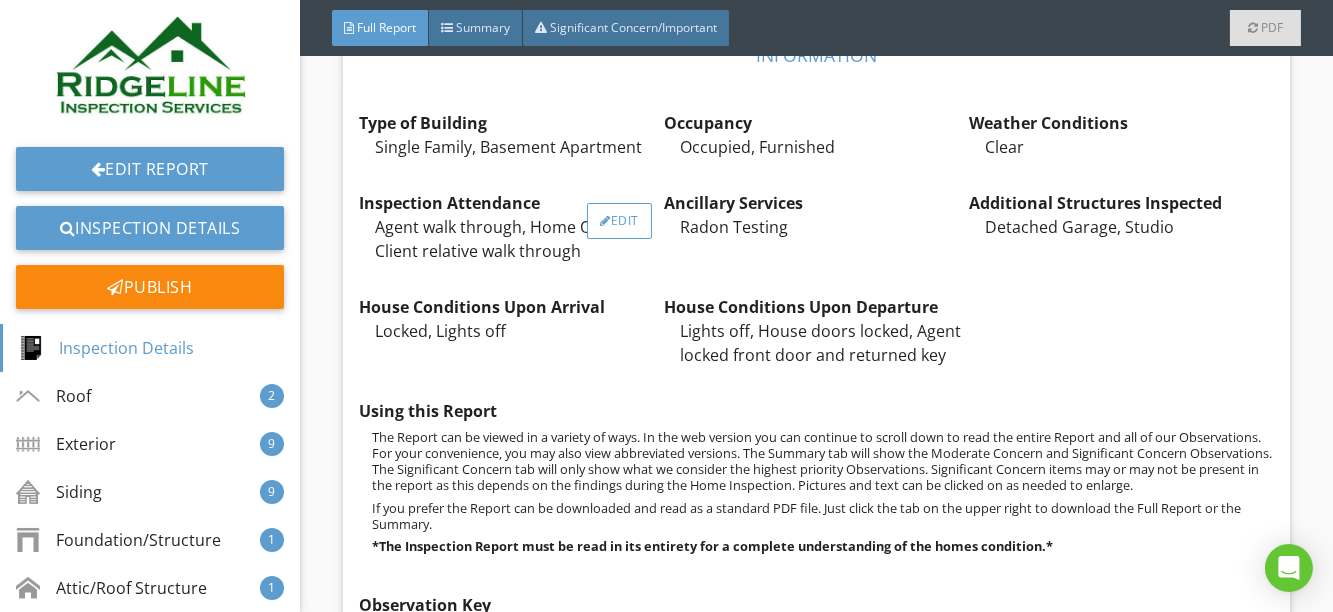 click on "Edit" at bounding box center [619, 221] 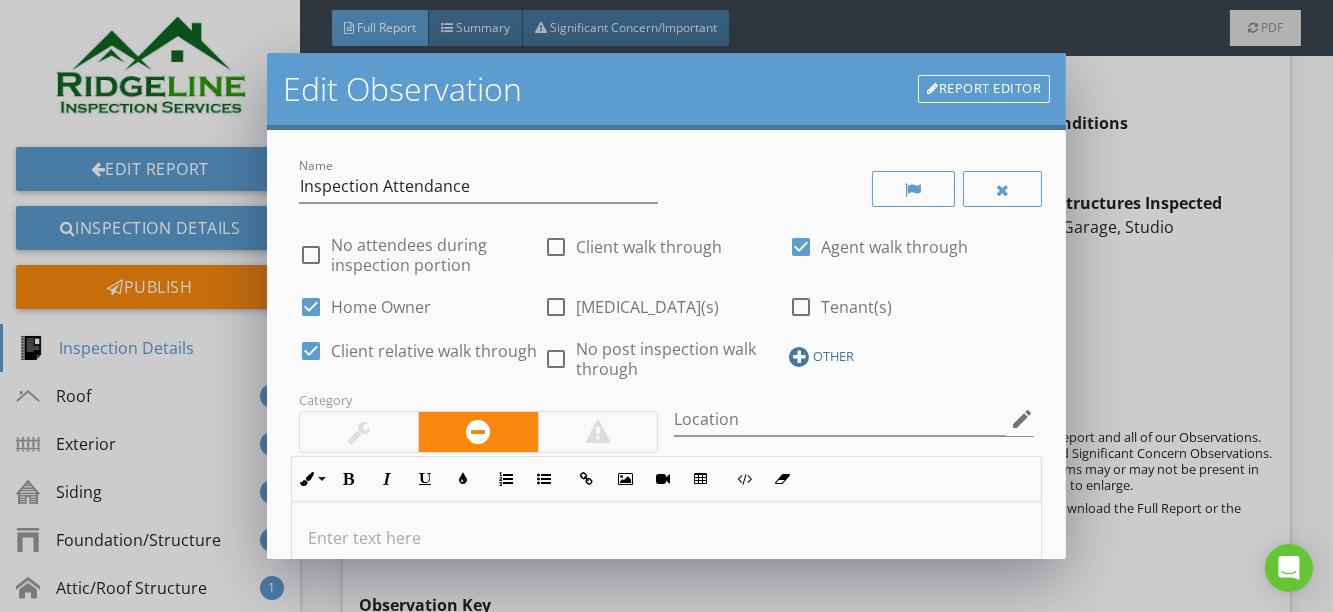 click at bounding box center [799, 357] 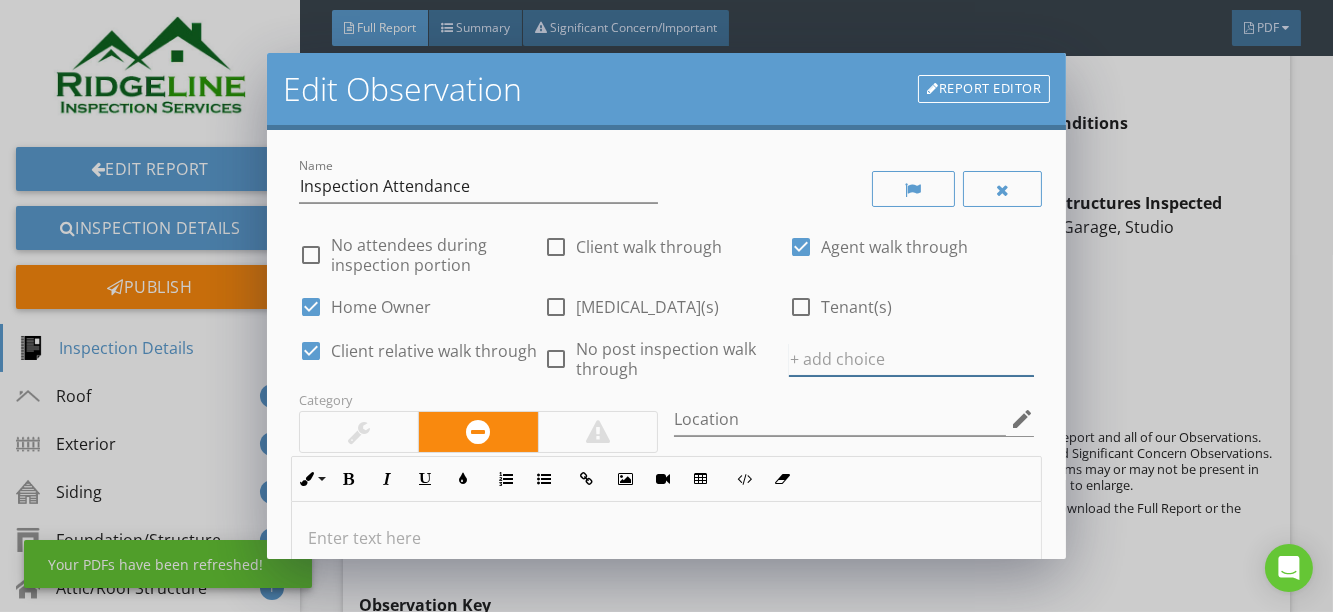 click at bounding box center [911, 359] 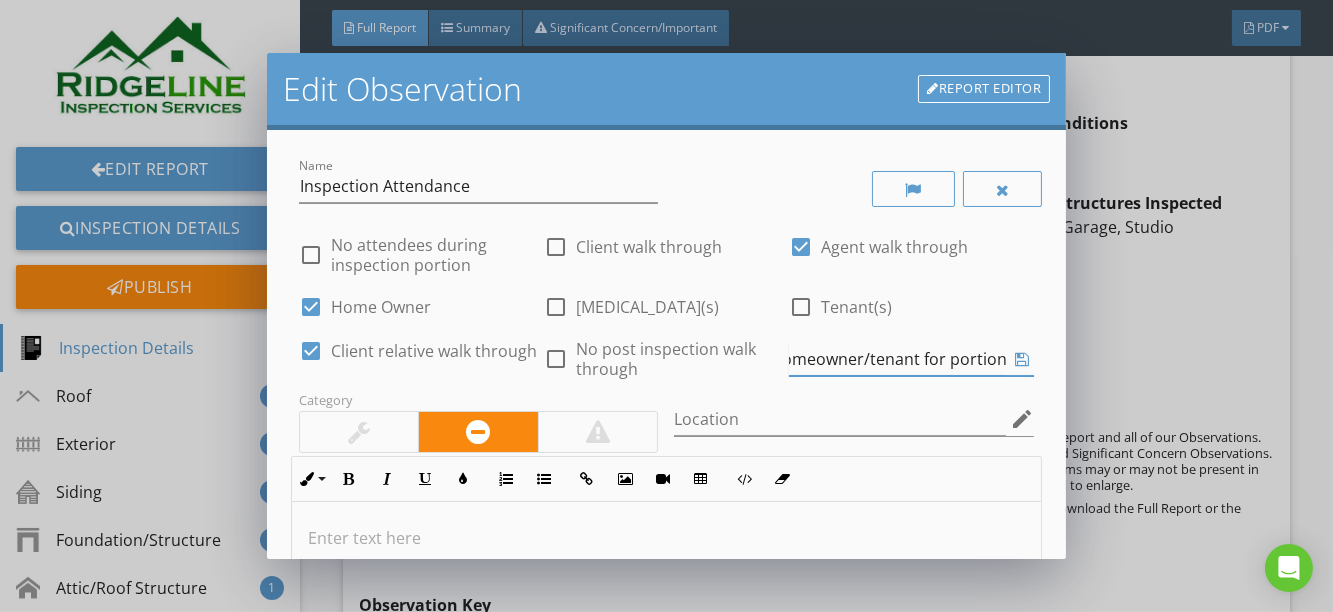 scroll, scrollTop: 0, scrollLeft: 28, axis: horizontal 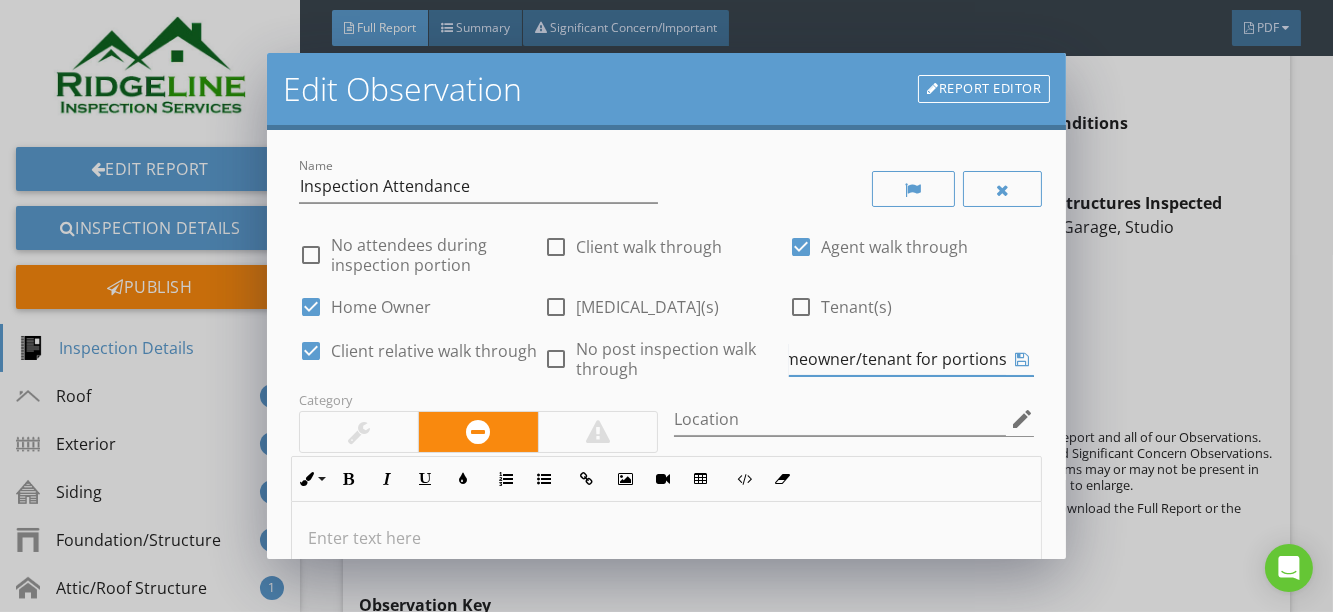 type on "Homeowner/tenant for portions" 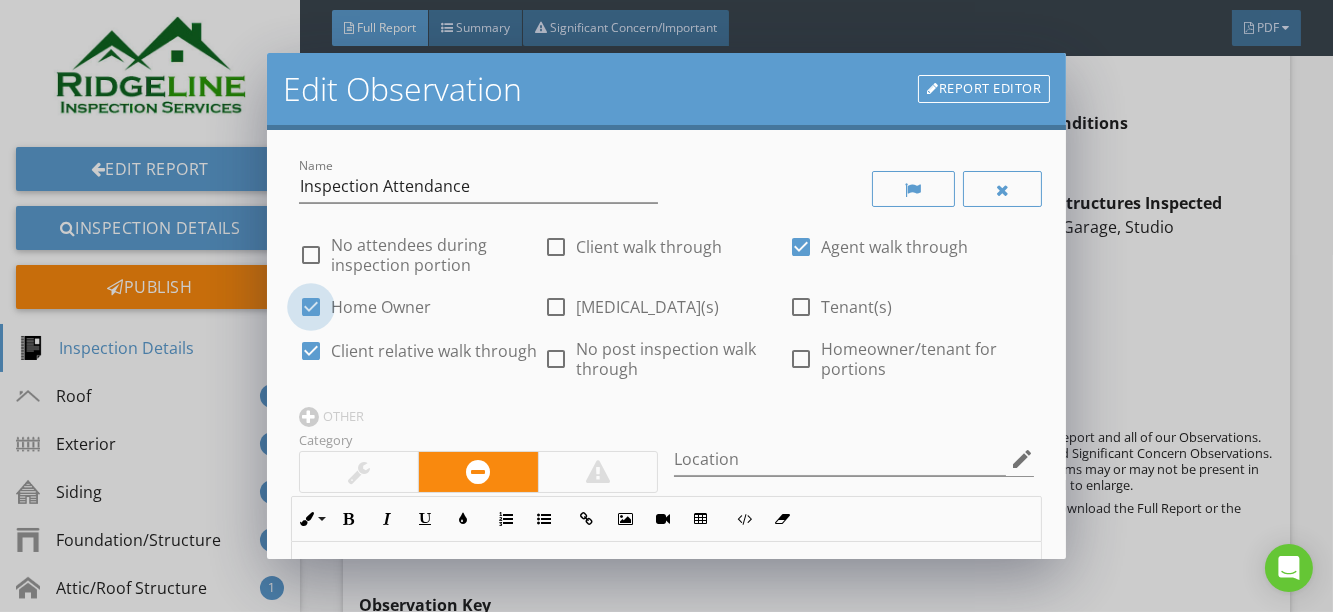click at bounding box center (311, 307) 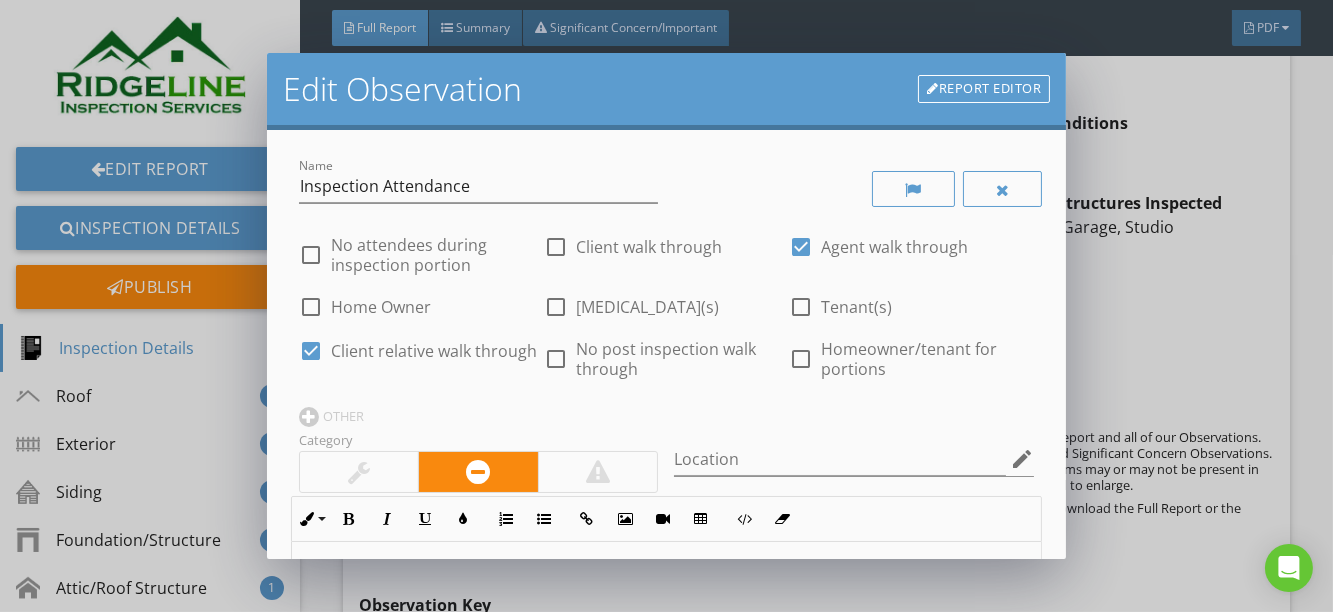 click at bounding box center (801, 359) 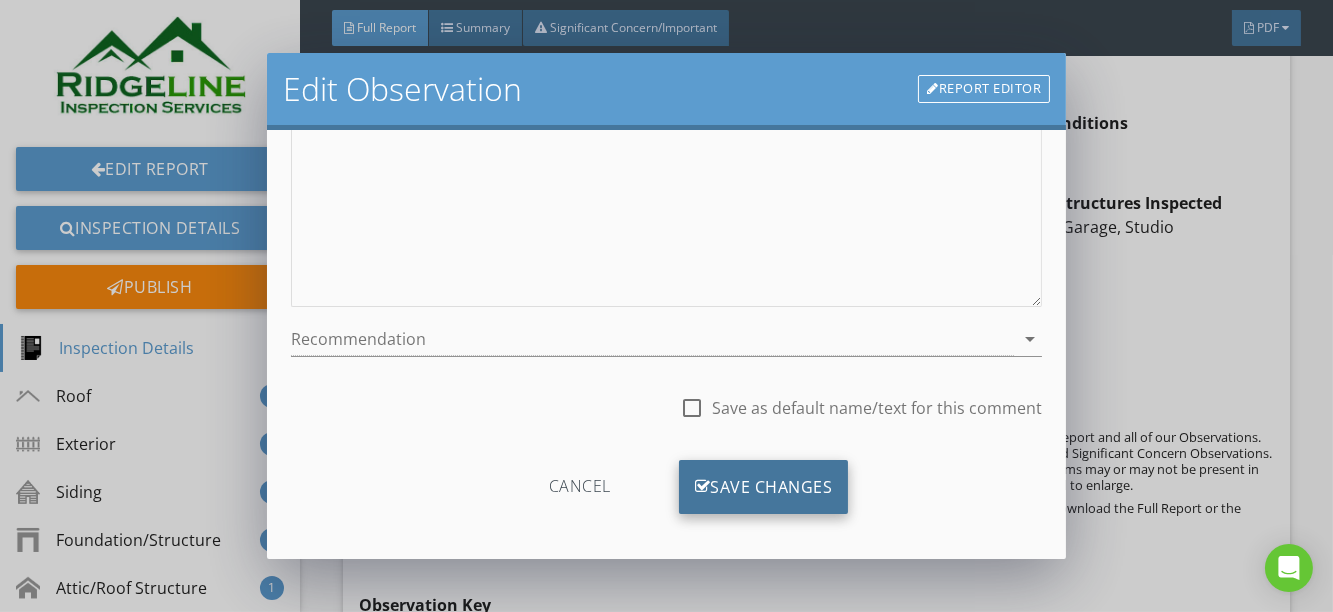 scroll, scrollTop: 560, scrollLeft: 0, axis: vertical 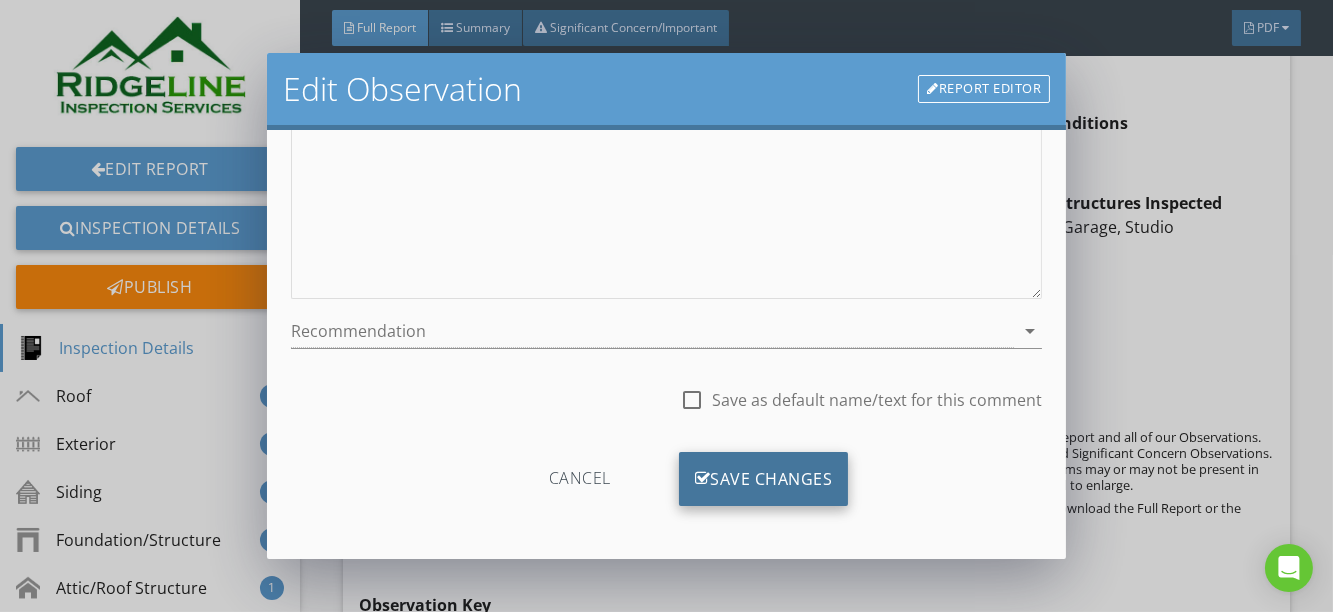 click on "Save Changes" at bounding box center [764, 479] 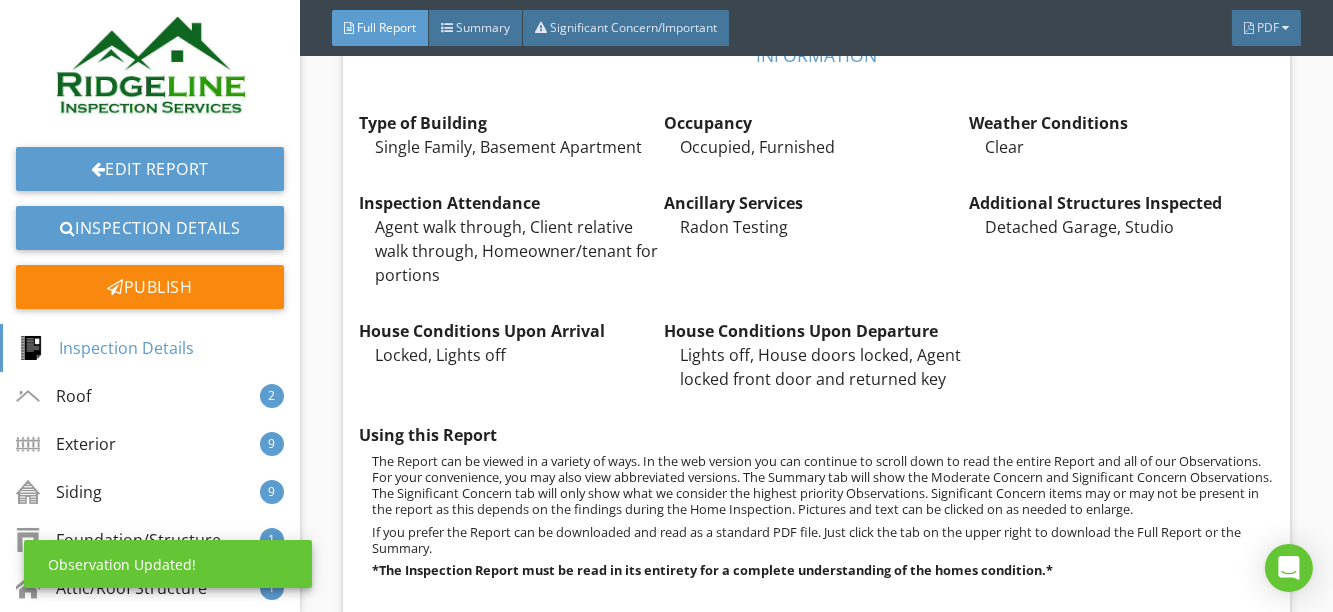 scroll, scrollTop: 324, scrollLeft: 0, axis: vertical 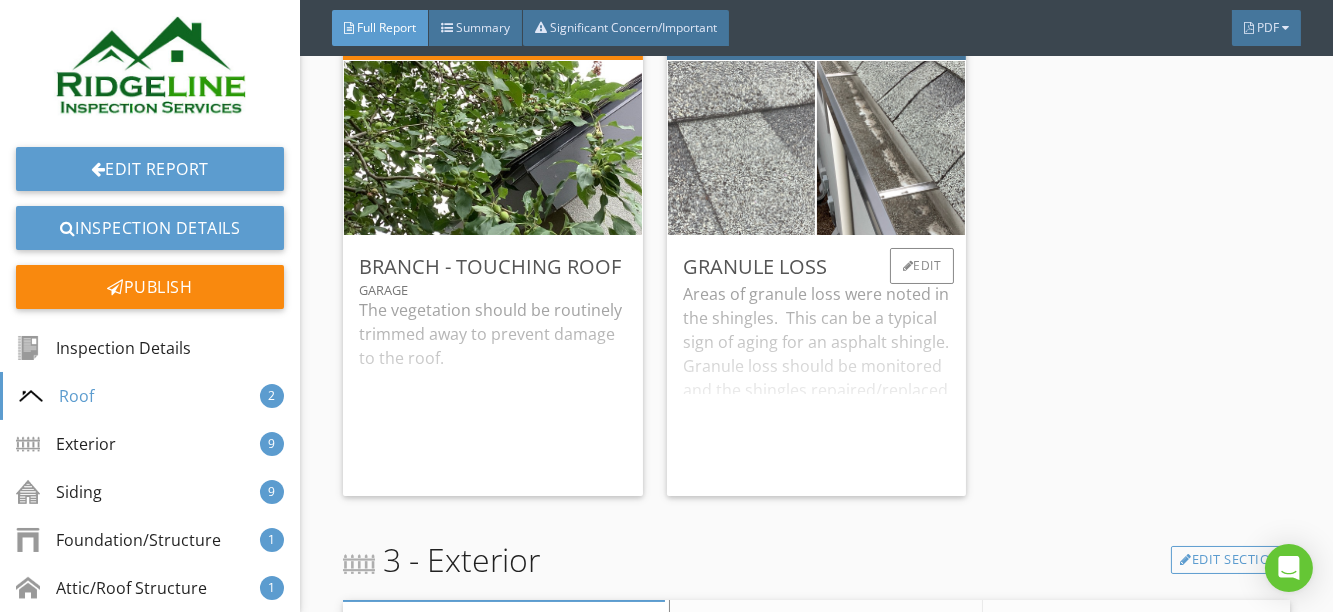 click at bounding box center (742, 148) 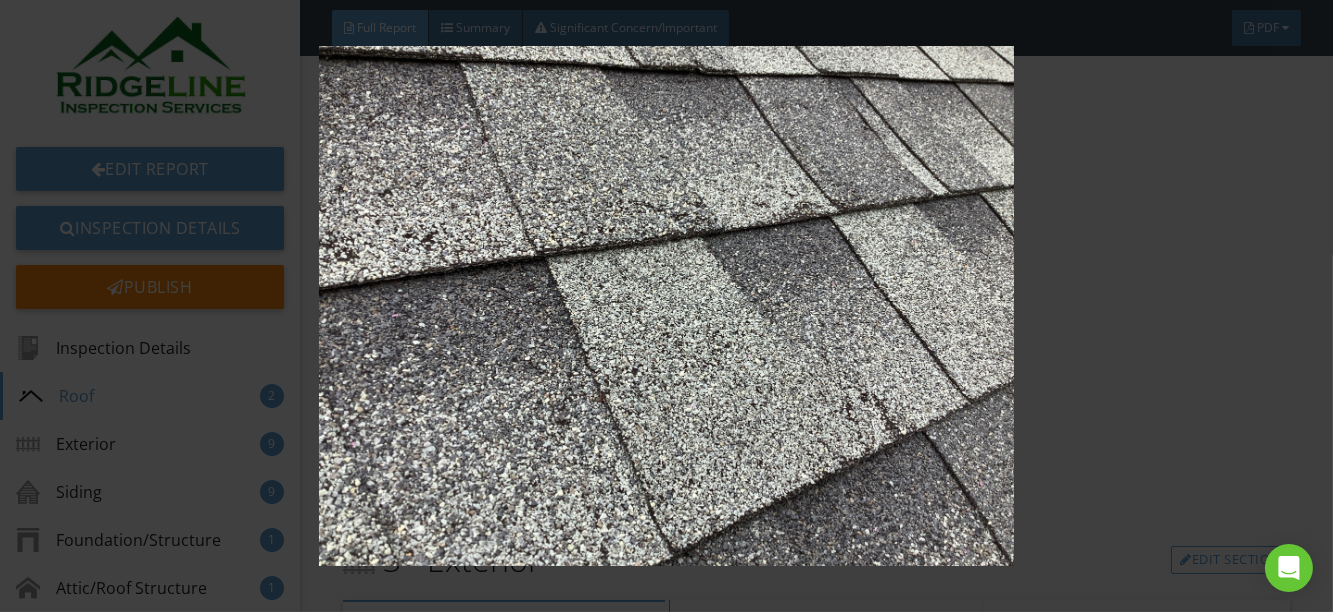 click at bounding box center (667, 306) 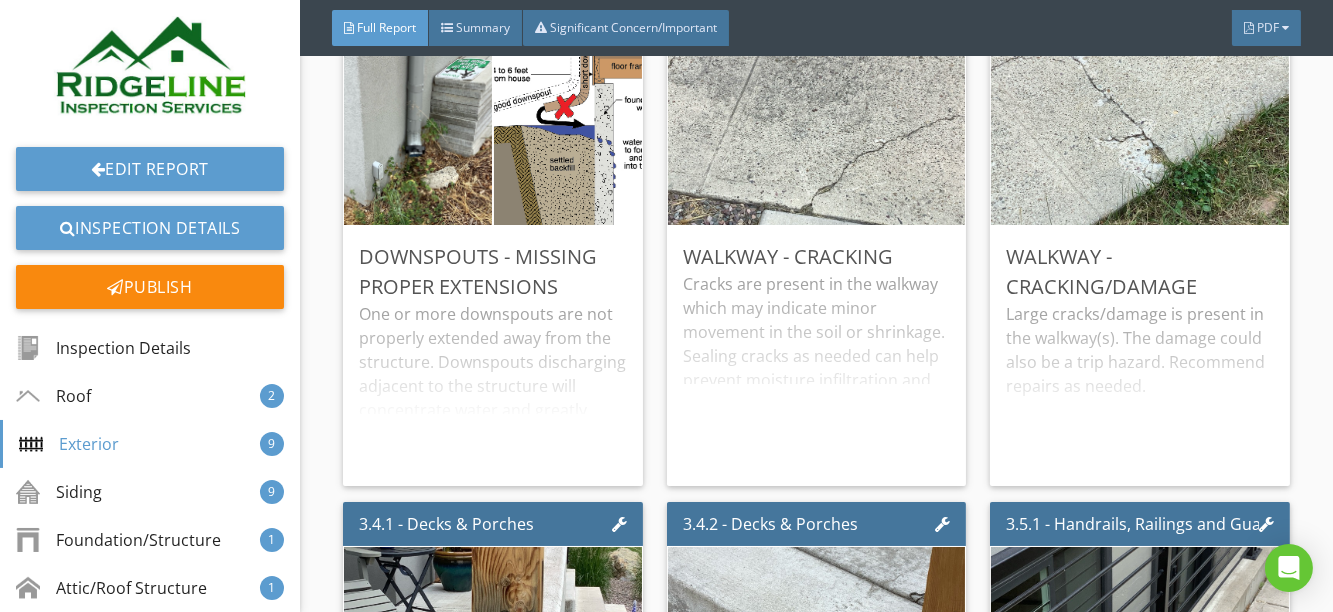 scroll, scrollTop: 5363, scrollLeft: 0, axis: vertical 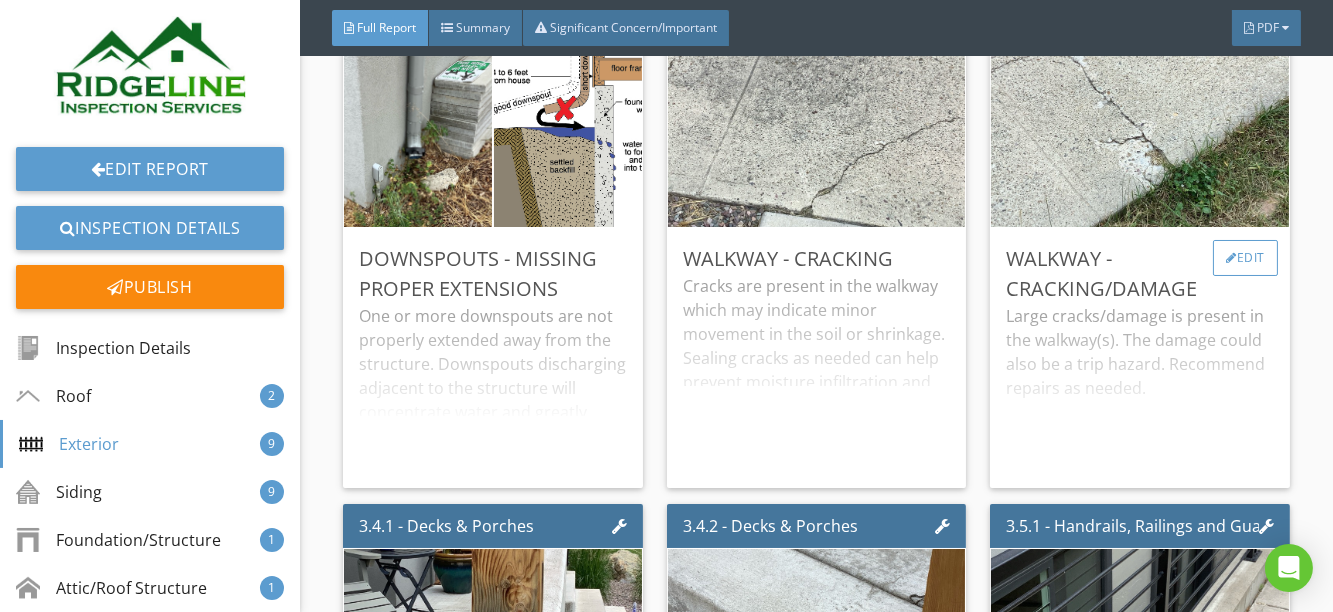 click on "Edit" at bounding box center [1245, 258] 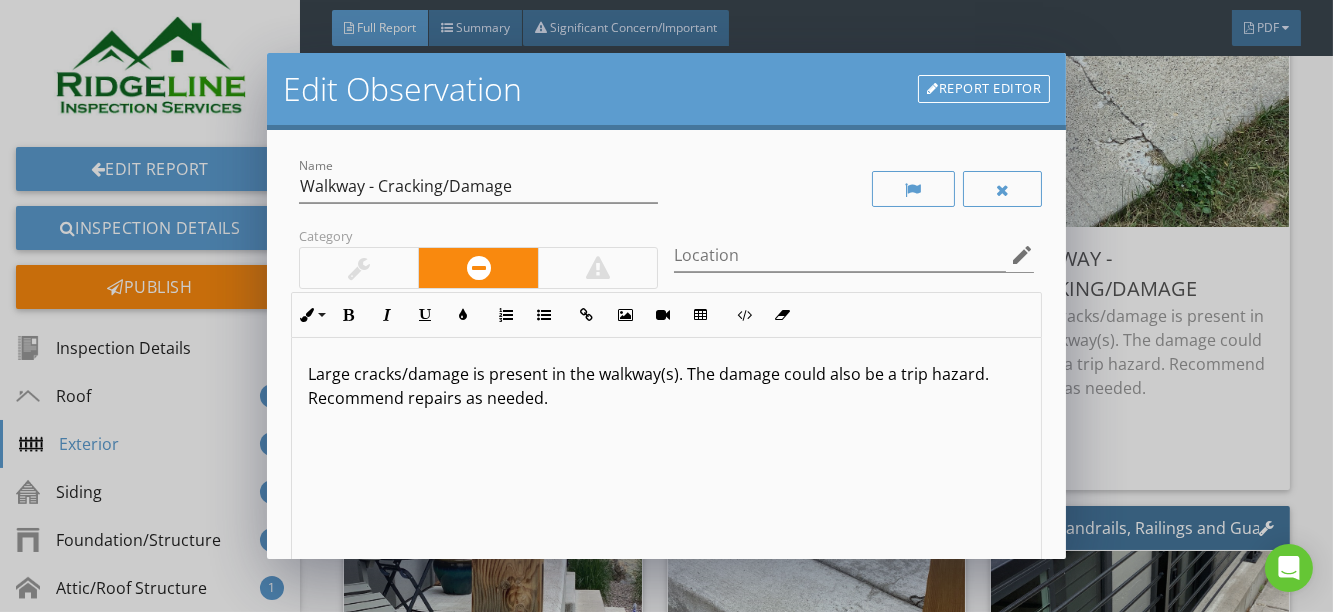 click at bounding box center [359, 268] 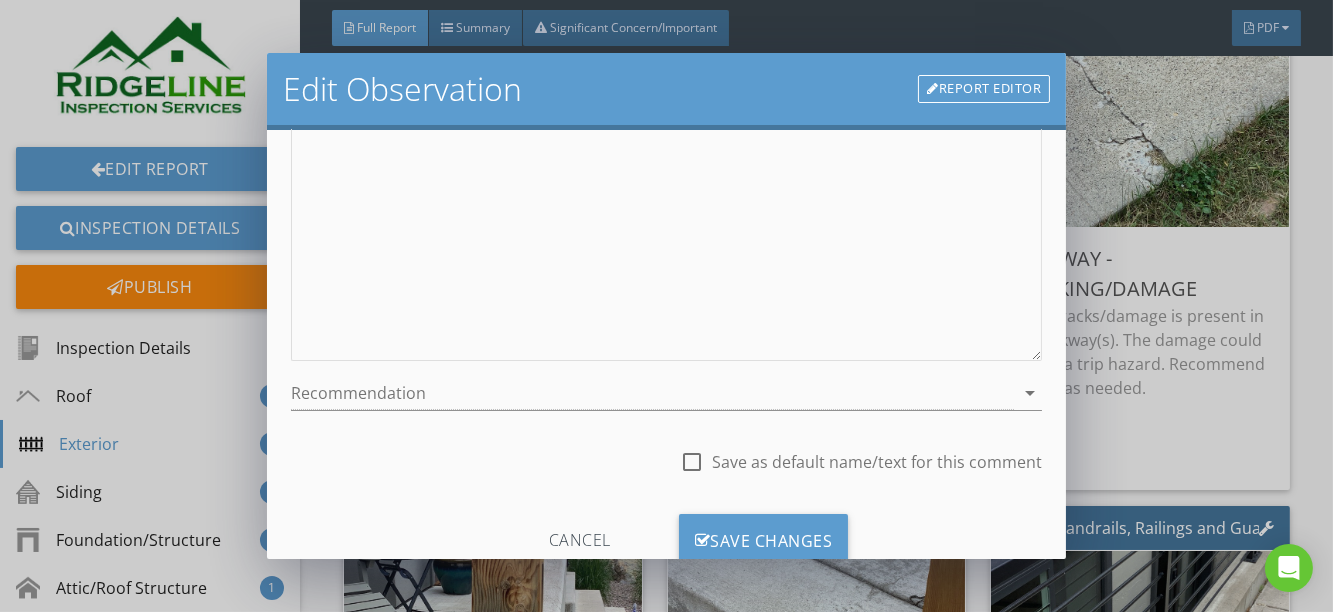 scroll, scrollTop: 356, scrollLeft: 0, axis: vertical 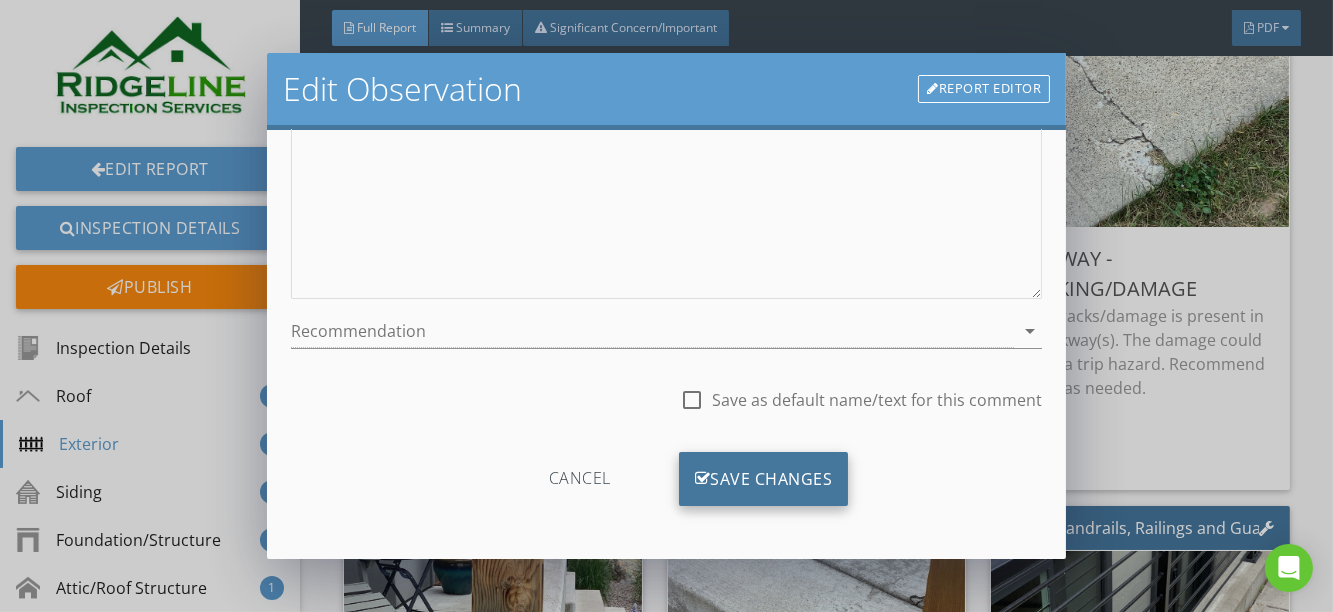 click on "Save Changes" at bounding box center [764, 479] 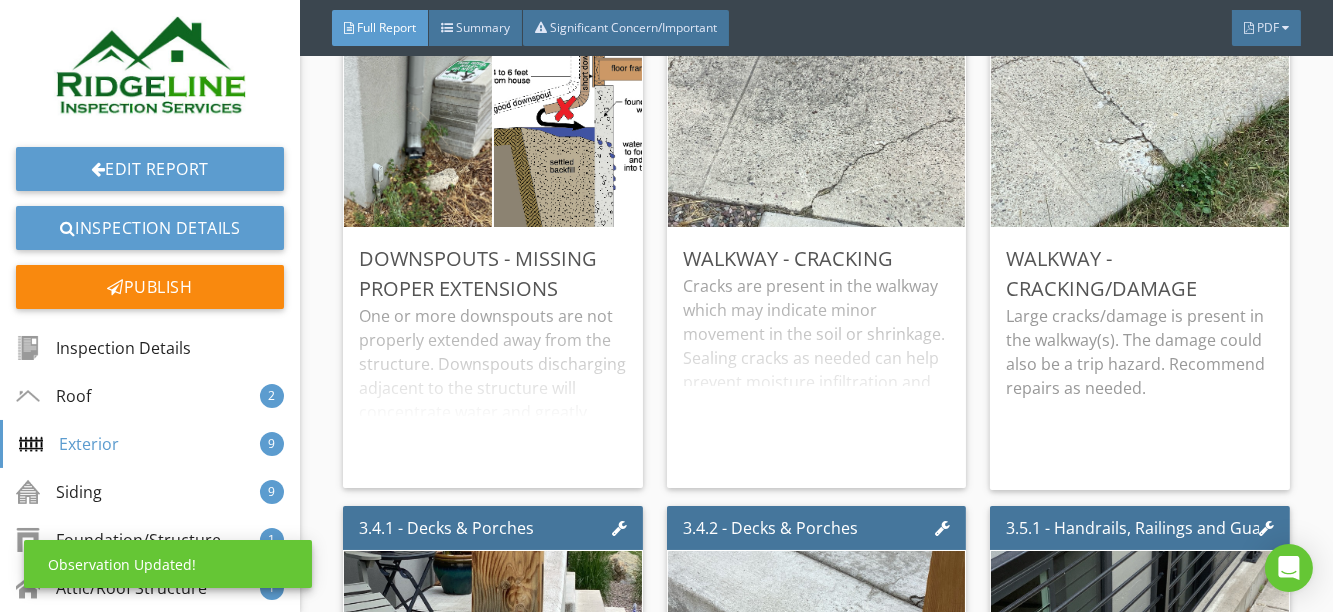 scroll, scrollTop: 120, scrollLeft: 0, axis: vertical 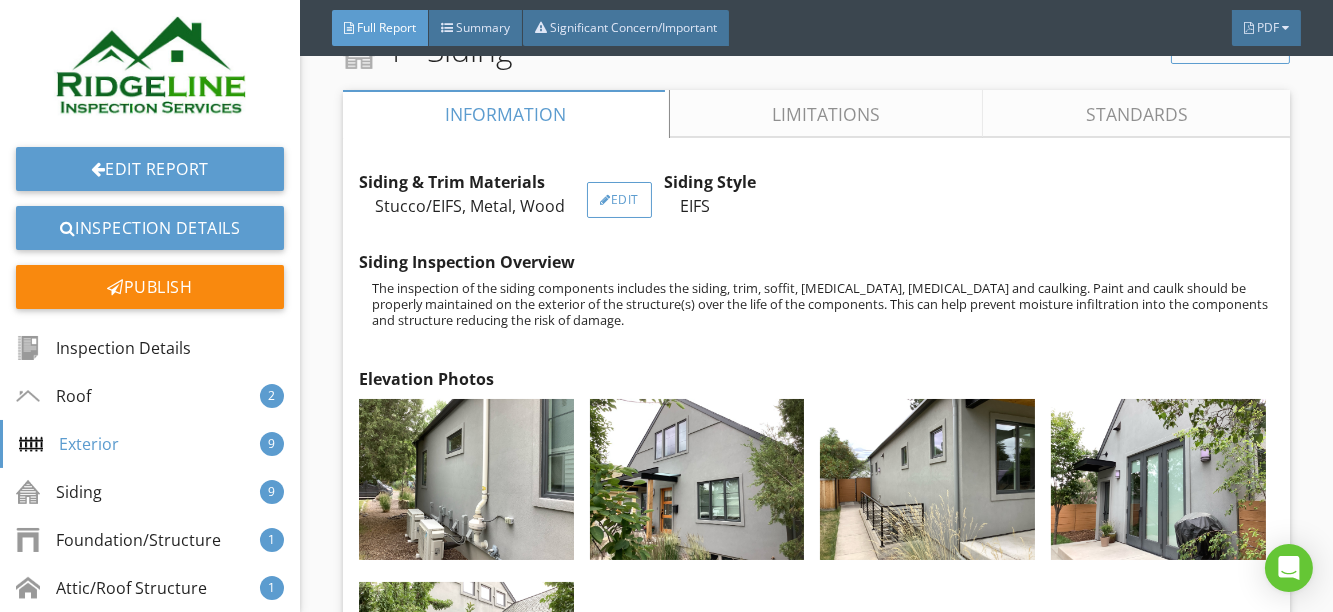 click at bounding box center [605, 200] 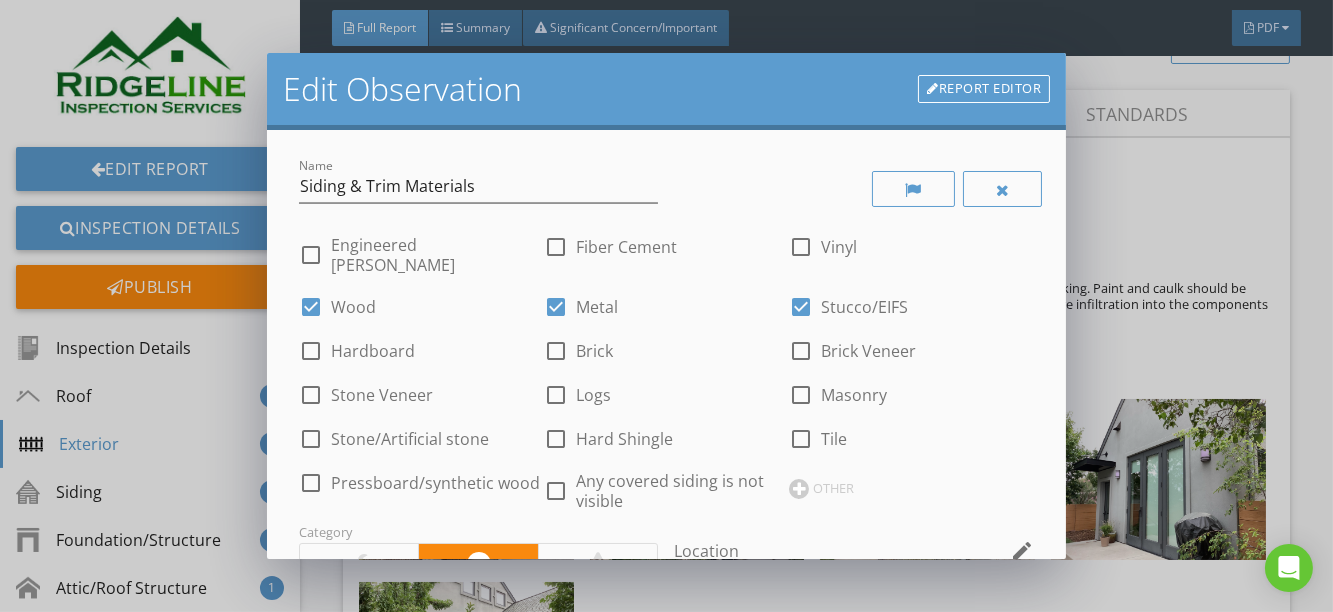 click at bounding box center (556, 247) 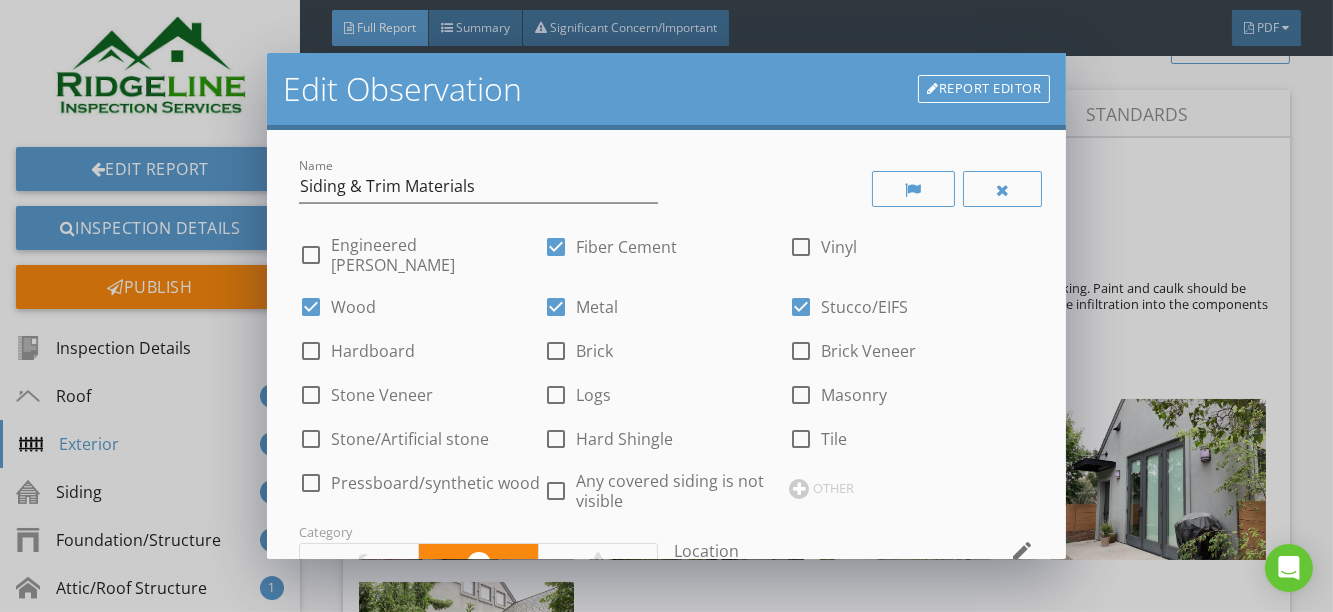scroll, scrollTop: 454, scrollLeft: 0, axis: vertical 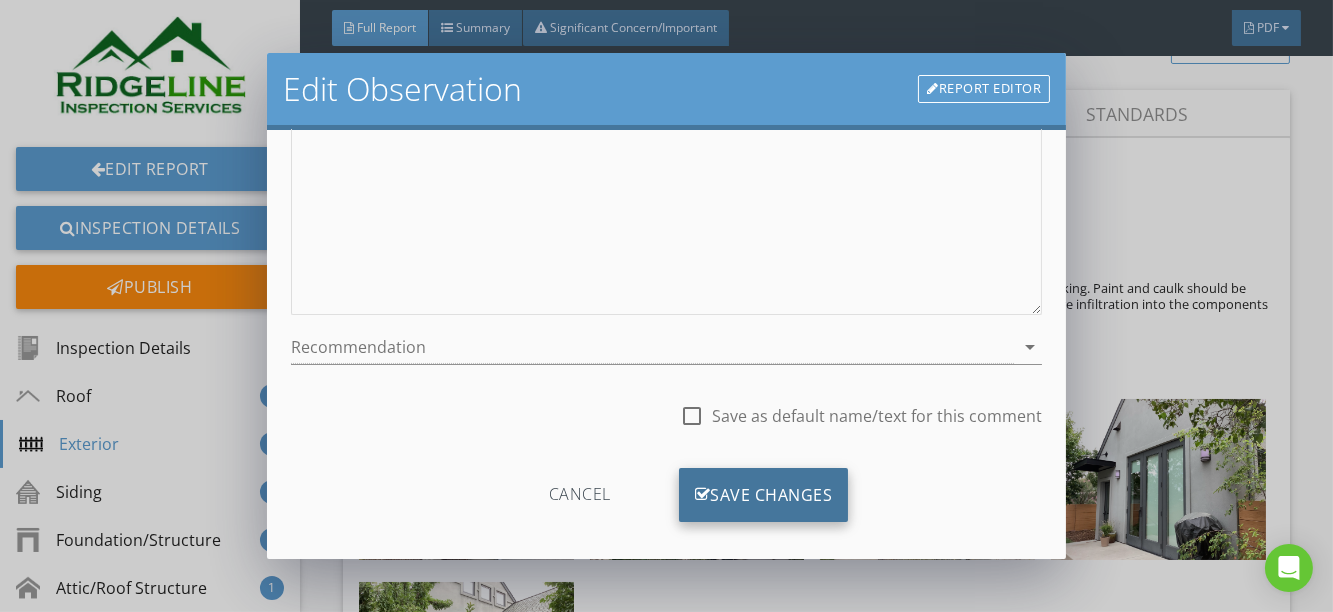 click on "Save Changes" at bounding box center [764, 495] 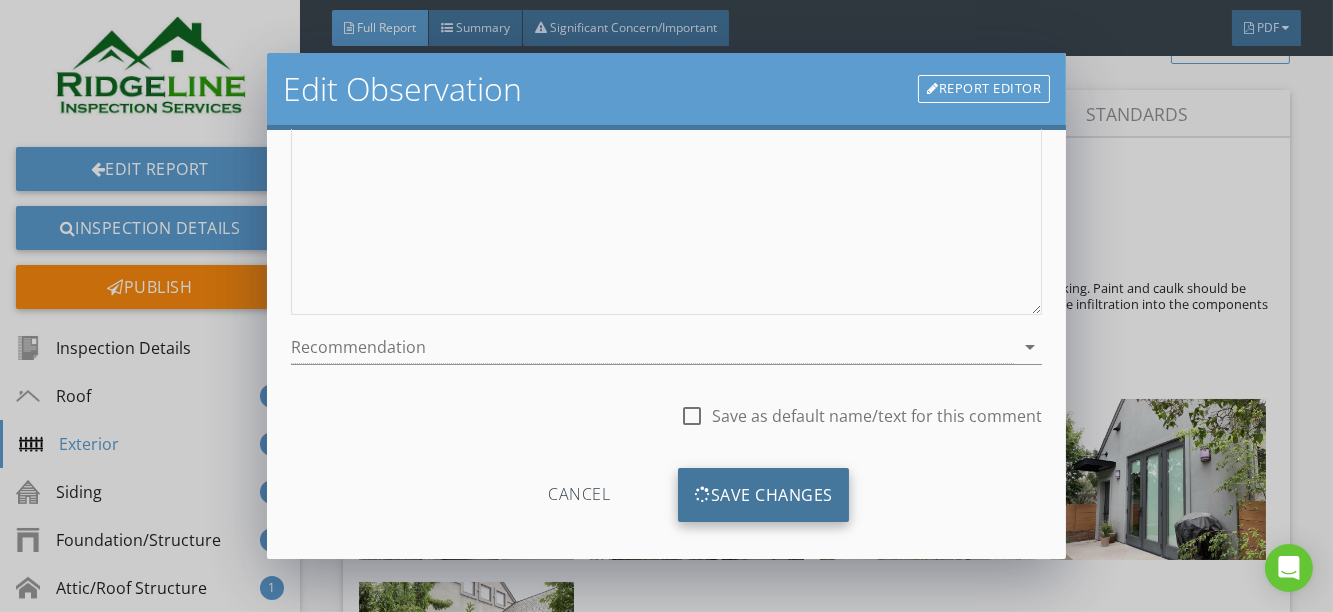 scroll, scrollTop: 400, scrollLeft: 0, axis: vertical 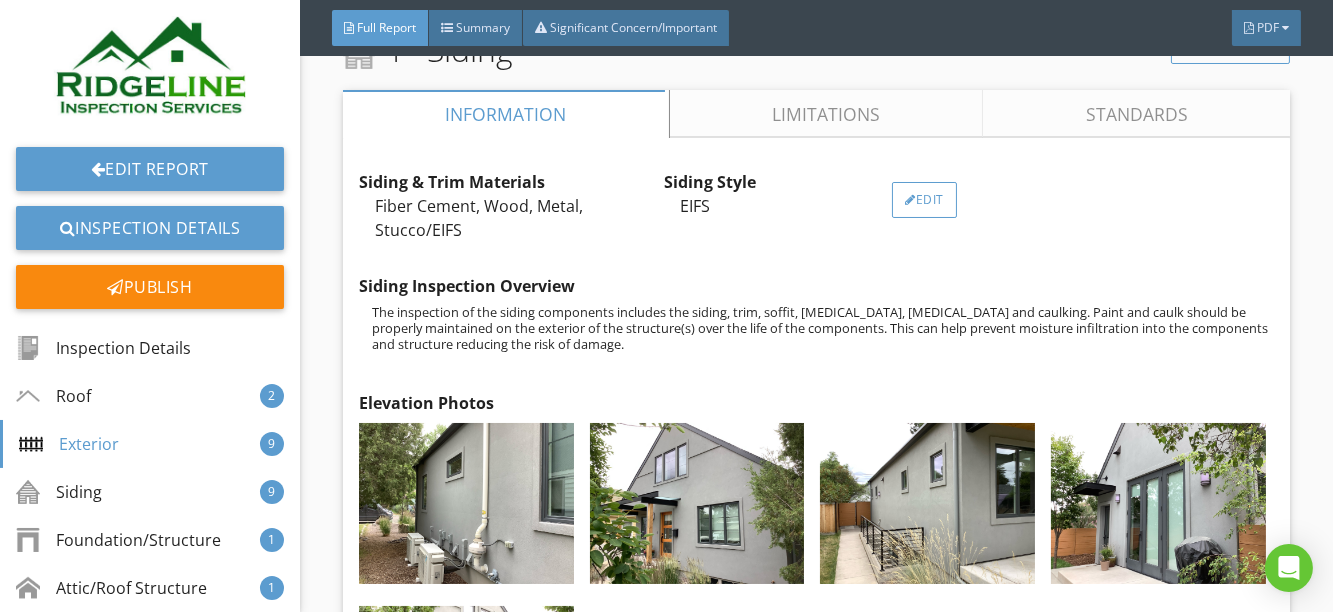 click on "Edit" at bounding box center [924, 200] 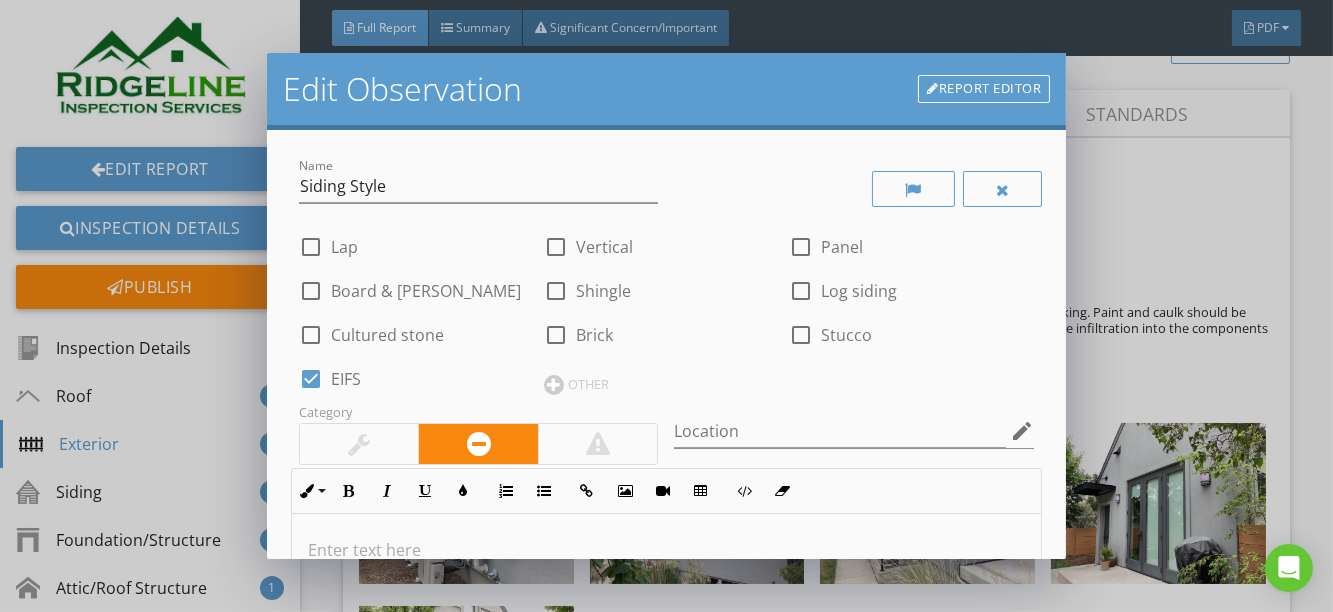 click at bounding box center (311, 247) 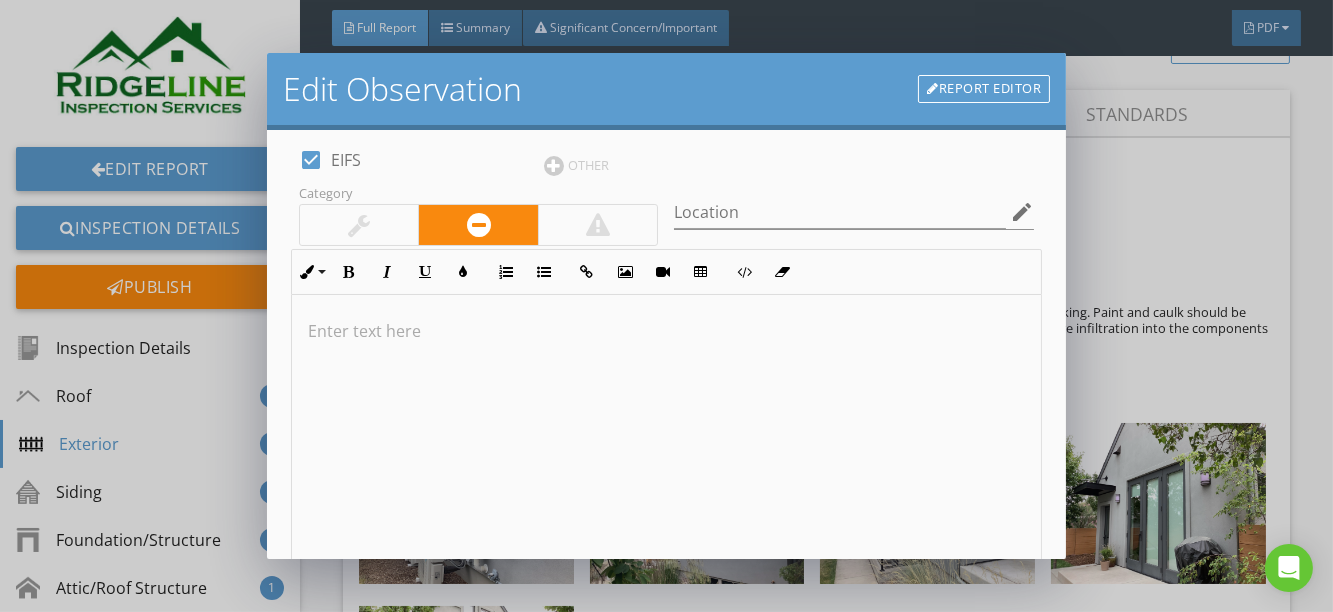 scroll, scrollTop: 454, scrollLeft: 0, axis: vertical 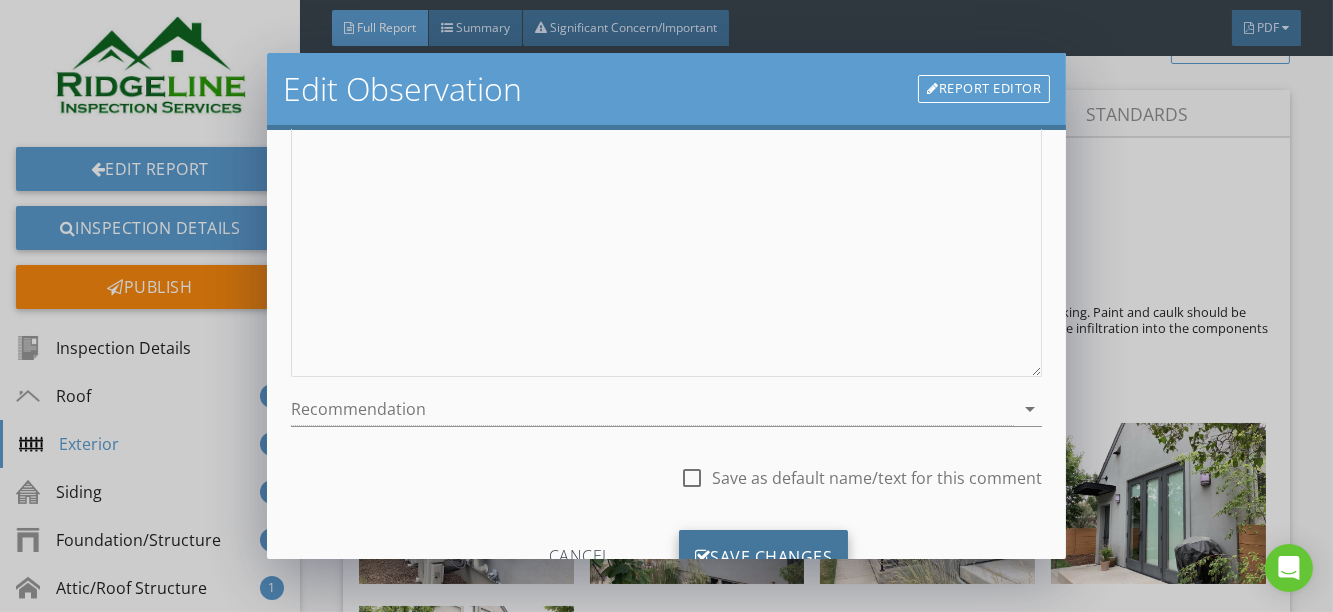 click on "Save Changes" at bounding box center [764, 557] 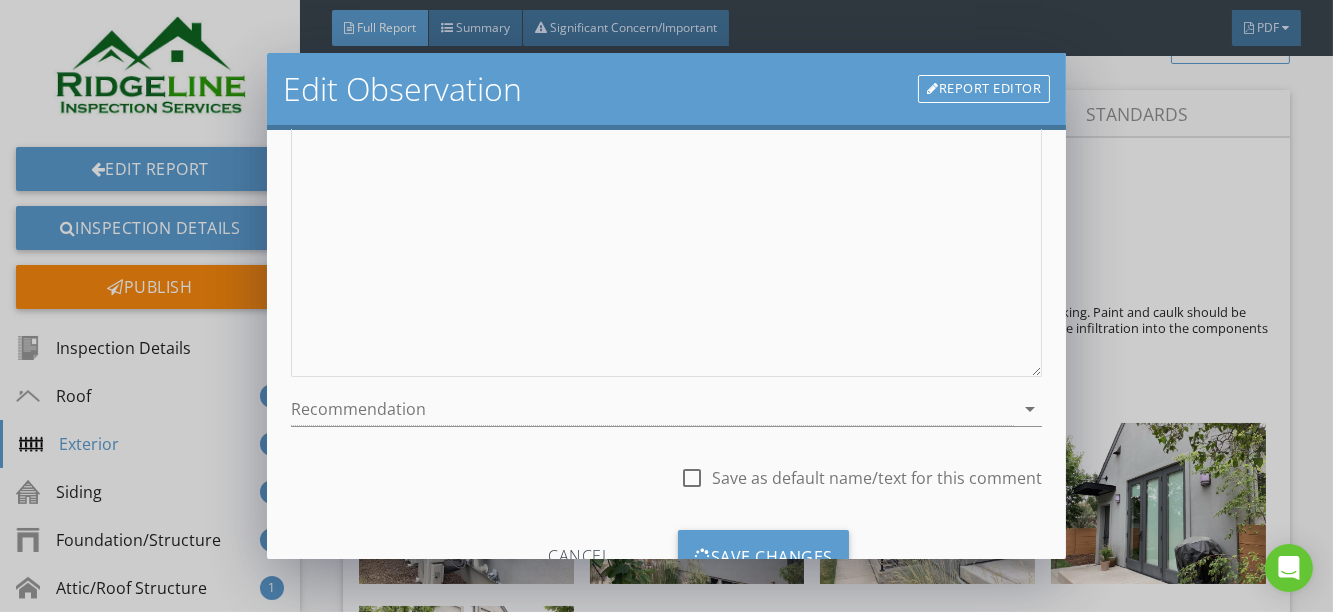 scroll, scrollTop: 296, scrollLeft: 0, axis: vertical 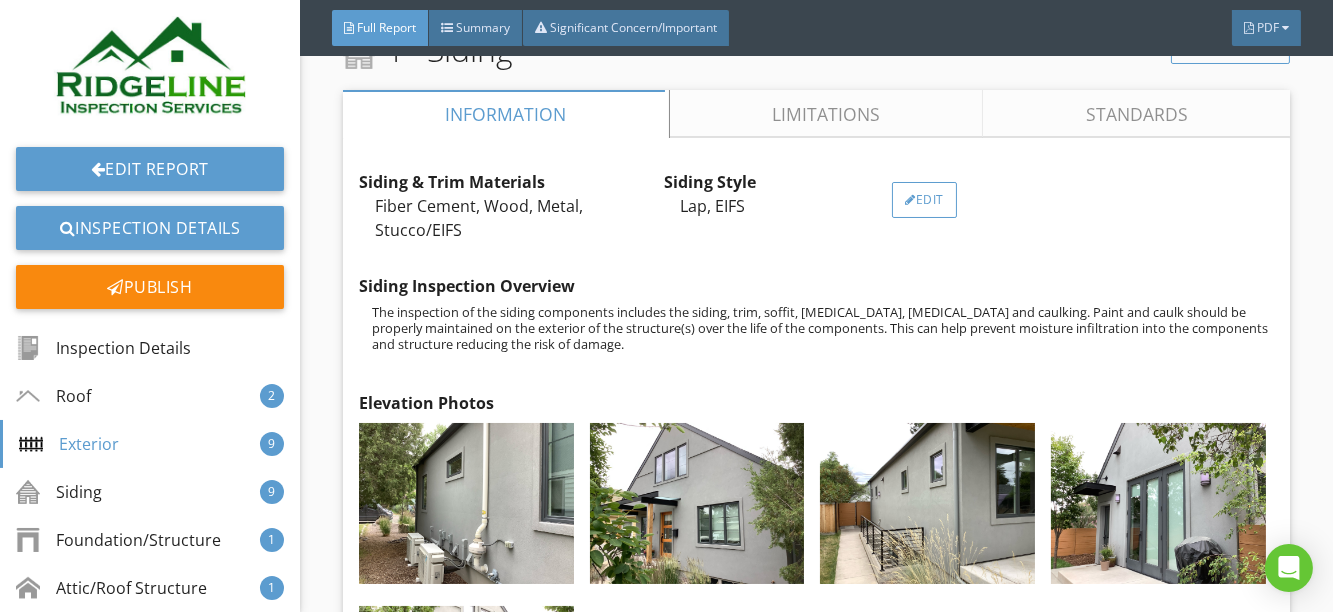 click at bounding box center (910, 200) 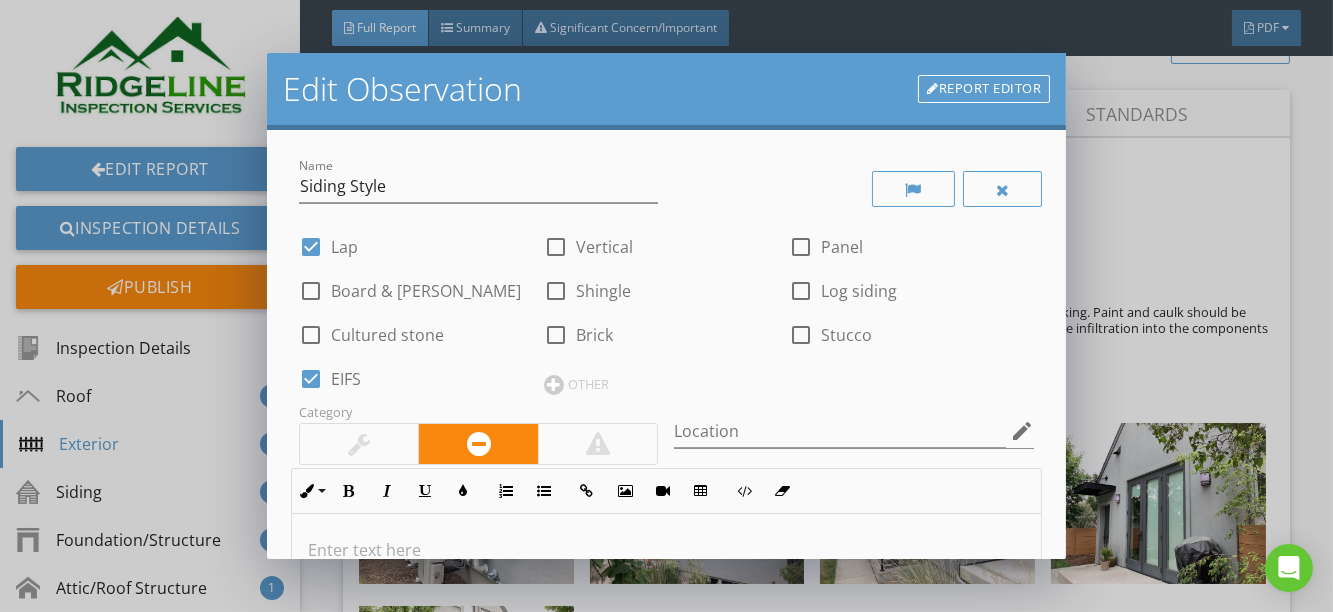 click at bounding box center (311, 379) 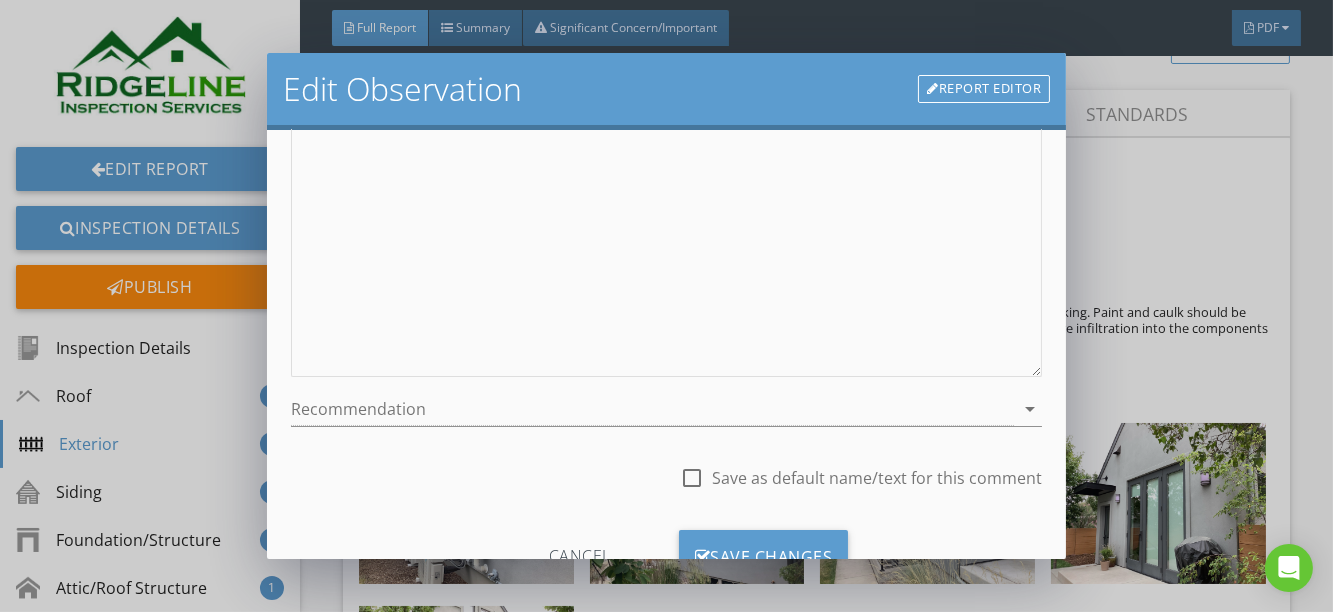 scroll, scrollTop: 532, scrollLeft: 0, axis: vertical 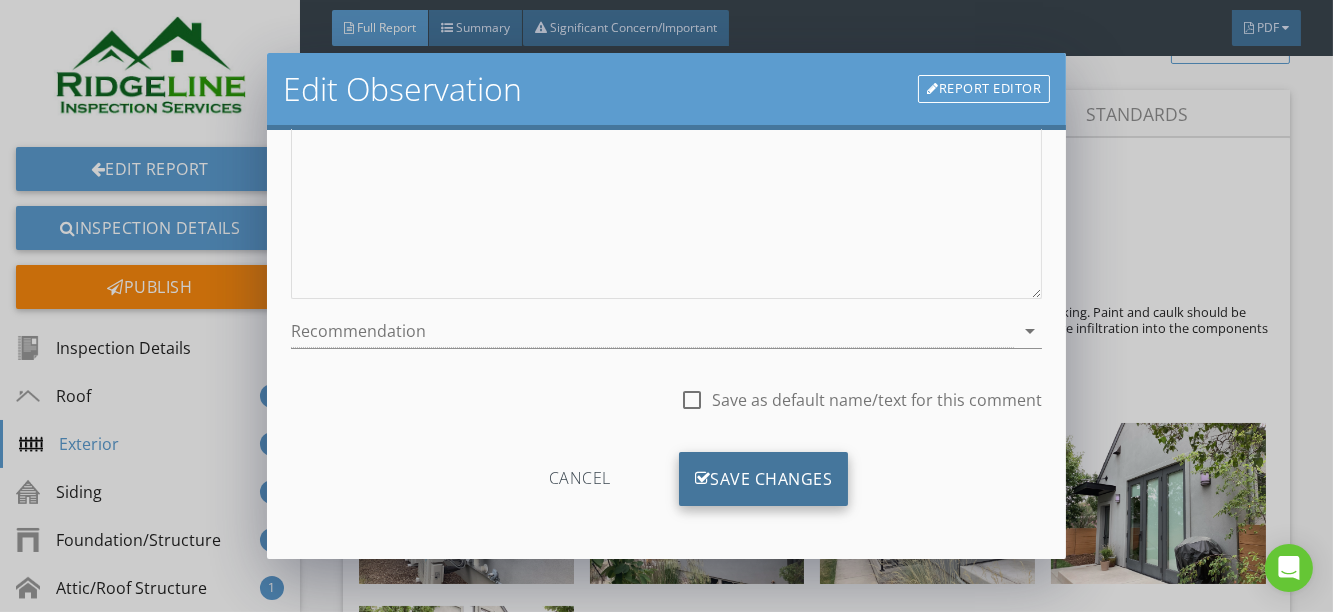 click on "Save Changes" at bounding box center (764, 479) 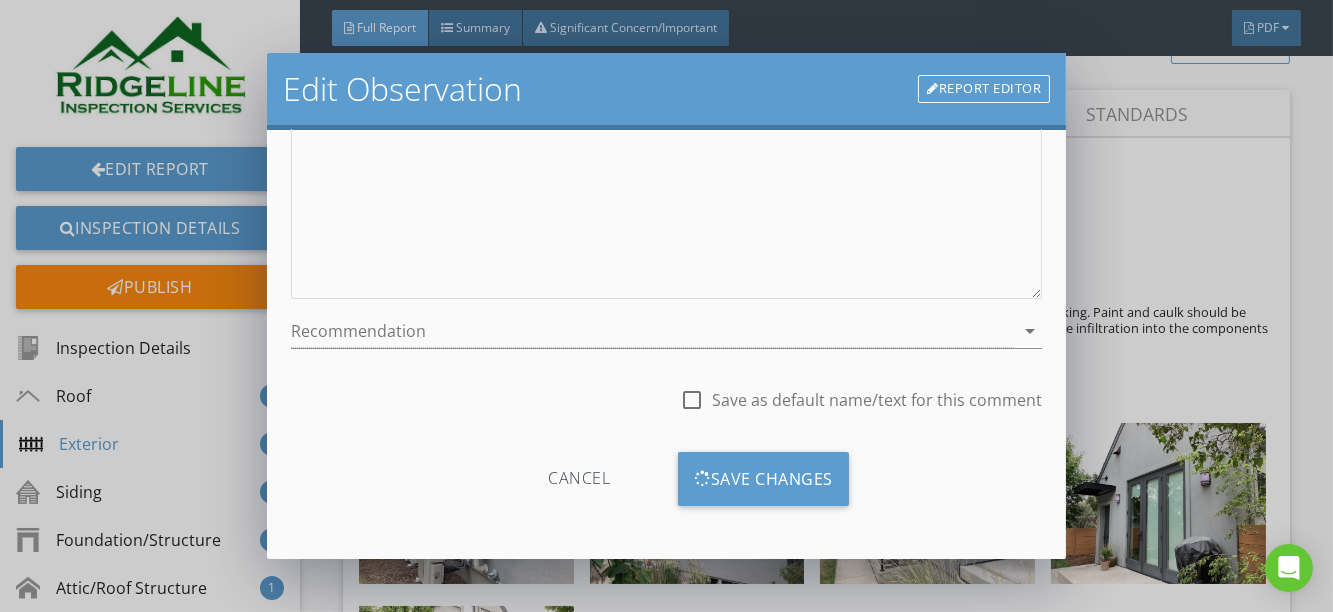 scroll, scrollTop: 296, scrollLeft: 0, axis: vertical 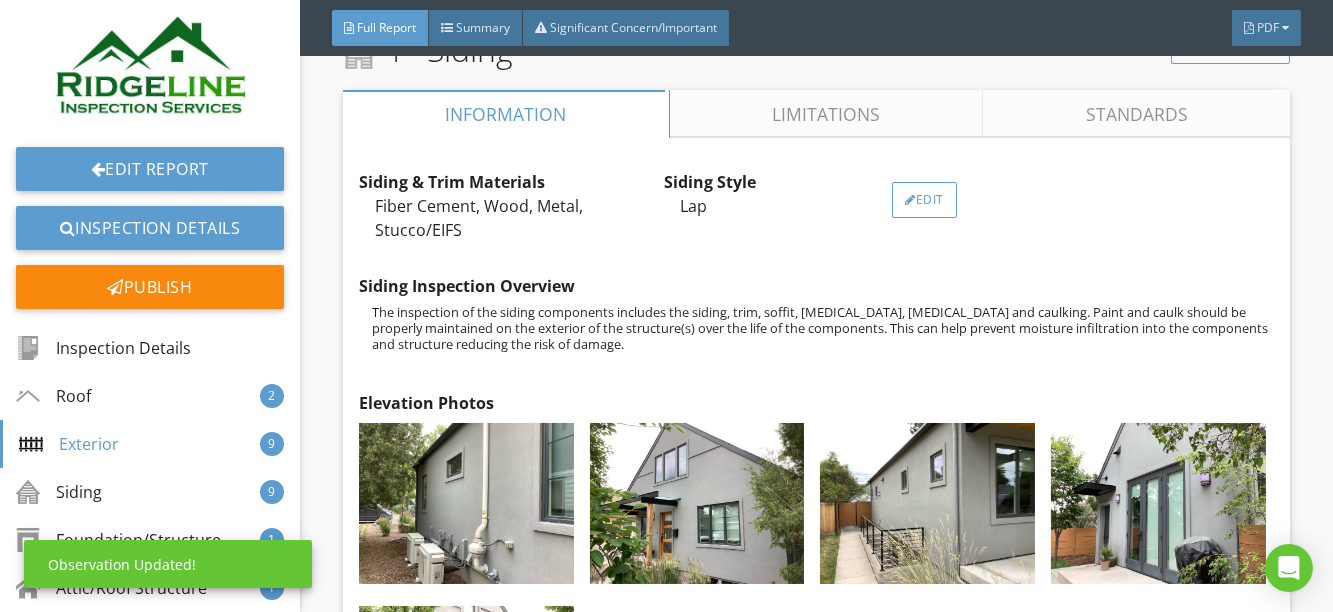 click on "Edit" at bounding box center (924, 200) 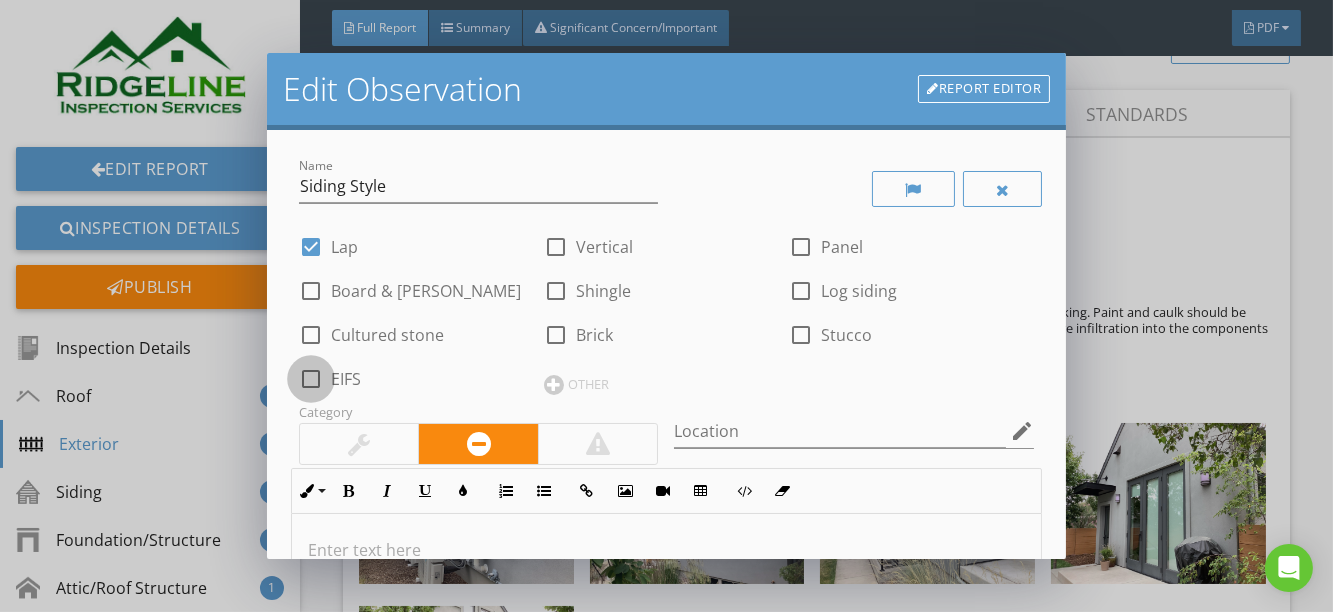 click at bounding box center (311, 379) 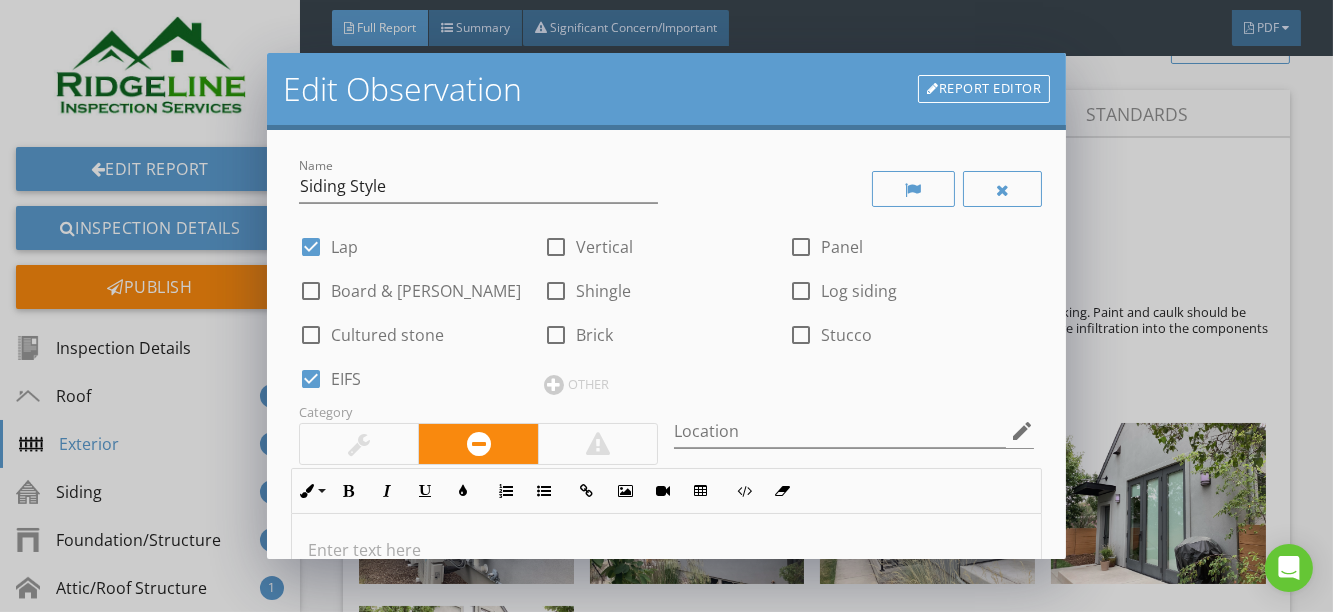 click at bounding box center (311, 247) 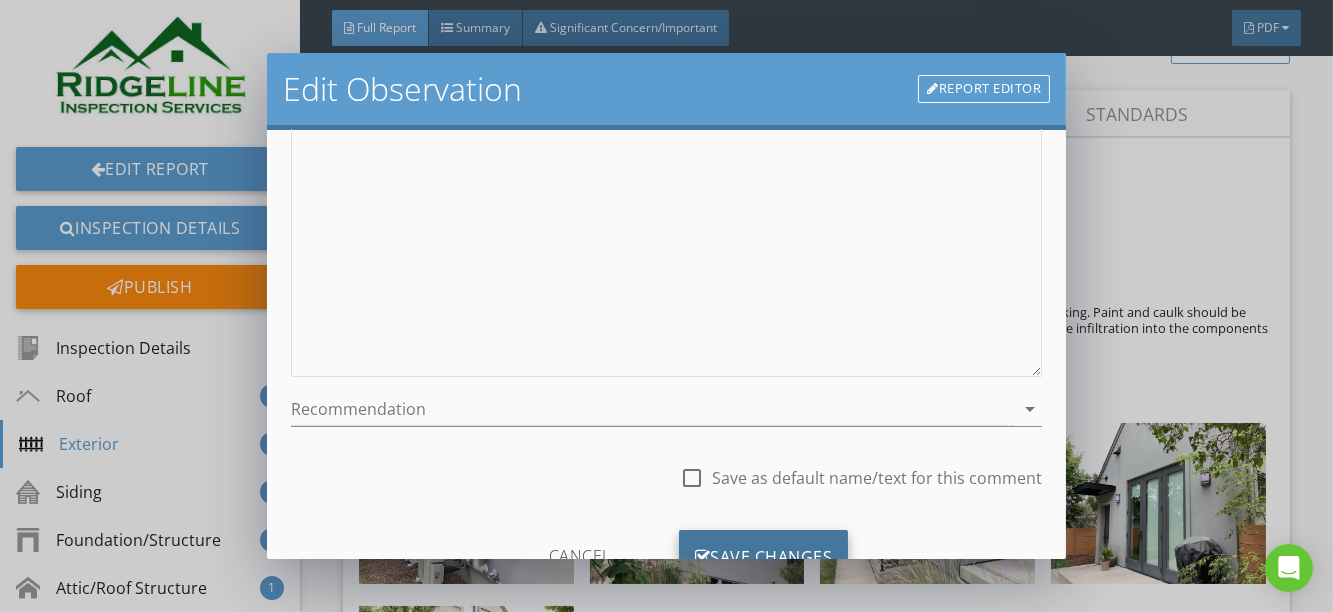 click on "Save Changes" at bounding box center (764, 557) 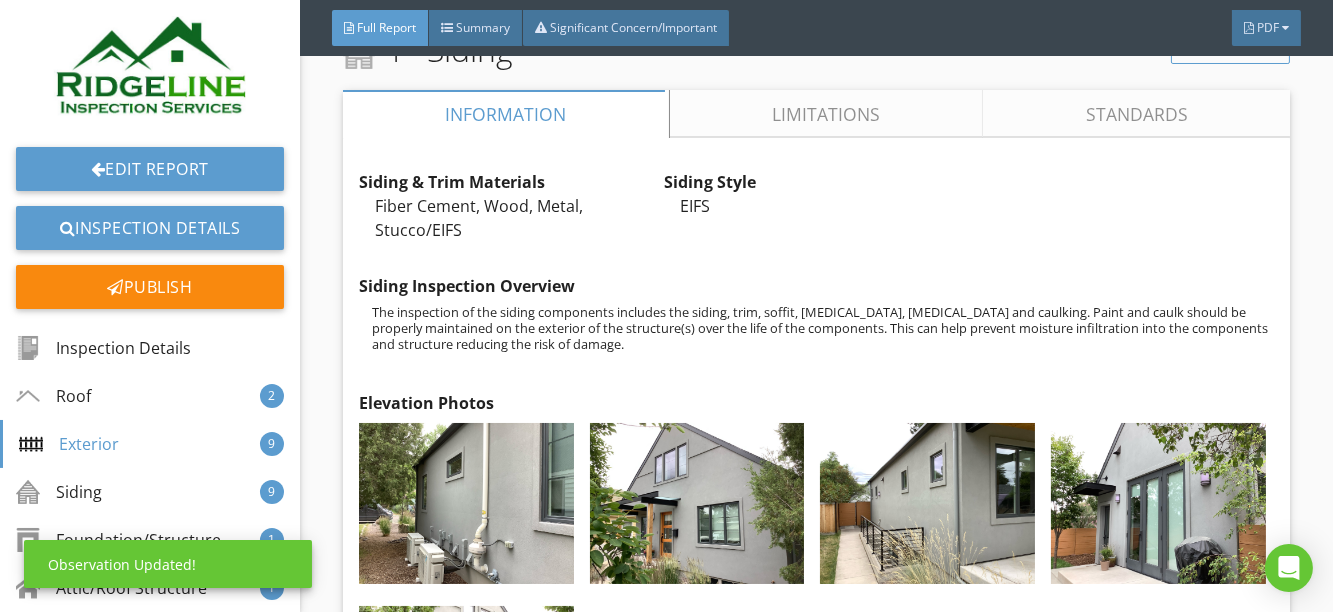 scroll, scrollTop: 296, scrollLeft: 0, axis: vertical 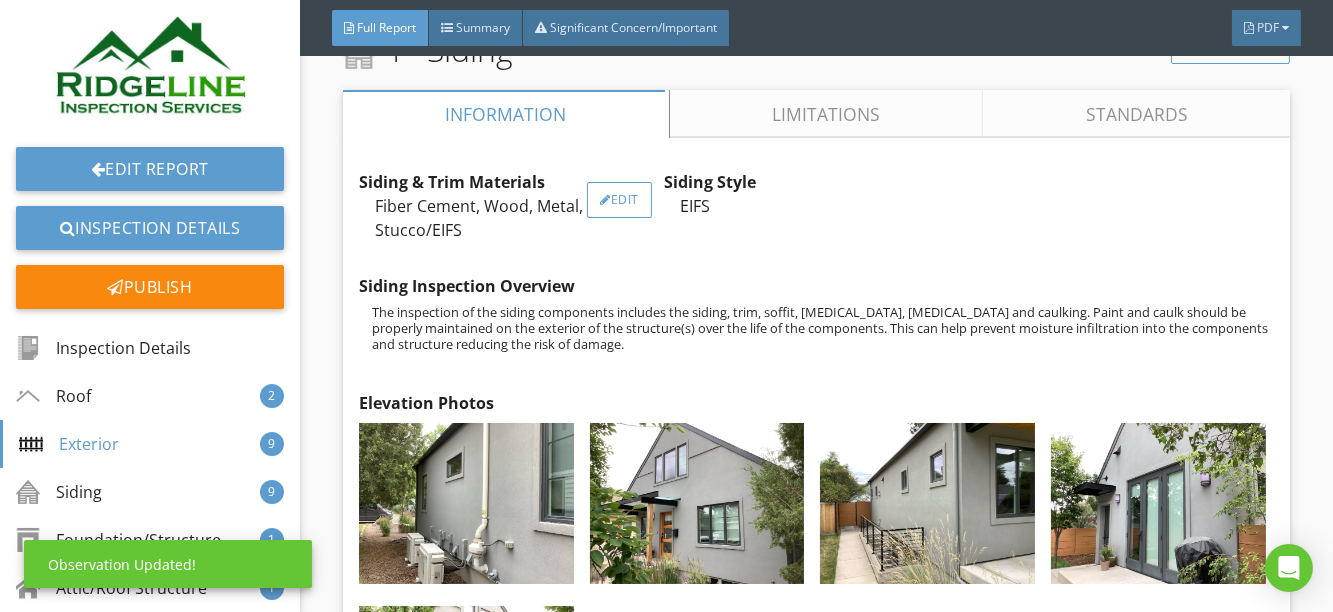 click on "Edit" at bounding box center [619, 200] 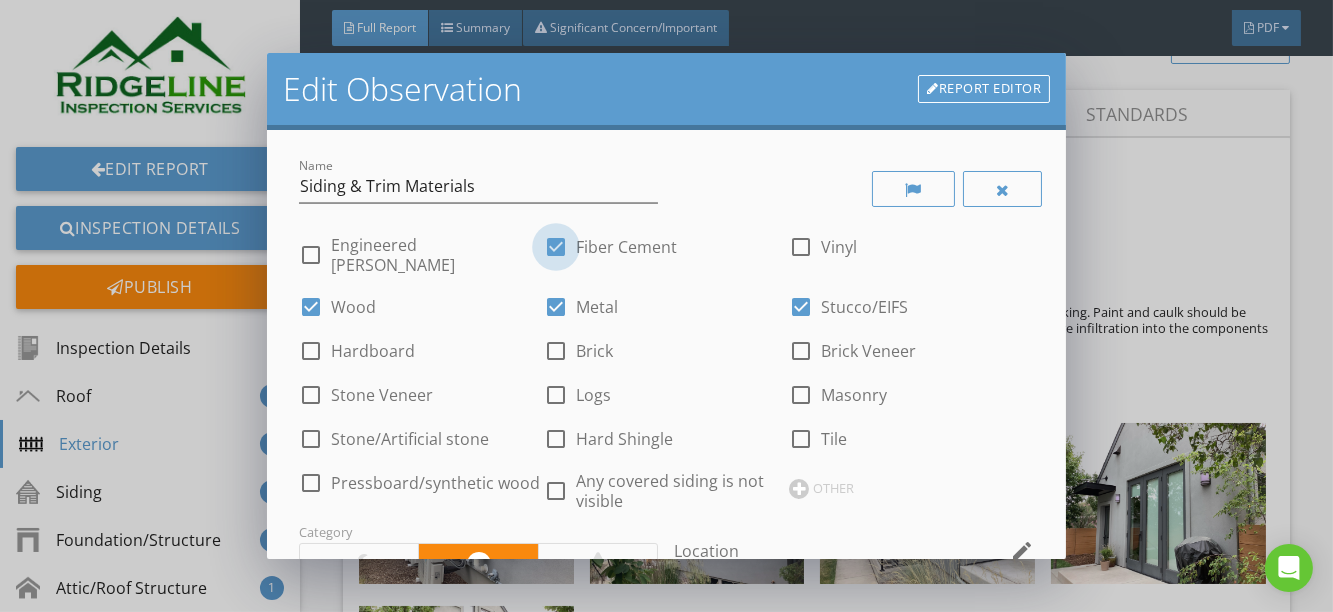 click at bounding box center (556, 247) 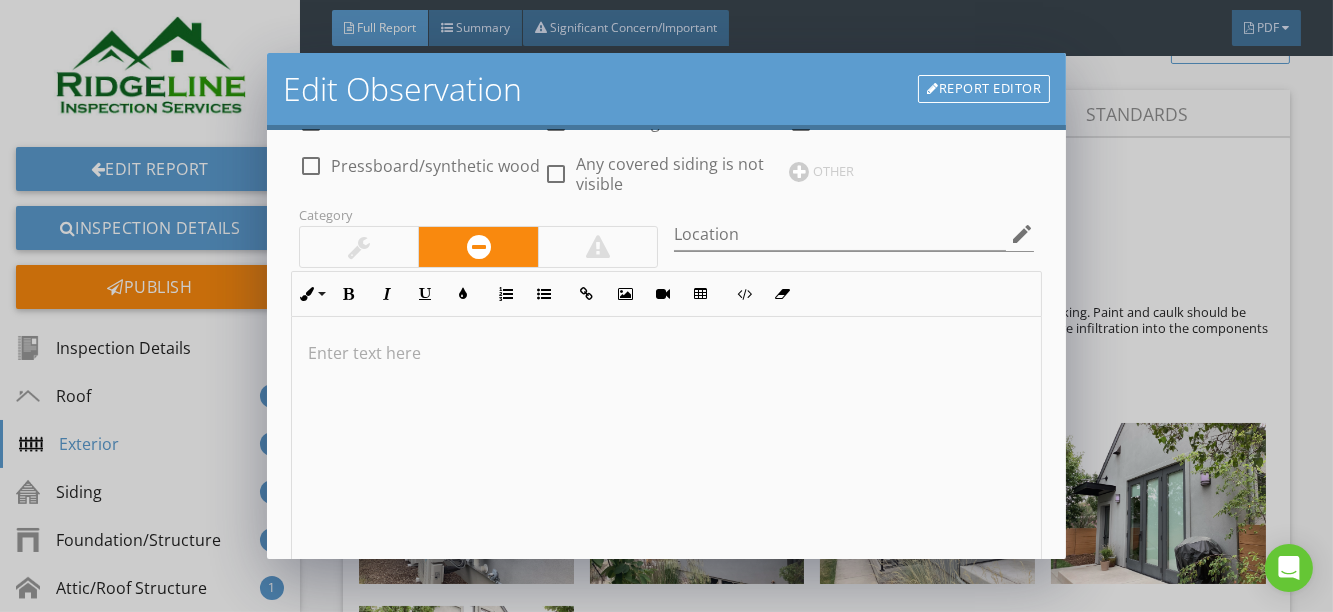 scroll, scrollTop: 545, scrollLeft: 0, axis: vertical 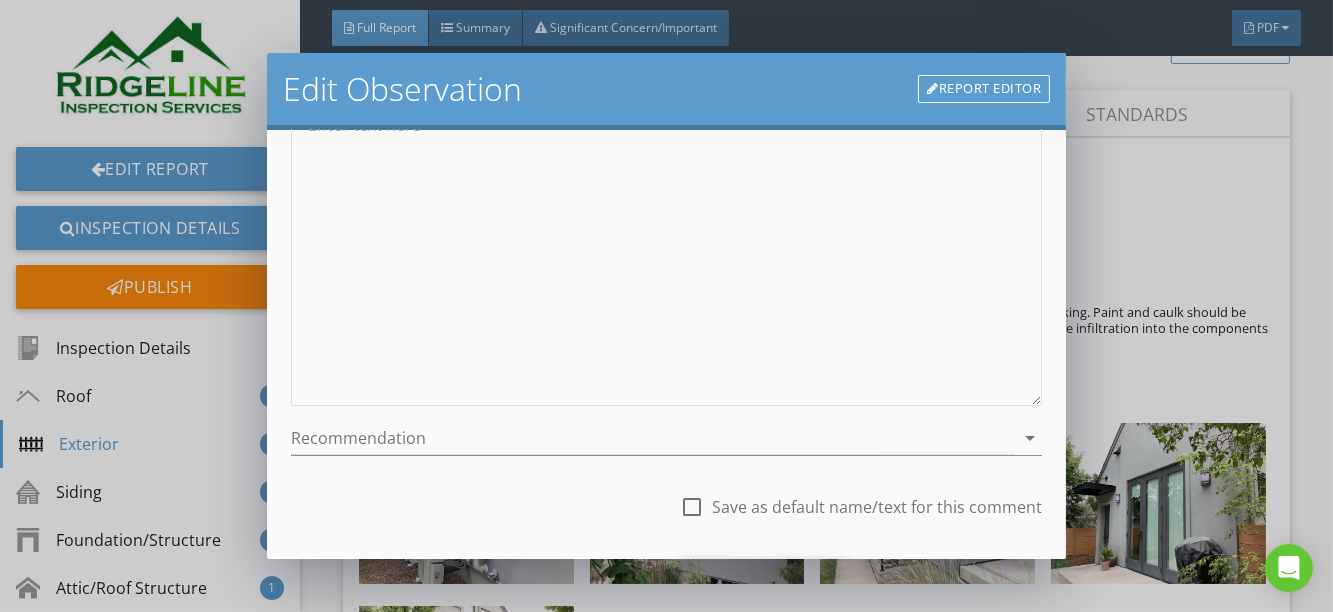 click on "Save Changes" at bounding box center (764, 586) 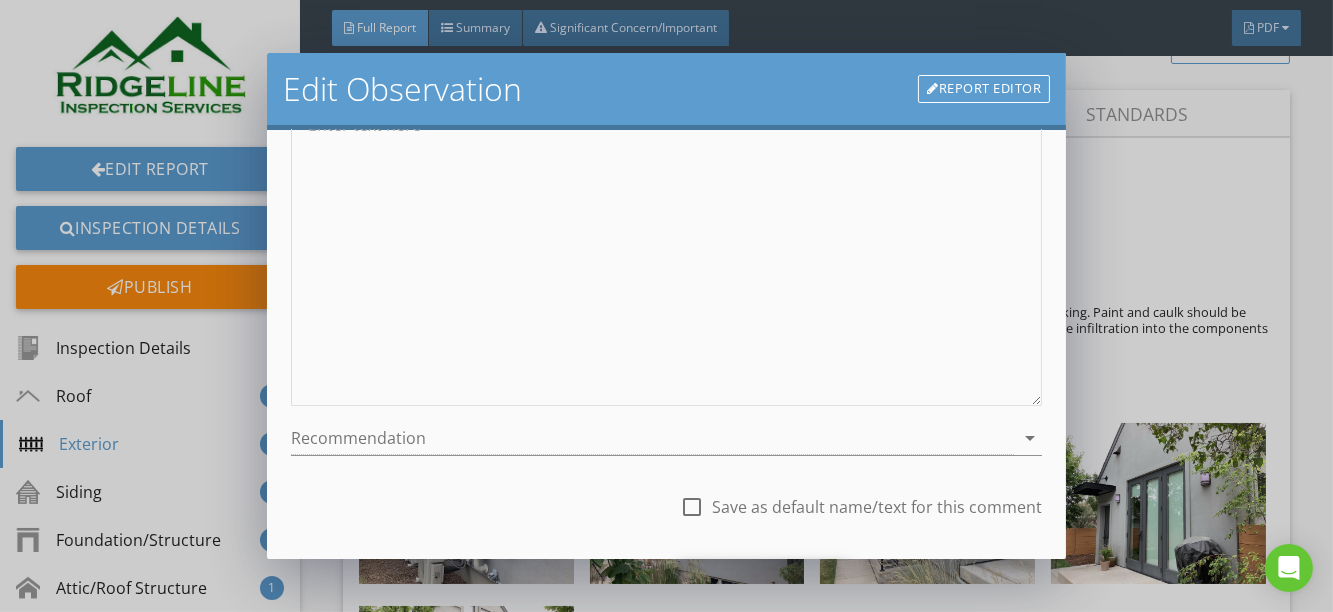 scroll, scrollTop: 400, scrollLeft: 0, axis: vertical 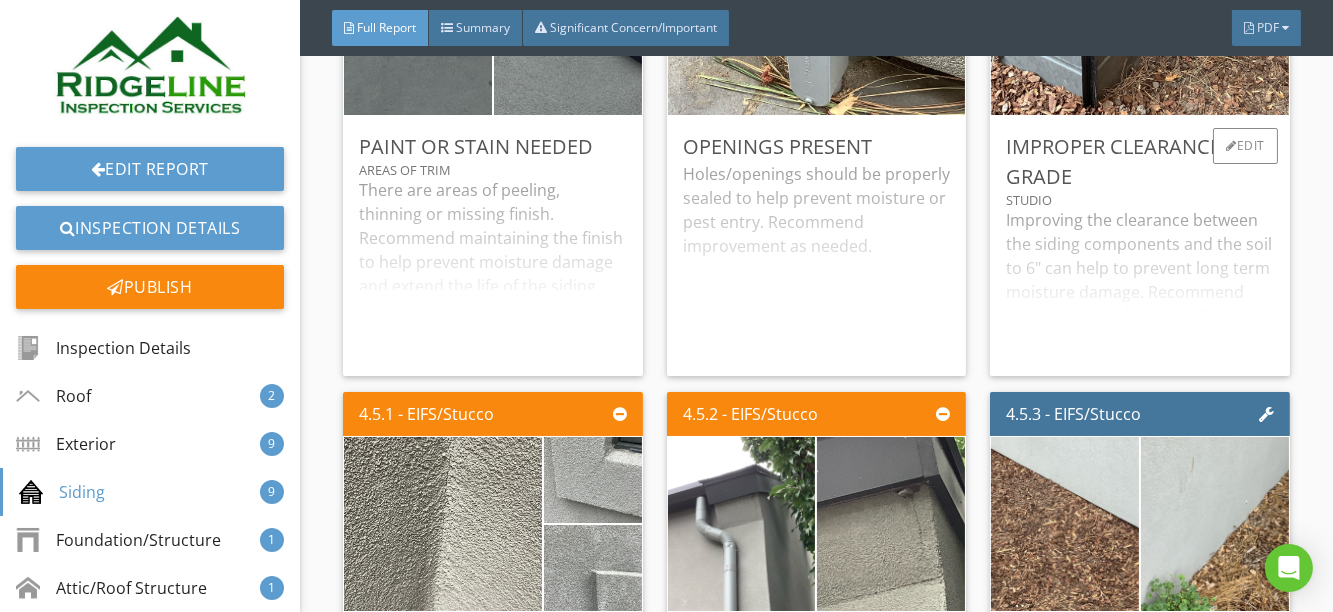 click on "Improving the clearance between the siding components and the soil to 6" can help to prevent long term moisture damage. Recommend improvement where possible." at bounding box center [1140, 284] 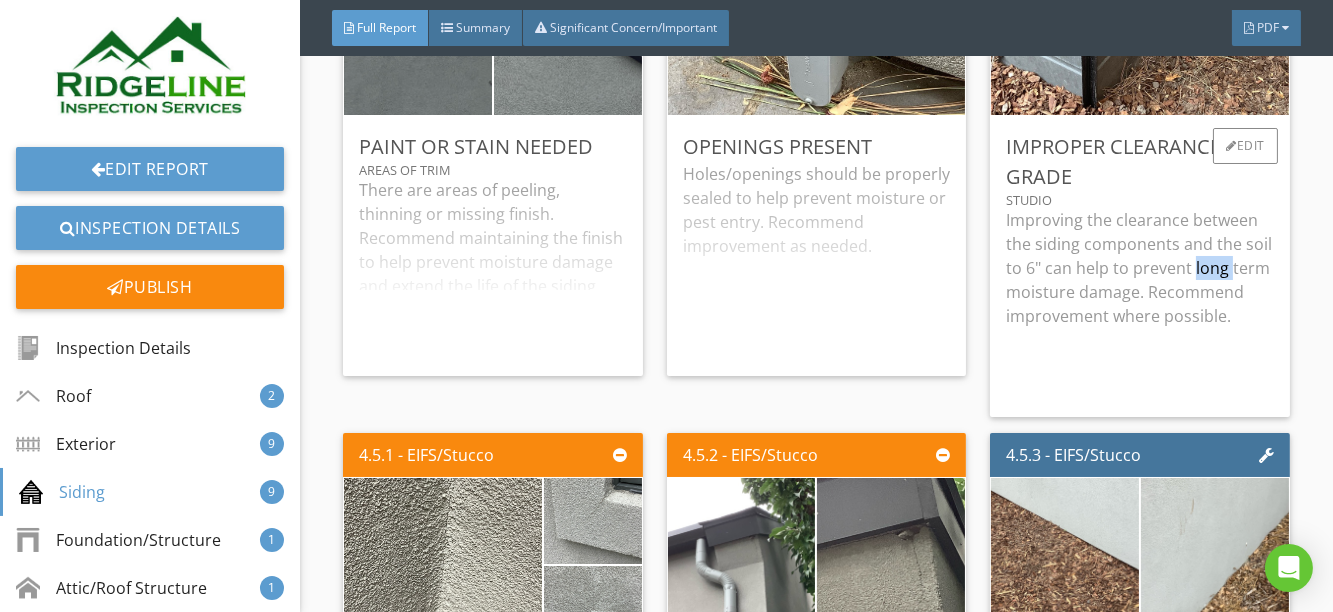 click on "Improving the clearance between the siding components and the soil to 6" can help to prevent long term moisture damage. Recommend improvement where possible." at bounding box center (1140, 268) 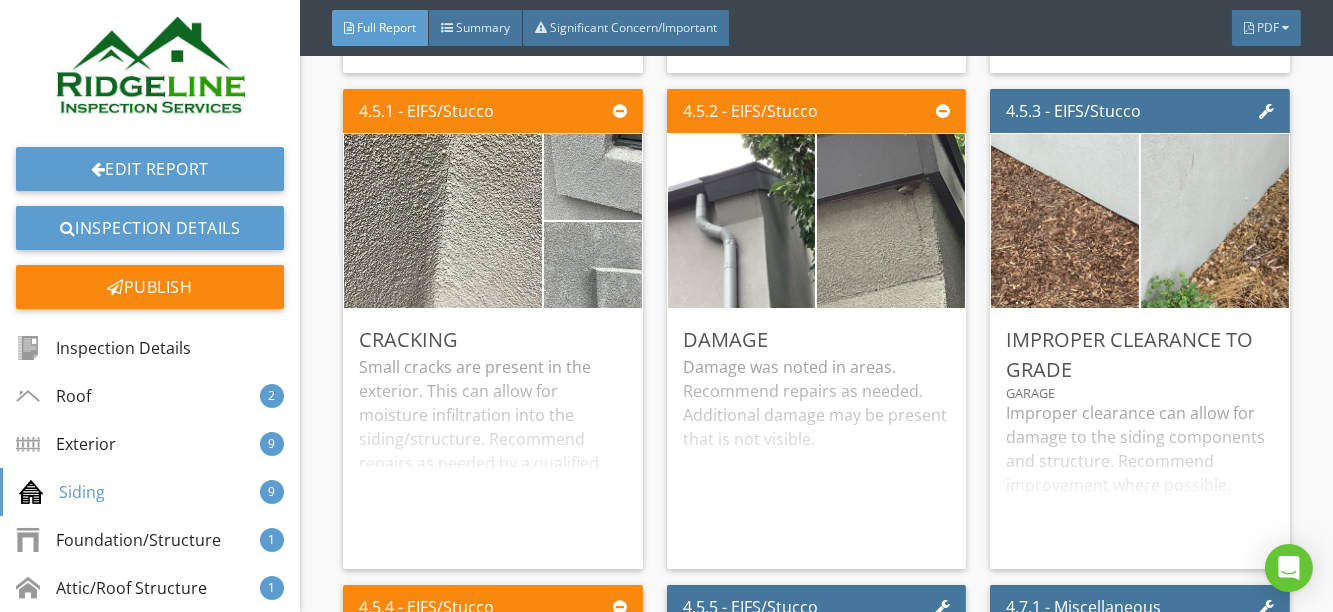 scroll, scrollTop: 7545, scrollLeft: 0, axis: vertical 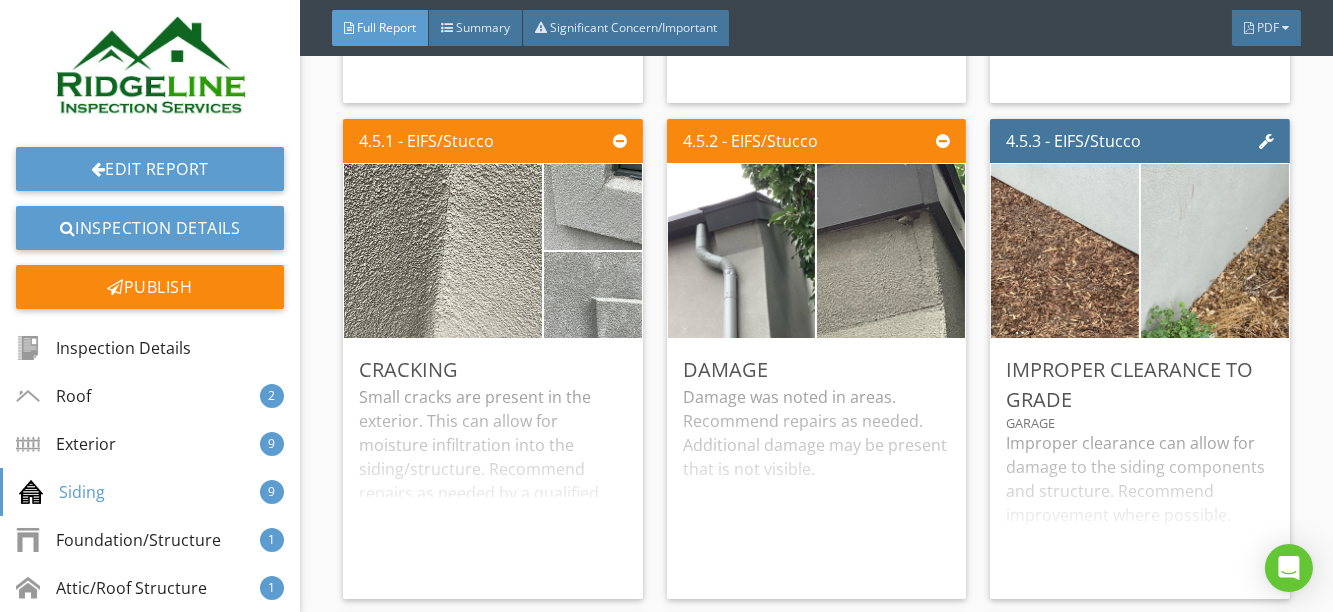 click on "Report Tools
121 North Ave W
Missoula, MT 59801
07/10/2025  8:00 am     Inspector   Jeff Watkins         Agent   Chay Hughes   Keller Williams             Full Report     Summary     Significant Concern/Important     PDF
1 -
Inspection Details
Edit Section
Information
Type of Building
Single Family, Basement Apartment
Edit
Occupancy
Occupied, Furnished
Edit
Weather Conditions
Clear
Edit
Inspection Attendance
Agent walk through, Client relative walk through, Homeowner/tenant for portions
Edit
Ancillary Services
Radon Testing
Edit
Additional Structures Inspected
Detached Garage, Studio
Edit
House Conditions Upon Arrival" at bounding box center [816, 6681] 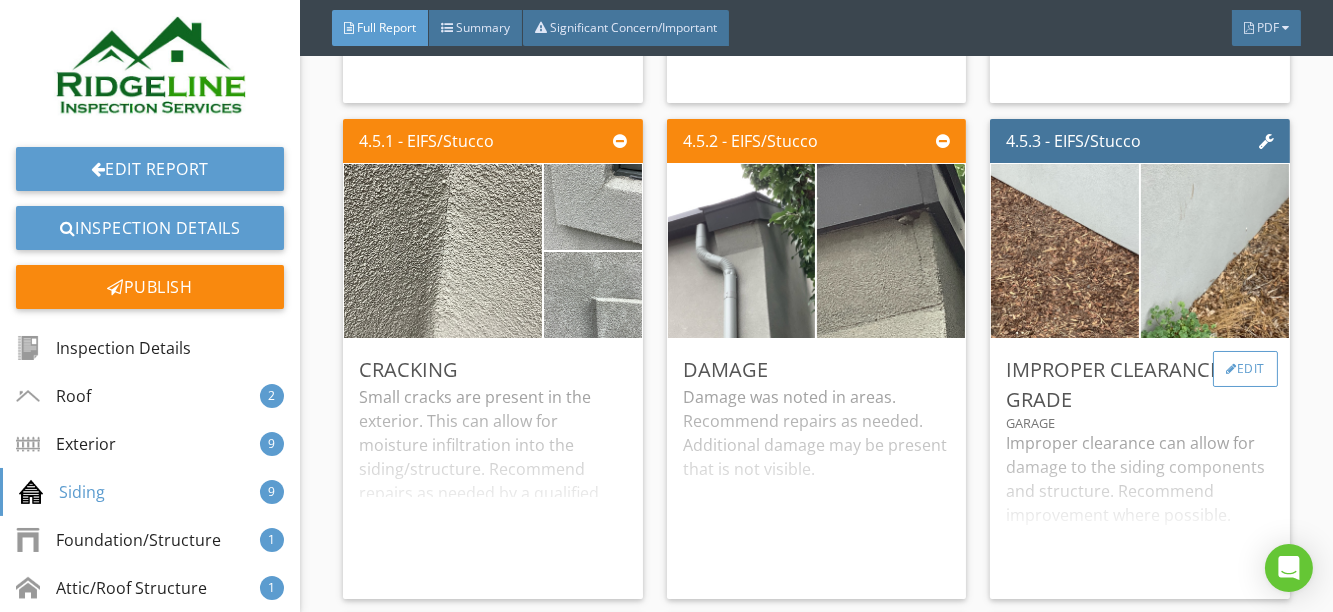 click on "Edit" at bounding box center [1245, 369] 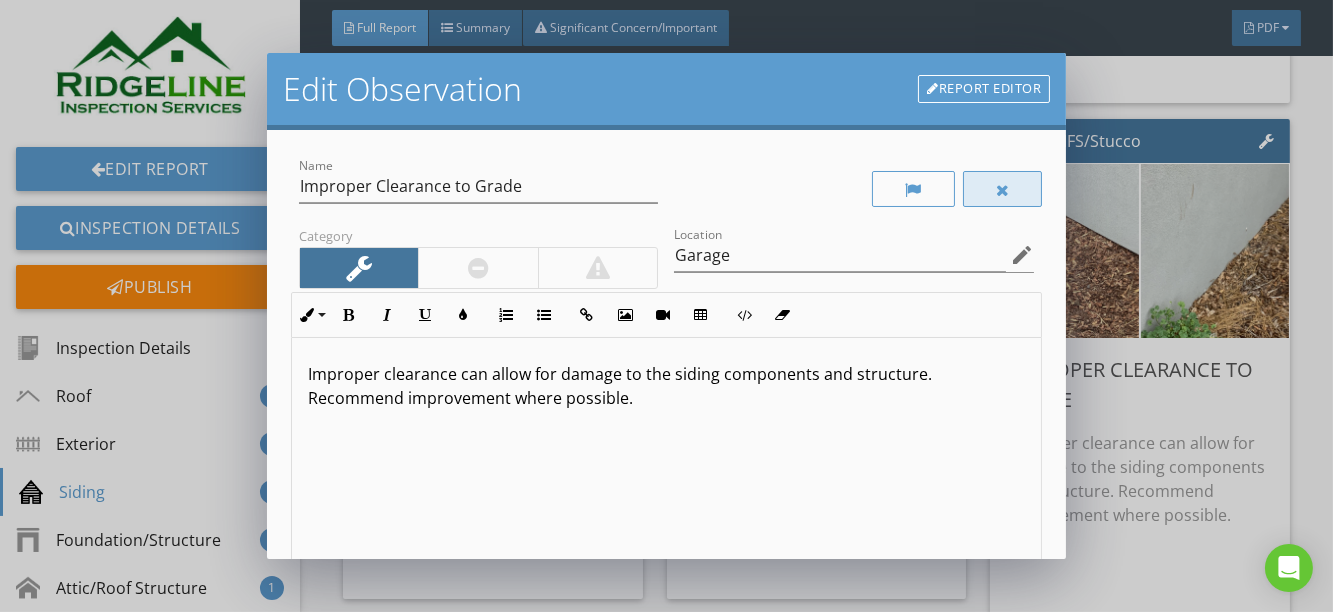 click at bounding box center (1003, 189) 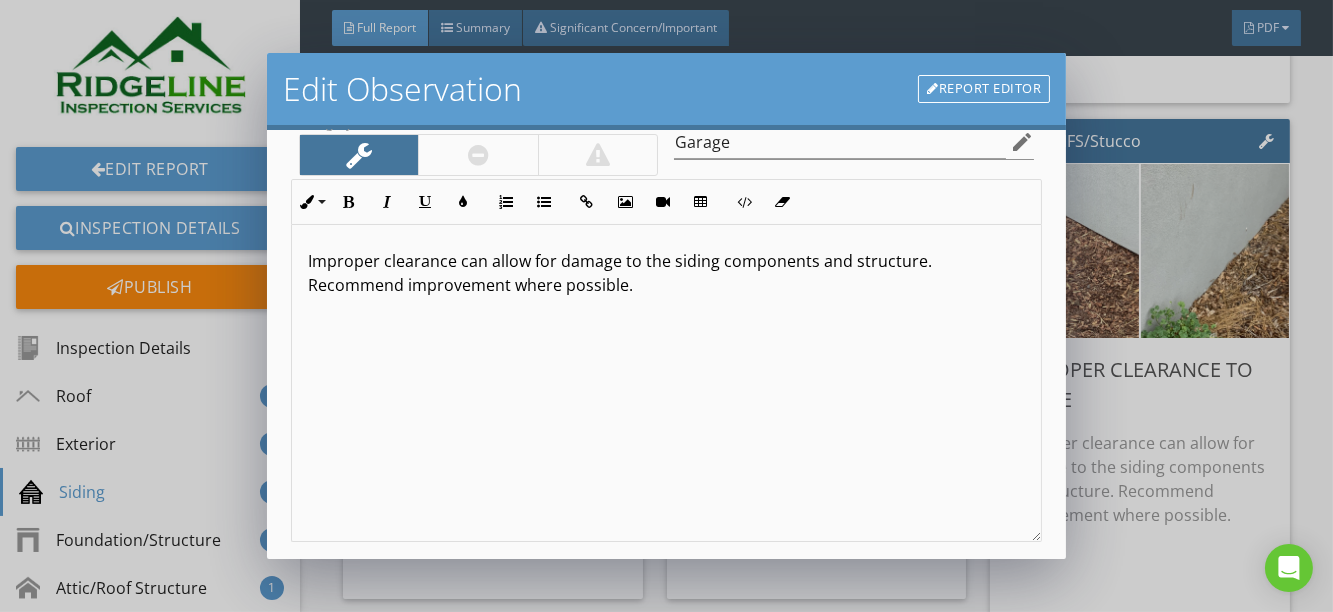 scroll, scrollTop: 356, scrollLeft: 0, axis: vertical 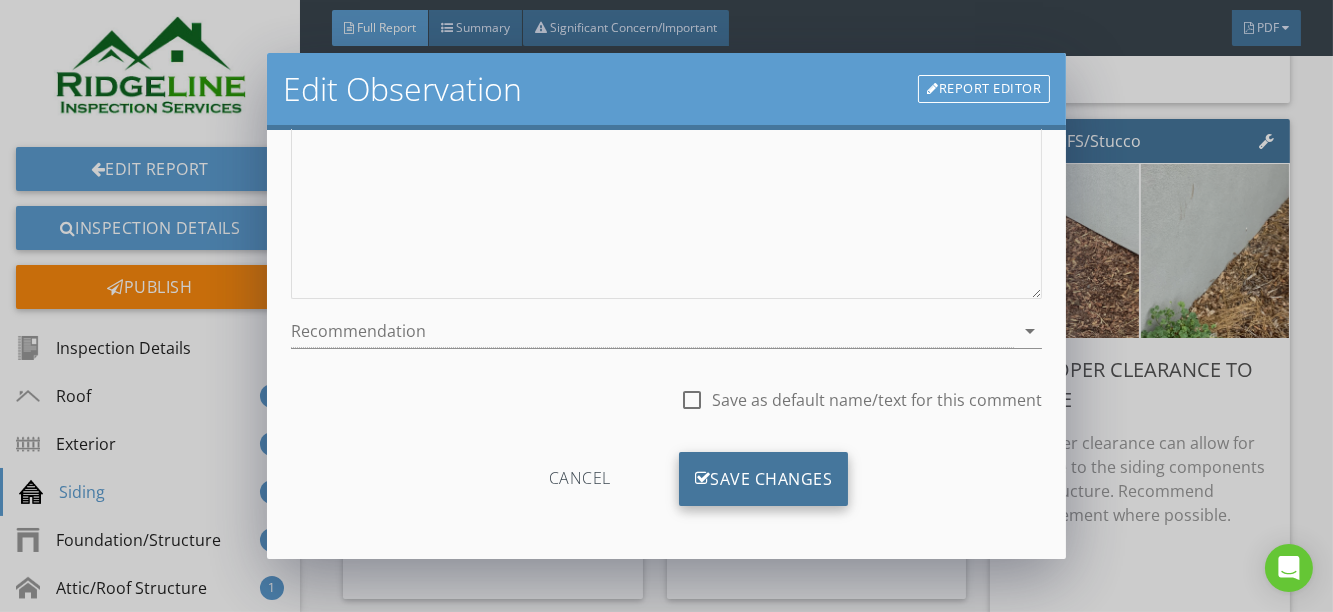 click on "Save Changes" at bounding box center [764, 479] 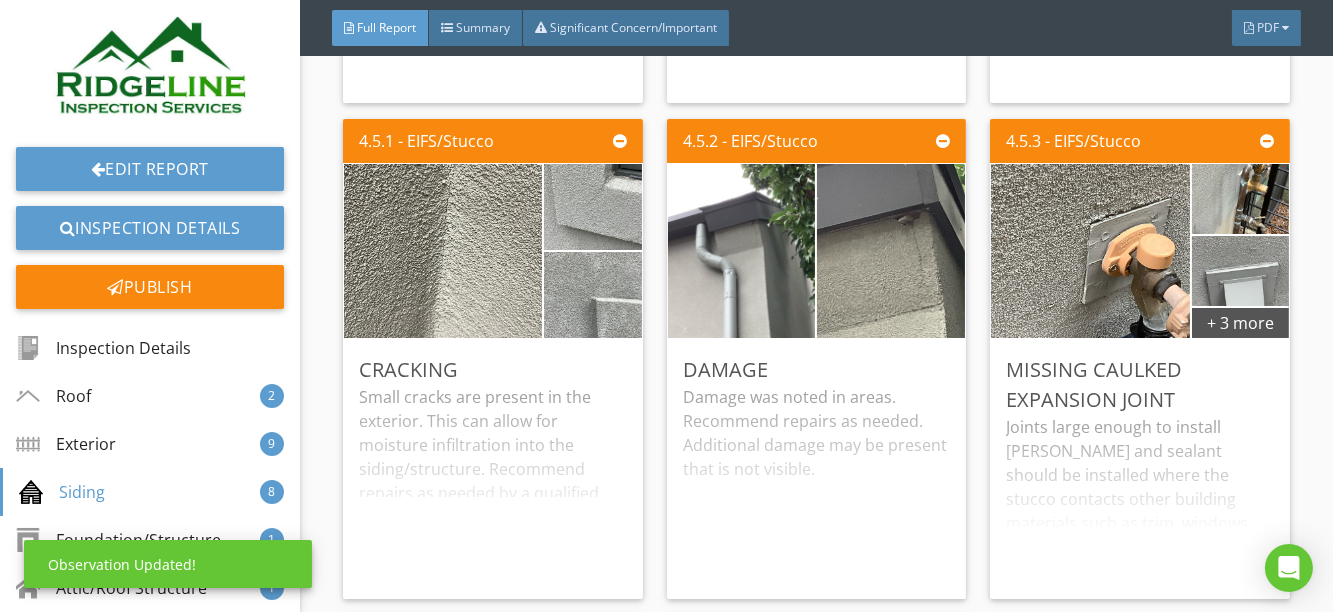 scroll, scrollTop: 120, scrollLeft: 0, axis: vertical 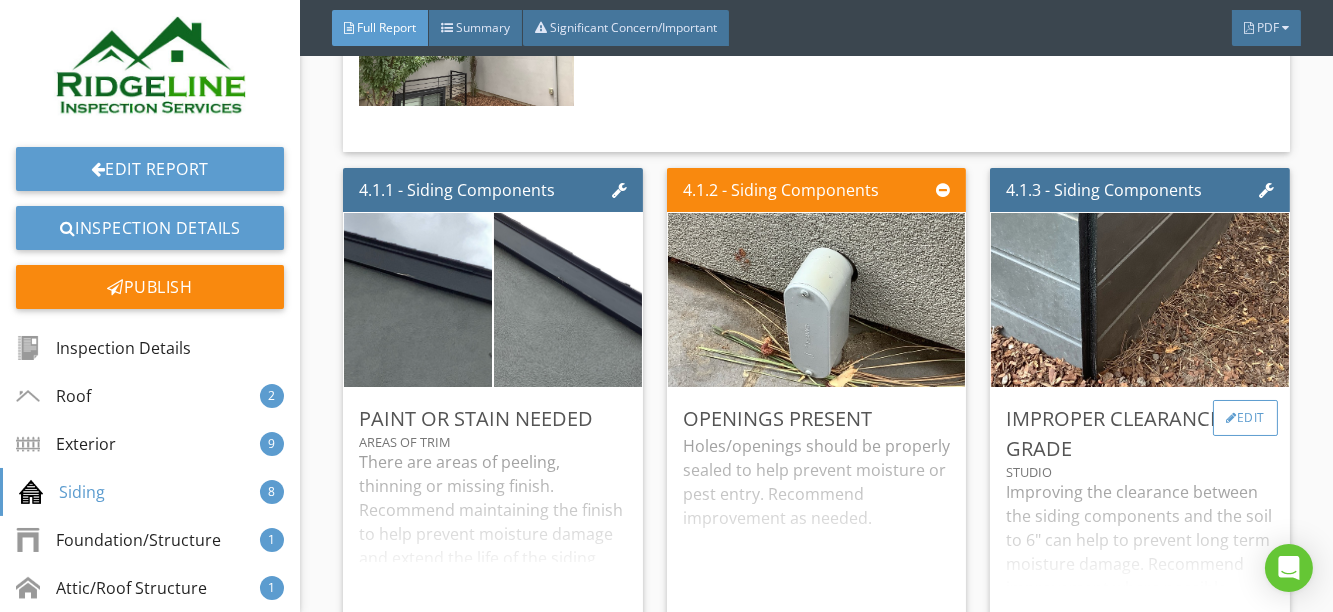 click on "Edit" at bounding box center [1245, 418] 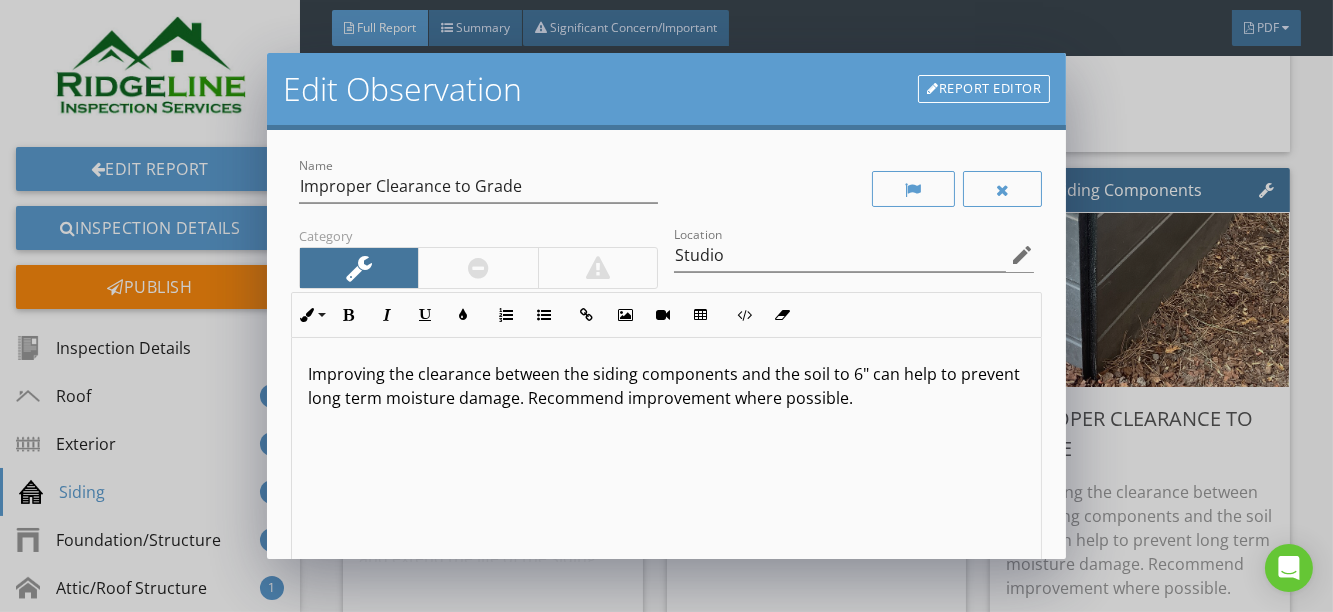 click on "Report Editor" at bounding box center [984, 89] 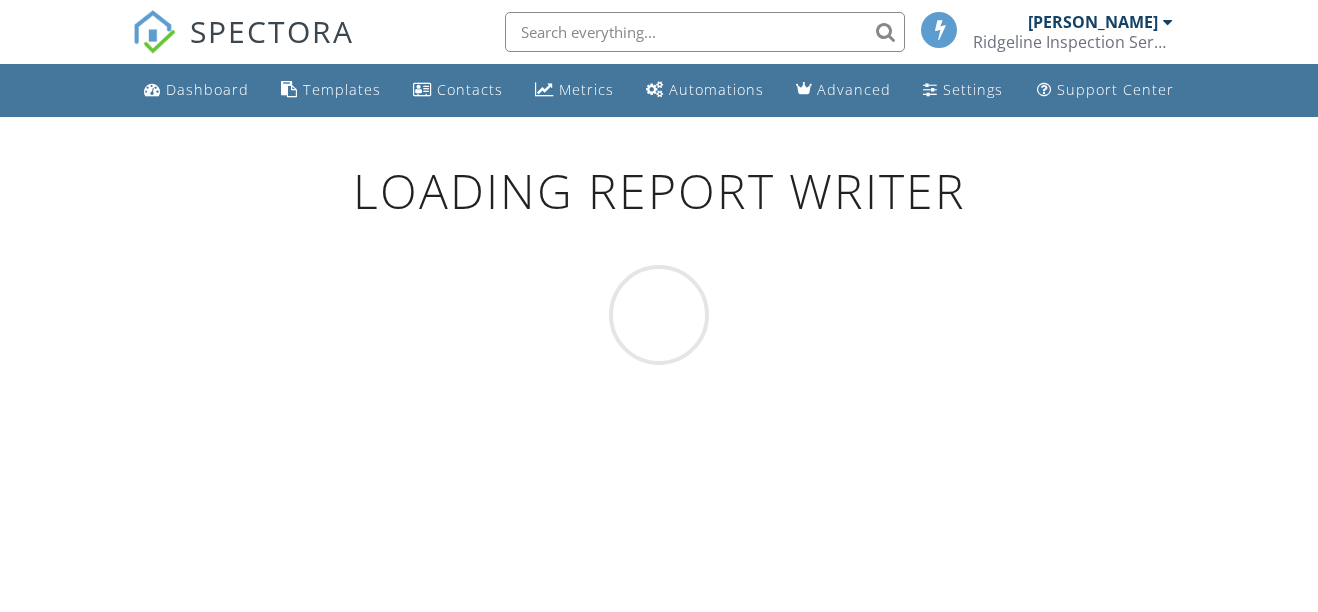 scroll, scrollTop: 0, scrollLeft: 0, axis: both 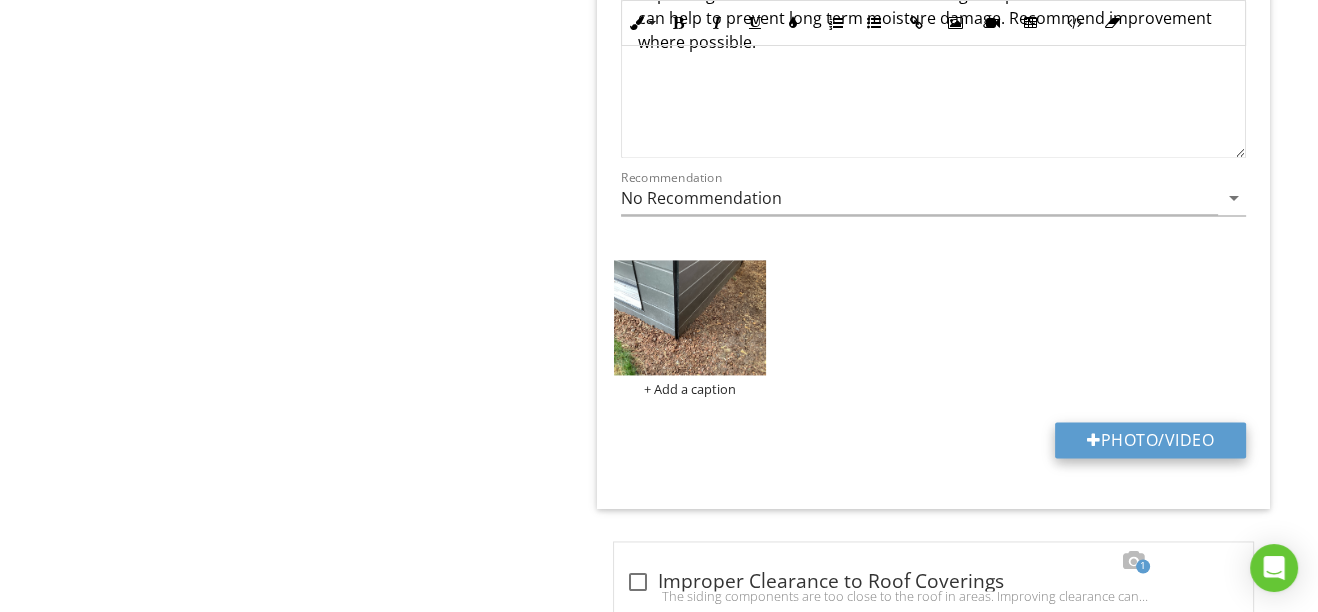 click on "Photo/Video" at bounding box center (1150, 440) 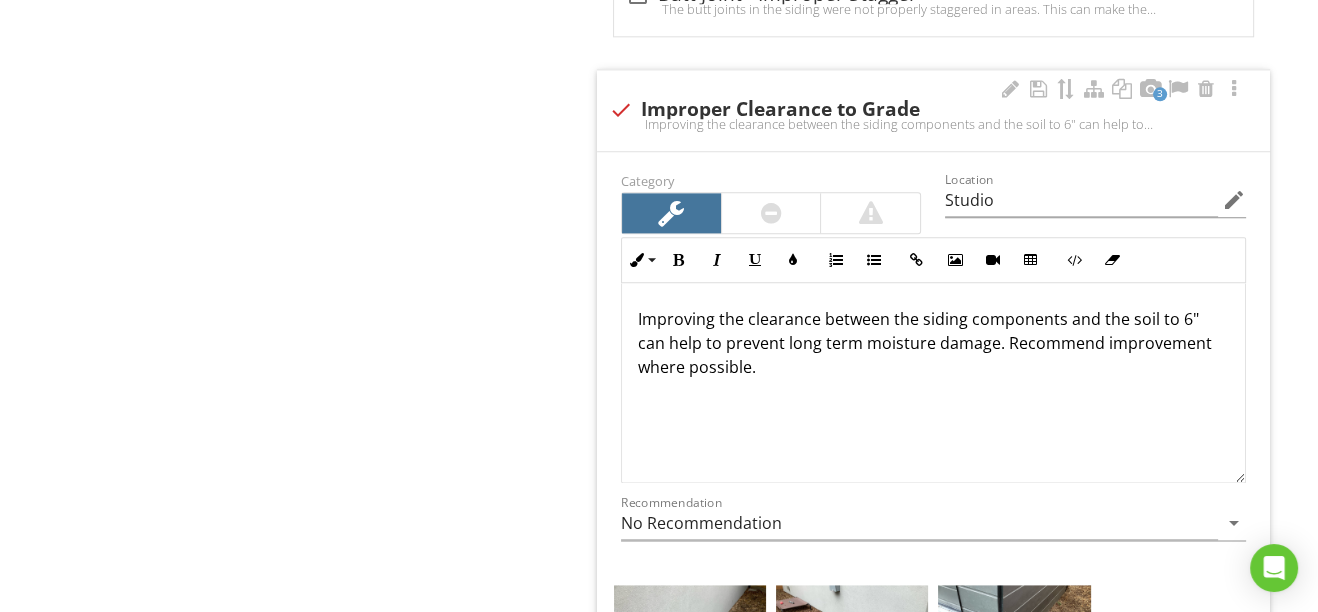 scroll, scrollTop: 2655, scrollLeft: 0, axis: vertical 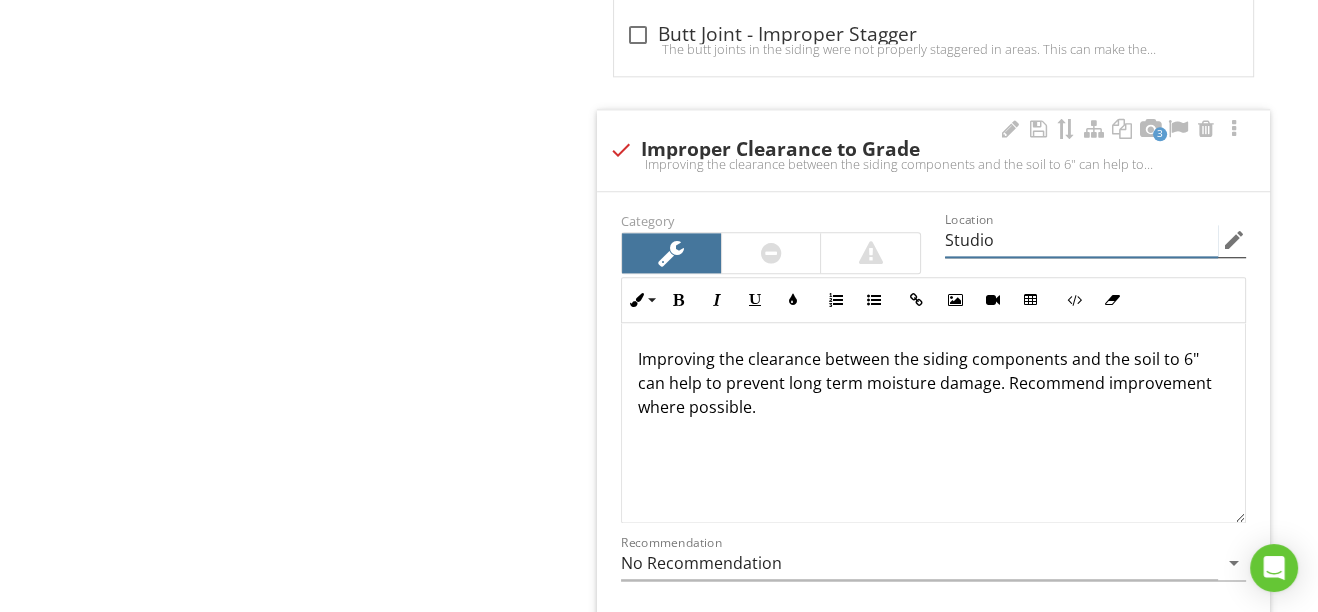 click on "Studio" at bounding box center (1081, 240) 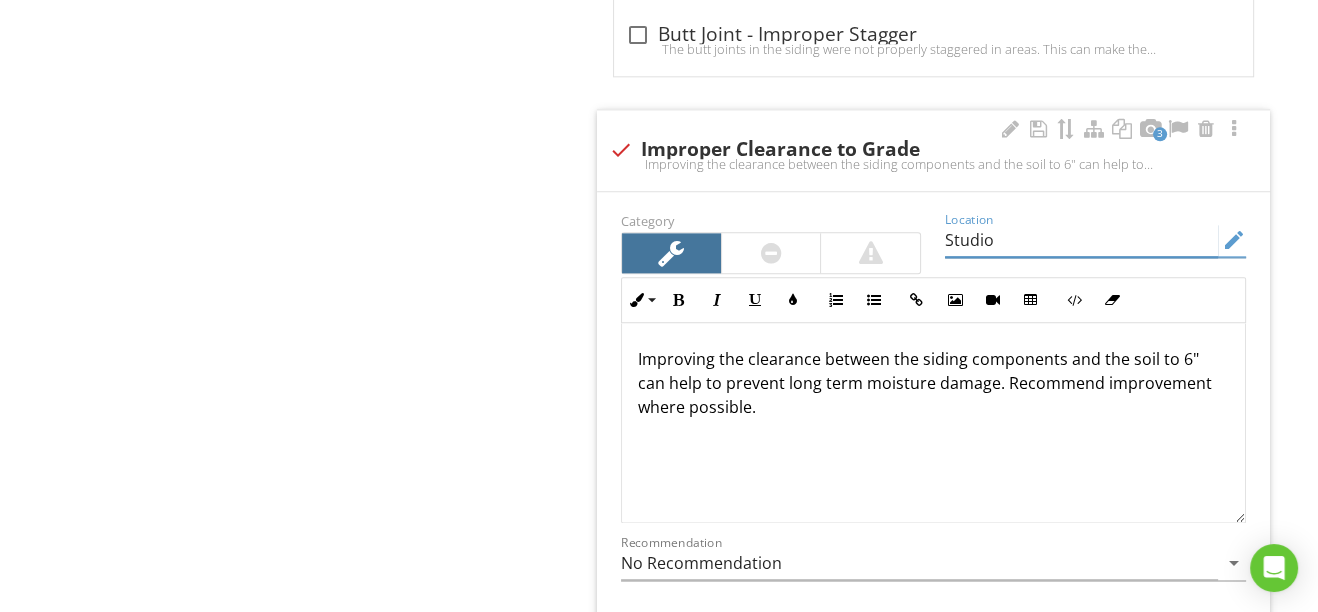 drag, startPoint x: 998, startPoint y: 228, endPoint x: 944, endPoint y: 231, distance: 54.08327 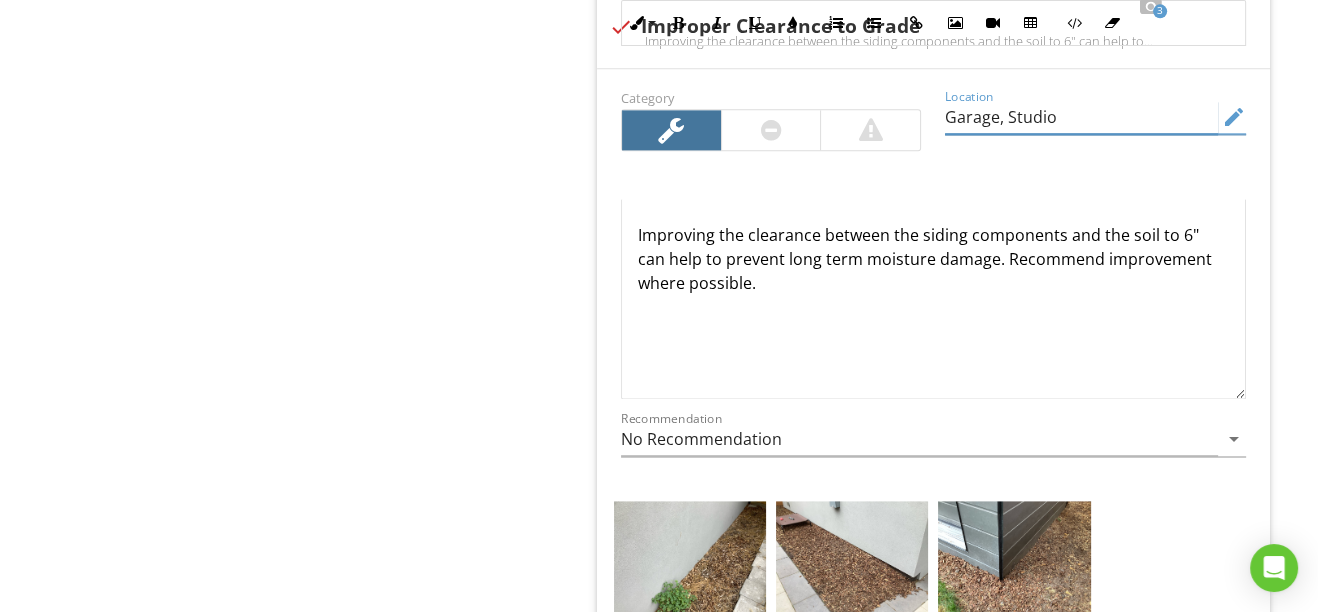 scroll, scrollTop: 3110, scrollLeft: 0, axis: vertical 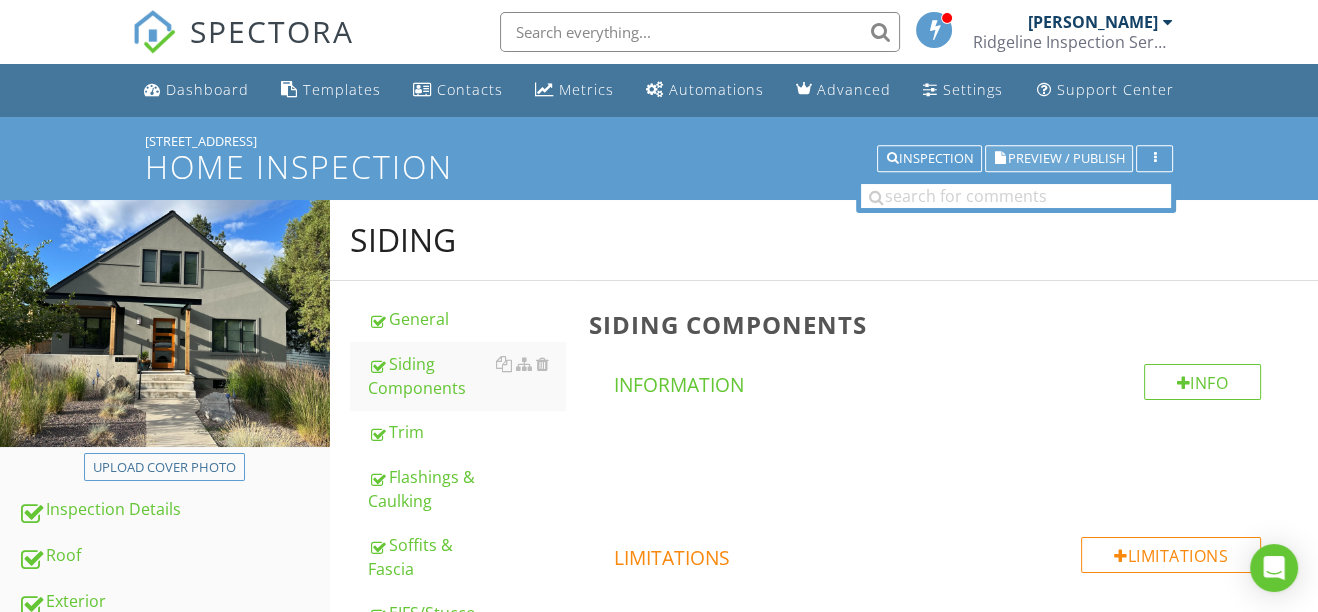 type on "Garage, Studio" 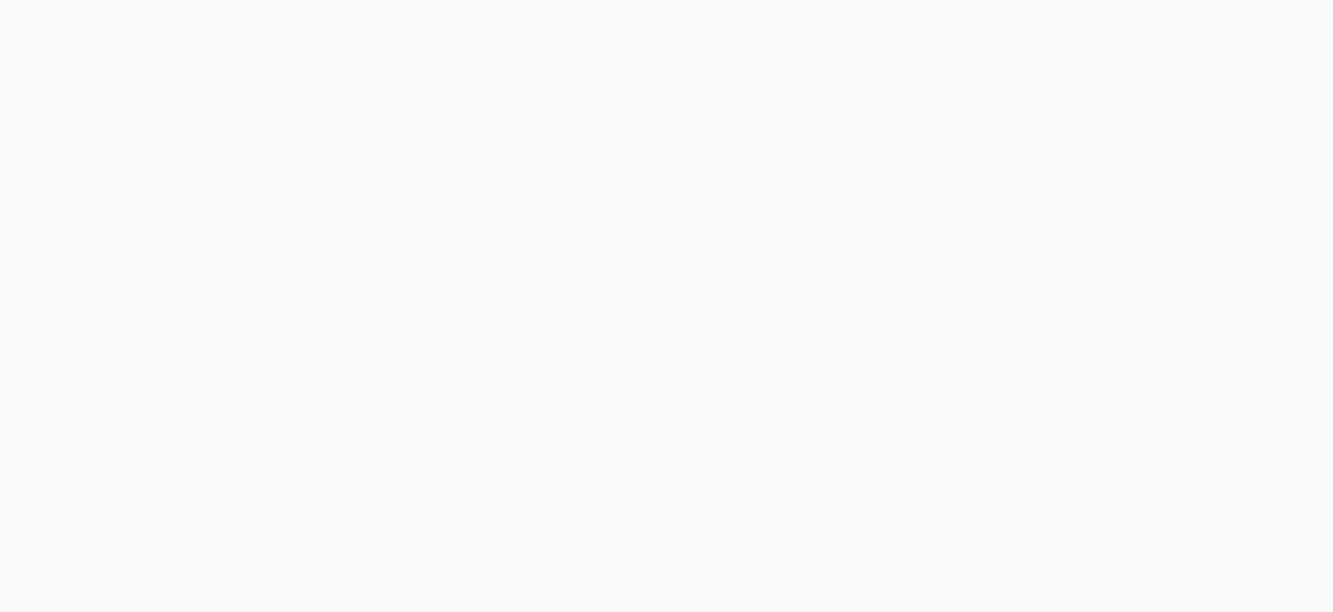 scroll, scrollTop: 0, scrollLeft: 0, axis: both 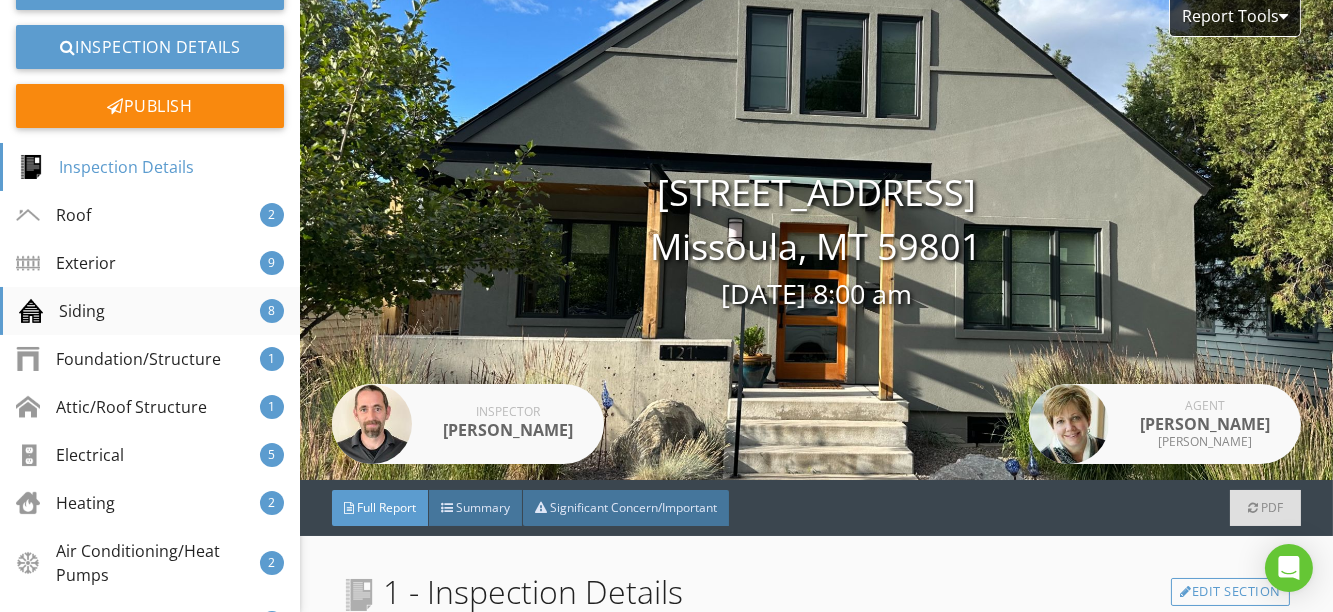 click on "Siding
8" at bounding box center [150, 311] 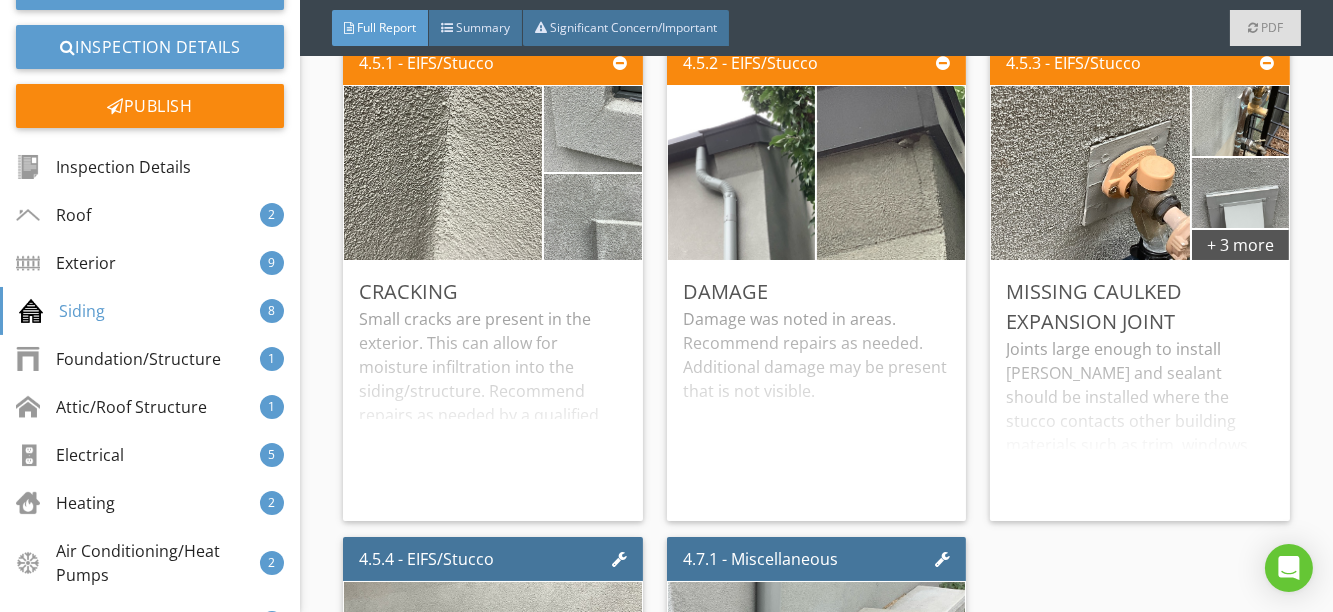 scroll, scrollTop: 7652, scrollLeft: 0, axis: vertical 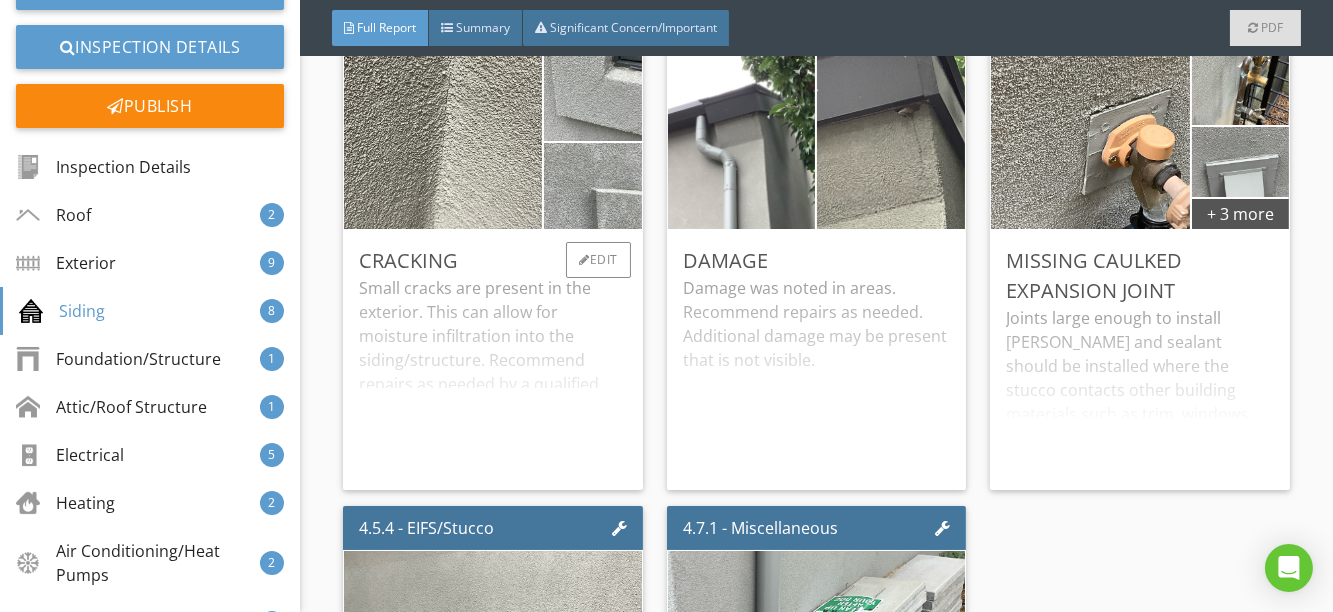 click on "Small cracks are present in the exterior. This can allow for moisture infiltration into the siding/structure. Recommend repairs as needed by a qualified installer." at bounding box center [493, 375] 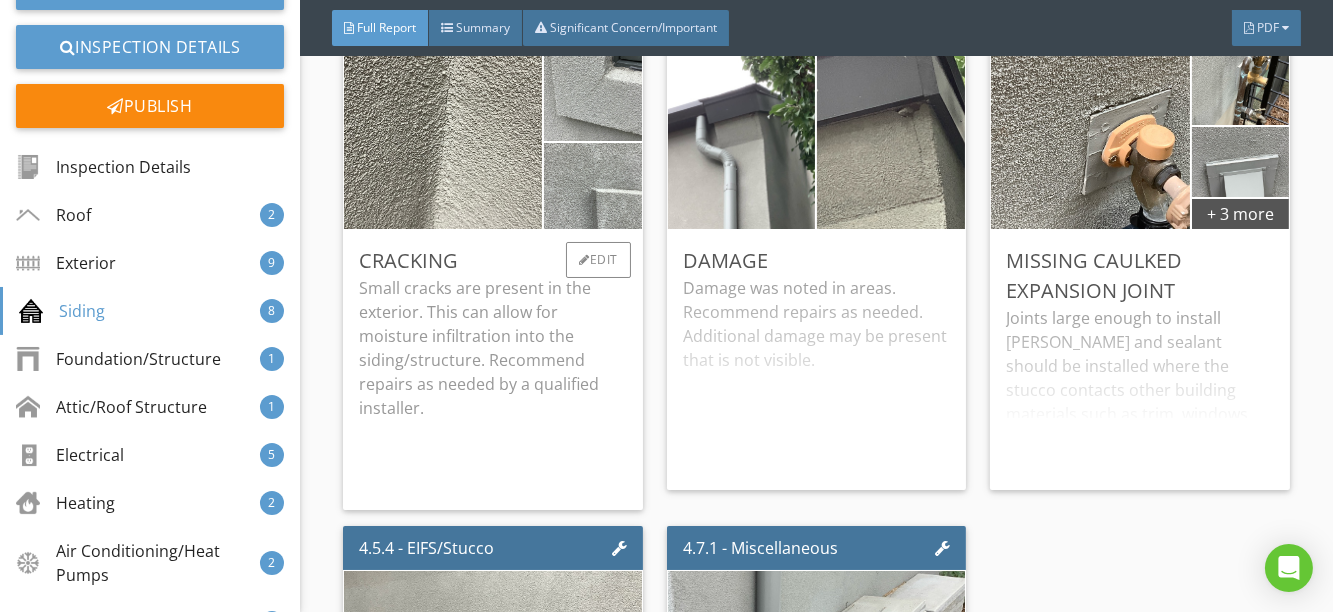 click on "Small cracks are present in the exterior. This can allow for moisture infiltration into the siding/structure. Recommend repairs as needed by a qualified installer." at bounding box center (493, 348) 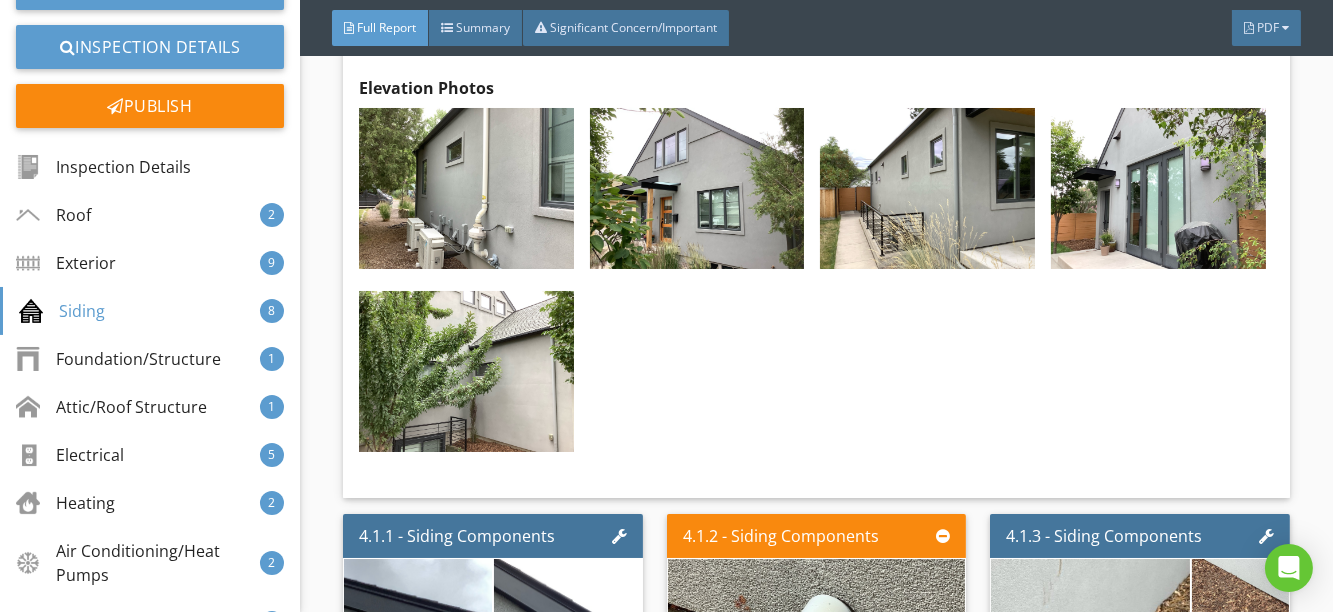 scroll, scrollTop: 6197, scrollLeft: 0, axis: vertical 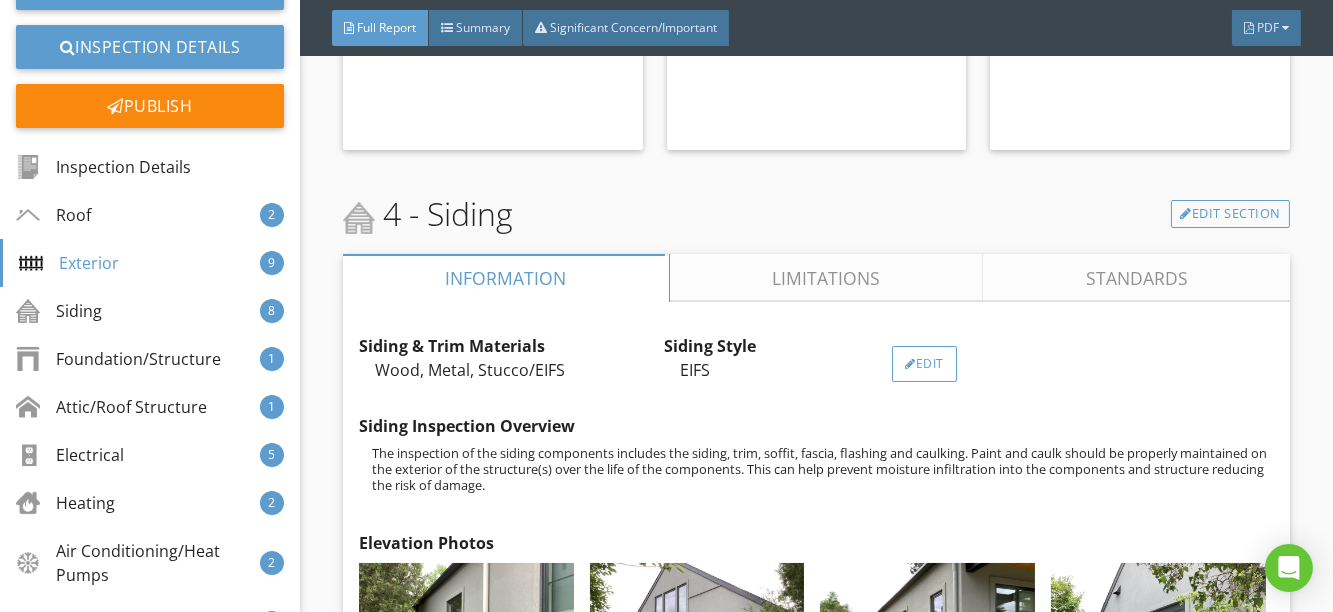 click on "Edit" at bounding box center (924, 364) 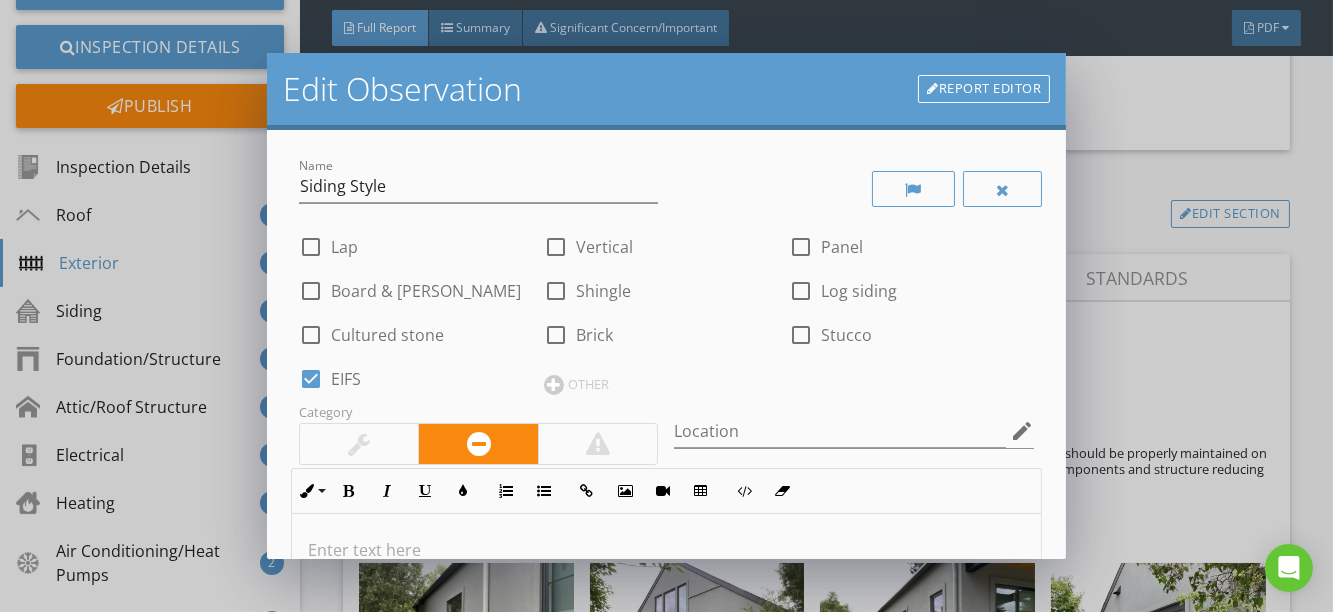 click on "Edit Observation
Report Editor
Name Siding Style       check_box_outline_blank Lap check_box_outline_blank Vertical check_box_outline_blank Panel check_box_outline_blank Board & batten check_box_outline_blank Shingle check_box_outline_blank Log siding check_box_outline_blank Cultured stone check_box_outline_blank Brick check_box_outline_blank Stucco check_box EIFS     OTHER           Category               Location edit   Inline Style XLarge Large Normal Small Light Small/Light Bold Italic Underline Colors Ordered List Unordered List Insert Link Insert Image Insert Video Insert Table Code View Clear Formatting Enter text here   Recommendation arrow_drop_down     check_box_outline_blank Save as default name/text for this comment   Cancel
Save Changes" at bounding box center [666, 306] 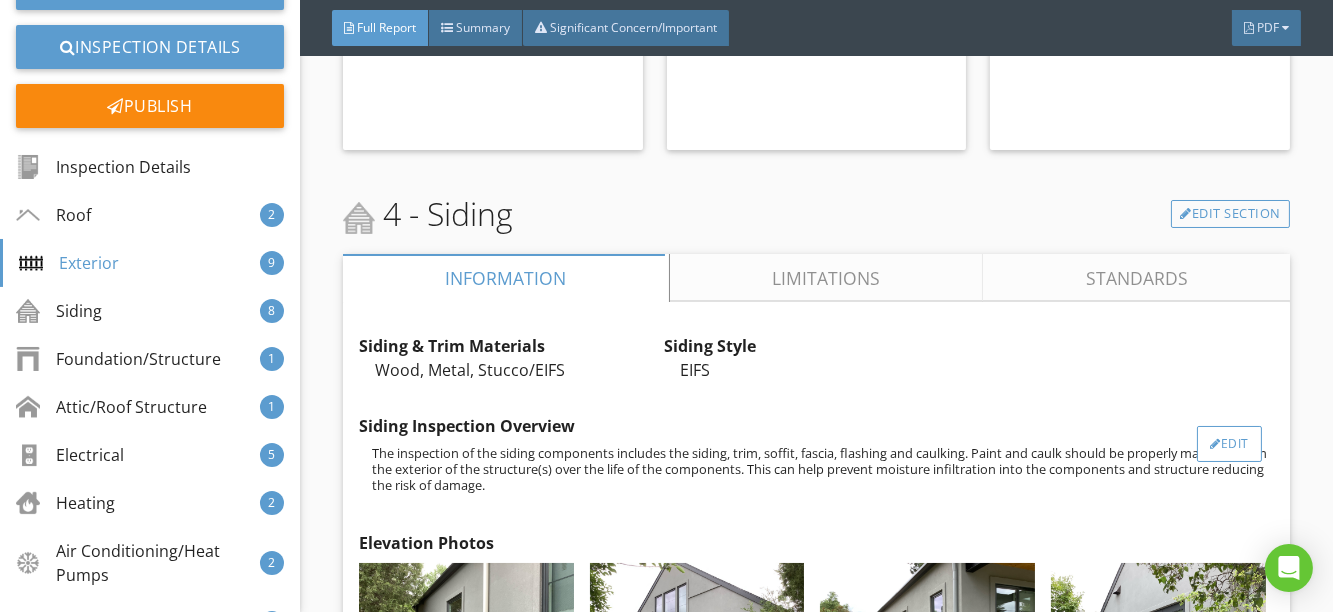 click at bounding box center (1215, 444) 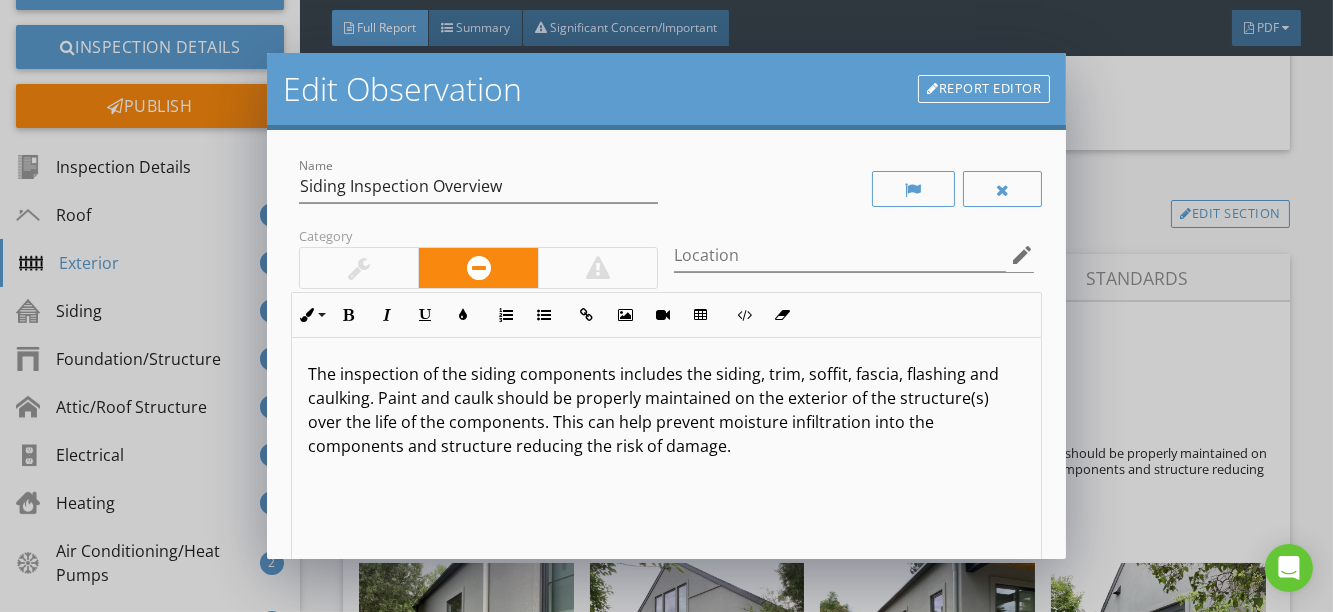 click on "The inspection of the siding components includes the siding, trim, soffit, fascia, flashing and caulking. Paint and caulk should be properly maintained on the exterior of the structure(s) over the life of the components. This can help prevent moisture infiltration into the components and structure reducing the risk of damage." at bounding box center (667, 410) 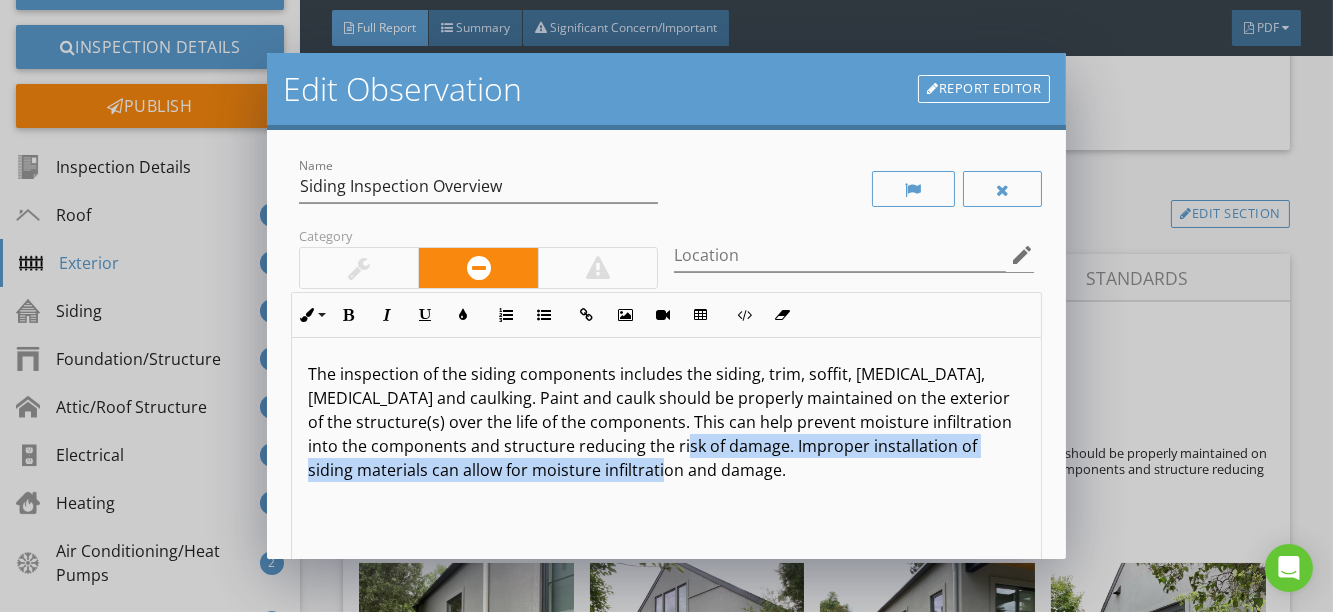 drag, startPoint x: 725, startPoint y: 447, endPoint x: 751, endPoint y: 474, distance: 37.48333 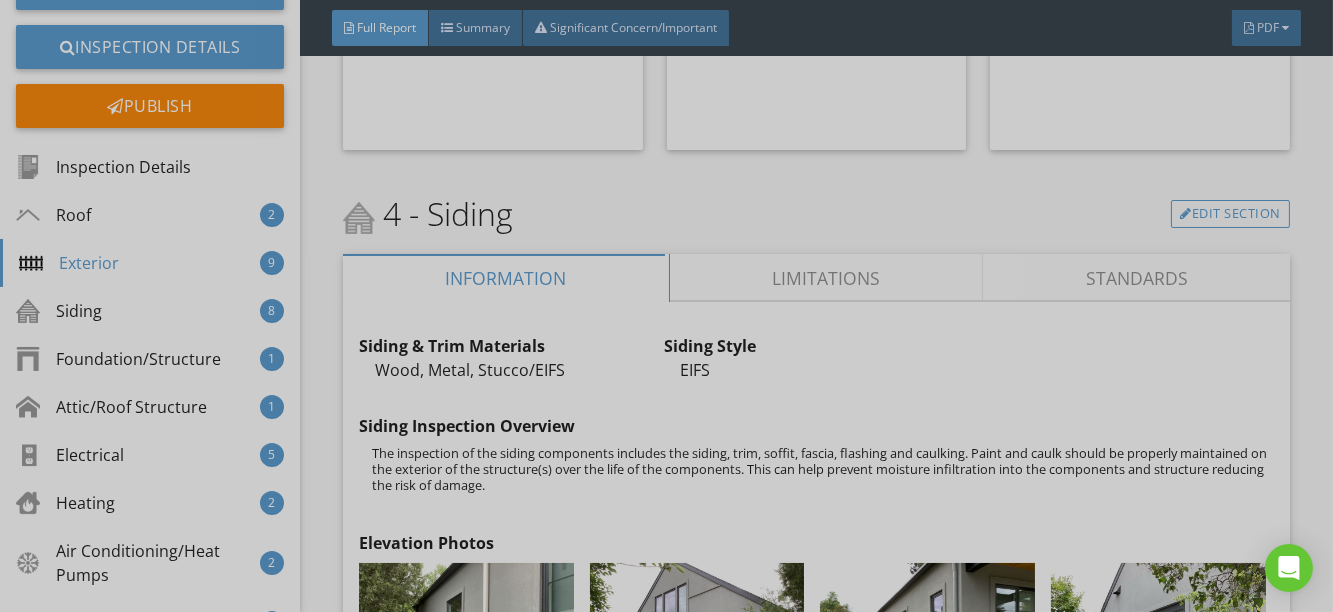 click at bounding box center (666, 306) 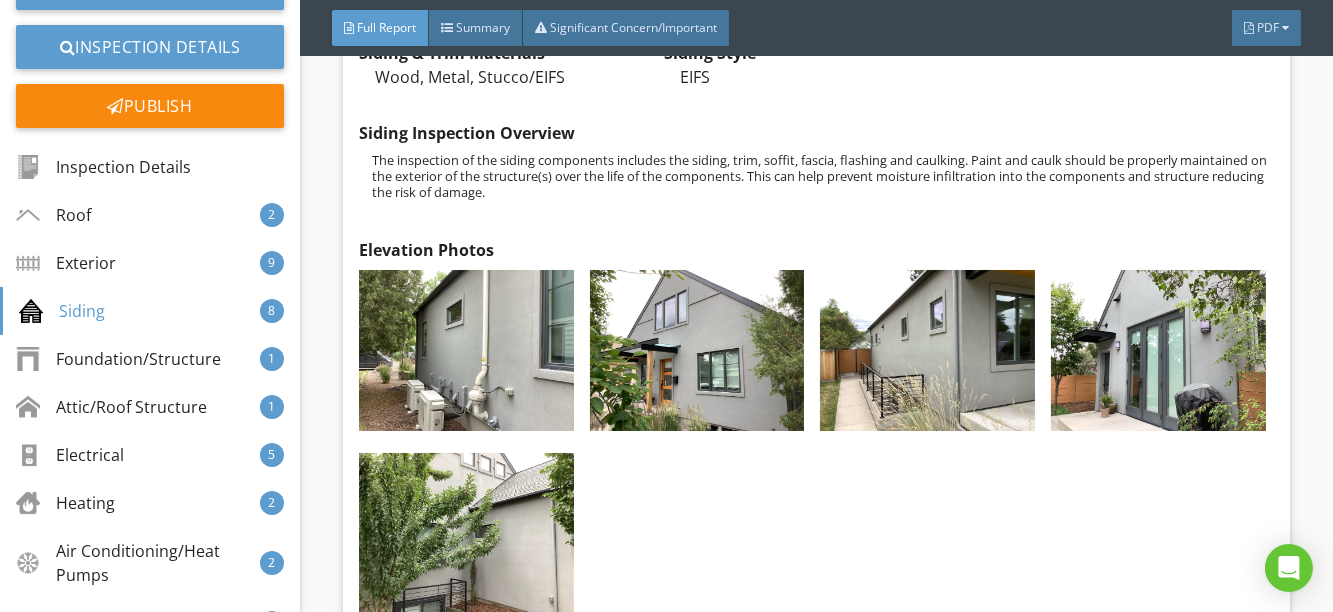 scroll, scrollTop: 6379, scrollLeft: 0, axis: vertical 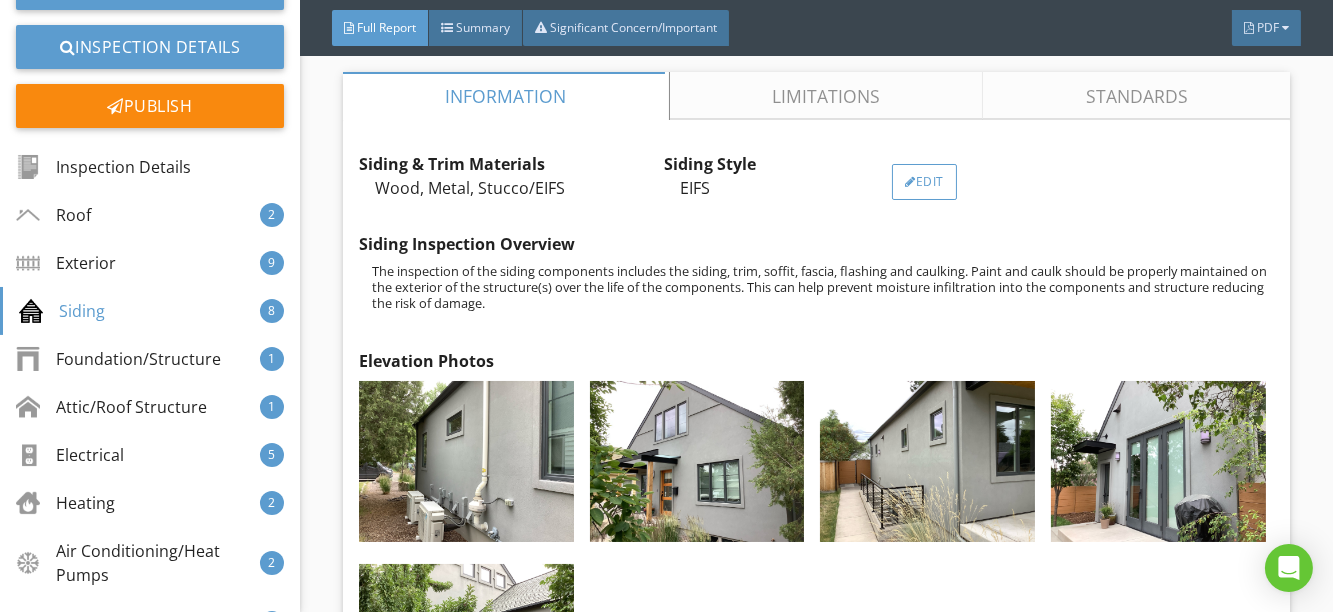 click at bounding box center [910, 182] 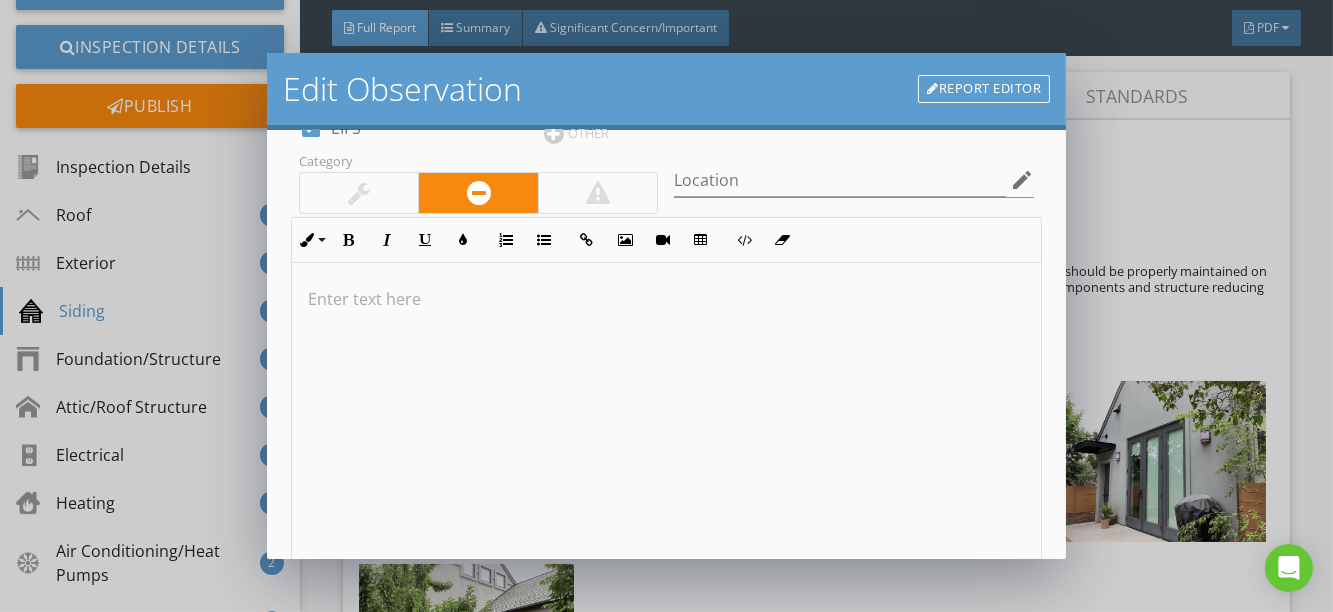 scroll, scrollTop: 272, scrollLeft: 0, axis: vertical 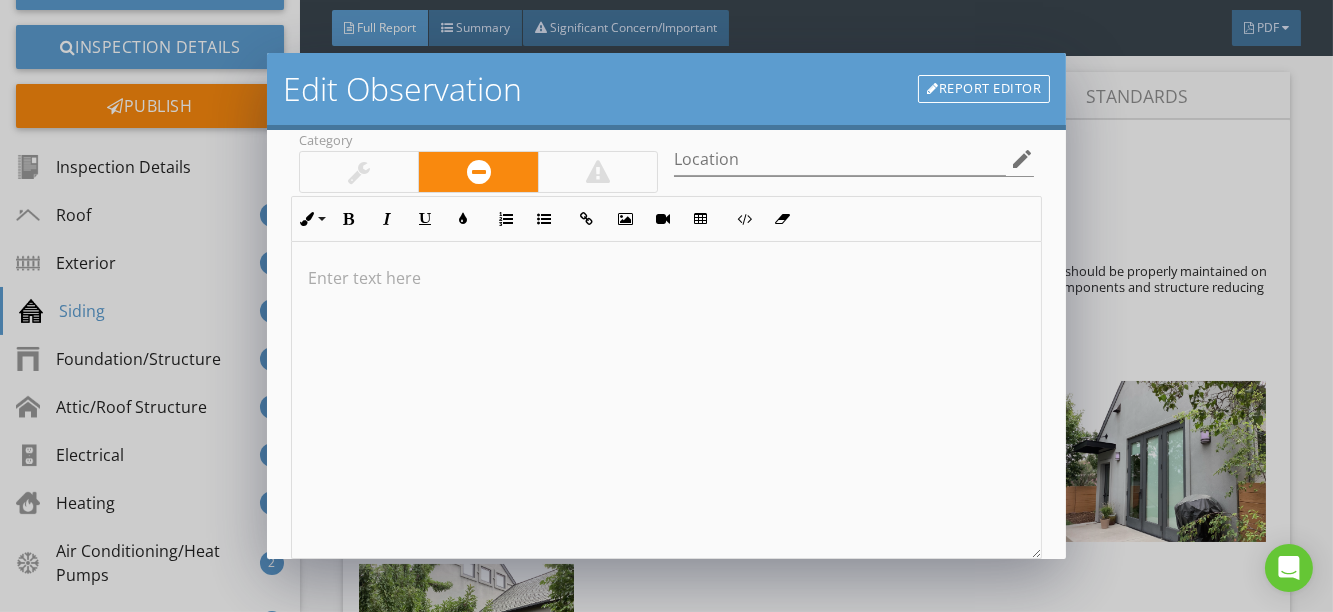 click at bounding box center [667, 400] 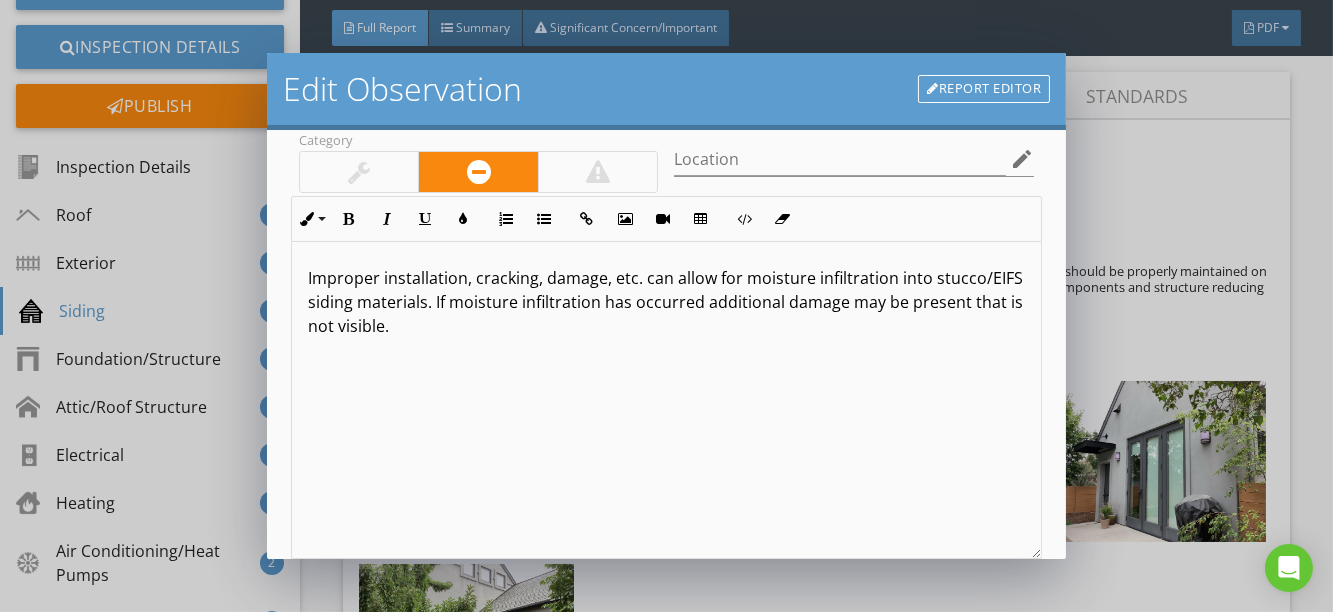 scroll, scrollTop: 0, scrollLeft: 0, axis: both 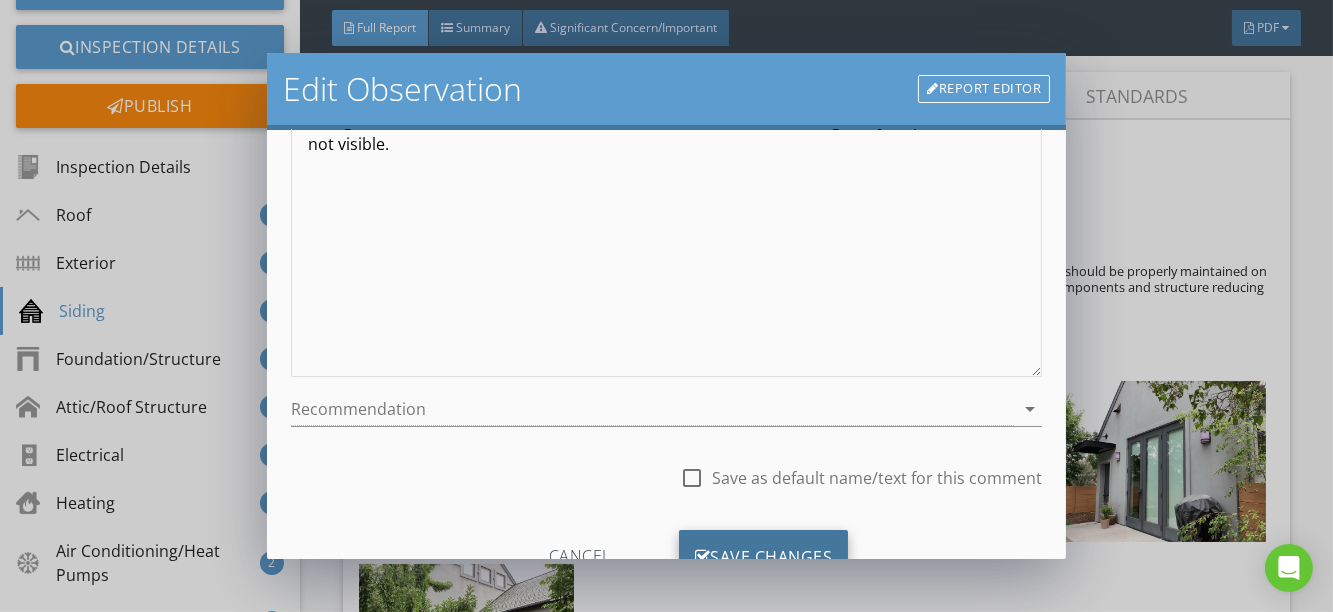 click on "Save Changes" at bounding box center [764, 557] 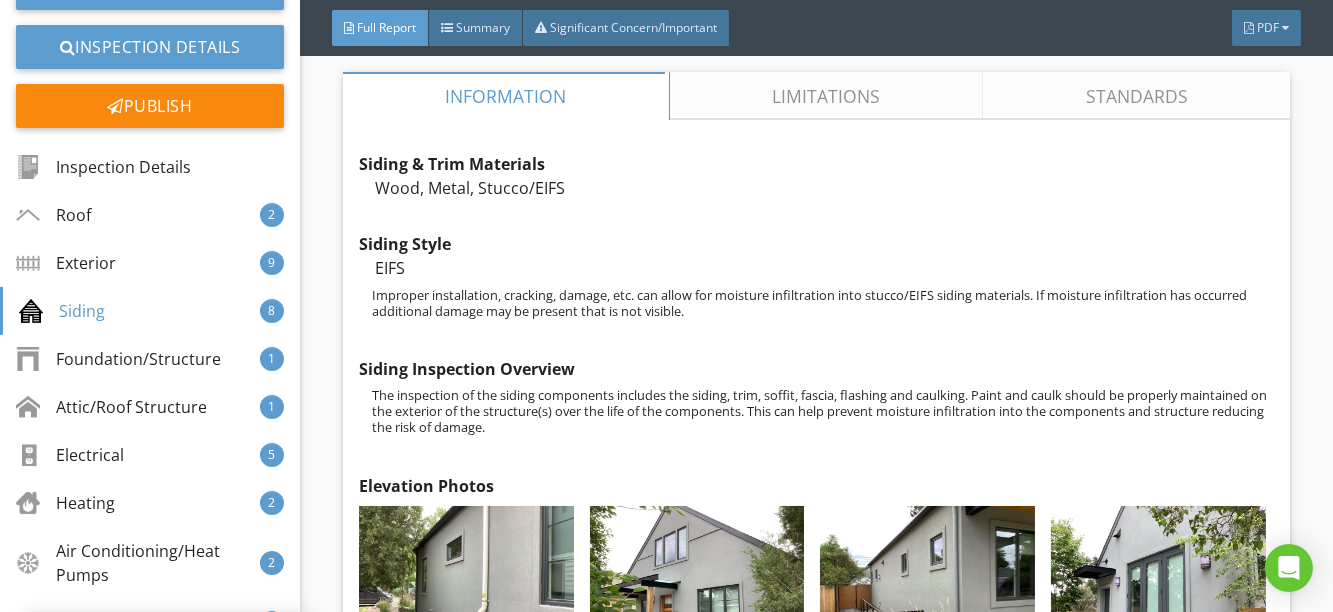 scroll, scrollTop: 296, scrollLeft: 0, axis: vertical 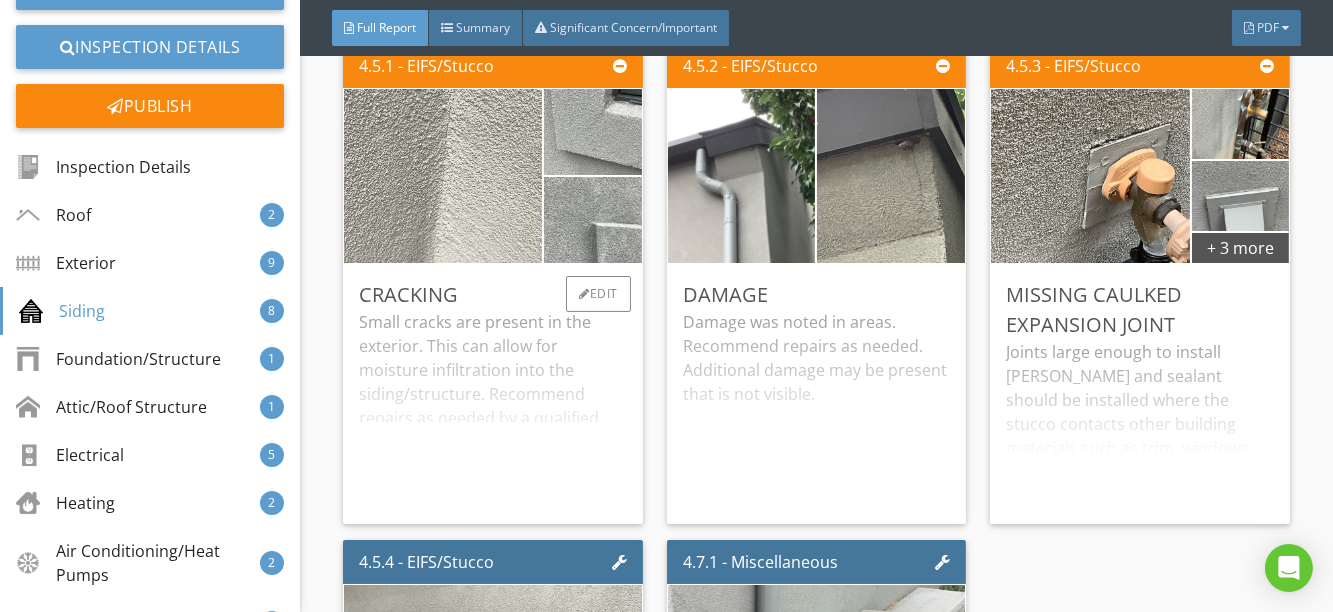 click at bounding box center [443, 176] 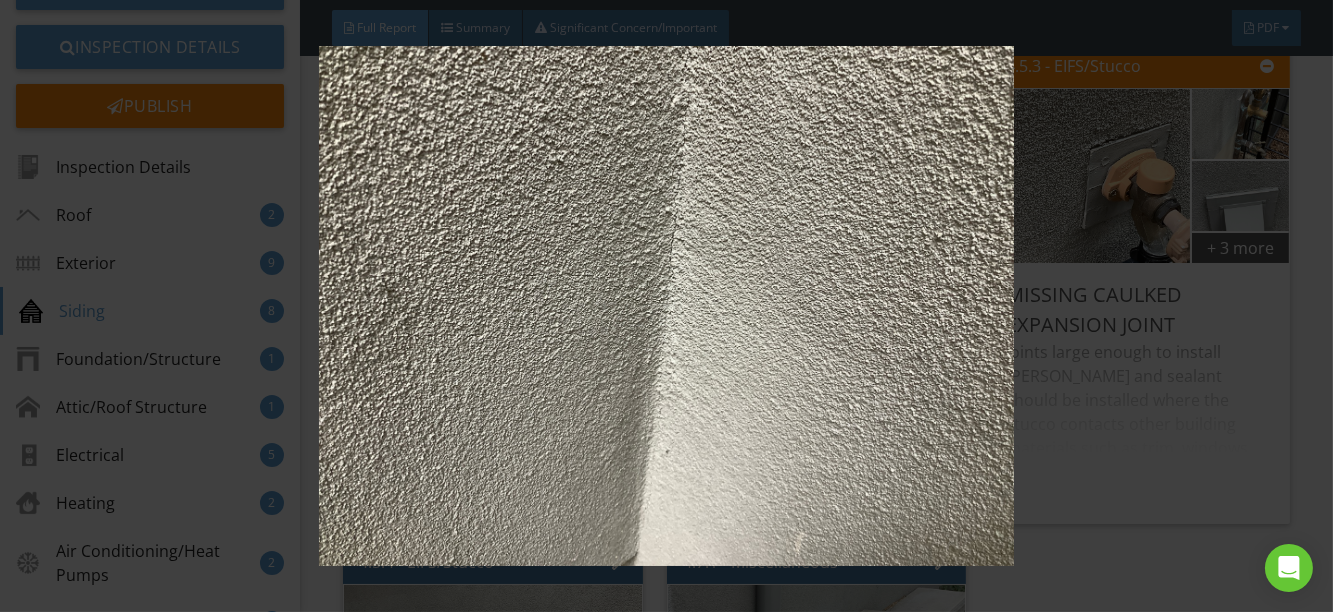 click at bounding box center [666, 306] 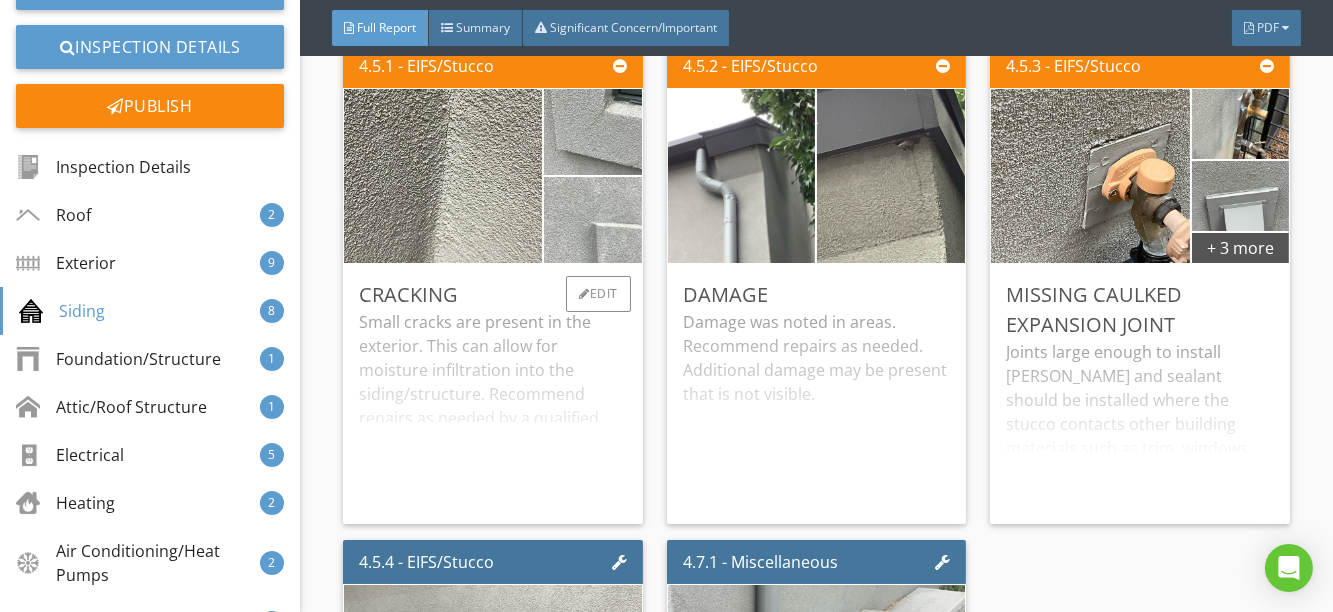 click at bounding box center (592, 220) 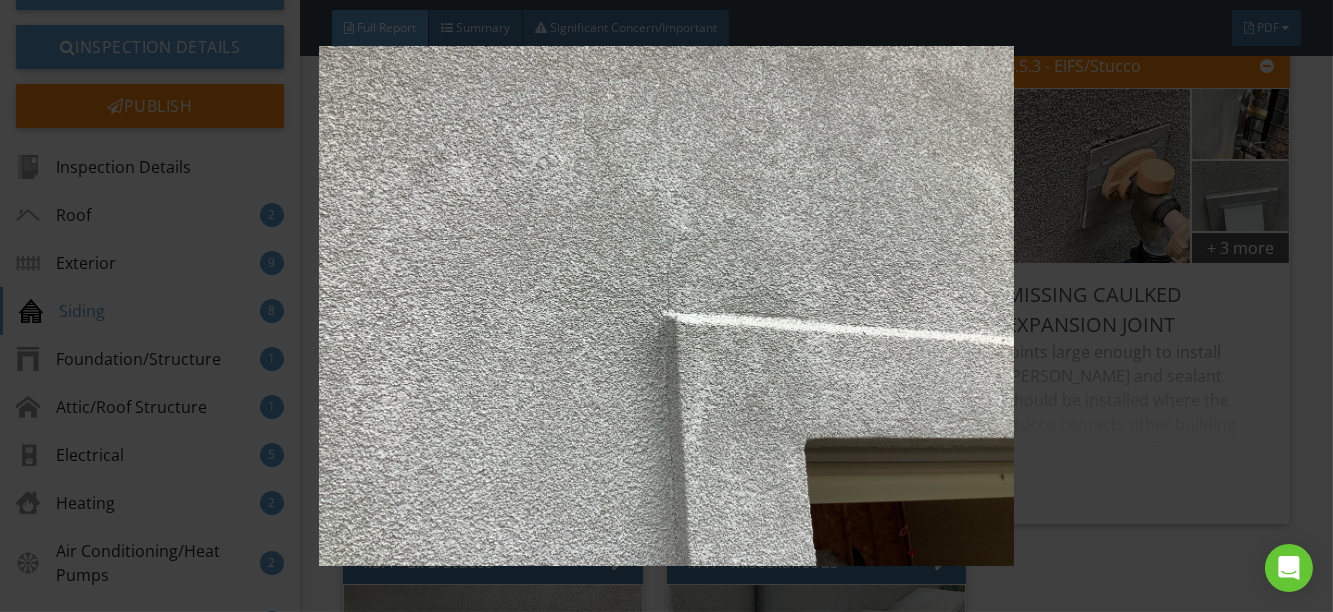 click at bounding box center (666, 306) 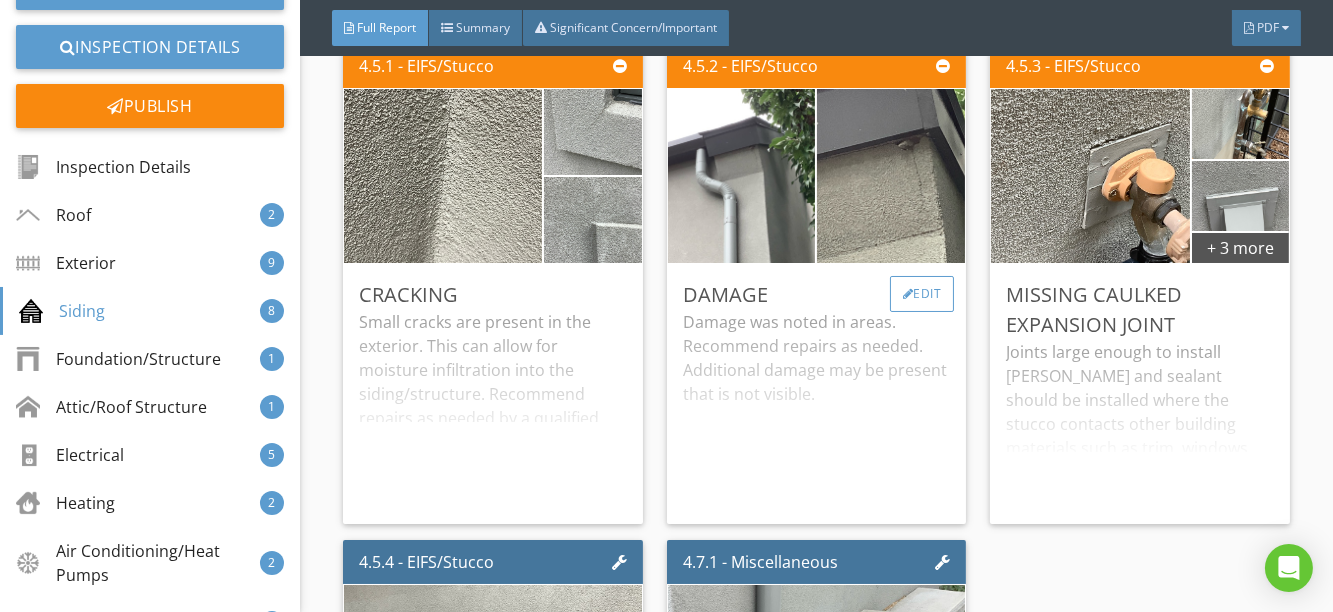 click on "Edit" at bounding box center (922, 294) 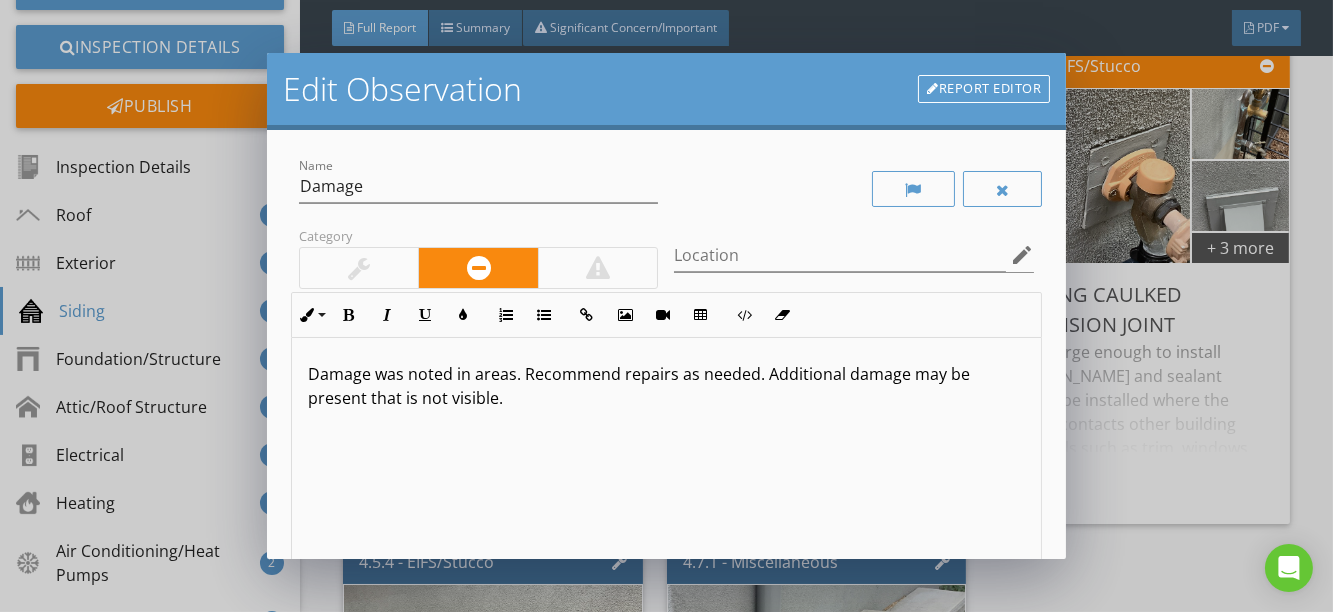 click on "Report Editor" at bounding box center (984, 89) 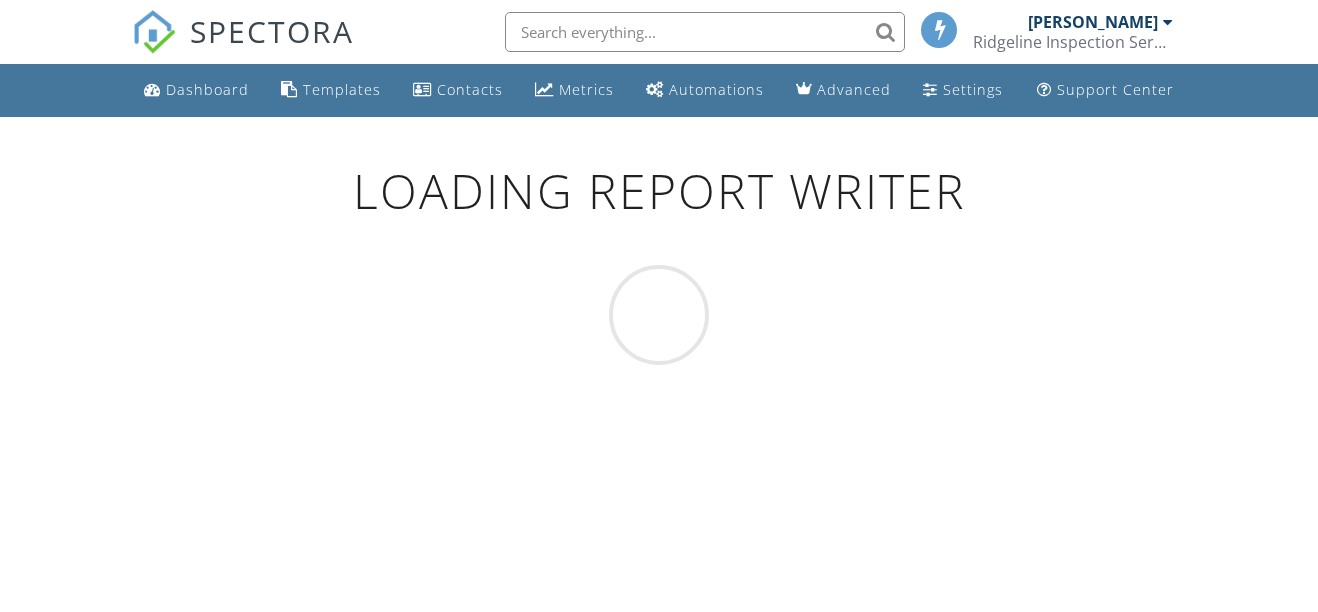 scroll, scrollTop: 0, scrollLeft: 0, axis: both 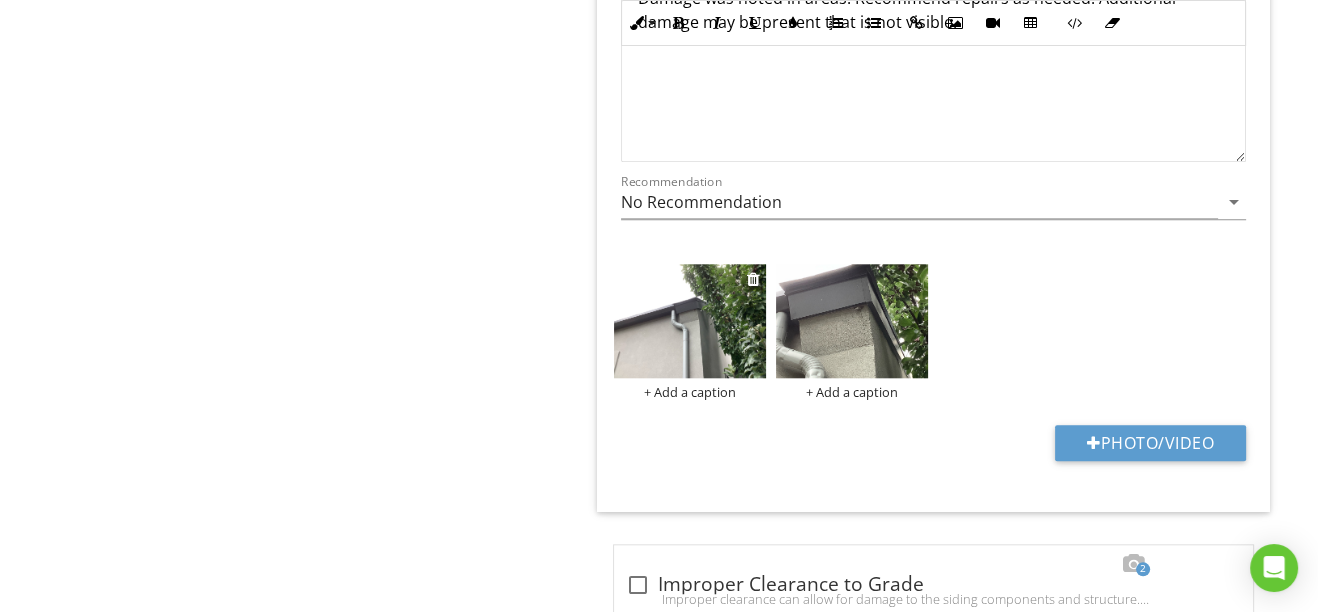 click at bounding box center [690, 321] 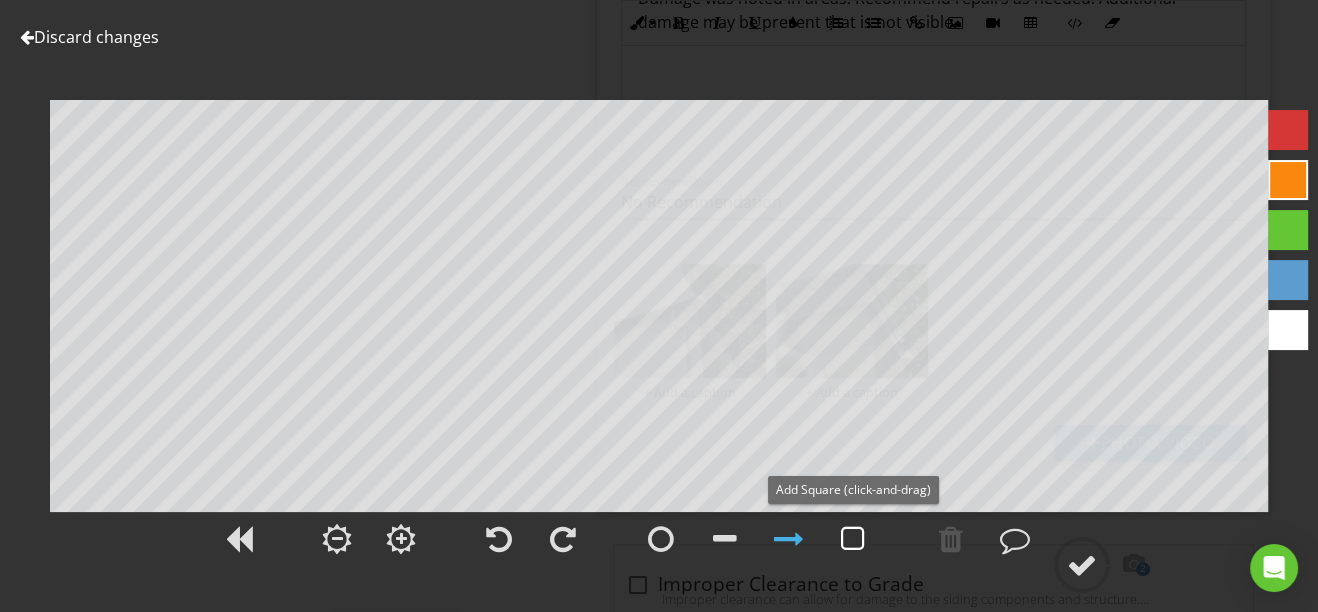 click at bounding box center (853, 539) 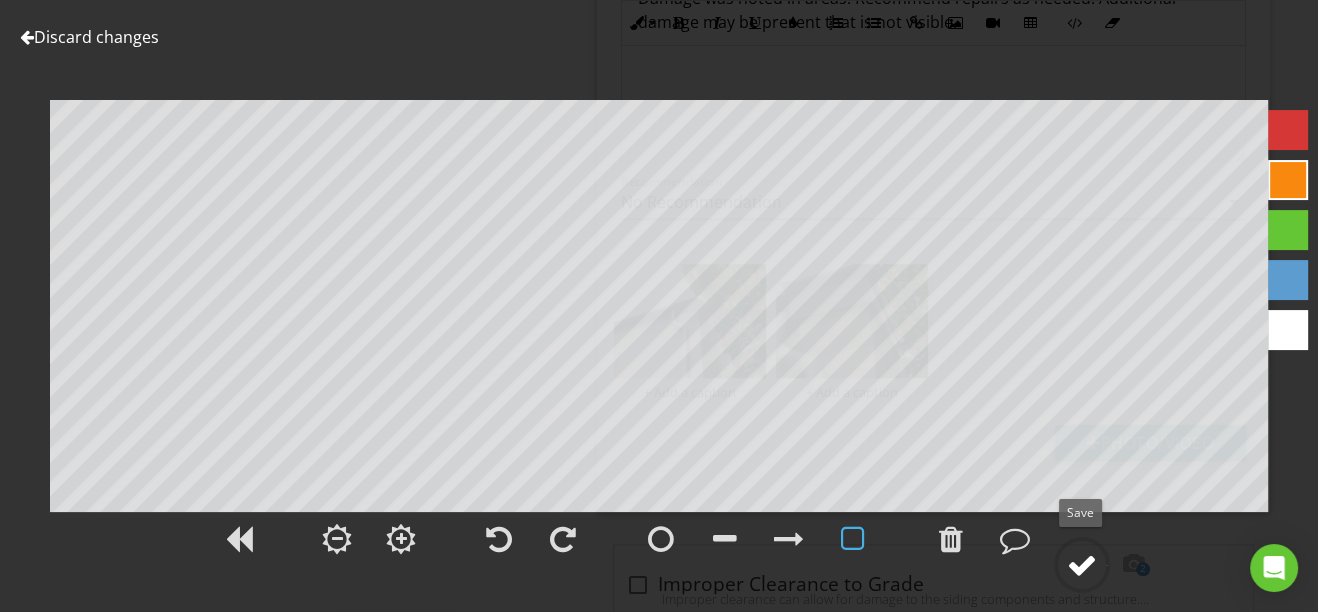 click at bounding box center (1082, 565) 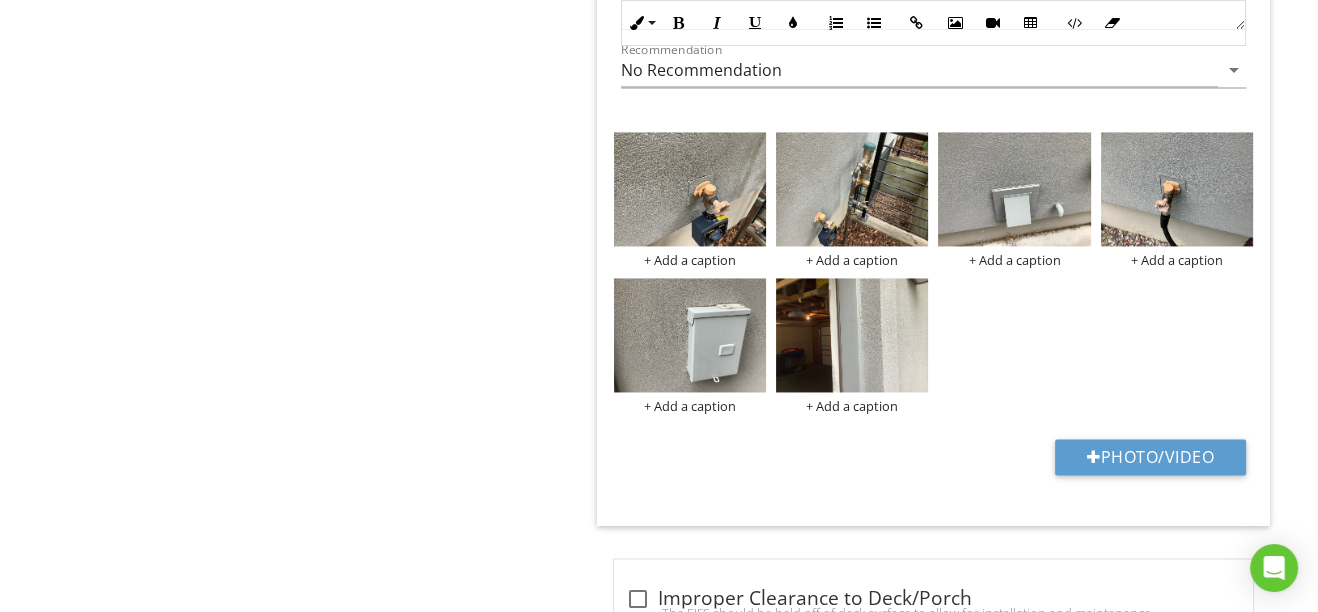 scroll, scrollTop: 3346, scrollLeft: 0, axis: vertical 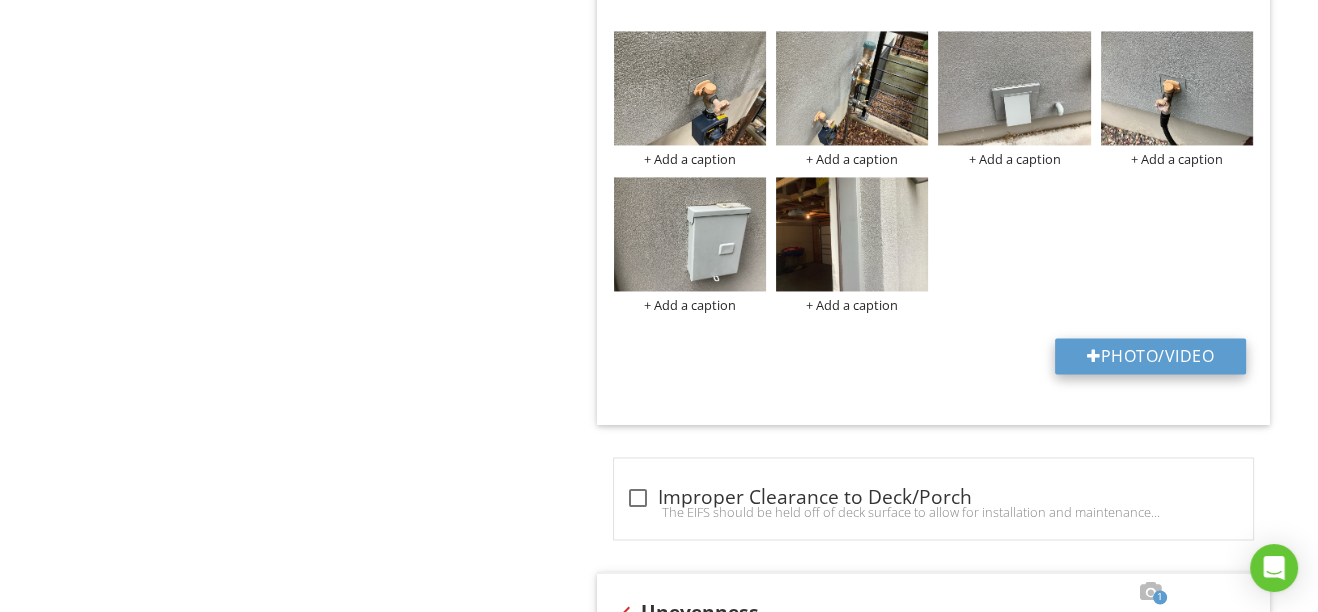 click on "Photo/Video" at bounding box center (1150, 356) 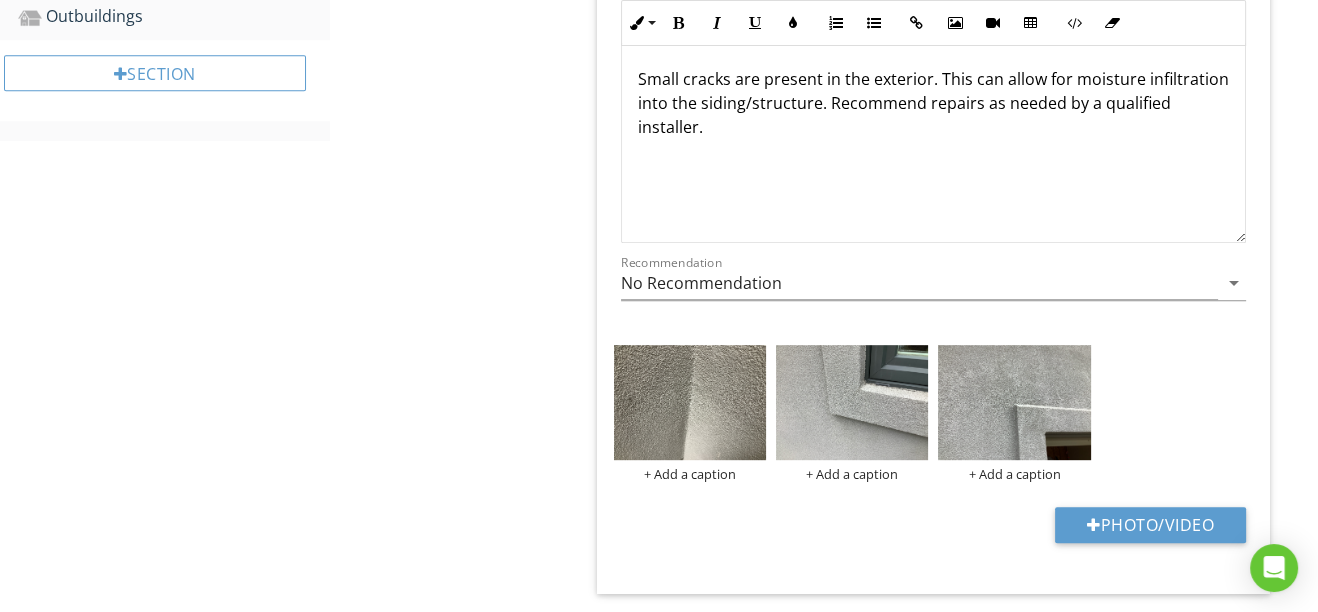 scroll, scrollTop: 1073, scrollLeft: 0, axis: vertical 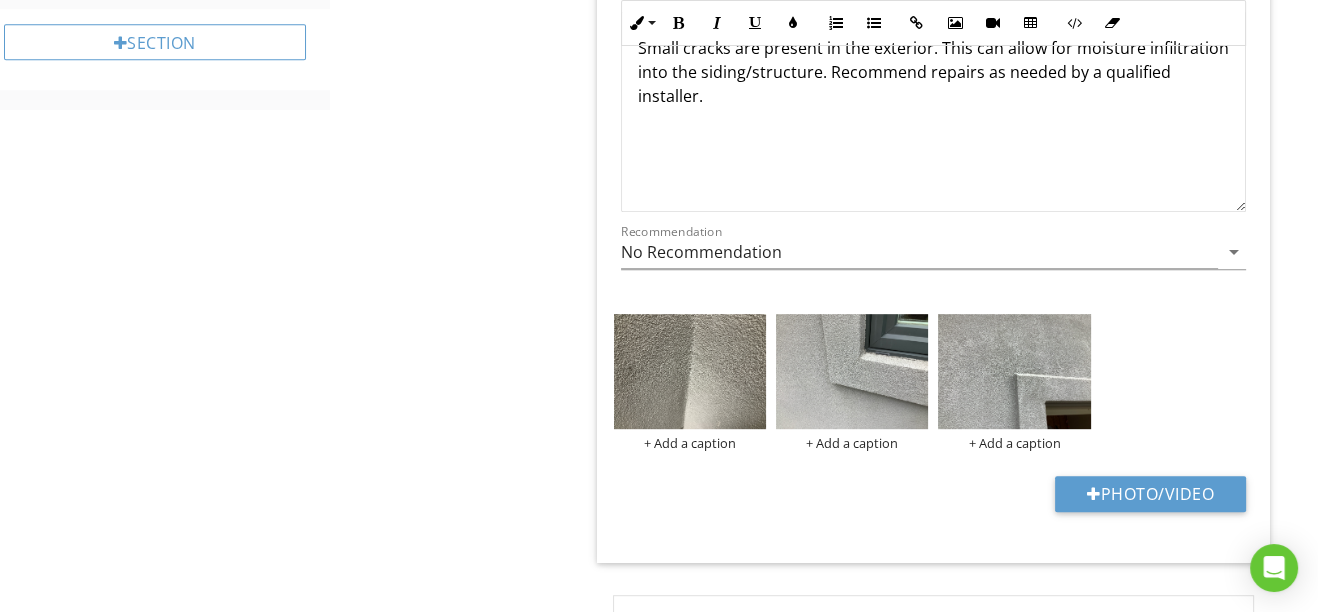 click on "EIFS/Stucco
Info
Information
Limitations
Limitations
Observation
Observations
check_box_outline_blank
Intrusive Moisture Testing Recommended
Due to the conditions viewed in the exterior components further evaluation is recommended by a qualified moisture testing specialist. Further testing can help to determine if moisture has made it into the siding/structure and if any damage has occurred to the structure.
3         check
Cracking
Small cracks are present in the exterior. This can allow for moisture infiltration into the siding/structure. Recommend repairs as needed by a qualified installer." at bounding box center [947, 1497] 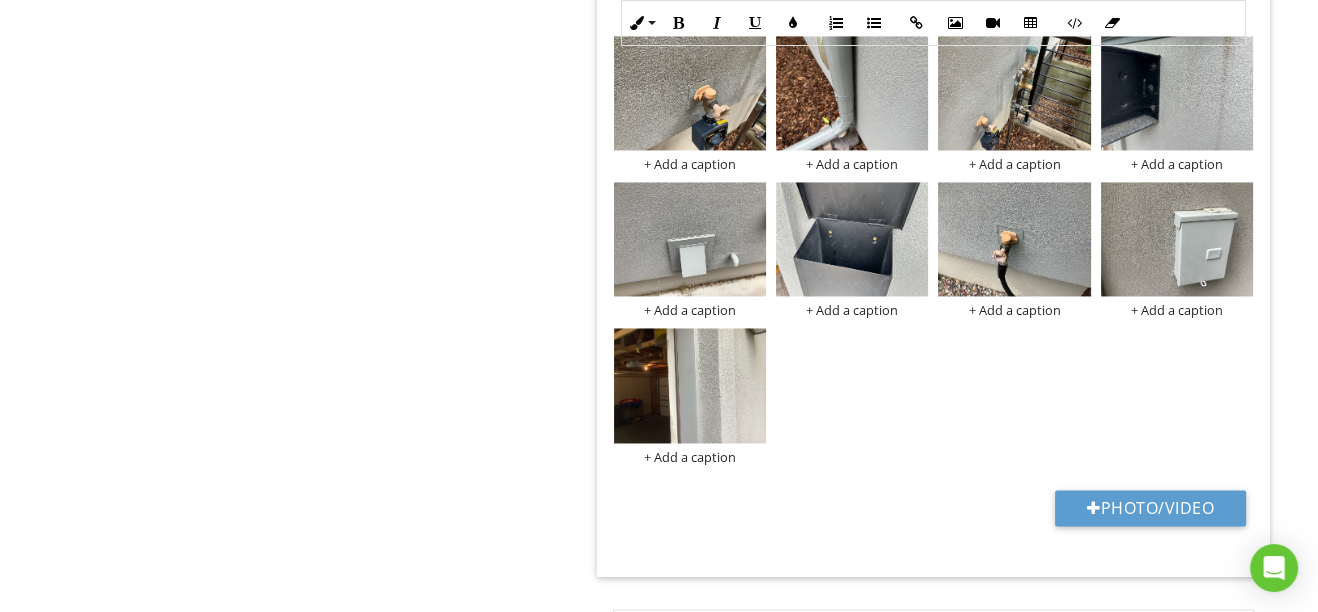 scroll, scrollTop: 3346, scrollLeft: 0, axis: vertical 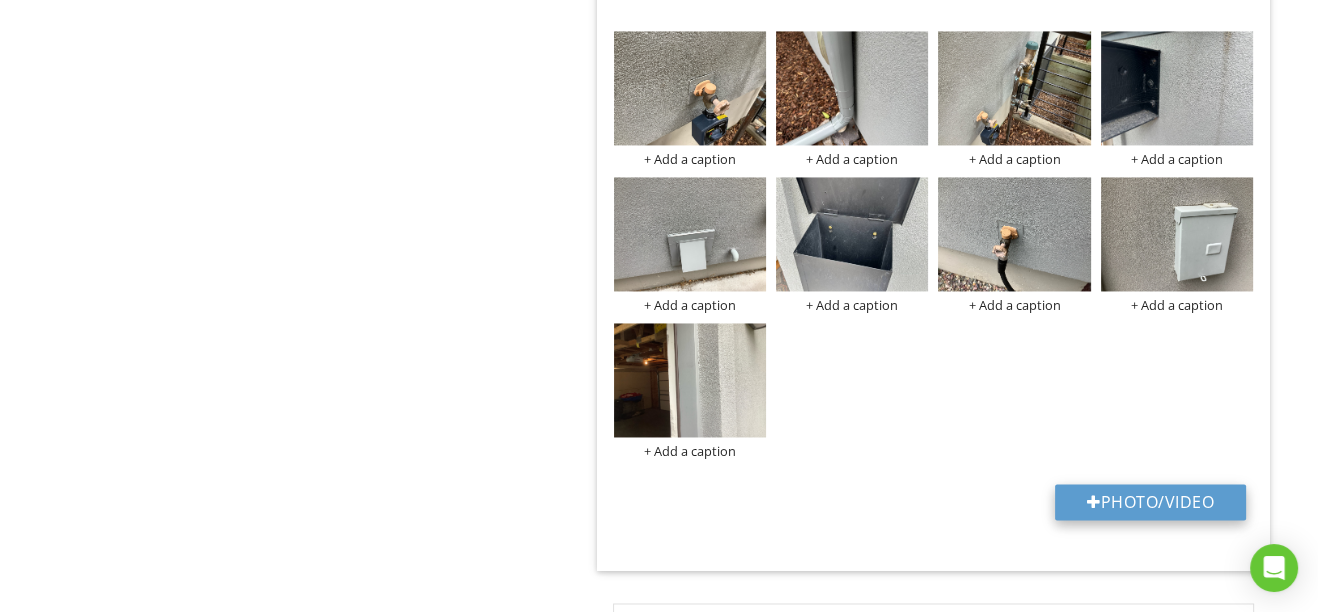 click at bounding box center (1094, 502) 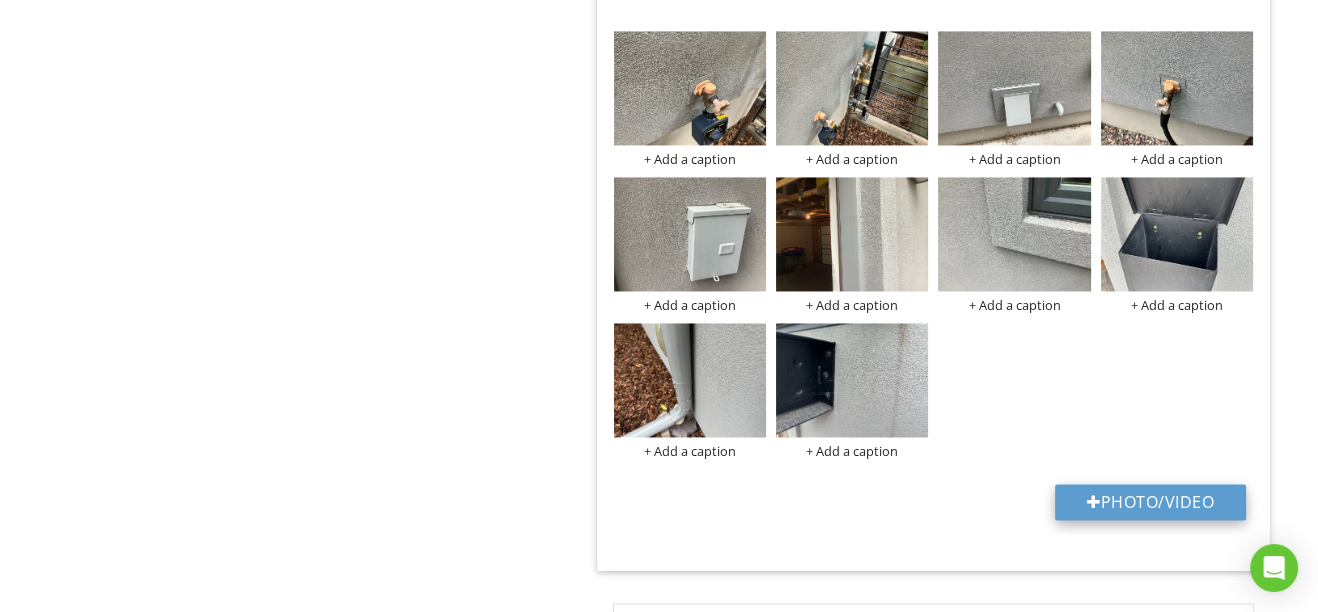 click at bounding box center (1094, 502) 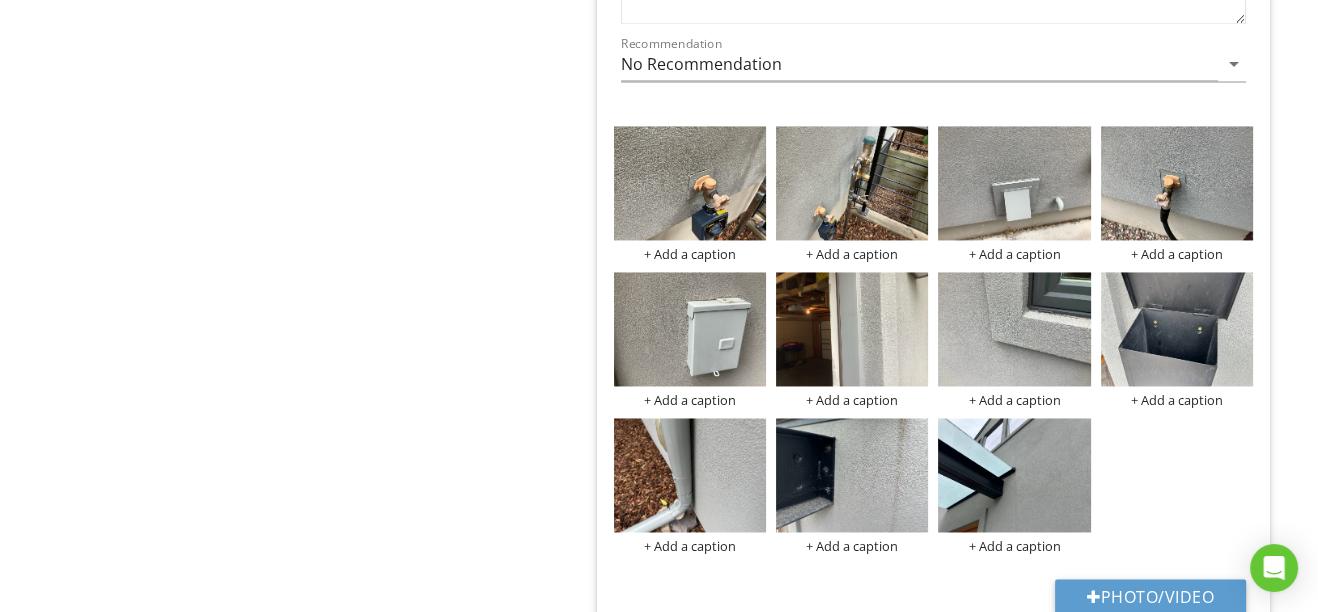 scroll, scrollTop: 3346, scrollLeft: 0, axis: vertical 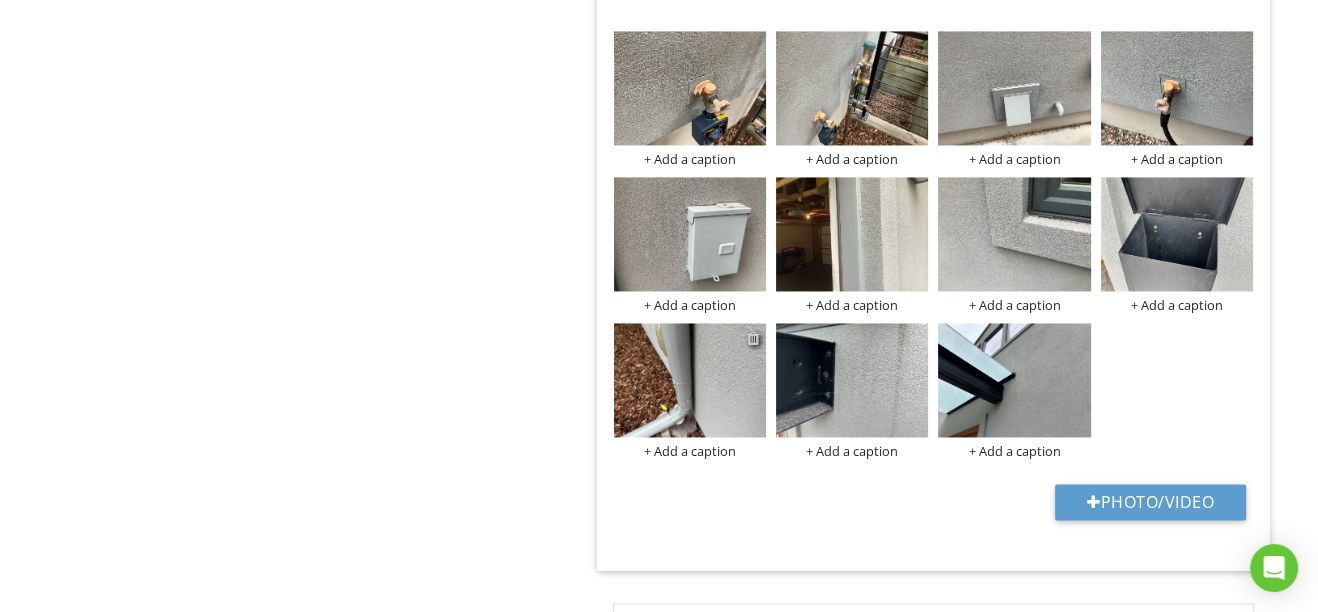 click at bounding box center [753, 338] 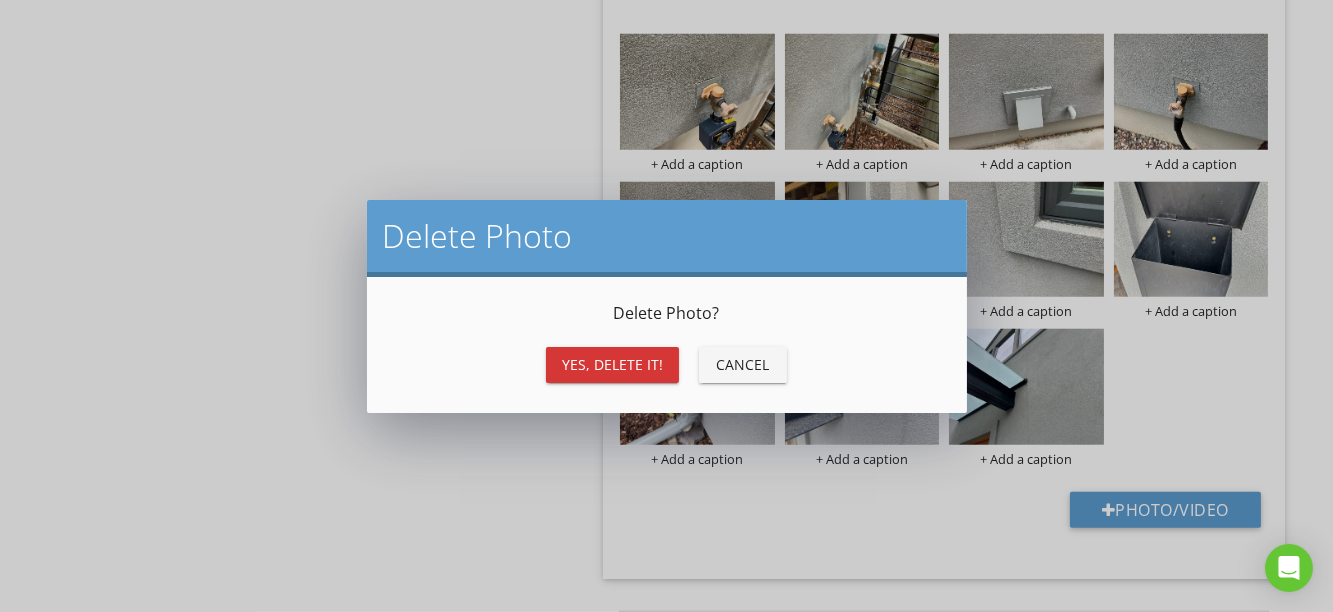 click on "Yes, Delete it!" at bounding box center [612, 364] 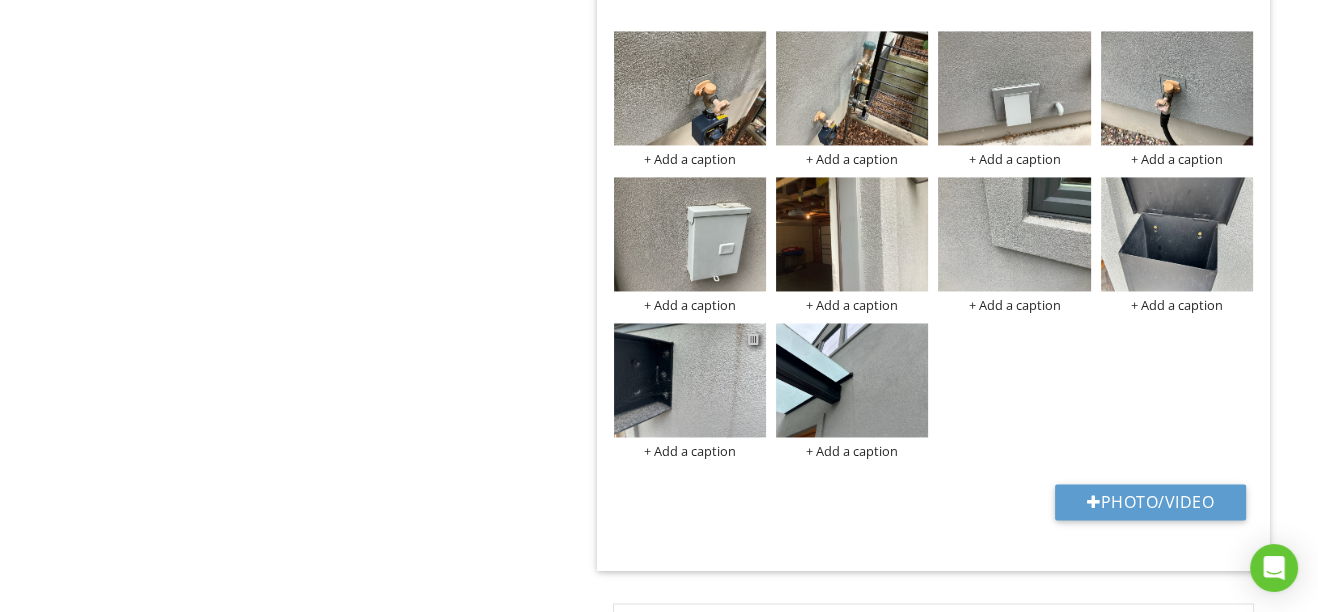 click at bounding box center (753, 338) 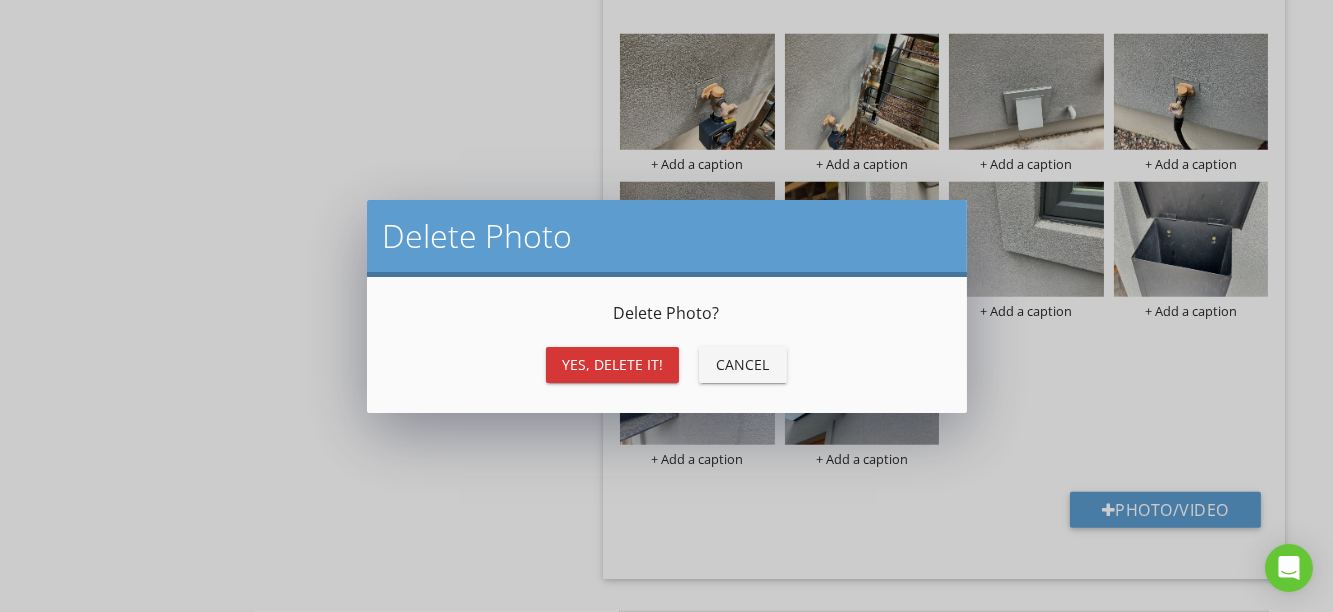 click on "Yes, Delete it!" at bounding box center (612, 365) 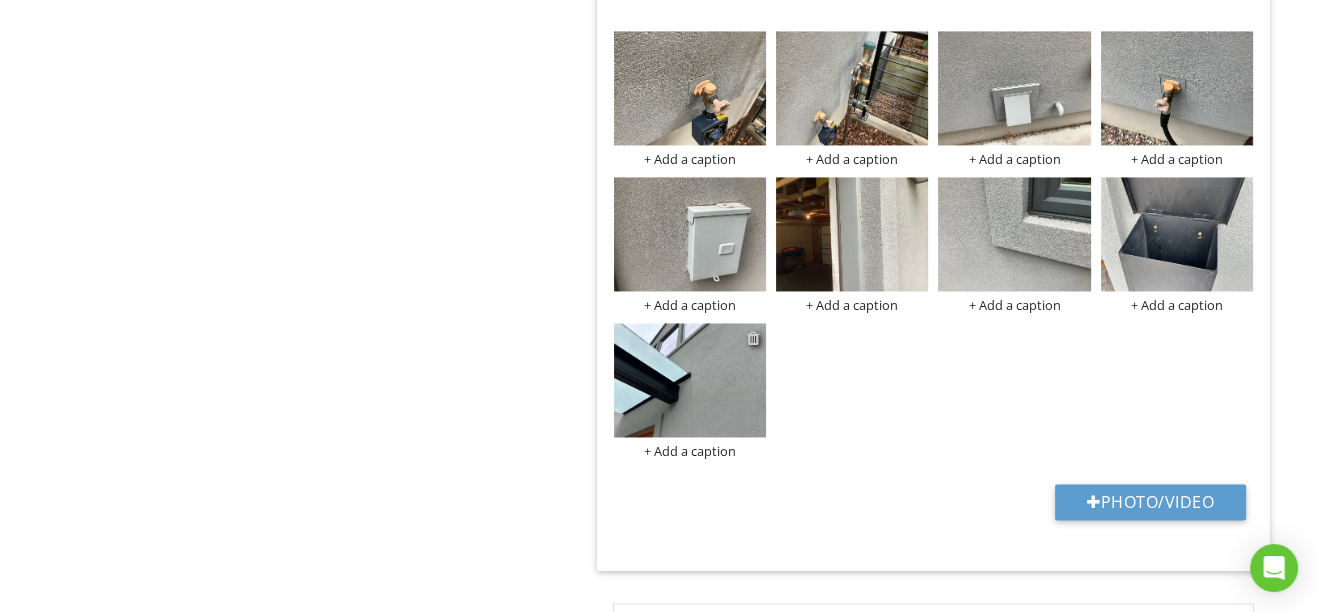 click at bounding box center [753, 338] 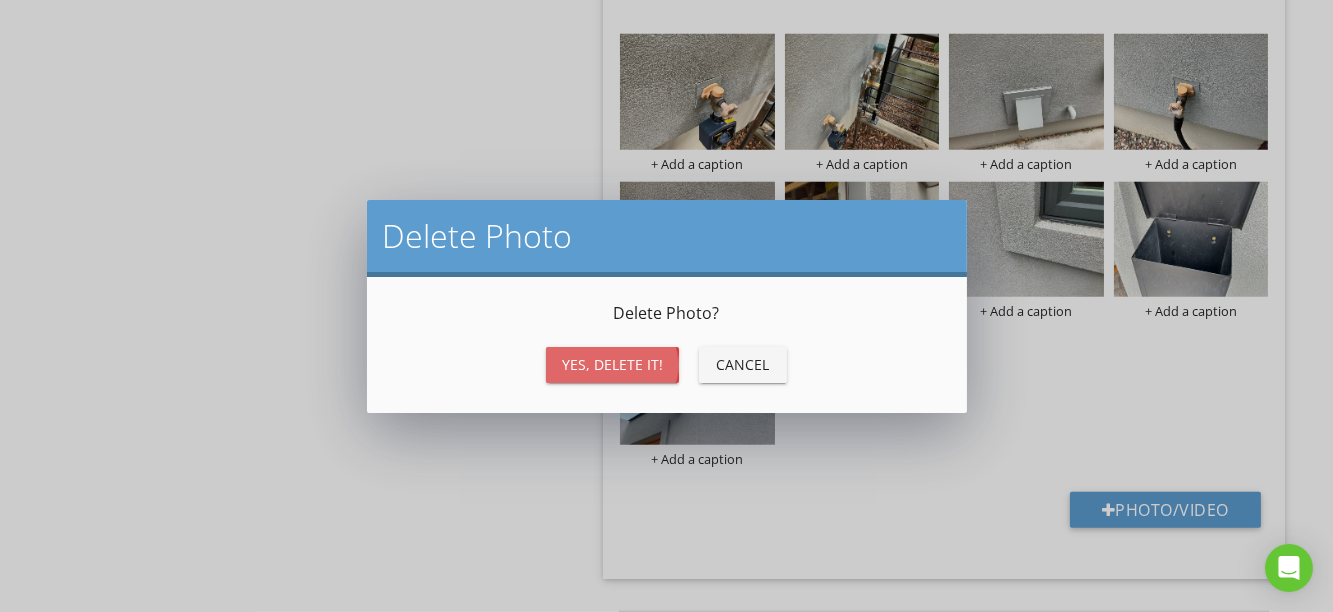 click on "Yes, Delete it!" at bounding box center [612, 364] 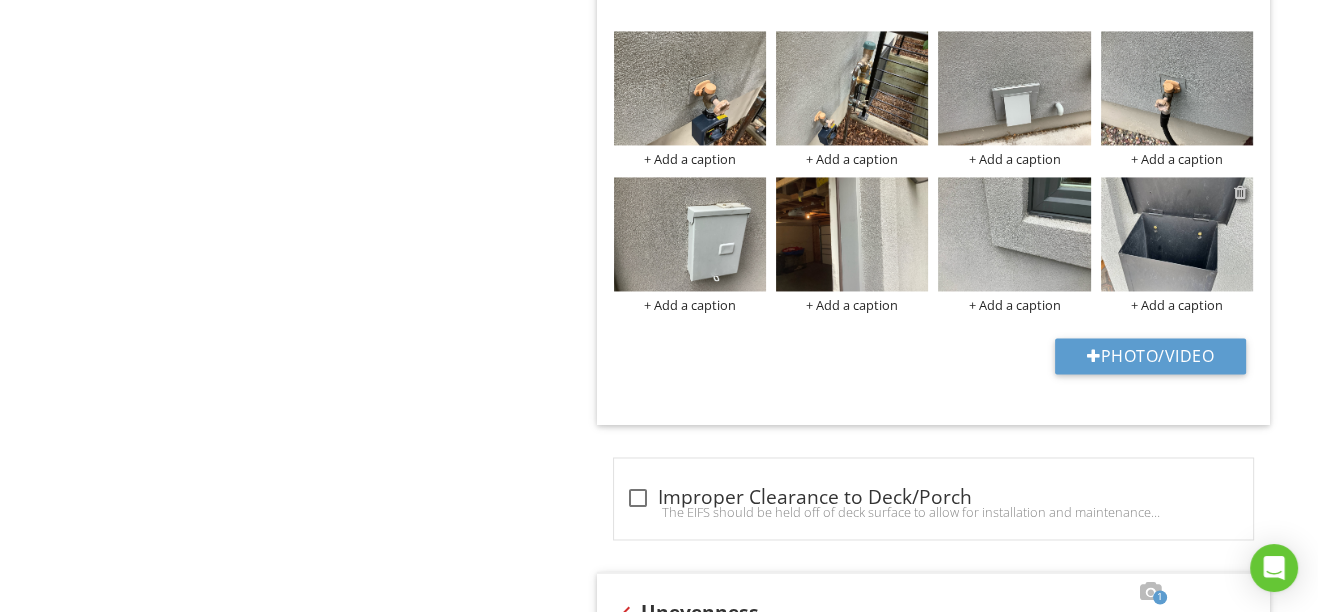 click at bounding box center [1240, 192] 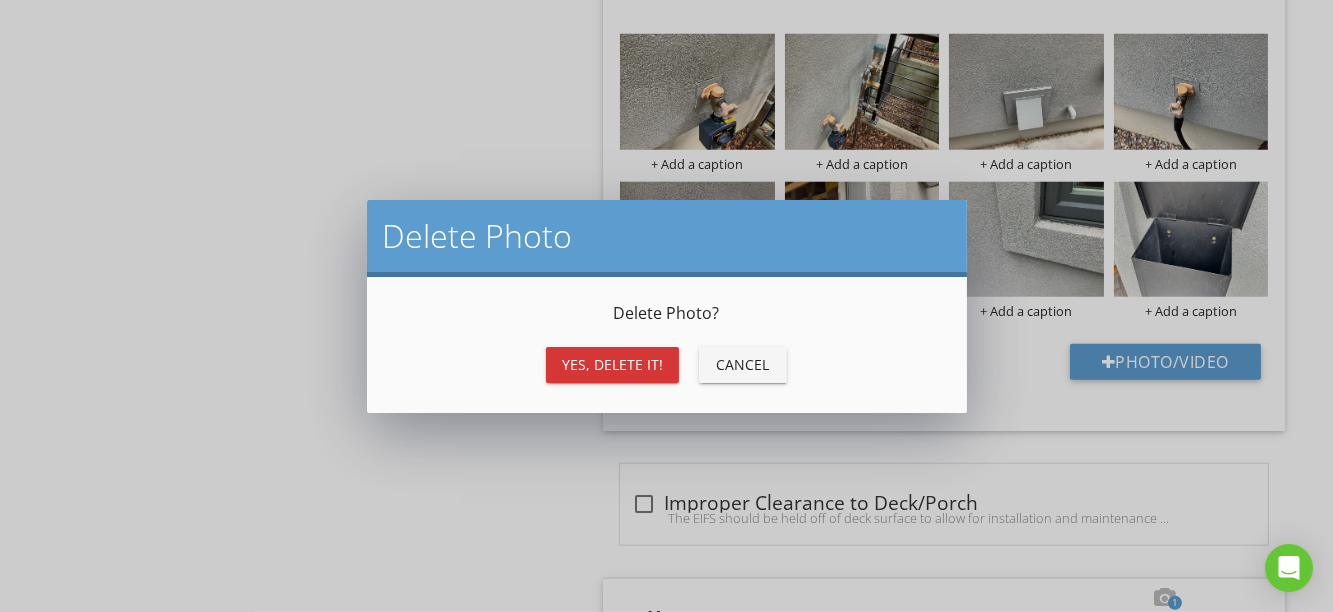 click on "Yes, Delete it!" at bounding box center (612, 364) 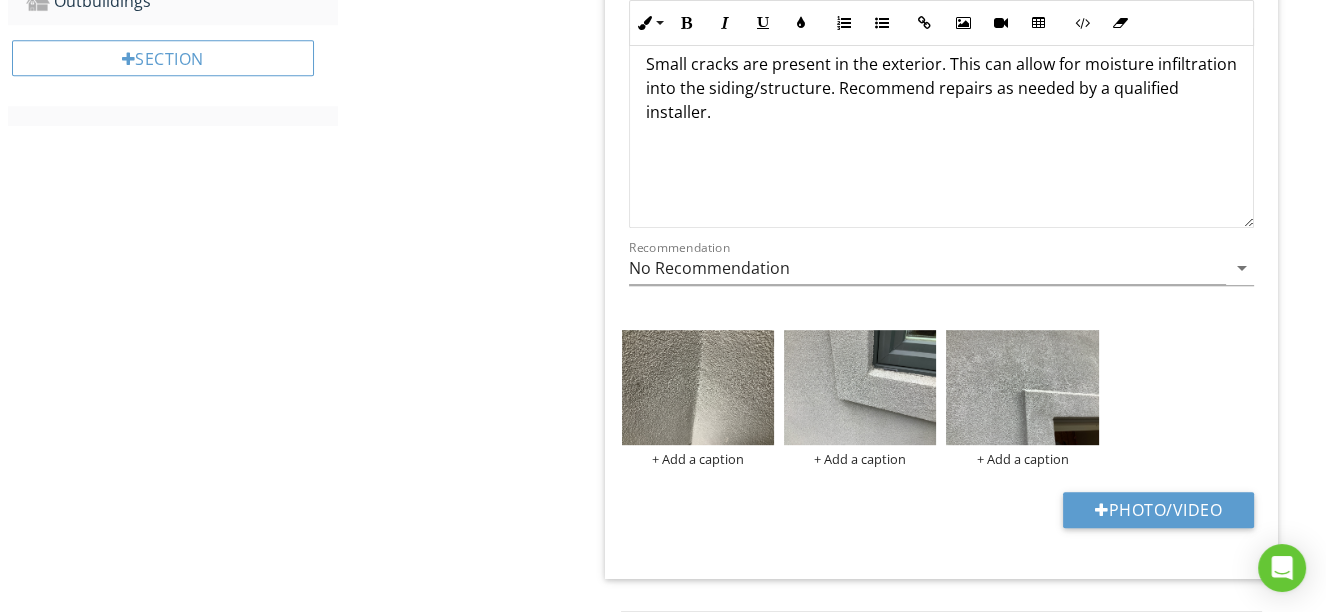 scroll, scrollTop: 528, scrollLeft: 0, axis: vertical 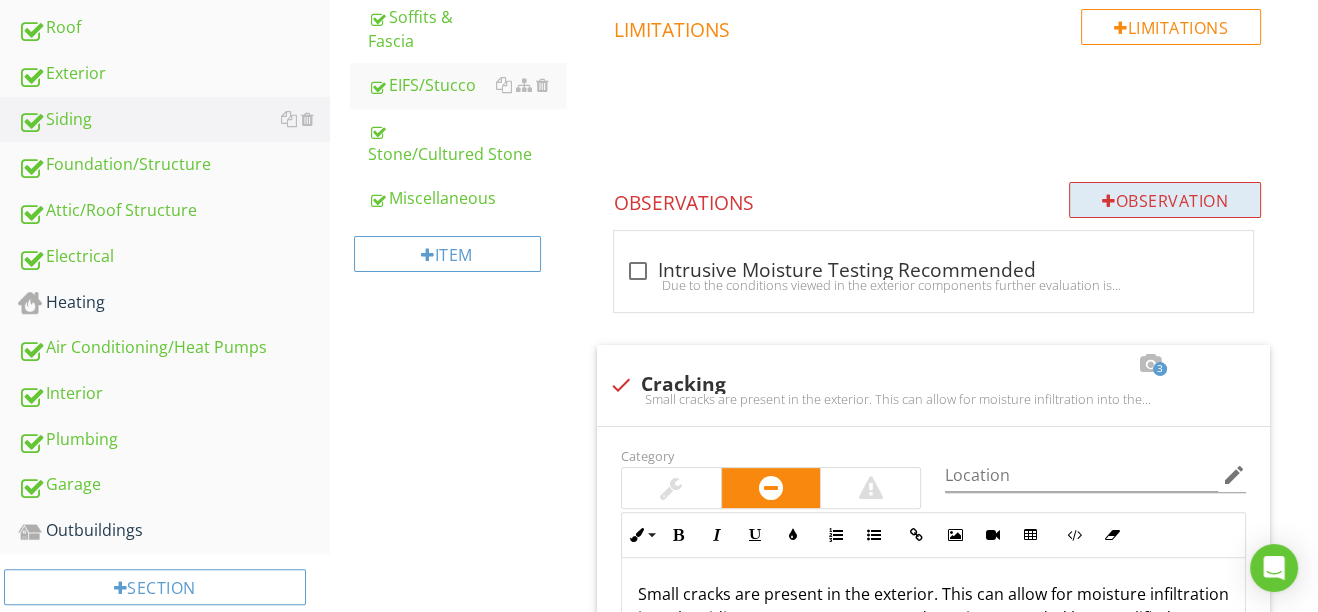 click at bounding box center [1109, 201] 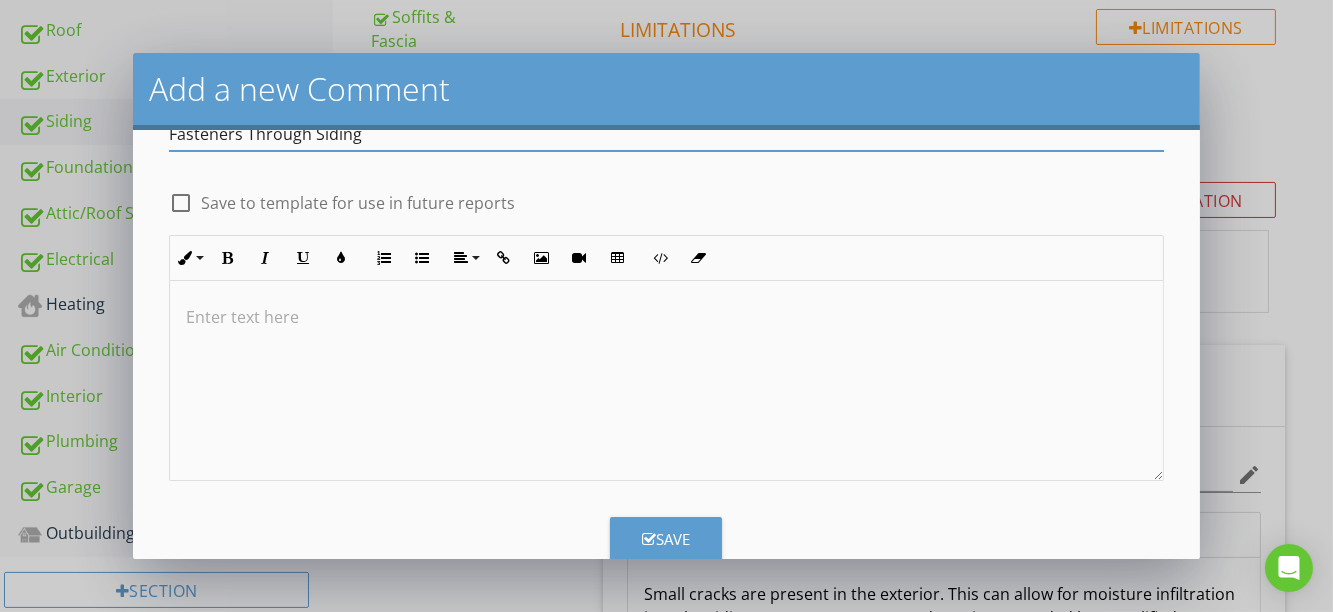 scroll, scrollTop: 113, scrollLeft: 0, axis: vertical 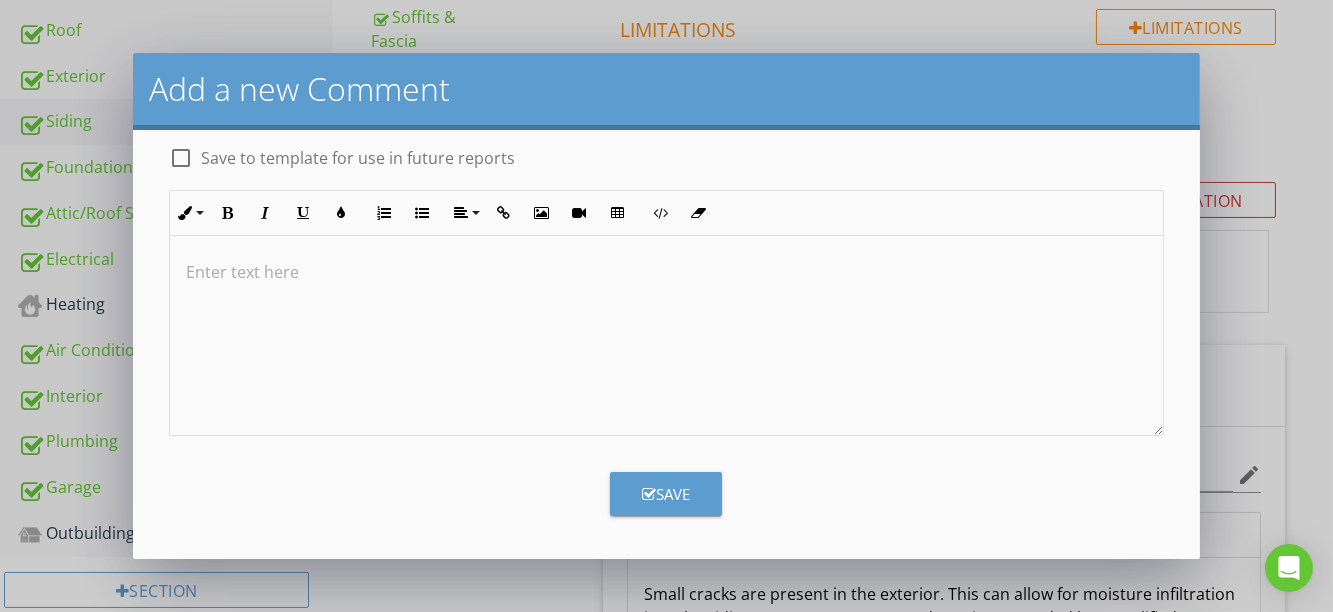 type on "Fasteners Through Siding" 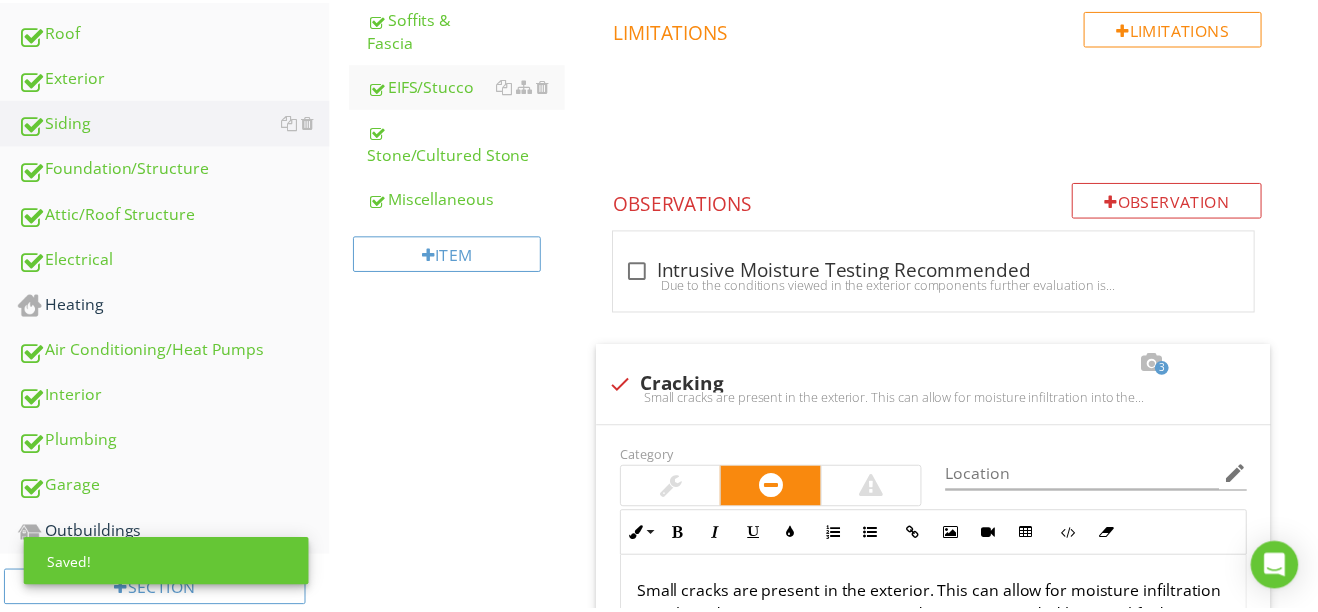 scroll, scrollTop: 17, scrollLeft: 0, axis: vertical 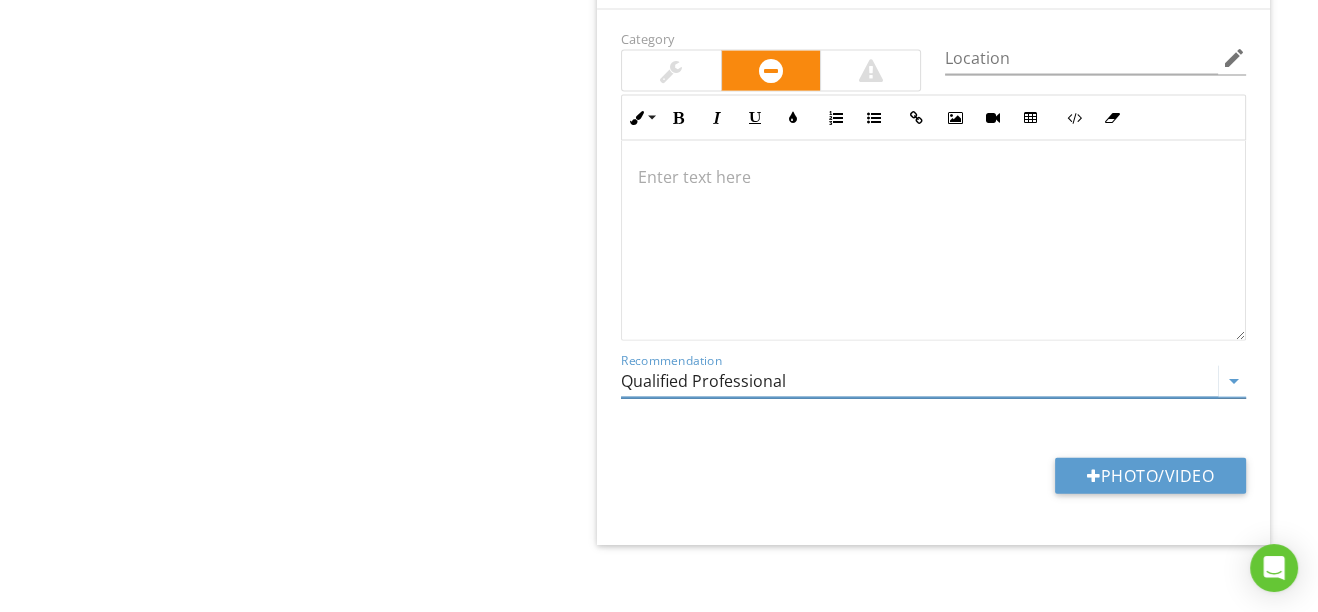 click on "Qualified Professional" at bounding box center [919, 381] 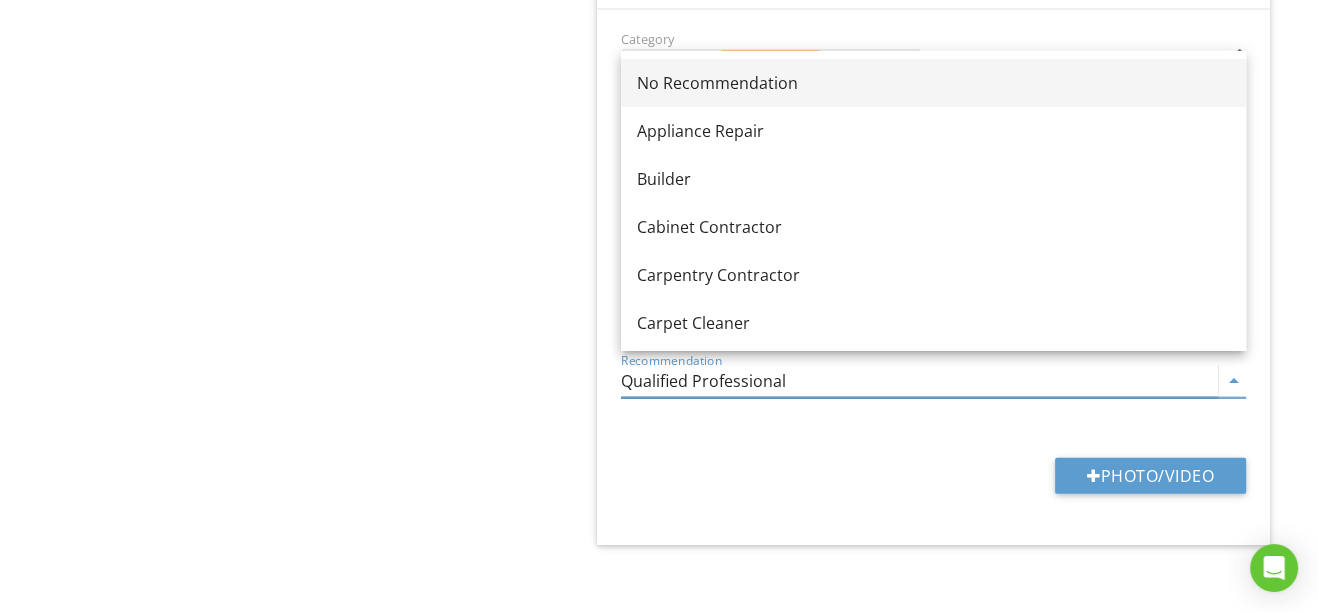 click on "No Recommendation" at bounding box center [933, 83] 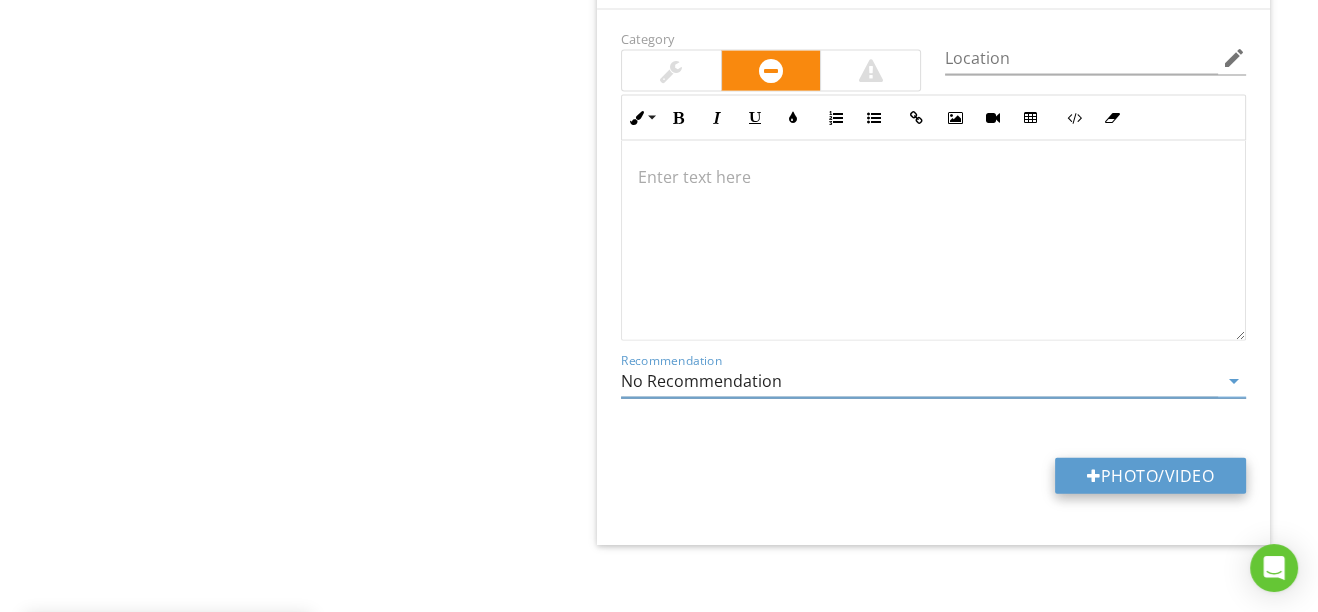 click at bounding box center (1094, 476) 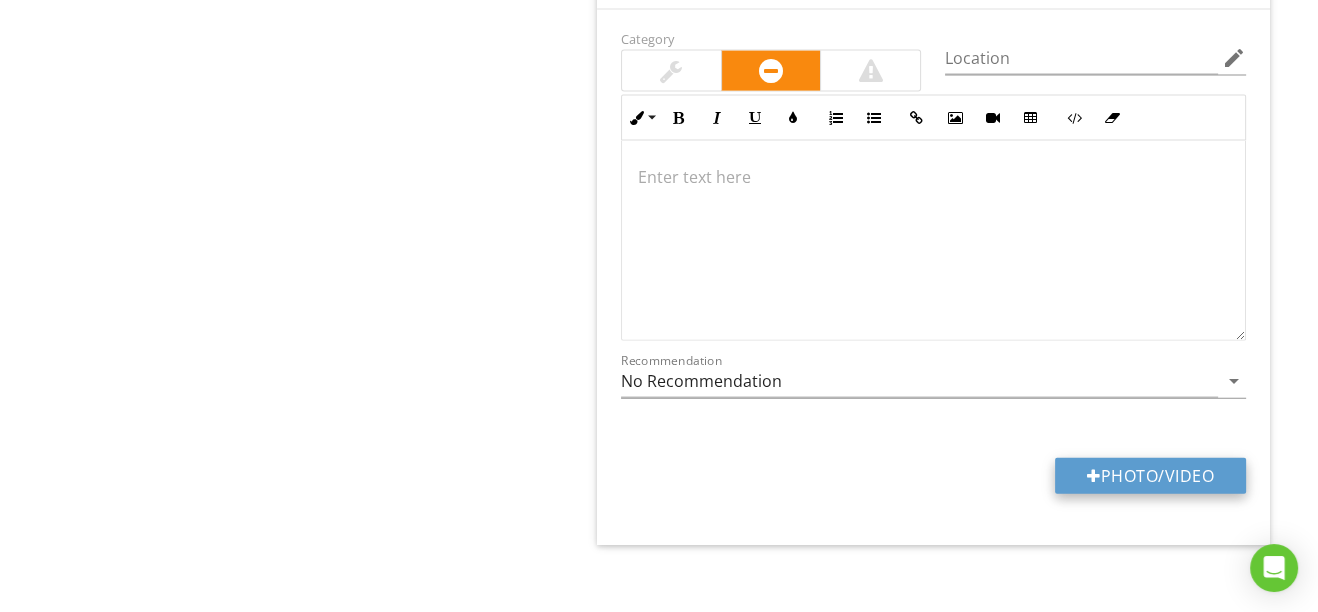 type on "C:\fakepath\IMG_7770.JPG" 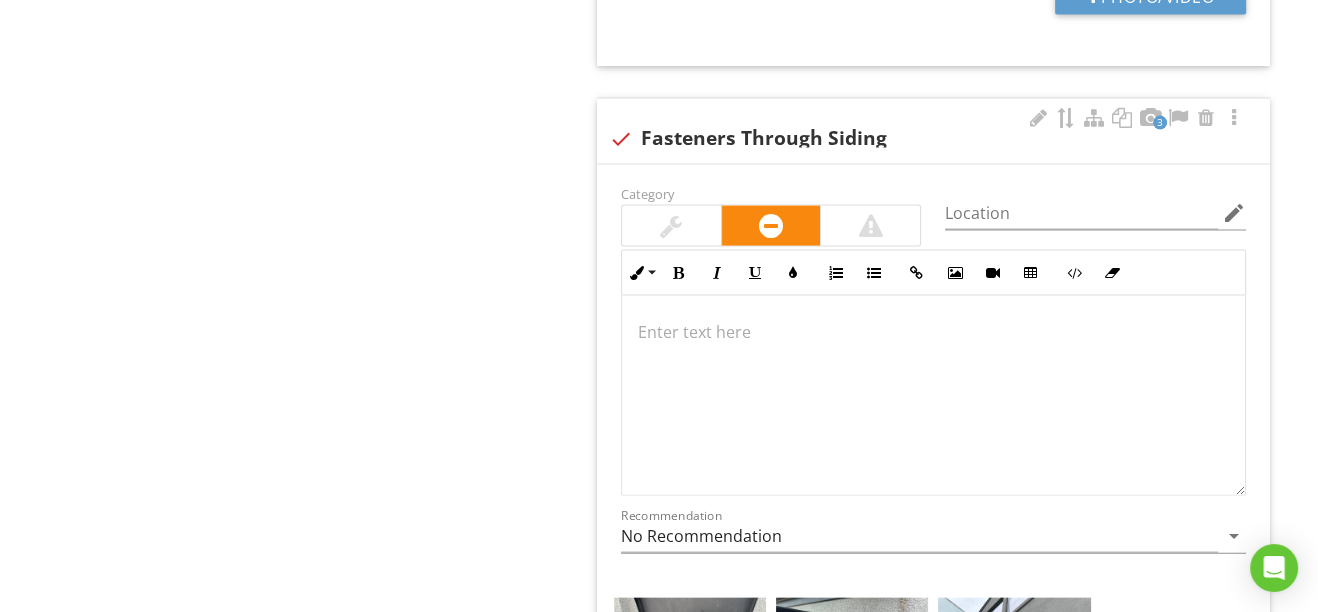 scroll, scrollTop: 4589, scrollLeft: 0, axis: vertical 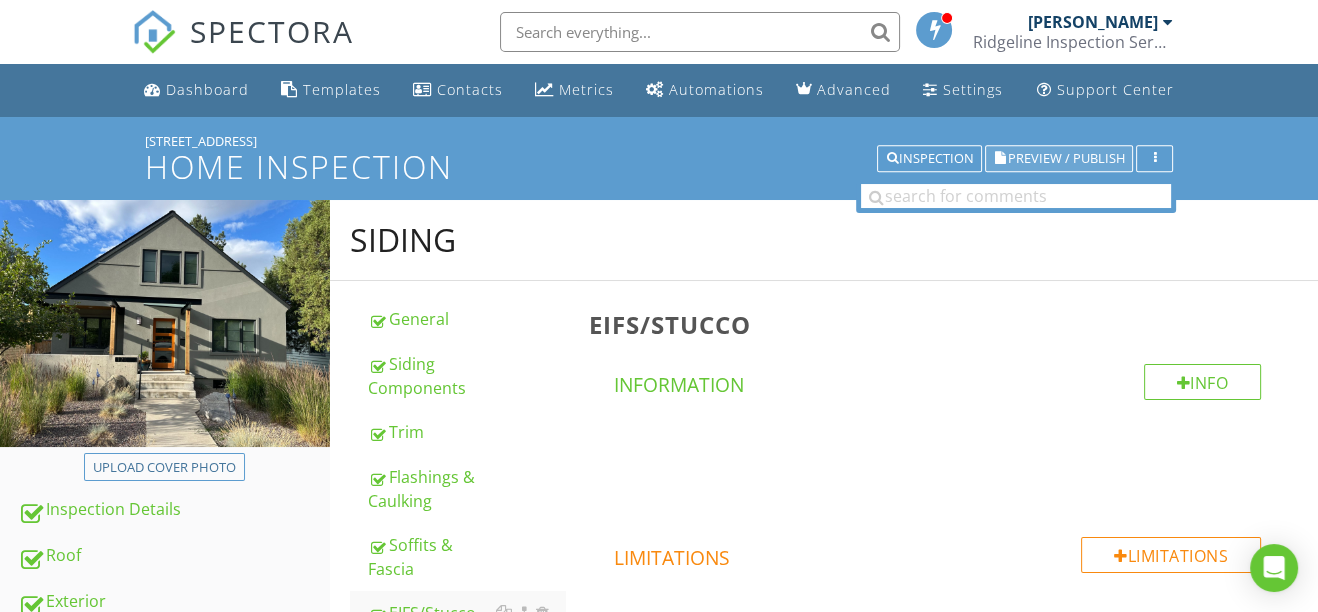 click on "Preview / Publish" at bounding box center (1065, 158) 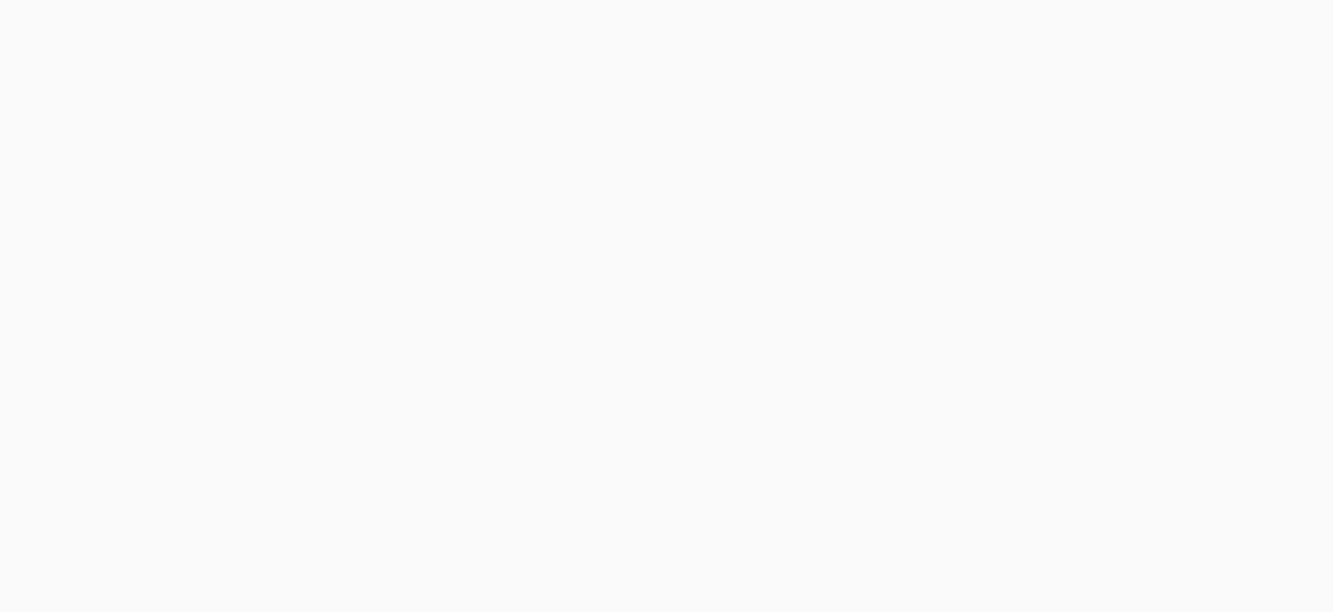 scroll, scrollTop: 0, scrollLeft: 0, axis: both 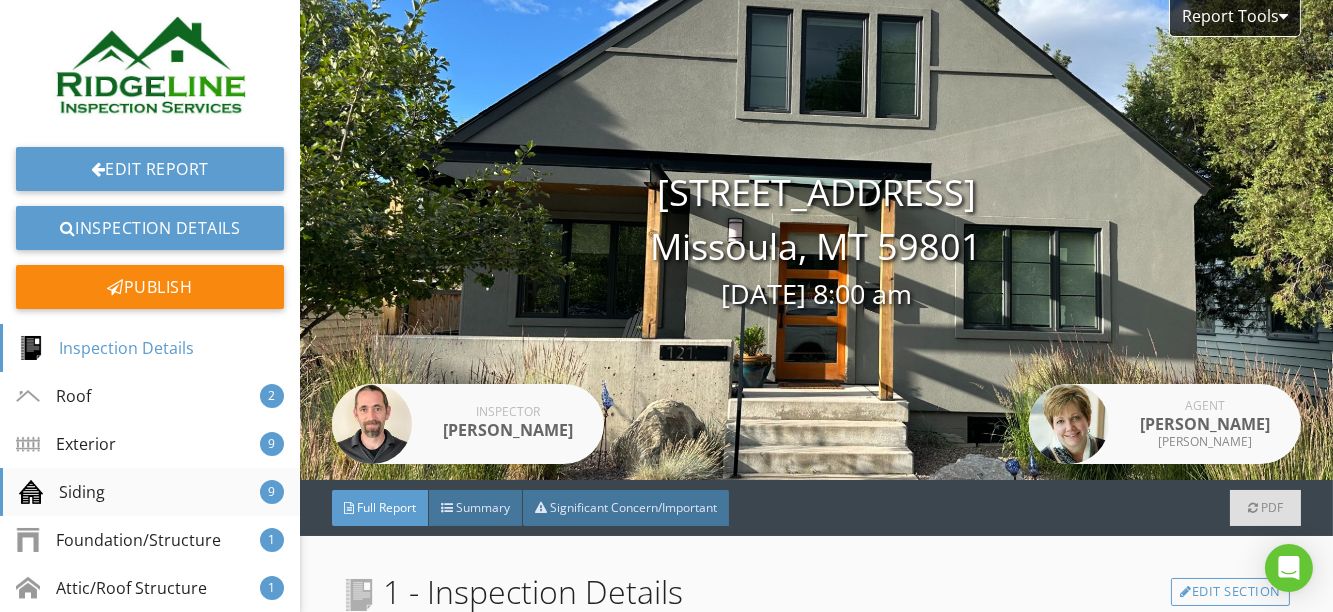 click on "Siding
9" at bounding box center [150, 492] 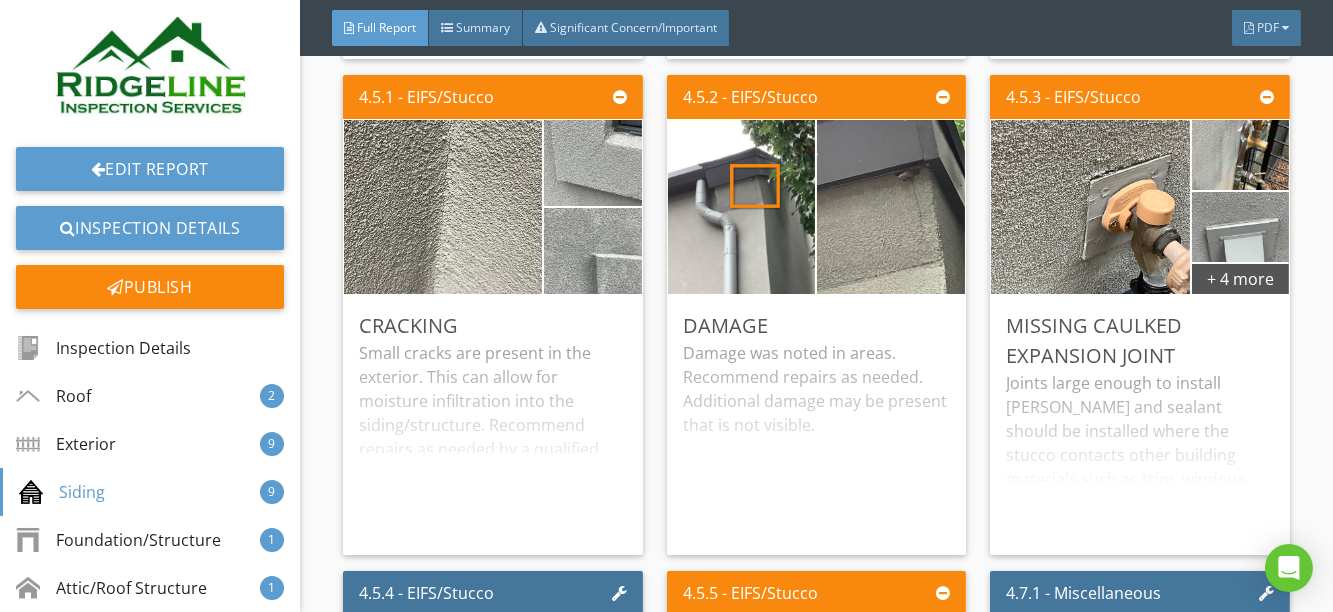 scroll, scrollTop: 7743, scrollLeft: 0, axis: vertical 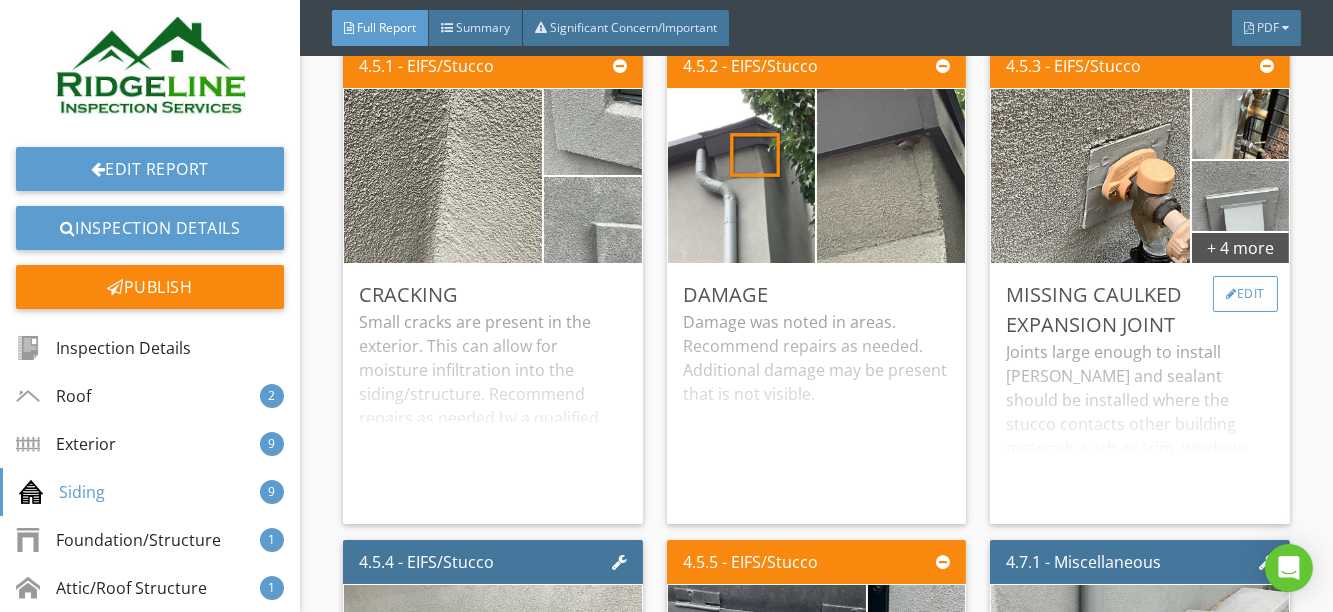 click at bounding box center [1231, 294] 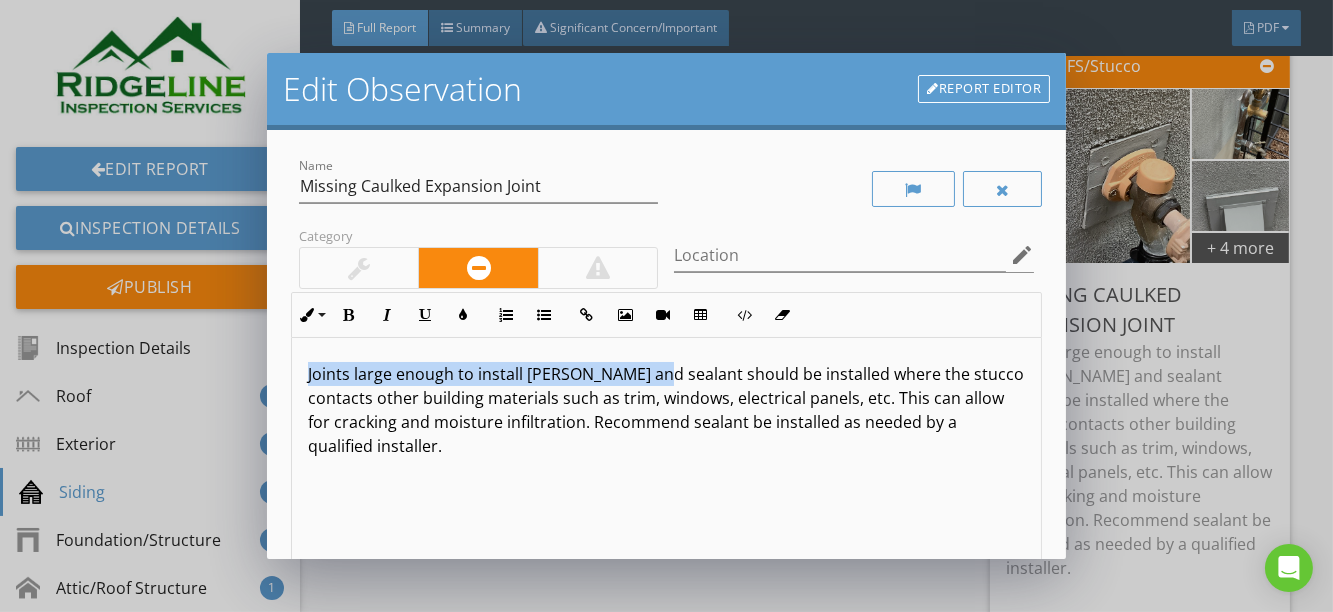 drag, startPoint x: 307, startPoint y: 377, endPoint x: 648, endPoint y: 379, distance: 341.00586 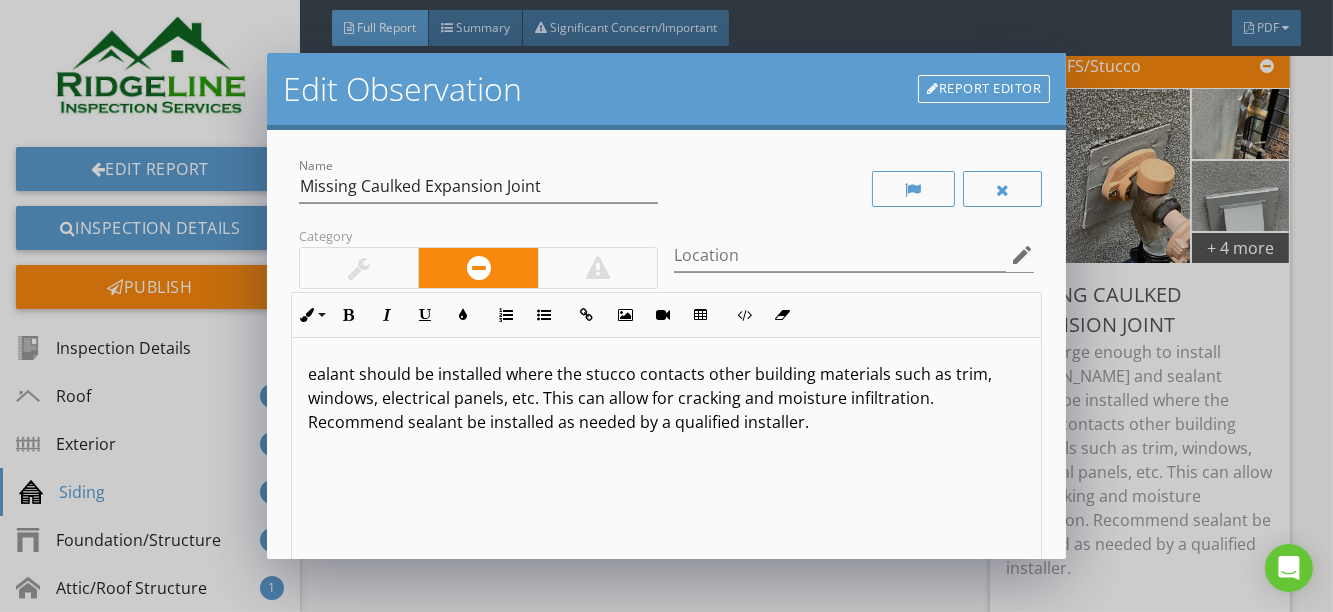 type 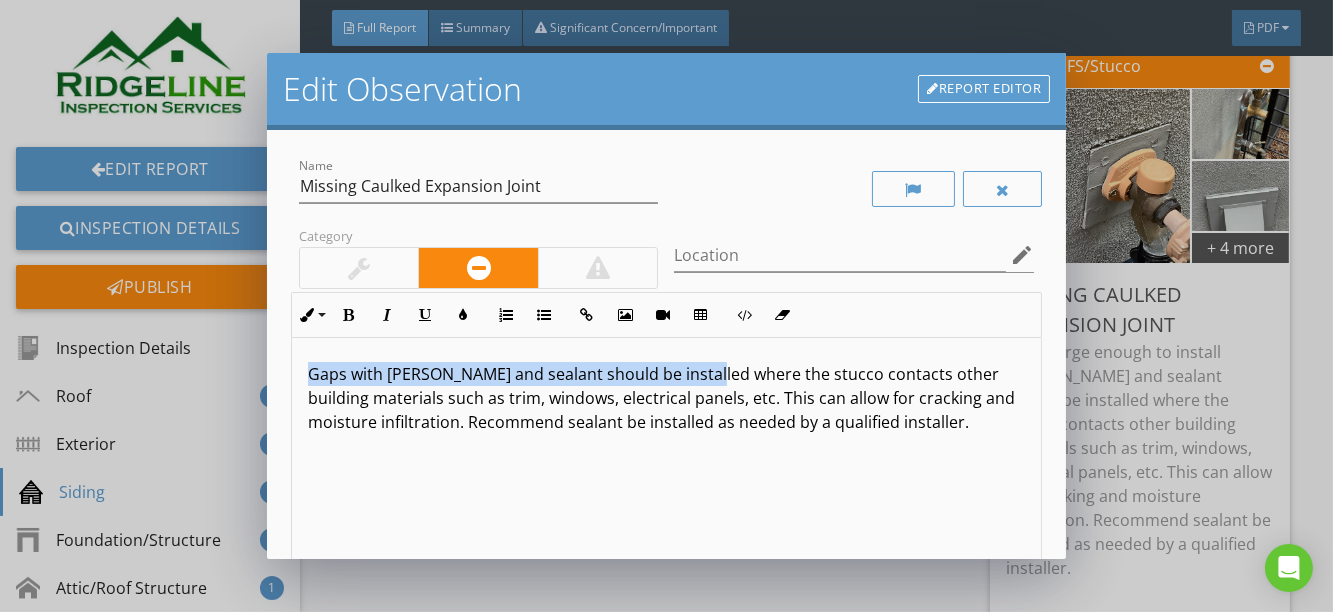 drag, startPoint x: 700, startPoint y: 377, endPoint x: 308, endPoint y: 377, distance: 392 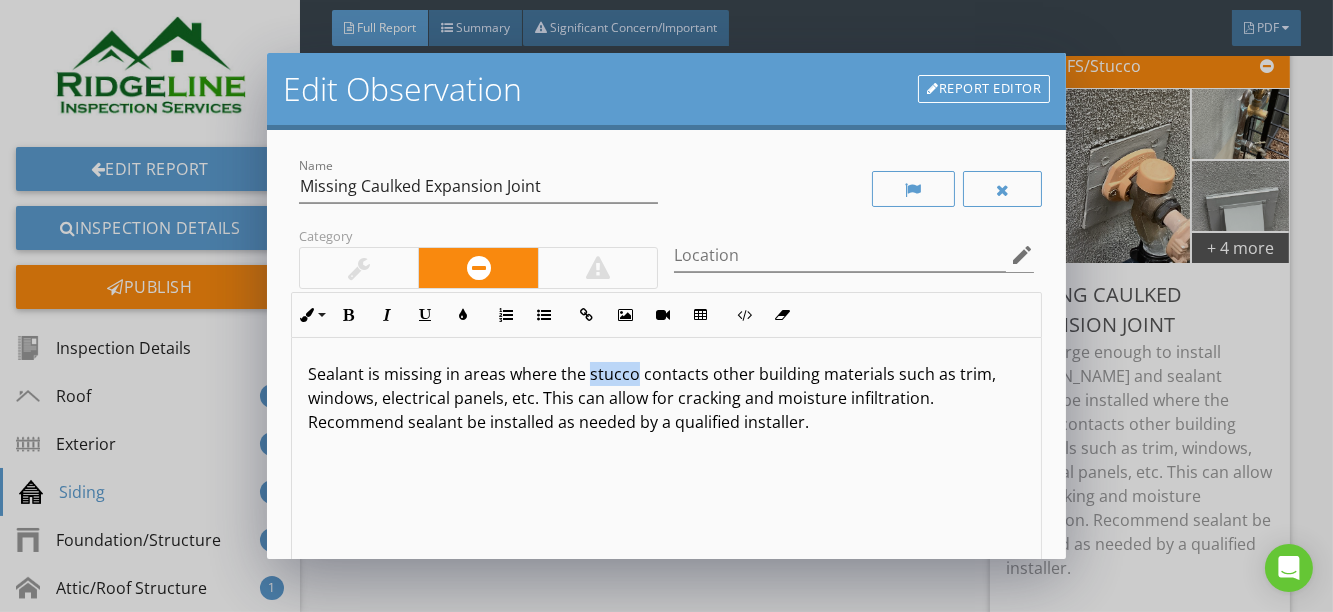 drag, startPoint x: 633, startPoint y: 376, endPoint x: 587, endPoint y: 377, distance: 46.010868 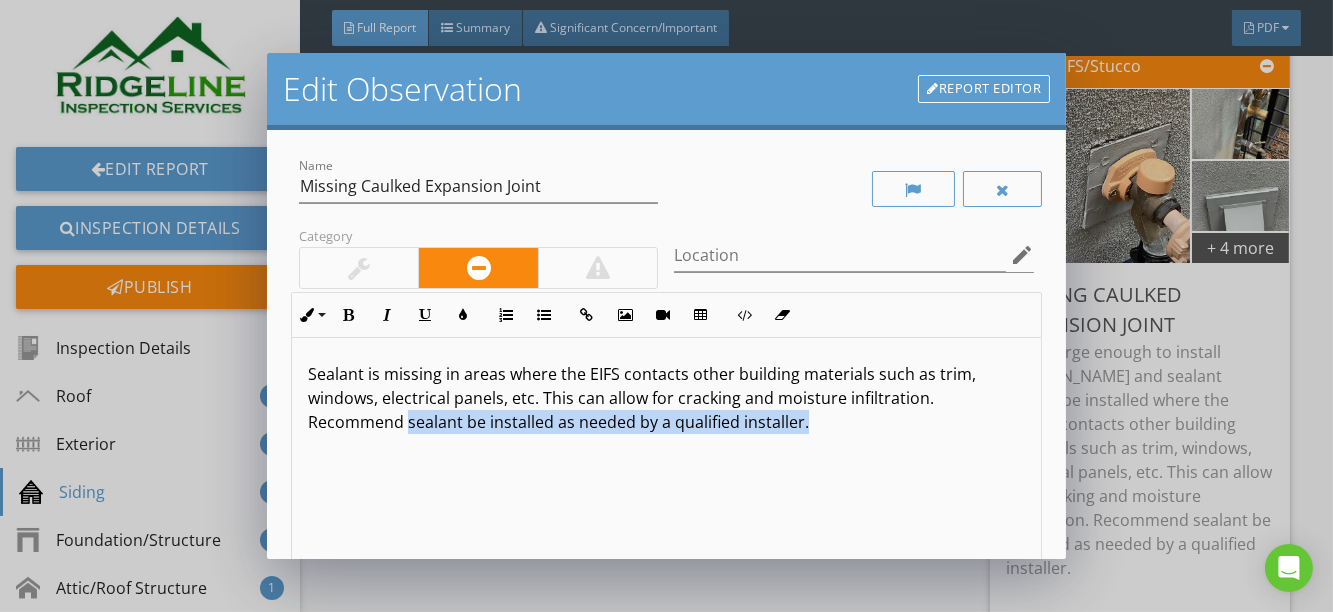 drag, startPoint x: 408, startPoint y: 427, endPoint x: 814, endPoint y: 420, distance: 406.06033 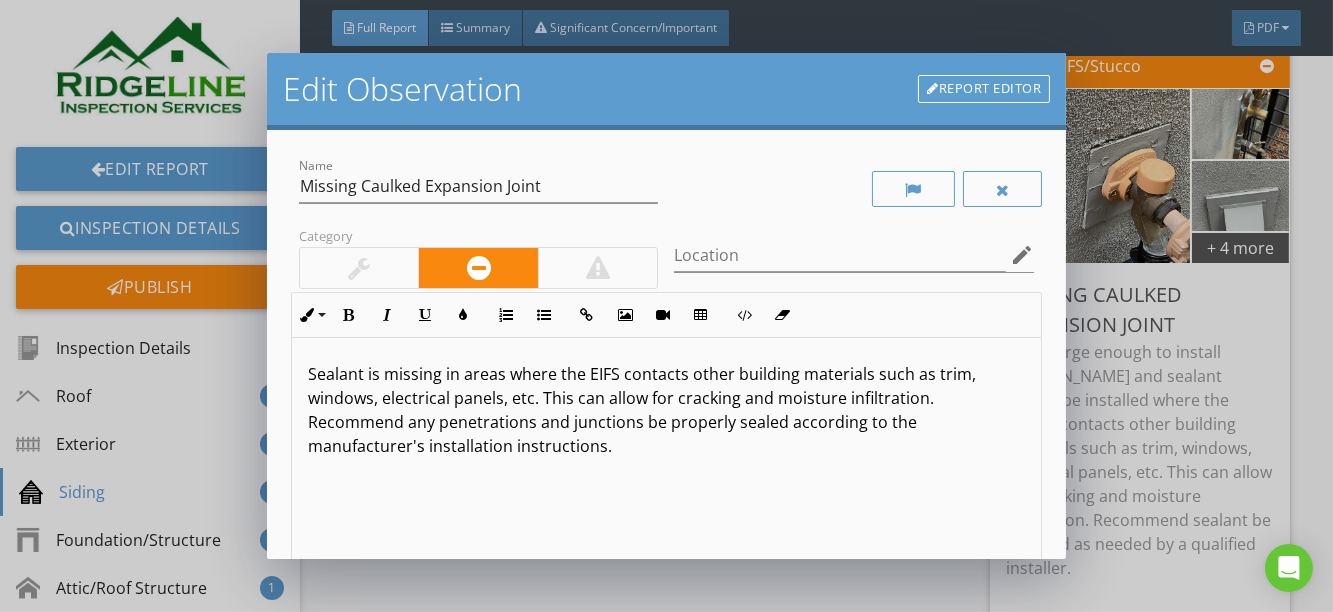 click on "Sealant is missing in areas where the EIFS contacts other building materials such as trim, windows, electrical panels, etc. This can allow for cracking and moisture infiltration. Recommend any penetrations and junctions be properly sealed according to the manufacturer's installation instructions." at bounding box center (667, 410) 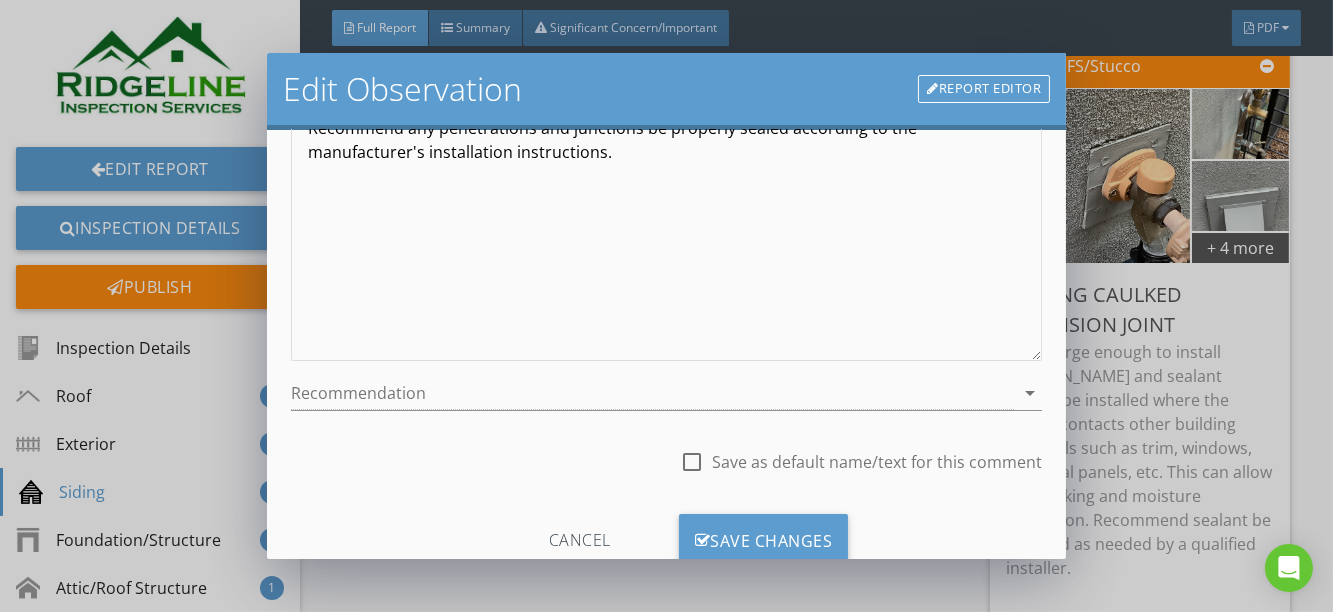 scroll, scrollTop: 356, scrollLeft: 0, axis: vertical 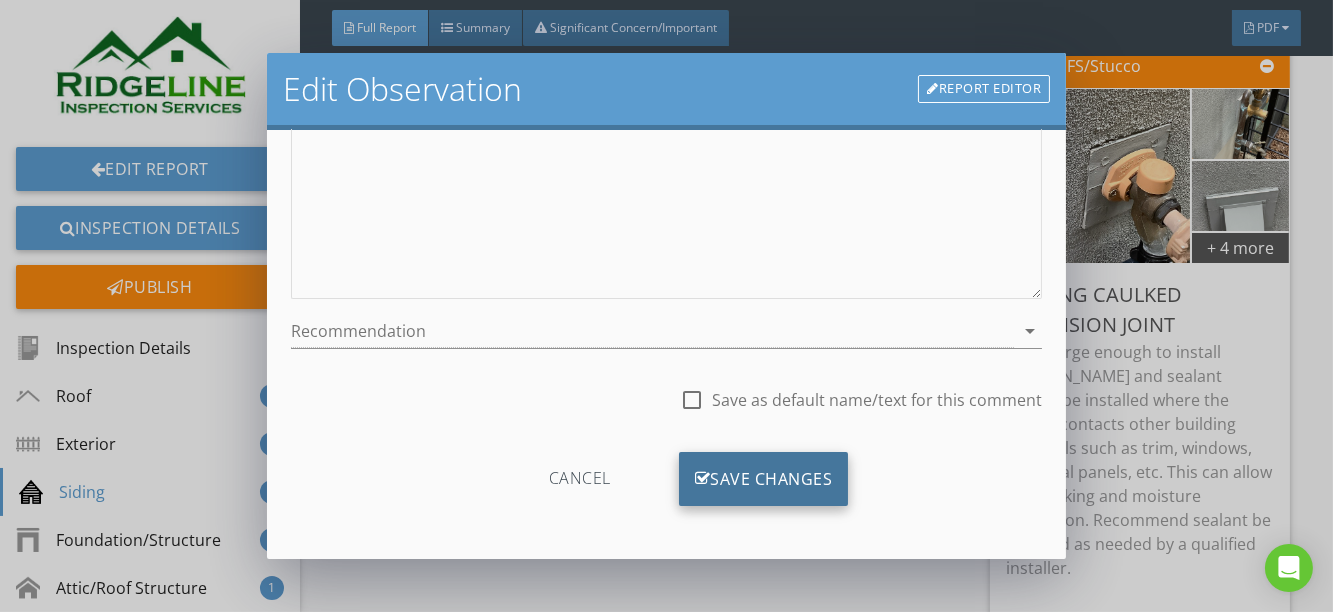 click on "Save Changes" at bounding box center (764, 479) 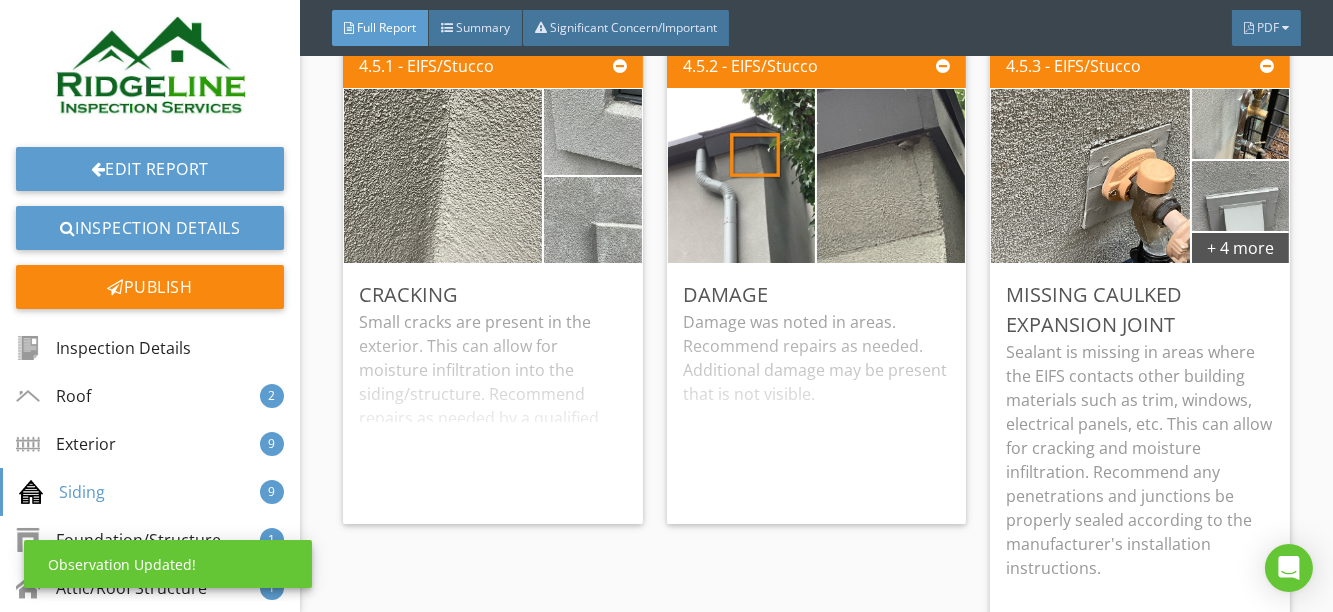 scroll, scrollTop: 0, scrollLeft: 0, axis: both 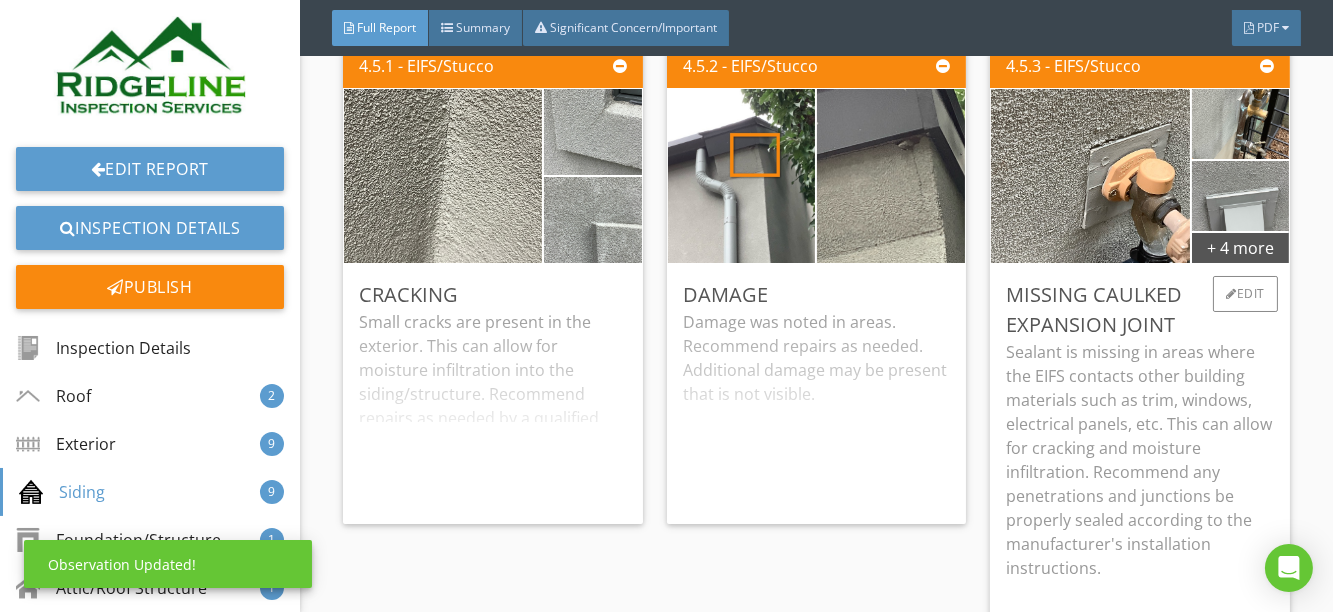 click on "Sealant is missing in areas where the EIFS contacts other building materials such as trim, windows, electrical panels, etc. This can allow for cracking and moisture infiltration. Recommend any penetrations and junctions be properly sealed according to the manufacturer's installation instructions." at bounding box center (1140, 460) 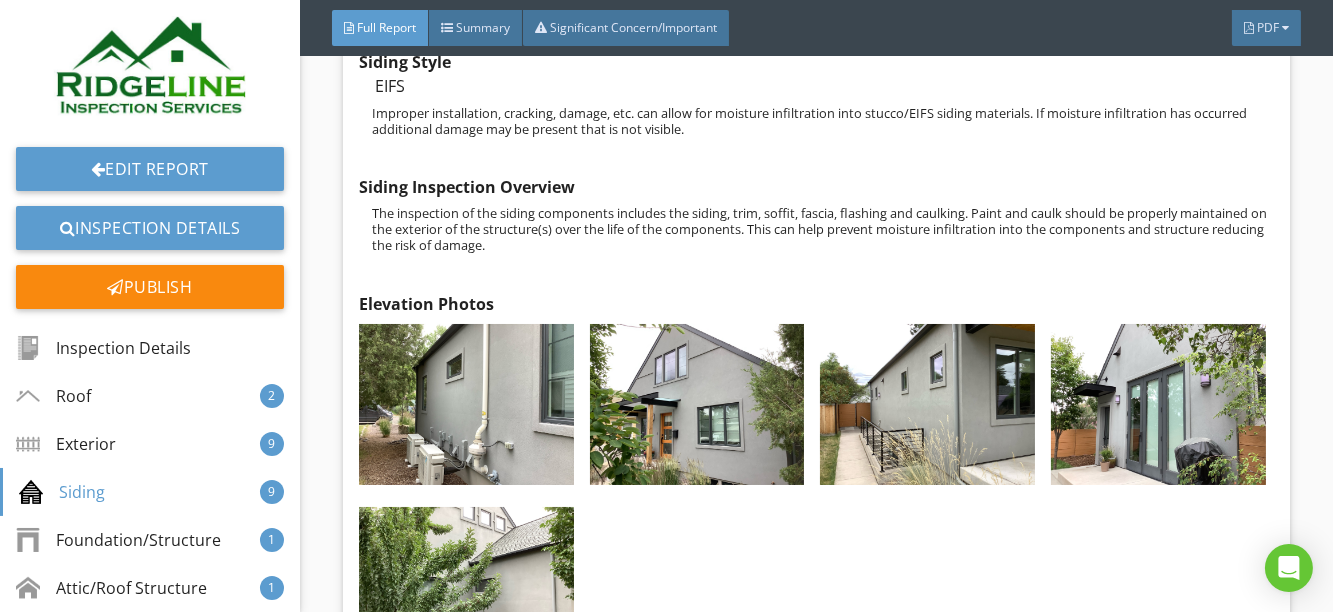 scroll, scrollTop: 6470, scrollLeft: 0, axis: vertical 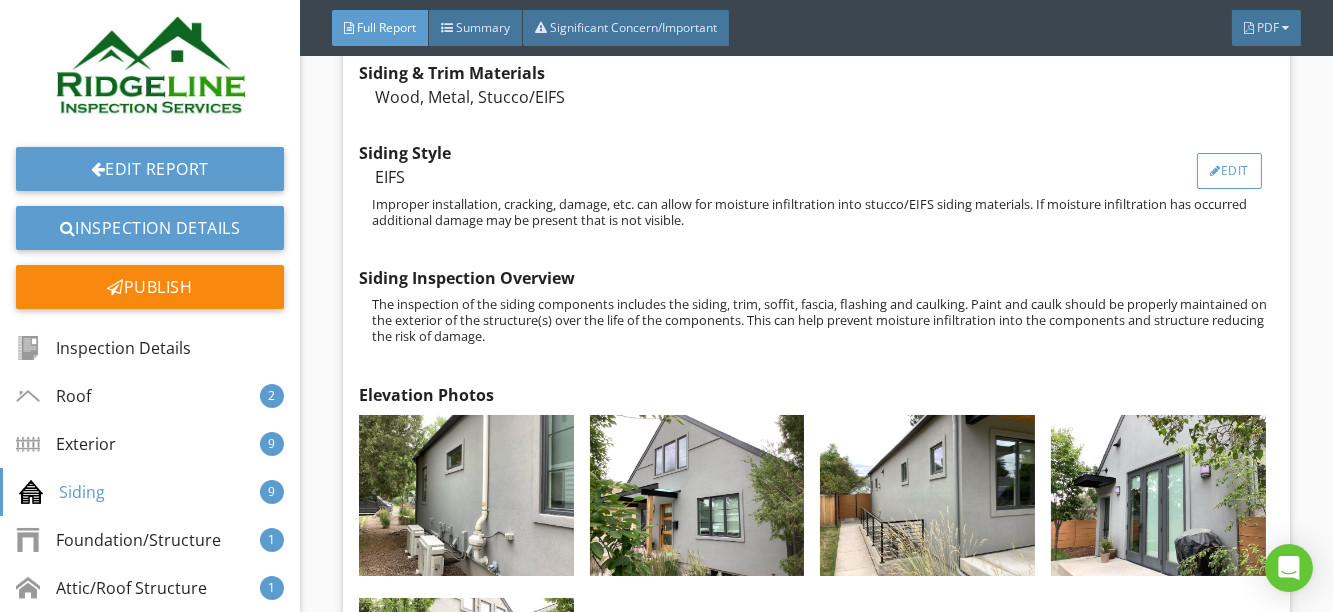 click on "Edit" at bounding box center (1229, 171) 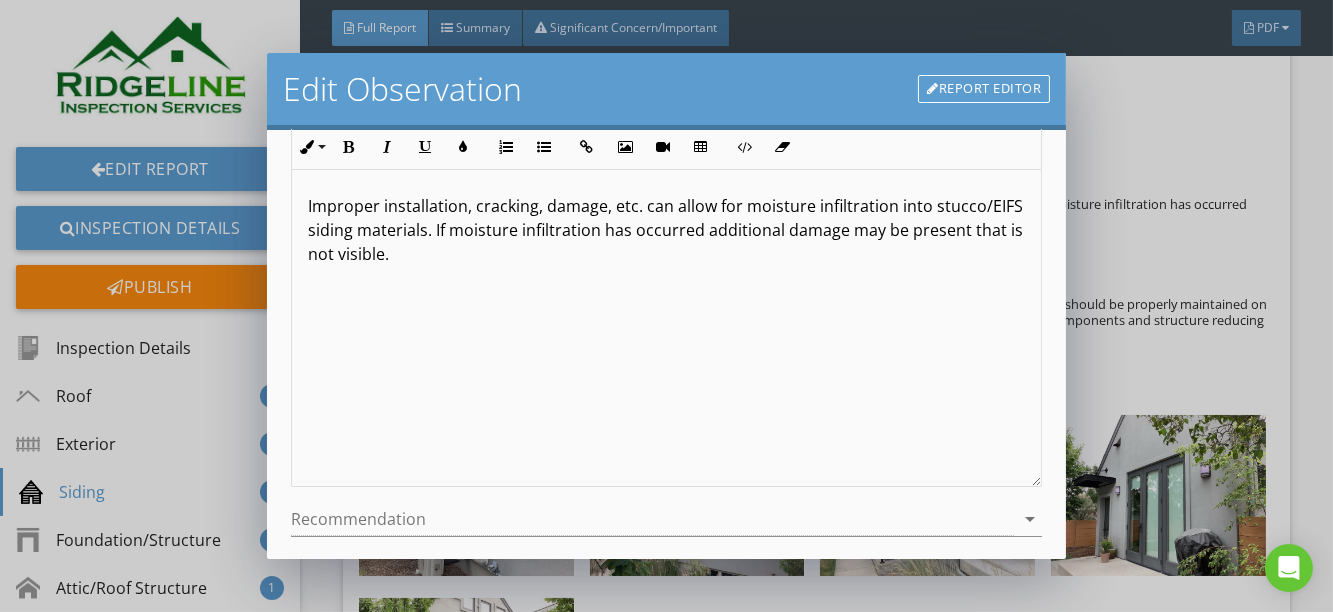 scroll, scrollTop: 363, scrollLeft: 0, axis: vertical 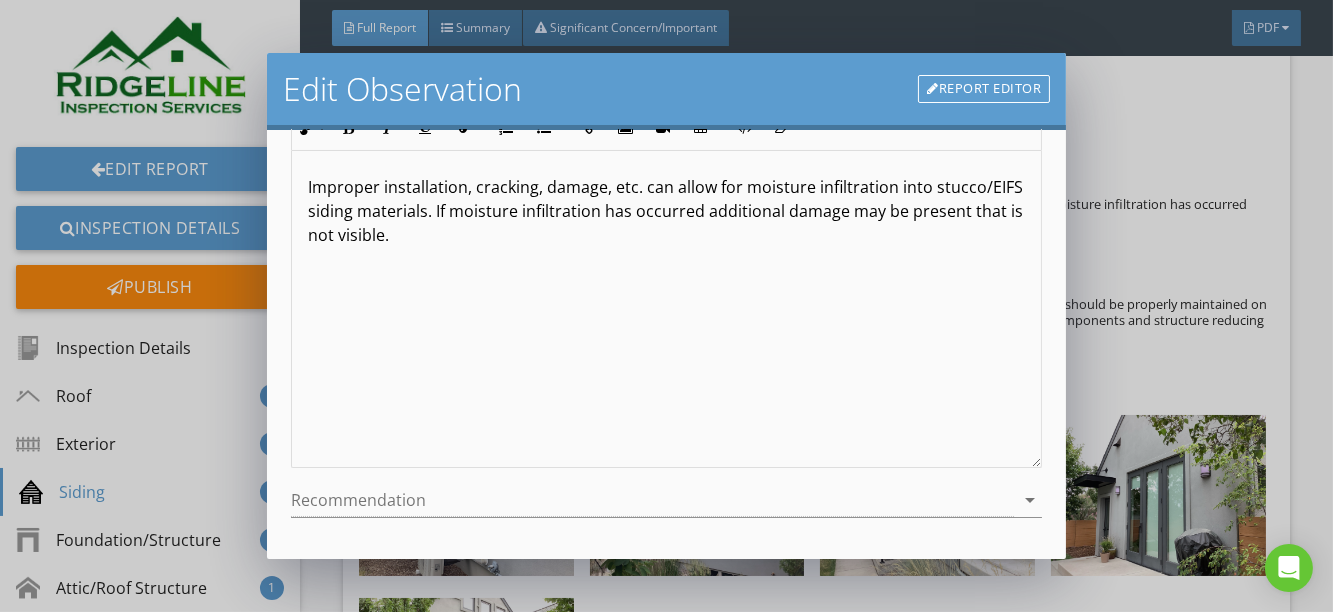 click on "Improper installation, cracking, damage, etc. can allow for moisture infiltration into stucco/EIFS siding materials. If moisture infiltration has occurred additional damage may be present that is not visible." at bounding box center (667, 211) 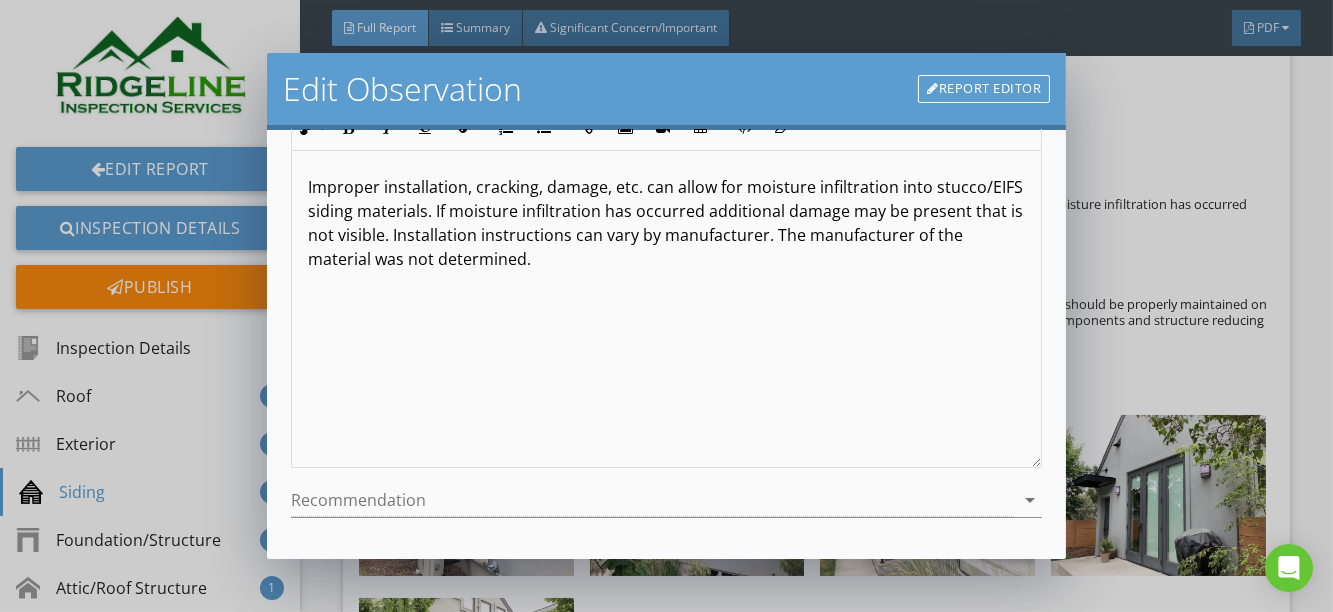 click on "Improper installation, cracking, damage, etc. can allow for moisture infiltration into stucco/EIFS siding materials. If moisture infiltration has occurred additional damage may be present that is not visible. Installation instructions can vary by manufacturer. The manufacturer of the material was not determined." at bounding box center (667, 223) 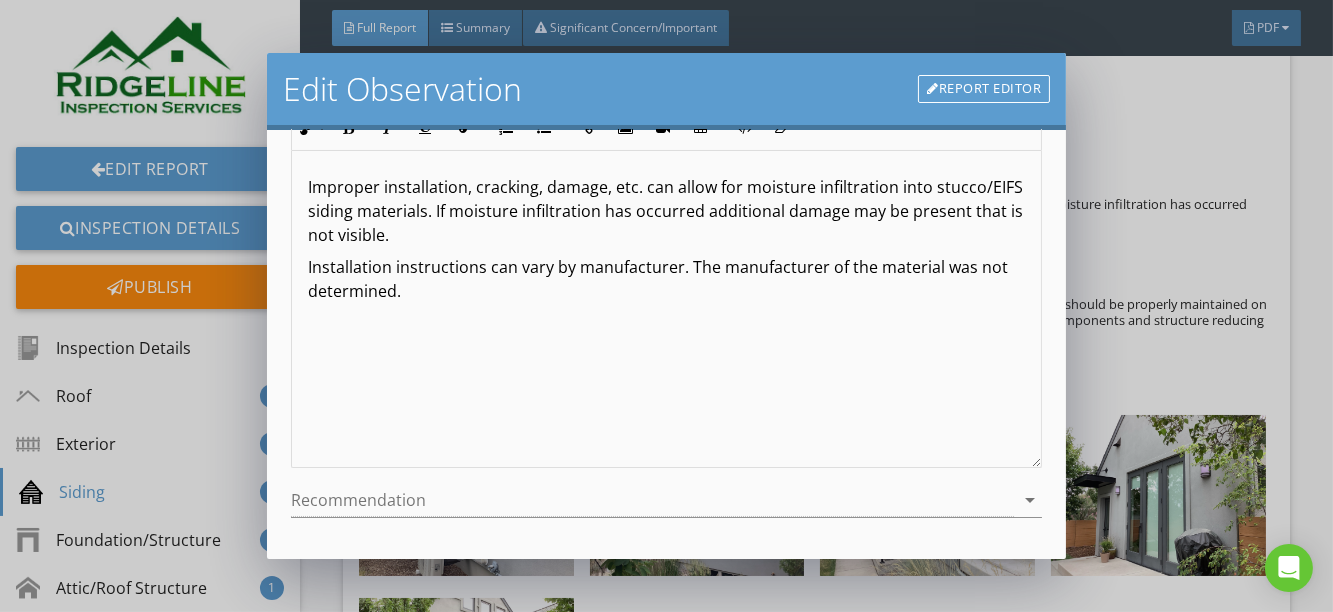 click on "Installation instructions can vary by manufacturer. The manufacturer of the material was not determined." at bounding box center [667, 279] 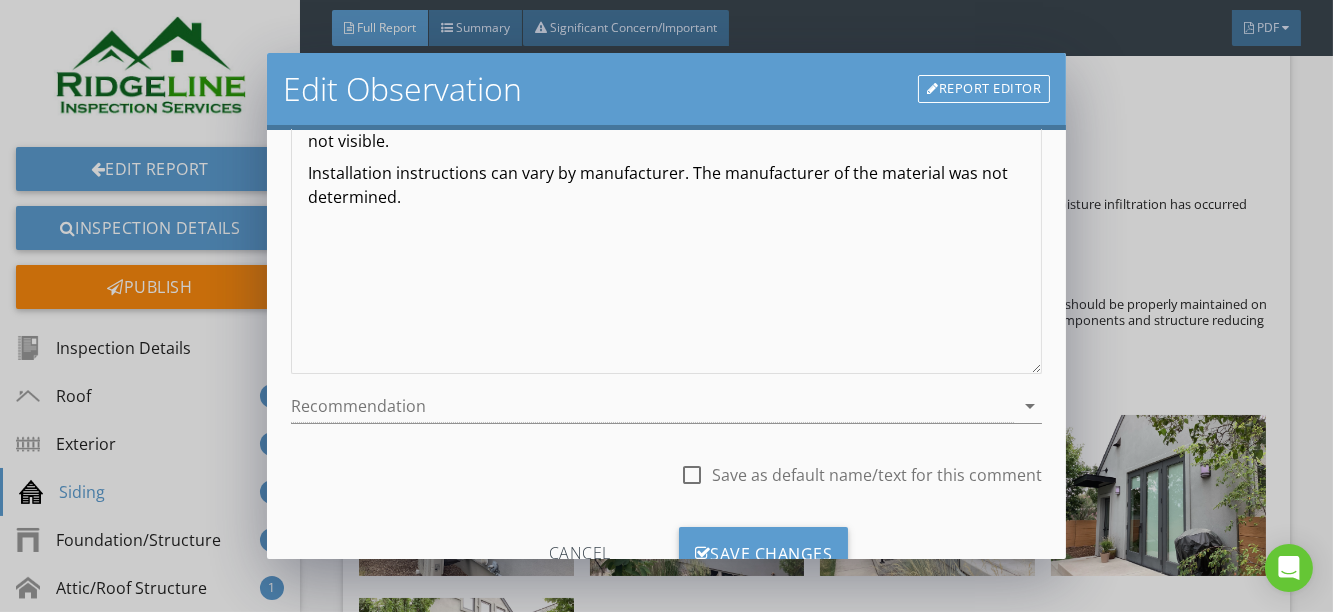 scroll, scrollTop: 532, scrollLeft: 0, axis: vertical 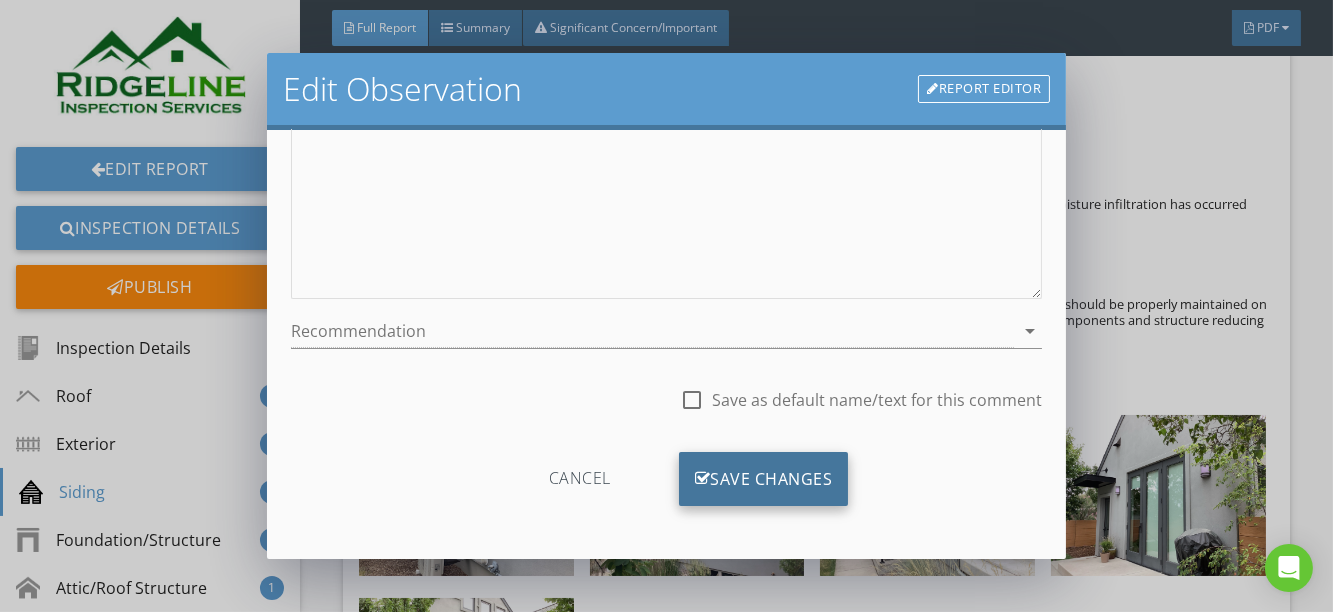 click on "Save Changes" at bounding box center (764, 479) 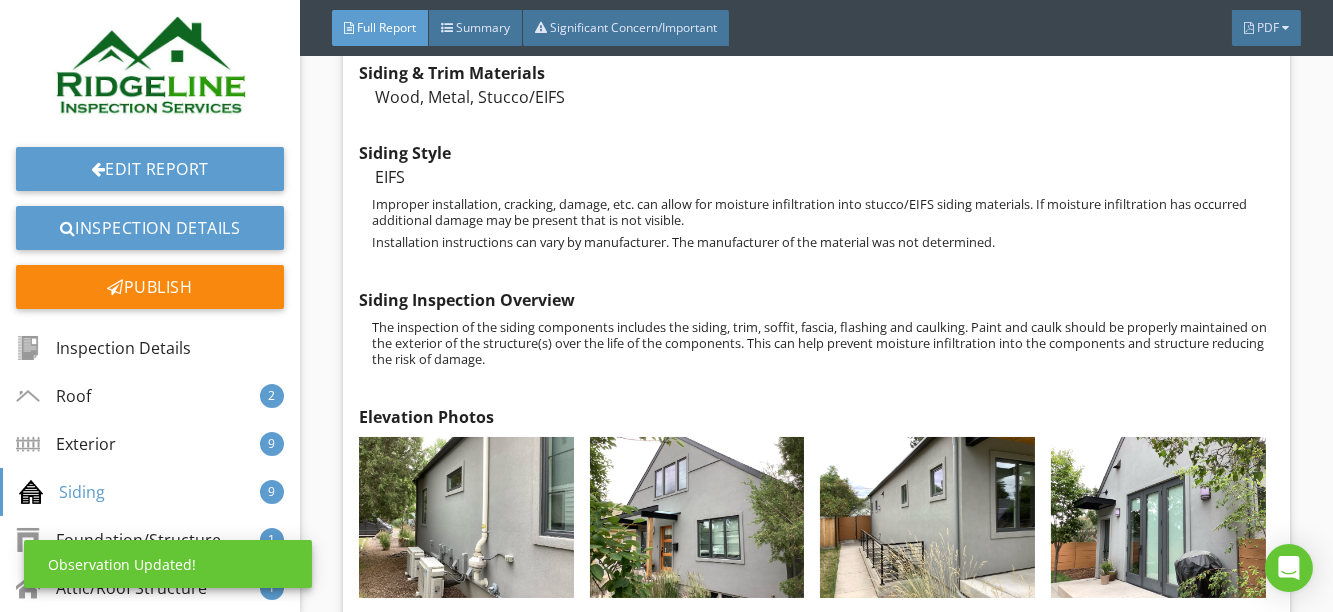 scroll, scrollTop: 296, scrollLeft: 0, axis: vertical 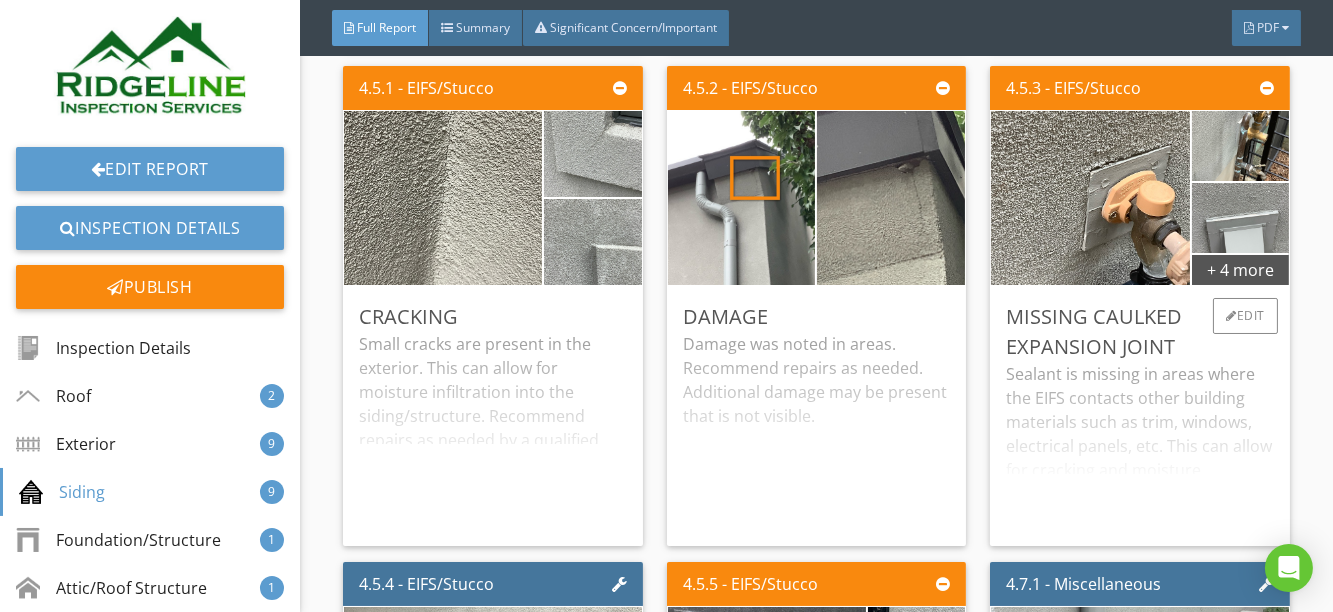 click on "Sealant is missing in areas where the EIFS contacts other building materials such as trim, windows, electrical panels, etc. This can allow for cracking and moisture infiltration. Recommend any penetrations and junctions be properly sealed according to the manufacturer's installation instructions." at bounding box center [1140, 446] 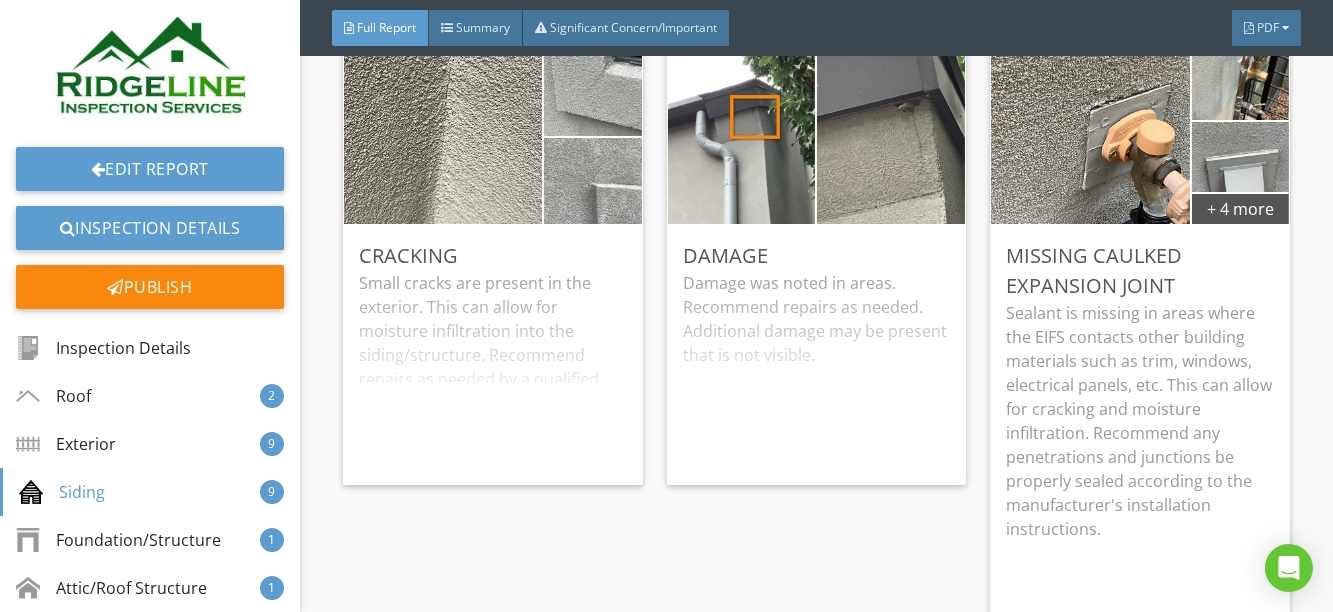 scroll, scrollTop: 7834, scrollLeft: 0, axis: vertical 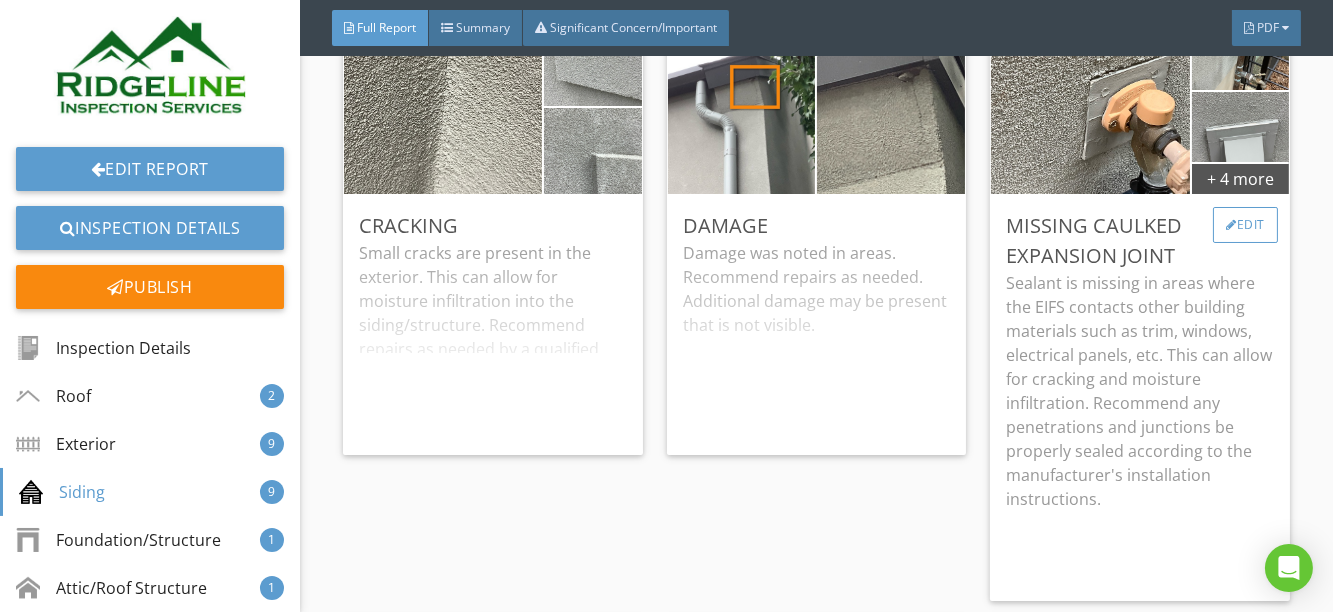 click at bounding box center [1231, 225] 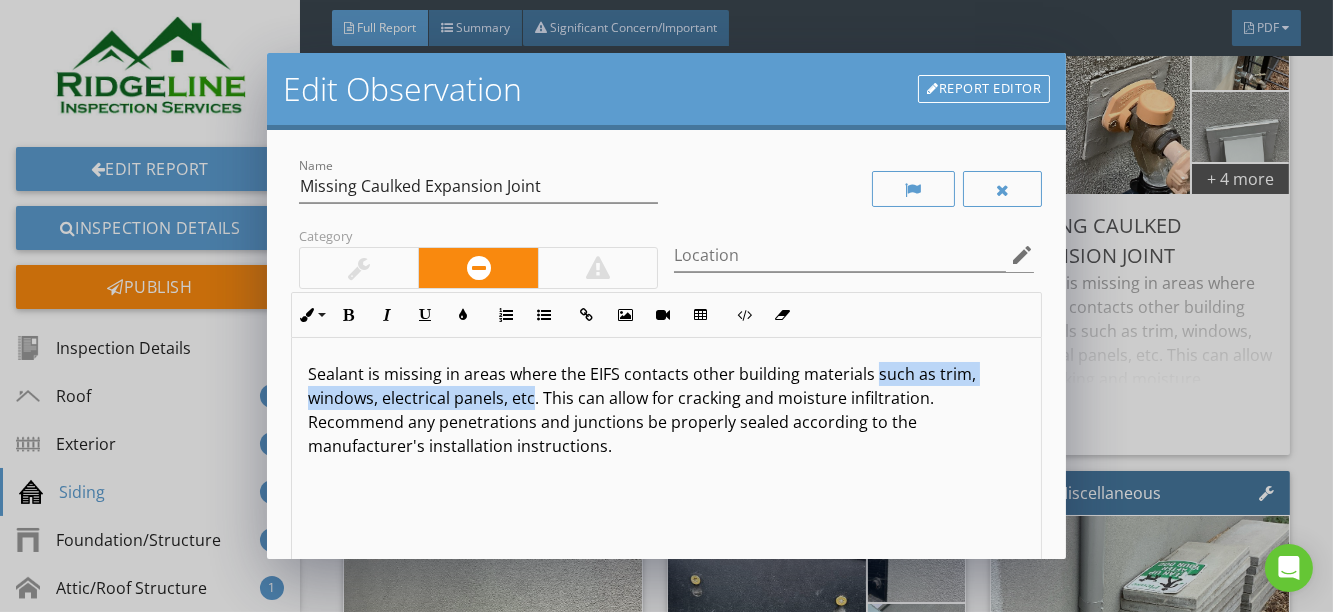 drag, startPoint x: 870, startPoint y: 376, endPoint x: 530, endPoint y: 401, distance: 340.91788 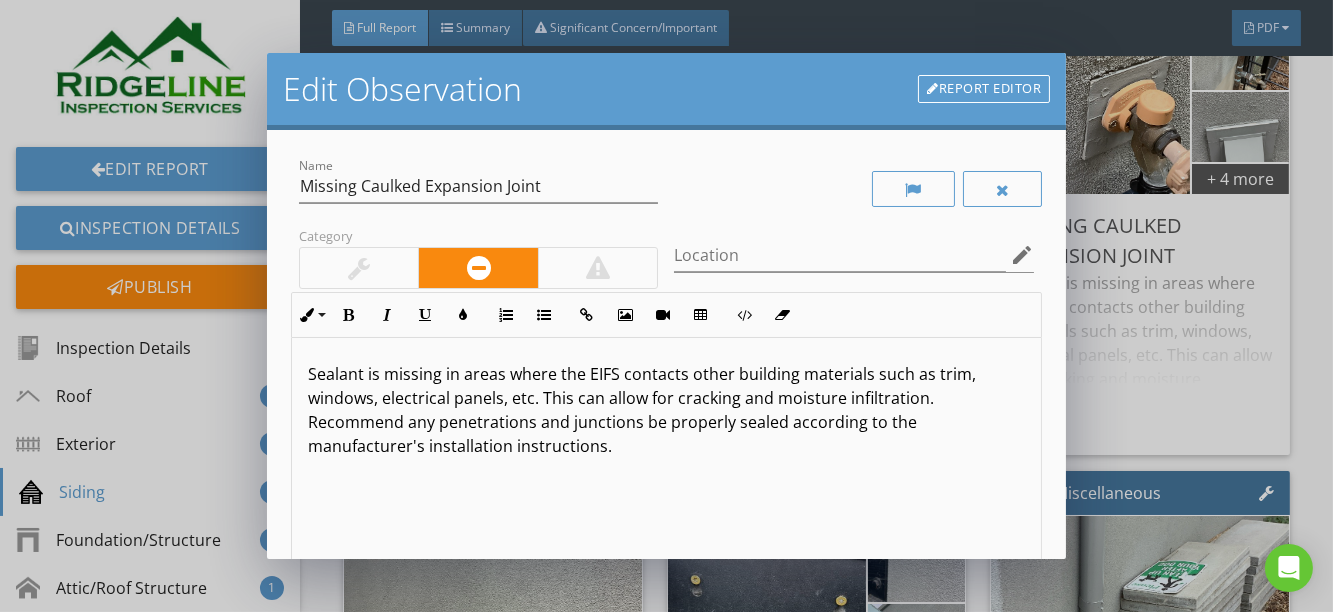 click on "Sealant is missing in areas where the EIFS contacts other building materials such as trim, windows, electrical panels, etc. This can allow for cracking and moisture infiltration. Recommend any penetrations and junctions be properly sealed according to the manufacturer's installation instructions." at bounding box center [667, 410] 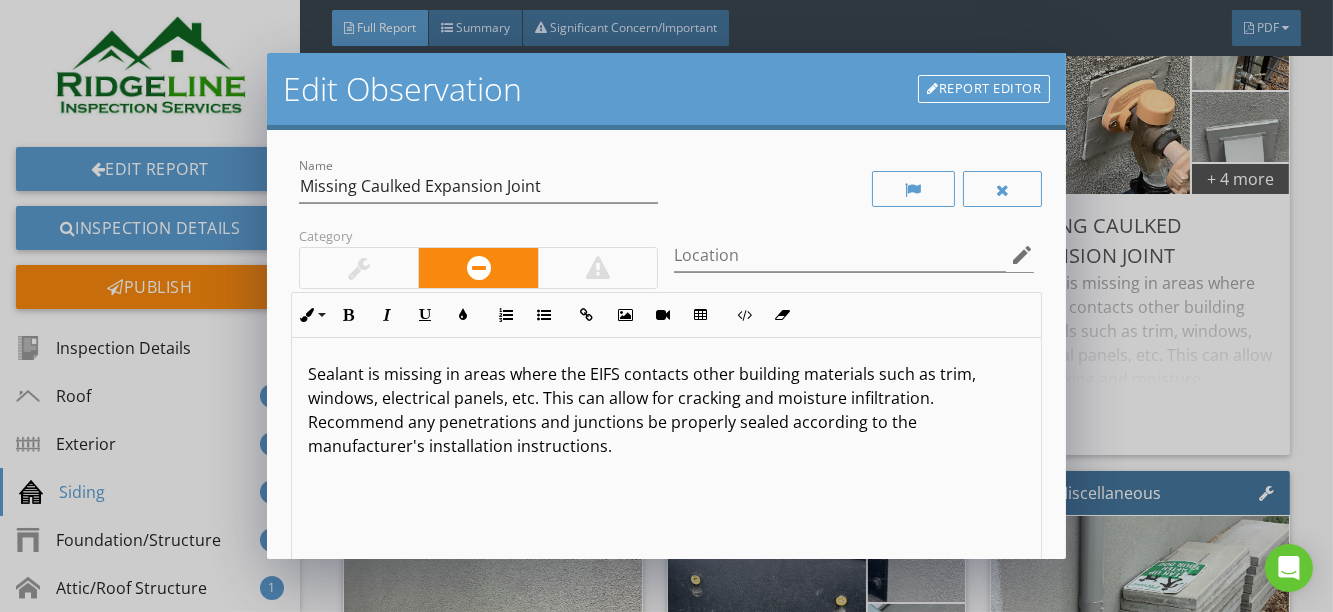 scroll, scrollTop: 0, scrollLeft: 0, axis: both 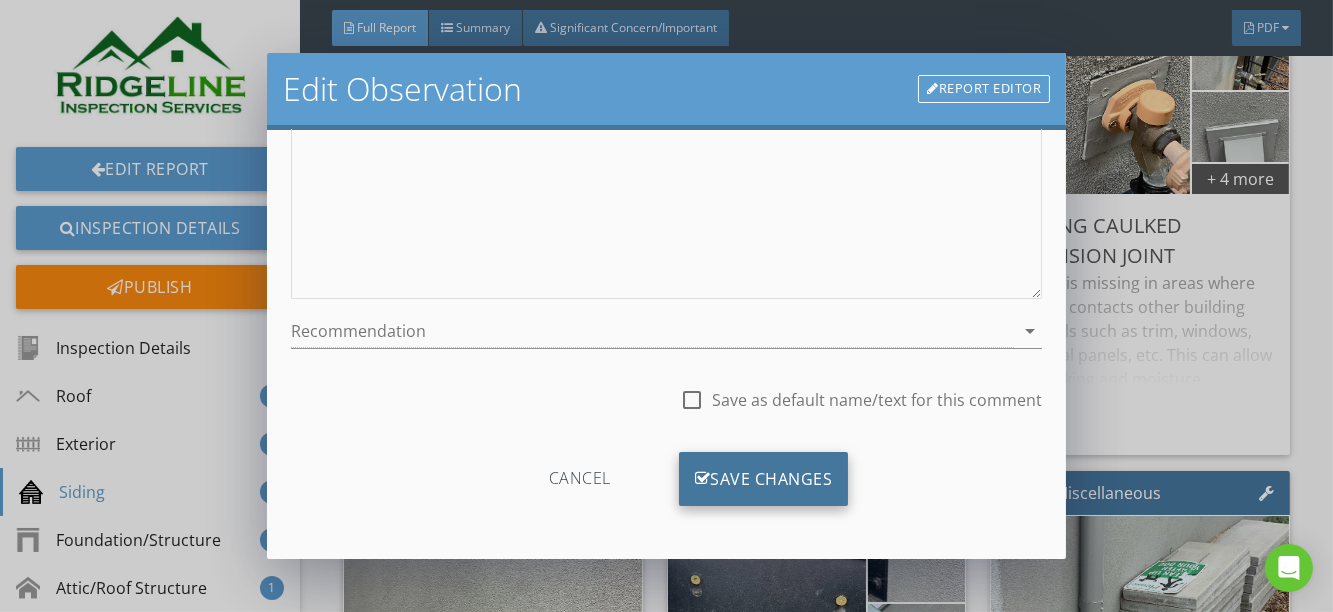 click on "Save Changes" at bounding box center [764, 479] 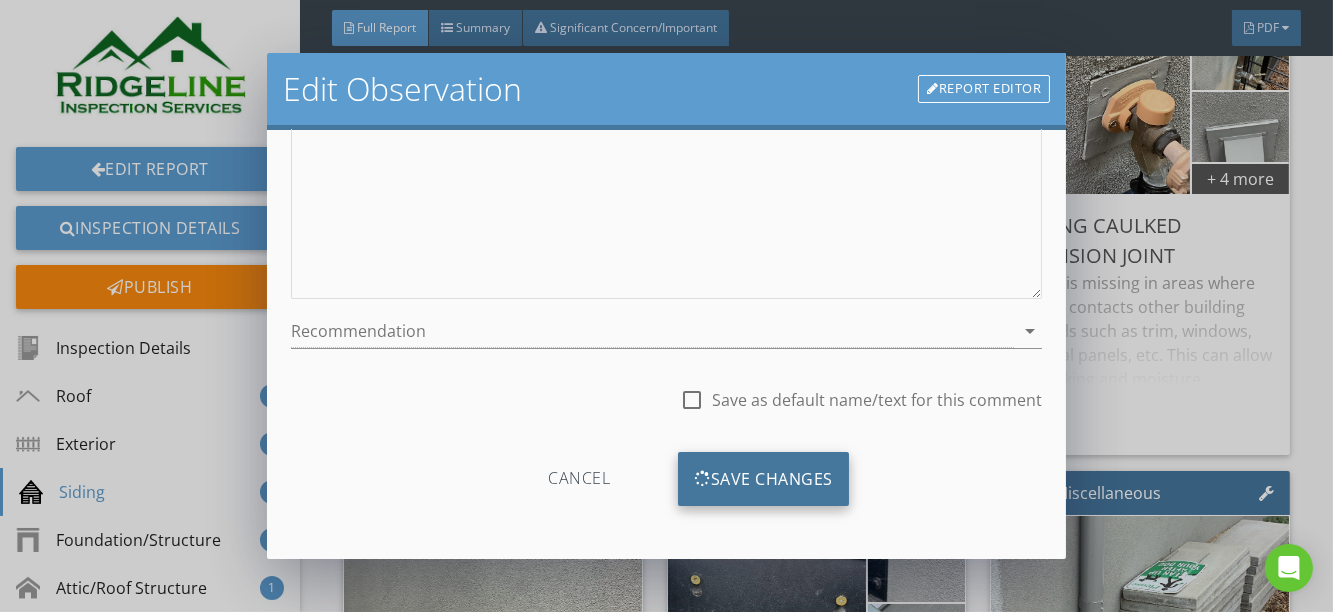 scroll, scrollTop: 120, scrollLeft: 0, axis: vertical 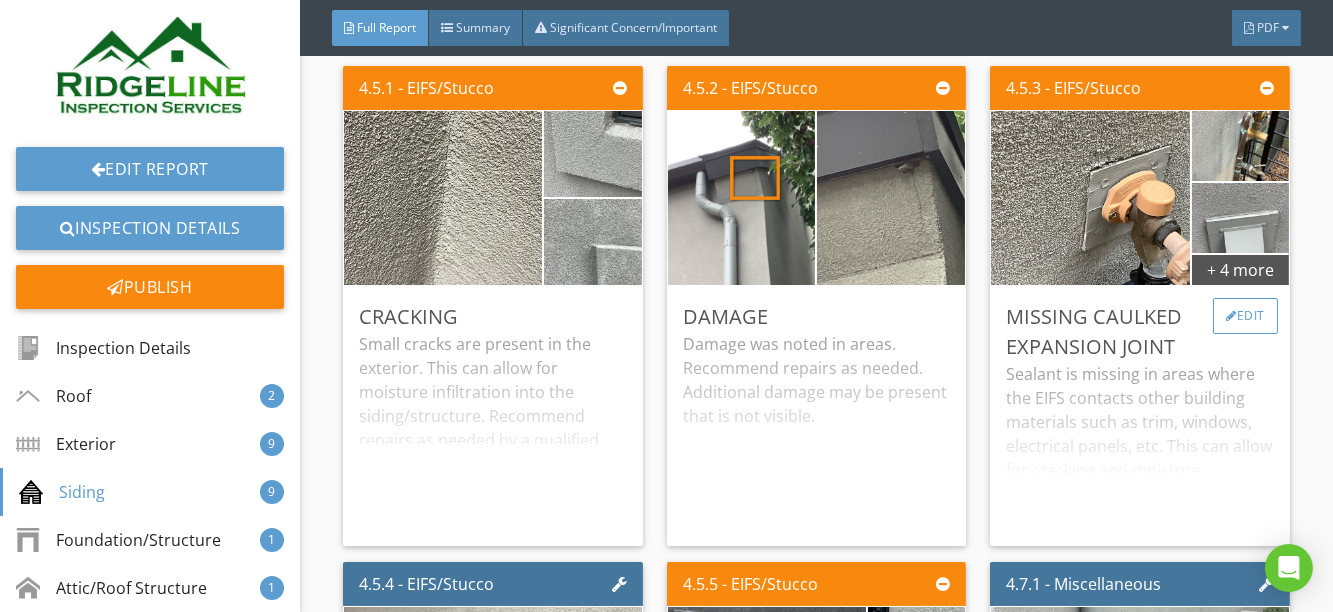 click at bounding box center (1231, 316) 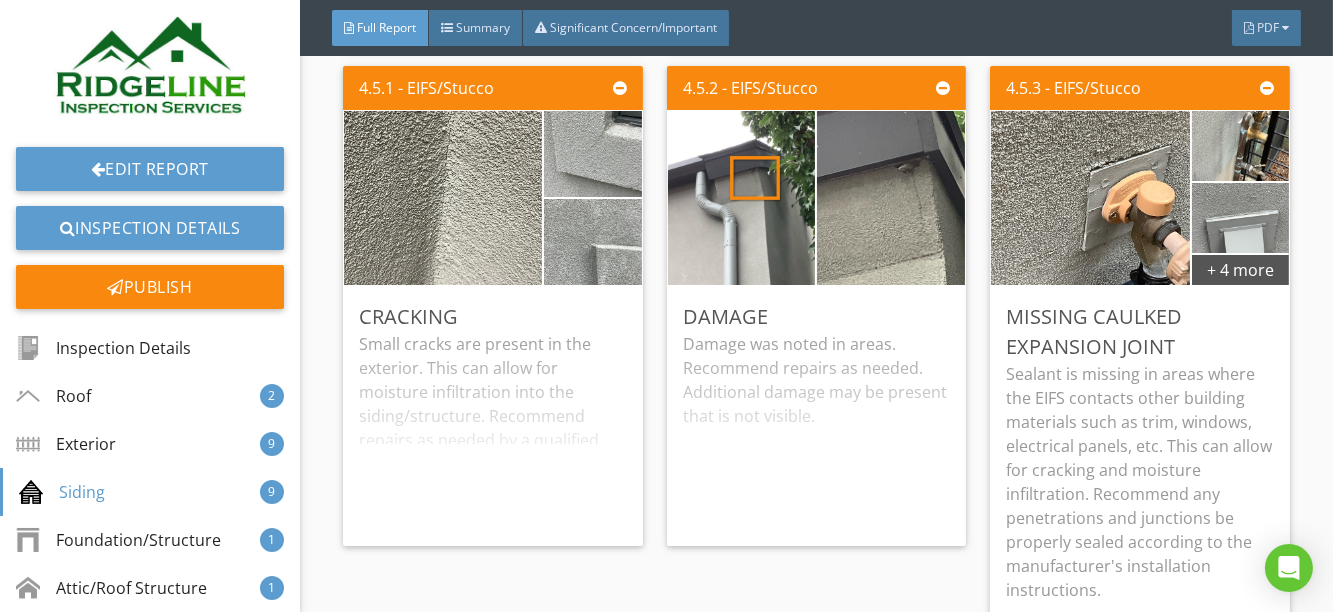 click at bounding box center (666, 306) 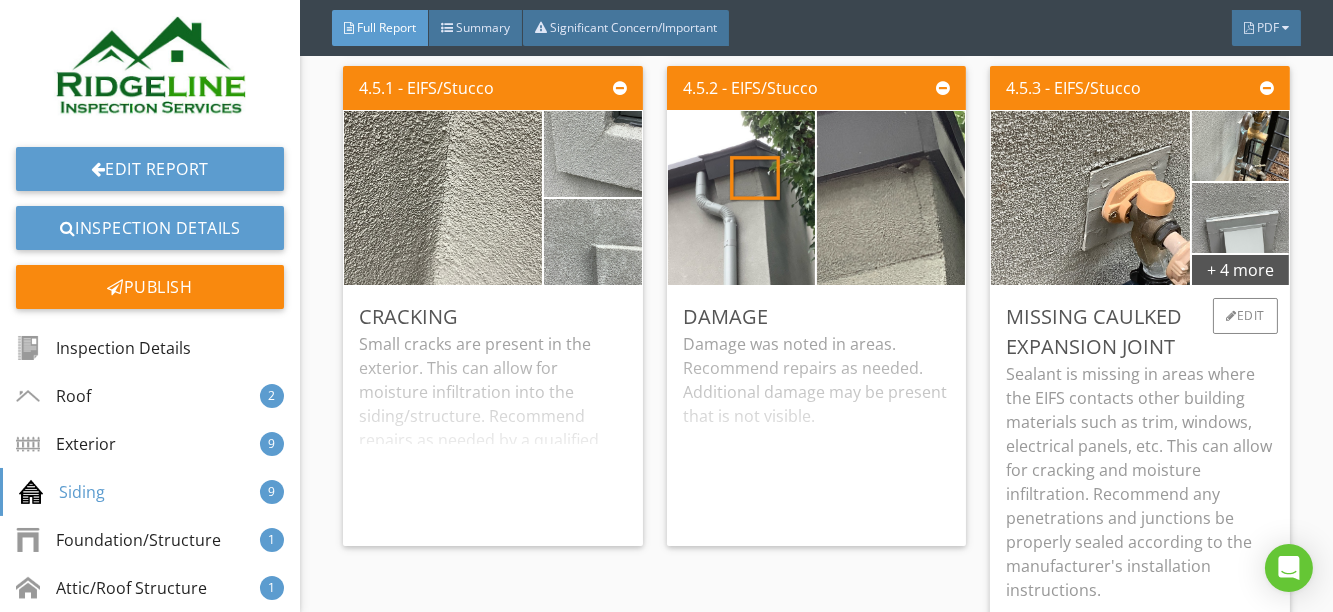 click on "Sealant is missing in areas where the EIFS contacts other building materials such as trim, windows, electrical panels, etc. This can allow for cracking and moisture infiltration. Recommend any penetrations and junctions be properly sealed according to the manufacturer's installation instructions." at bounding box center [1140, 482] 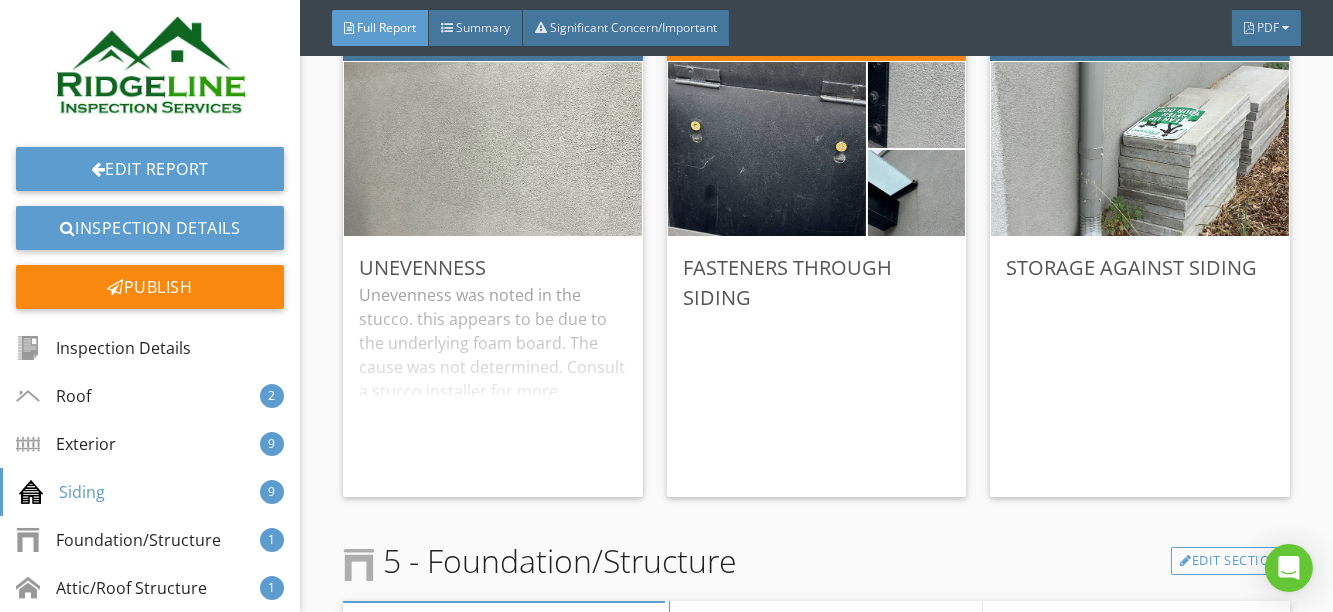 scroll, scrollTop: 8197, scrollLeft: 0, axis: vertical 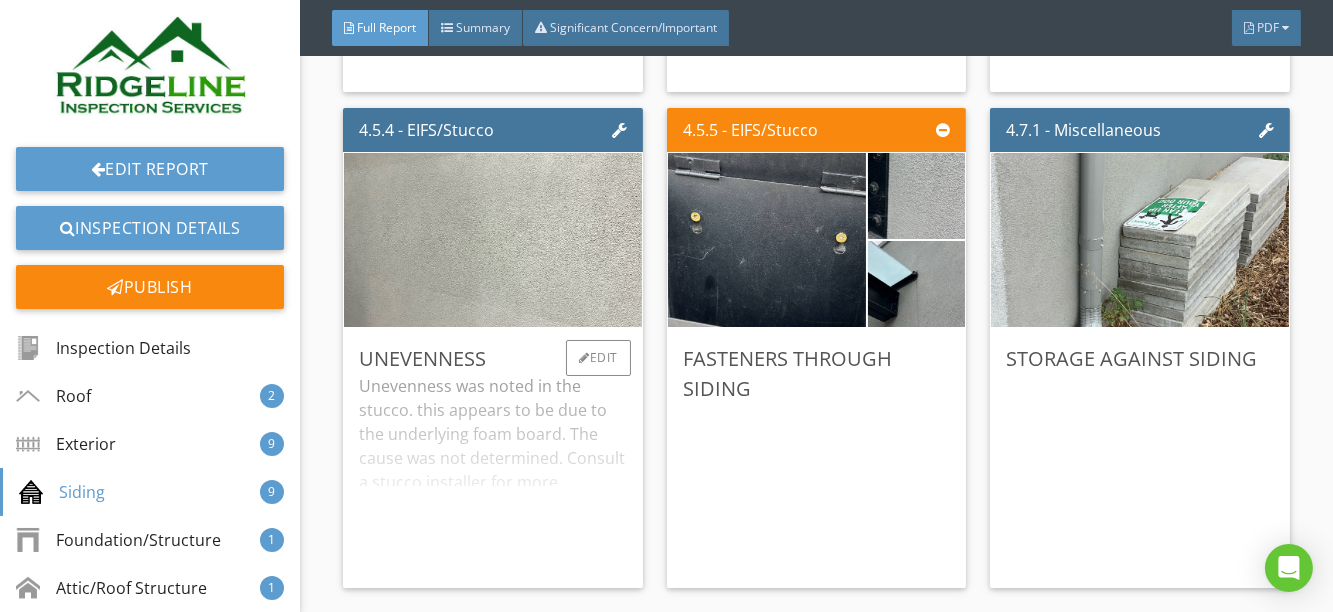 click on "Unevenness was noted in the stucco. this appears to be due to the underlying foam board. The cause was not determined. Consult a stucco installer for more information." at bounding box center [493, 473] 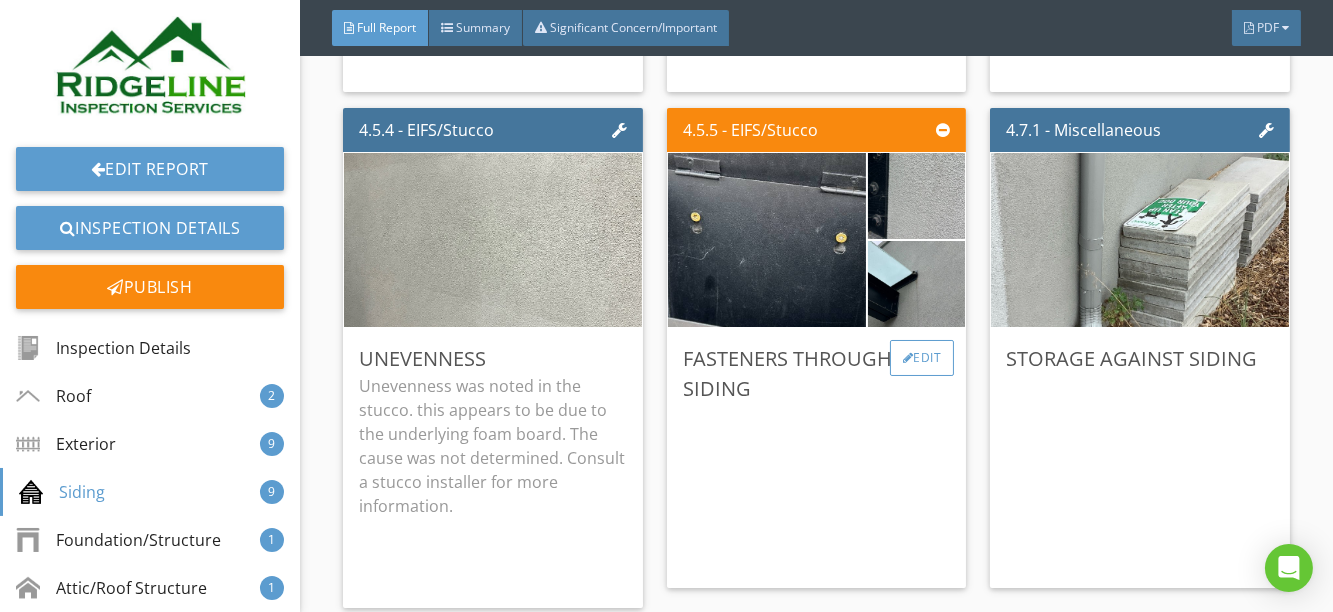 click at bounding box center (908, 358) 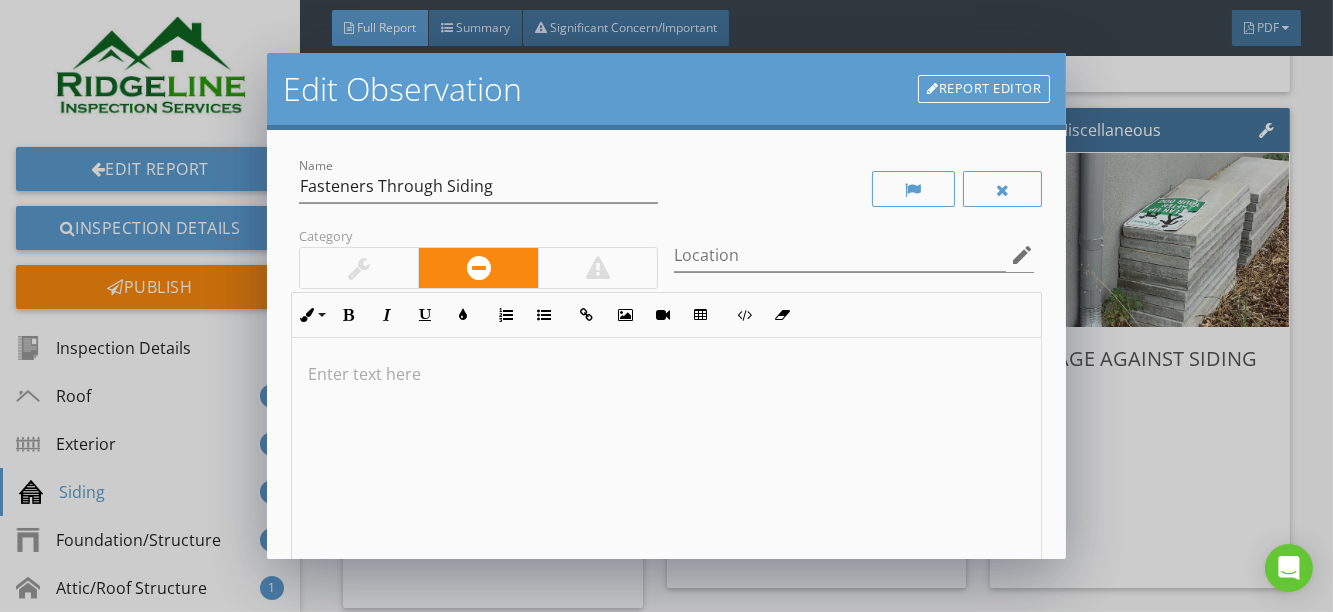 click at bounding box center [667, 496] 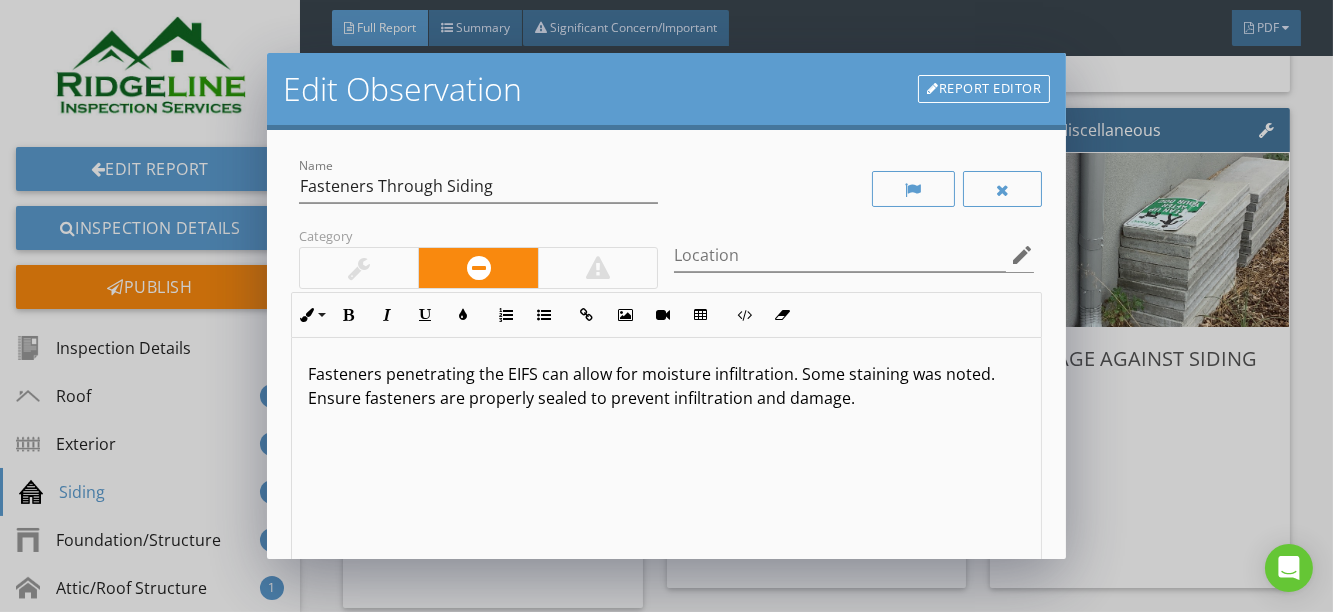 scroll, scrollTop: 0, scrollLeft: 0, axis: both 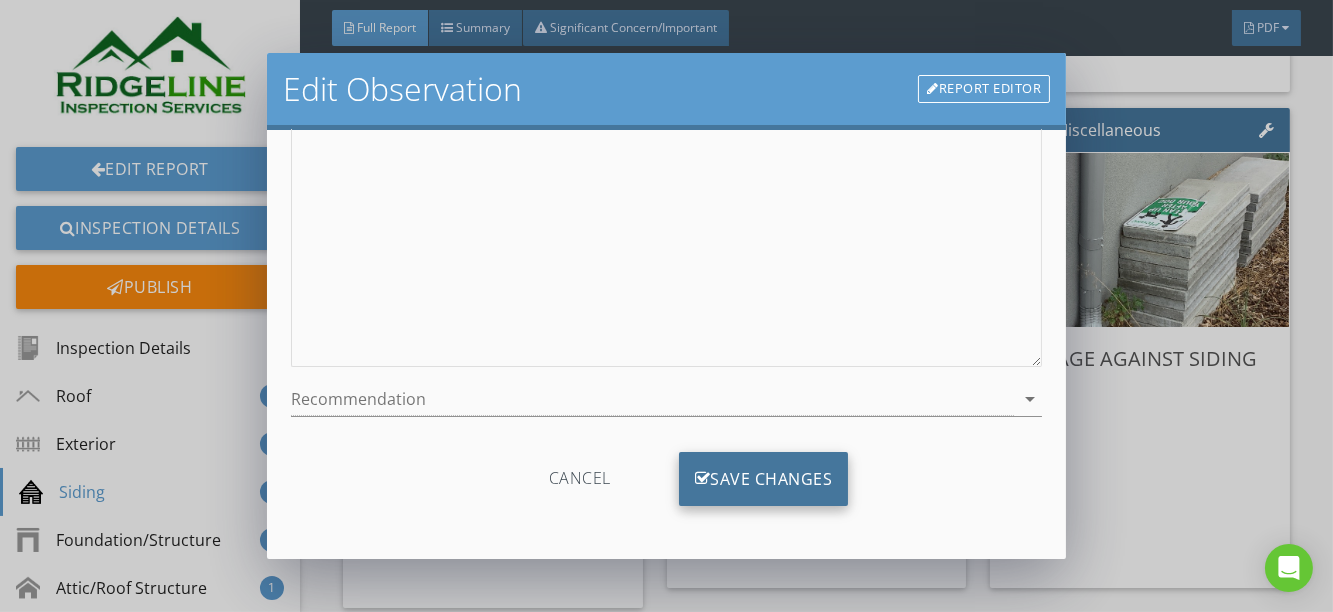 click on "Save Changes" at bounding box center [764, 479] 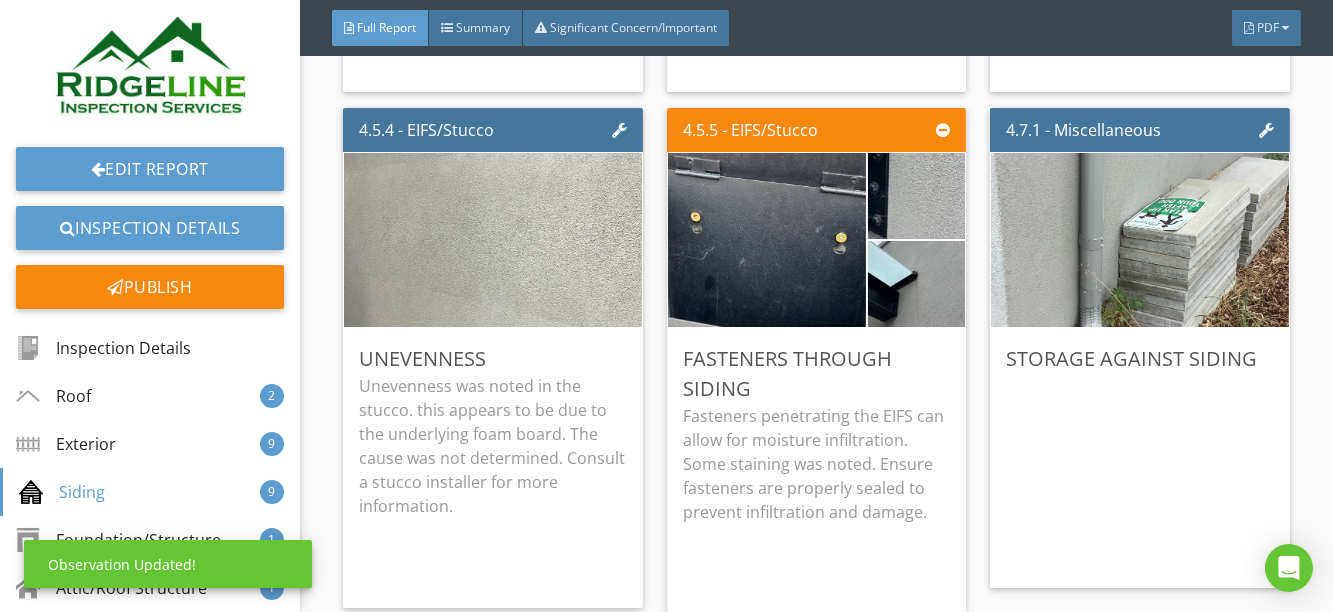 scroll, scrollTop: 52, scrollLeft: 0, axis: vertical 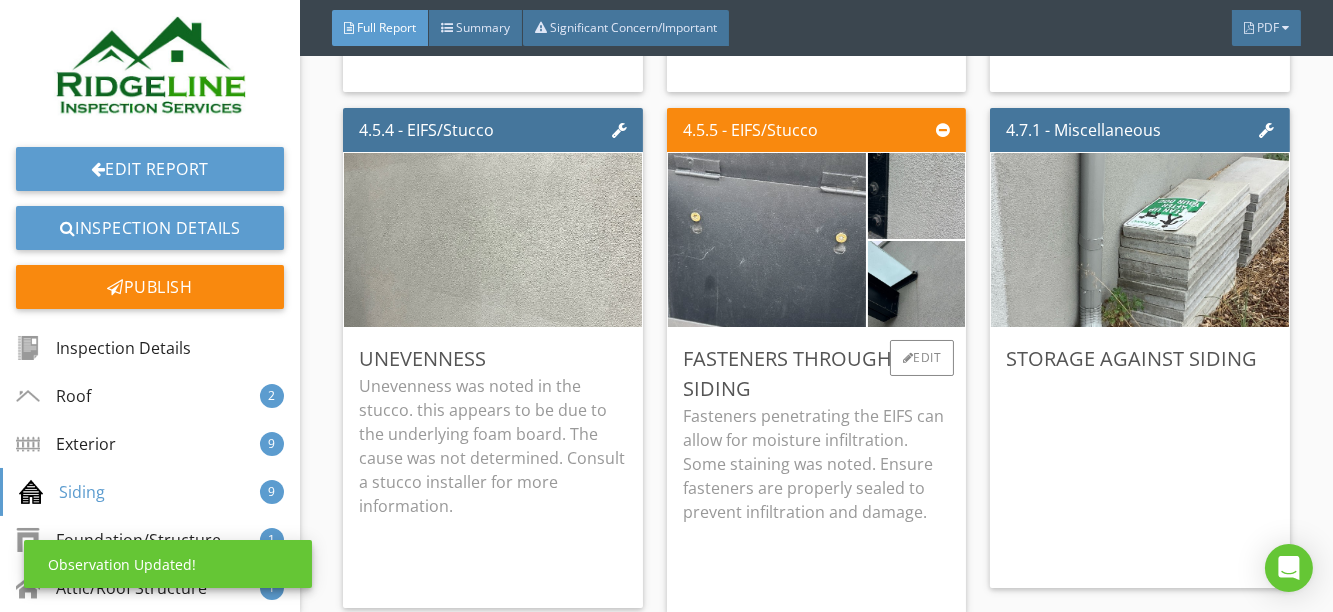 click at bounding box center [767, 240] 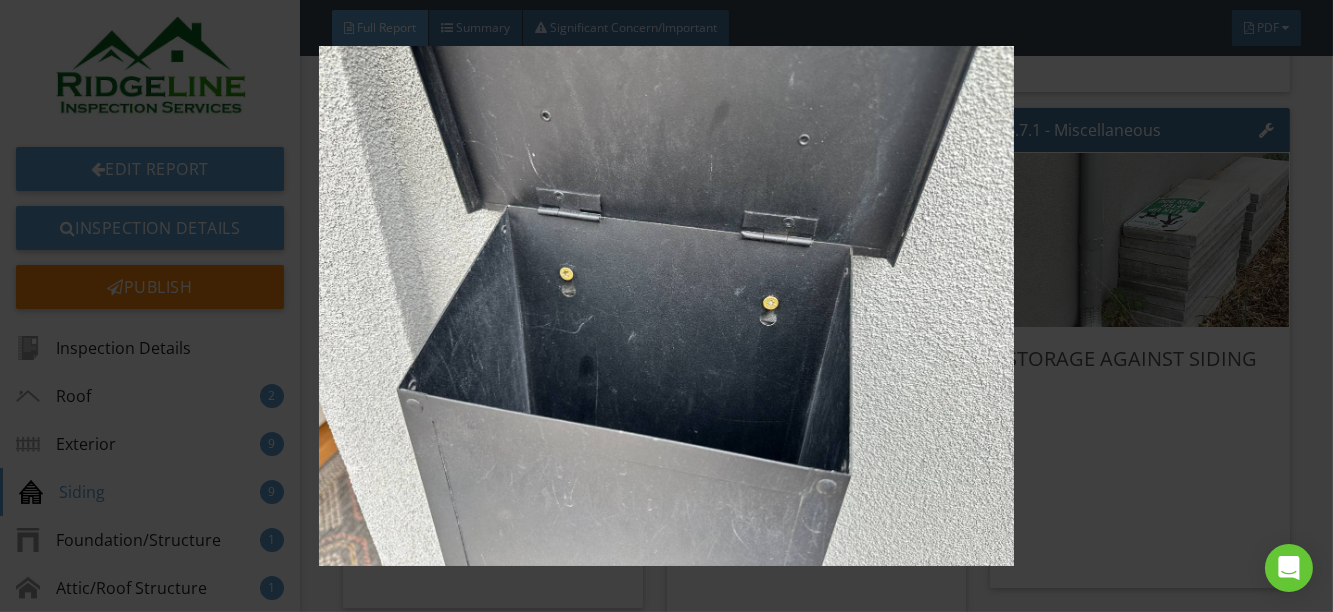 click at bounding box center (666, 306) 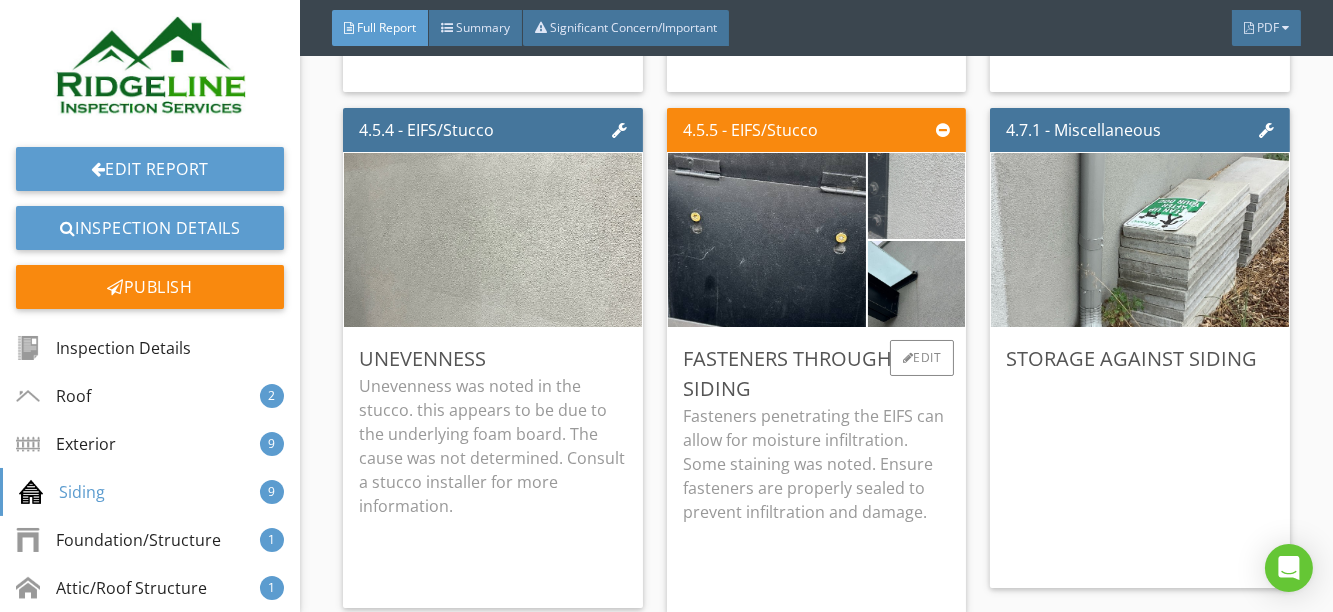 click at bounding box center (916, 196) 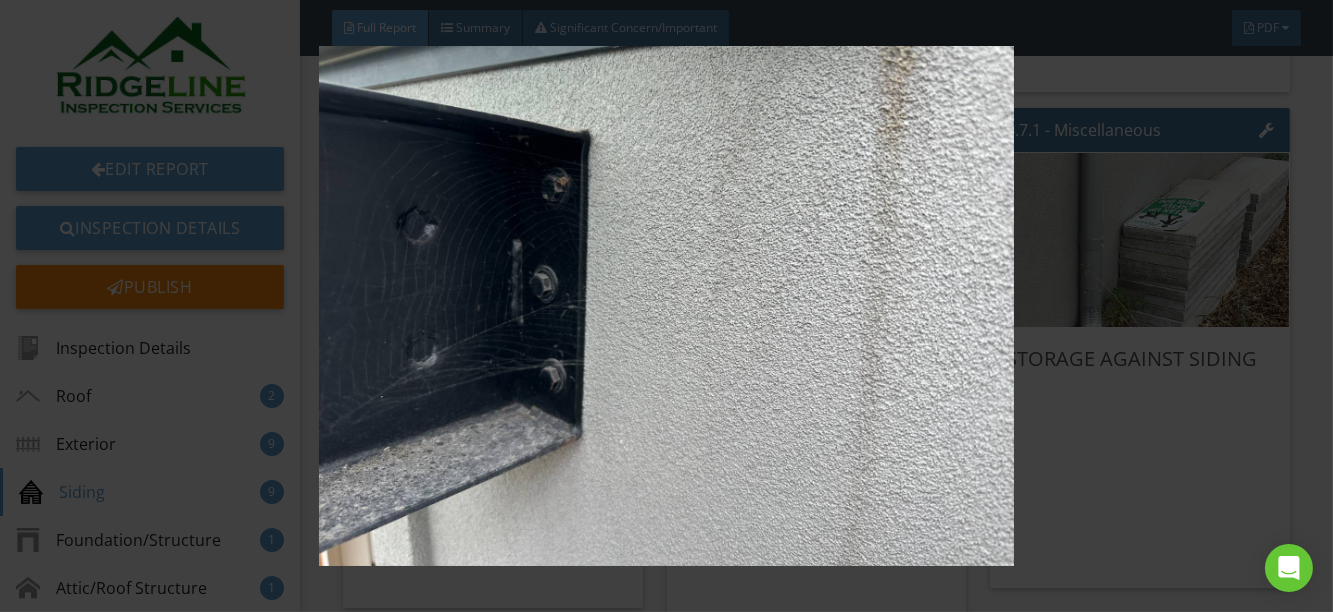 click at bounding box center [666, 306] 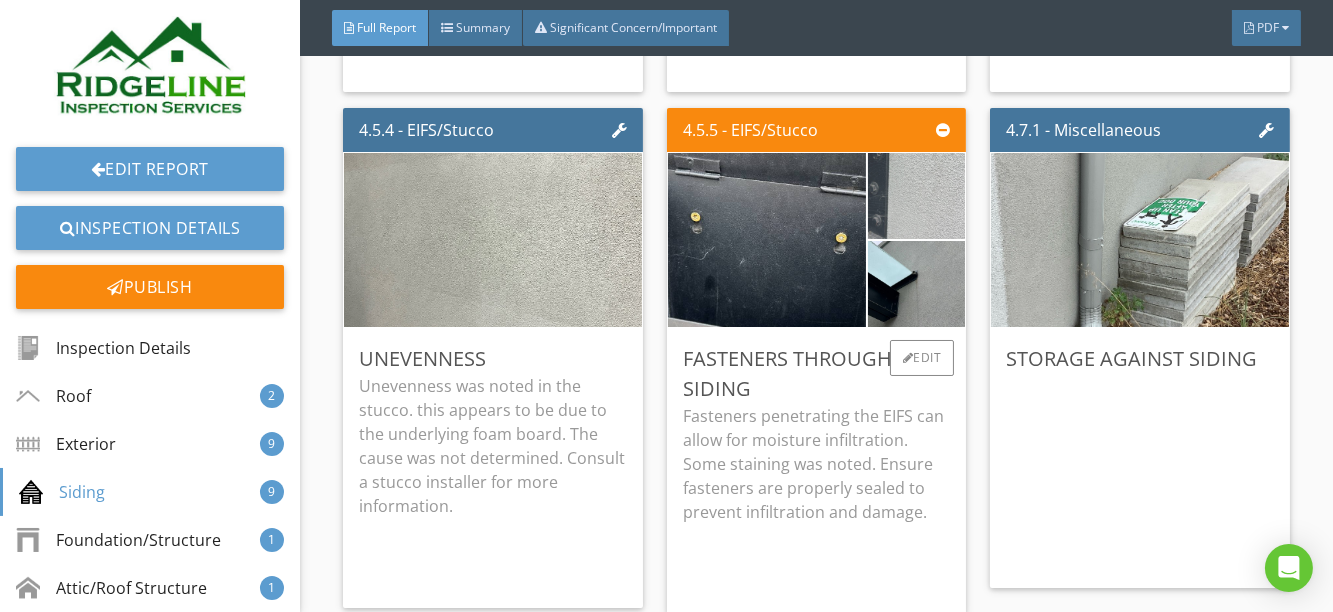 click at bounding box center (916, 196) 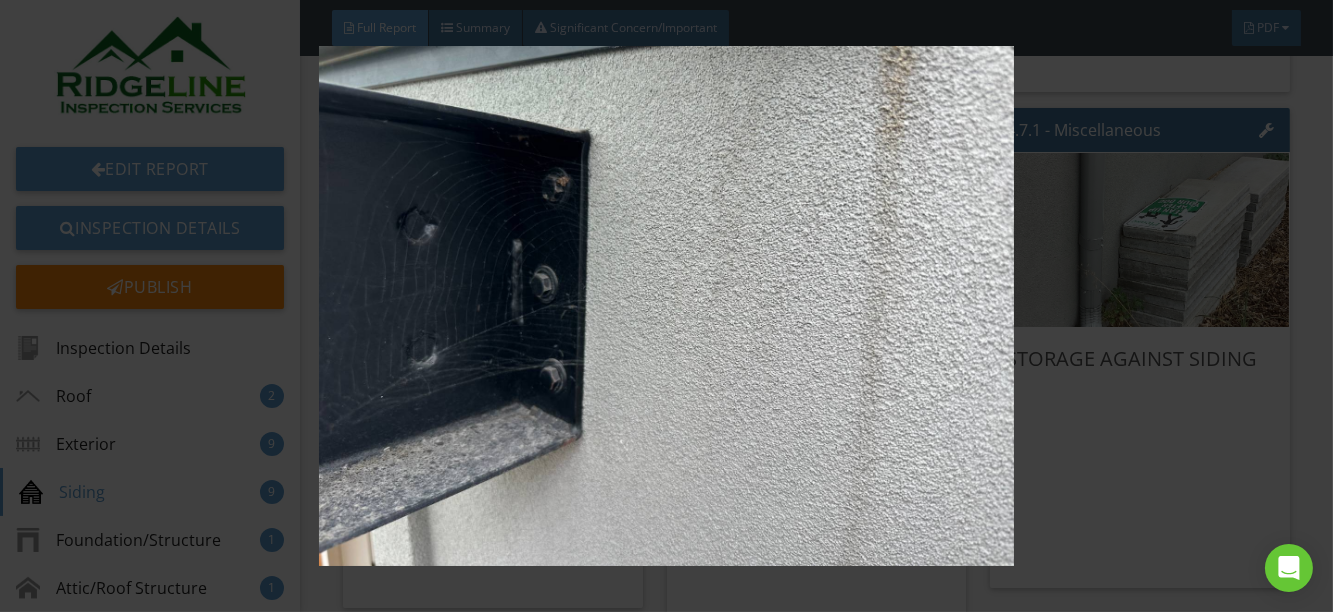 click at bounding box center [666, 306] 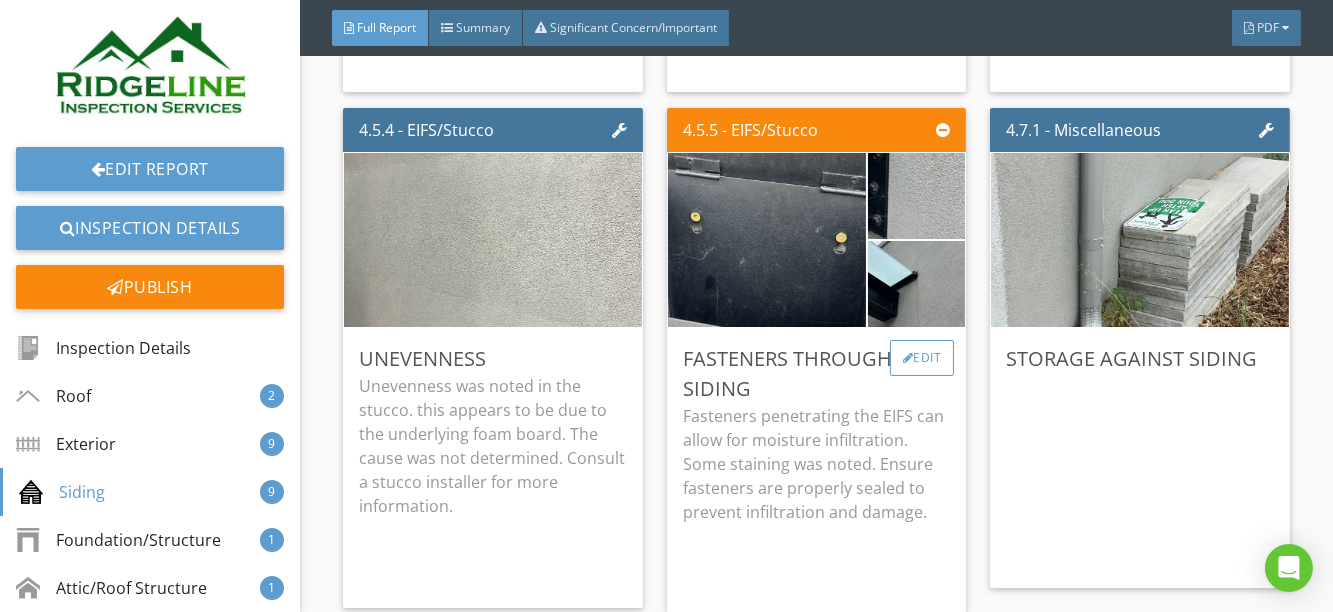 click at bounding box center [908, 358] 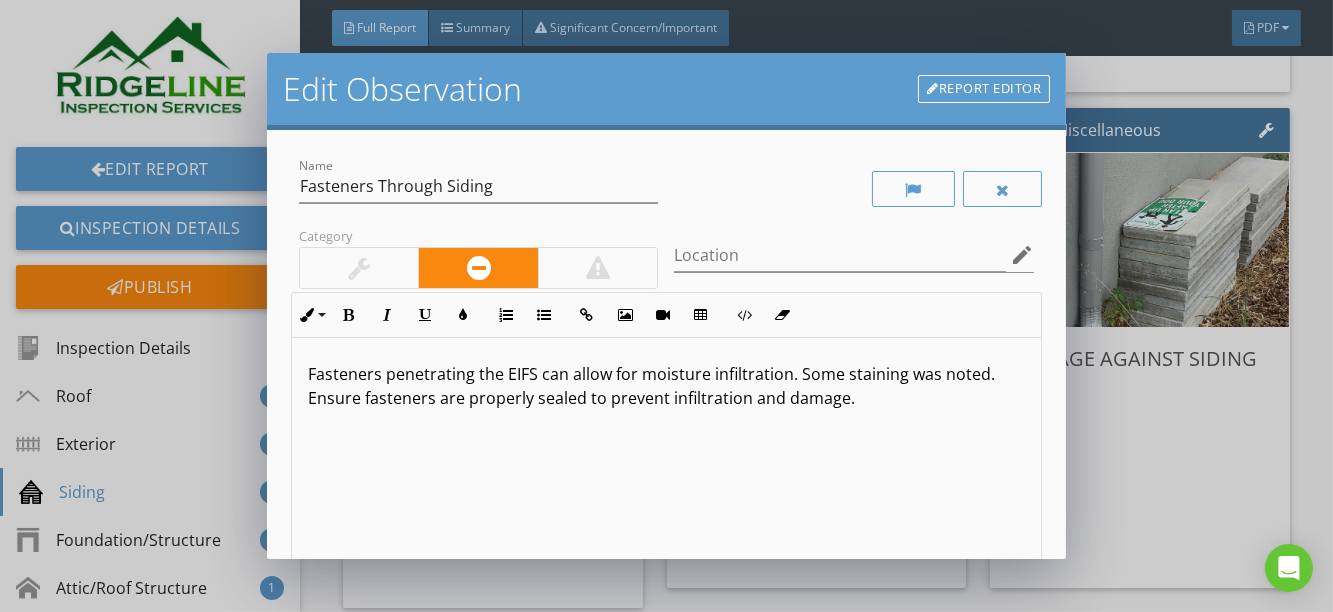 click on "Edit Observation
Report Editor
Name Fasteners Through Siding                 Category               Location edit   Inline Style XLarge Large Normal Small Light Small/Light Bold Italic Underline Colors Ordered List Unordered List Insert Link Insert Image Insert Video Insert Table Code View Clear Formatting Fasteners penetrating the EIFS can allow for moisture infiltration. Some staining was noted. Ensure fasteners are properly sealed to prevent infiltration and damage. Enter text here <p>Fasteners penetrating the EIFS can allow for moisture infiltration. Some staining was noted. Ensure fasteners are properly sealed to prevent infiltration and damage.</p>   Recommendation arrow_drop_down       Cancel
Save Changes" at bounding box center (666, 306) 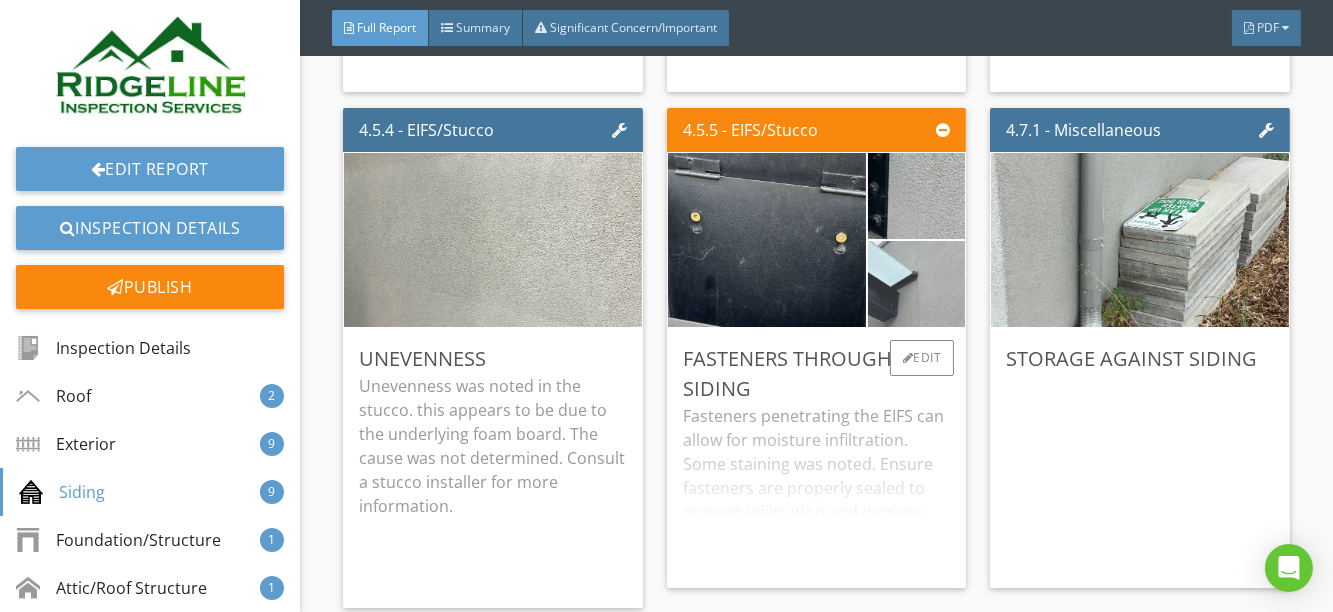 click at bounding box center [916, 284] 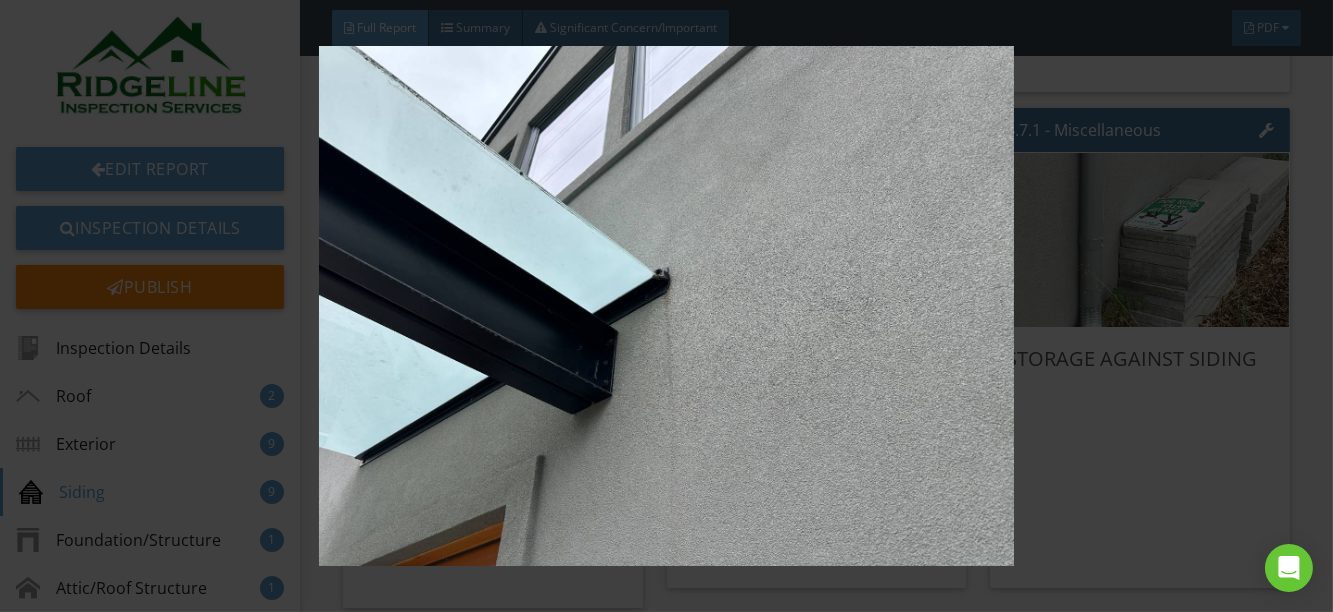 click at bounding box center [666, 306] 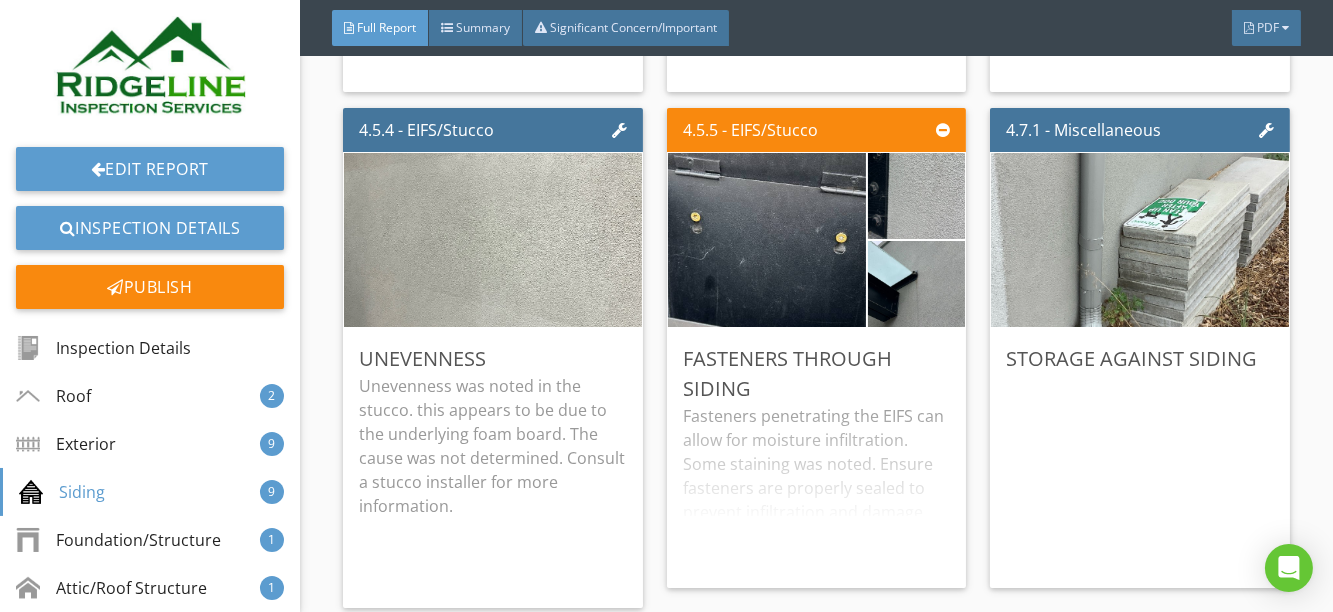 scroll, scrollTop: 8288, scrollLeft: 0, axis: vertical 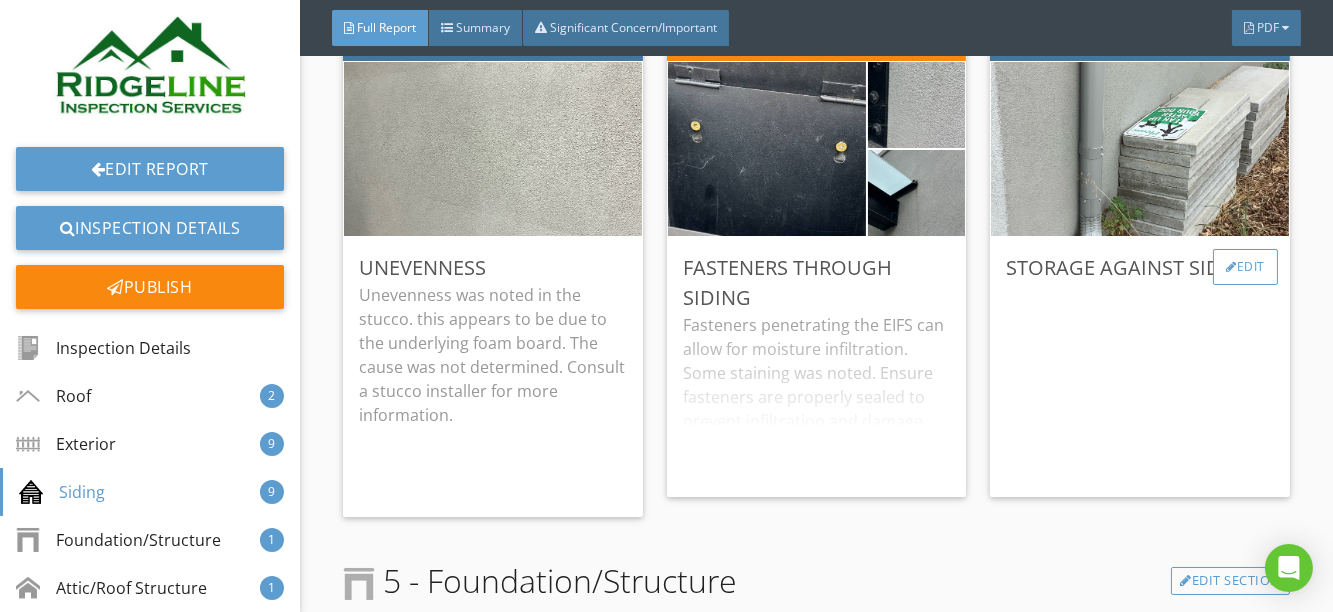click on "Edit" at bounding box center (1245, 267) 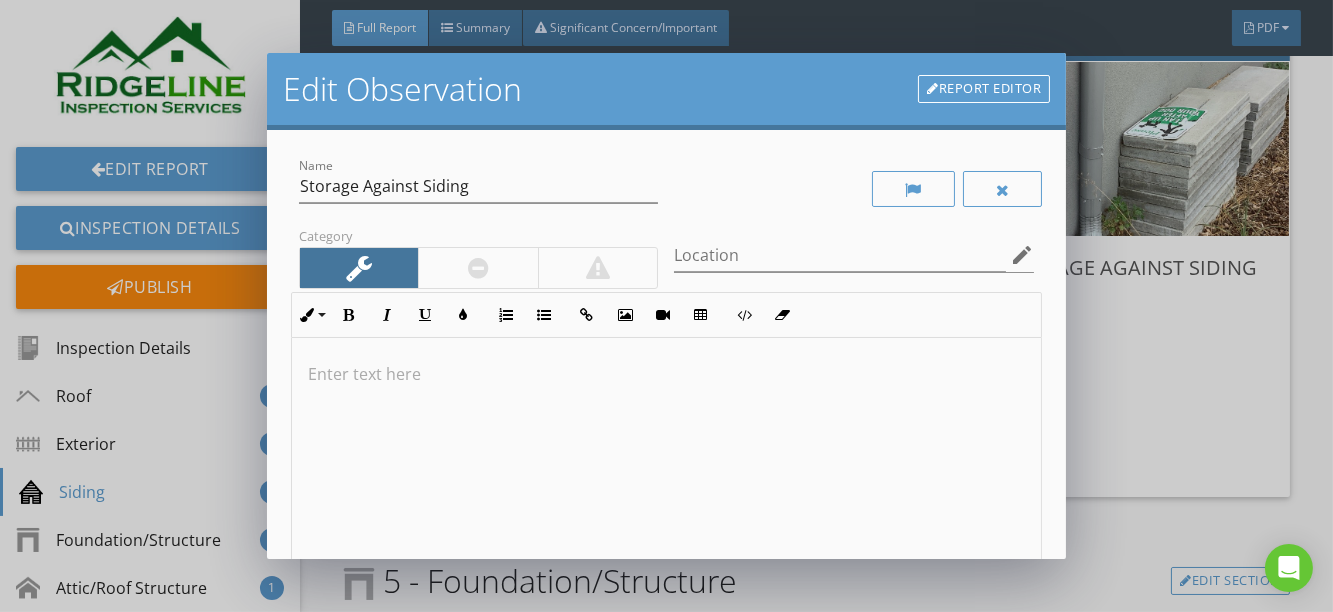 click at bounding box center (667, 374) 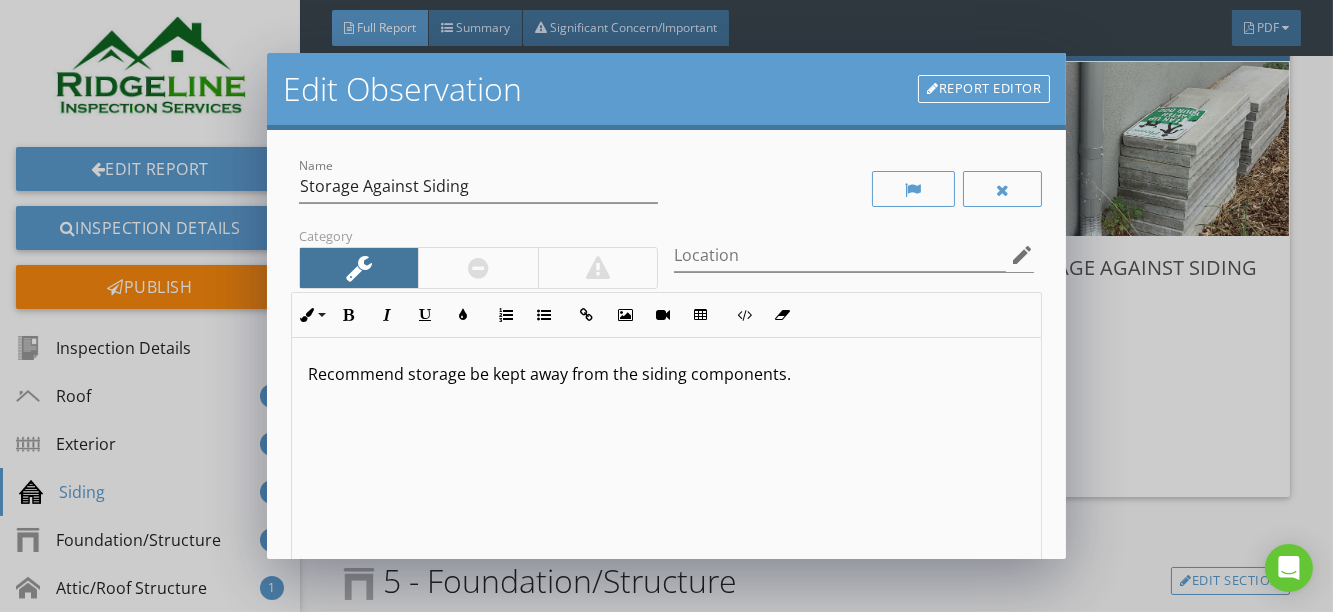 scroll, scrollTop: 0, scrollLeft: 0, axis: both 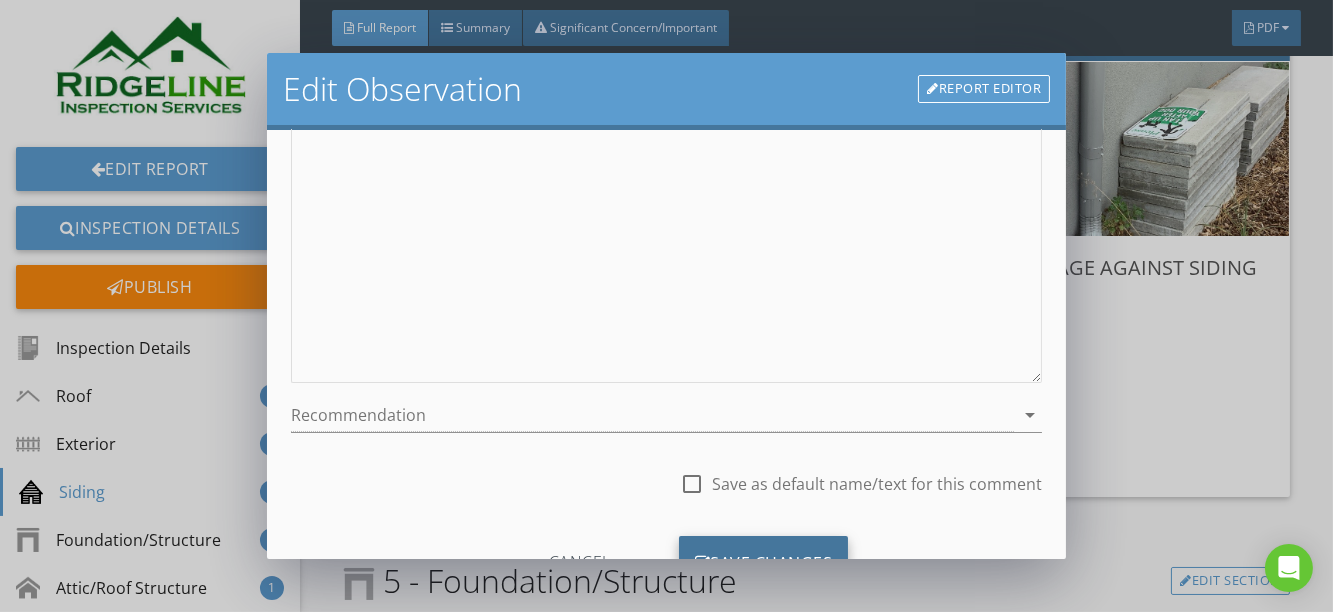 click on "Save Changes" at bounding box center (764, 563) 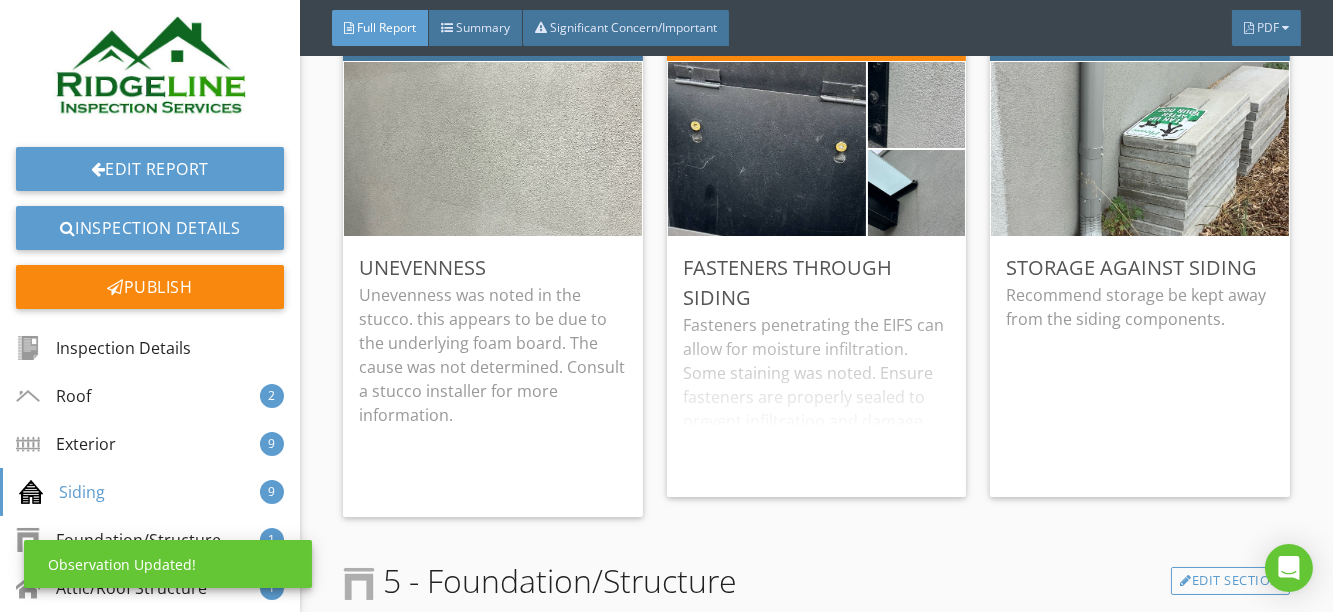 scroll, scrollTop: 120, scrollLeft: 0, axis: vertical 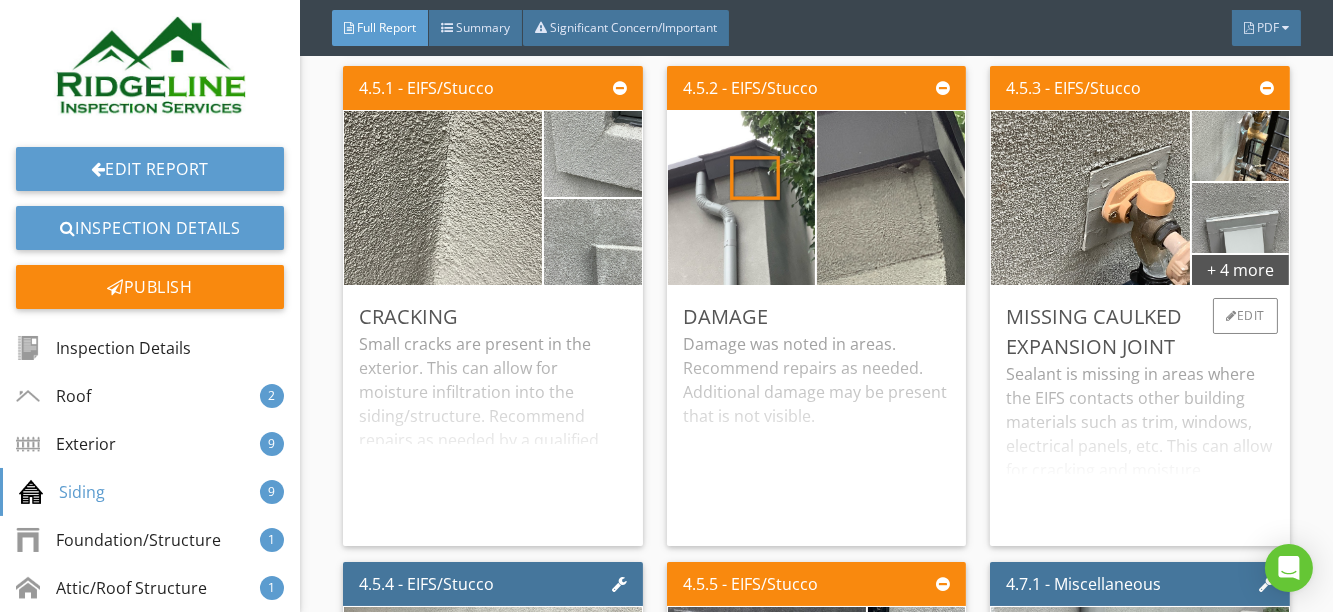 click on "Sealant is missing in areas where the EIFS contacts other building materials such as trim, windows, electrical panels, etc. This can allow for cracking and moisture infiltration. Recommend any penetrations and junctions be properly sealed according to the manufacturer's installation instructions." at bounding box center [1140, 446] 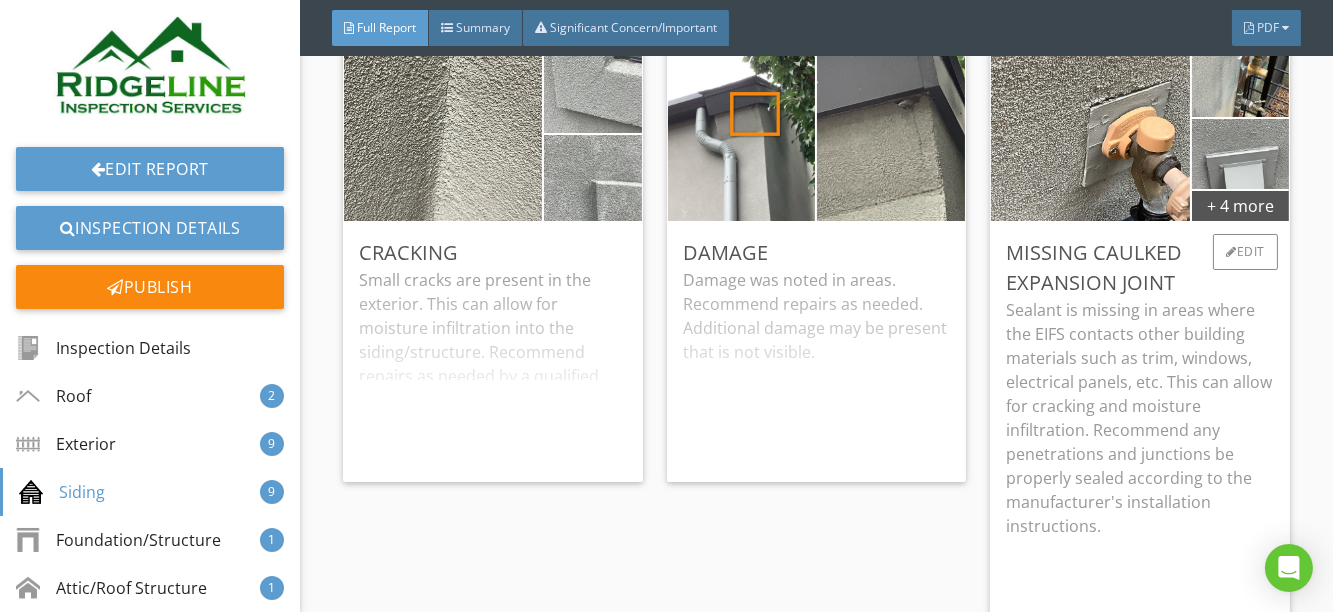 scroll, scrollTop: 7925, scrollLeft: 0, axis: vertical 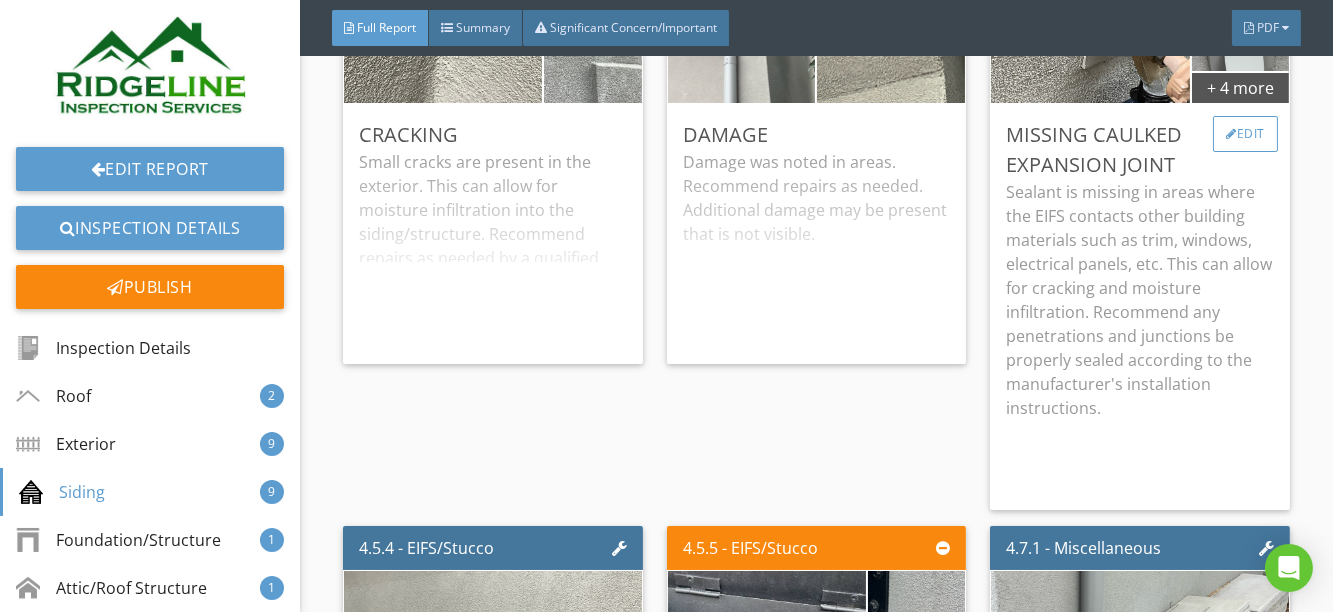 click on "Edit" at bounding box center (1245, 134) 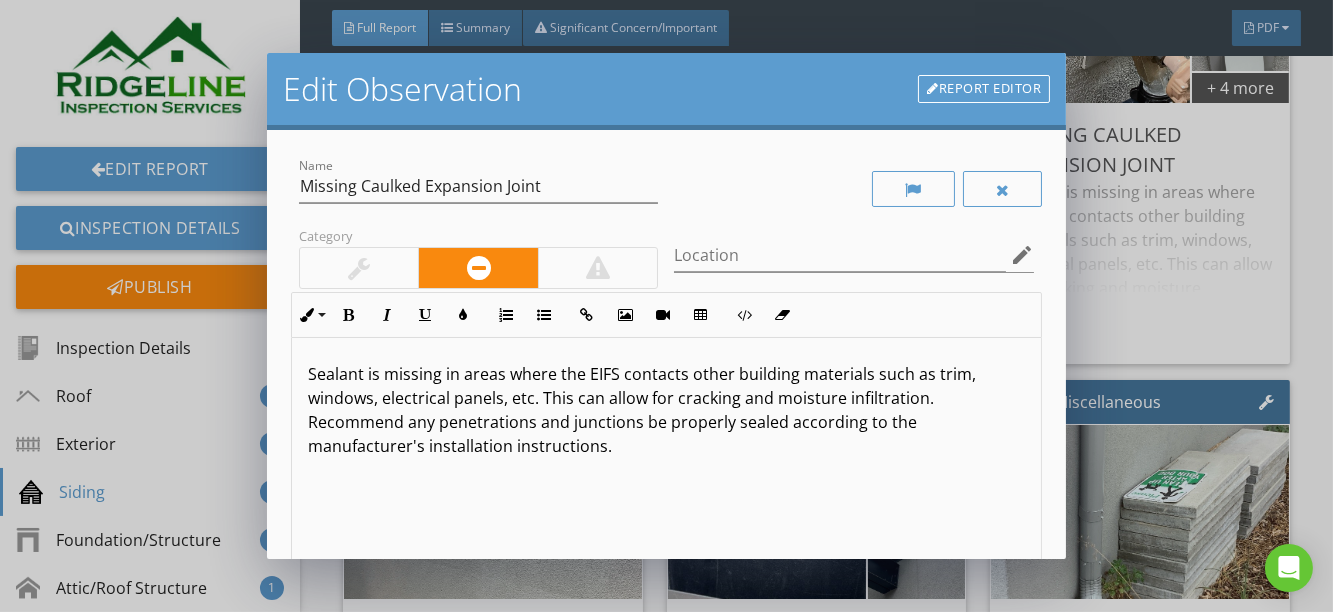 click on "Sealant is missing in areas where the EIFS contacts other building materials such as trim, windows, electrical panels, etc. This can allow for cracking and moisture infiltration. Recommend any penetrations and junctions be properly sealed according to the manufacturer's installation instructions." at bounding box center (667, 410) 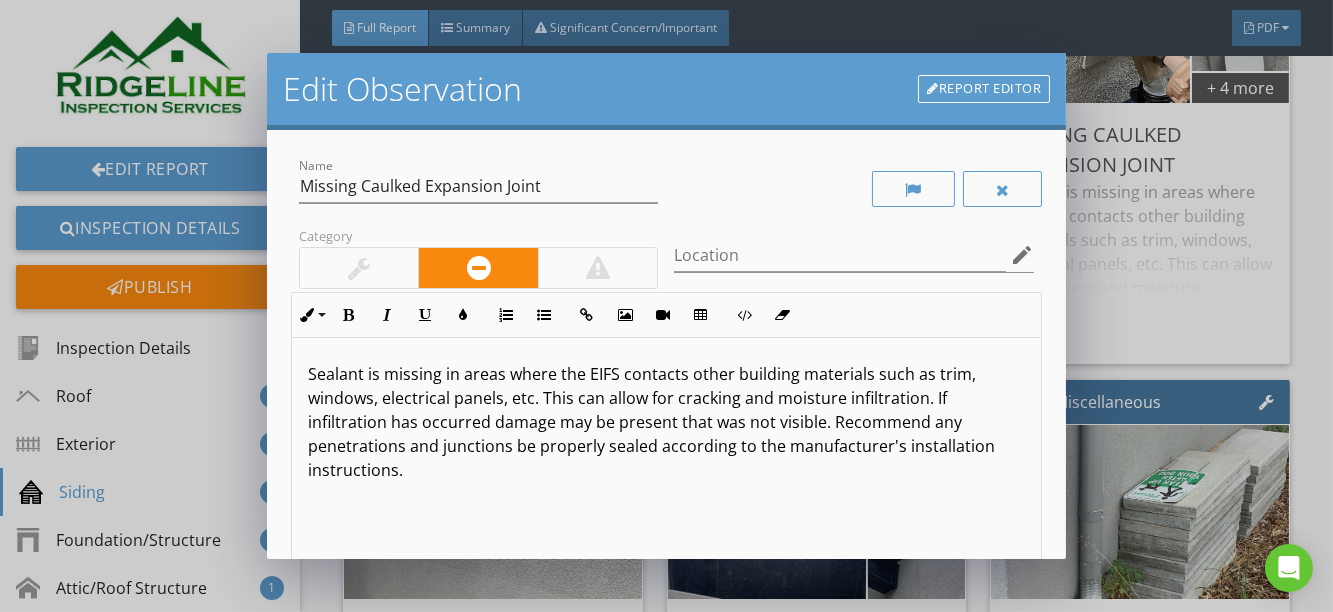 scroll, scrollTop: 0, scrollLeft: 0, axis: both 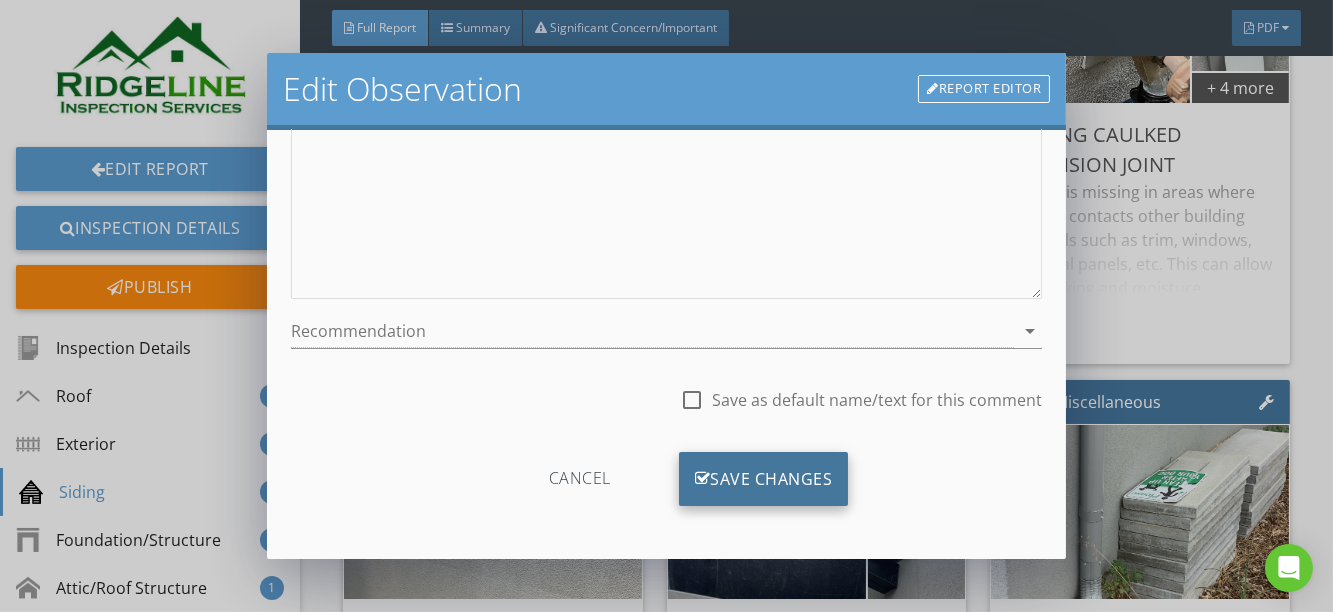 click on "Save Changes" at bounding box center [764, 479] 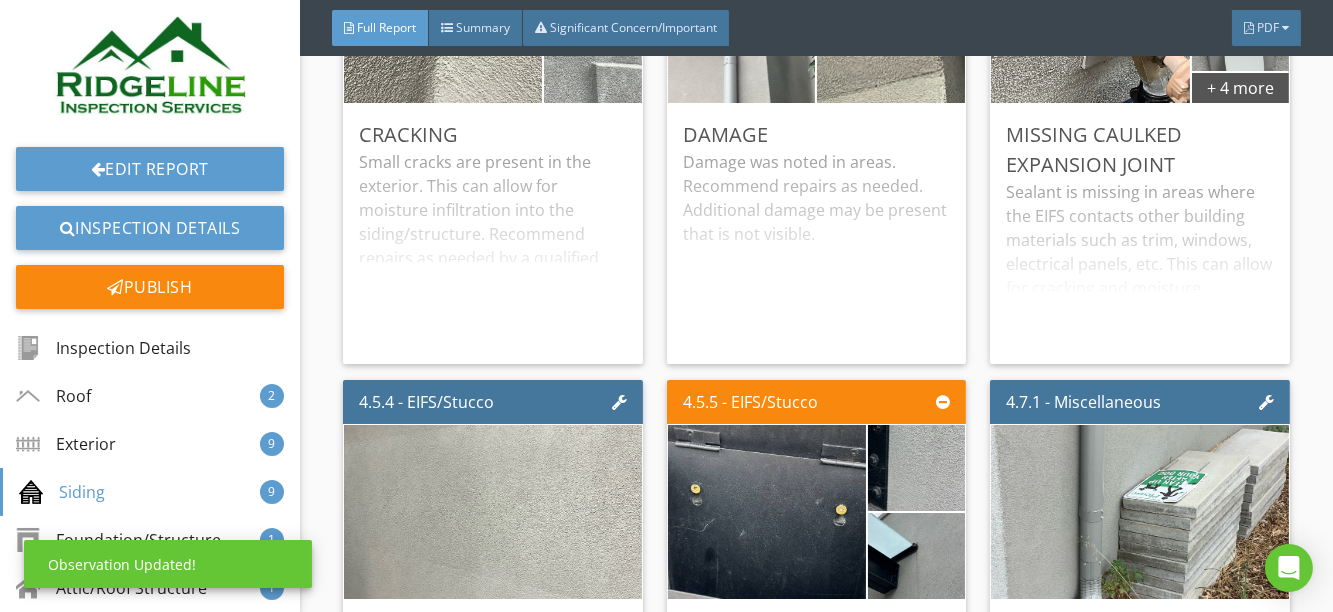 scroll, scrollTop: 120, scrollLeft: 0, axis: vertical 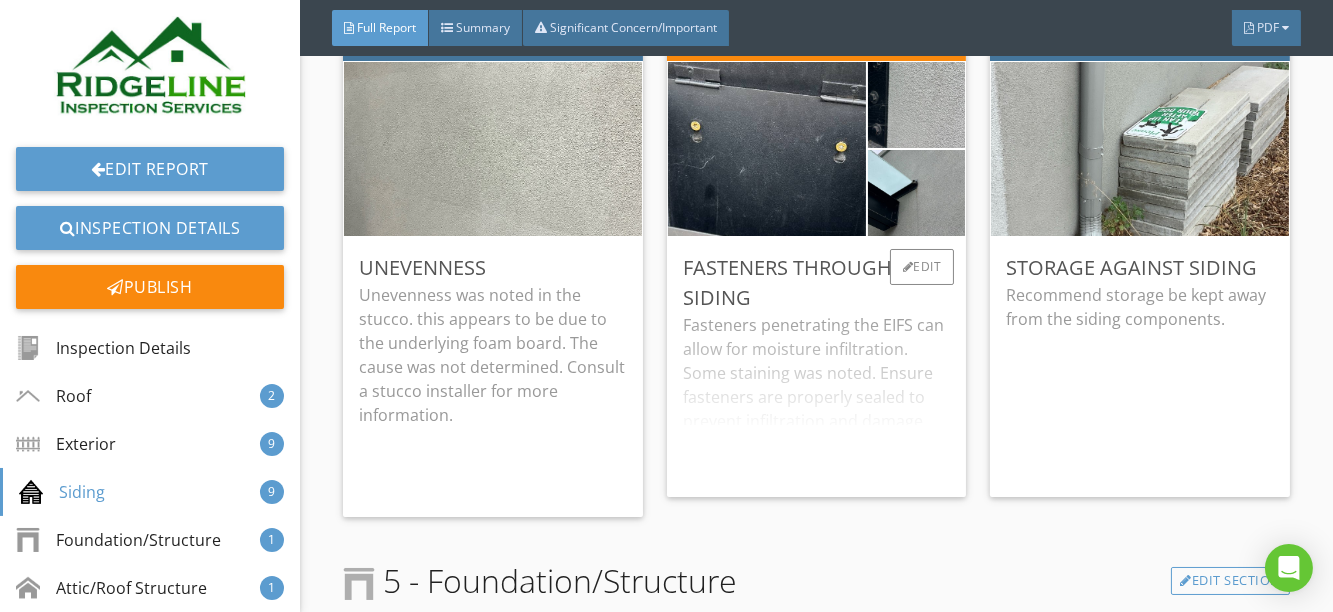 click on "Fasteners penetrating the EIFS can allow for moisture infiltration. Some staining was noted. Ensure fasteners are properly sealed to prevent infiltration and damage." at bounding box center (817, 397) 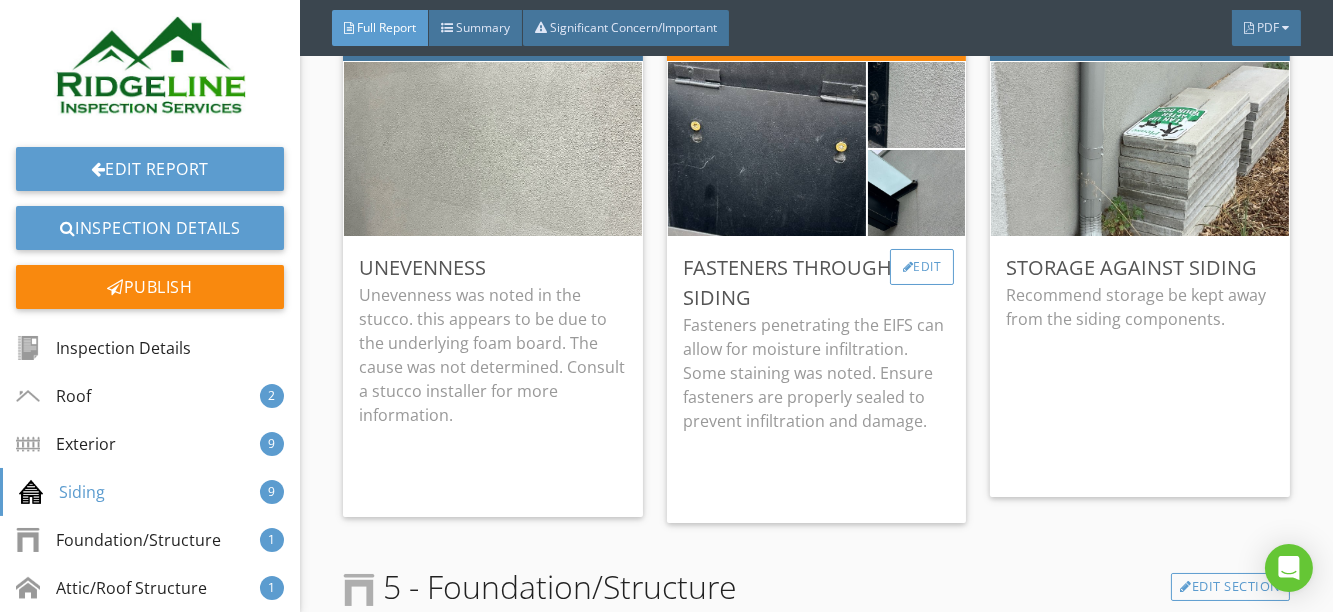 click on "Edit" at bounding box center (922, 267) 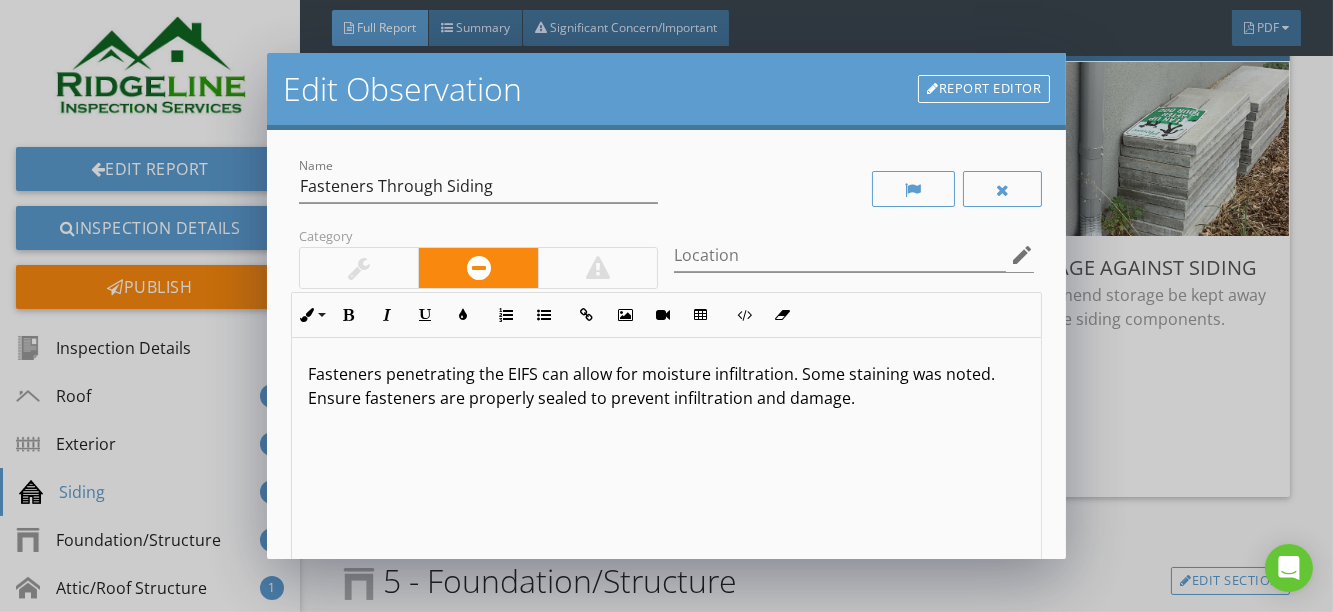 click on "Fasteners penetrating the EIFS can allow for moisture infiltration. Some staining was noted. Ensure fasteners are properly sealed to prevent infiltration and damage." at bounding box center (667, 386) 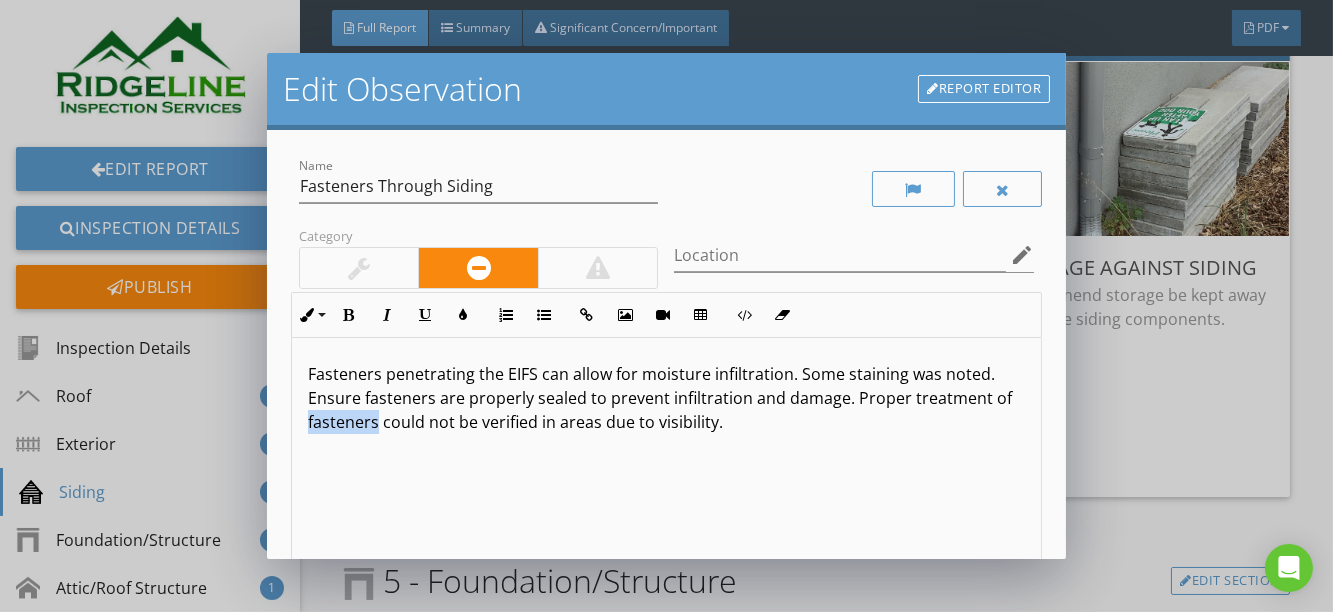 drag, startPoint x: 397, startPoint y: 427, endPoint x: 327, endPoint y: 428, distance: 70.00714 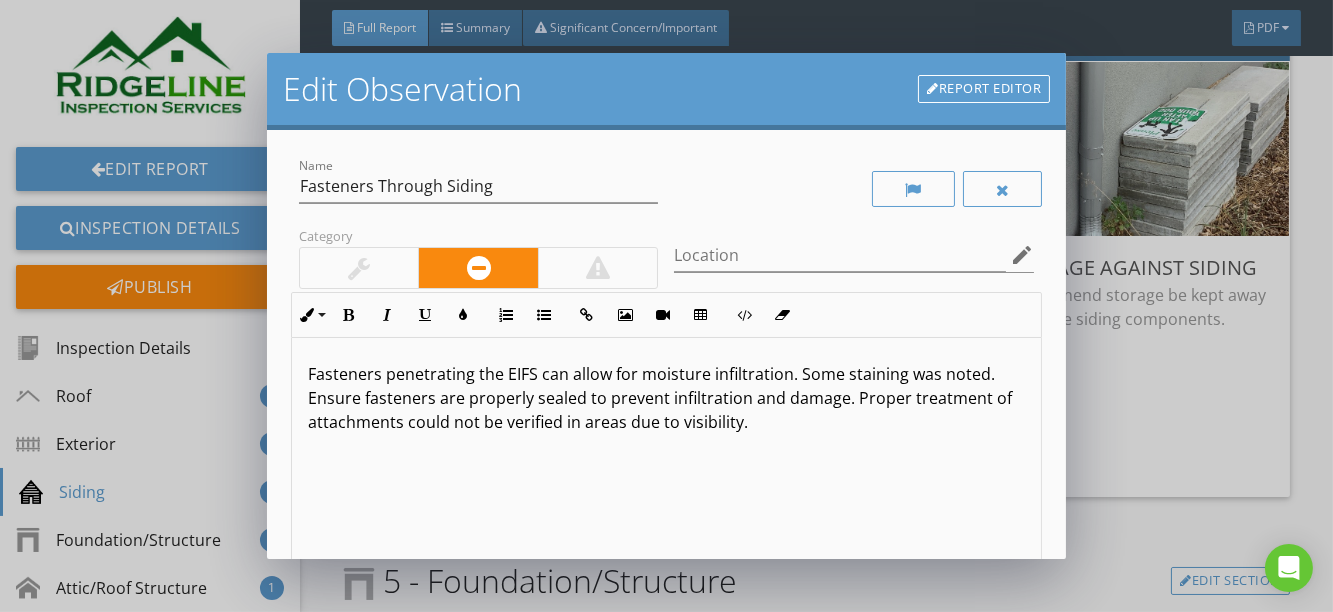 scroll, scrollTop: 0, scrollLeft: 0, axis: both 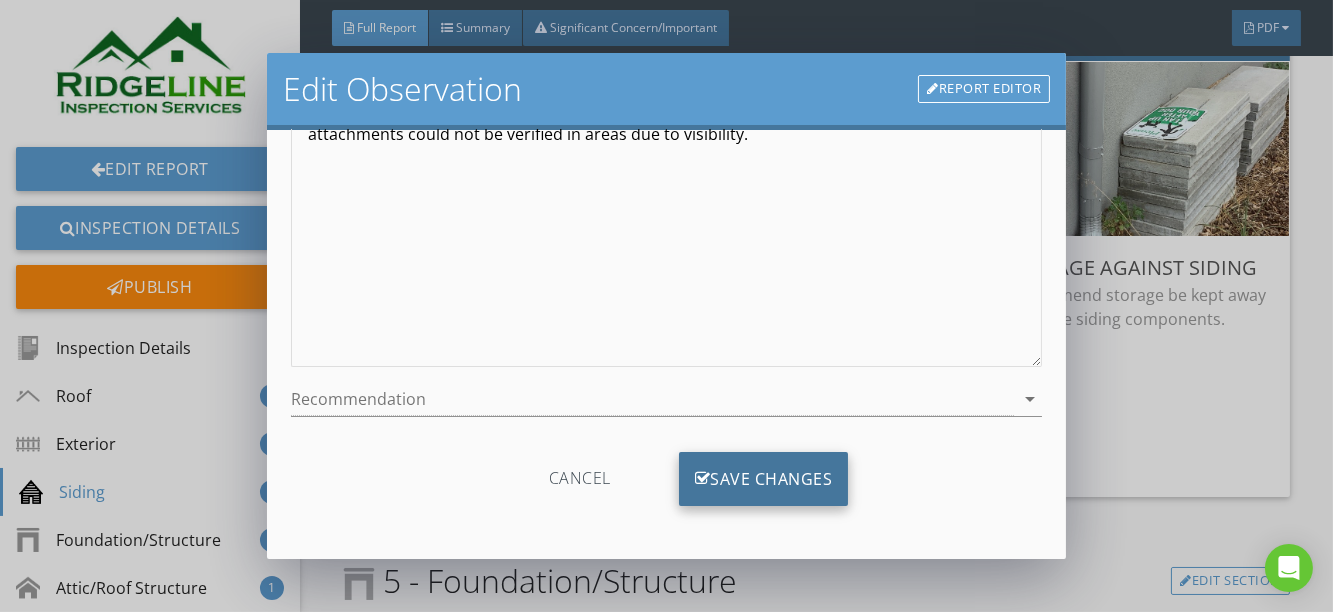 click on "Save Changes" at bounding box center [764, 479] 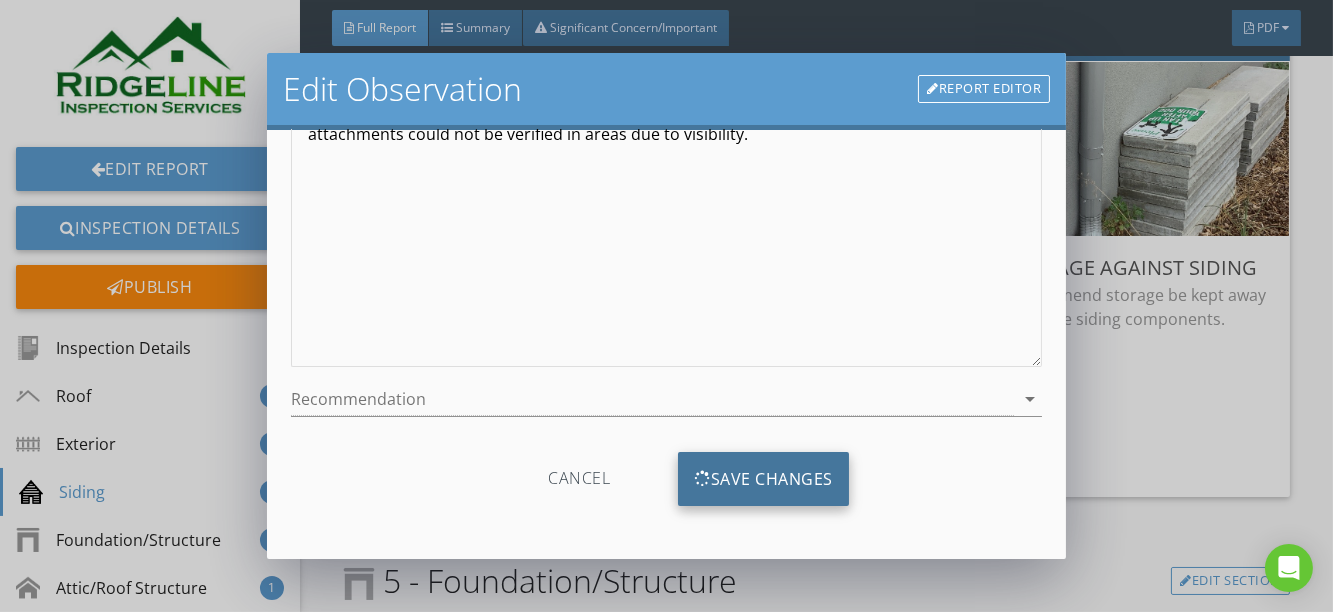scroll, scrollTop: 52, scrollLeft: 0, axis: vertical 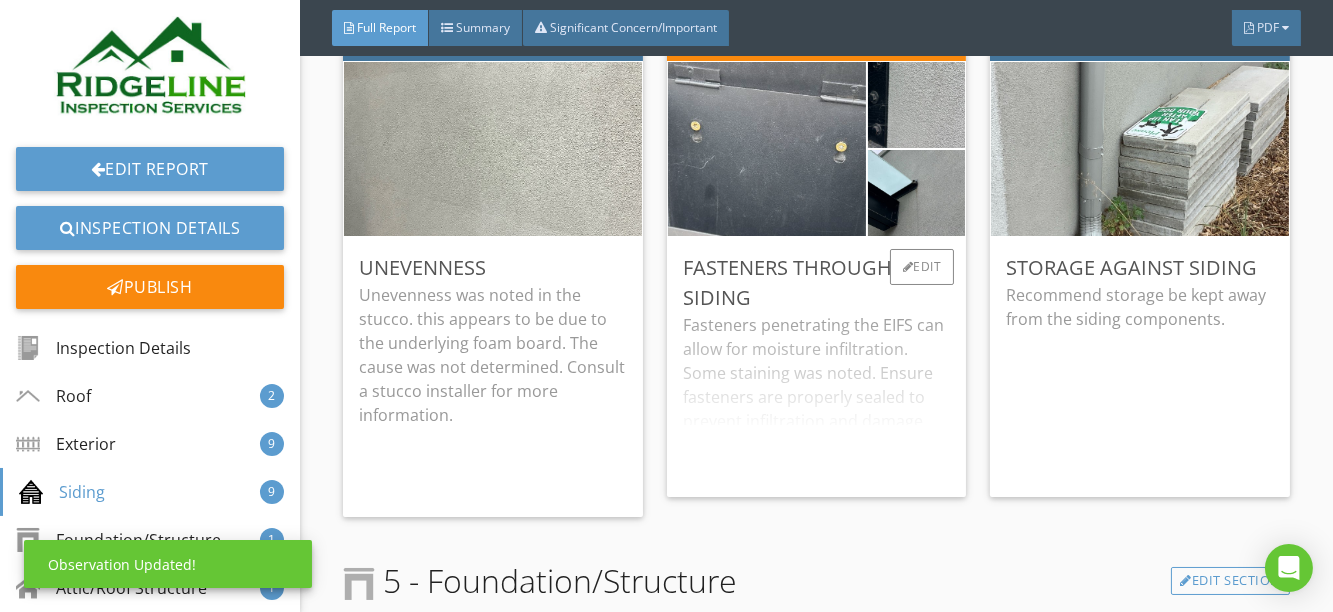 click at bounding box center [767, 149] 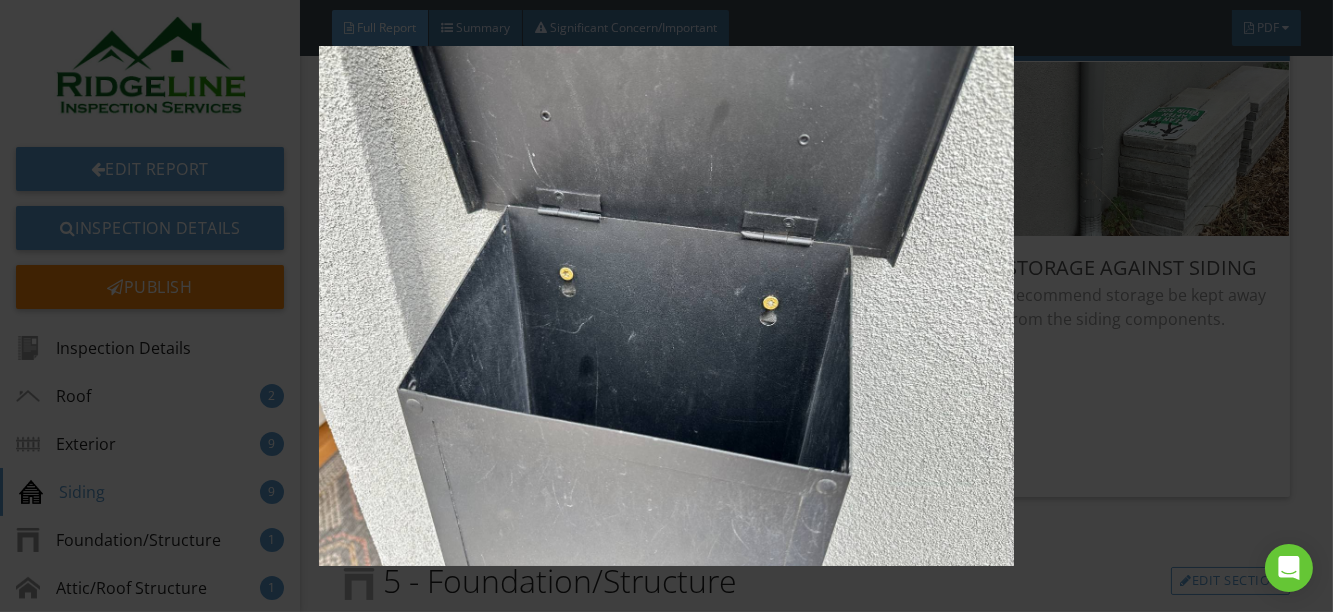 click at bounding box center [666, 306] 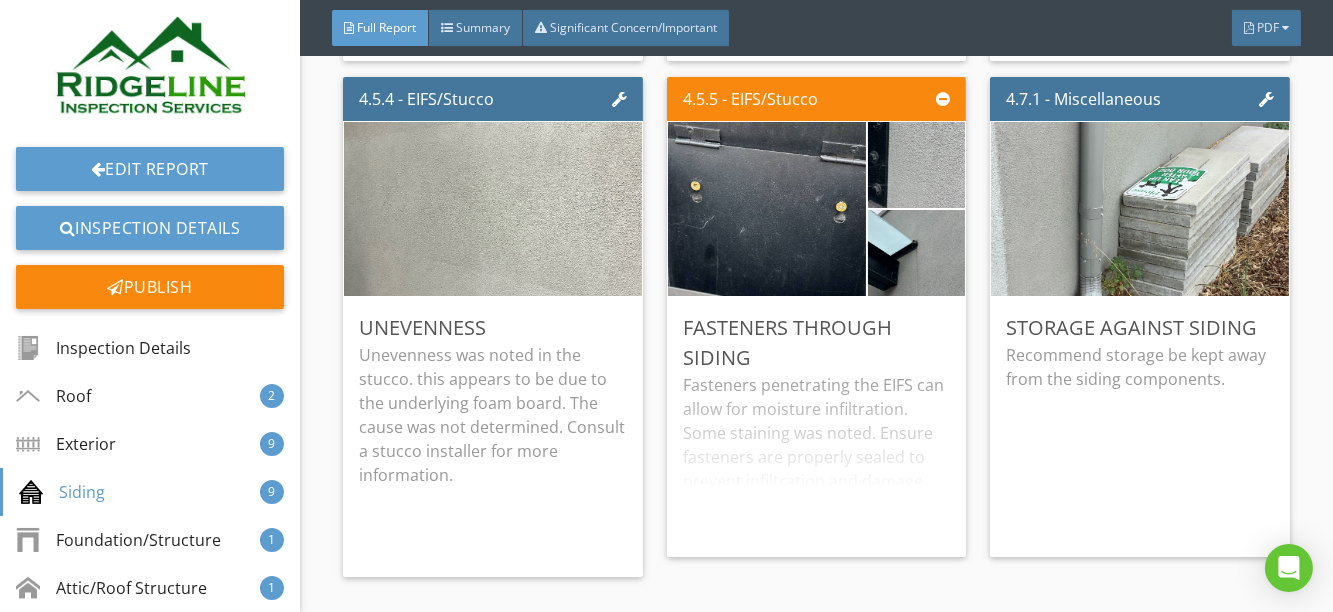 scroll, scrollTop: 8197, scrollLeft: 0, axis: vertical 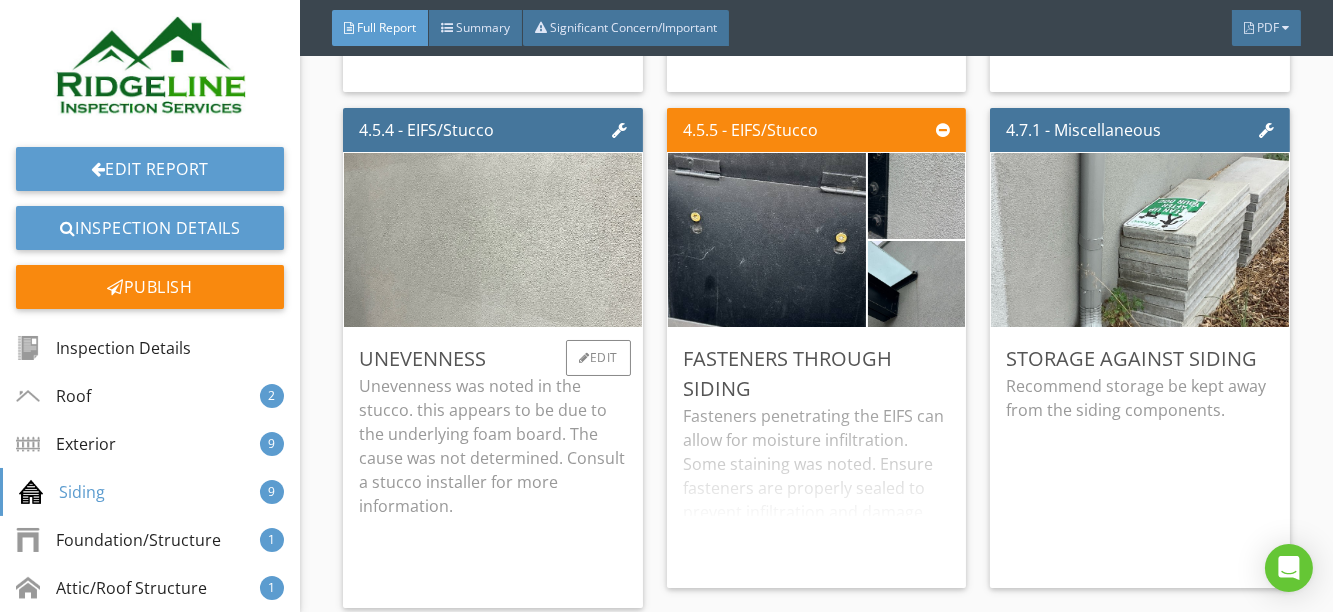 click on "Unevenness was noted in the stucco. this appears to be due to the underlying foam board. The cause was not determined. Consult a stucco installer for more information." at bounding box center (493, 446) 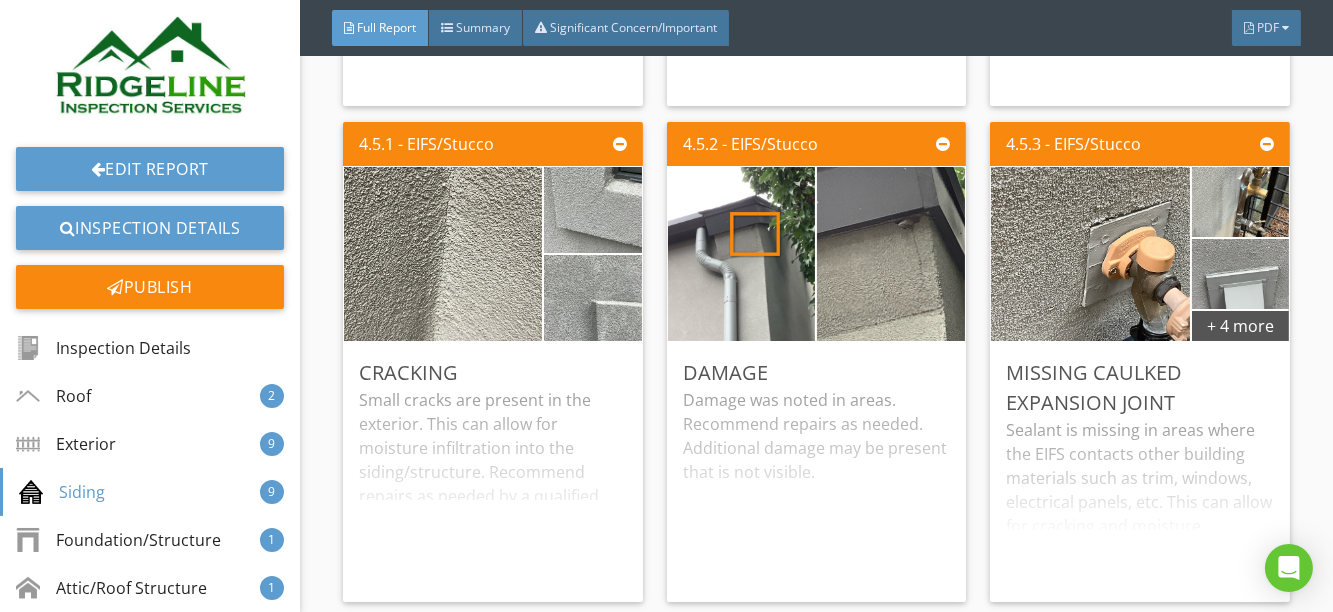 scroll, scrollTop: 7743, scrollLeft: 0, axis: vertical 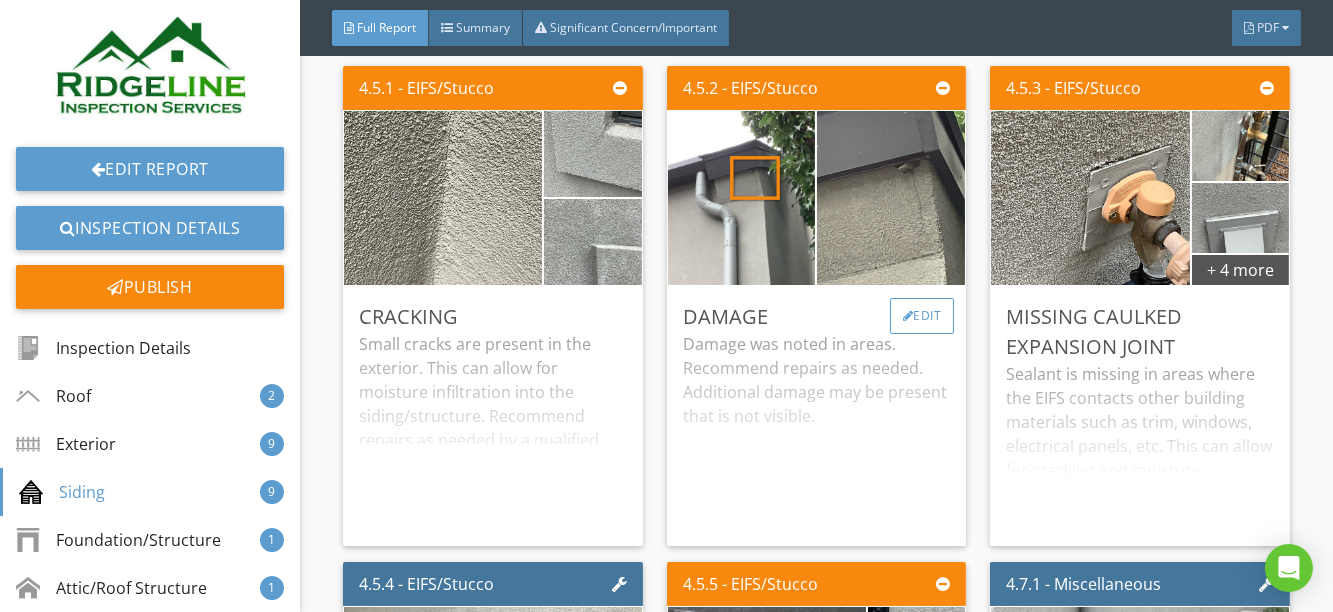click on "Edit" at bounding box center (922, 316) 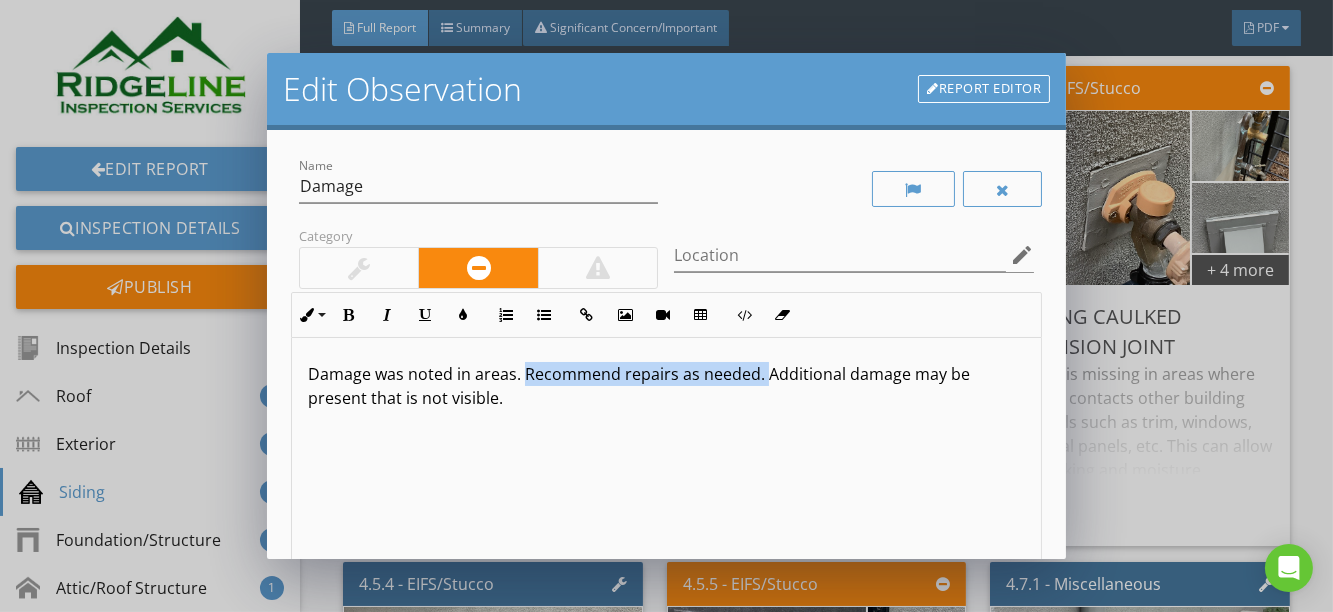 drag, startPoint x: 523, startPoint y: 377, endPoint x: 761, endPoint y: 379, distance: 238.0084 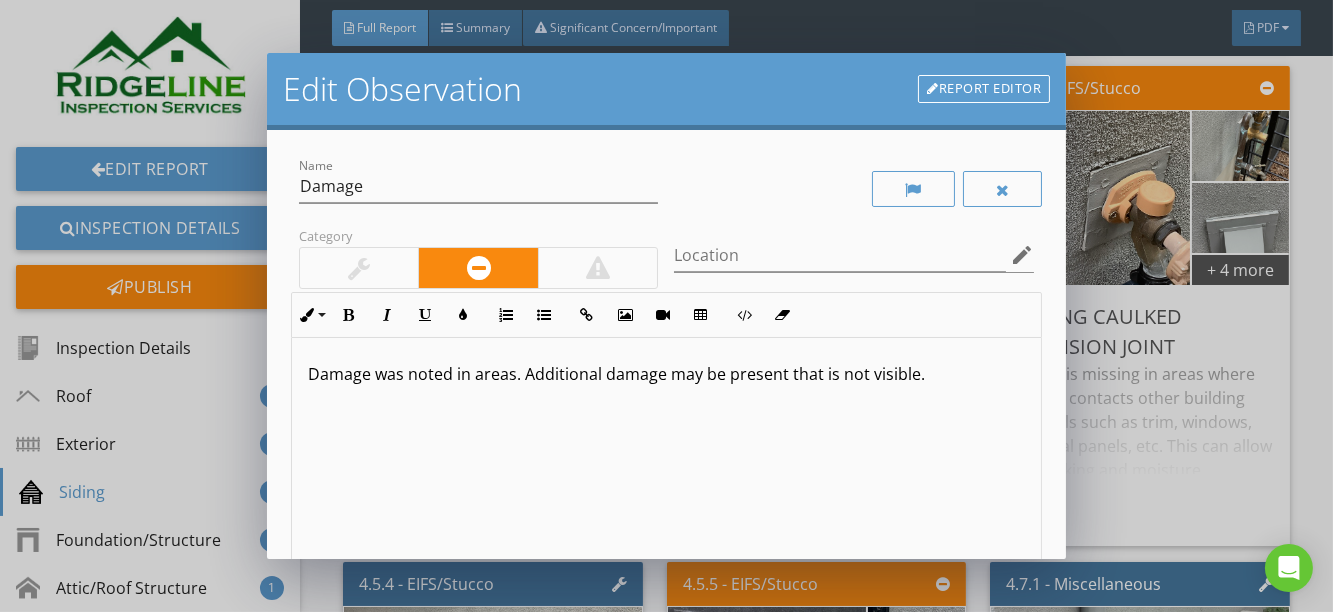 click on "Damage was noted in areas. Additional damage may be present that is not visible." at bounding box center (667, 374) 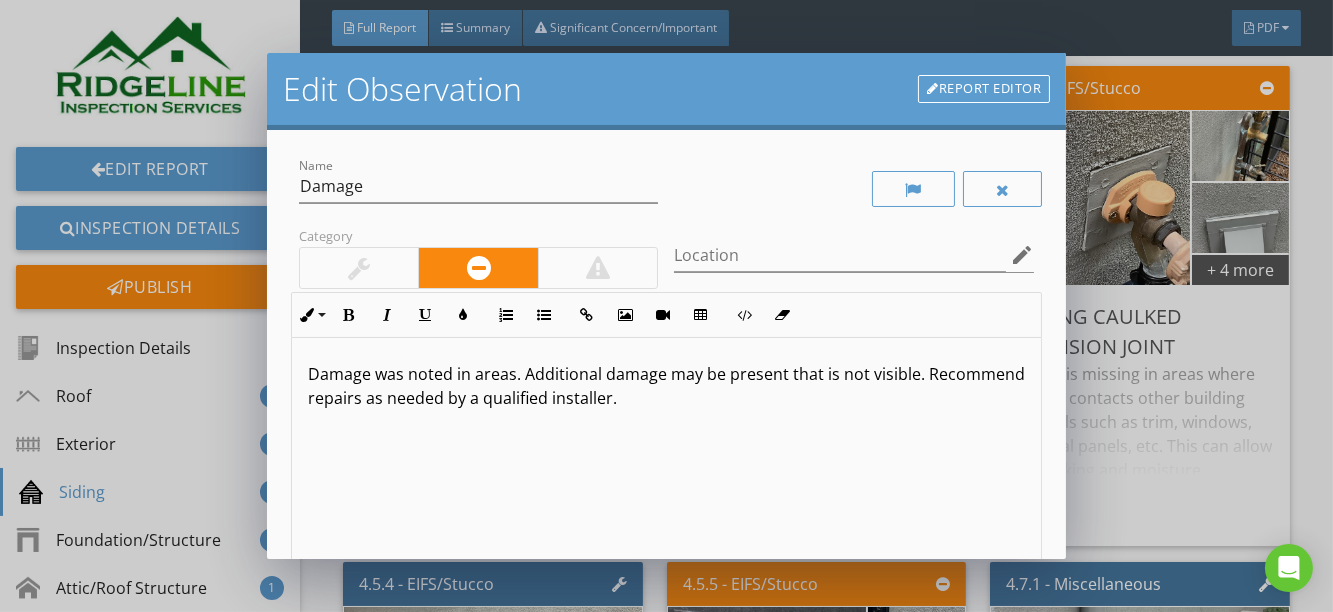 type on "<p>Damage was noted in areas. Additional damage may be present that is not visible. Recommend repairs as needed by a qualified installer.</p>" 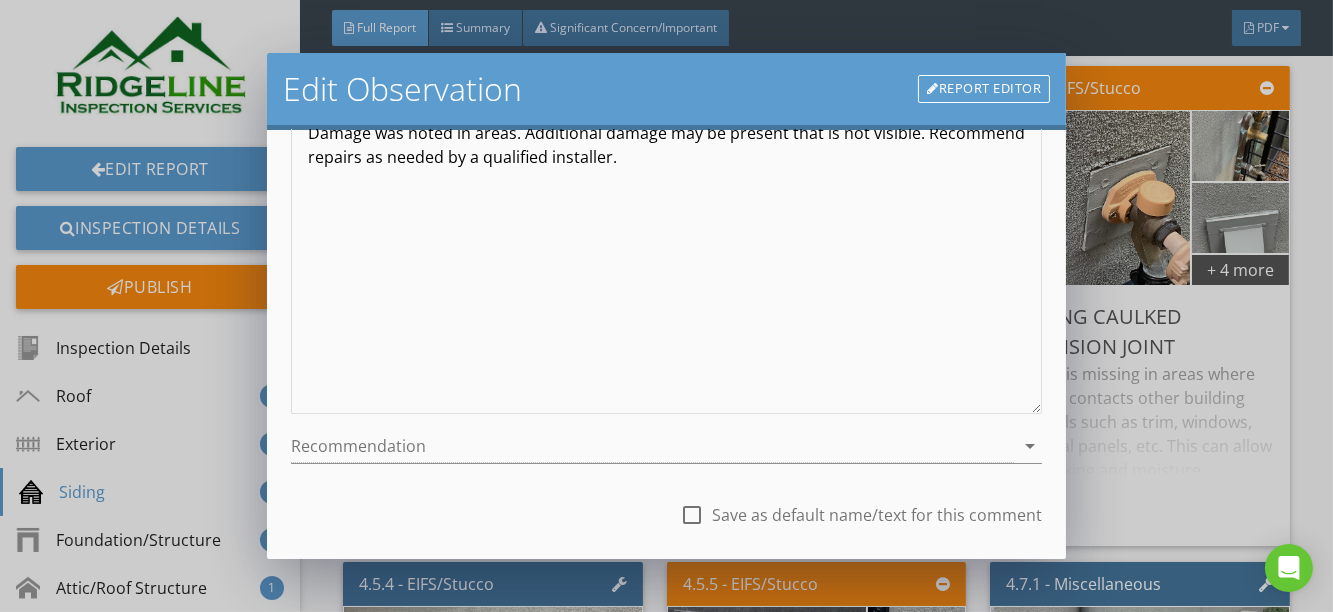 scroll, scrollTop: 356, scrollLeft: 0, axis: vertical 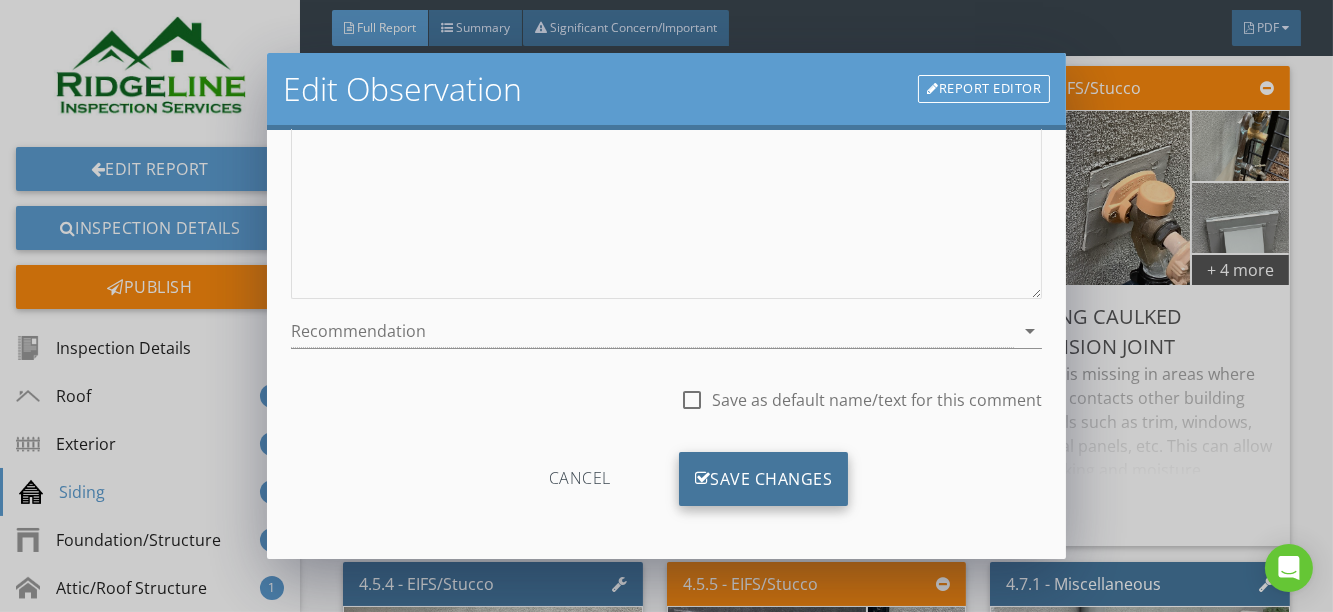 click on "Save Changes" at bounding box center [764, 479] 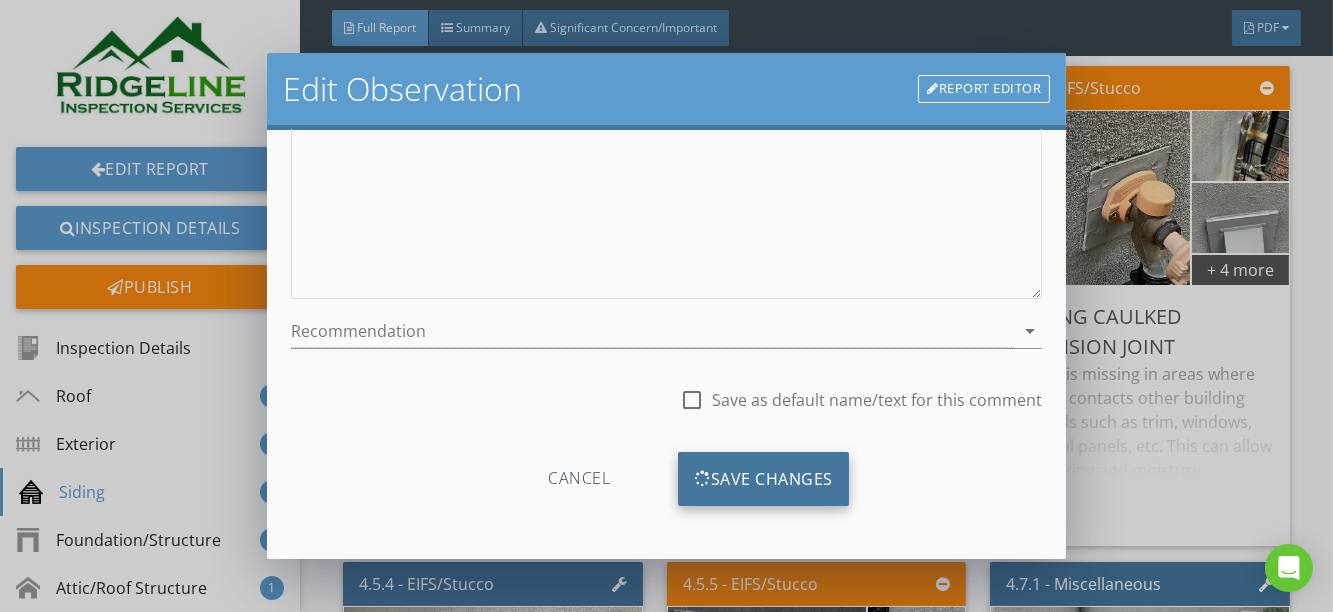 scroll, scrollTop: 120, scrollLeft: 0, axis: vertical 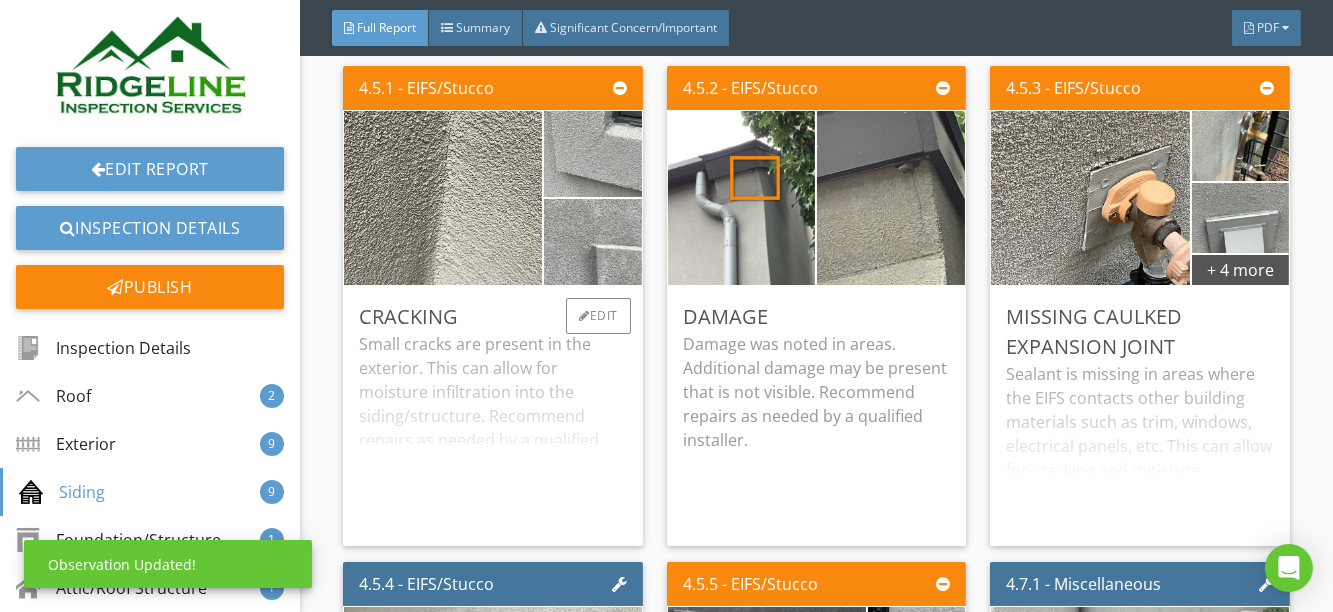 click on "Small cracks are present in the exterior. This can allow for moisture infiltration into the siding/structure. Recommend repairs as needed by a qualified installer." at bounding box center (493, 431) 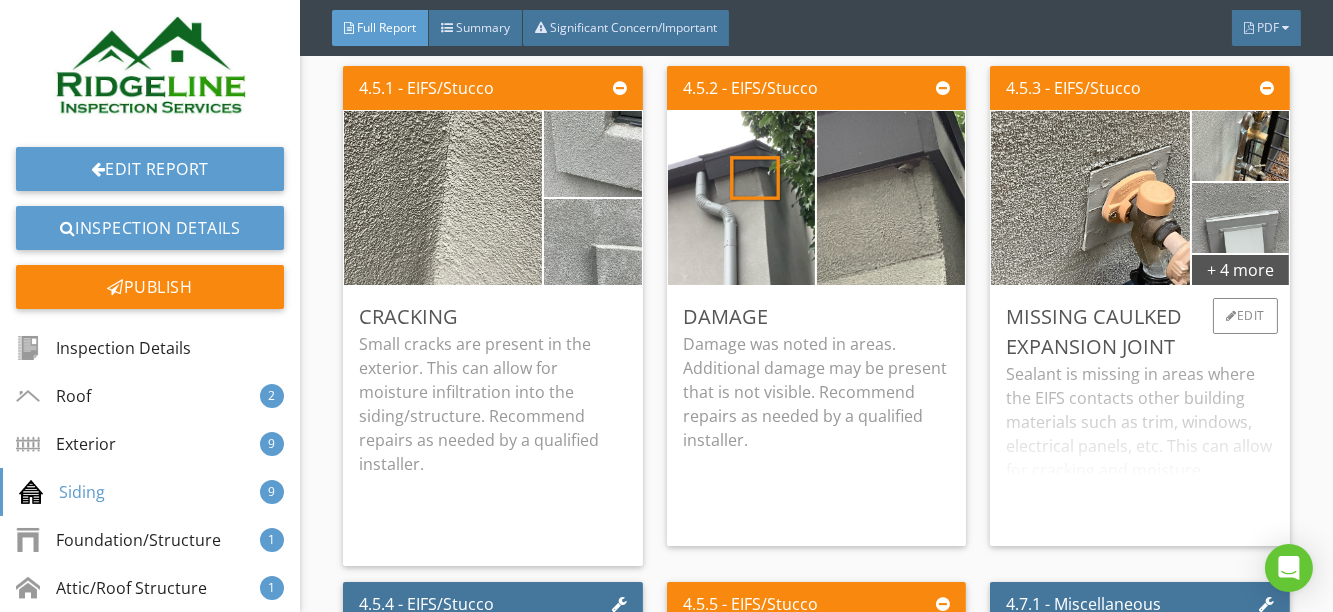click on "Sealant is missing in areas where the EIFS contacts other building materials such as trim, windows, electrical panels, etc. This can allow for cracking and moisture infiltration. If infiltration has occurred damage may be present that was not visible. Recommend any penetrations and junctions be properly sealed according to the manufacturer's installation instructions." at bounding box center (1140, 446) 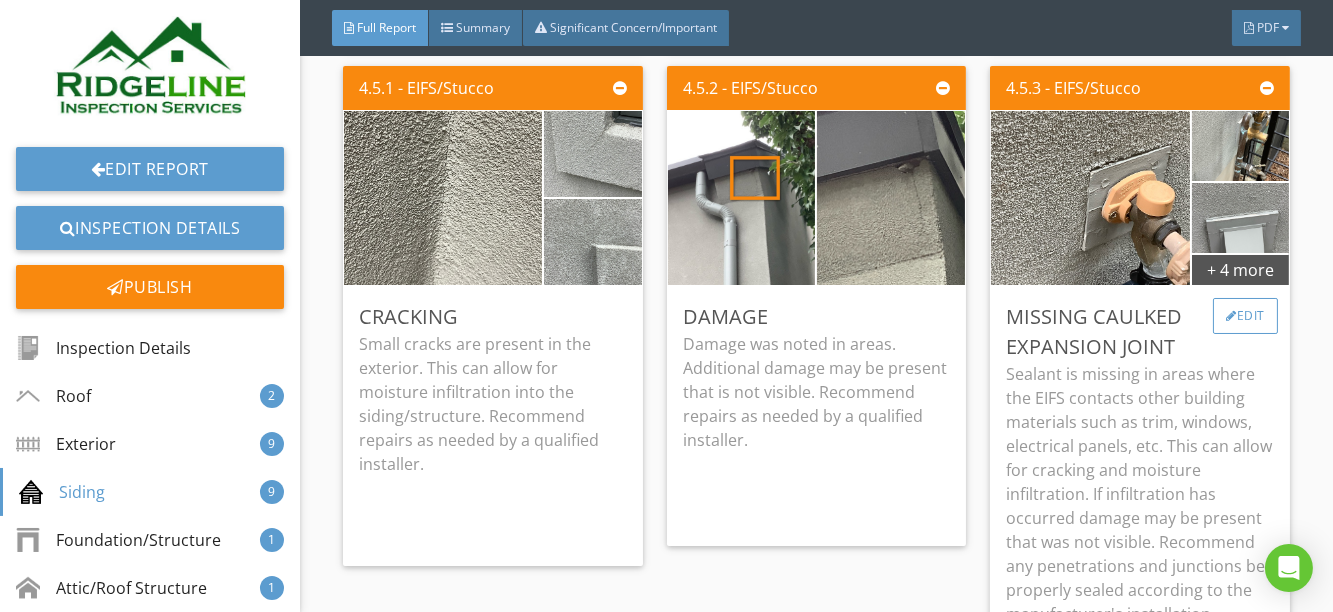 click on "Edit" at bounding box center (1245, 316) 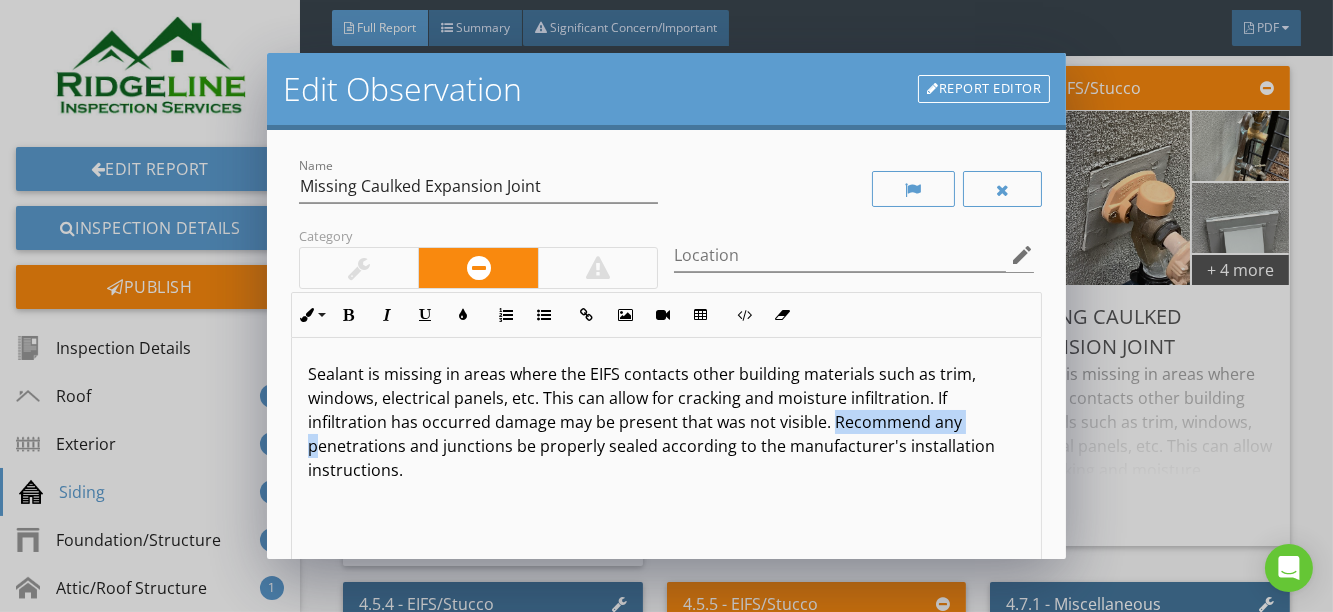 drag, startPoint x: 827, startPoint y: 423, endPoint x: 312, endPoint y: 446, distance: 515.51337 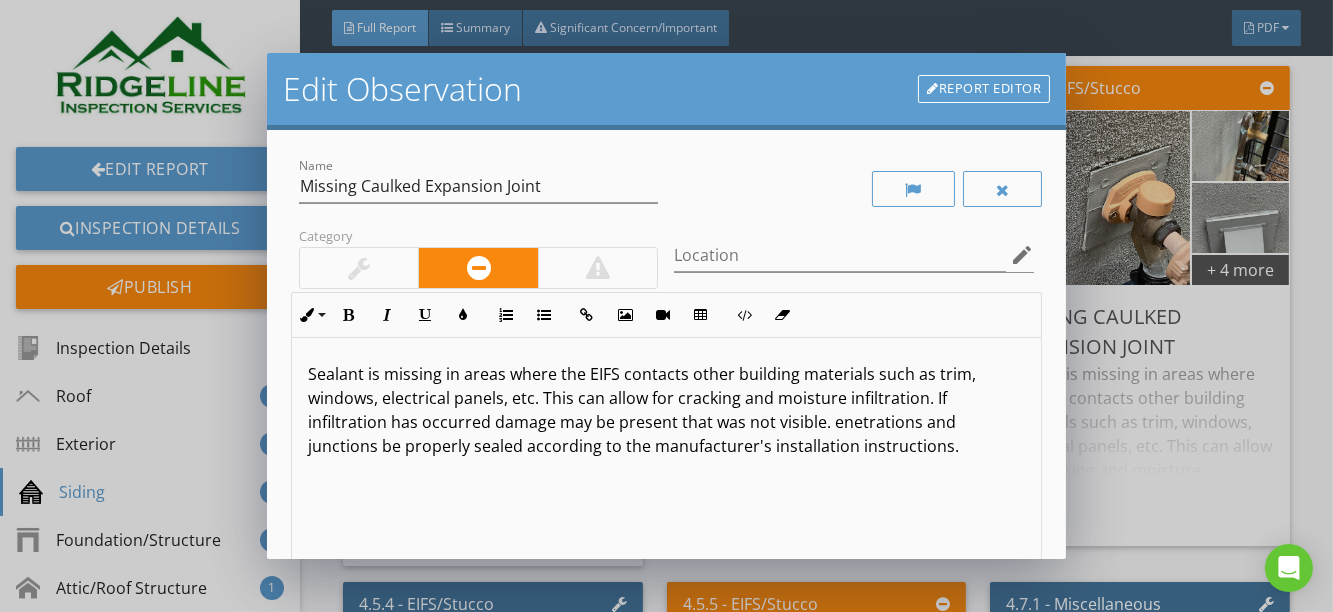 type 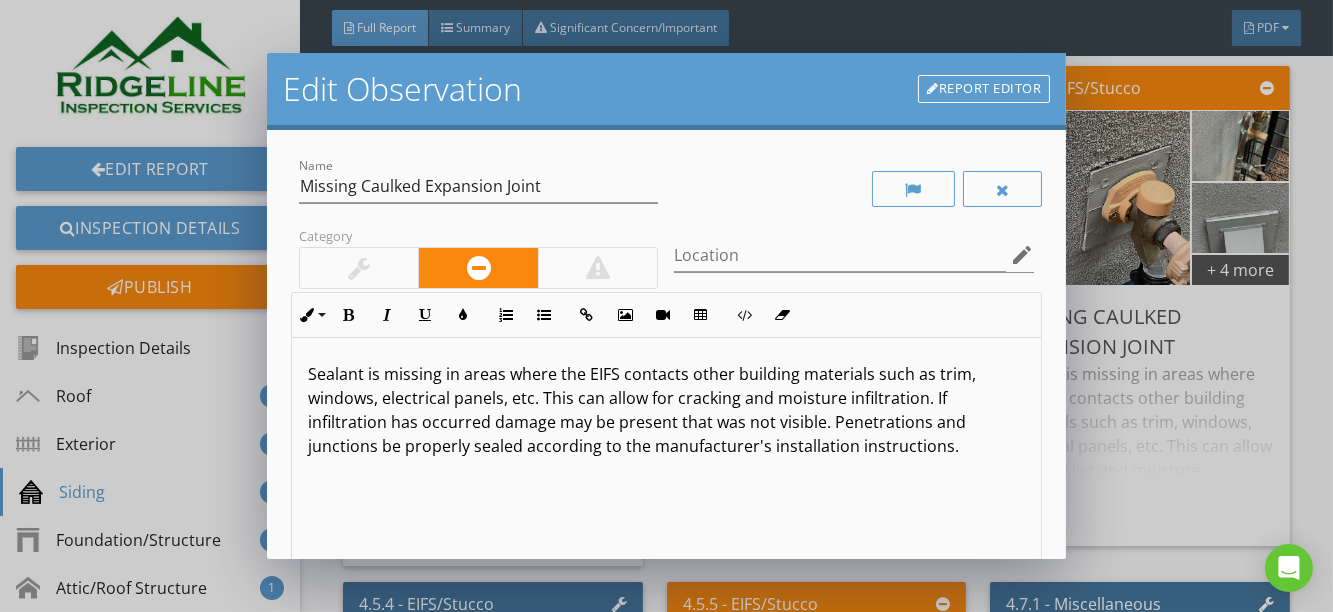 click on "Sealant is missing in areas where the EIFS contacts other building materials such as trim, windows, electrical panels, etc. This can allow for cracking and moisture infiltration. If infiltration has occurred damage may be present that was not visible. Penetrations and junctions be properly sealed according to the manufacturer's installation instructions." at bounding box center (667, 410) 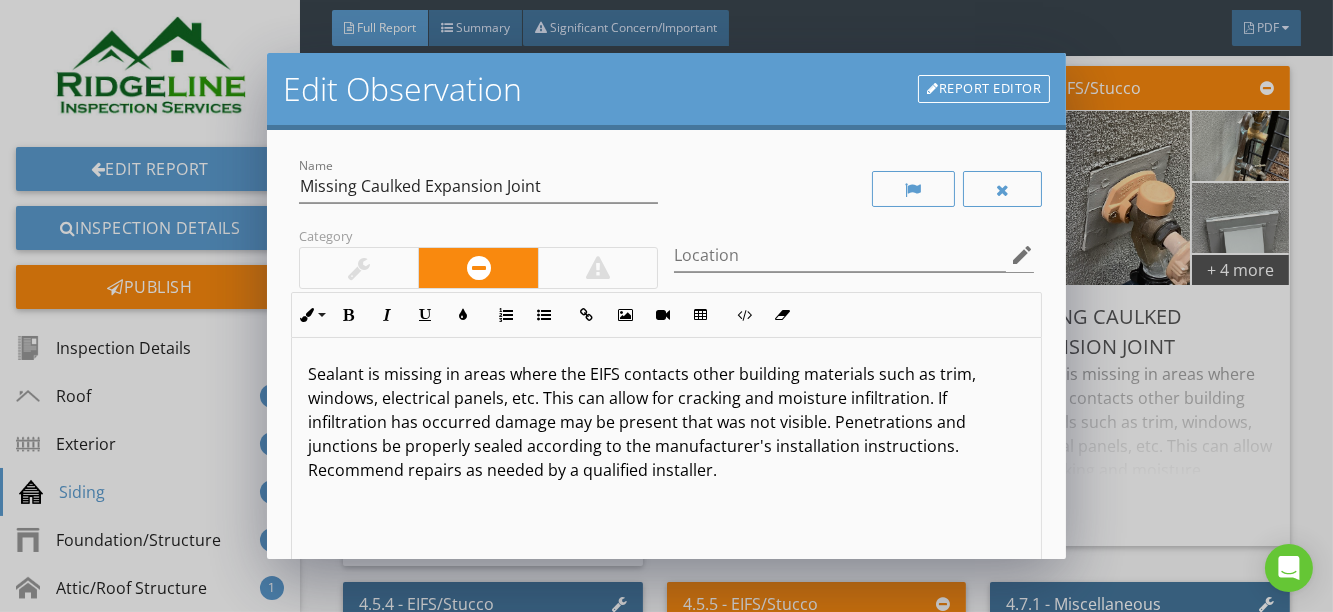 scroll, scrollTop: 0, scrollLeft: 0, axis: both 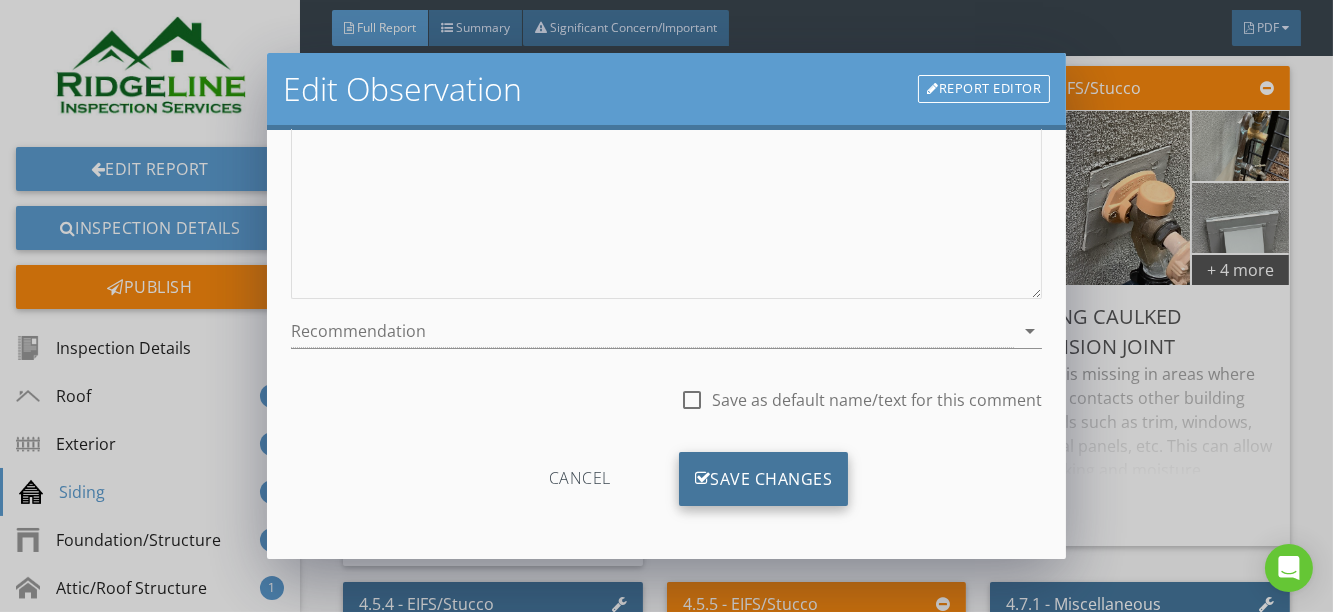 click on "Save Changes" at bounding box center (764, 479) 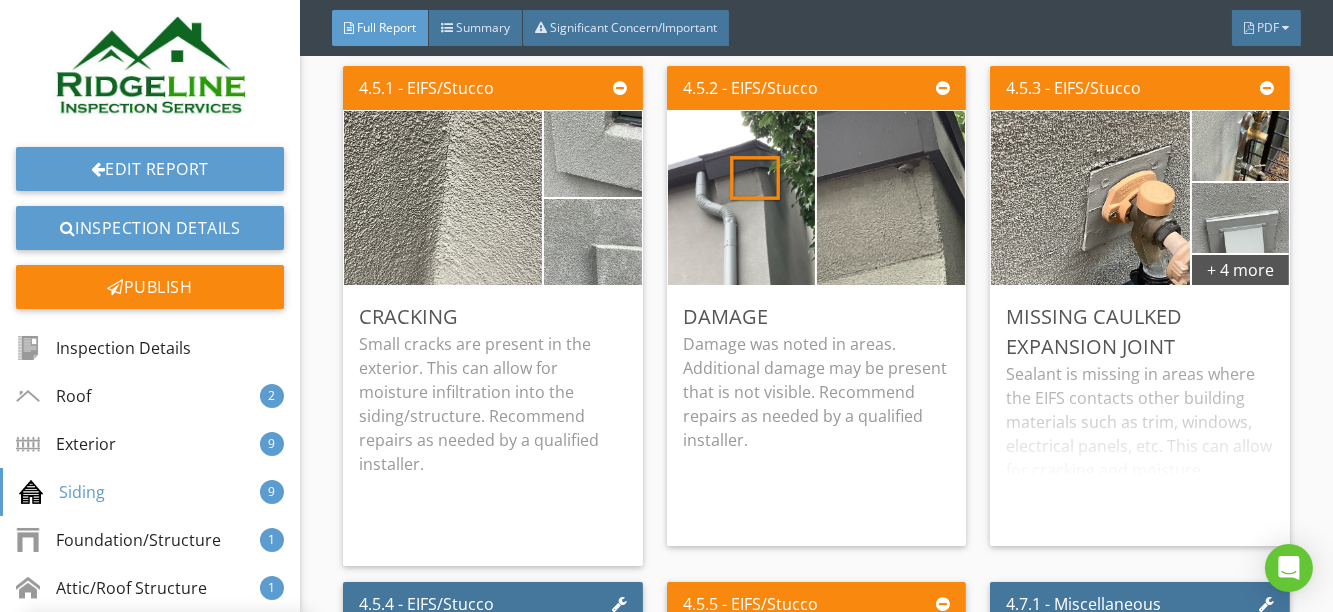 scroll, scrollTop: 120, scrollLeft: 0, axis: vertical 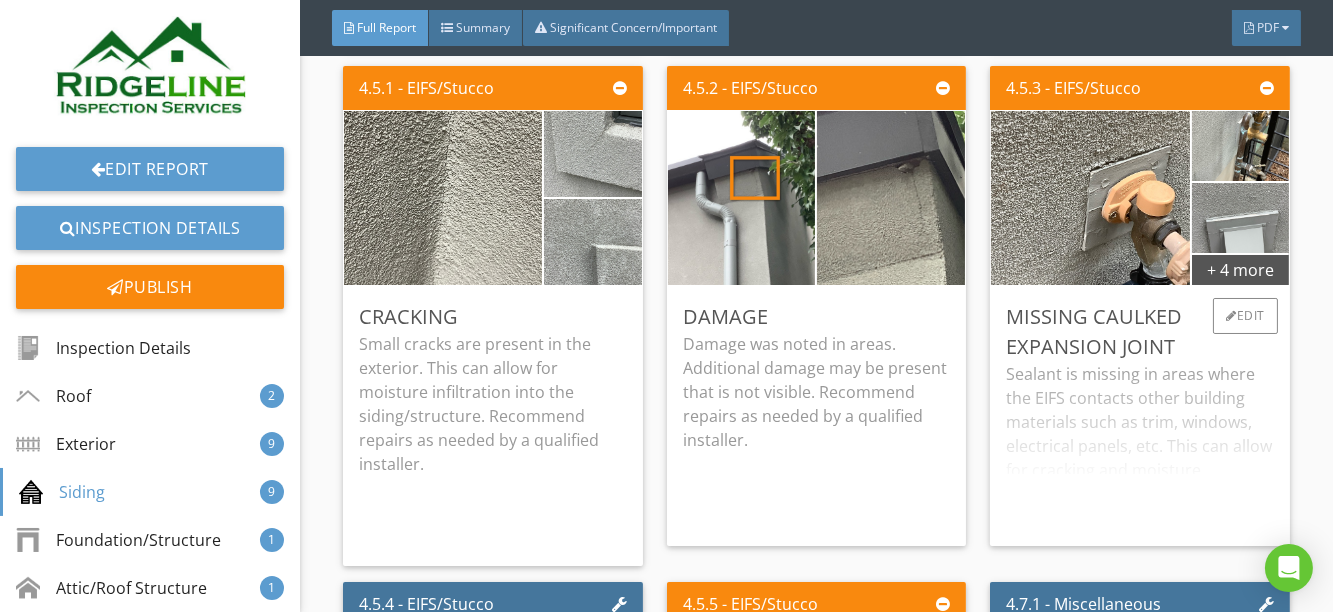 click on "Sealant is missing in areas where the EIFS contacts other building materials such as trim, windows, electrical panels, etc. This can allow for cracking and moisture infiltration. If infiltration has occurred damage may be present that was not visible. Penetrations and junctions be properly sealed according to the manufacturer's installation instructions. Recommend repairs as needed by a qualified installer." at bounding box center [1140, 446] 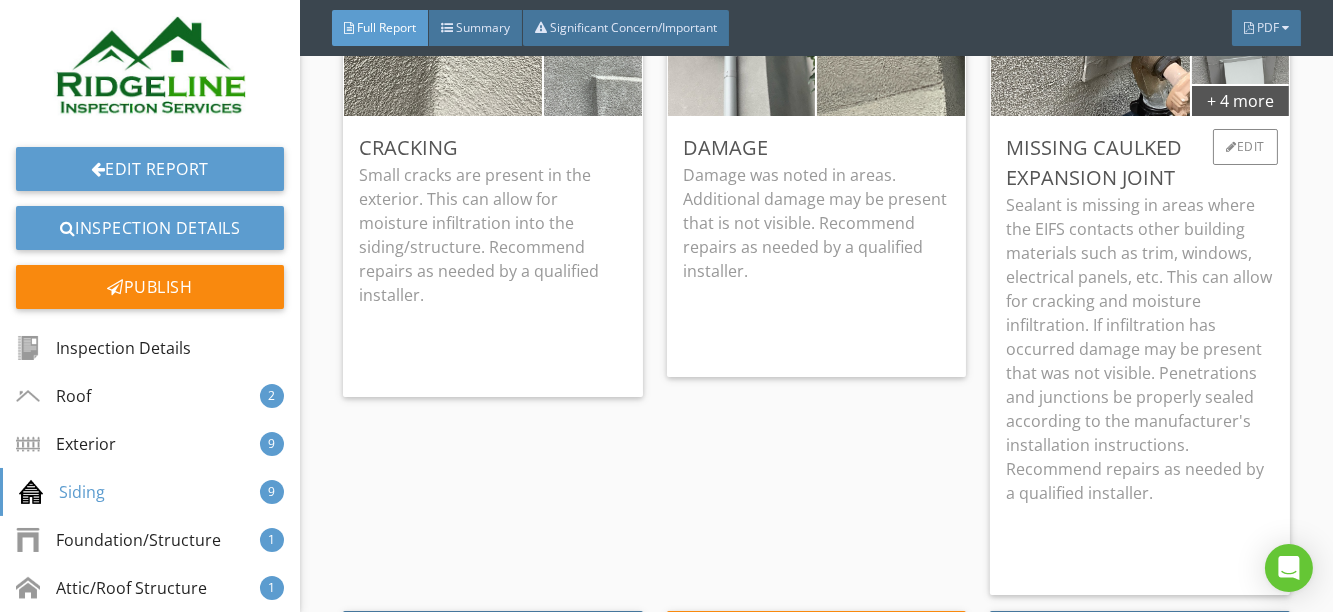 scroll, scrollTop: 7925, scrollLeft: 0, axis: vertical 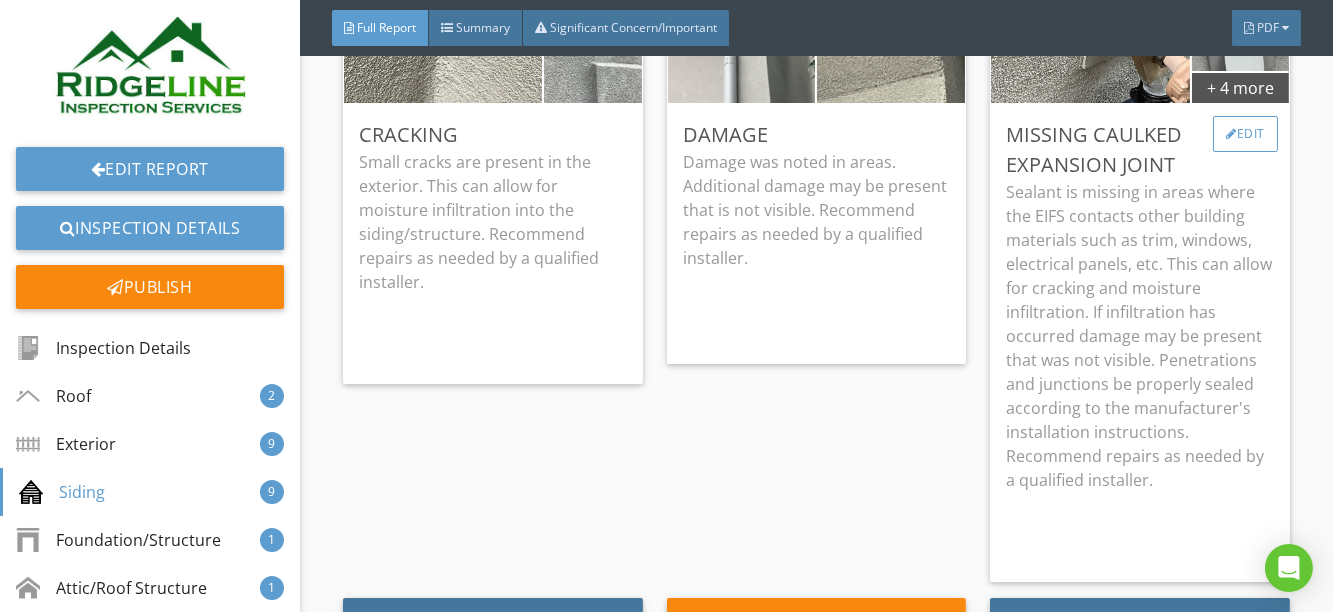 click at bounding box center (1231, 134) 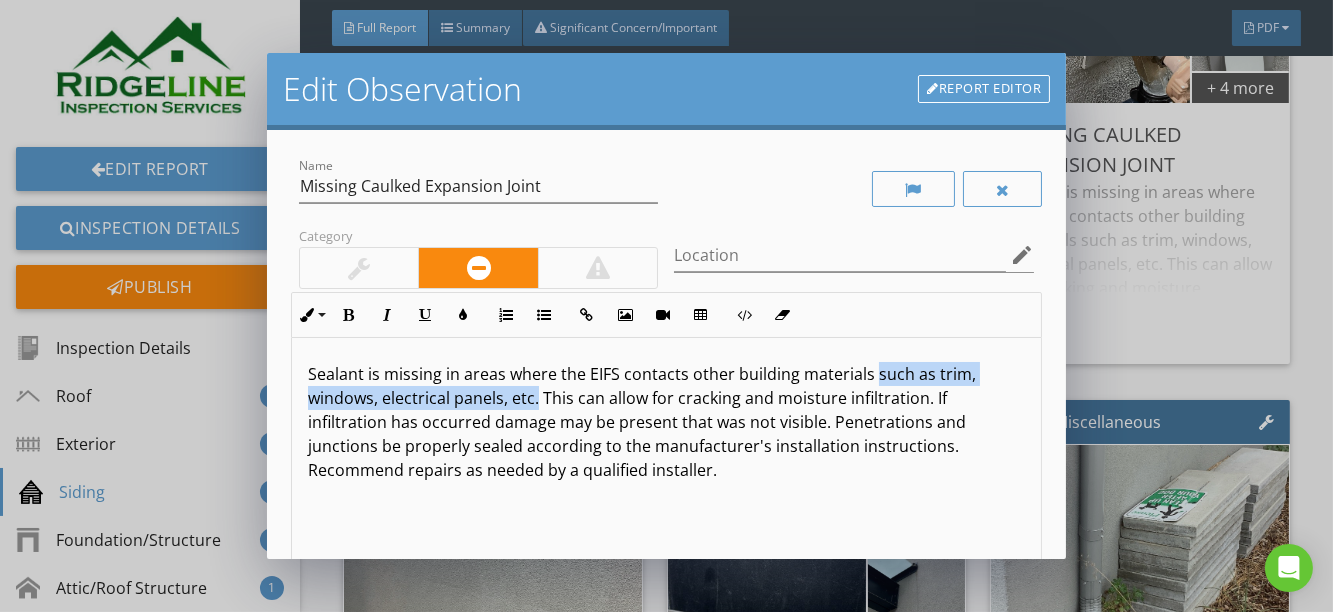drag, startPoint x: 870, startPoint y: 377, endPoint x: 536, endPoint y: 404, distance: 335.08954 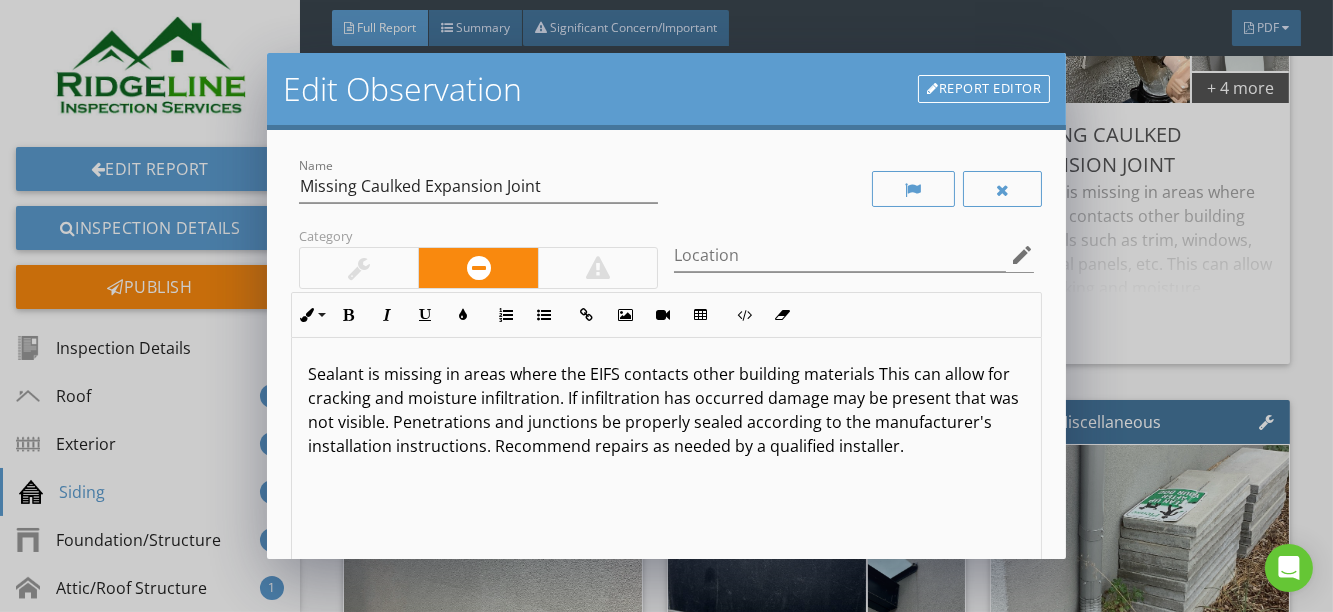 type 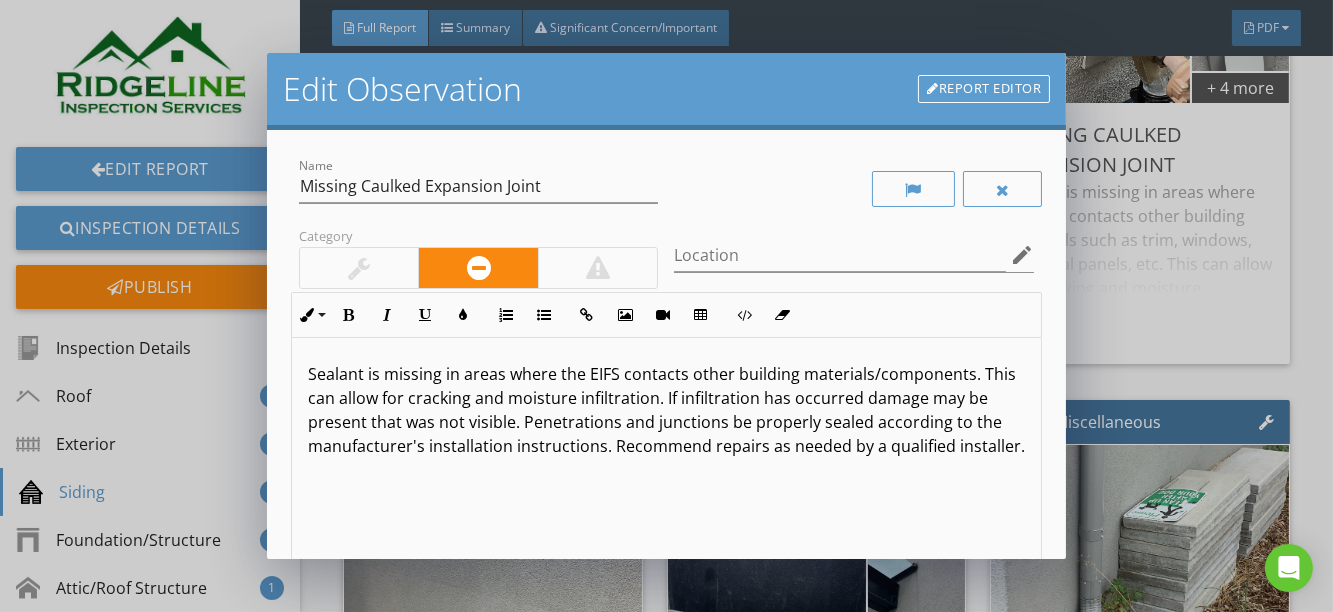 scroll, scrollTop: 0, scrollLeft: 0, axis: both 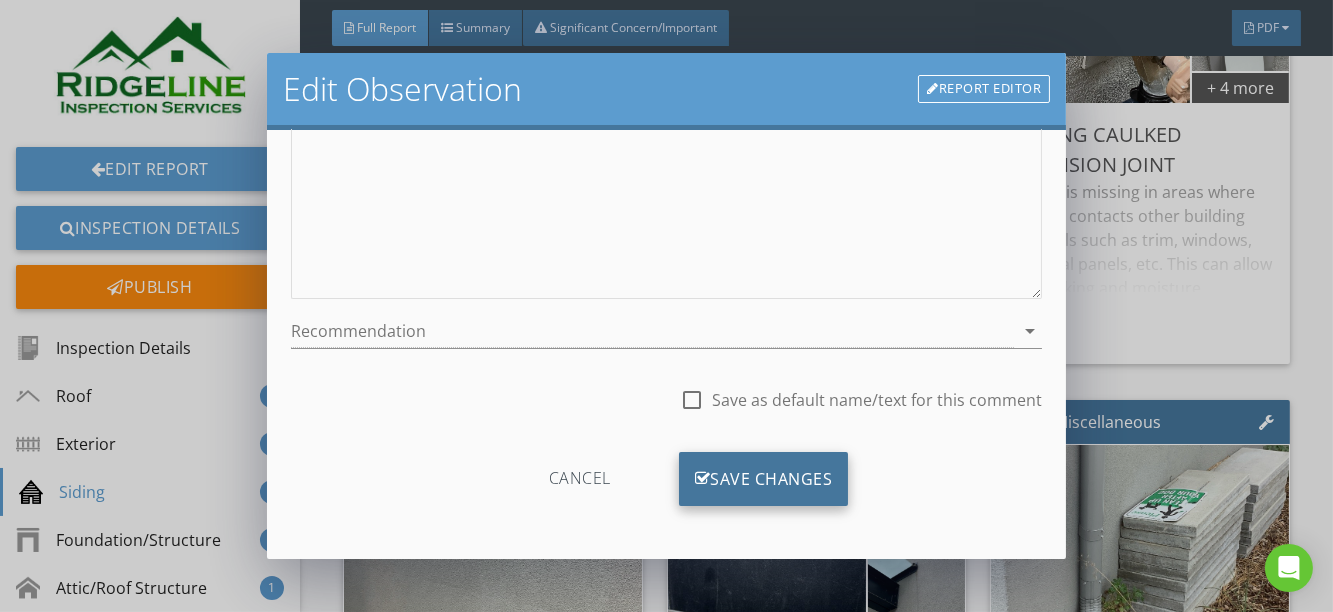 click on "Save Changes" at bounding box center (764, 479) 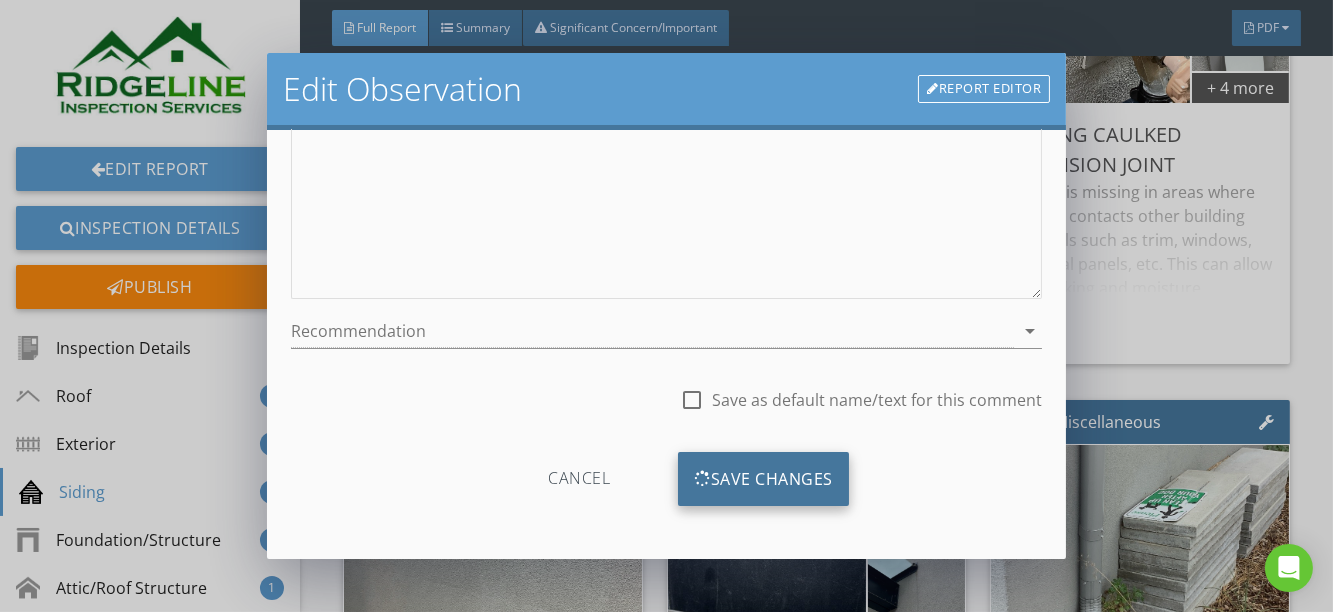 scroll, scrollTop: 120, scrollLeft: 0, axis: vertical 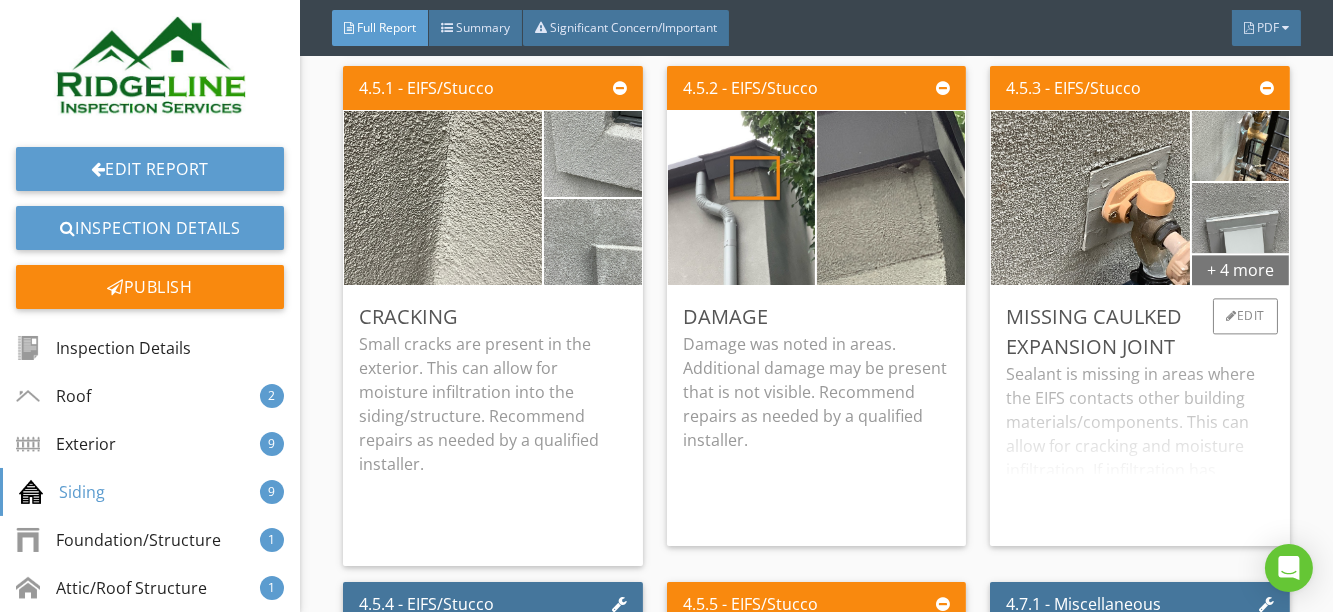 click on "+ 4 more" at bounding box center [1240, 269] 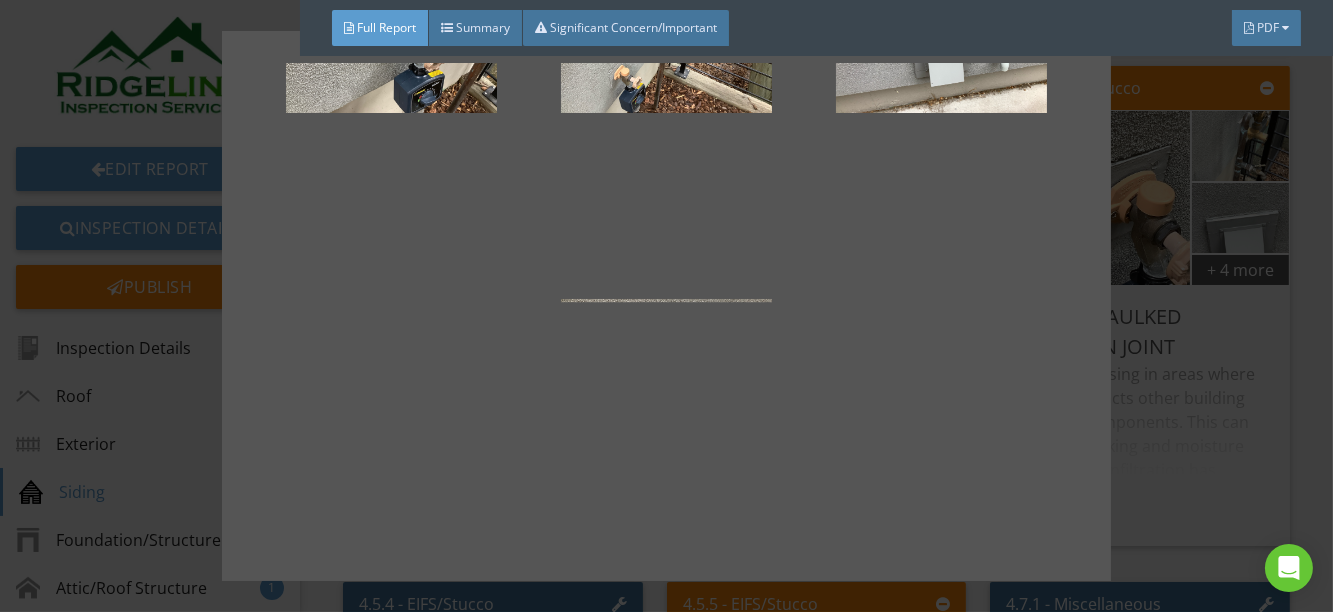 scroll, scrollTop: 181, scrollLeft: 0, axis: vertical 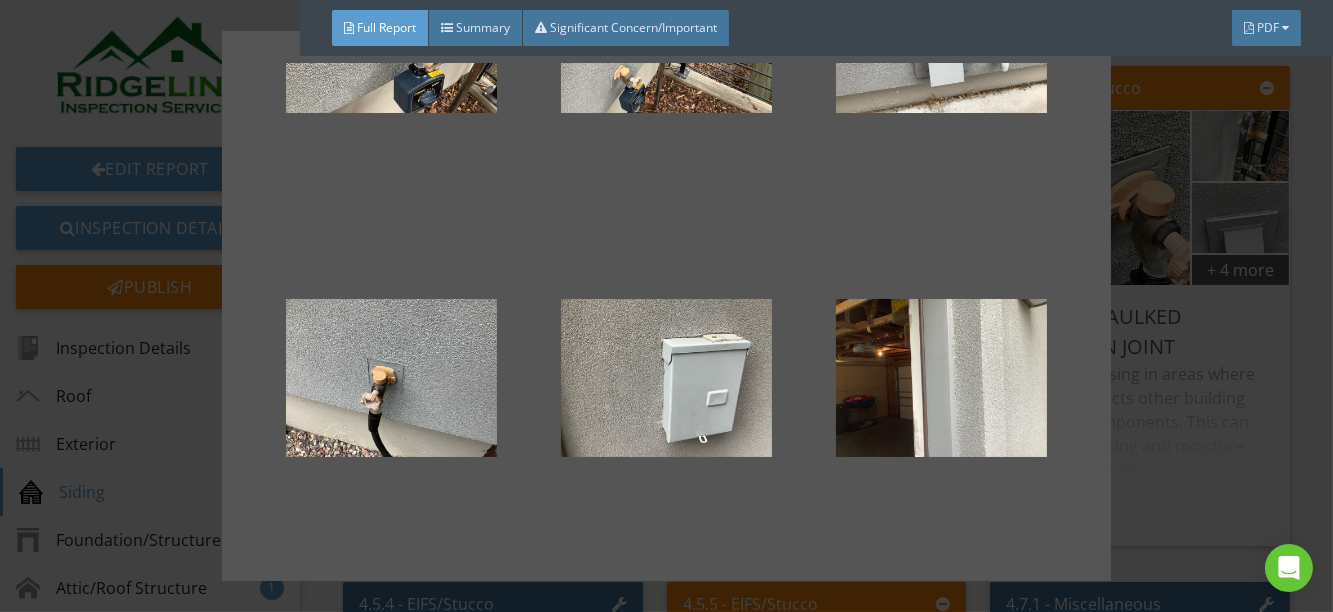 click at bounding box center [666, 306] 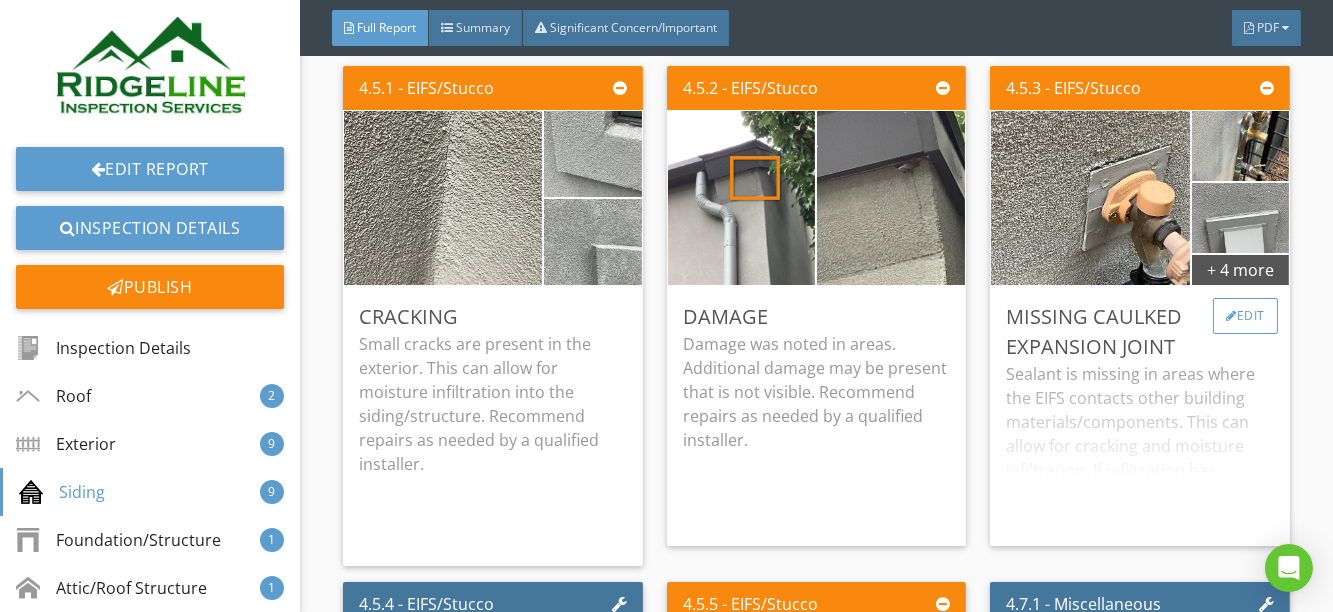 click on "Edit" at bounding box center (1245, 316) 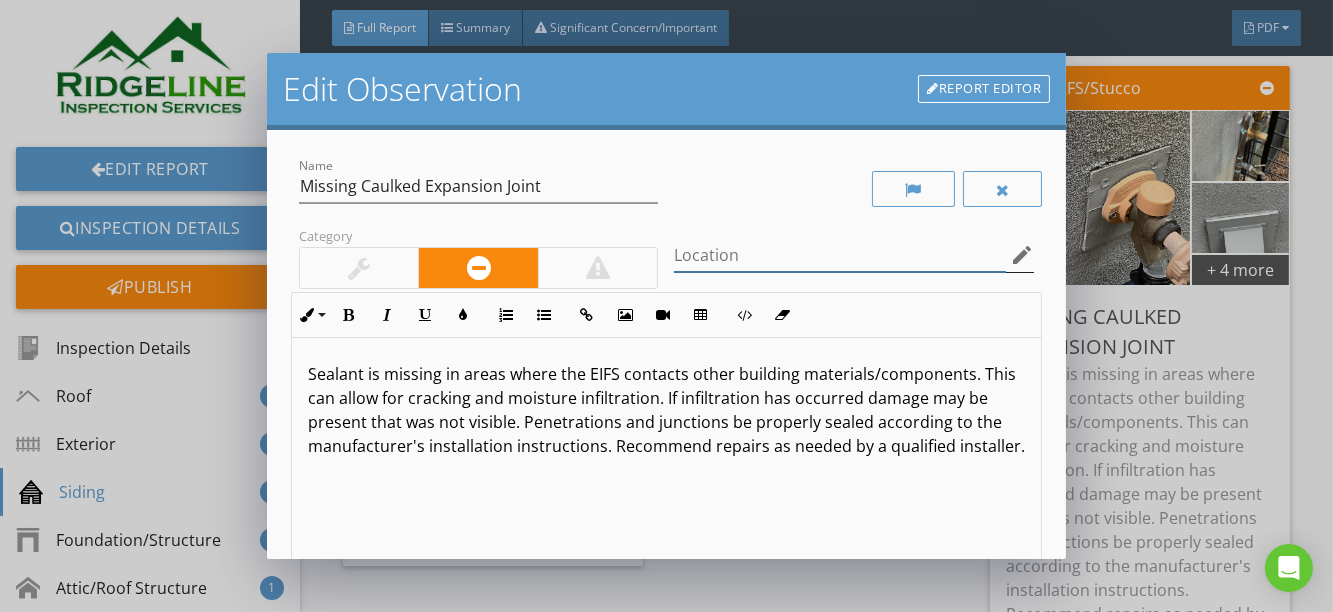 click at bounding box center (840, 255) 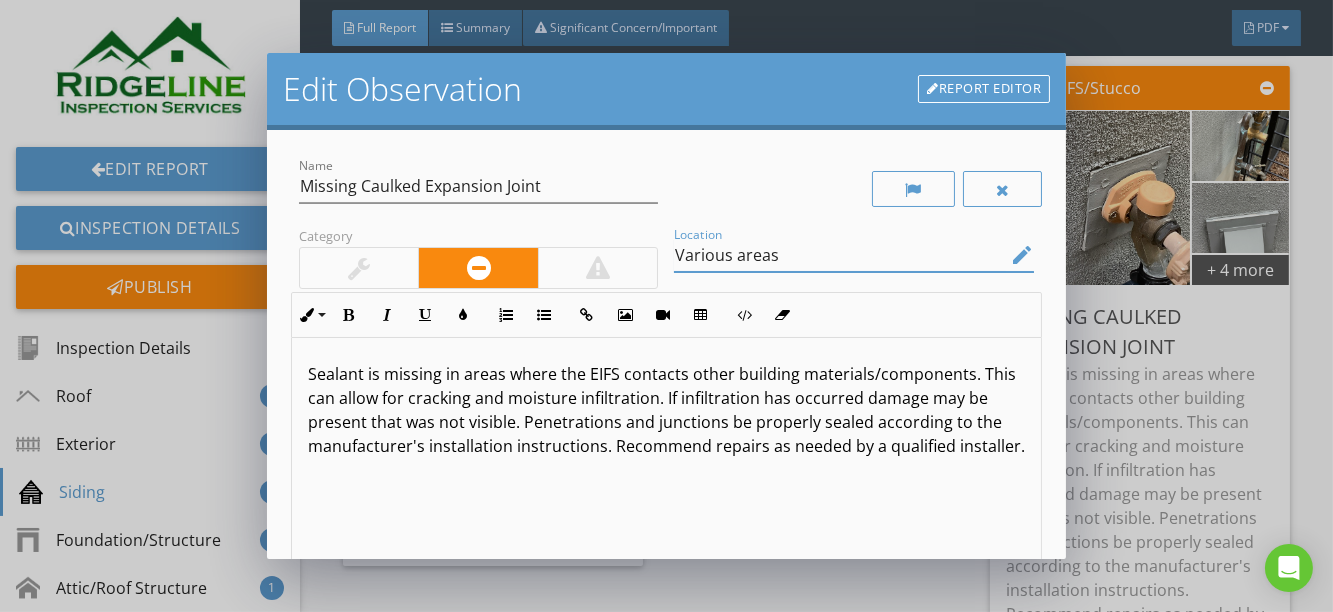 scroll, scrollTop: 0, scrollLeft: 0, axis: both 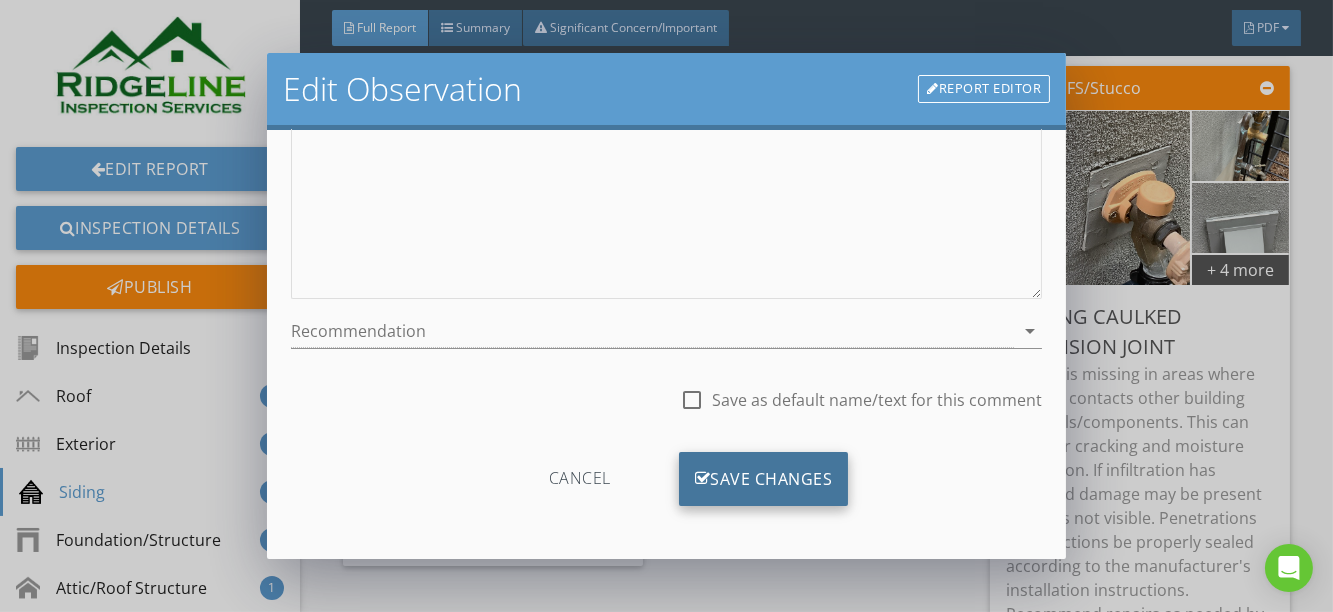 type on "Various areas" 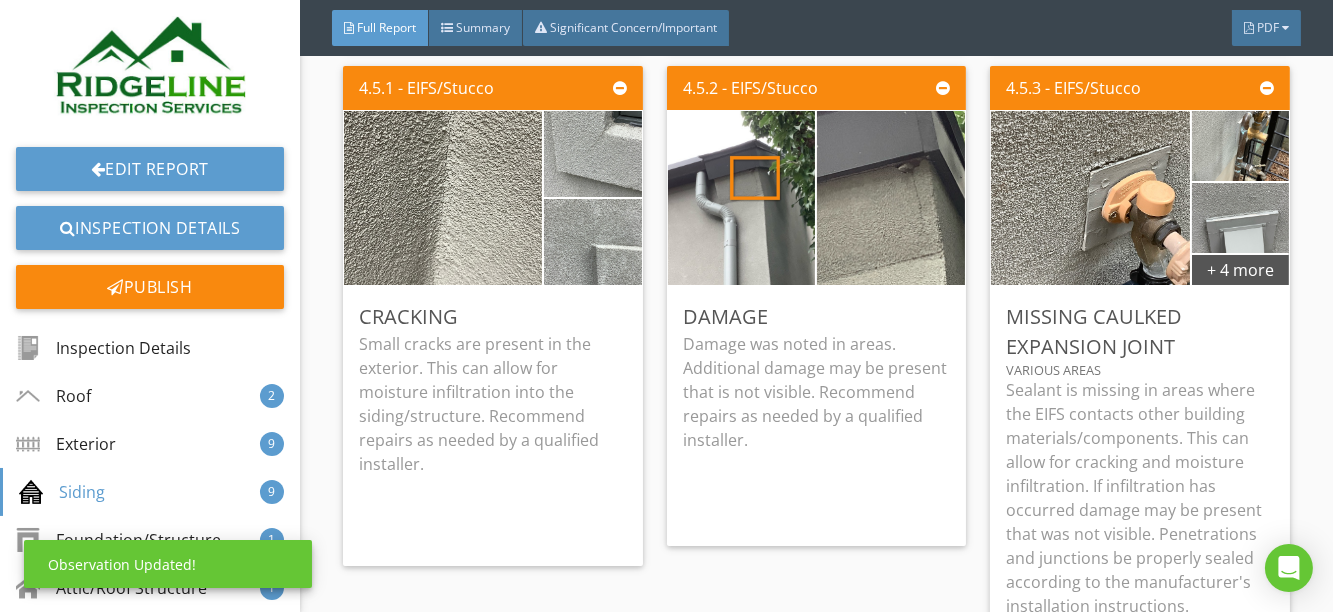 scroll, scrollTop: 120, scrollLeft: 0, axis: vertical 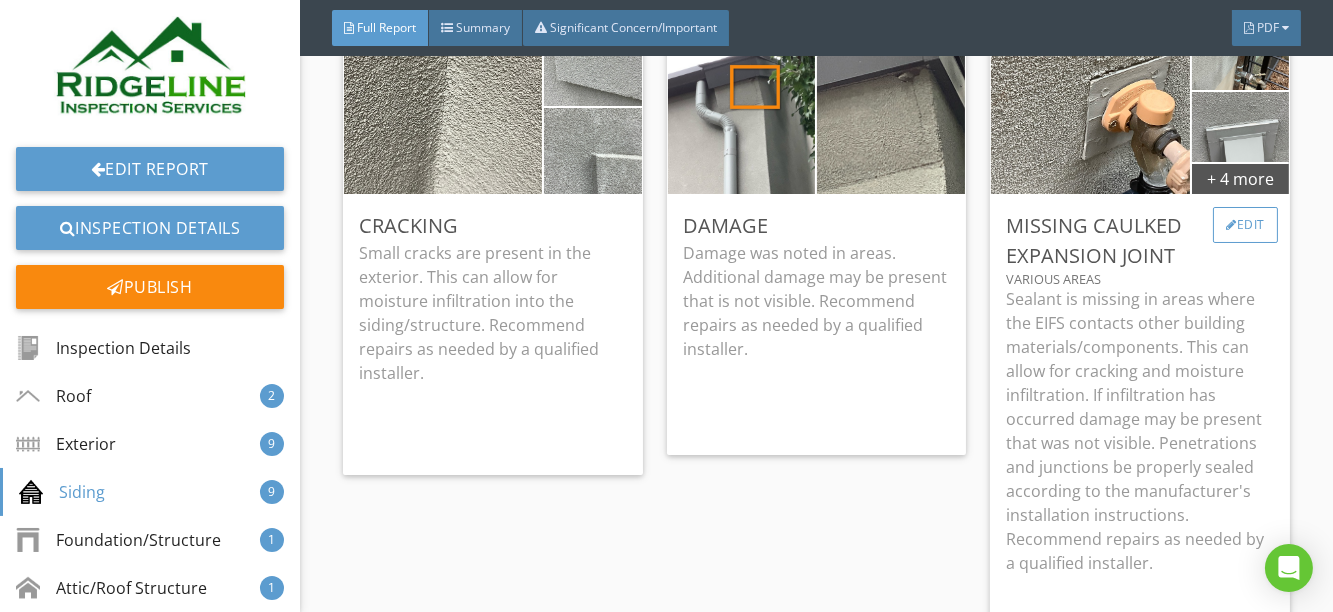 click at bounding box center (1231, 225) 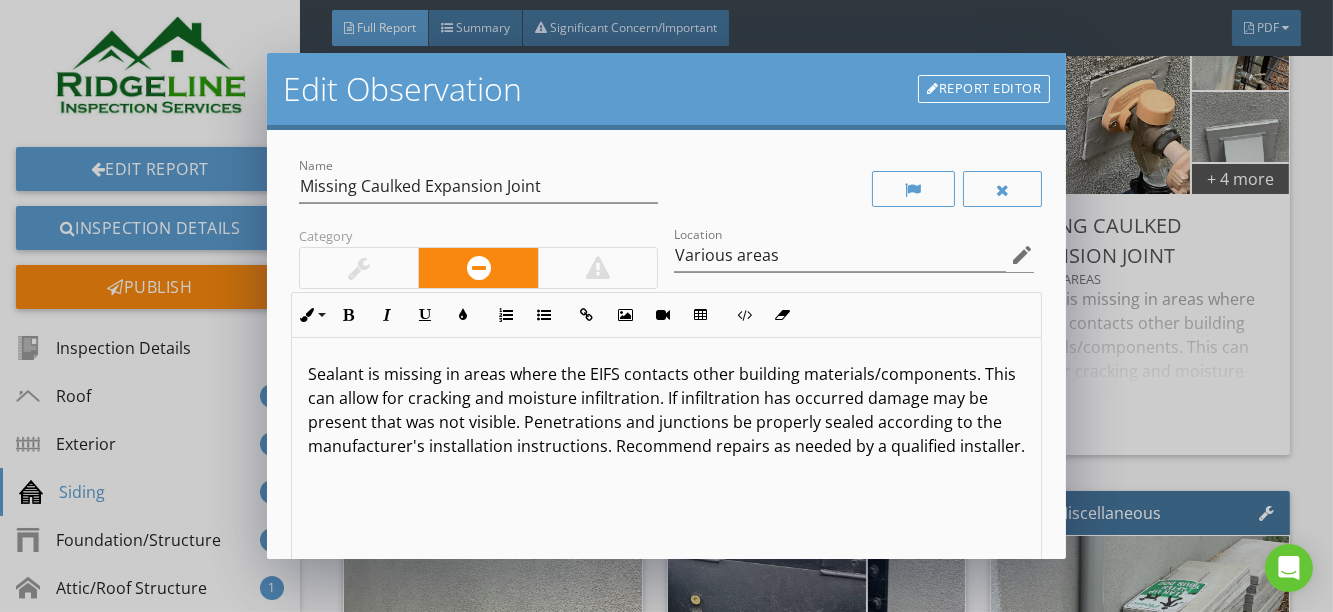 scroll, scrollTop: 0, scrollLeft: 0, axis: both 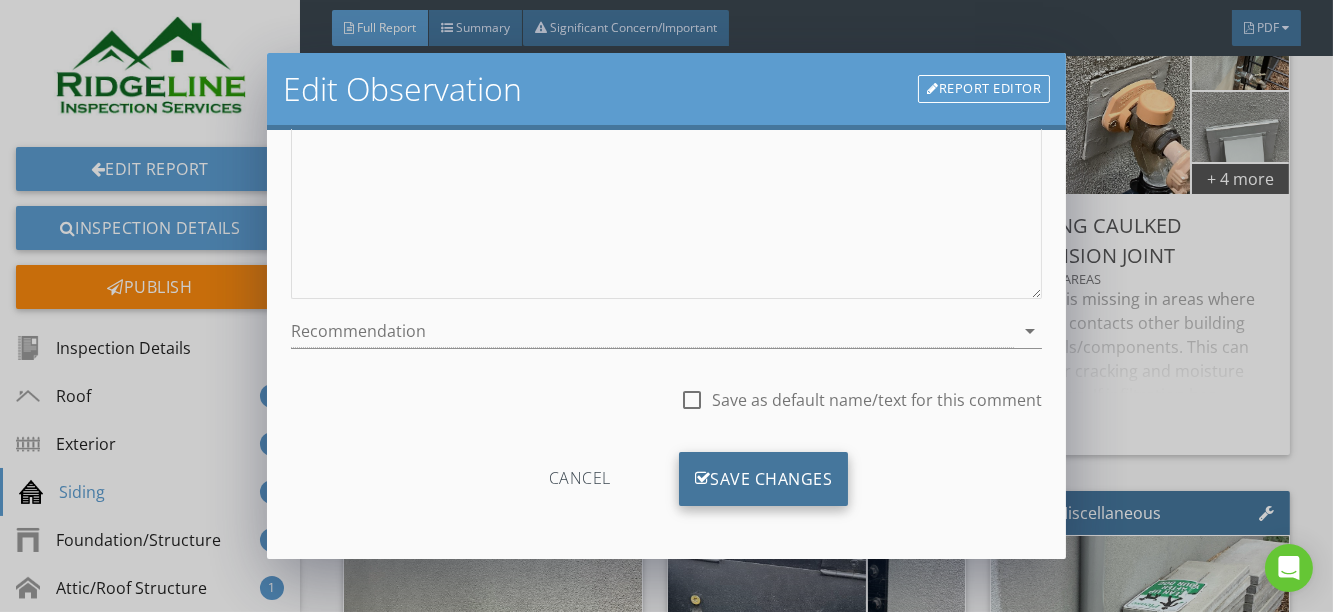 click on "Save Changes" at bounding box center (764, 479) 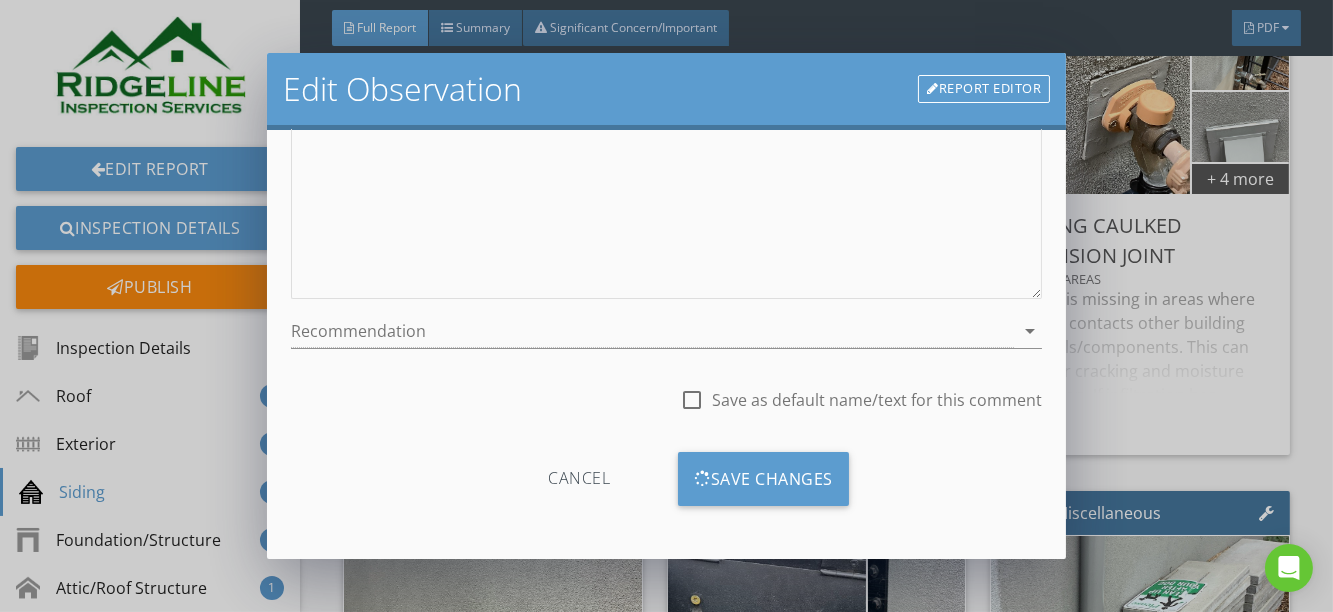 scroll, scrollTop: 120, scrollLeft: 0, axis: vertical 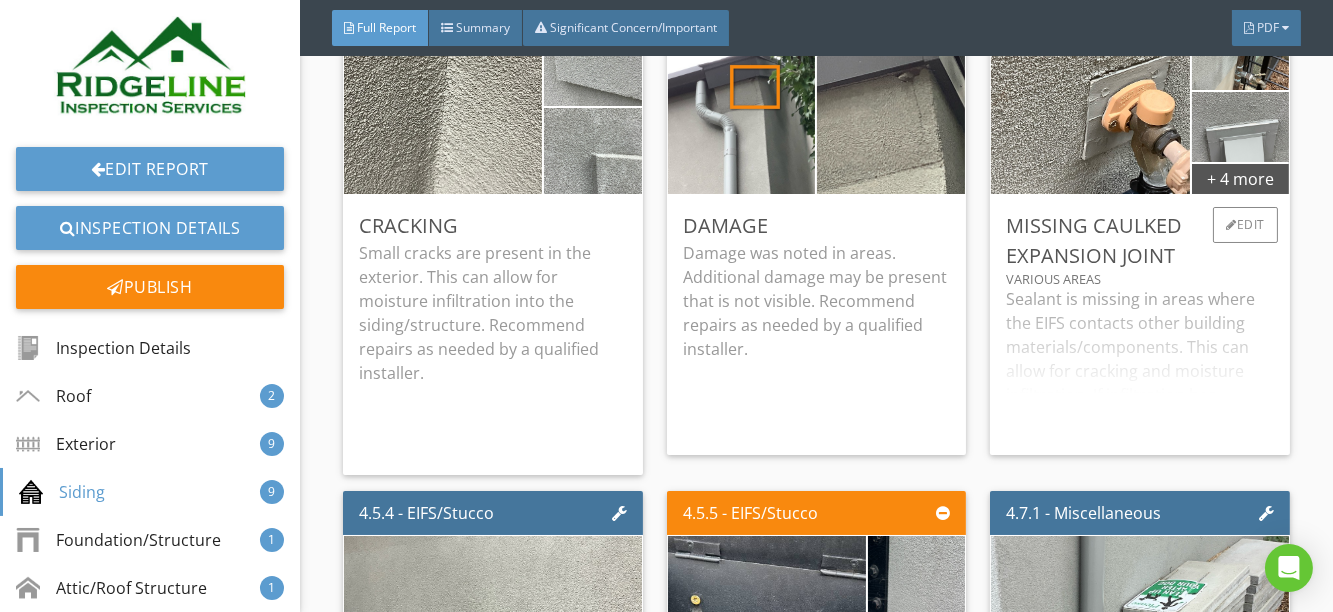 click on "Sealant is missing in areas where the EIFS contacts other building materials/components. This can allow for cracking and moisture infiltration. If infiltration has occurred damage may be present that was not visible. Penetrations and junctions be properly sealed according to the manufacturer's installation instructions. Recommend repairs as needed by a qualified installer." at bounding box center [1140, 363] 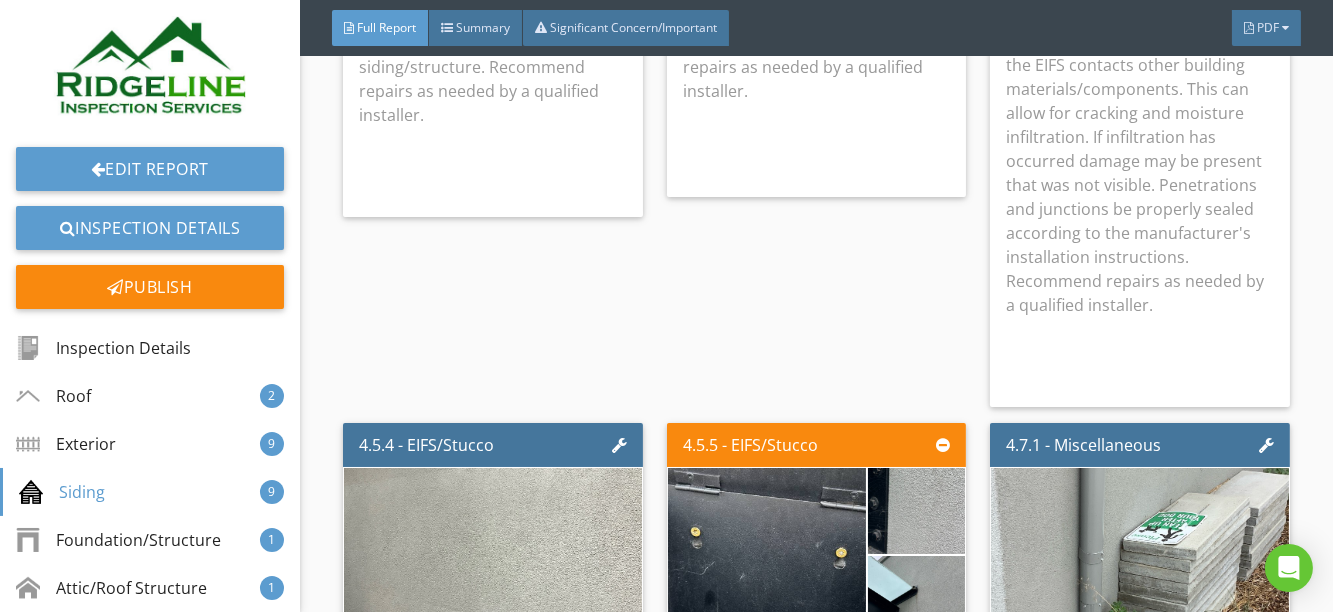 scroll, scrollTop: 8106, scrollLeft: 0, axis: vertical 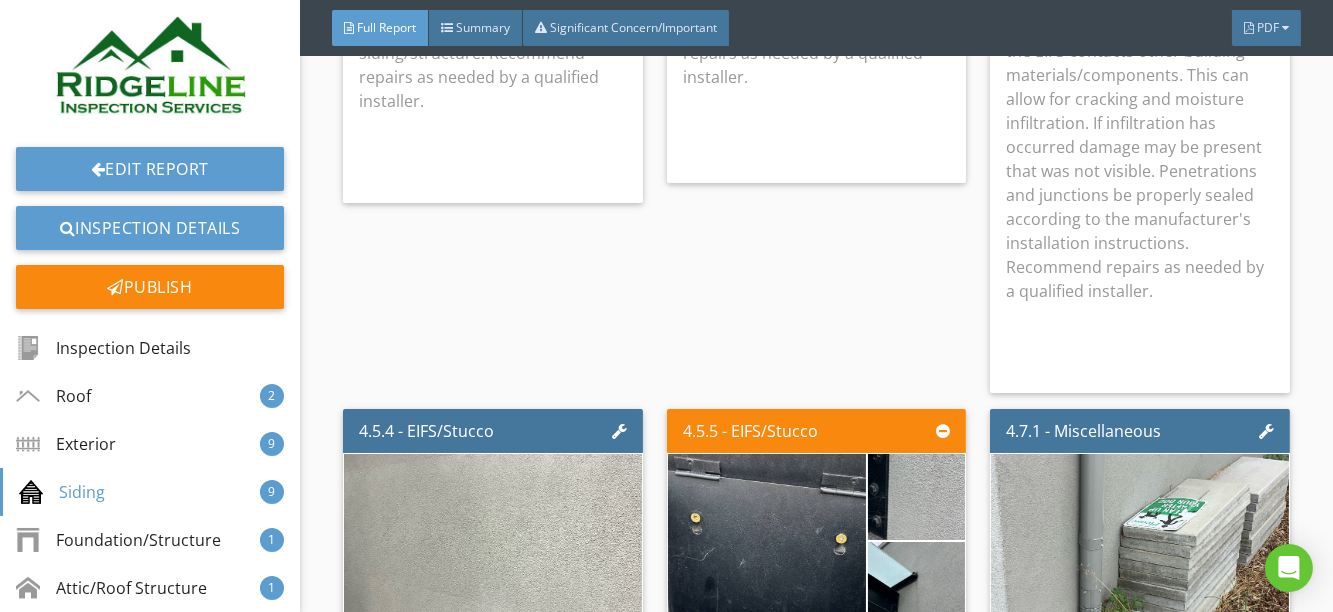 click on "Sealant is missing in areas where the EIFS contacts other building materials/components. This can allow for cracking and moisture infiltration. If infiltration has occurred damage may be present that was not visible. Penetrations and junctions be properly sealed according to the manufacturer's installation instructions. Recommend repairs as needed by a qualified installer." at bounding box center (1140, 159) 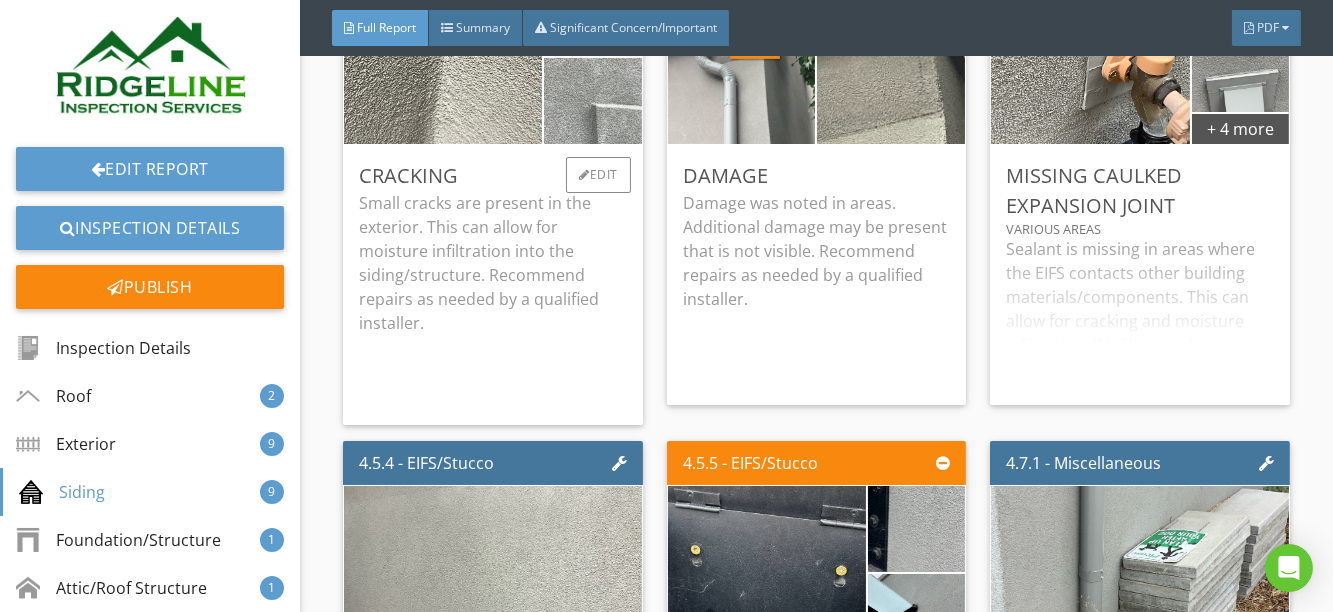 scroll, scrollTop: 7834, scrollLeft: 0, axis: vertical 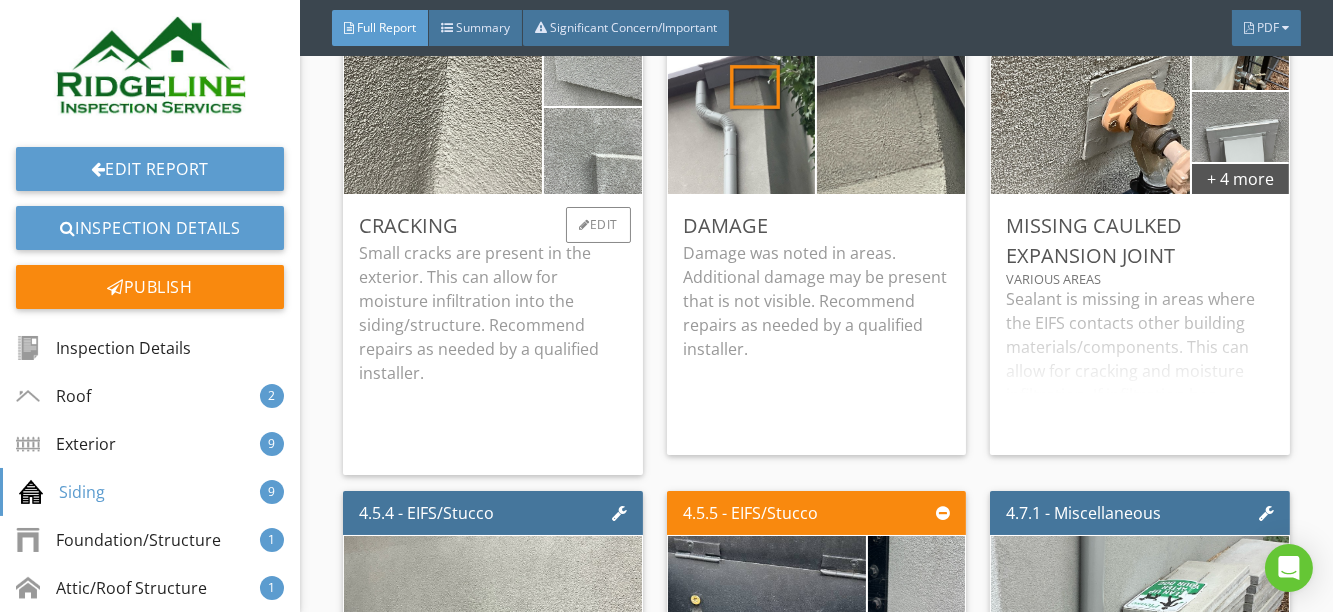 click on "Small cracks are present in the exterior. This can allow for moisture infiltration into the siding/structure. Recommend repairs as needed by a qualified installer." at bounding box center (493, 313) 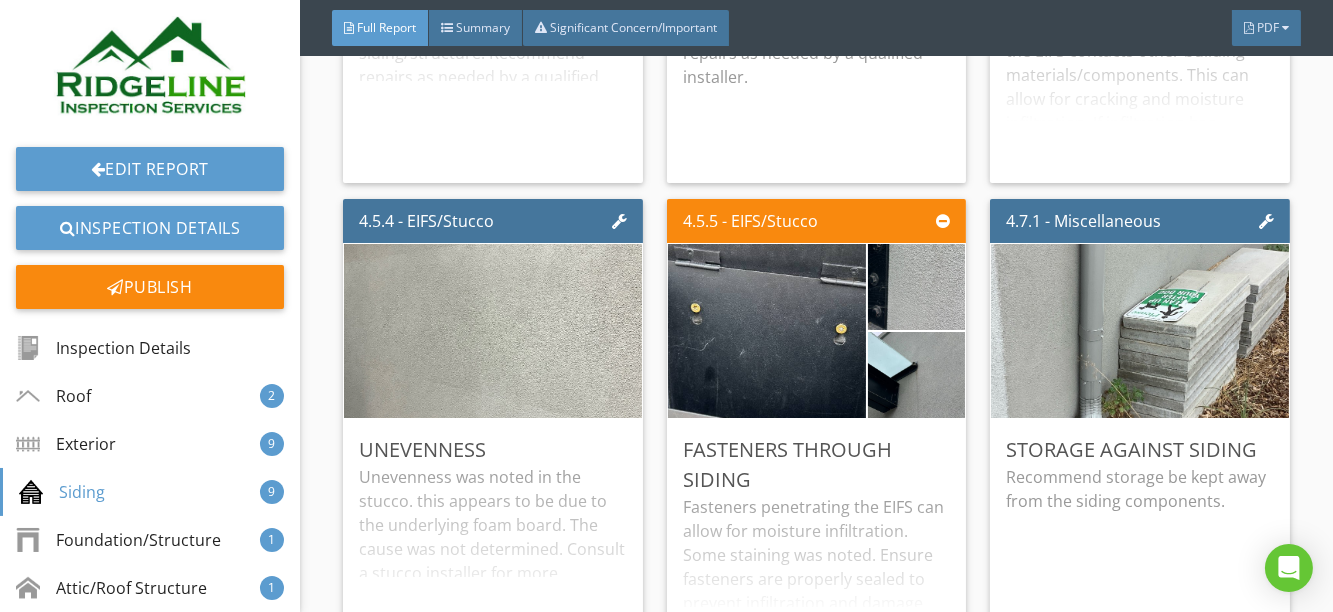 scroll, scrollTop: 7834, scrollLeft: 0, axis: vertical 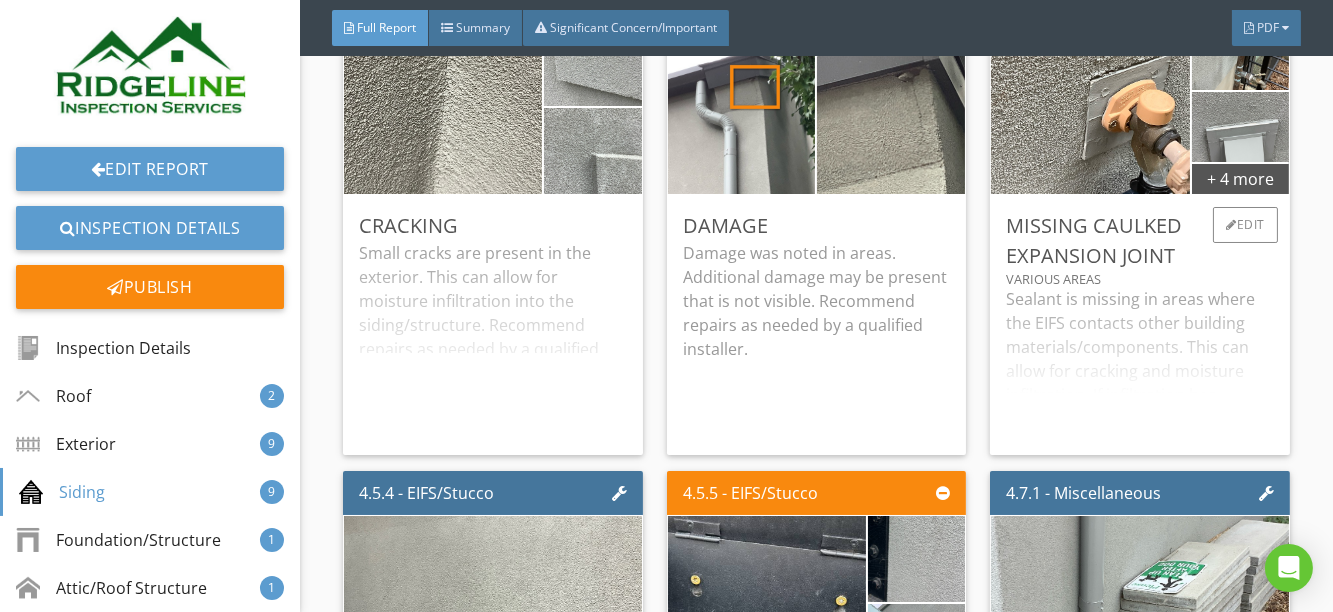 click on "Sealant is missing in areas where the EIFS contacts other building materials/components. This can allow for cracking and moisture infiltration. If infiltration has occurred damage may be present that was not visible. Penetrations and junctions be properly sealed according to the manufacturer's installation instructions. Recommend repairs as needed by a qualified installer." at bounding box center (1140, 363) 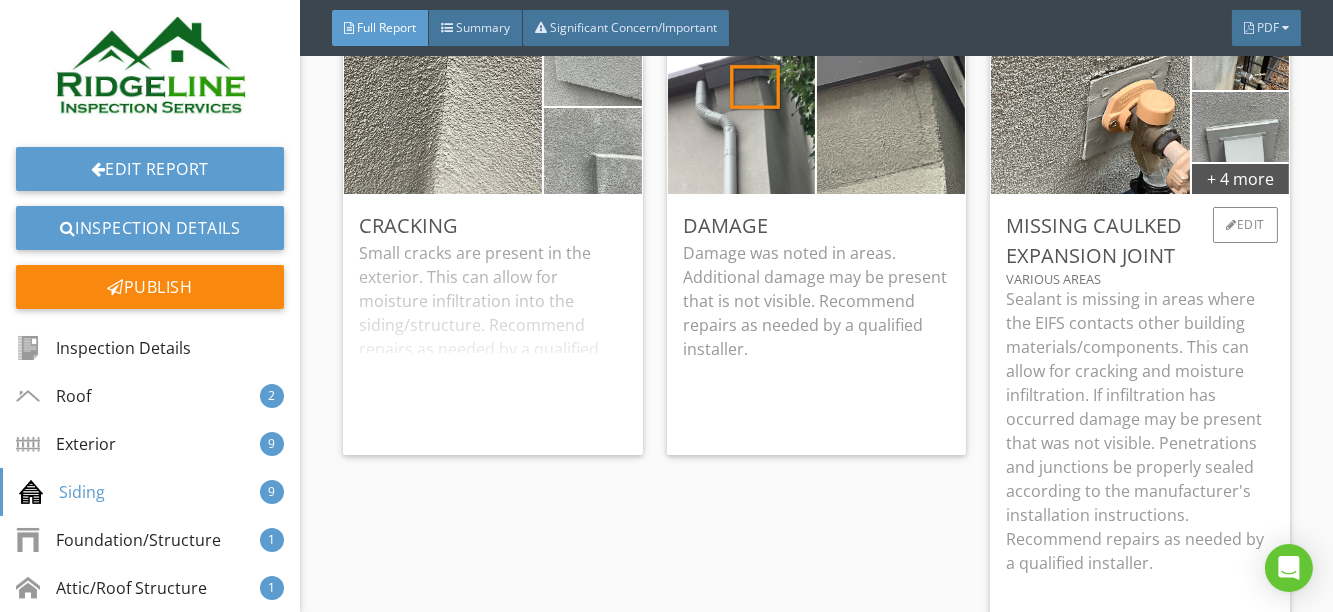scroll, scrollTop: 8015, scrollLeft: 0, axis: vertical 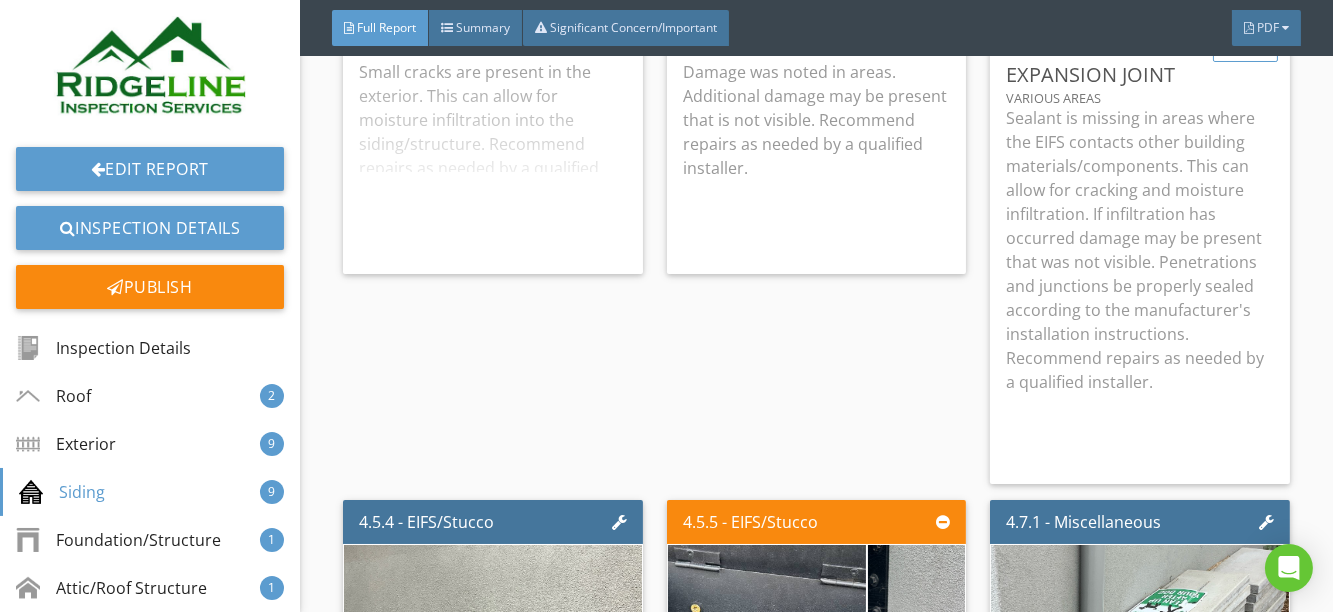 click at bounding box center (1231, 44) 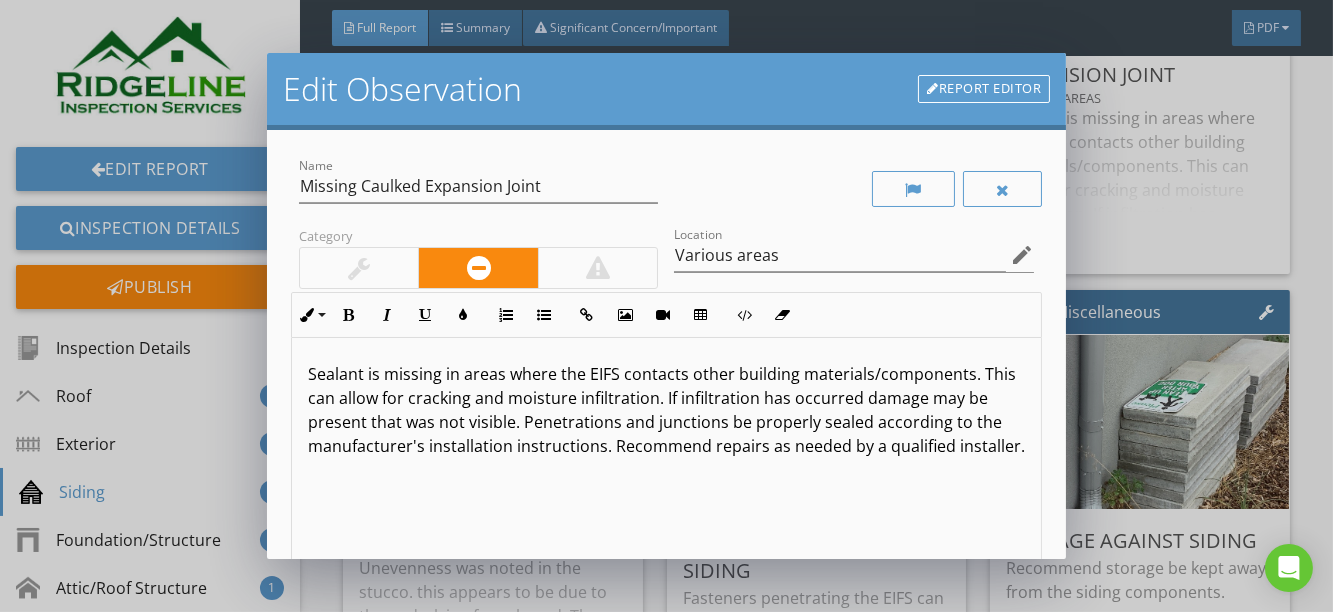 click on "Sealant is missing in areas where the EIFS contacts other building materials/components. This can allow for cracking and moisture infiltration. If infiltration has occurred damage may be present that was not visible. Penetrations and junctions be properly sealed according to the manufacturer's installation instructions. Recommend repairs as needed by a qualified installer." at bounding box center (667, 410) 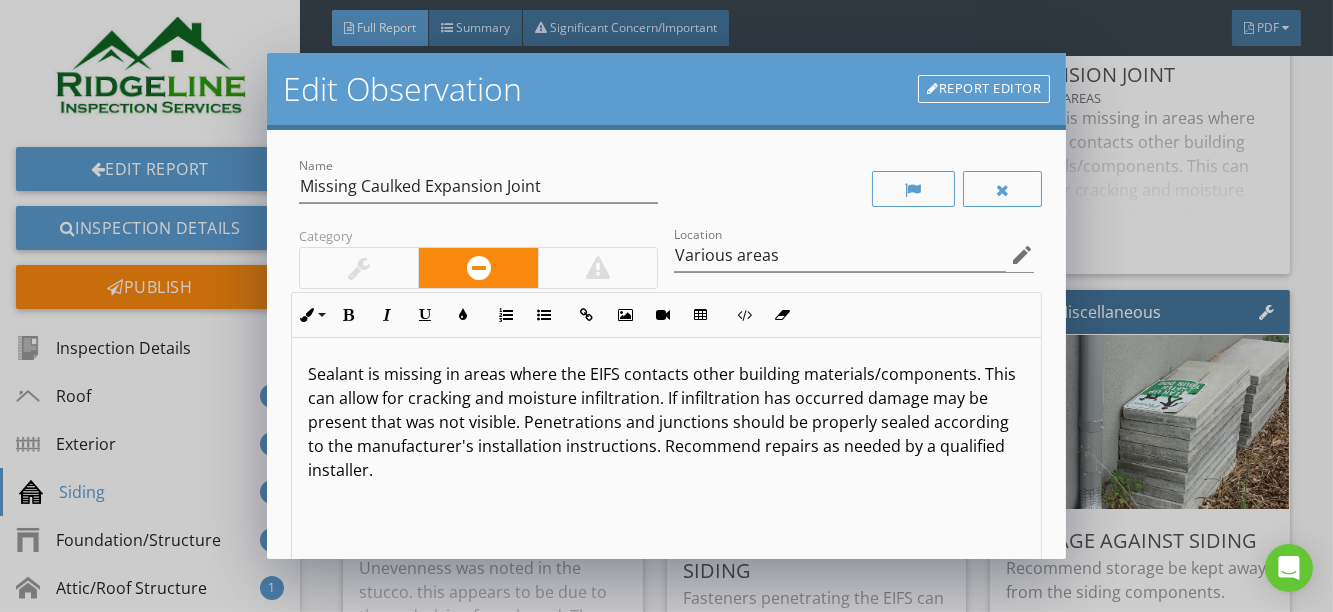 type on "<p>Sealant is missing in areas where the EIFS contacts other building materials/components. This can allow for cracking and moisture infiltration. If infiltration has occurred damage may be present that was not visible. Penetrations and junctions should be properly sealed according to the manufacturer's installation instructions. Recommend repairs as needed by a qualified installer.</p>" 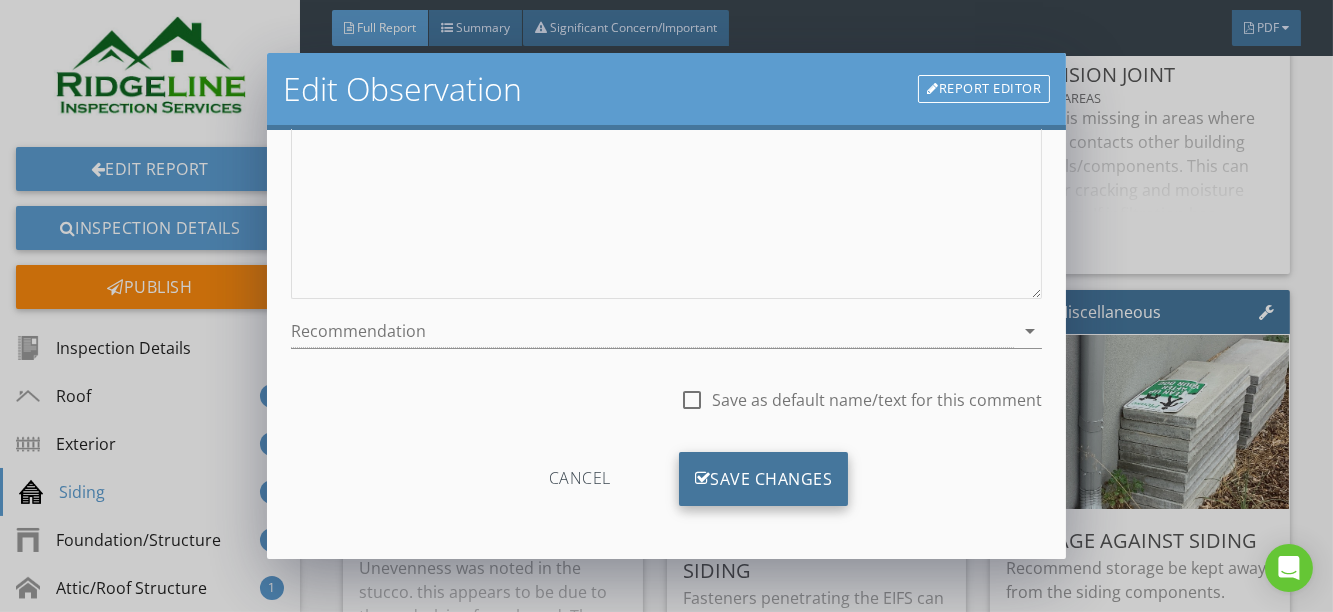 click on "Save Changes" at bounding box center [764, 479] 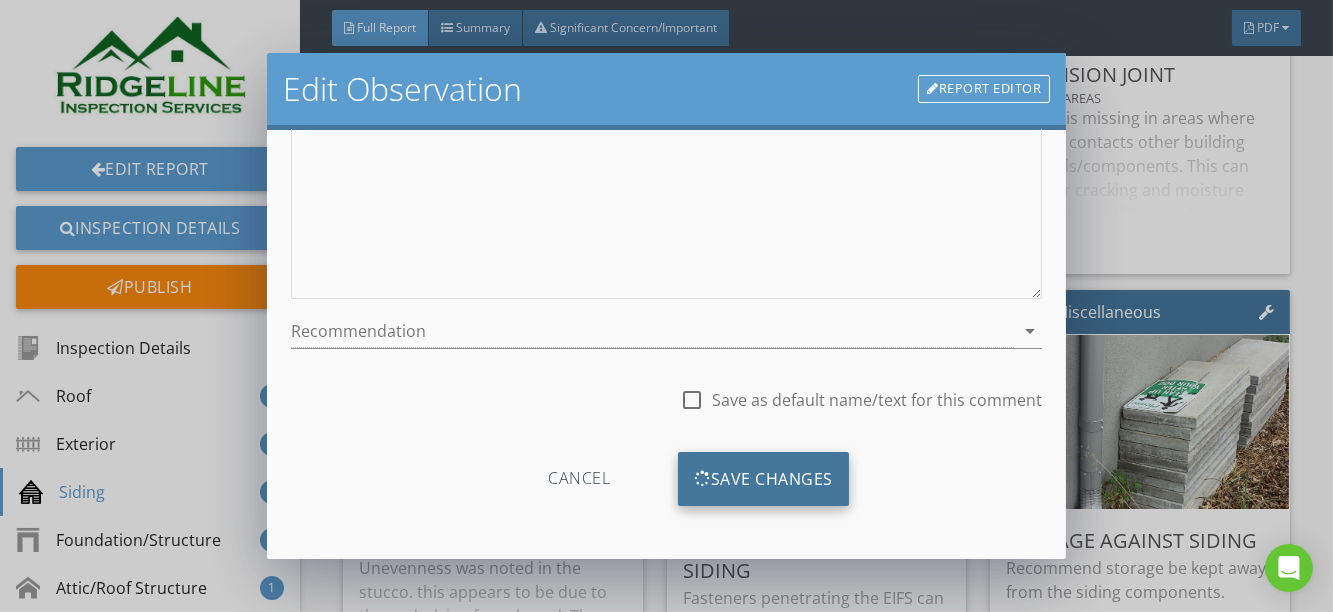 scroll, scrollTop: 120, scrollLeft: 0, axis: vertical 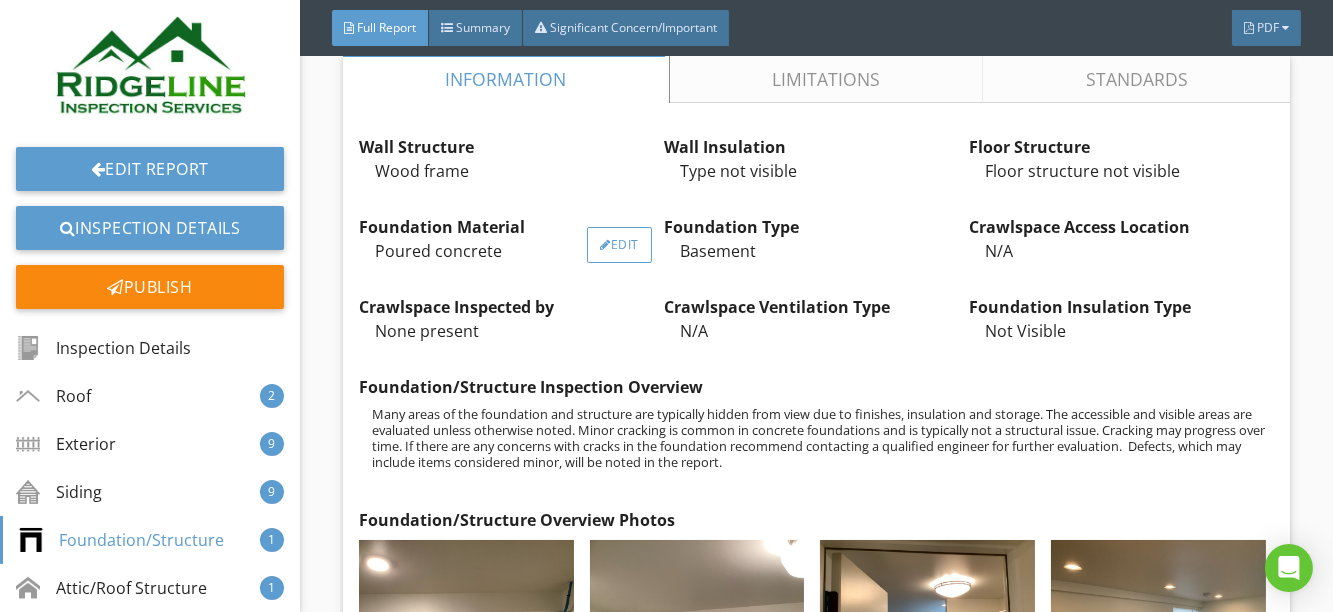 click on "Edit" at bounding box center [619, 245] 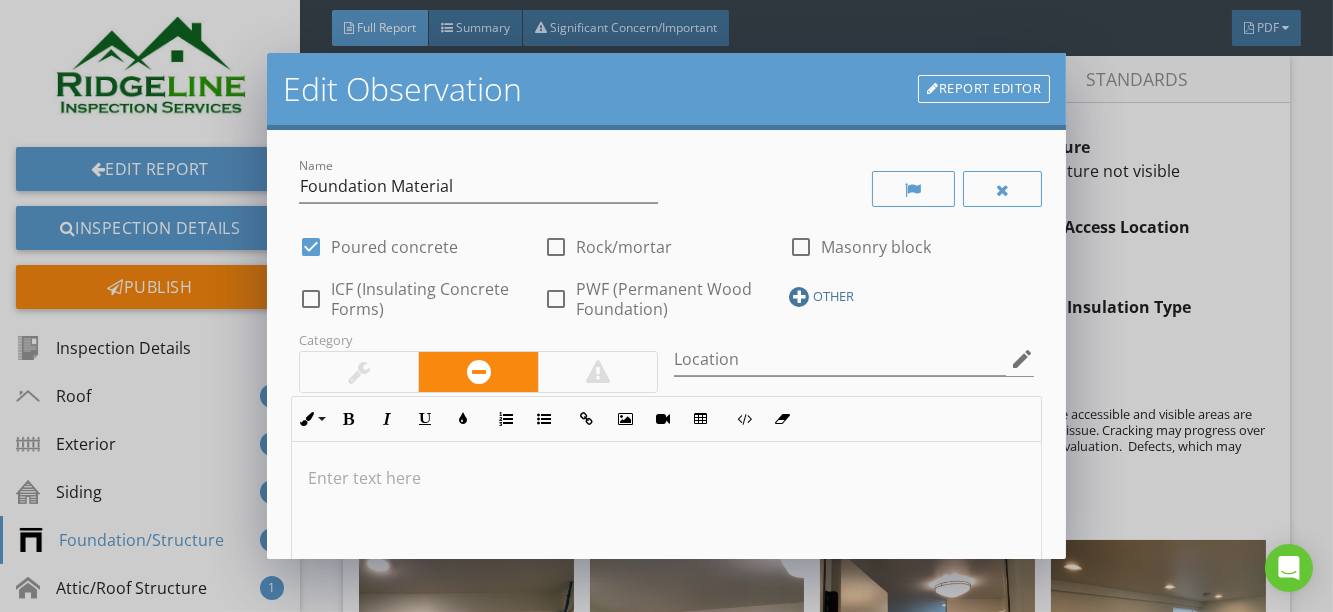 click at bounding box center (799, 297) 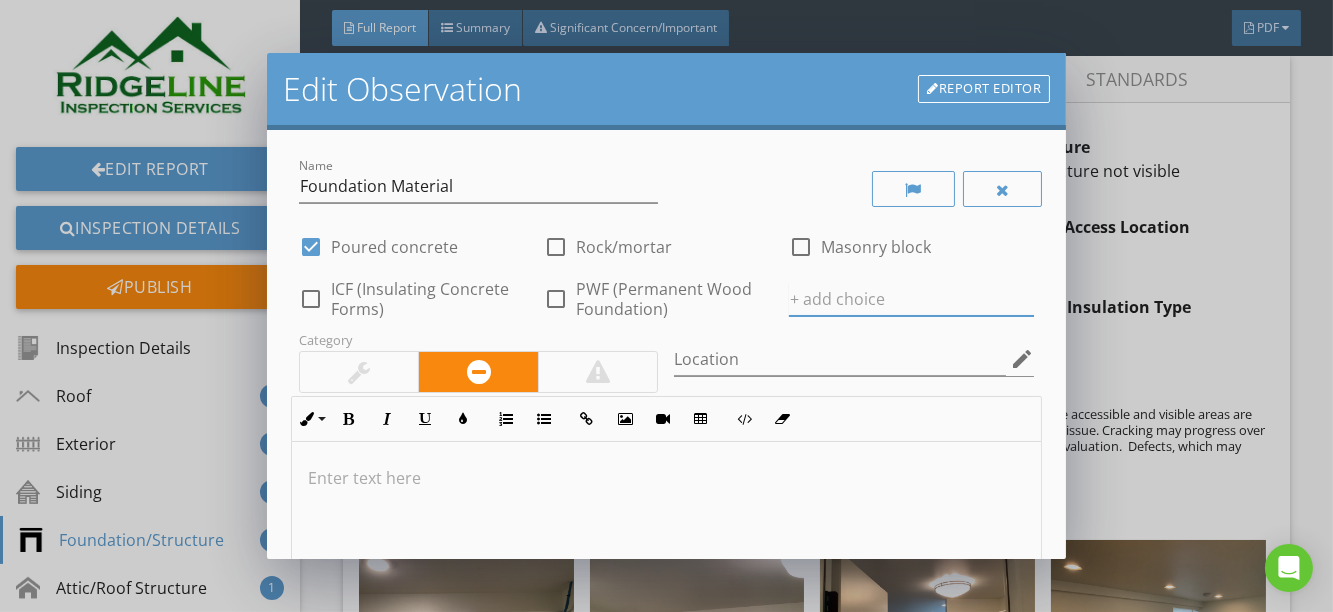 click at bounding box center [911, 299] 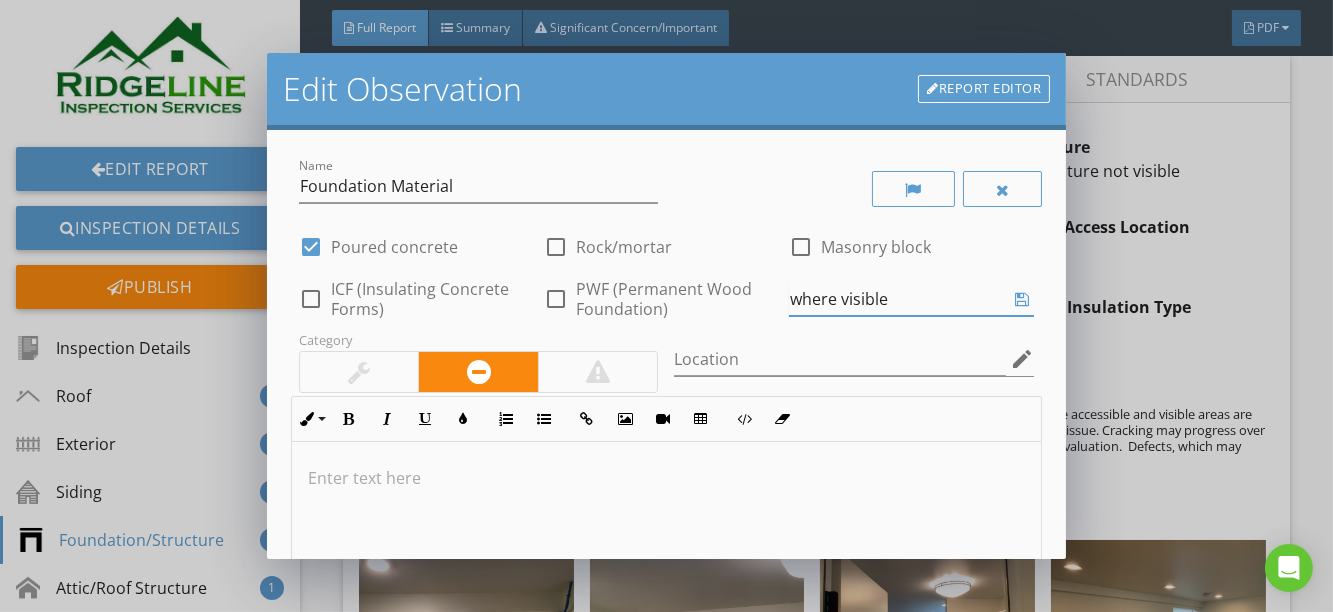 type on "where visible" 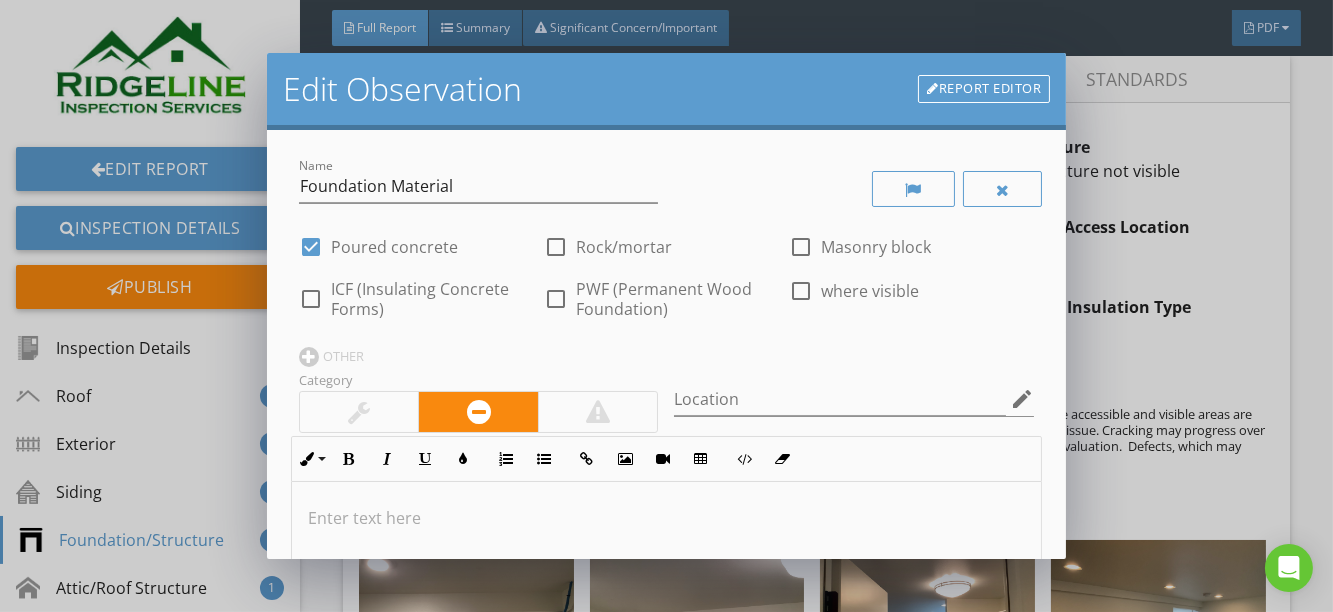 click at bounding box center [801, 291] 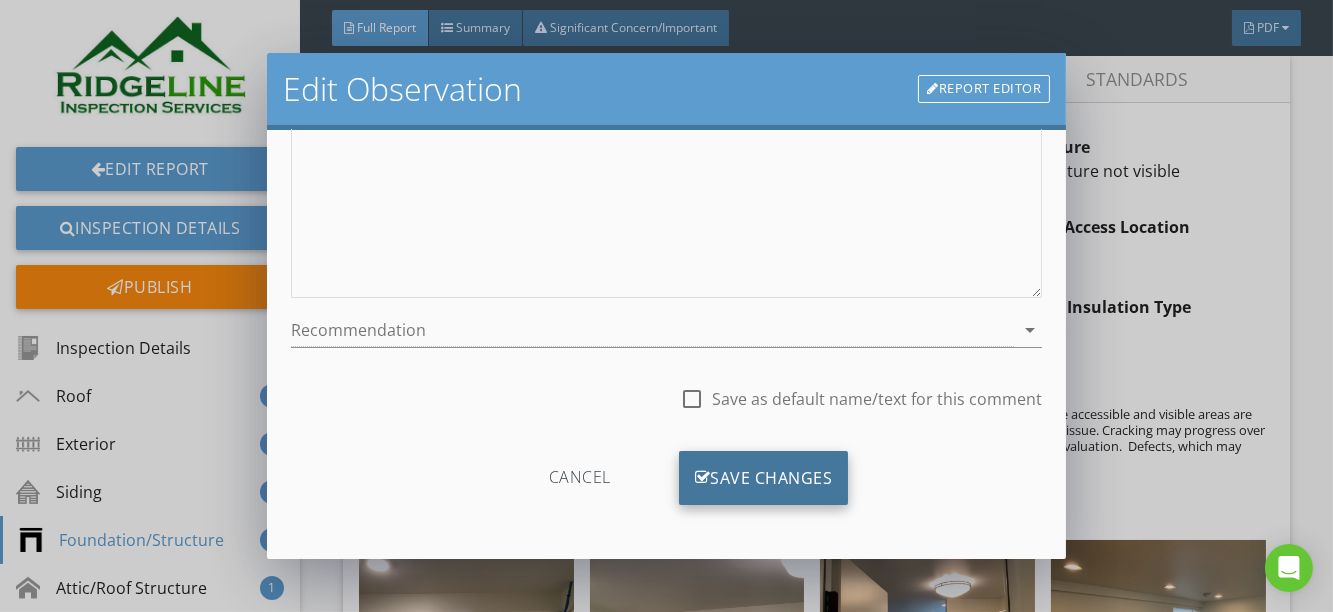 click on "Save Changes" at bounding box center (764, 478) 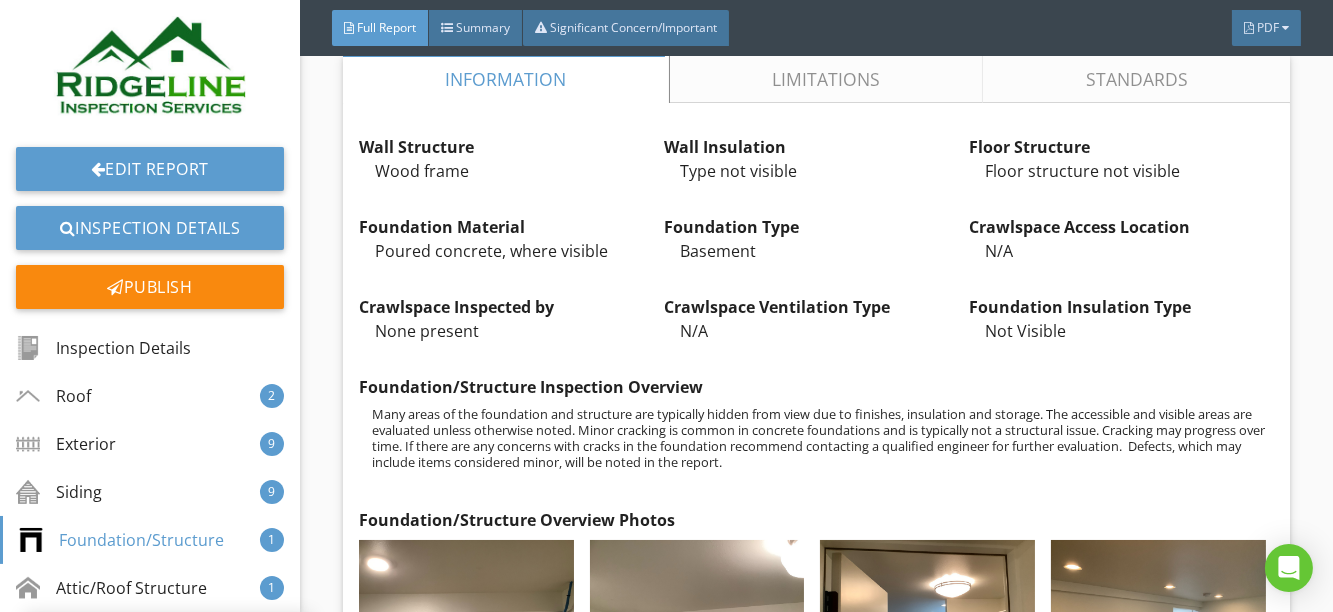 scroll, scrollTop: 264, scrollLeft: 0, axis: vertical 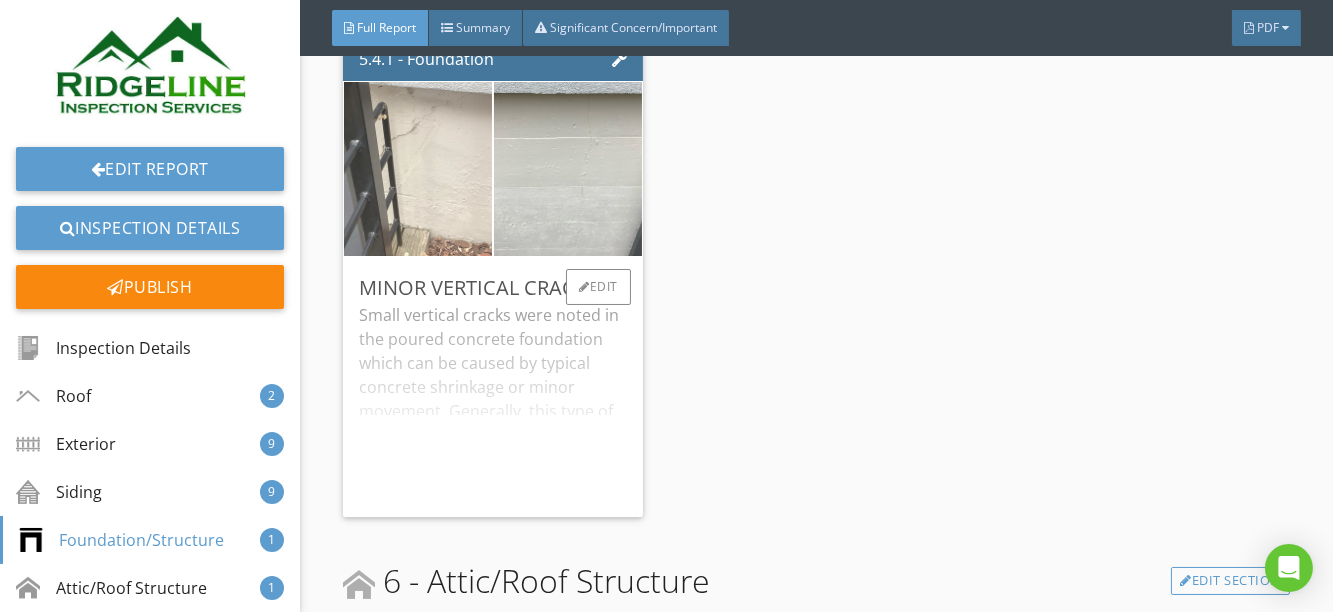 click at bounding box center [418, 169] 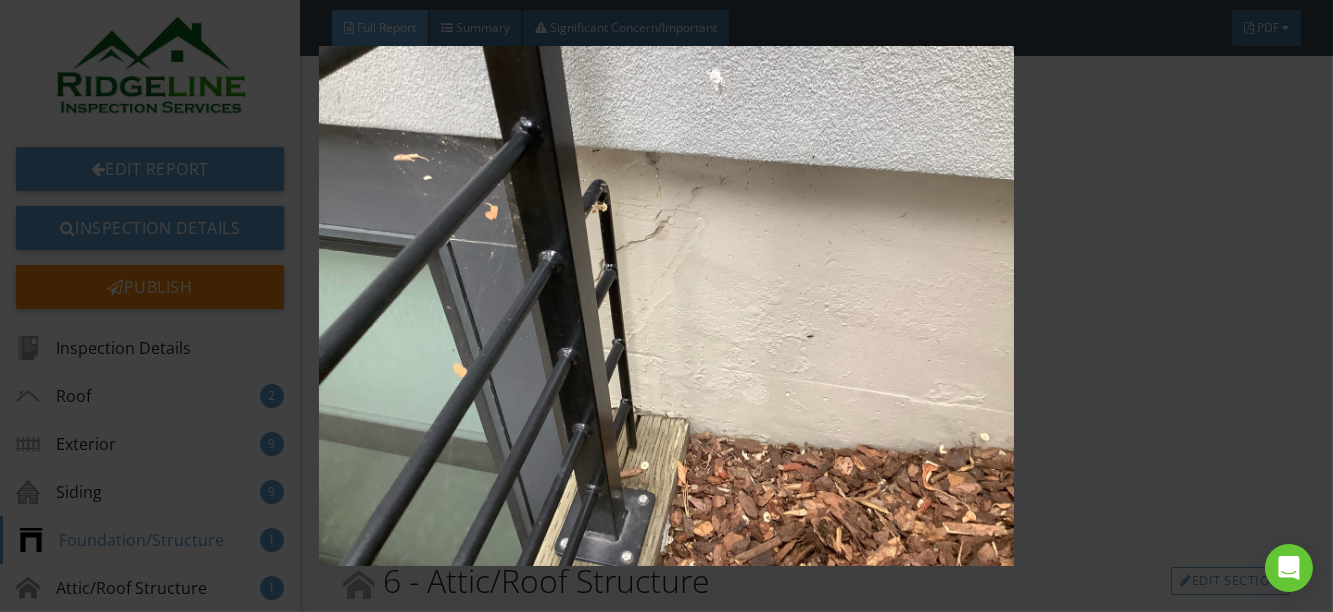click at bounding box center (667, 306) 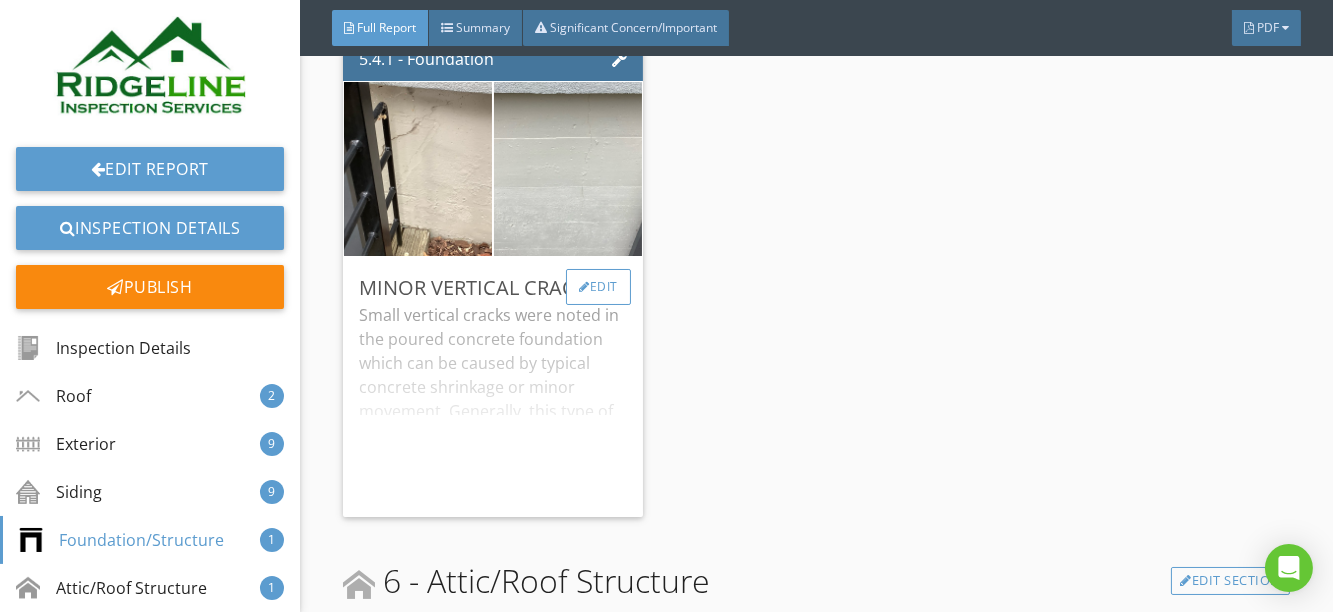 click on "Edit" at bounding box center [598, 287] 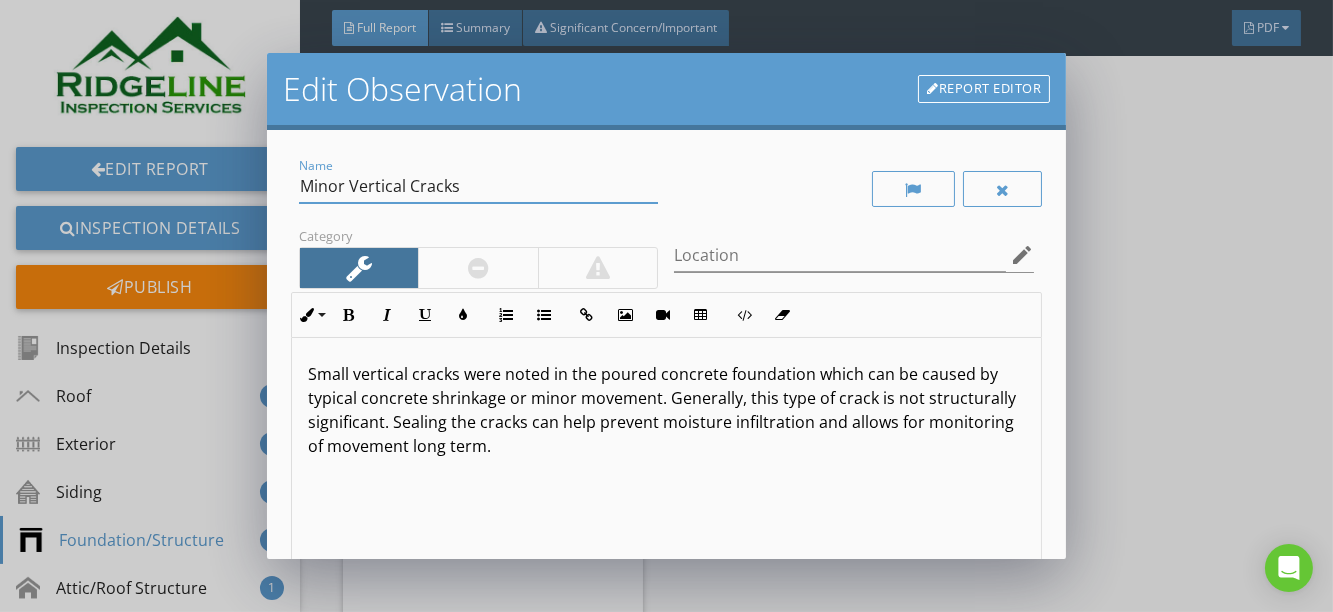 drag, startPoint x: 407, startPoint y: 182, endPoint x: 222, endPoint y: 184, distance: 185.0108 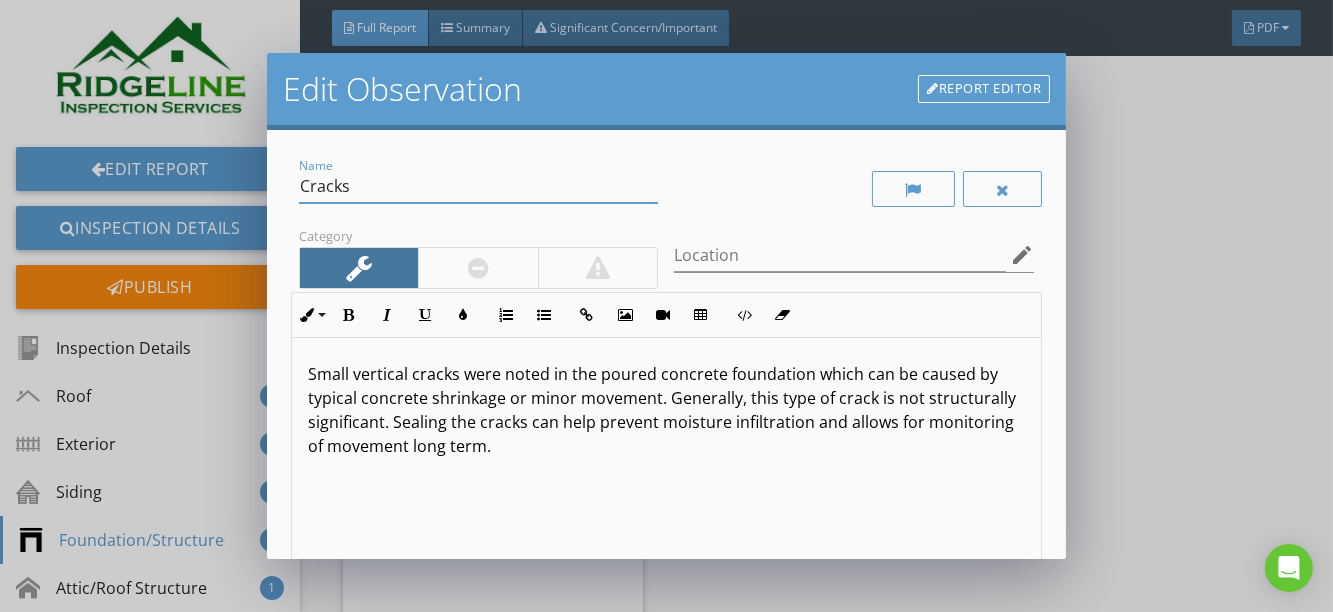 type on "Cracks" 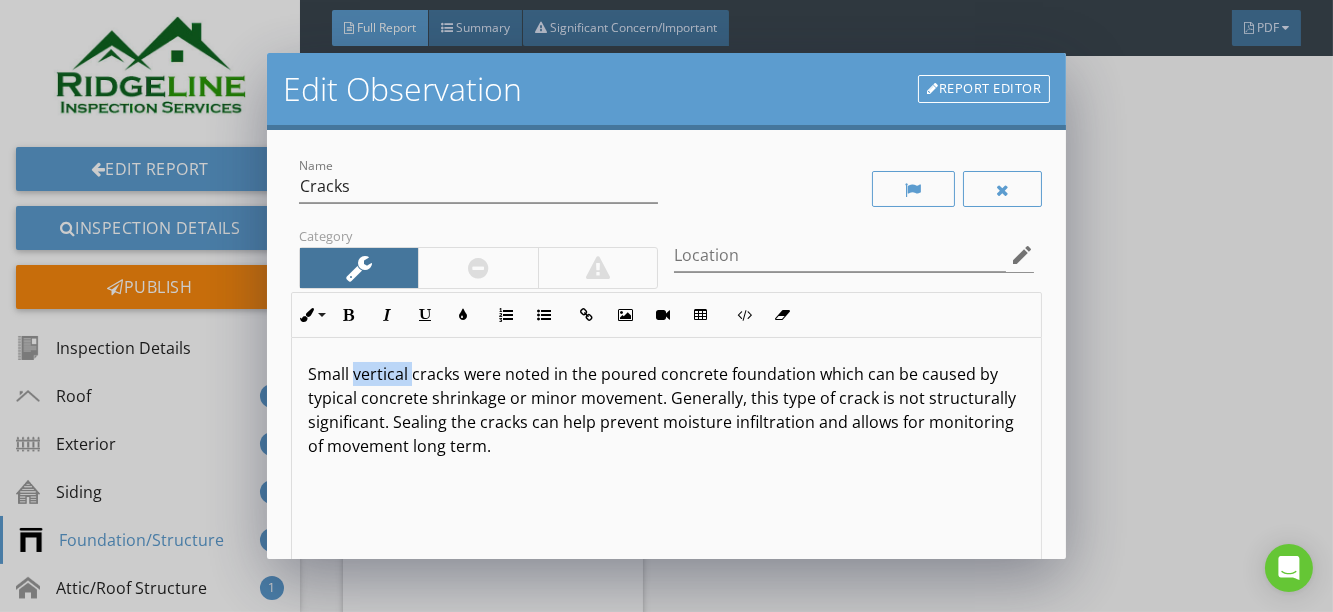 drag, startPoint x: 410, startPoint y: 377, endPoint x: 351, endPoint y: 379, distance: 59.03389 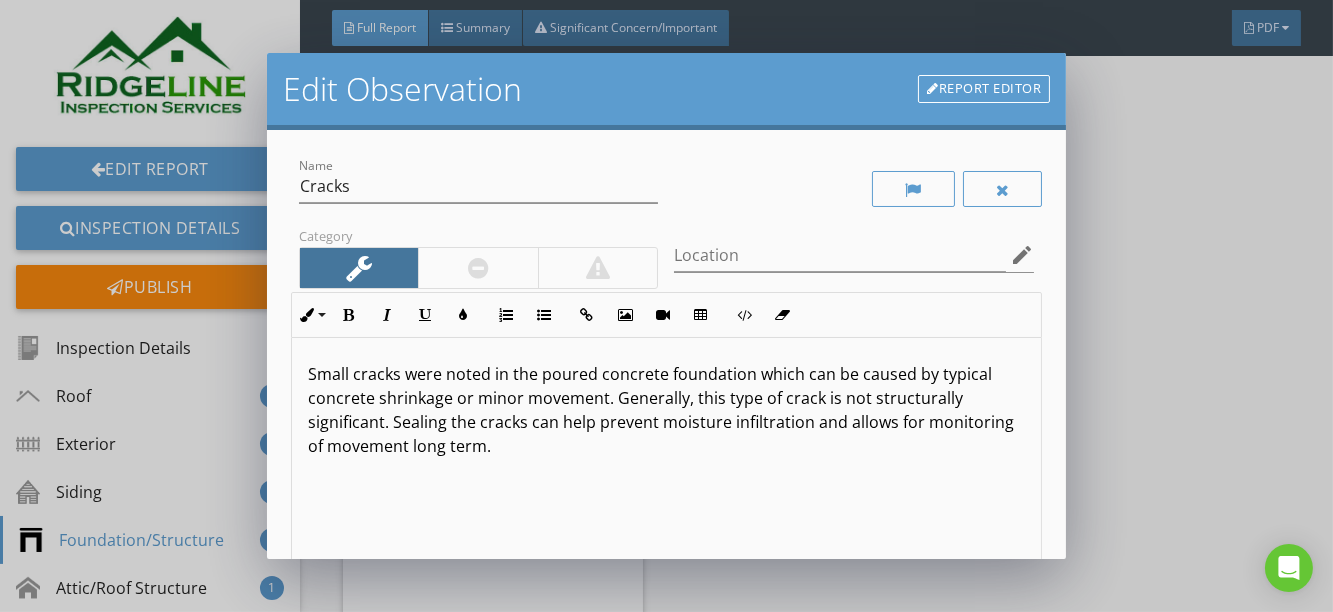 click on "Small cracks were noted in the poured concrete foundation which can be caused by typical concrete shrinkage or minor movement. Generally, this type of crack is not structurally significant. Sealing the cracks can help prevent moisture infiltration and allows for monitoring of movement long term." at bounding box center [667, 410] 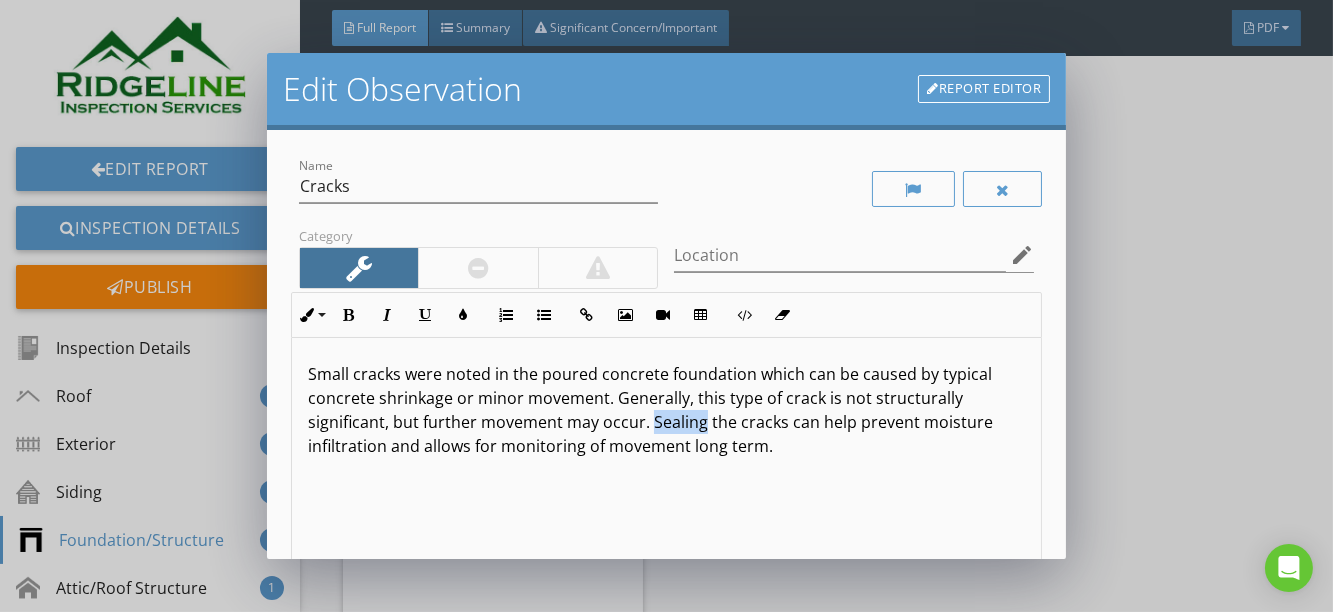 drag, startPoint x: 650, startPoint y: 426, endPoint x: 700, endPoint y: 427, distance: 50.01 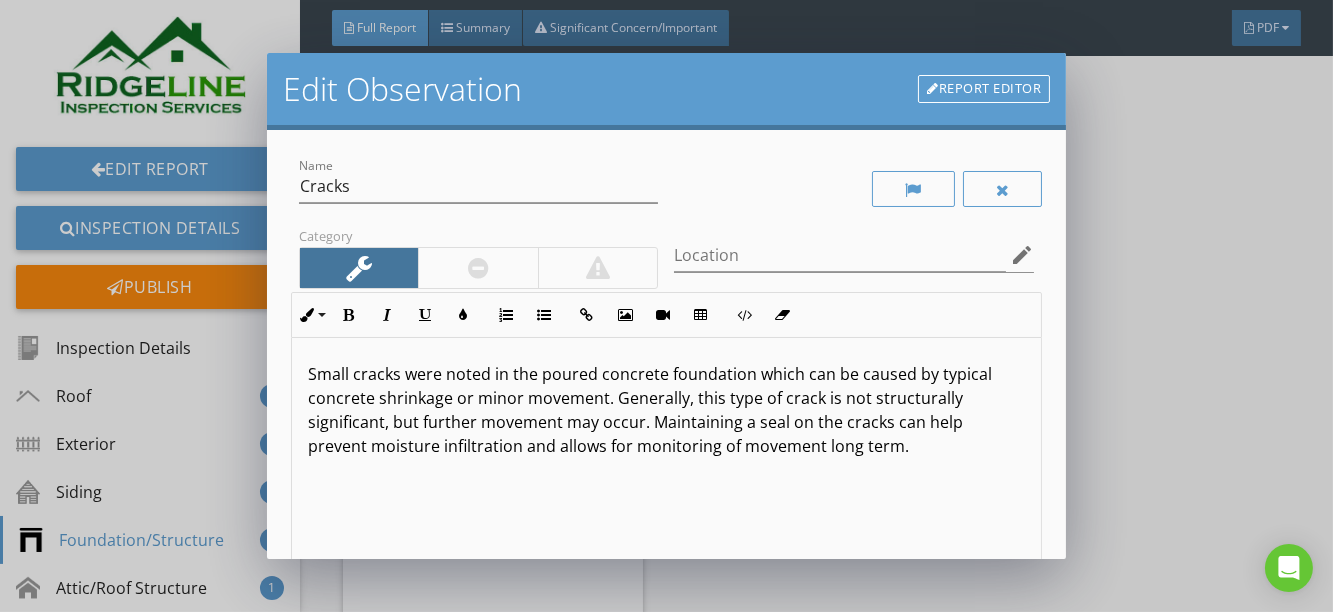 scroll, scrollTop: 0, scrollLeft: 0, axis: both 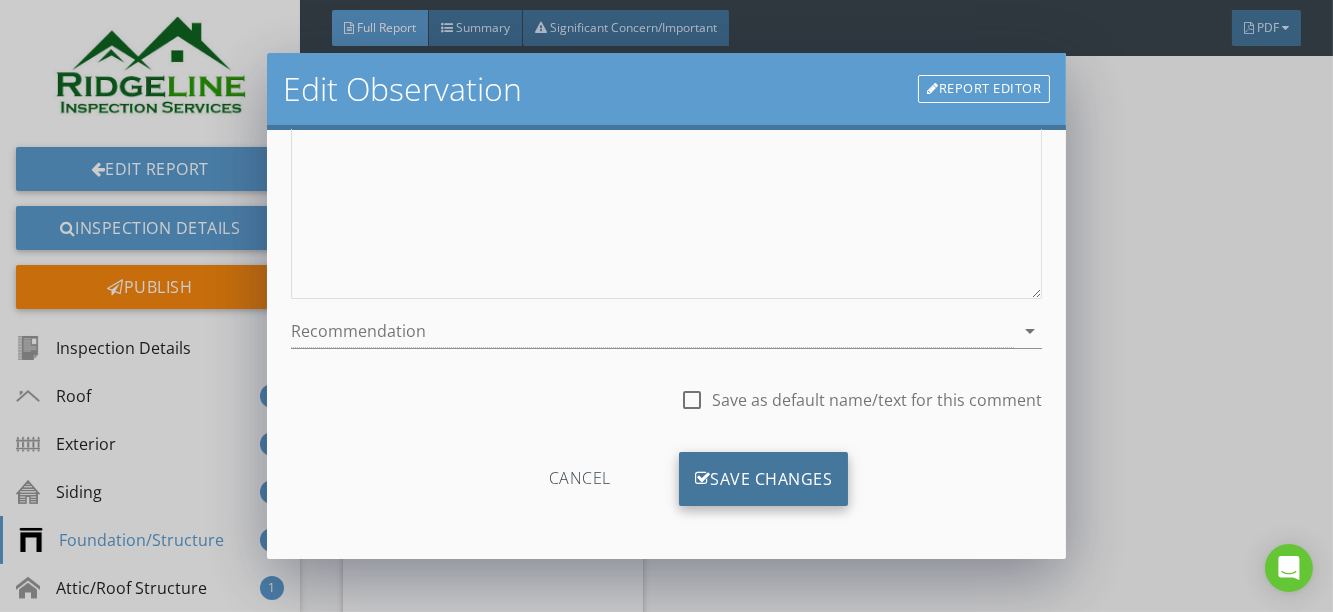 click on "Save Changes" at bounding box center [764, 479] 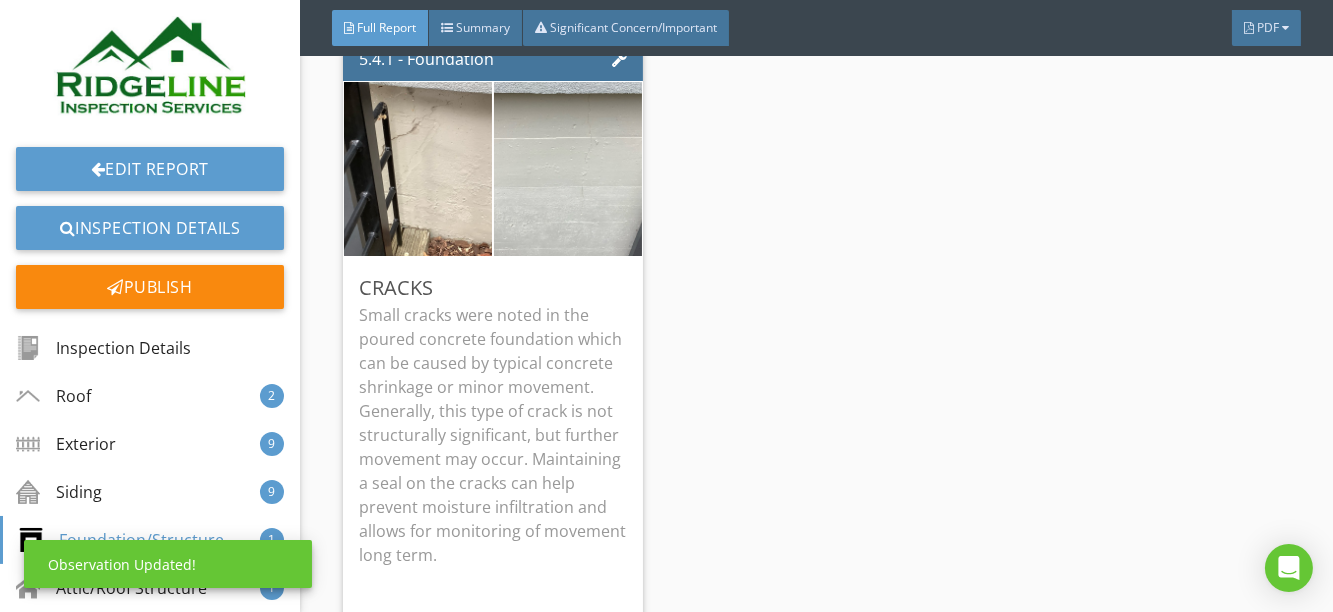 scroll, scrollTop: 120, scrollLeft: 0, axis: vertical 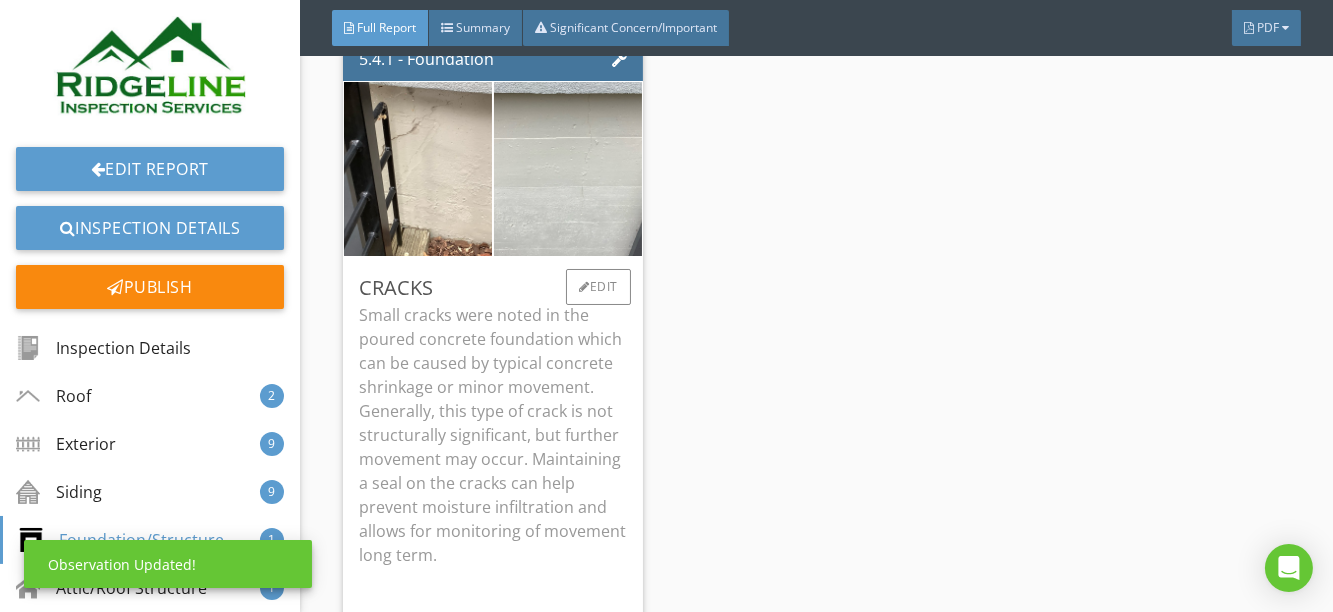 click on "Small cracks were noted in the poured concrete foundation which can be caused by typical concrete shrinkage or minor movement. Generally, this type of crack is not structurally significant, but further movement may occur. Maintaining a seal on the cracks can help prevent moisture infiltration and allows for monitoring of movement long term." at bounding box center [493, 435] 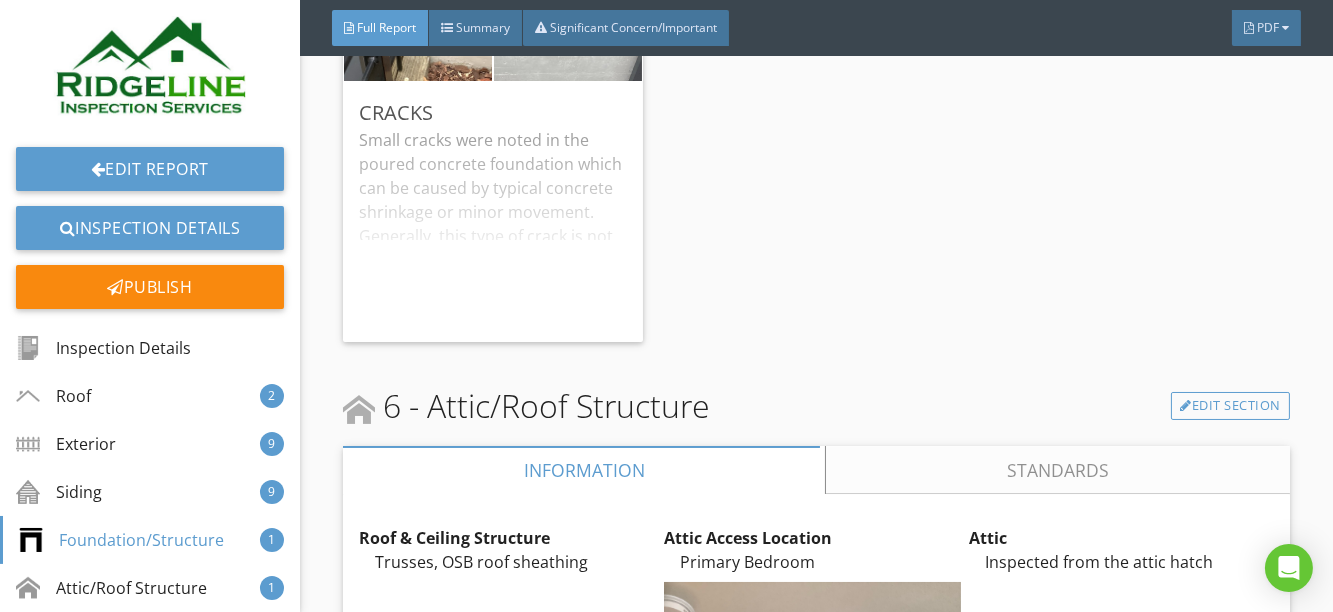 scroll, scrollTop: 10106, scrollLeft: 0, axis: vertical 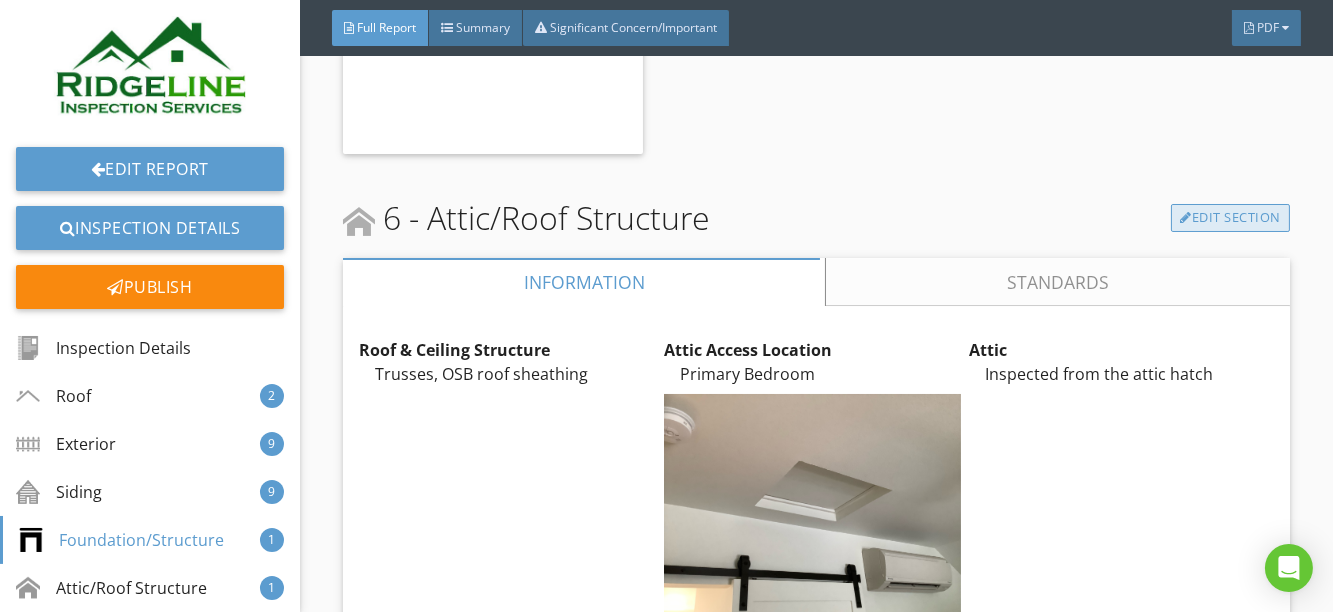 click on "Edit Section" at bounding box center [1230, 218] 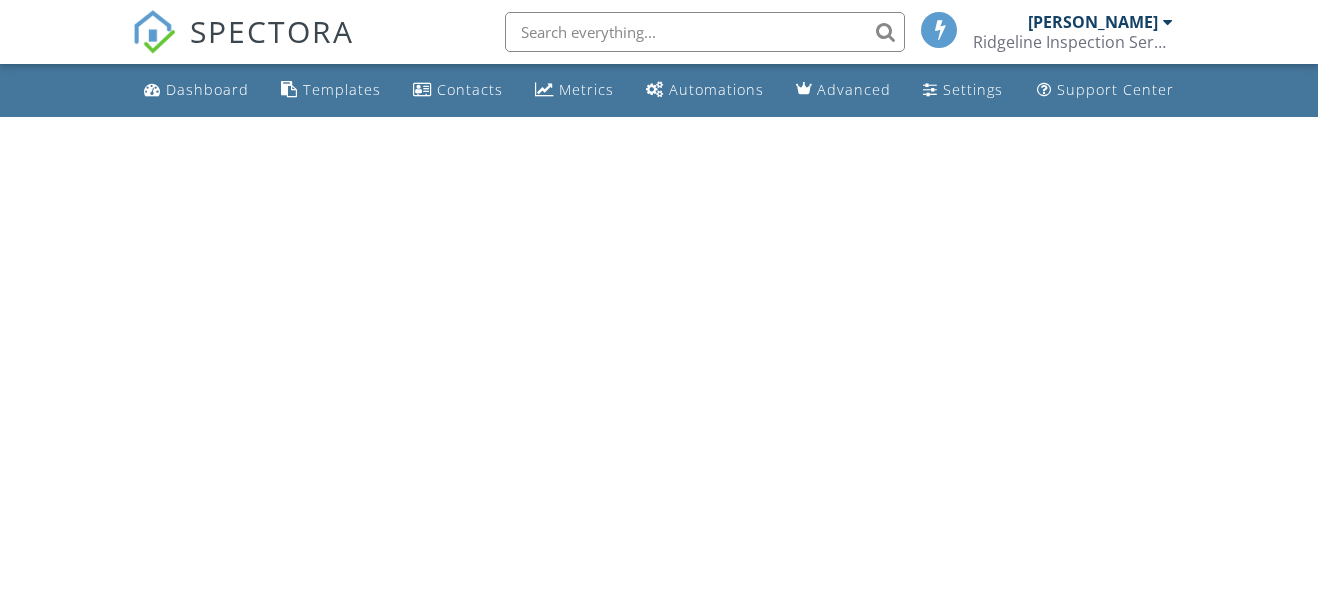 scroll, scrollTop: 0, scrollLeft: 0, axis: both 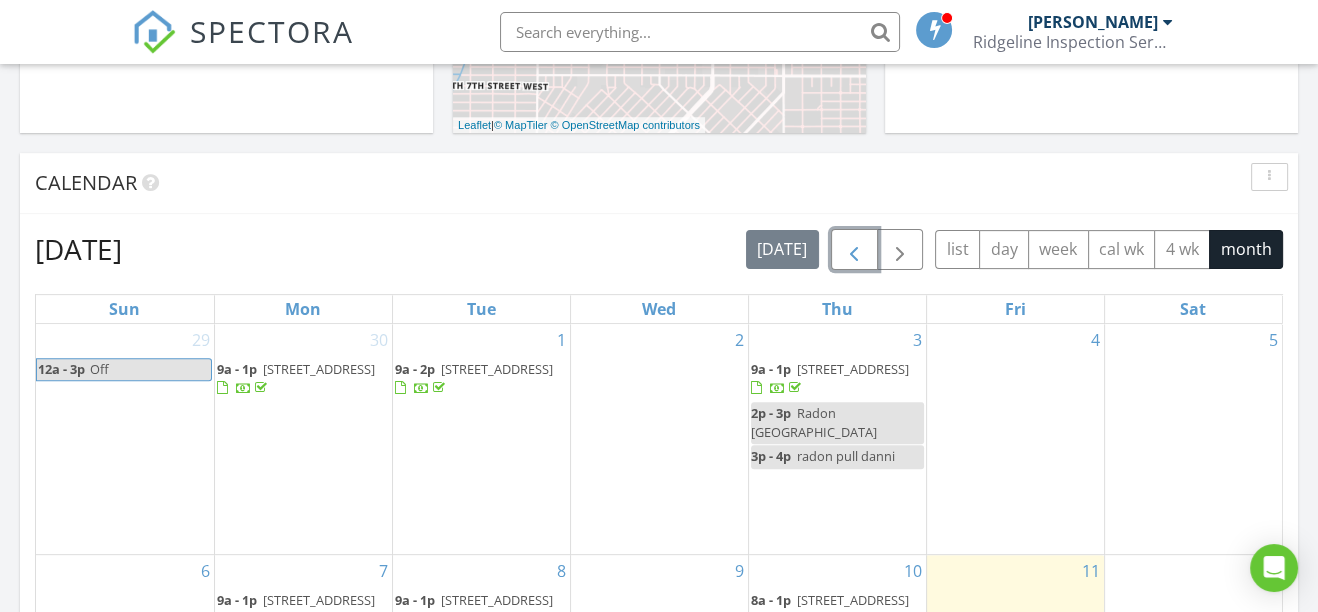 click at bounding box center [854, 250] 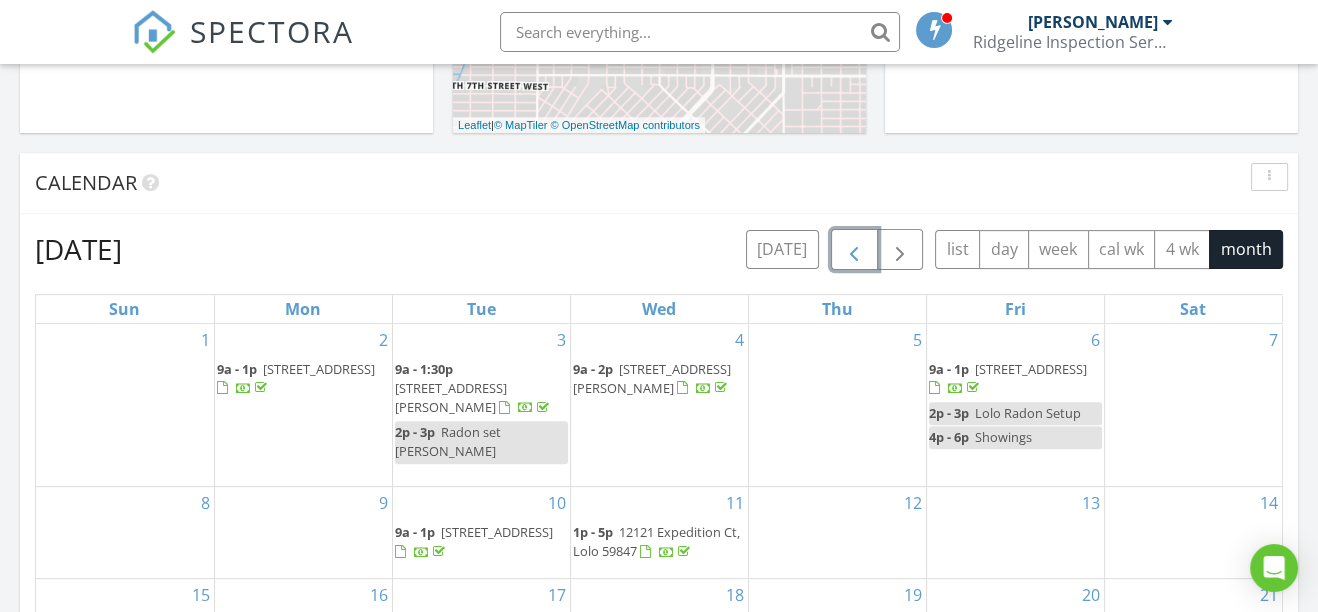 click on "[STREET_ADDRESS]" at bounding box center [1031, 369] 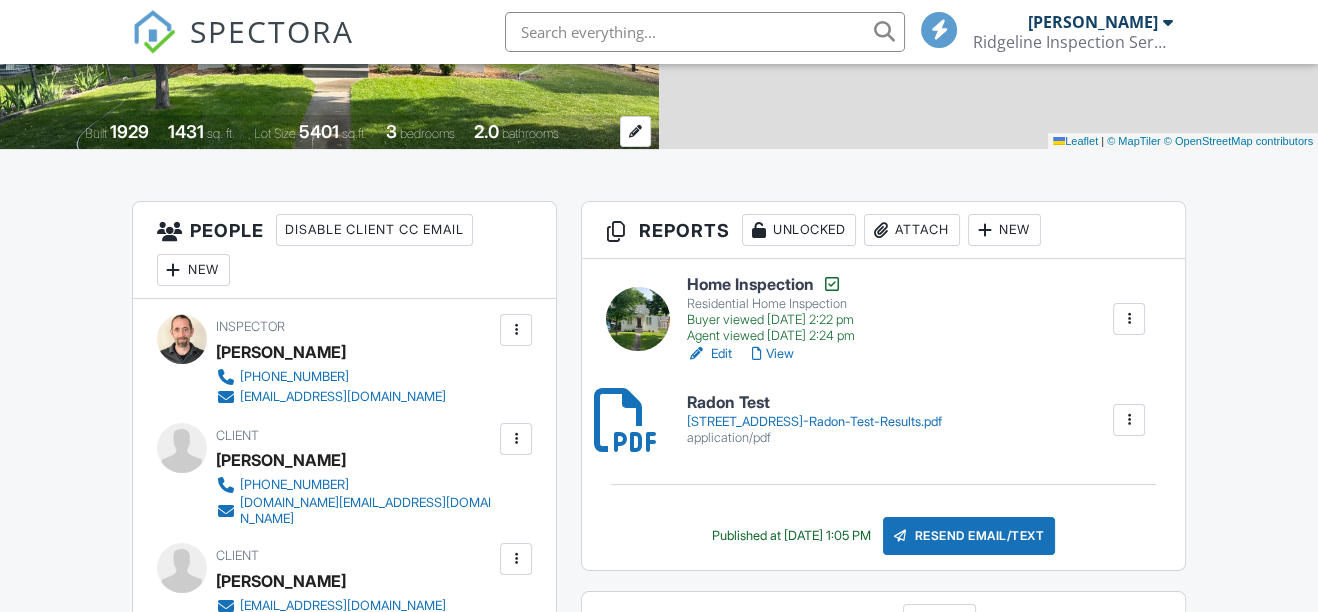 scroll, scrollTop: 181, scrollLeft: 0, axis: vertical 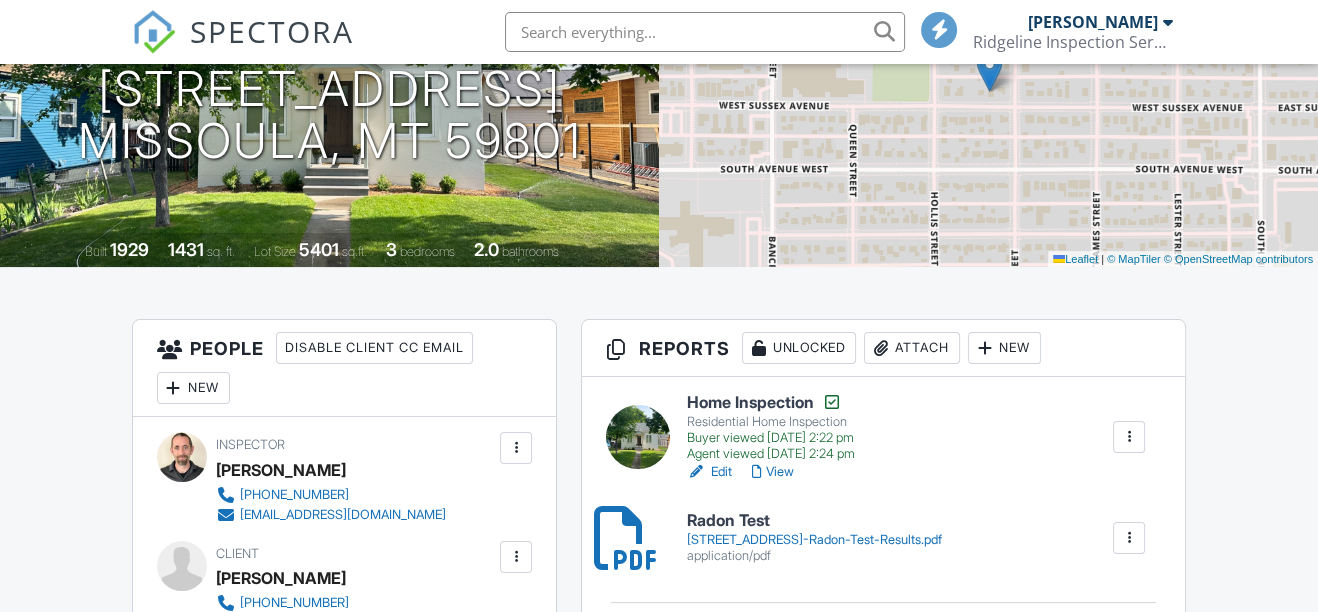 click on "View" at bounding box center (773, 472) 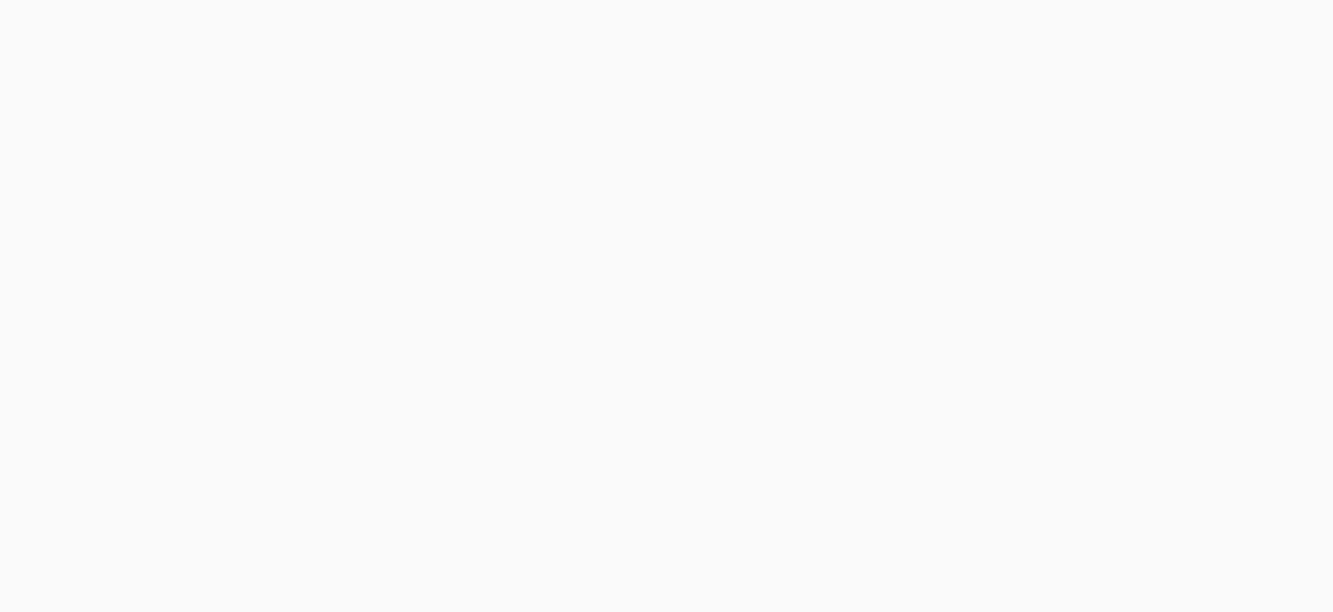 scroll, scrollTop: 0, scrollLeft: 0, axis: both 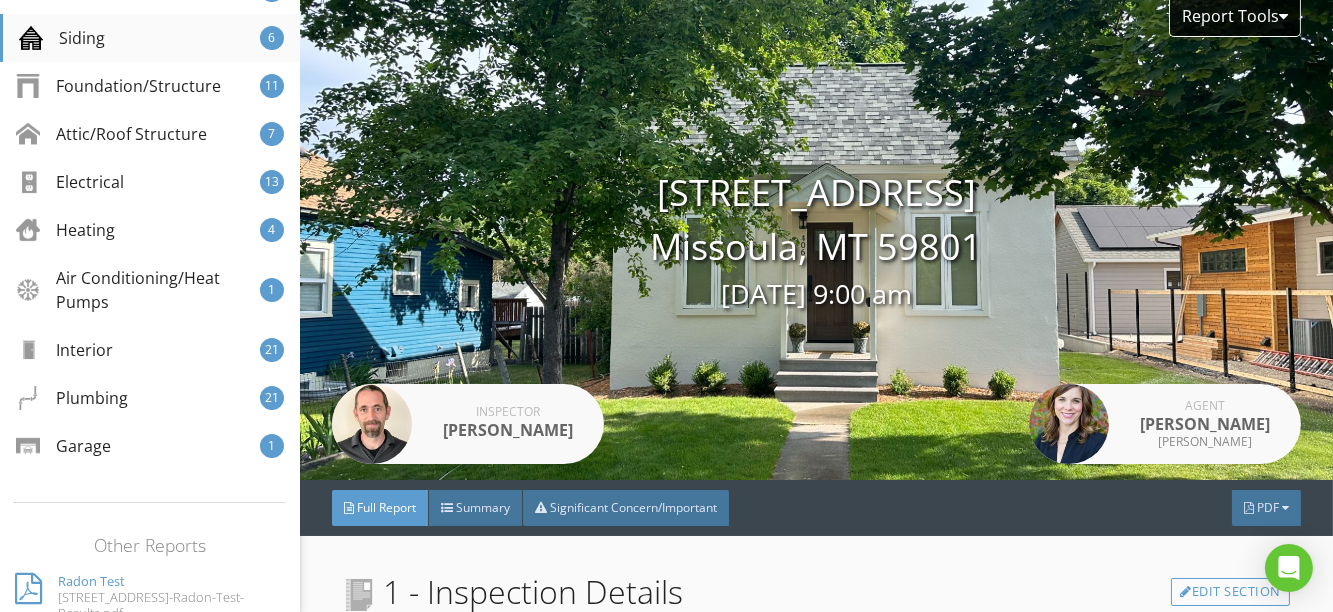 click on "Siding" at bounding box center (62, 38) 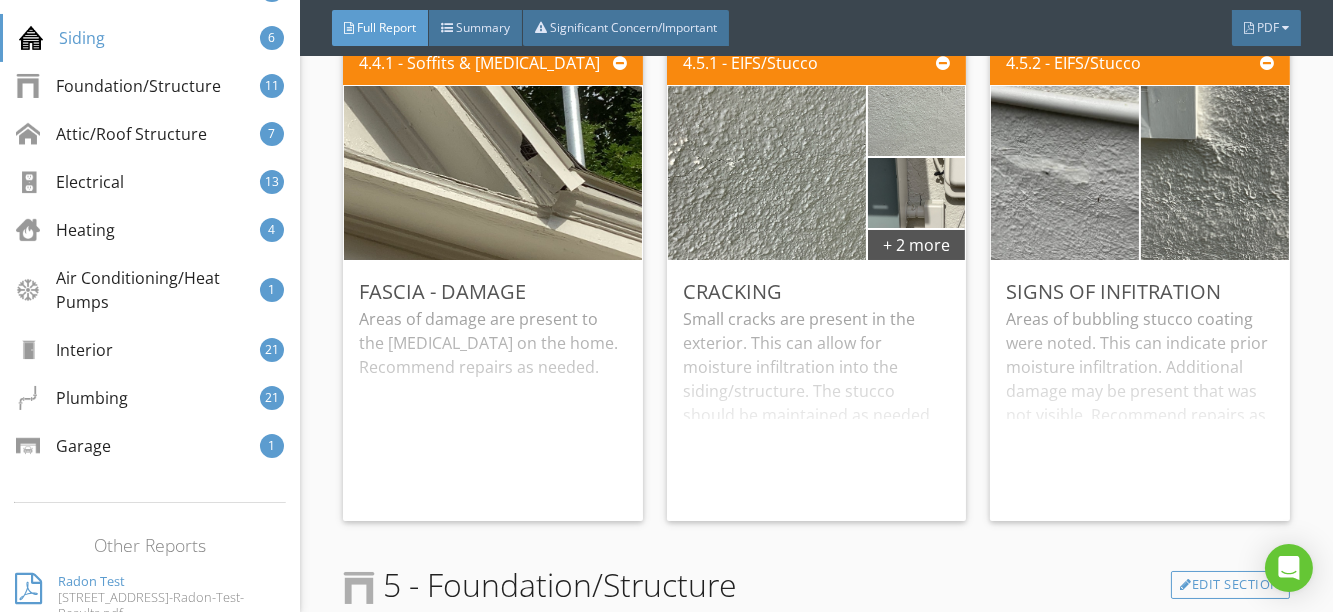 scroll, scrollTop: 8931, scrollLeft: 0, axis: vertical 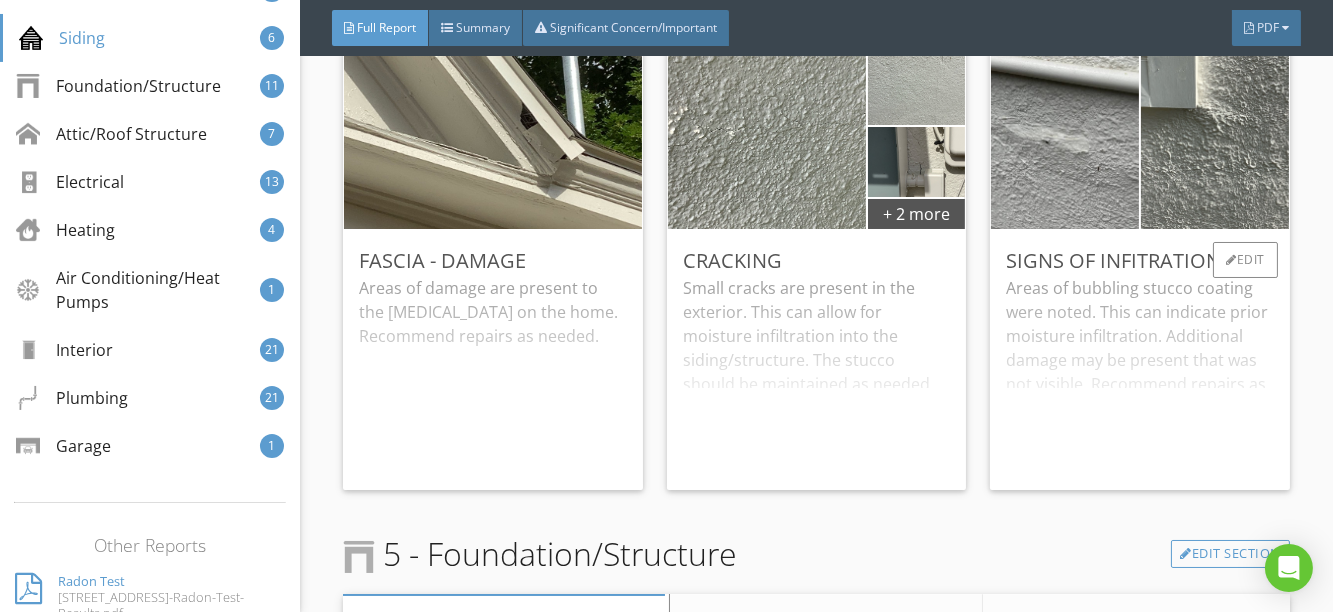 click on "Areas of bubbling stucco coating were noted. This can indicate prior moisture infiltration. Additional damage may be present that was not visible. Recommend repairs as needed by a qualified contractor." at bounding box center (1140, 375) 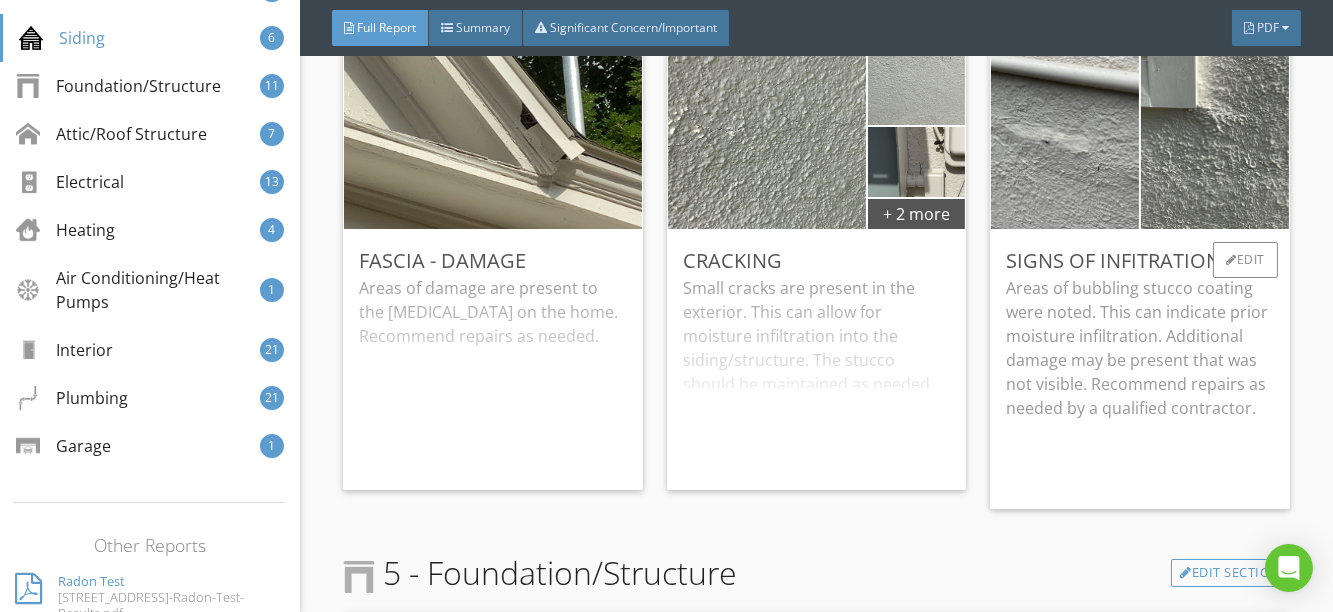 click on "Areas of bubbling stucco coating were noted. This can indicate prior moisture infiltration. Additional damage may be present that was not visible. Recommend repairs as needed by a qualified contractor." at bounding box center [1140, 348] 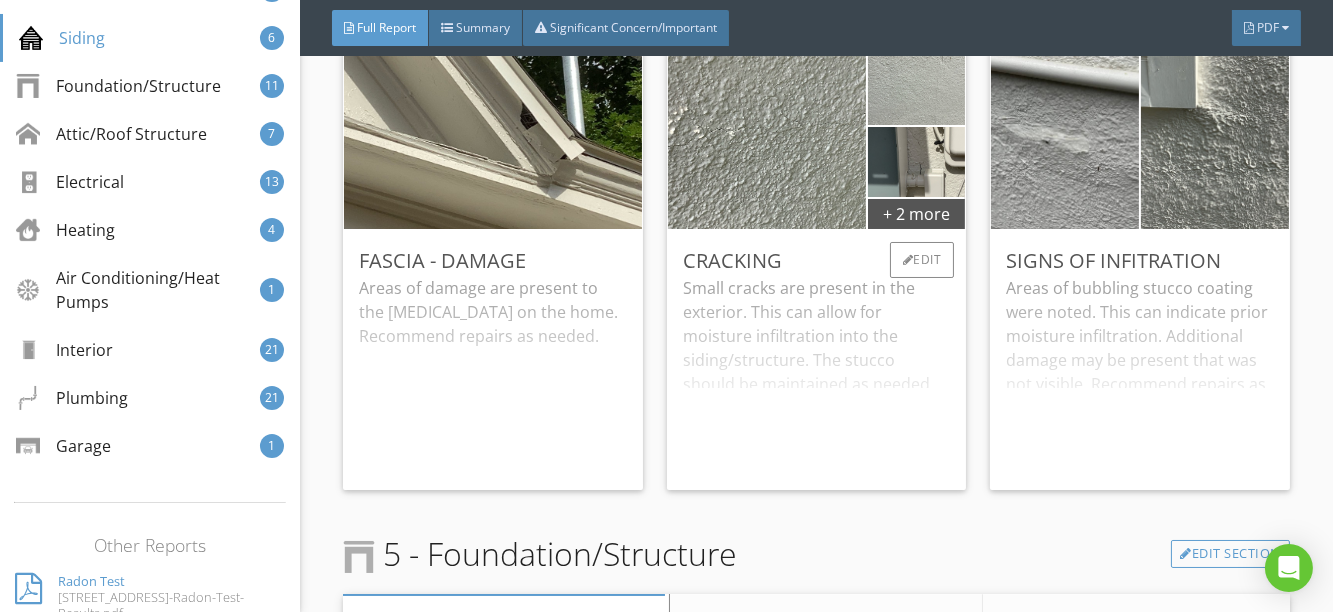 click on "Small cracks are present in the exterior. This can allow for moisture infiltration into the siding/structure. The stucco should be maintained as needed by a qualified contractor." at bounding box center (817, 375) 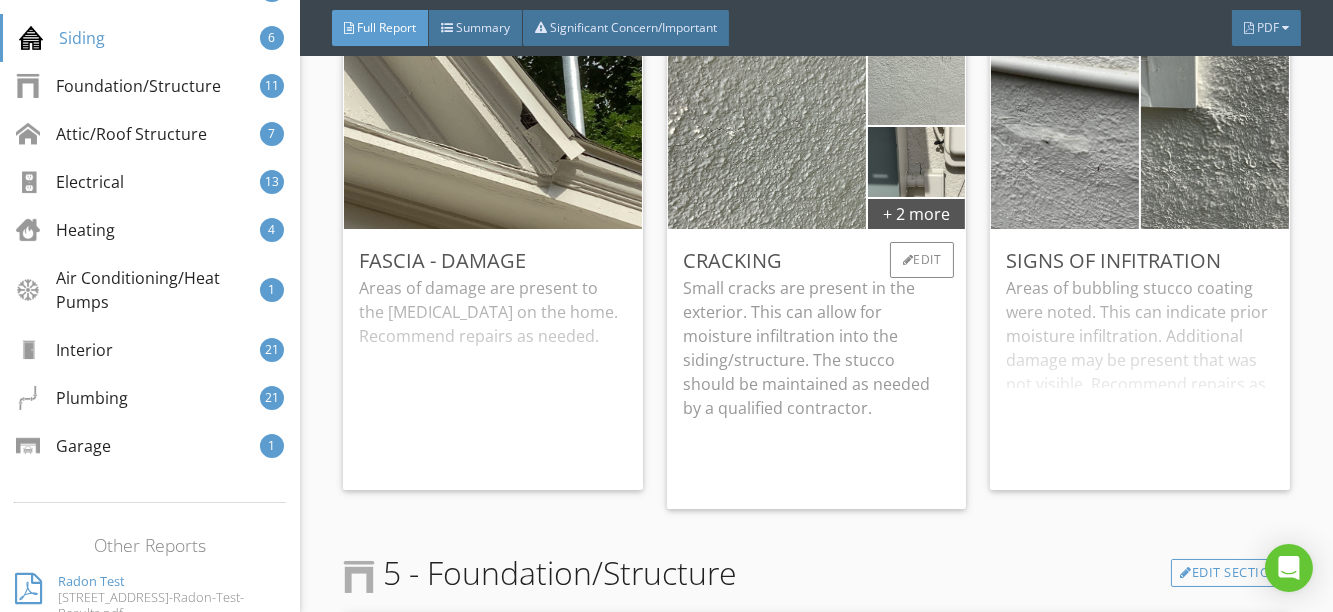 click on "Small cracks are present in the exterior. This can allow for moisture infiltration into the siding/structure. The stucco should be maintained as needed by a qualified contractor." at bounding box center [817, 348] 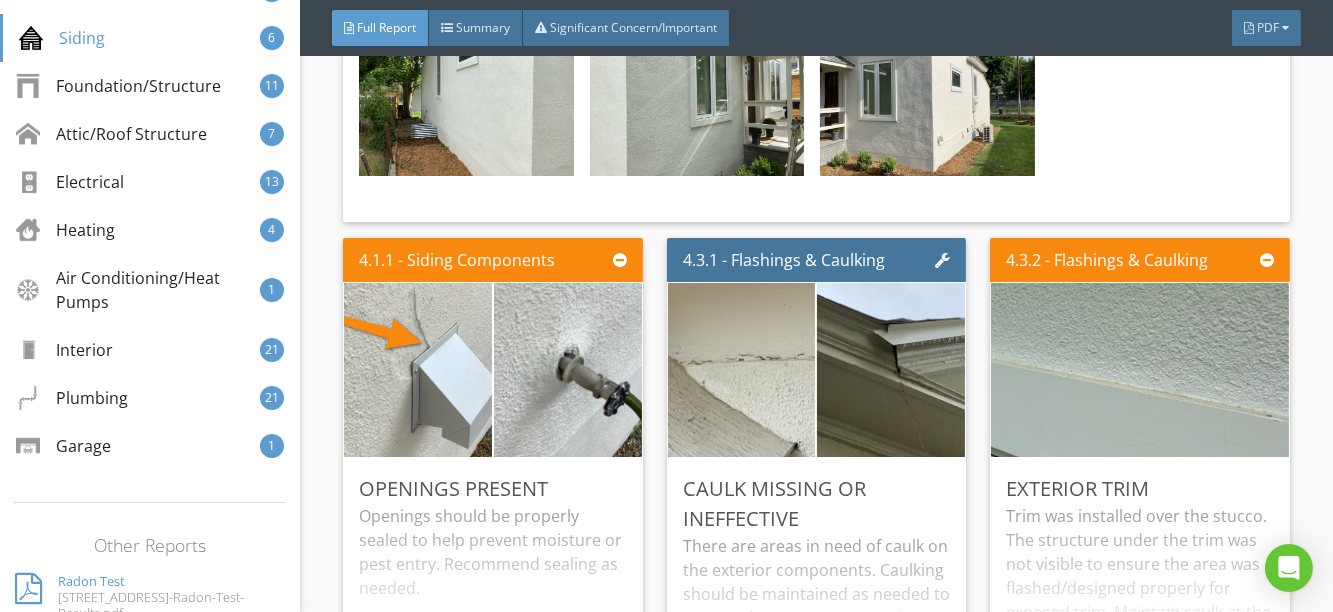 scroll, scrollTop: 8204, scrollLeft: 0, axis: vertical 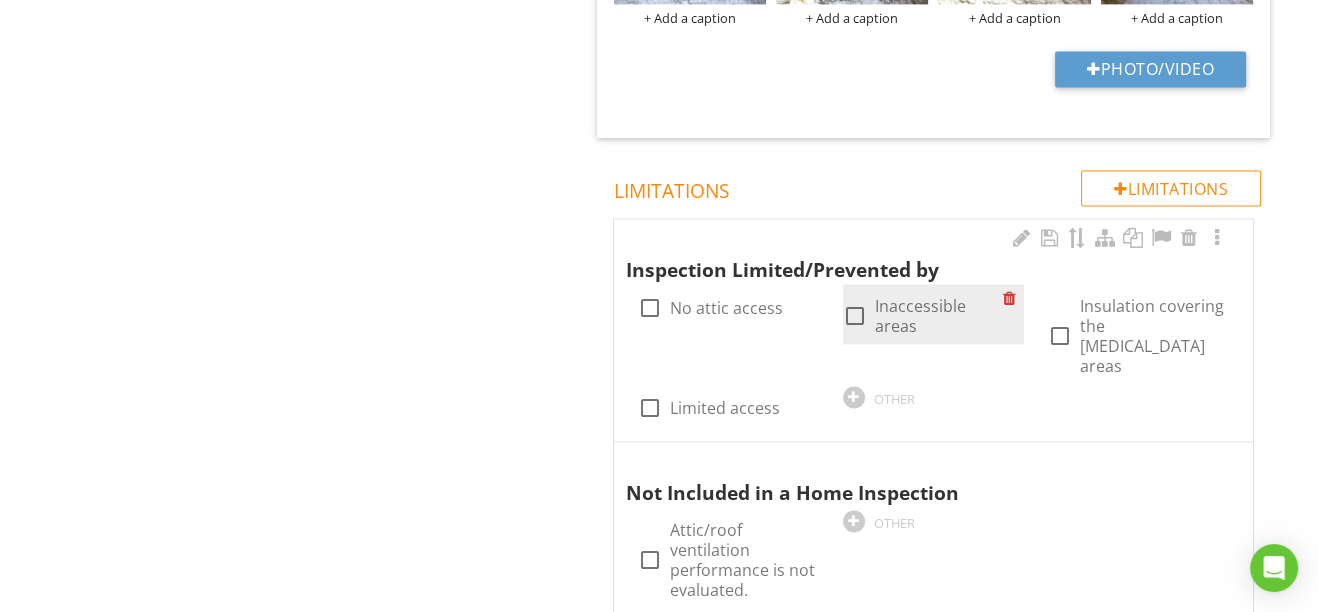 click at bounding box center [855, 316] 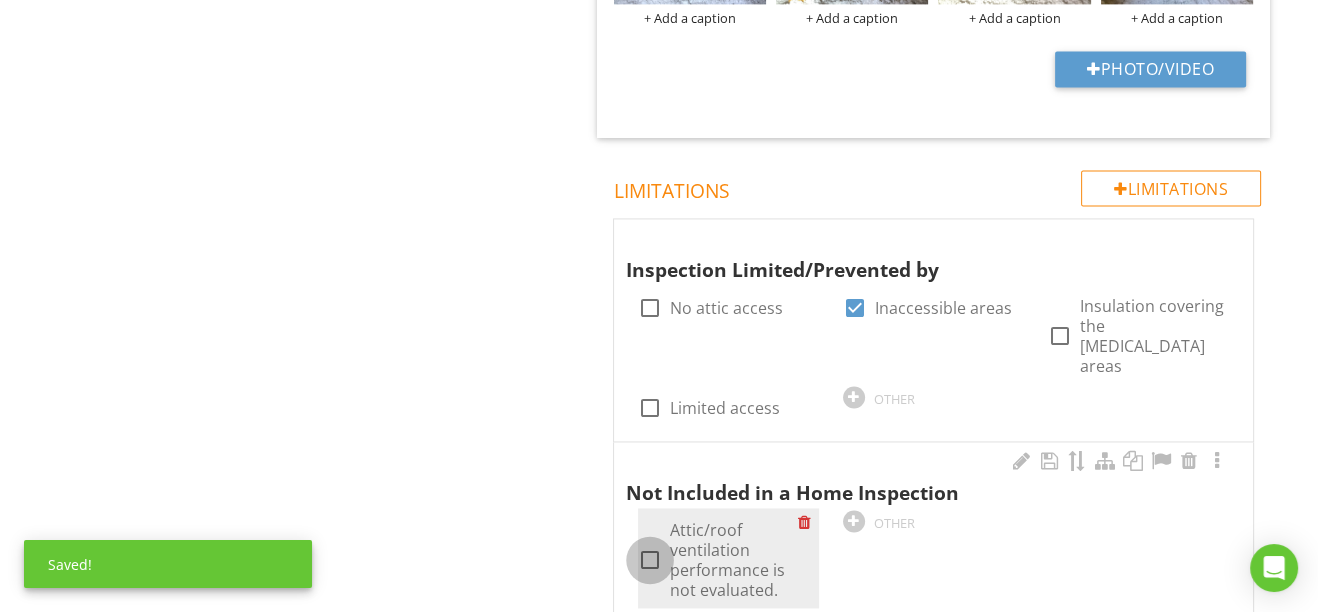 click at bounding box center (650, 560) 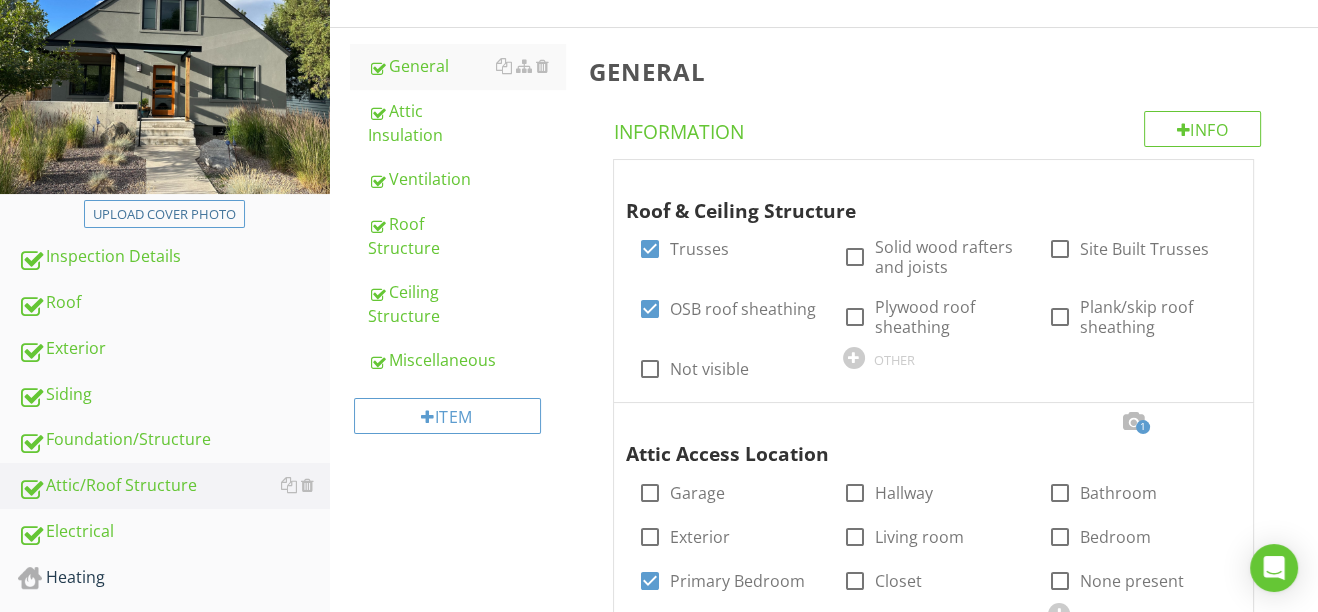 scroll, scrollTop: 0, scrollLeft: 0, axis: both 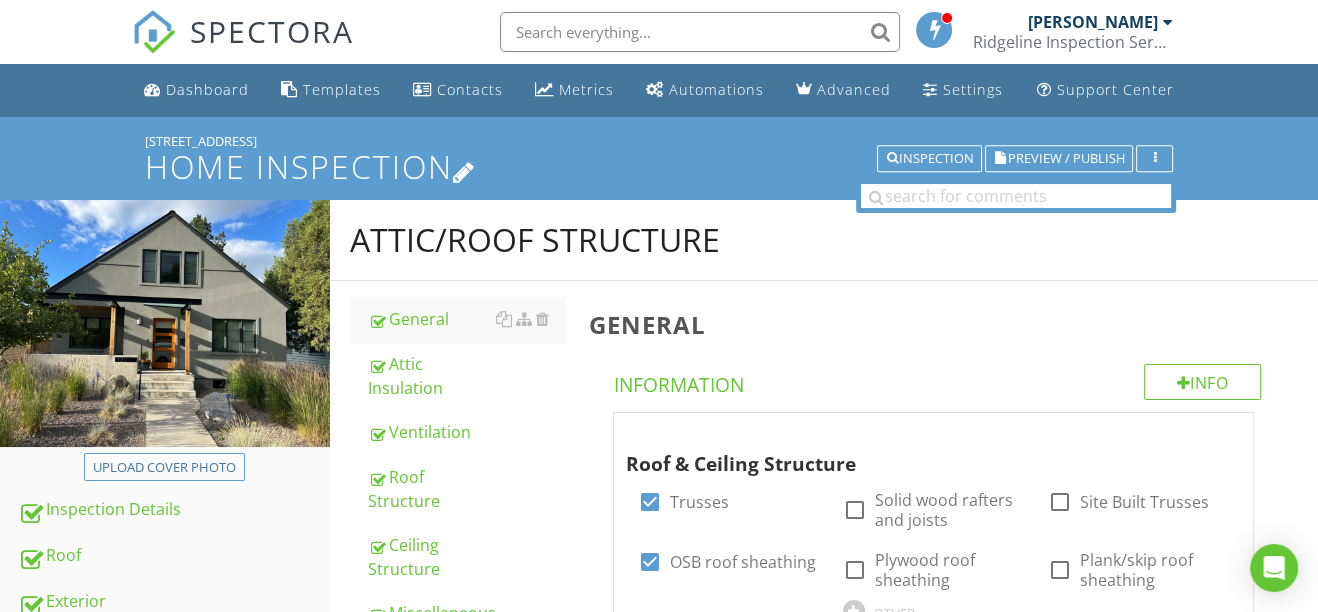 click on "Home Inspection" at bounding box center [659, 166] 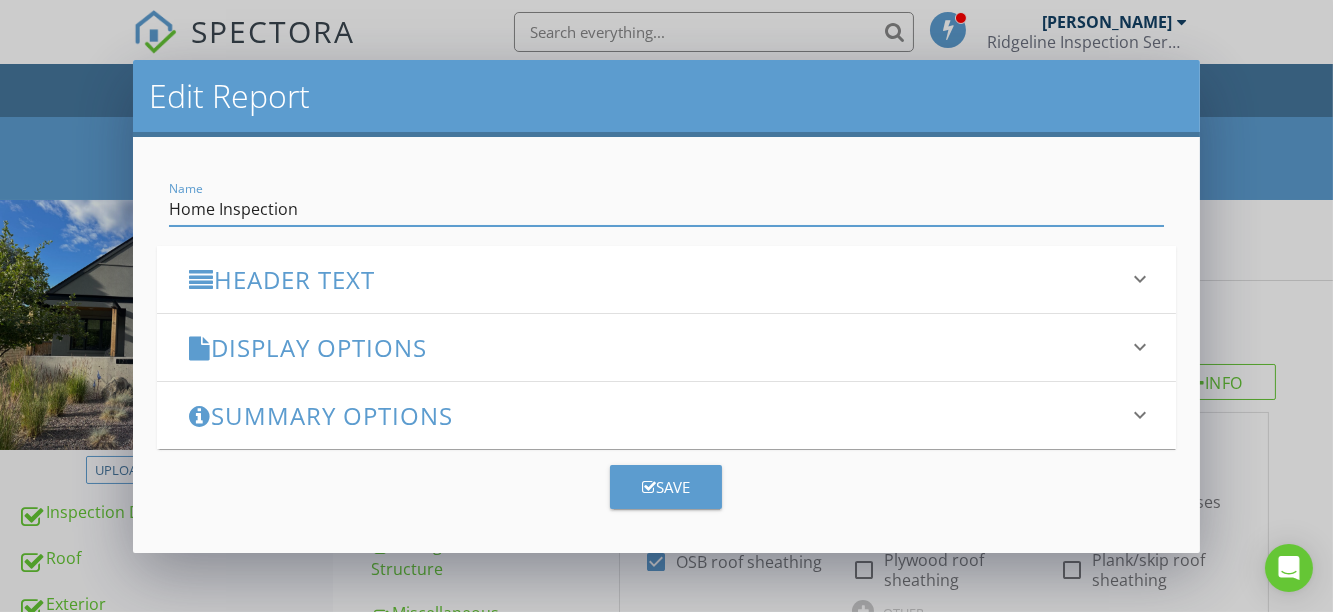click on "Edit Report   Name Home Inspection
Header Text
keyboard_arrow_down   Full Report Header Text     Summary Header Text
Display Options
keyboard_arrow_down   check_box Display Item Ratings Grid in Report
What does this look like?
check_box_outline_blank Display Category Counts Summary
What does this look like?
check_box_outline_blank Display 'Items Inspected' Count
With
vs
without
check_box_outline_blank Display Inspector Signature   Configure Signature    |
Where does this display?
check_box Display Standards of Practice
Set per-section by clicking the 'pencil' icon next to each
section.
What does this look like?
check_box Display Recommendations   check_box_outline_blank Smart Layout for Informational Comments
Minimize whitespace by separating short and long comments.
What does this look like?
PDF Options   check_box" at bounding box center [666, 306] 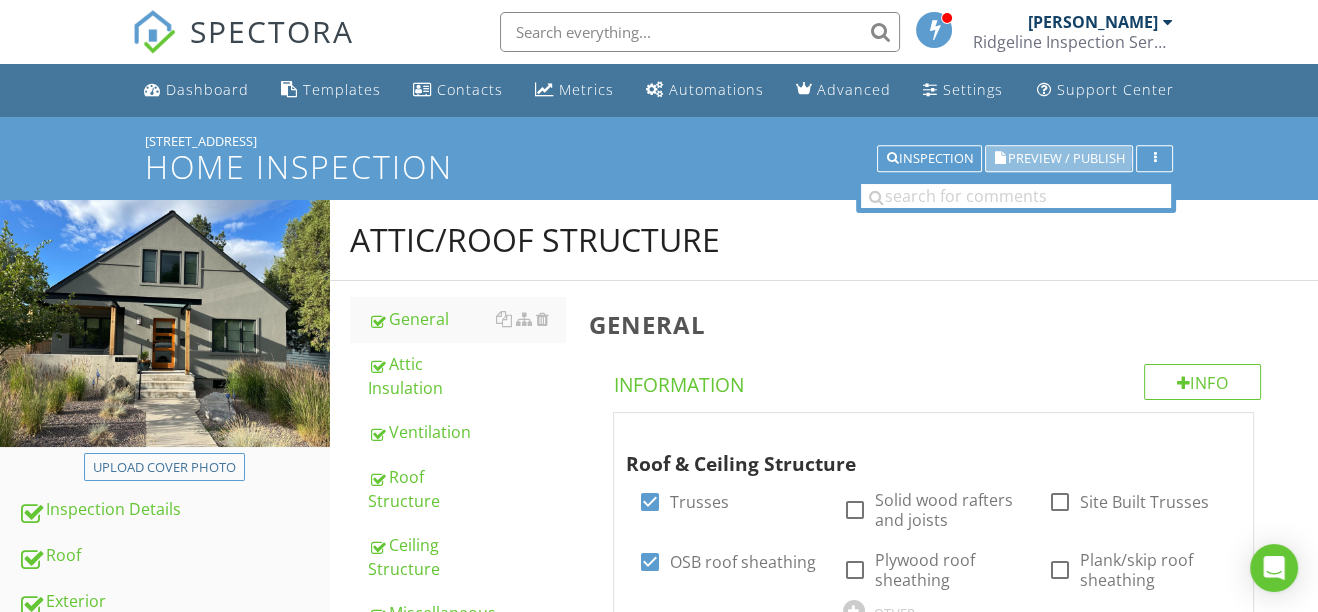click on "Preview / Publish" at bounding box center (1065, 158) 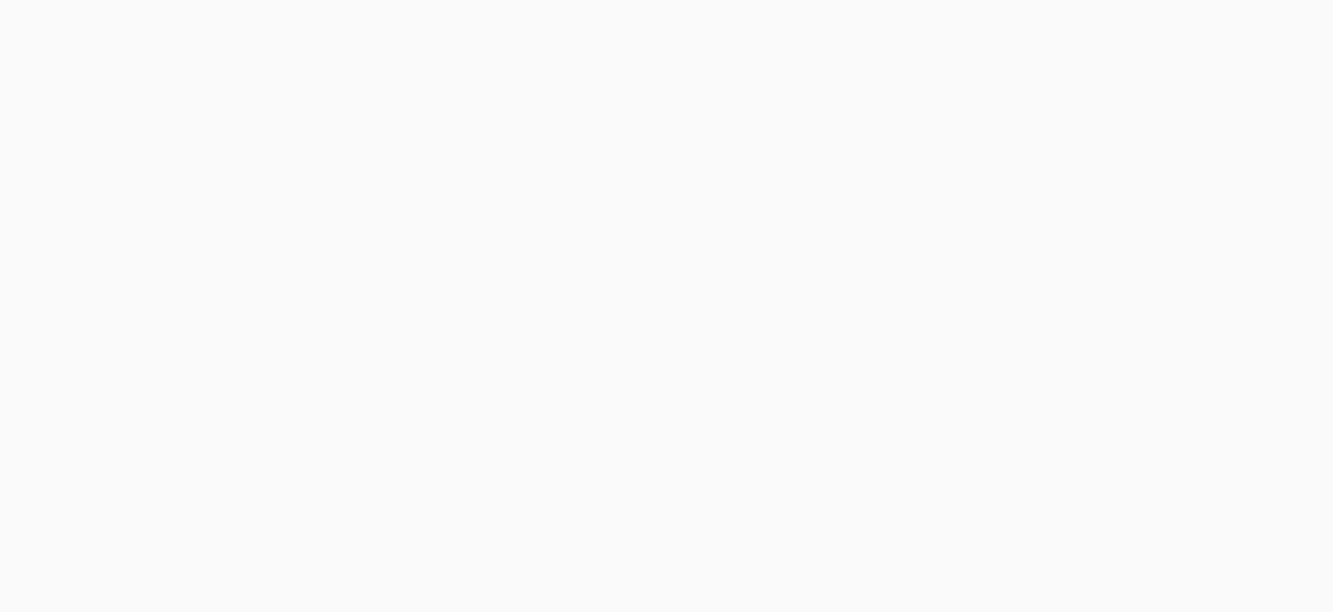 scroll, scrollTop: 0, scrollLeft: 0, axis: both 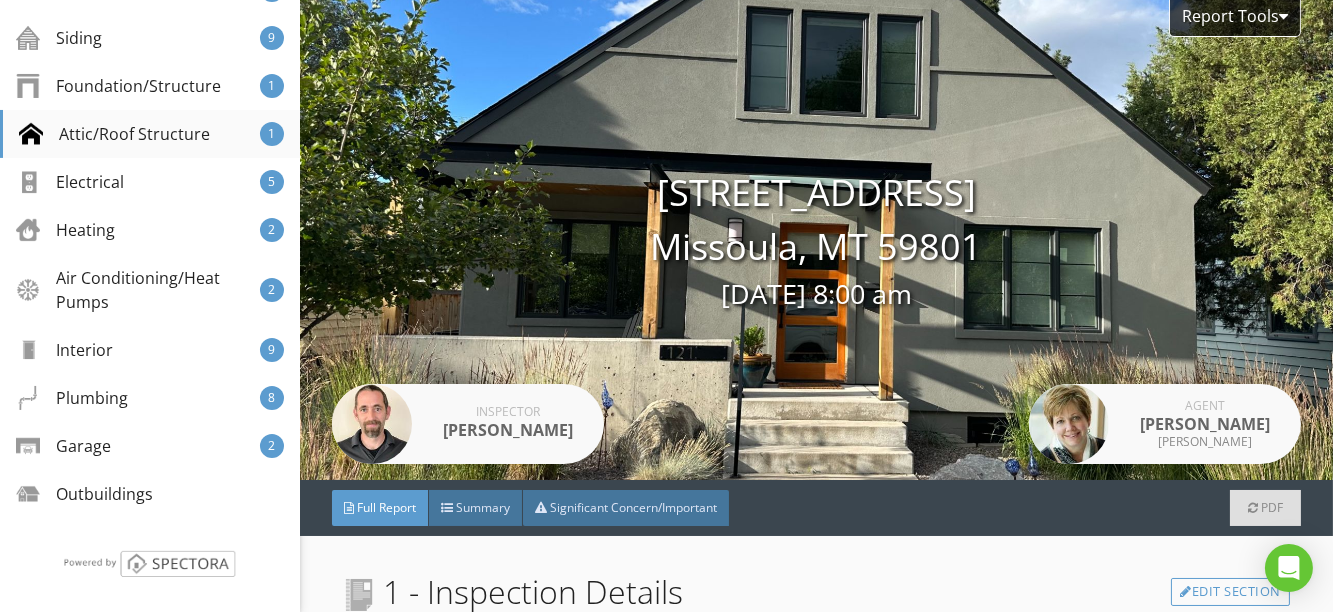 click on "Attic/Roof Structure" at bounding box center [114, 134] 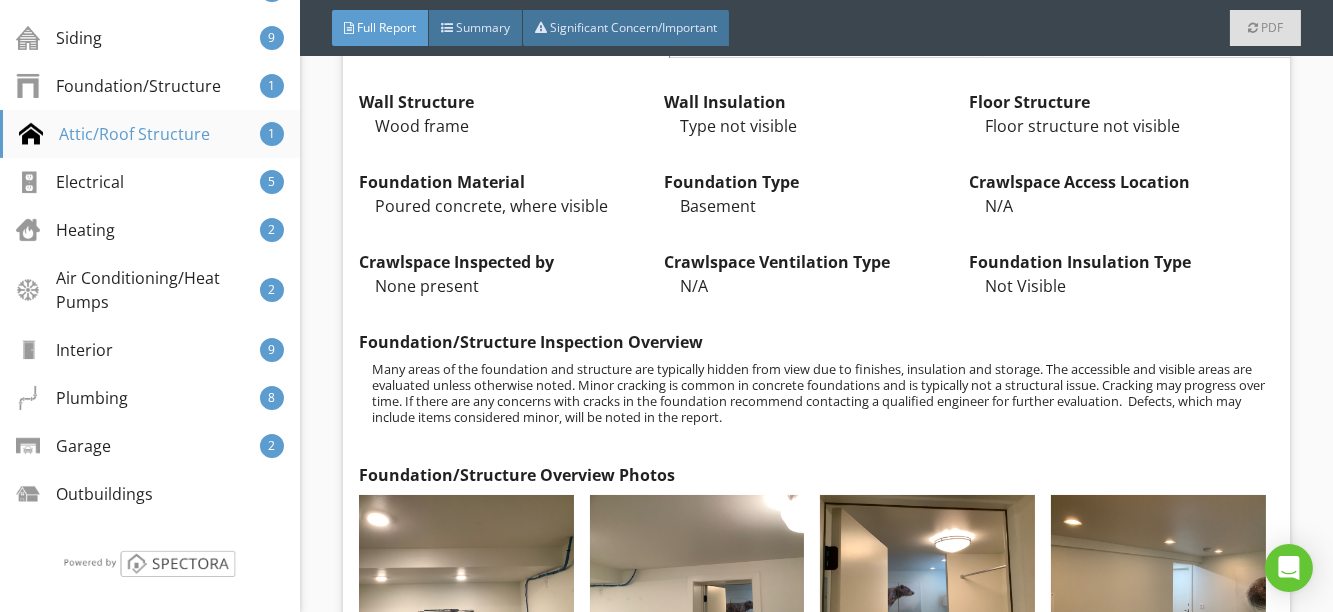 scroll, scrollTop: 10372, scrollLeft: 0, axis: vertical 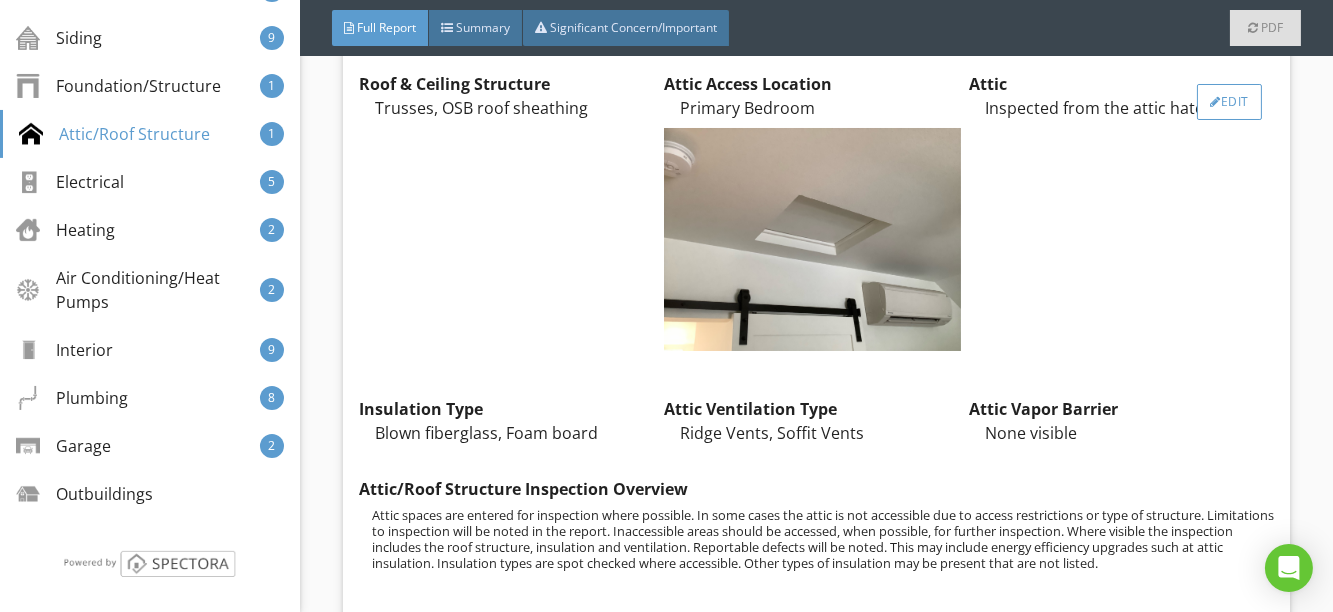 click on "Edit" at bounding box center (1229, 102) 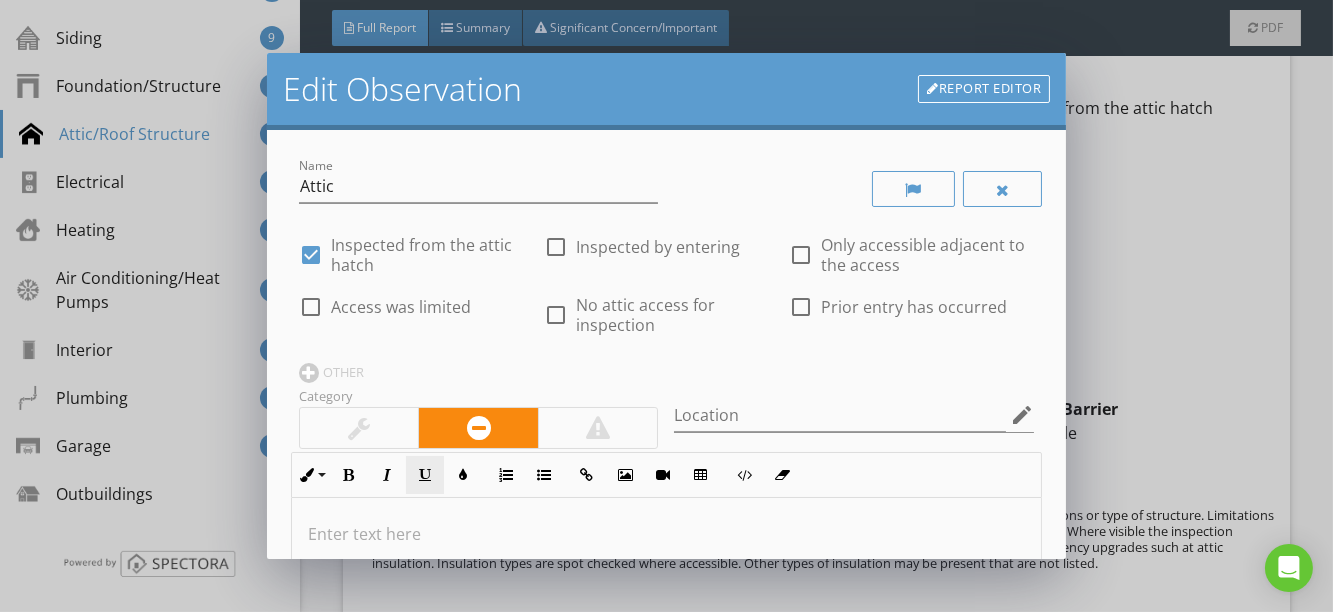 scroll, scrollTop: 0, scrollLeft: 0, axis: both 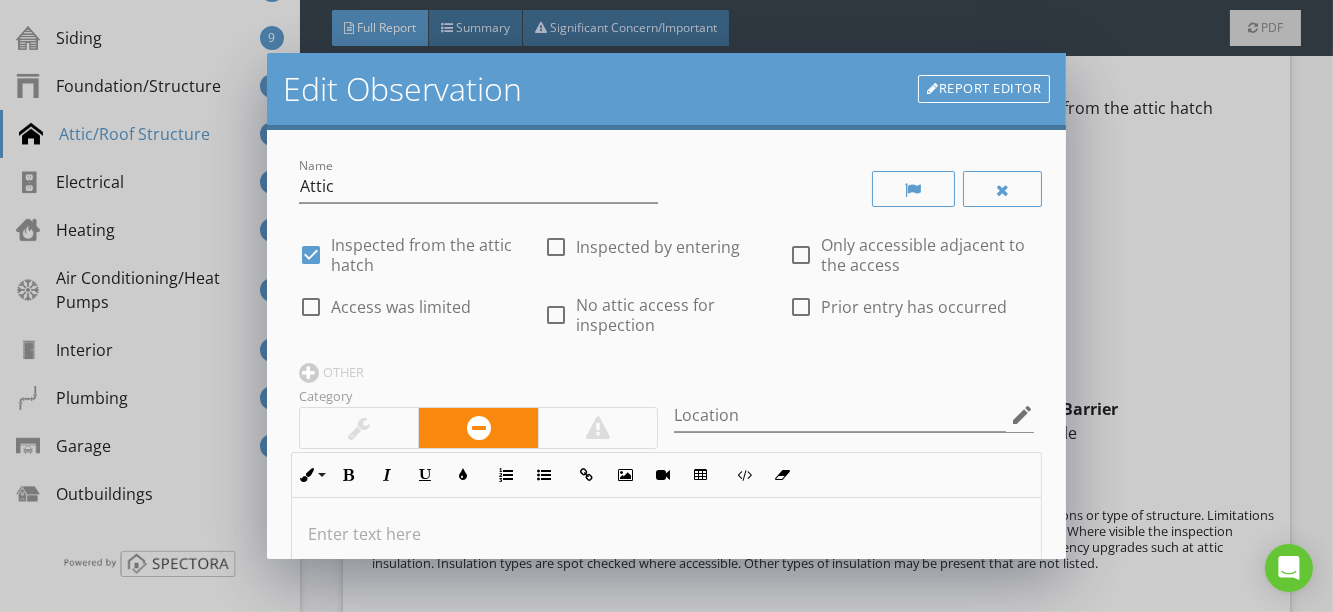 click at bounding box center (667, 656) 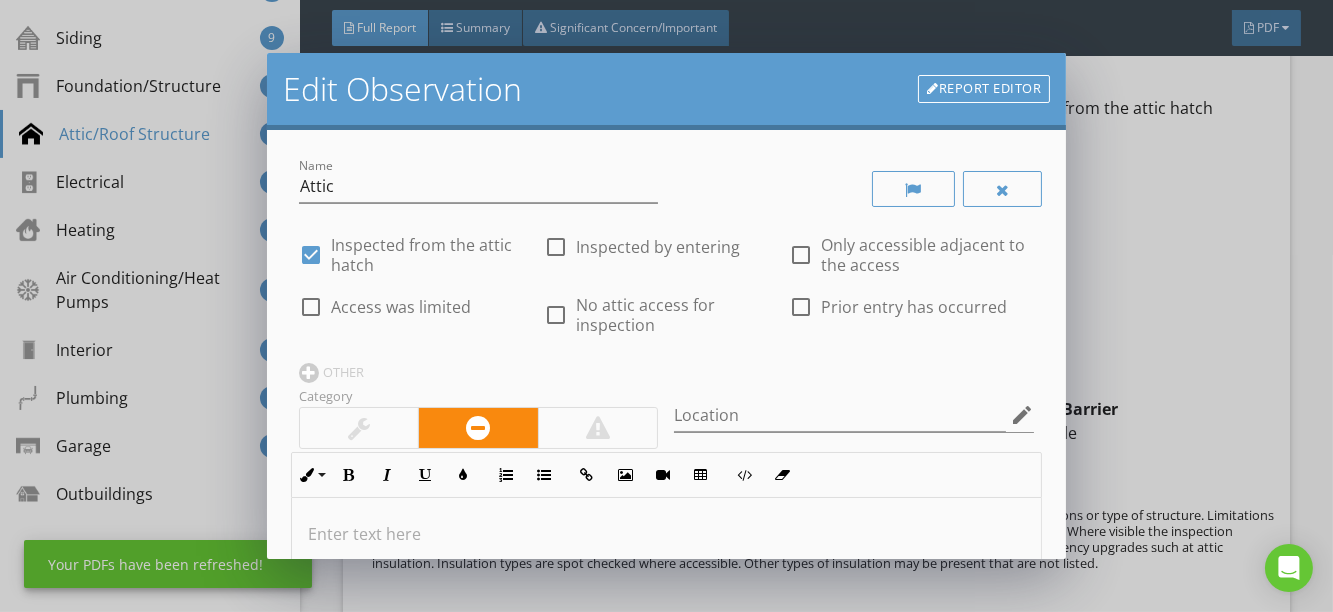 type 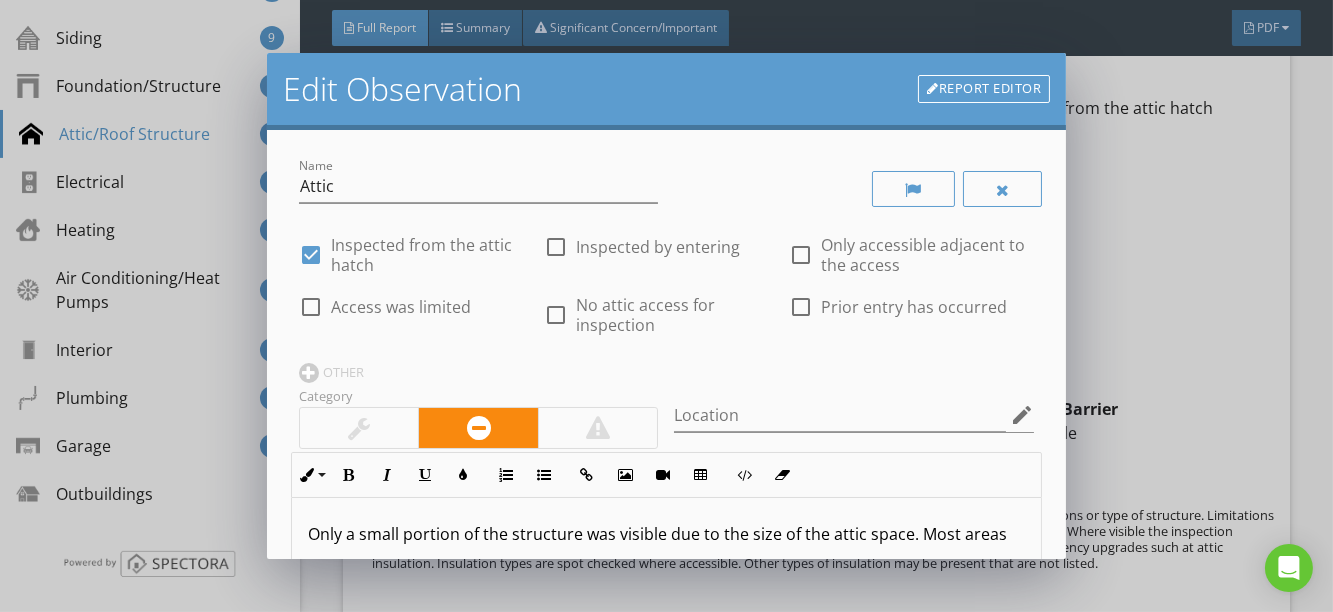 scroll, scrollTop: 9, scrollLeft: 0, axis: vertical 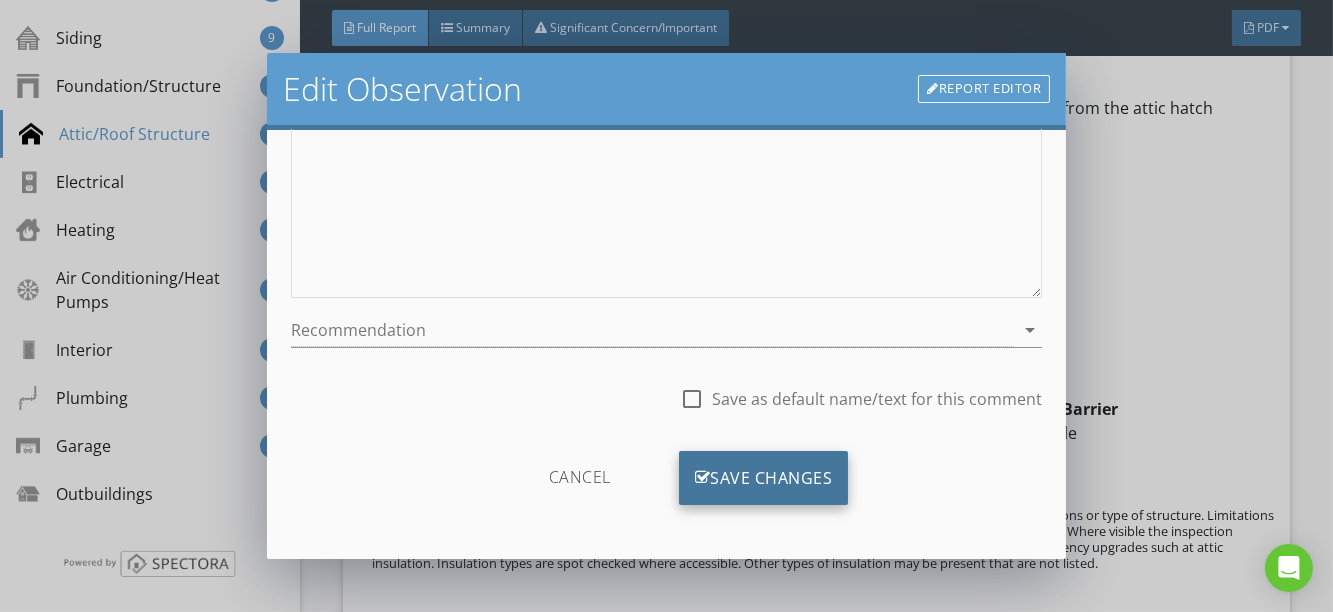 click on "Save Changes" at bounding box center (764, 478) 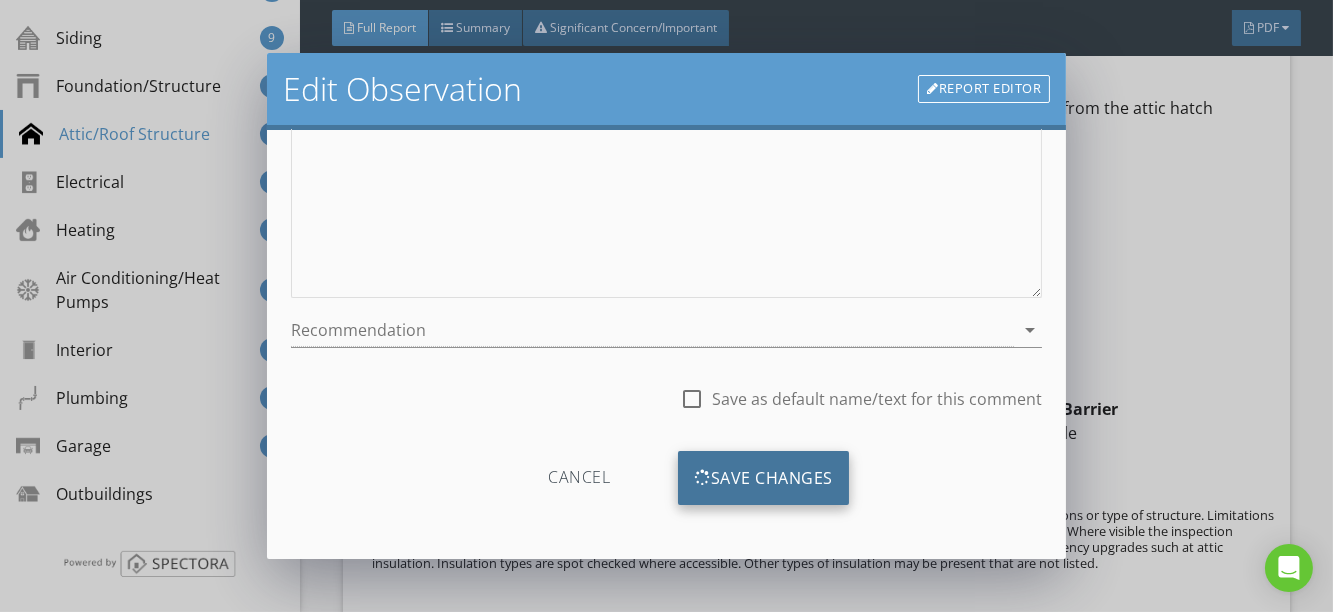 scroll, scrollTop: 280, scrollLeft: 0, axis: vertical 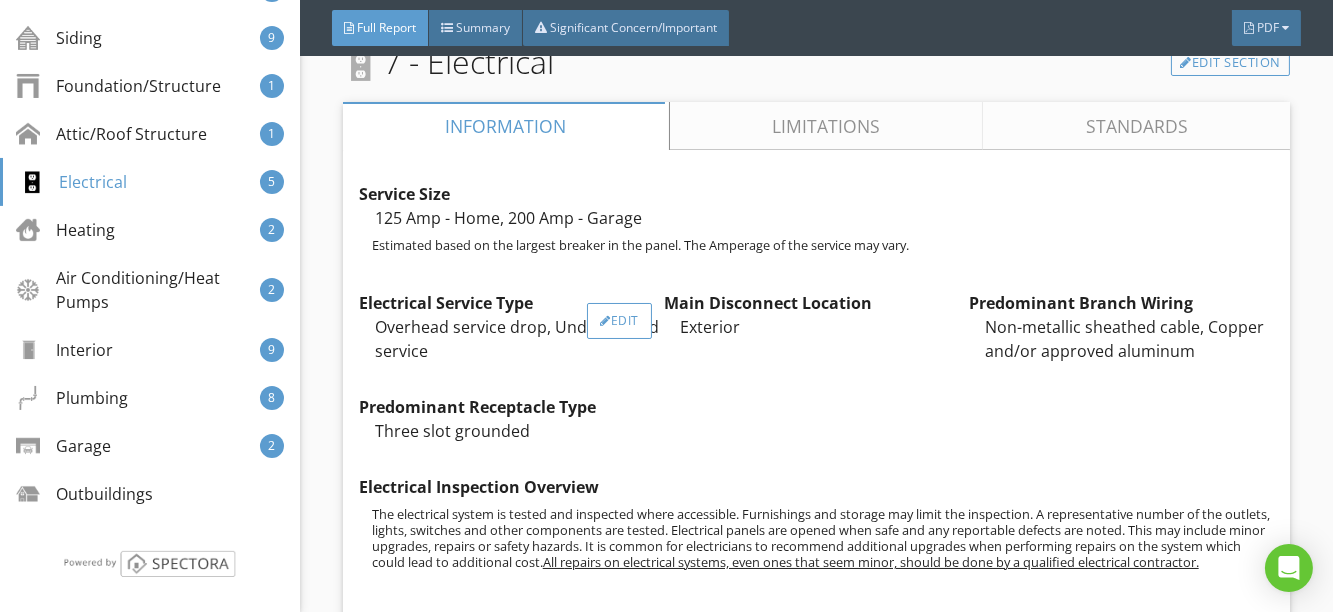 click at bounding box center (605, 321) 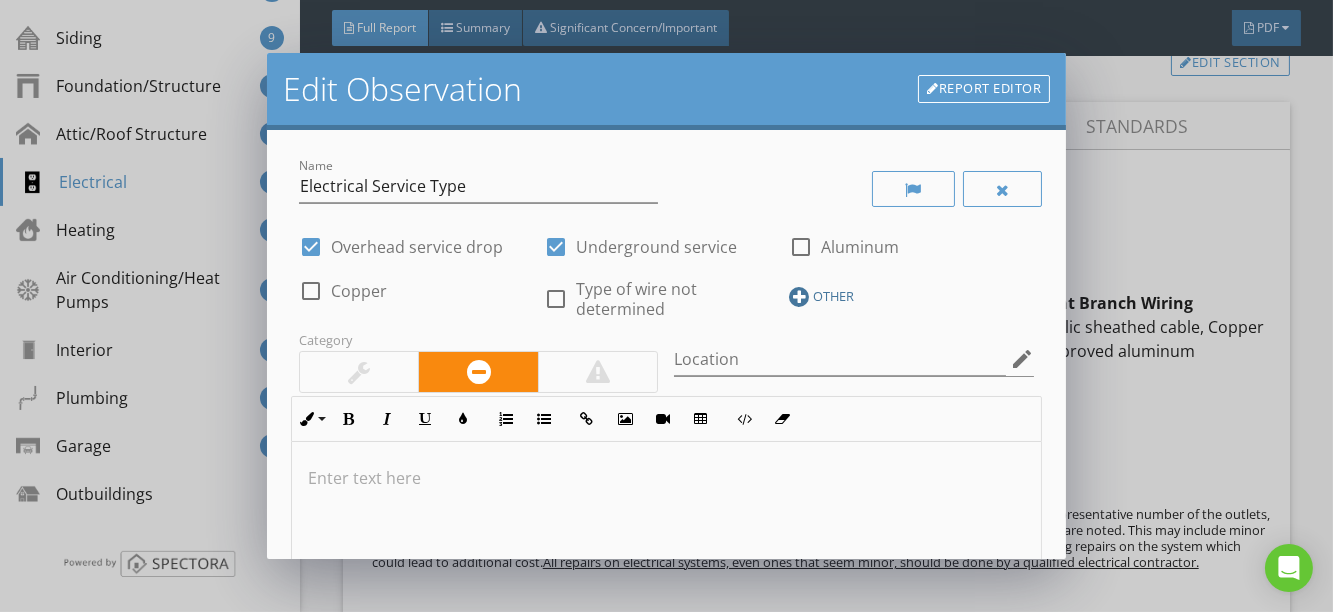 click at bounding box center (799, 297) 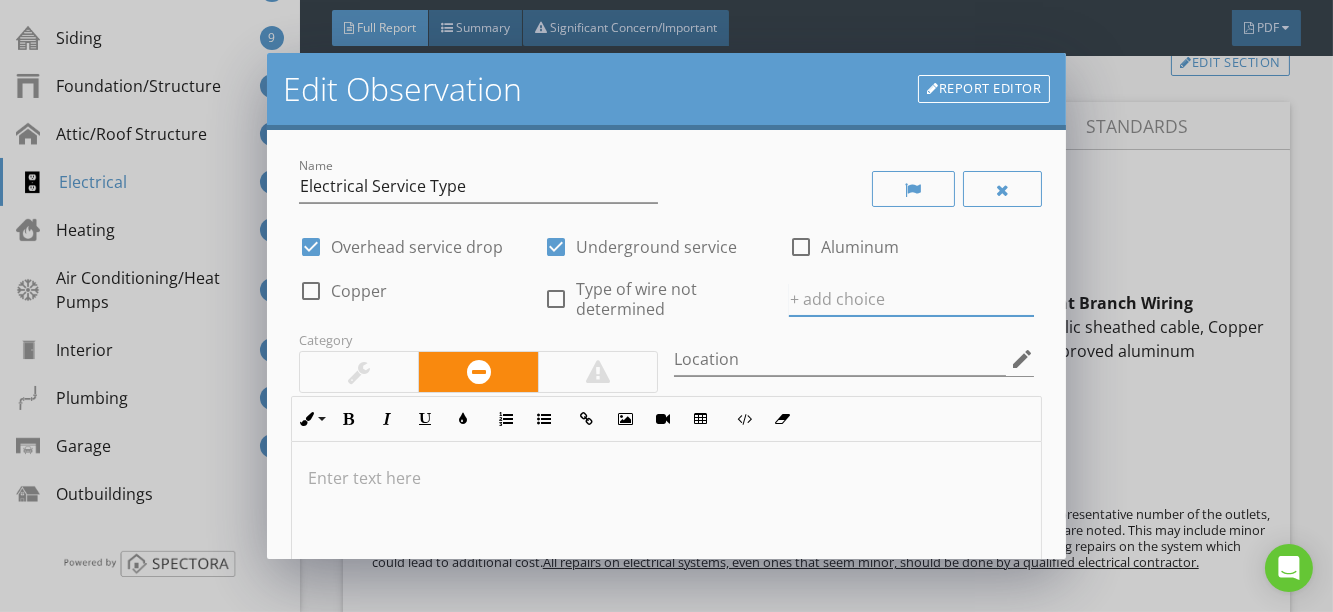 click at bounding box center (911, 299) 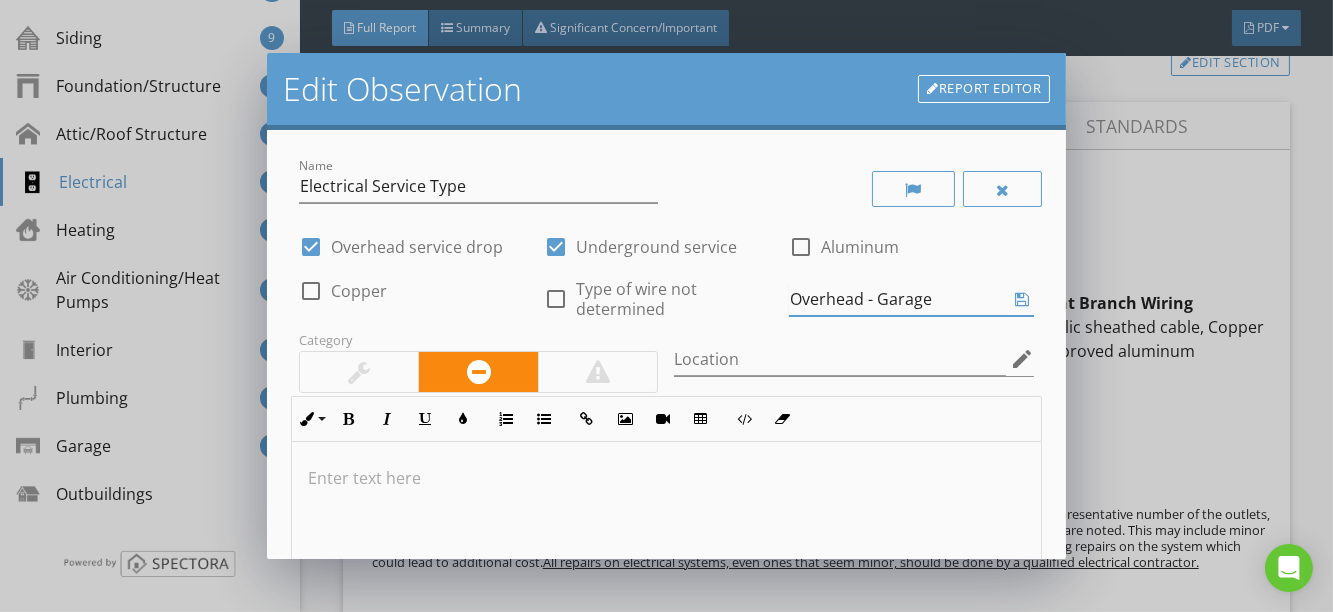 type on "Overhead - Garage" 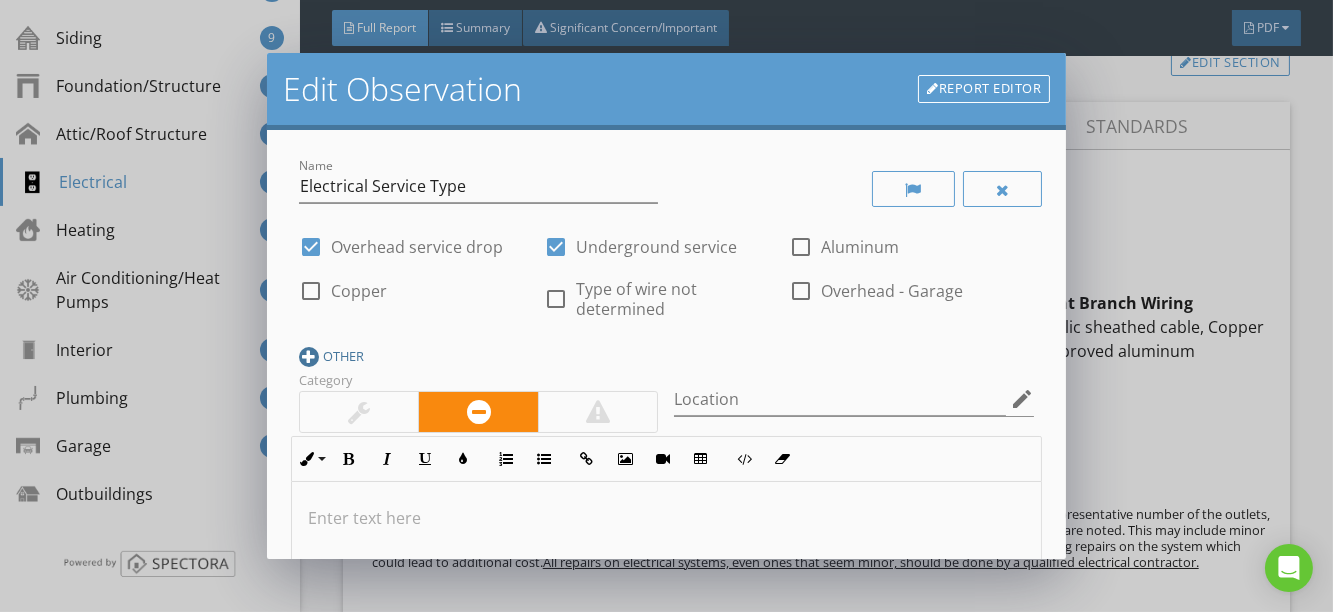 click at bounding box center (309, 357) 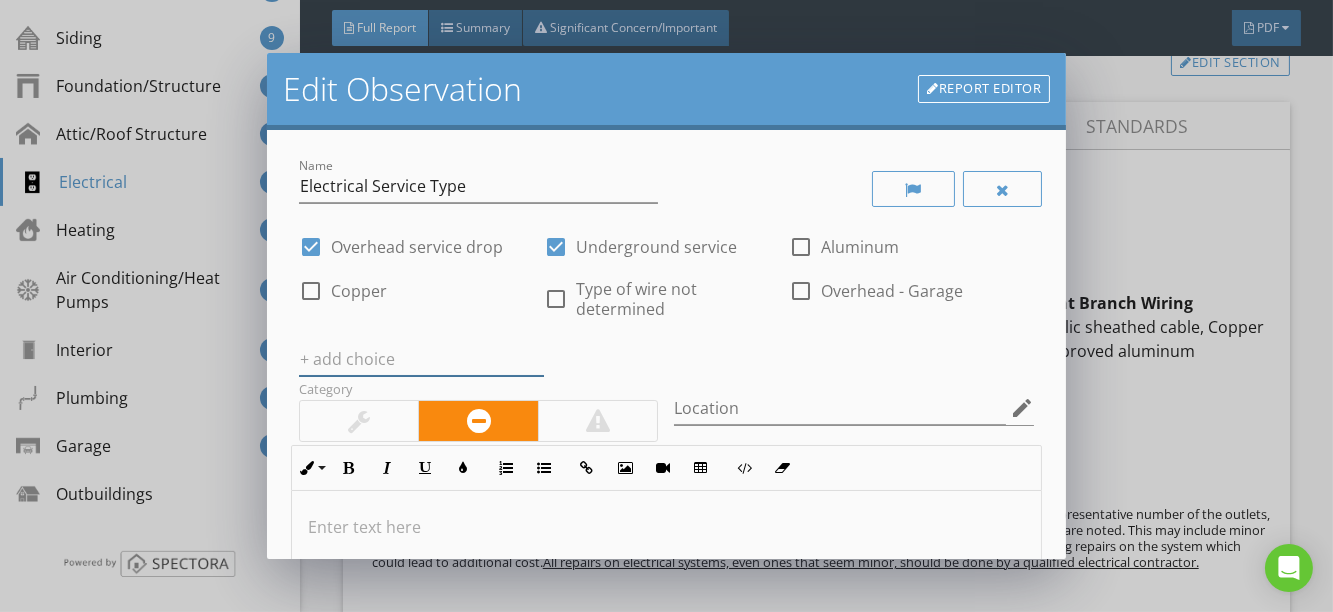 click at bounding box center (421, 359) 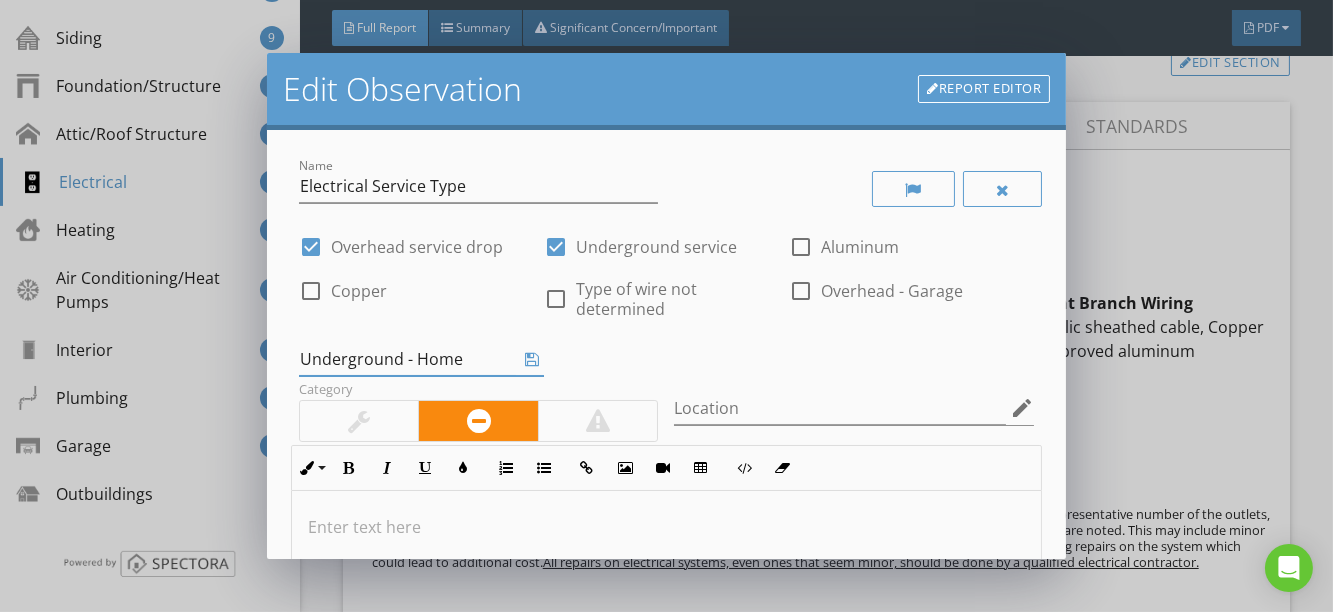 type on "Underground - Home" 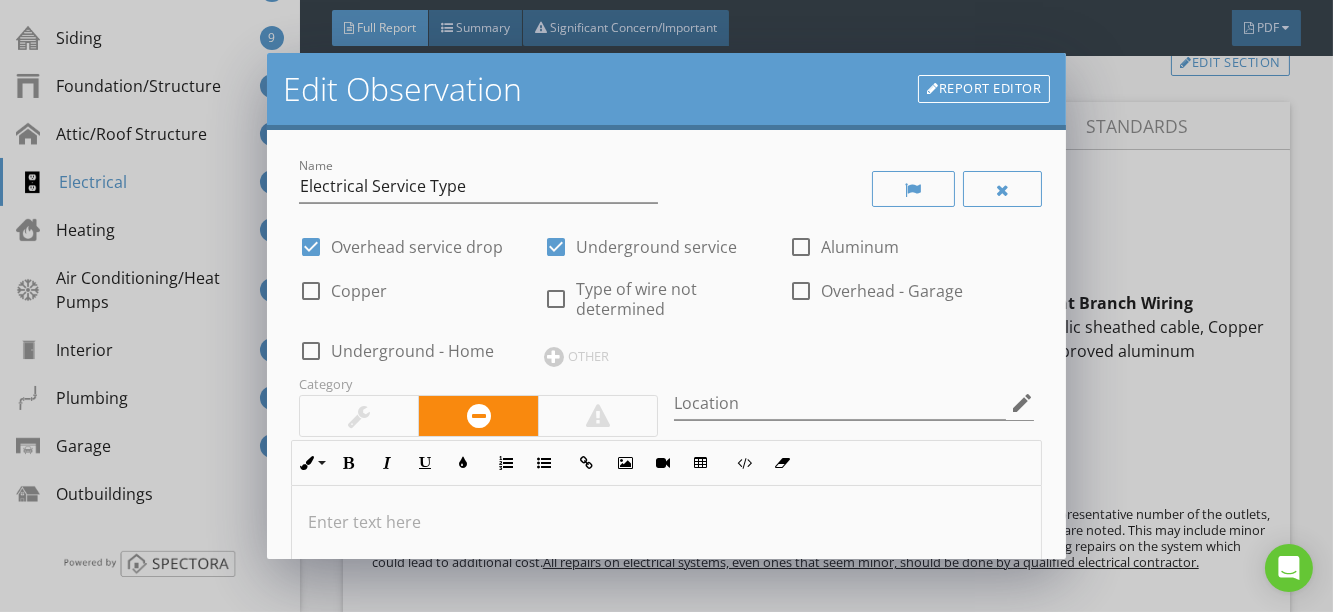 click at bounding box center [801, 291] 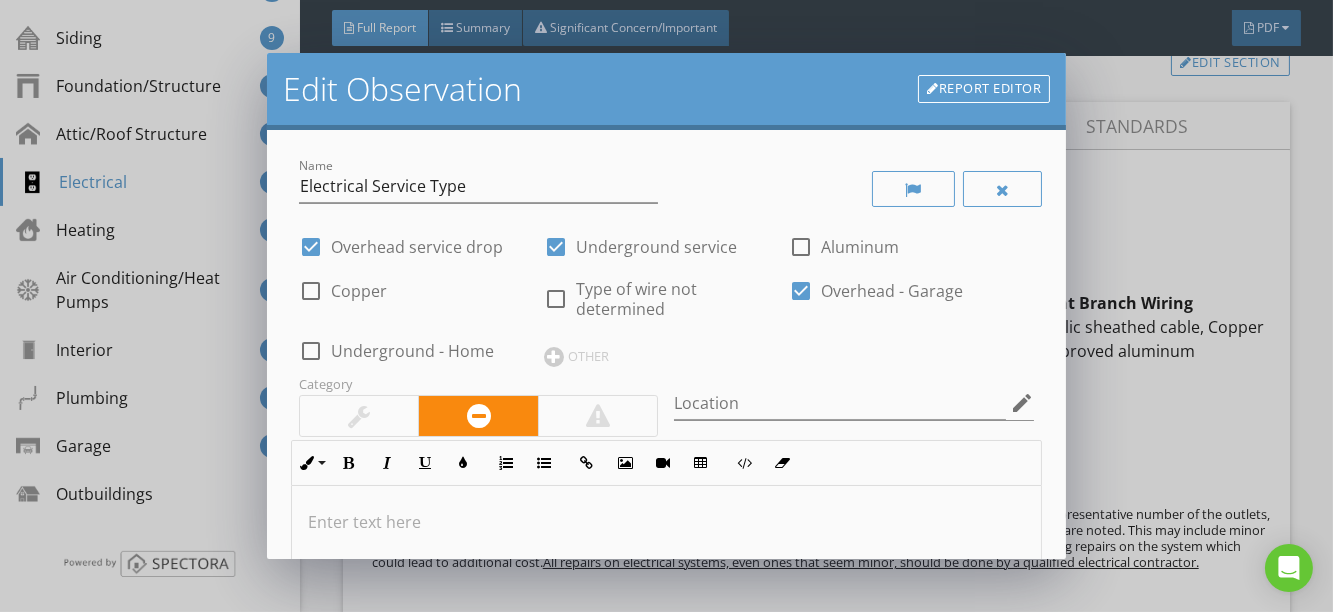 click at bounding box center (311, 351) 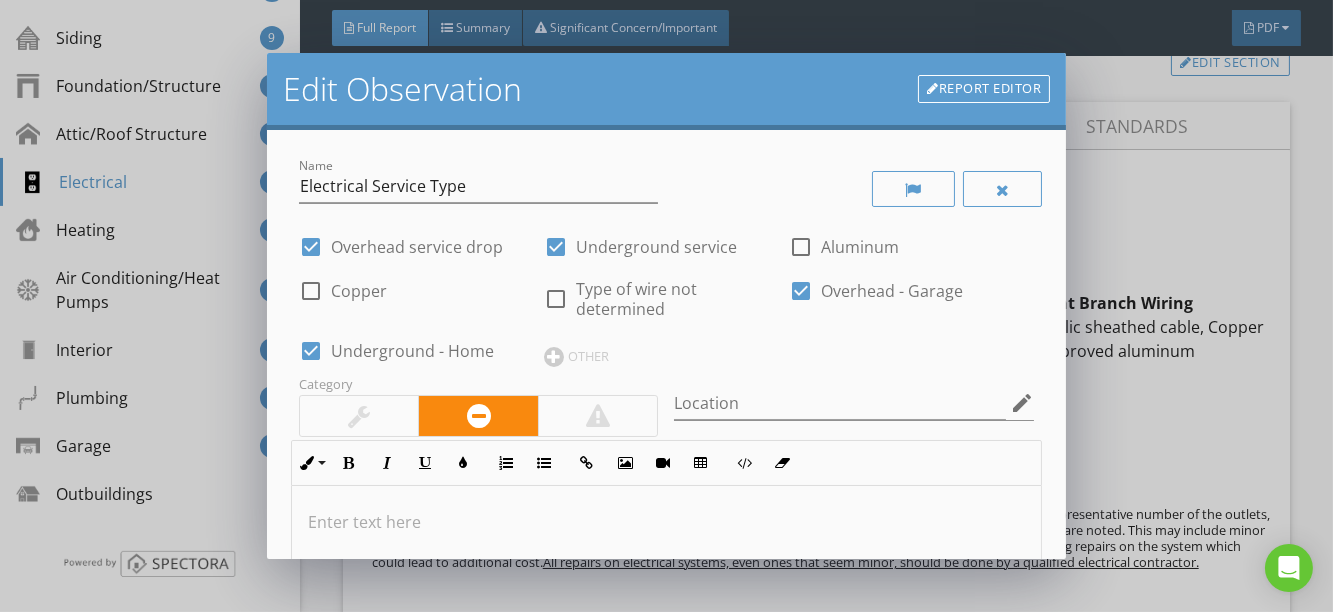 click at bounding box center [311, 247] 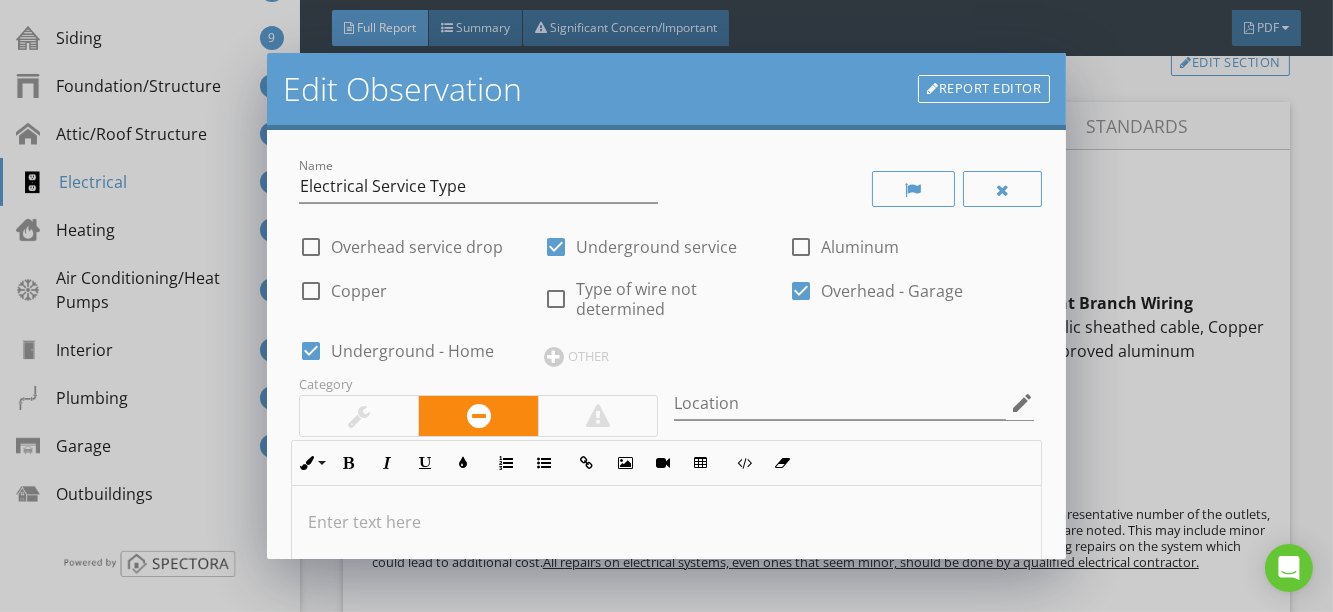 click at bounding box center (556, 247) 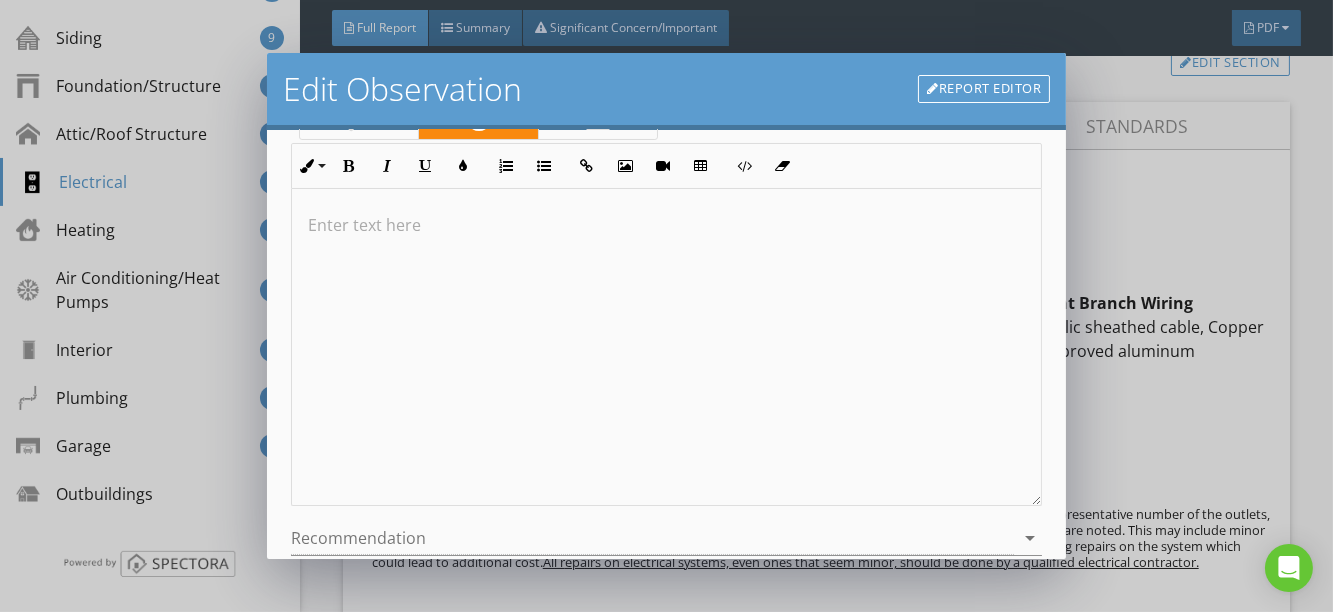 scroll, scrollTop: 454, scrollLeft: 0, axis: vertical 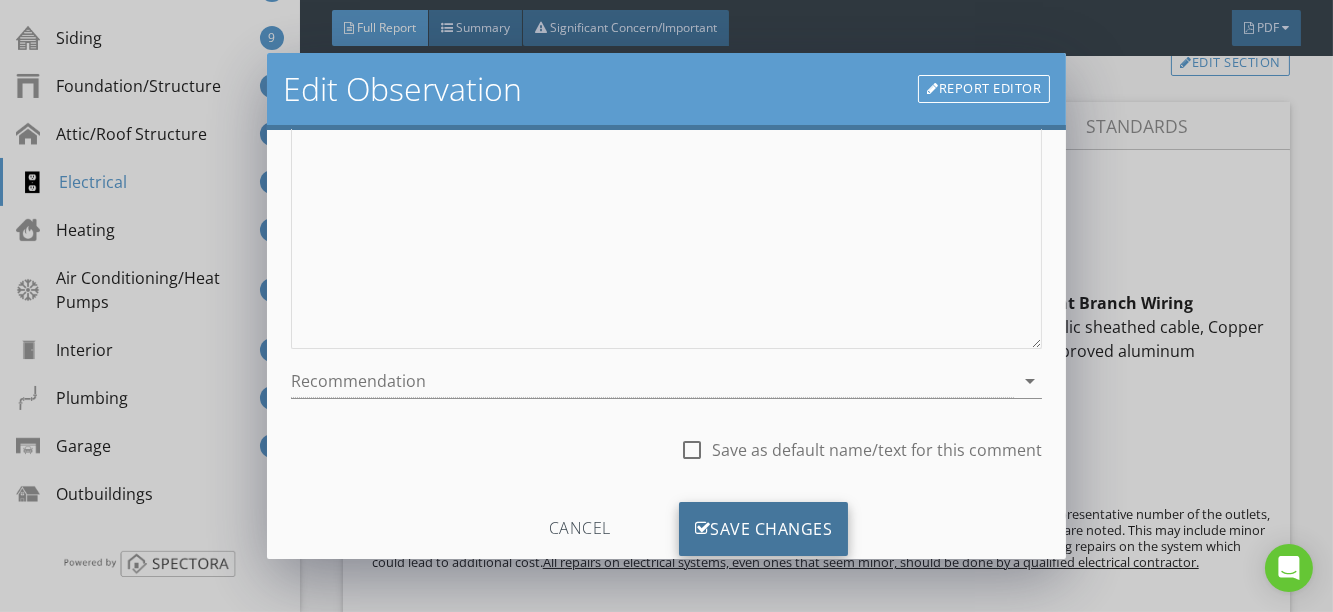 click on "Save Changes" at bounding box center (764, 529) 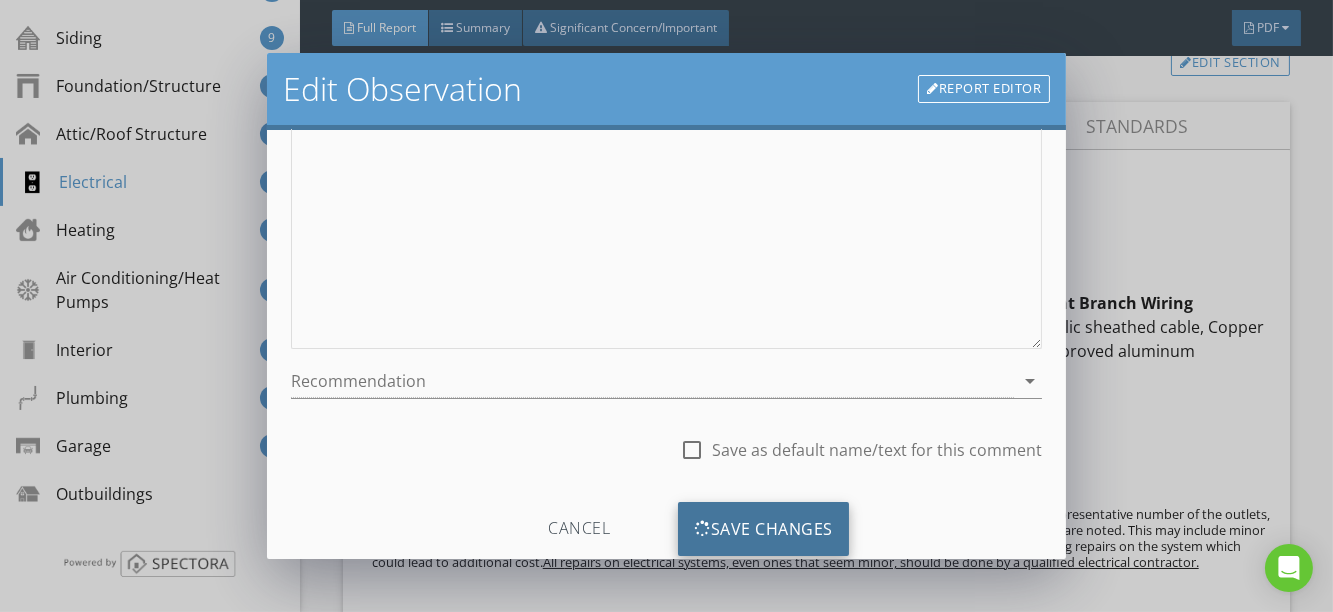 scroll, scrollTop: 268, scrollLeft: 0, axis: vertical 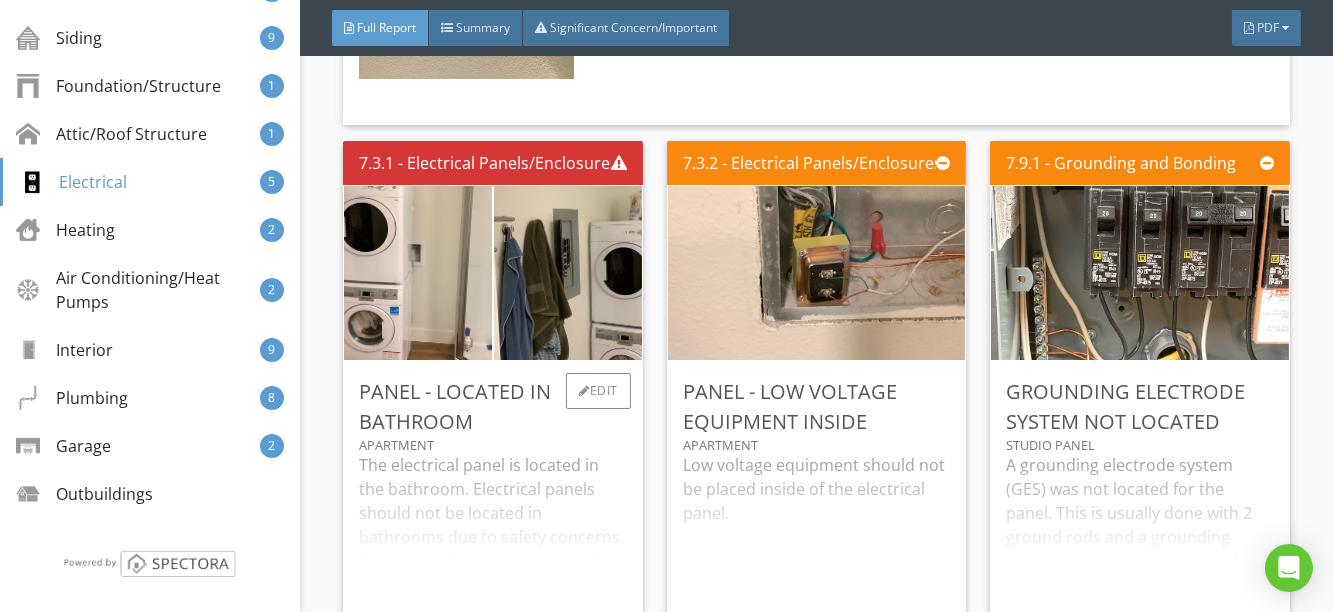 click on "The electrical panel is located in the bathroom. Electrical panels should not be located in bathrooms due to safety concerns. Recommend repairs as needed by a qualified contractor. This typically involves moving the panel." at bounding box center (493, 529) 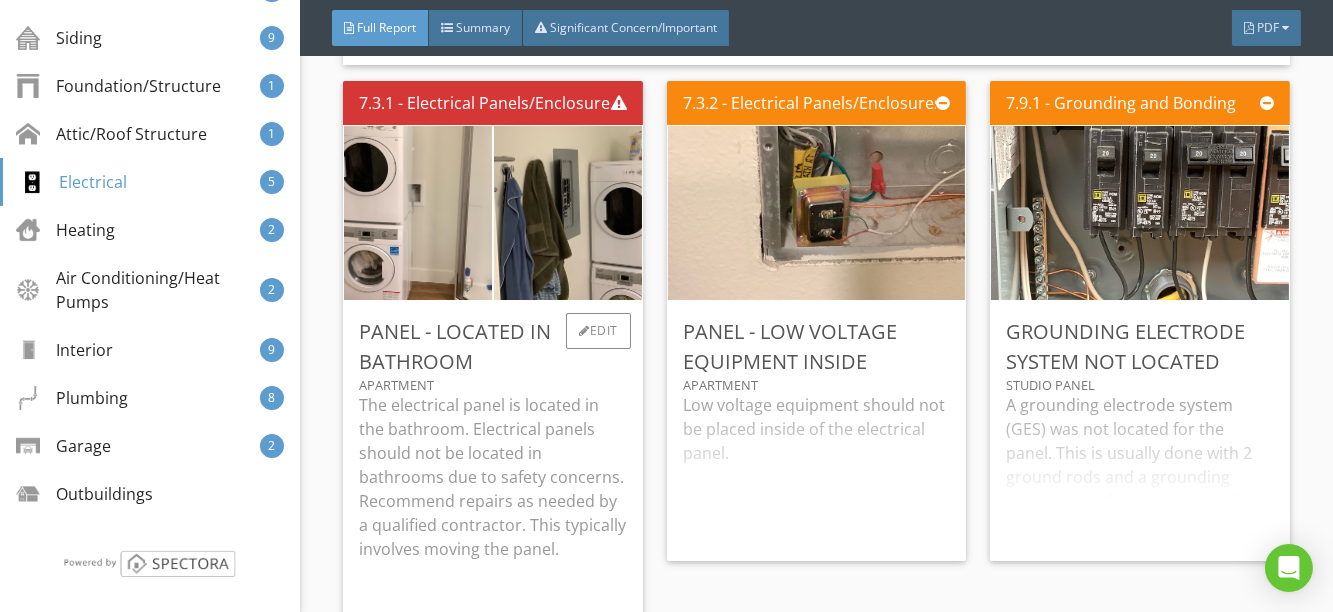scroll, scrollTop: 15645, scrollLeft: 0, axis: vertical 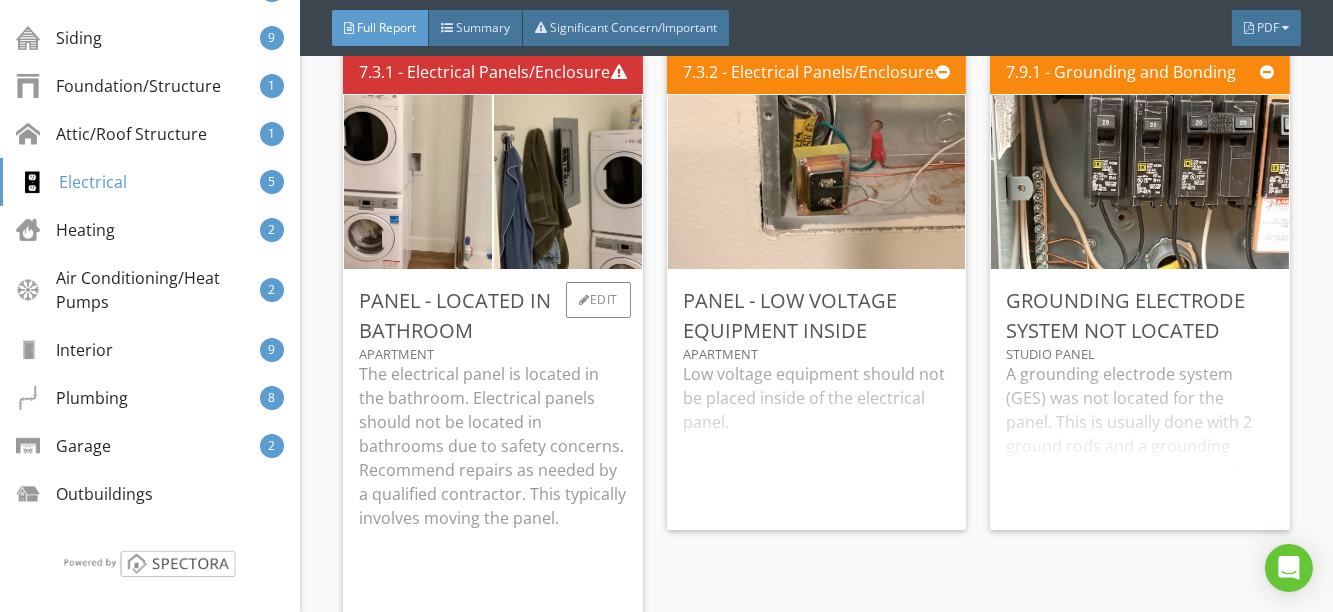 click on "The electrical panel is located in the bathroom. Electrical panels should not be located in bathrooms due to safety concerns. Recommend repairs as needed by a qualified contractor. This typically involves moving the panel." at bounding box center [493, 446] 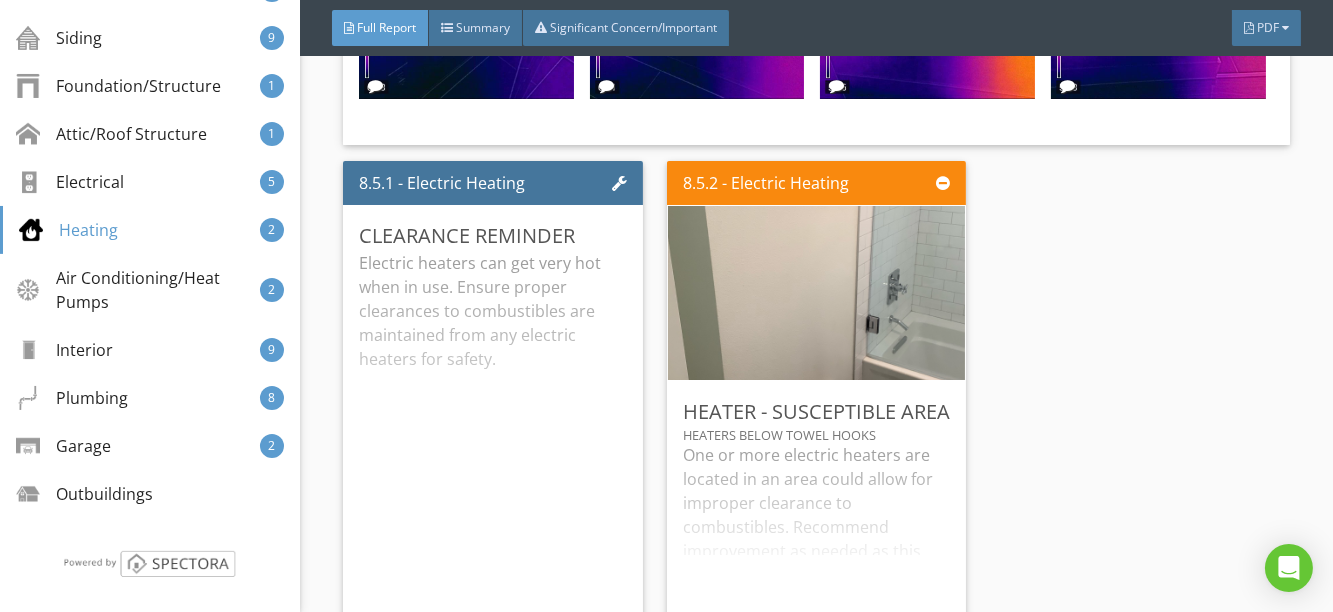 scroll, scrollTop: 17827, scrollLeft: 0, axis: vertical 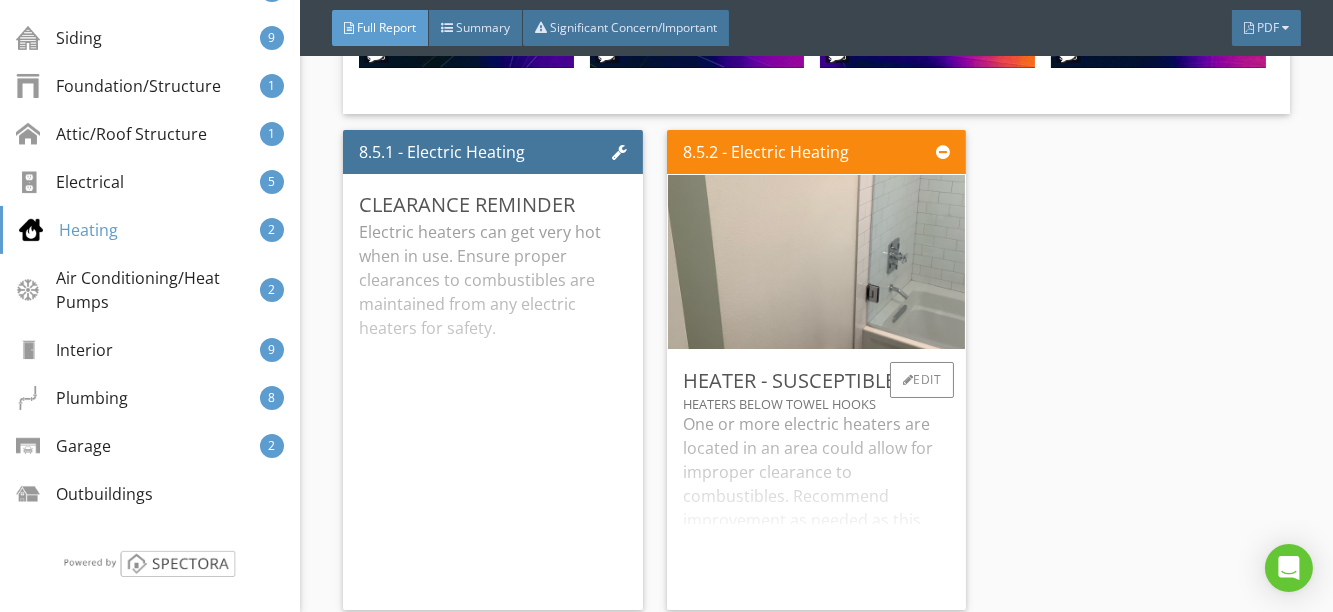 click on "One or more electric heaters are located in an area could allow for improper clearance to combustibles. Recommend improvement as needed as this could be a safety hazard." at bounding box center [817, 503] 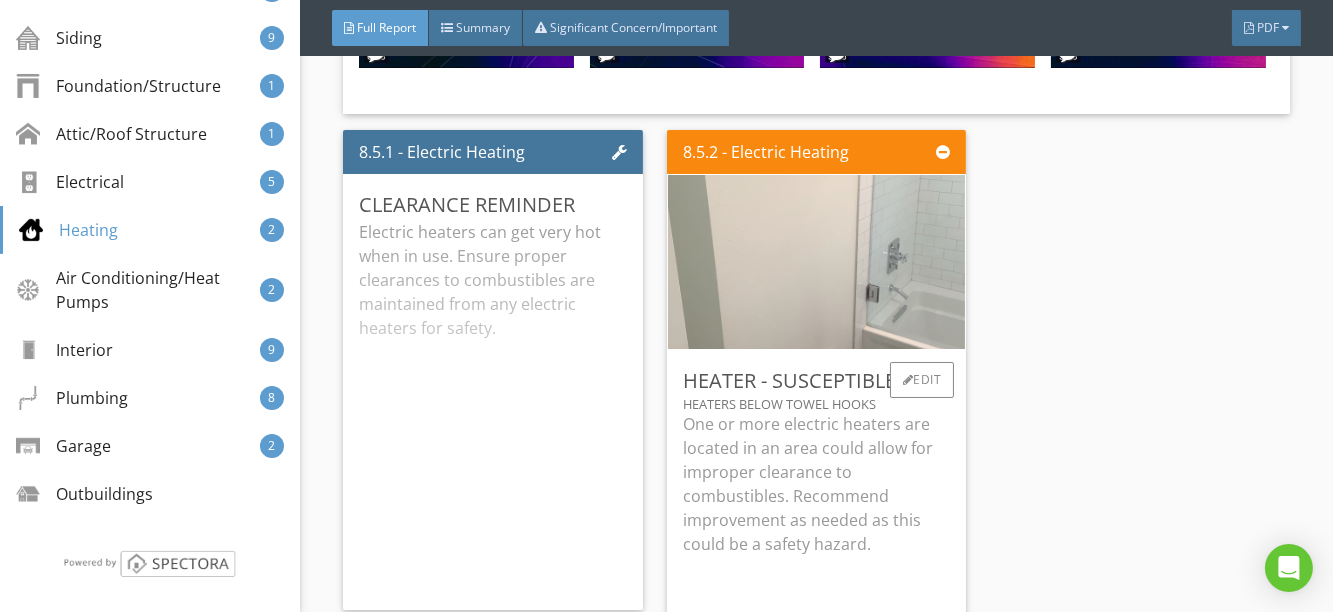 click at bounding box center (816, 262) 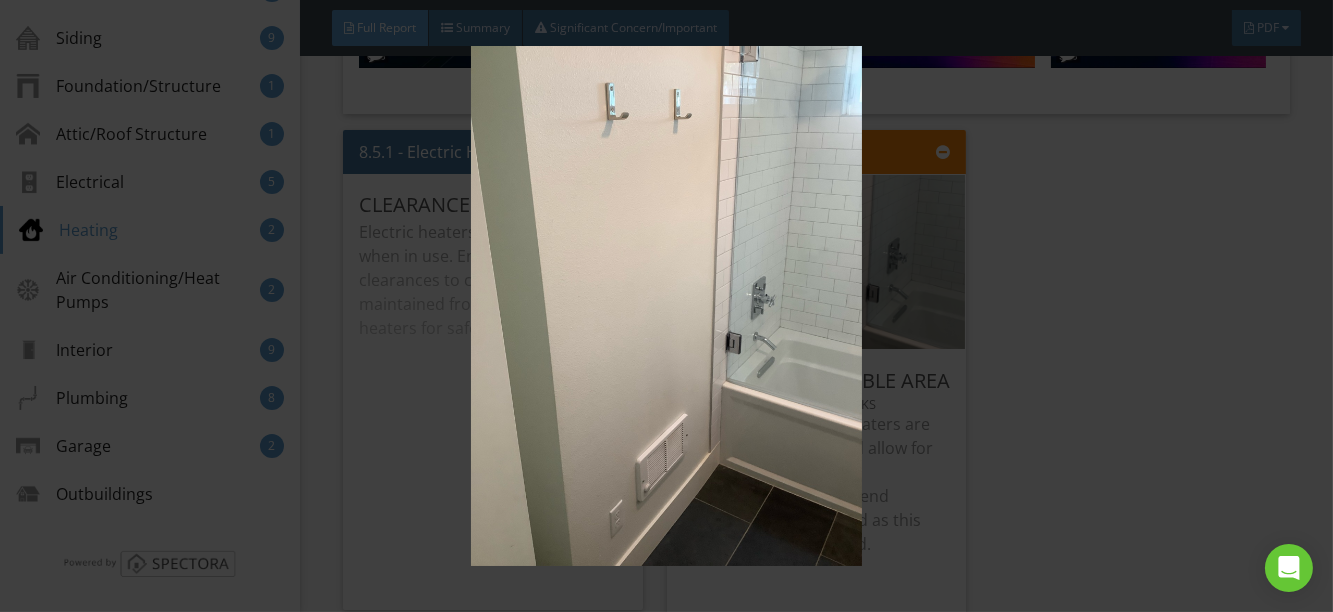 click at bounding box center [667, 306] 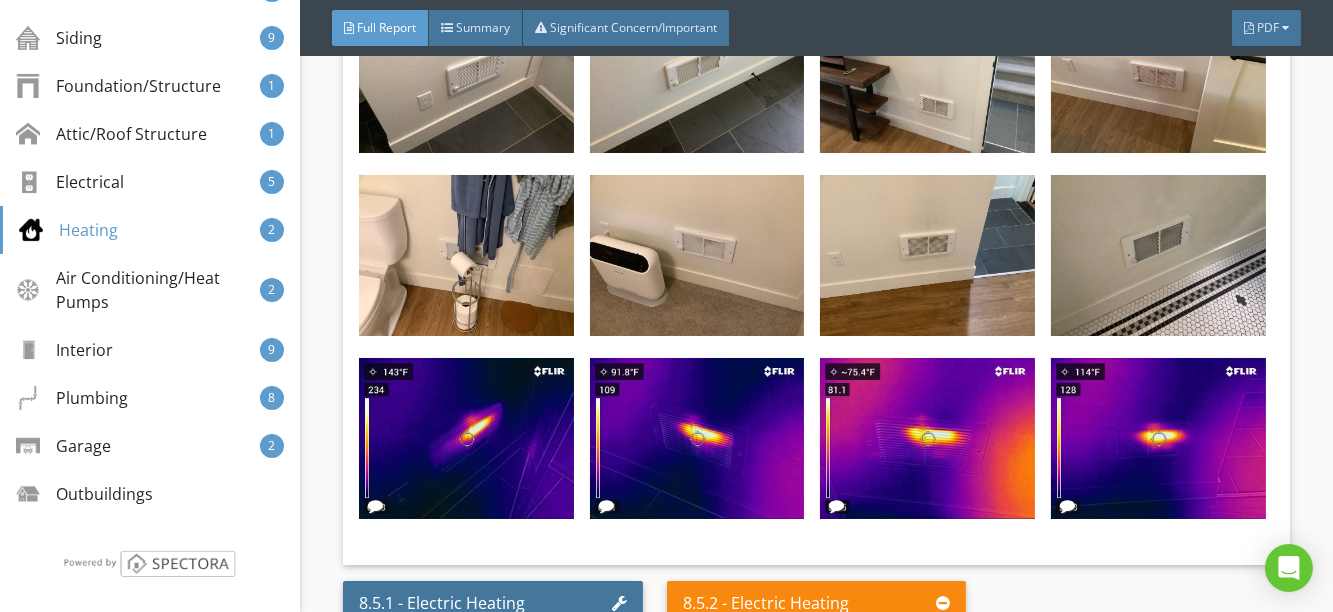 scroll, scrollTop: 17372, scrollLeft: 0, axis: vertical 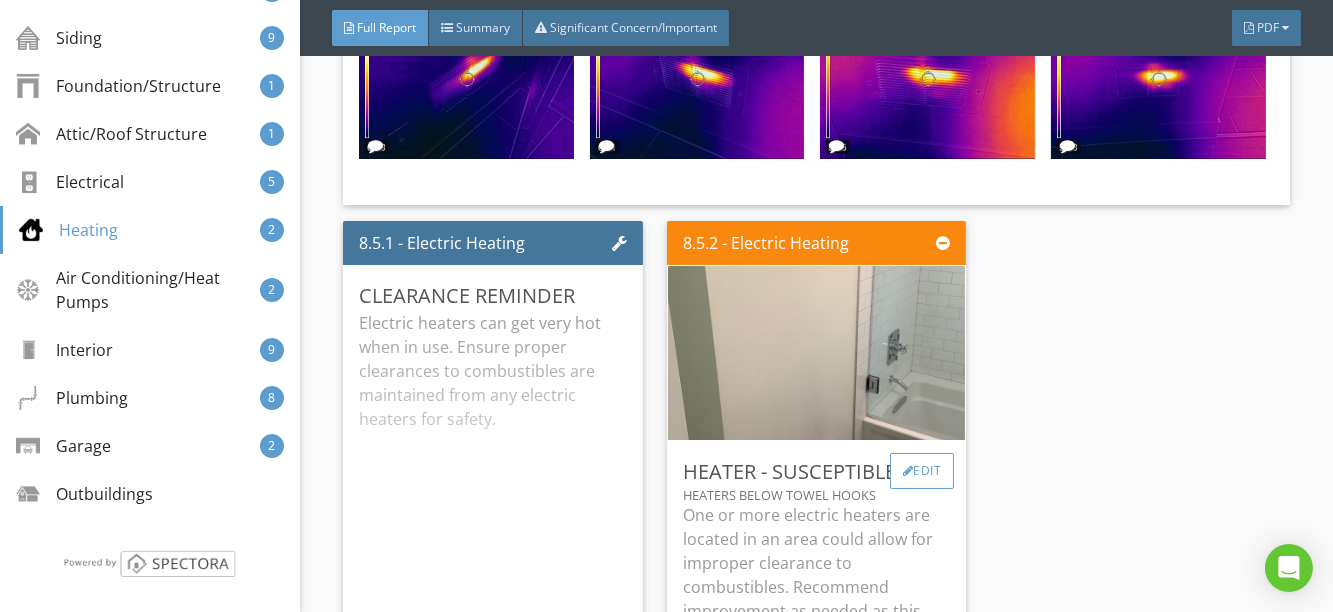 click at bounding box center (908, 471) 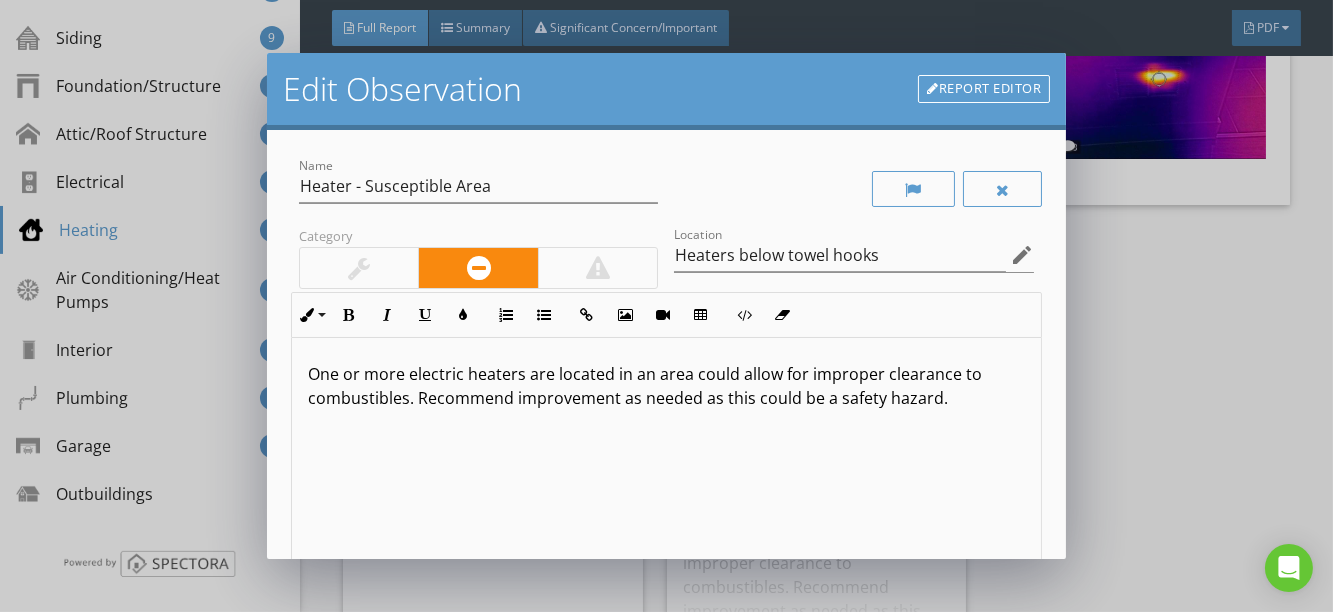 click on "Report Editor" at bounding box center [984, 89] 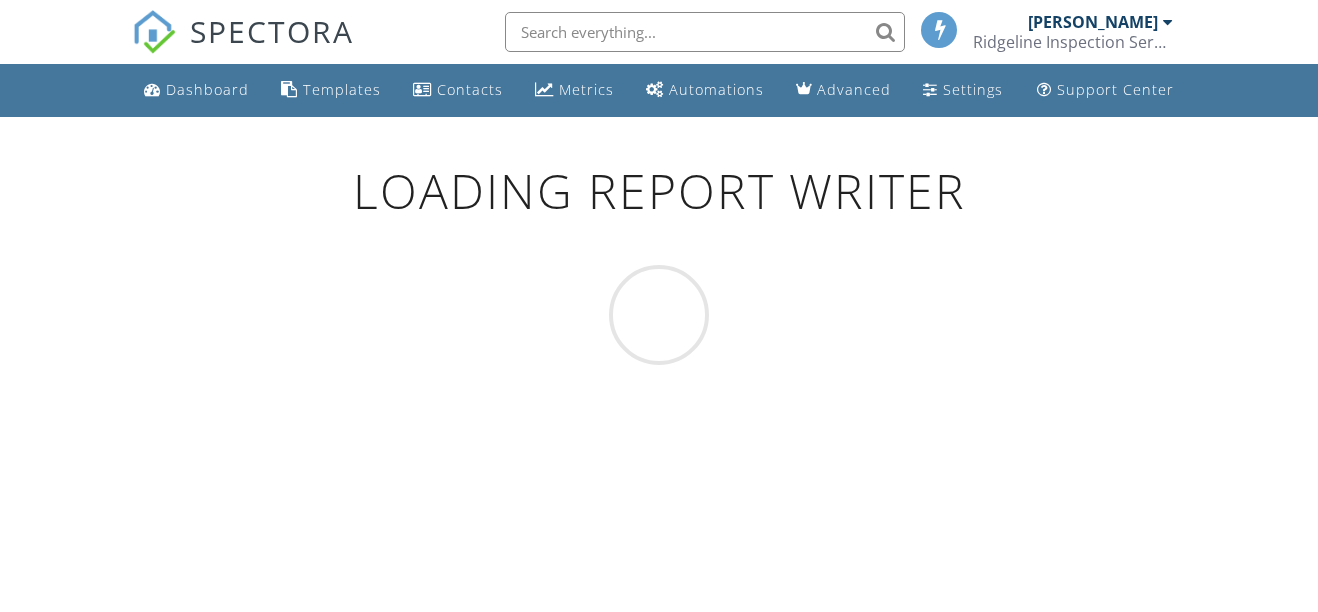 scroll, scrollTop: 0, scrollLeft: 0, axis: both 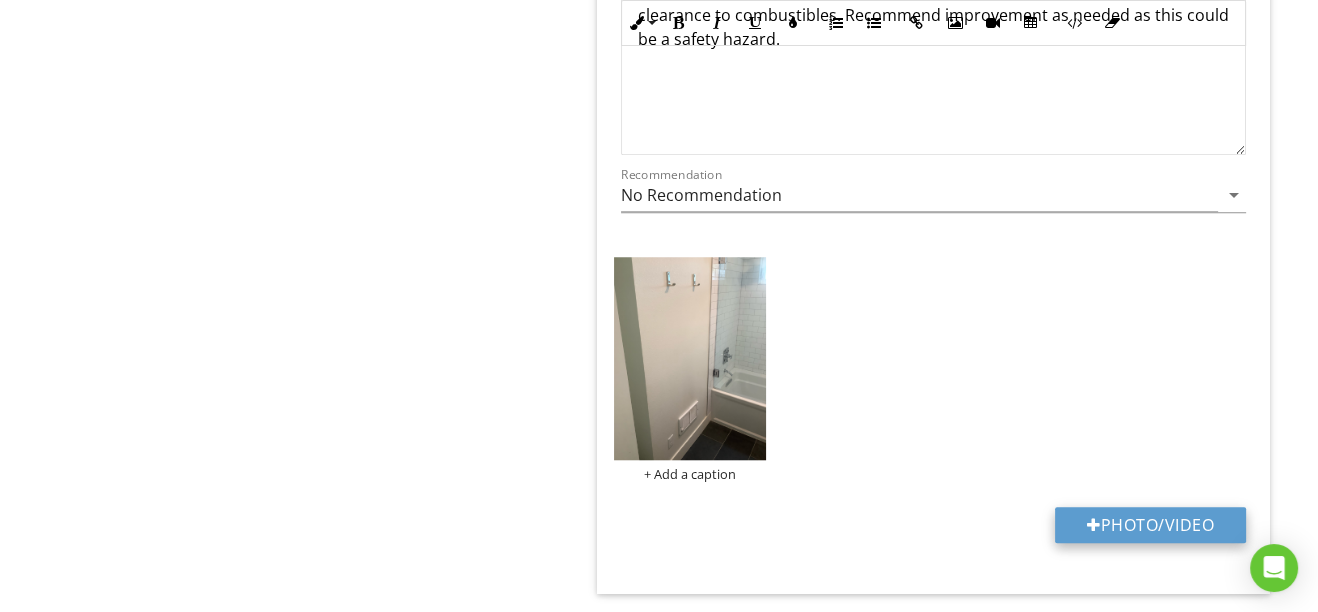 click at bounding box center [1094, 525] 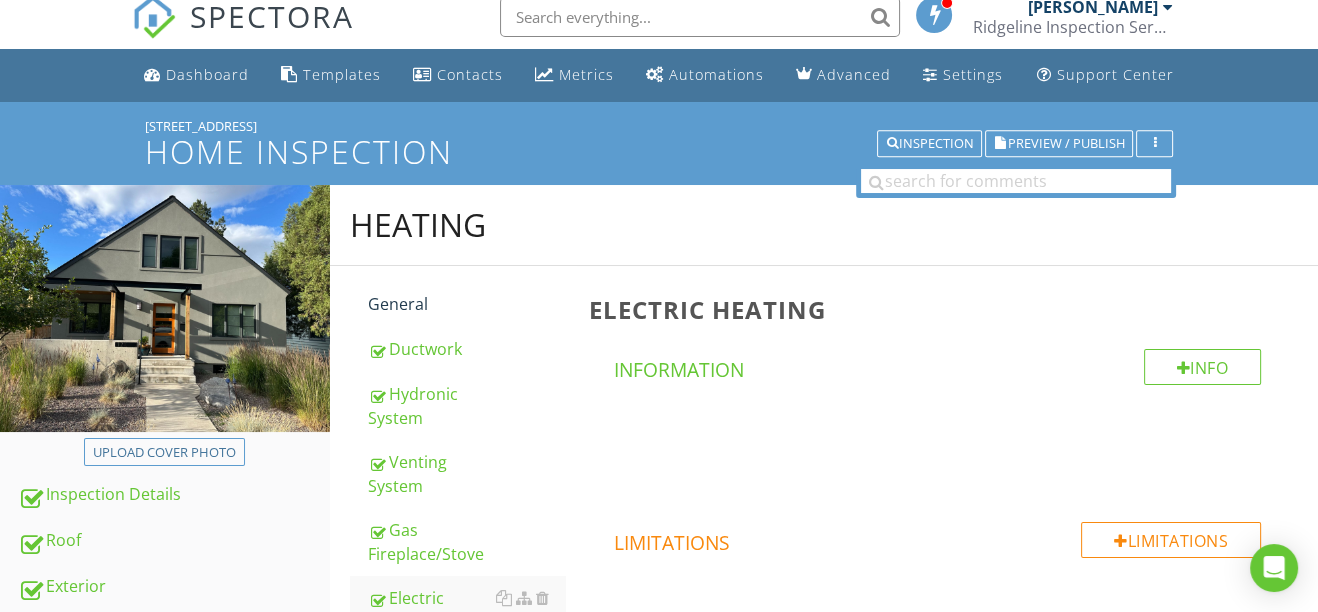 scroll, scrollTop: 0, scrollLeft: 0, axis: both 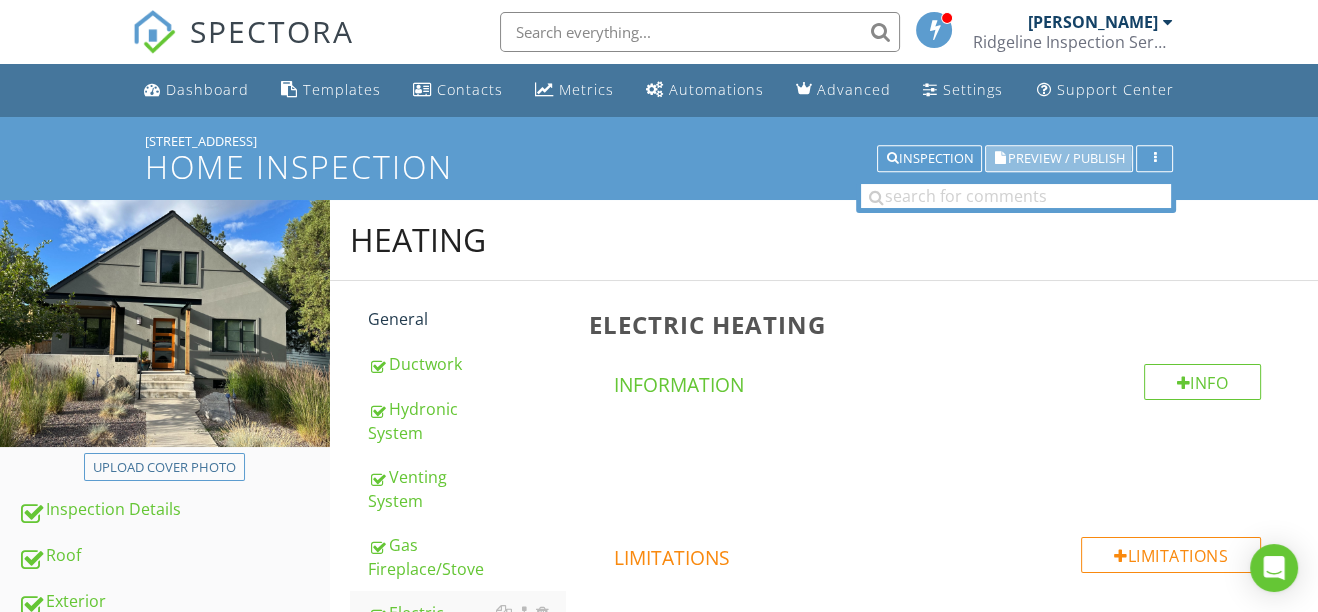 click on "Preview / Publish" at bounding box center (1065, 158) 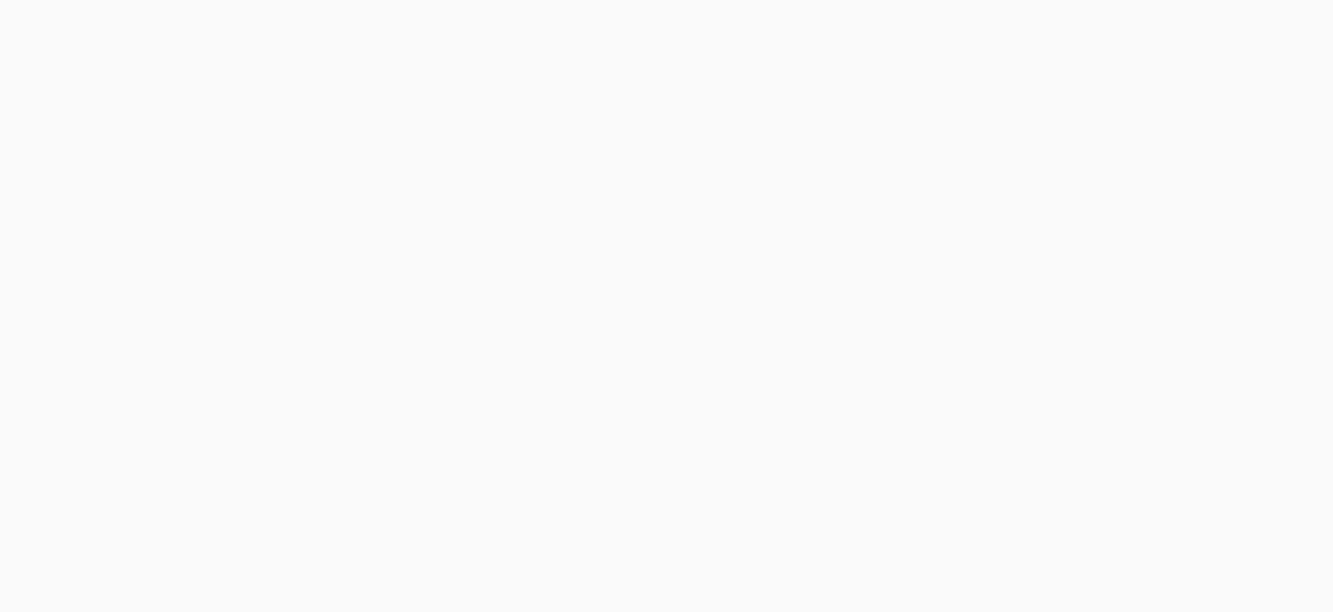 scroll, scrollTop: 0, scrollLeft: 0, axis: both 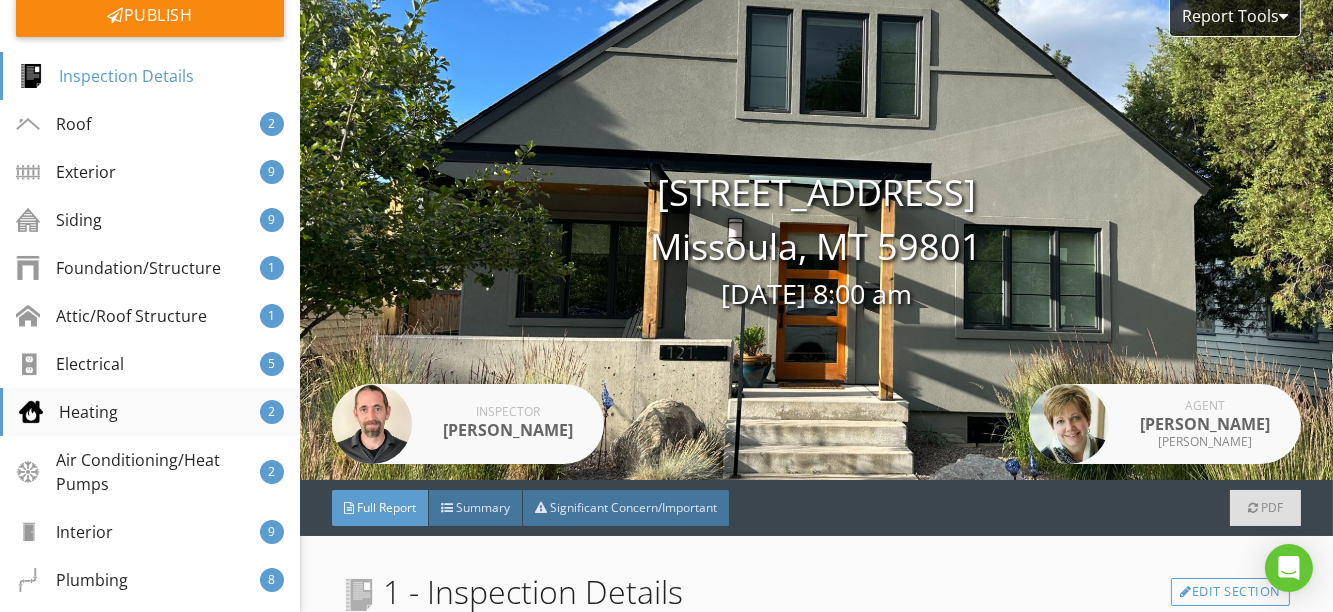 click on "Heating" at bounding box center (68, 412) 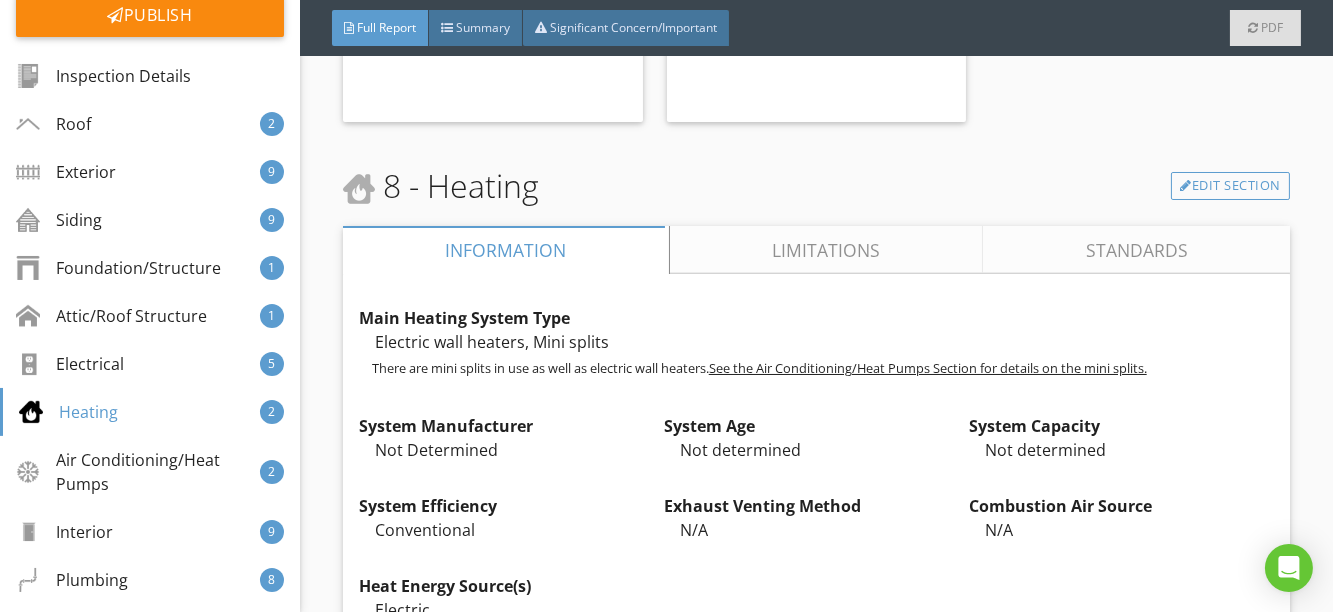 scroll, scrollTop: 16460, scrollLeft: 0, axis: vertical 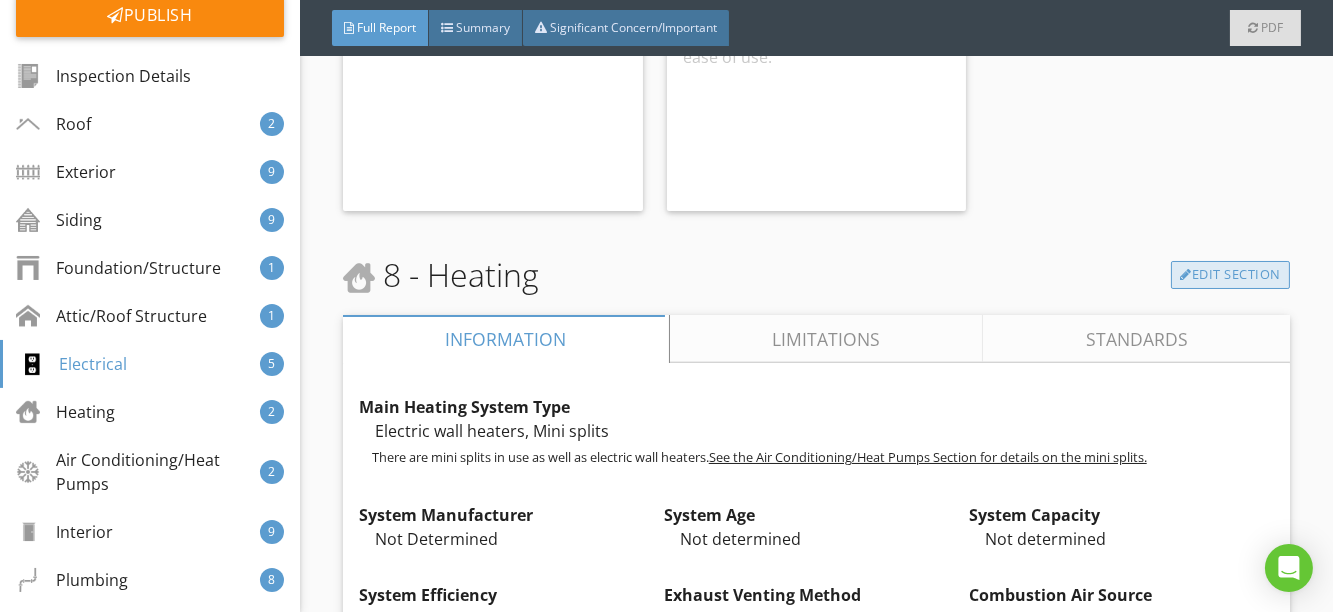 click on "Edit Section" at bounding box center [1230, 275] 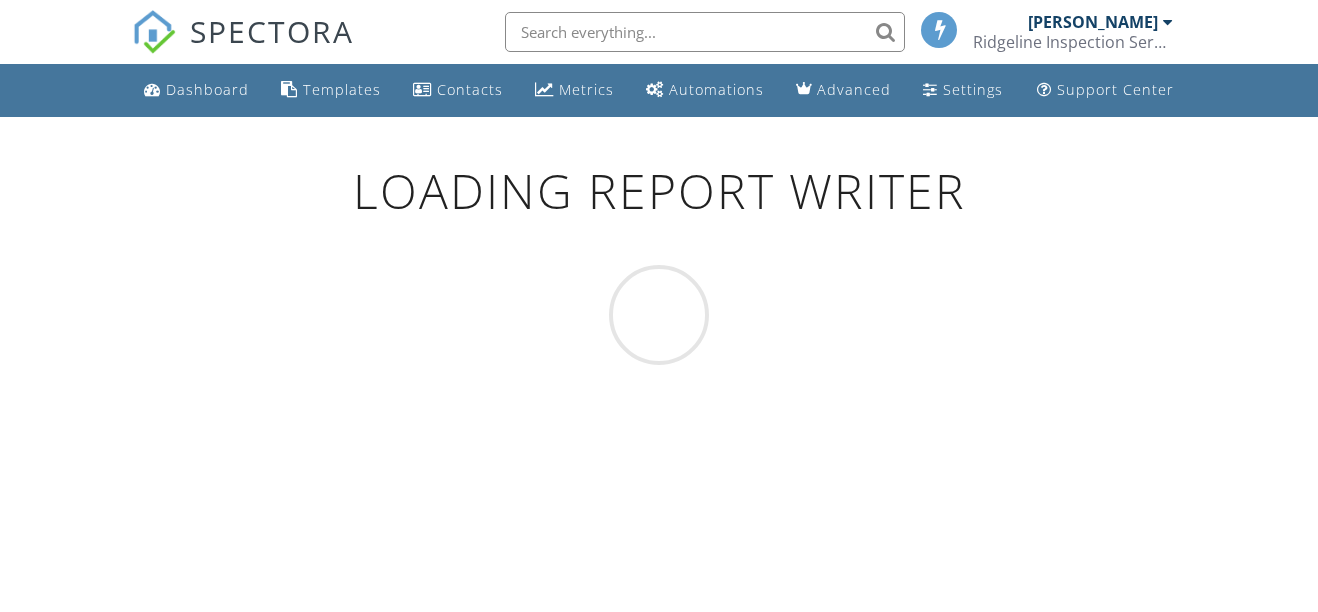 scroll, scrollTop: 0, scrollLeft: 0, axis: both 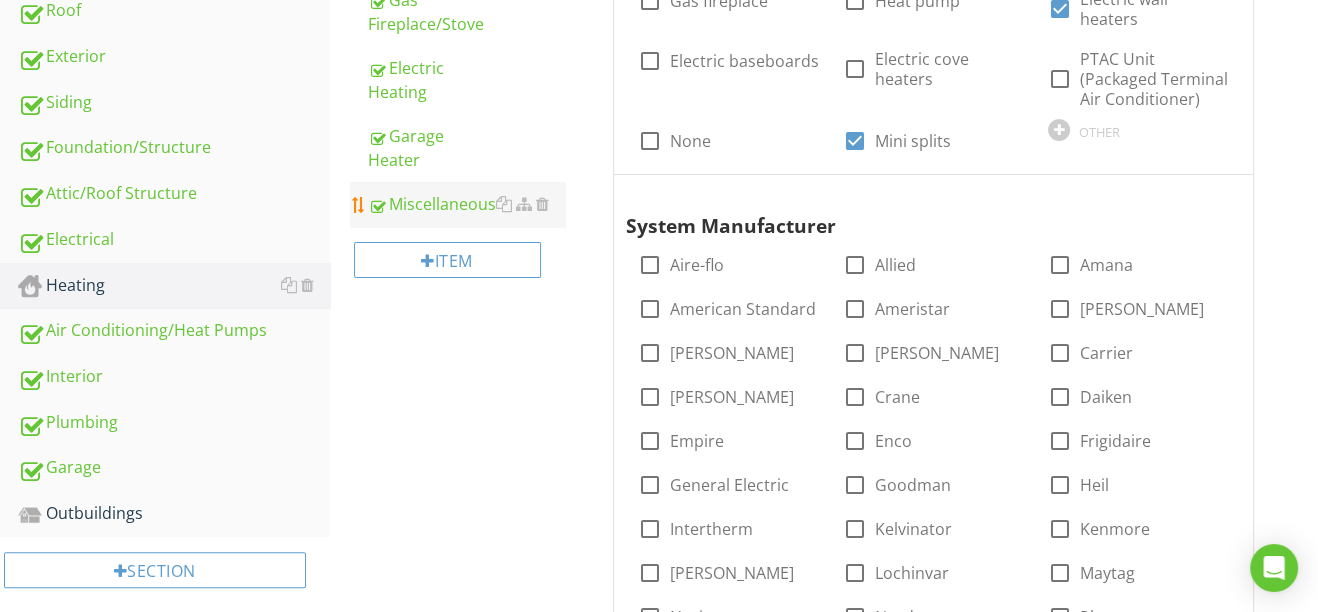 click on "Miscellaneous" at bounding box center (466, 204) 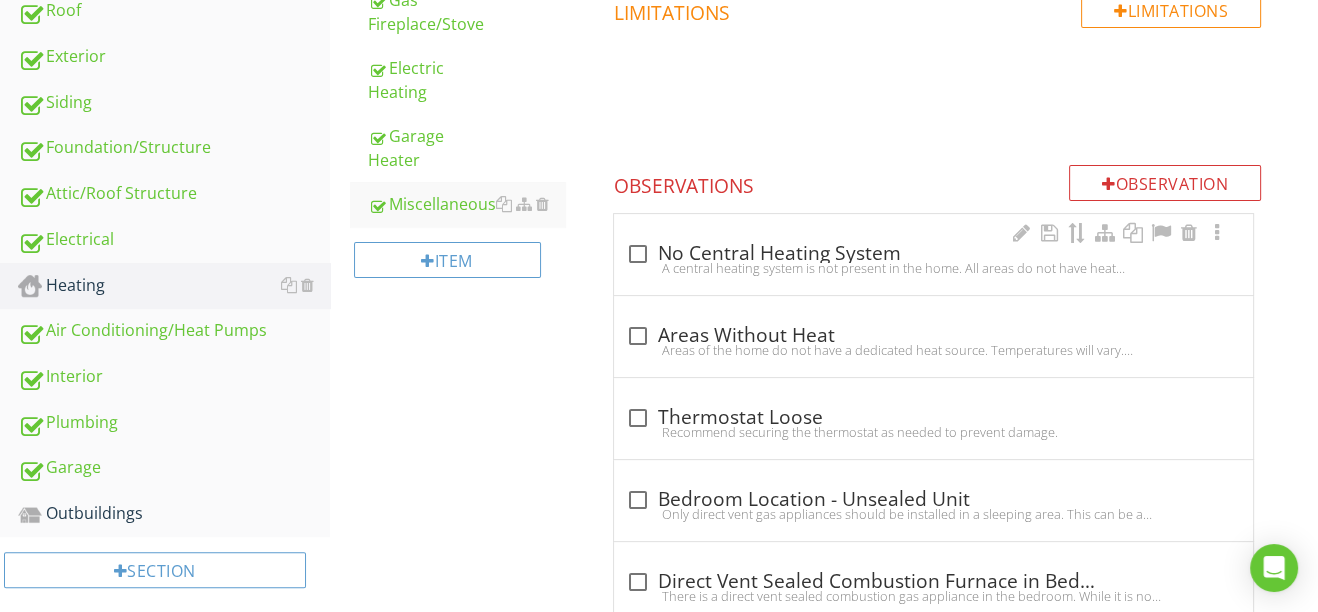 click at bounding box center (638, 254) 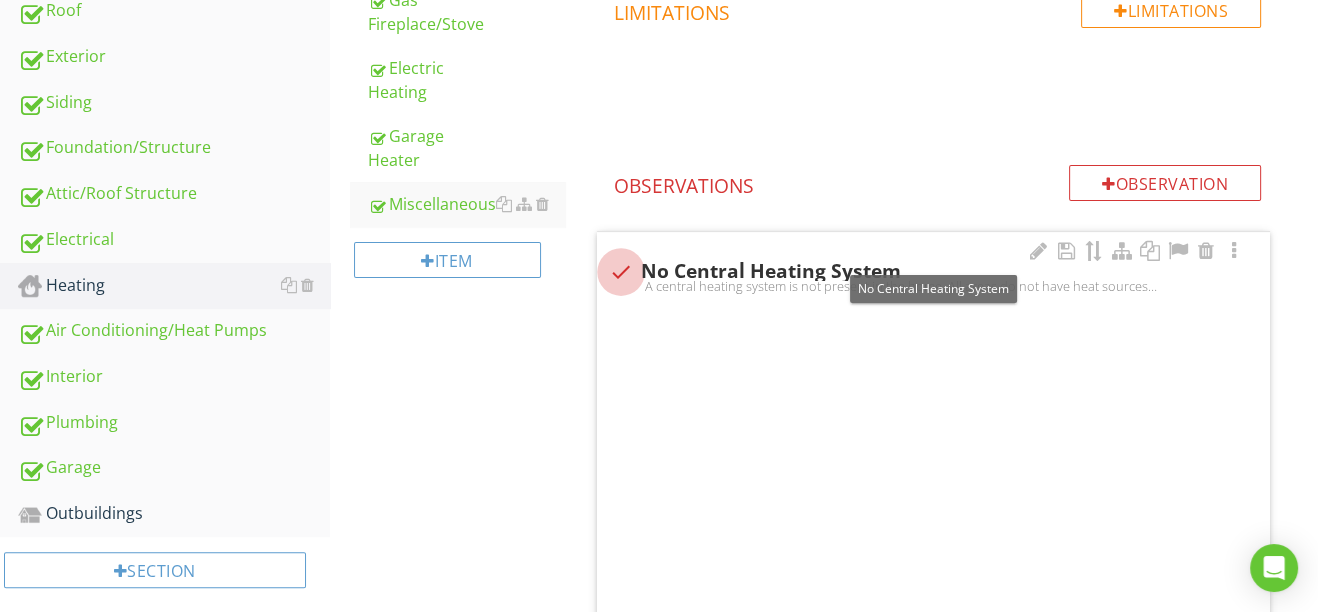 scroll, scrollTop: 544, scrollLeft: 0, axis: vertical 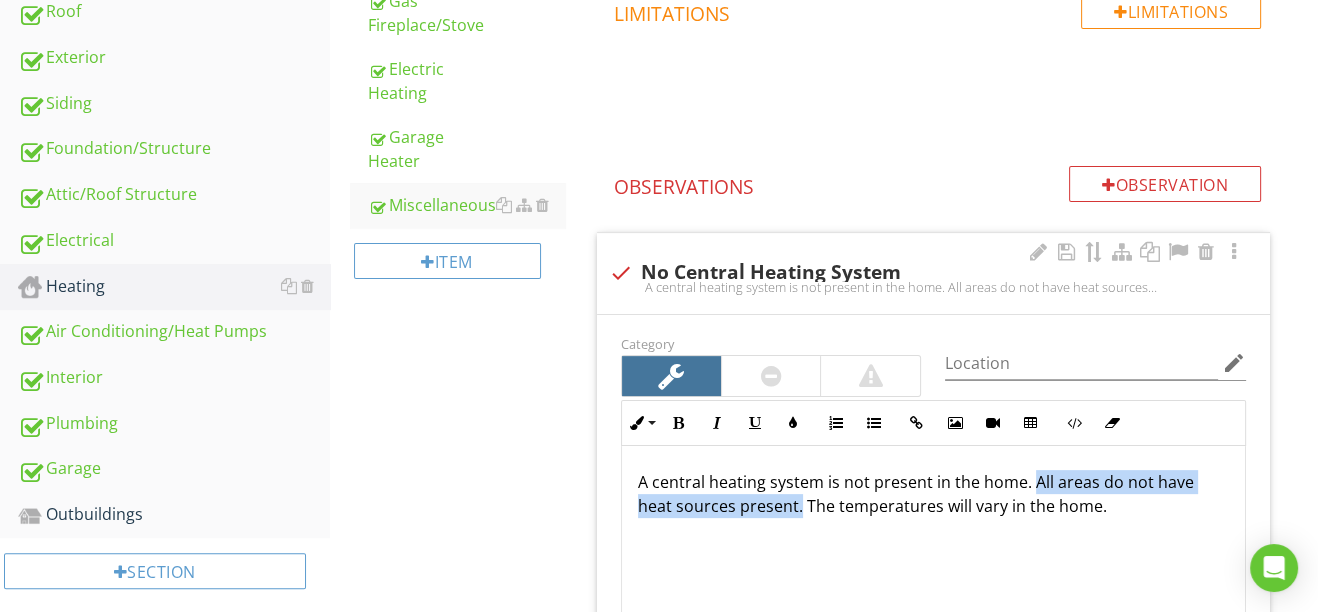 drag, startPoint x: 1033, startPoint y: 478, endPoint x: 800, endPoint y: 508, distance: 234.92339 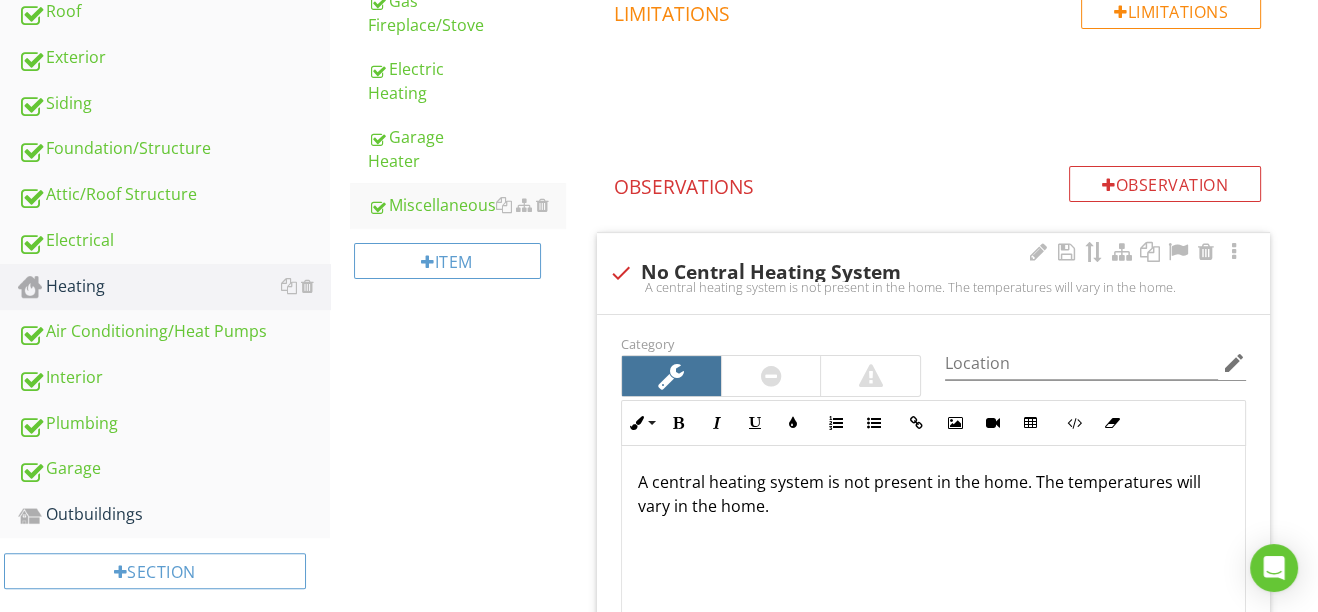 click on "A central heating system is not present in the home. The temperatures will vary in the home." at bounding box center (933, 494) 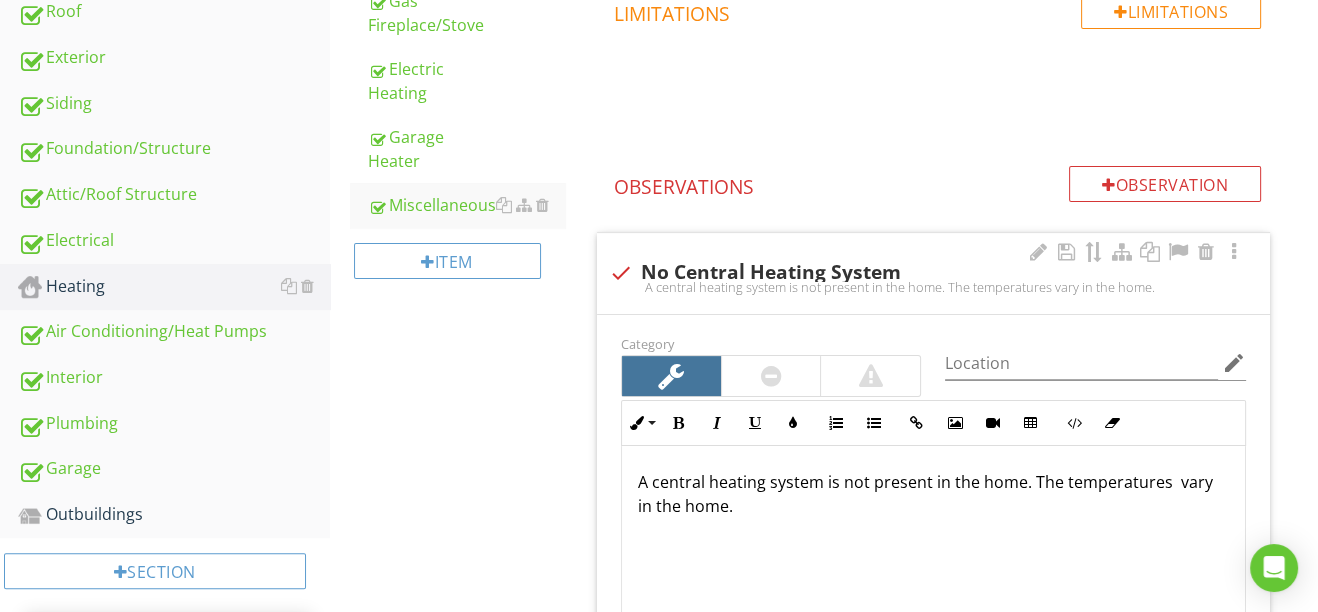 type 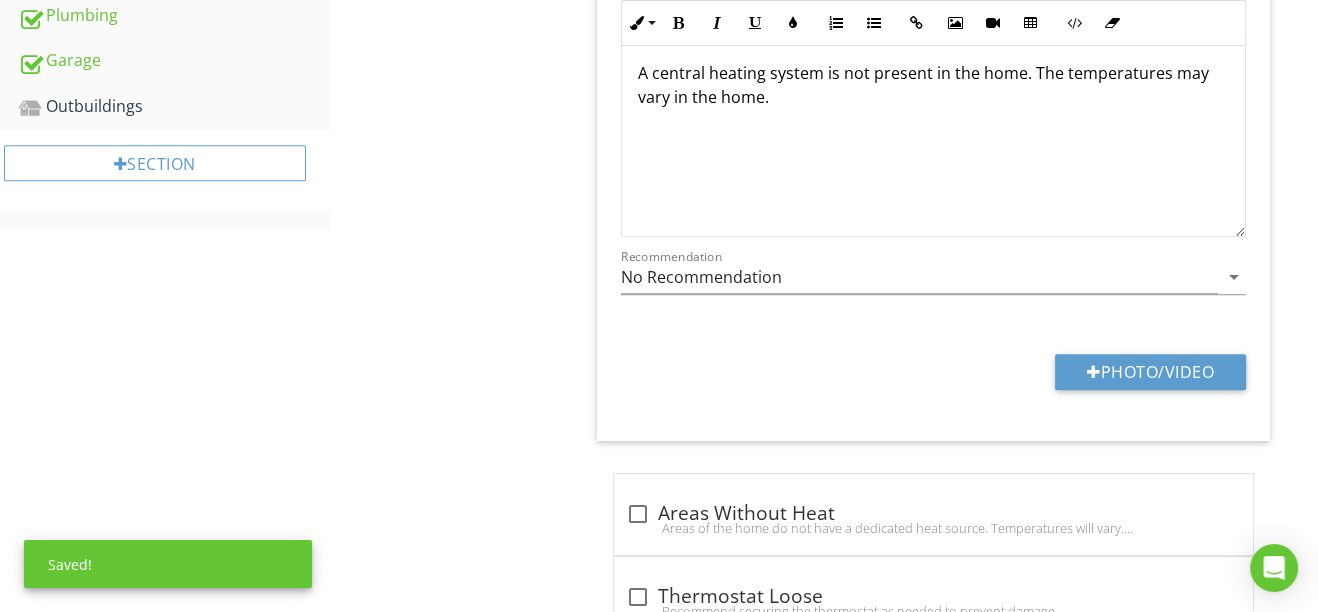 scroll, scrollTop: 999, scrollLeft: 0, axis: vertical 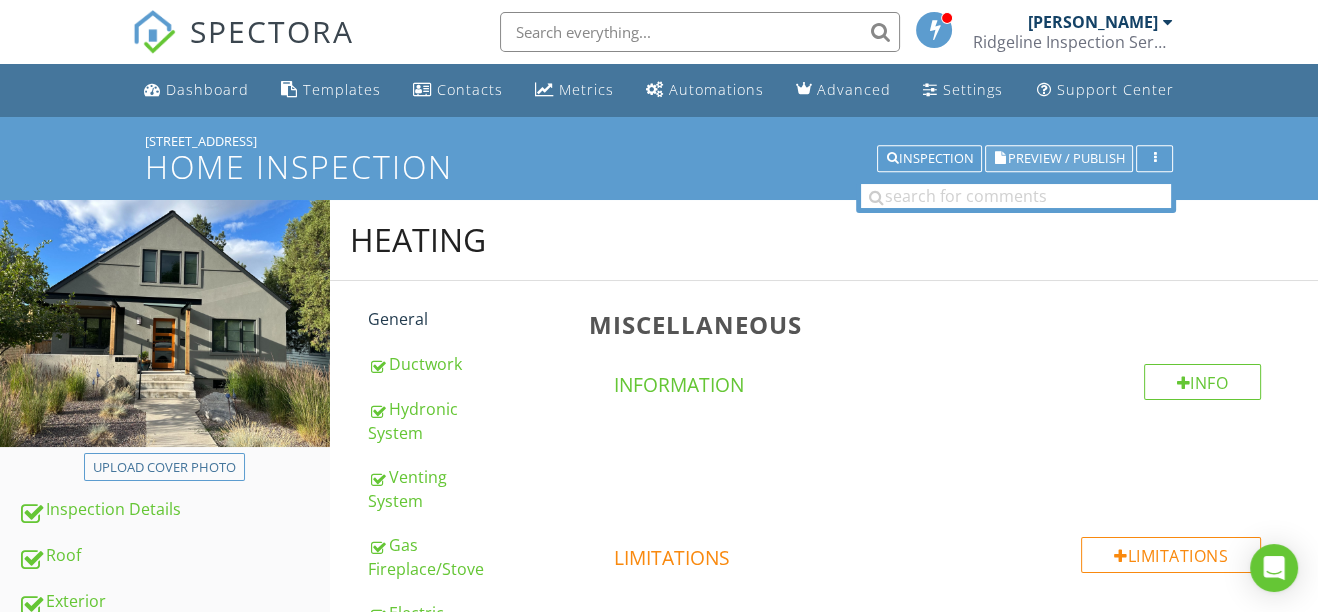 click on "Preview / Publish" at bounding box center (1065, 158) 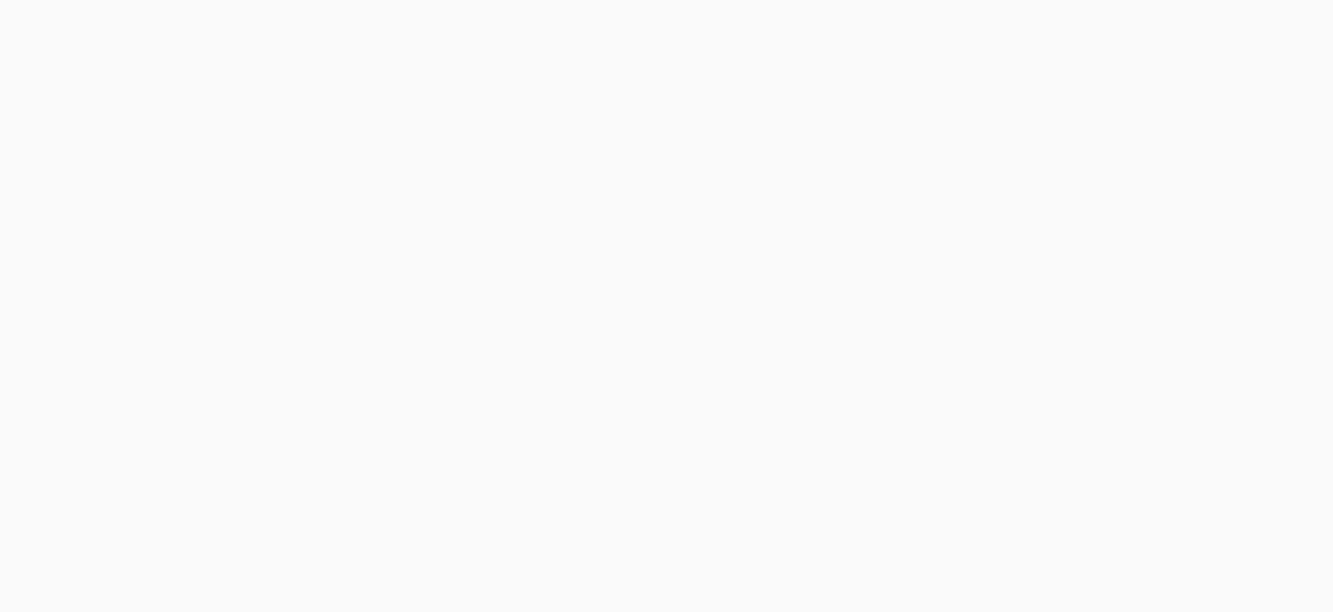 scroll, scrollTop: 0, scrollLeft: 0, axis: both 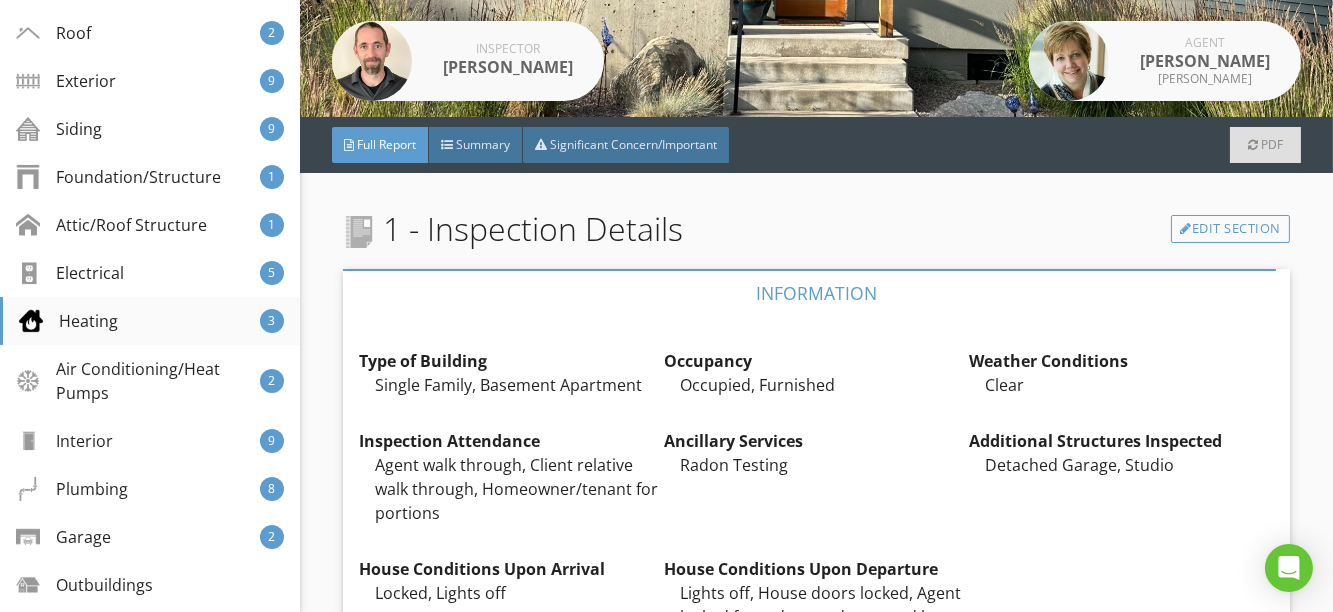 click on "Heating" at bounding box center [68, 321] 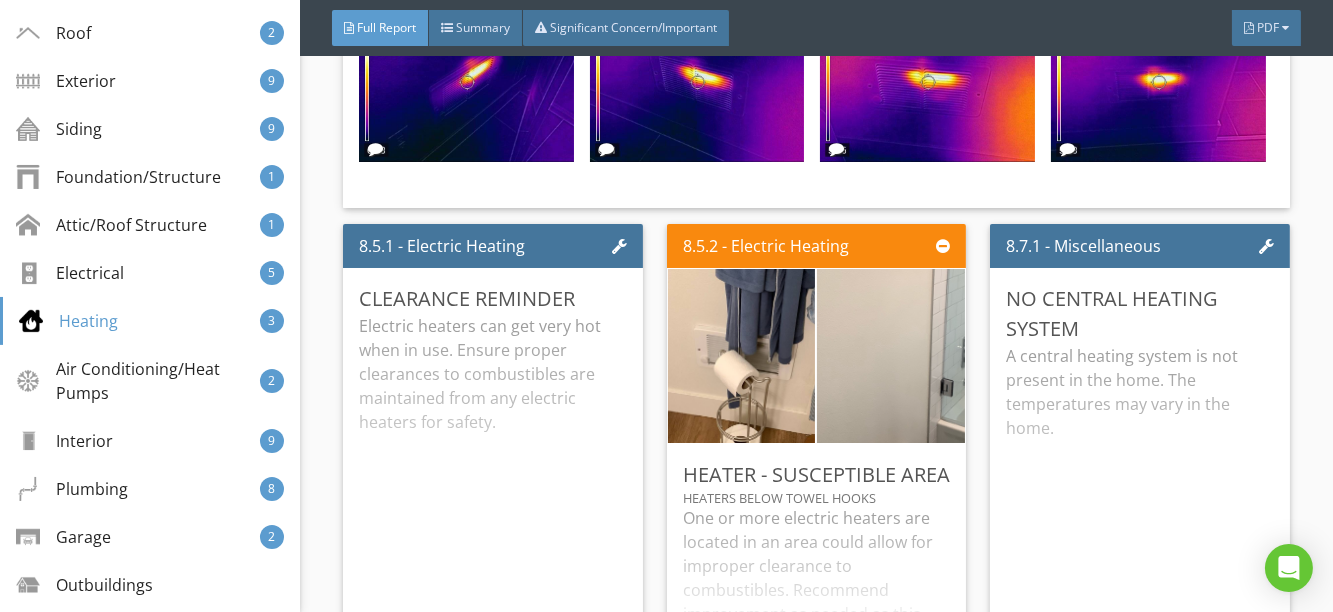 scroll, scrollTop: 17824, scrollLeft: 0, axis: vertical 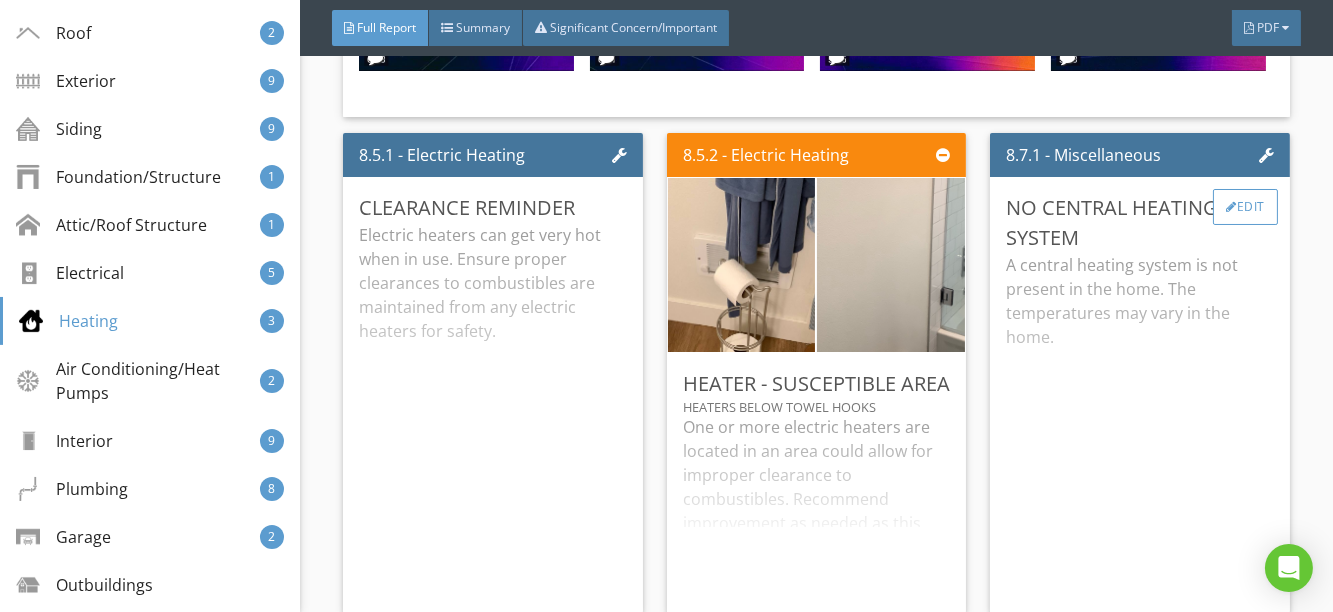 click on "Edit" at bounding box center [1245, 207] 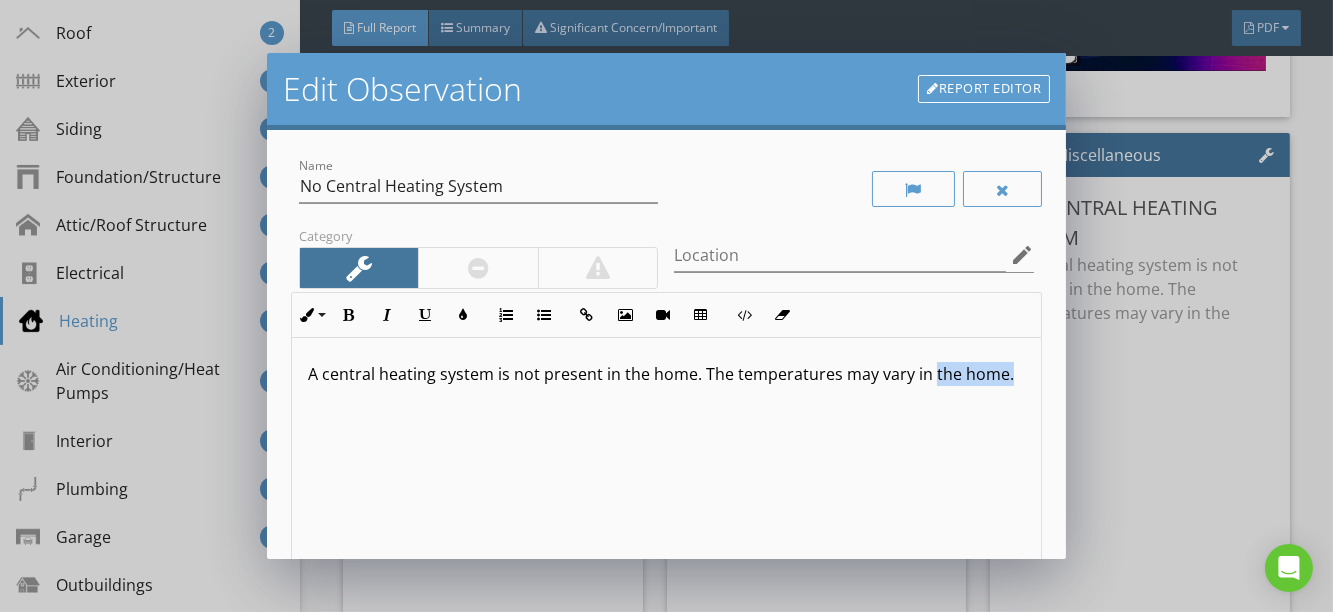 drag, startPoint x: 927, startPoint y: 377, endPoint x: 950, endPoint y: 391, distance: 26.925823 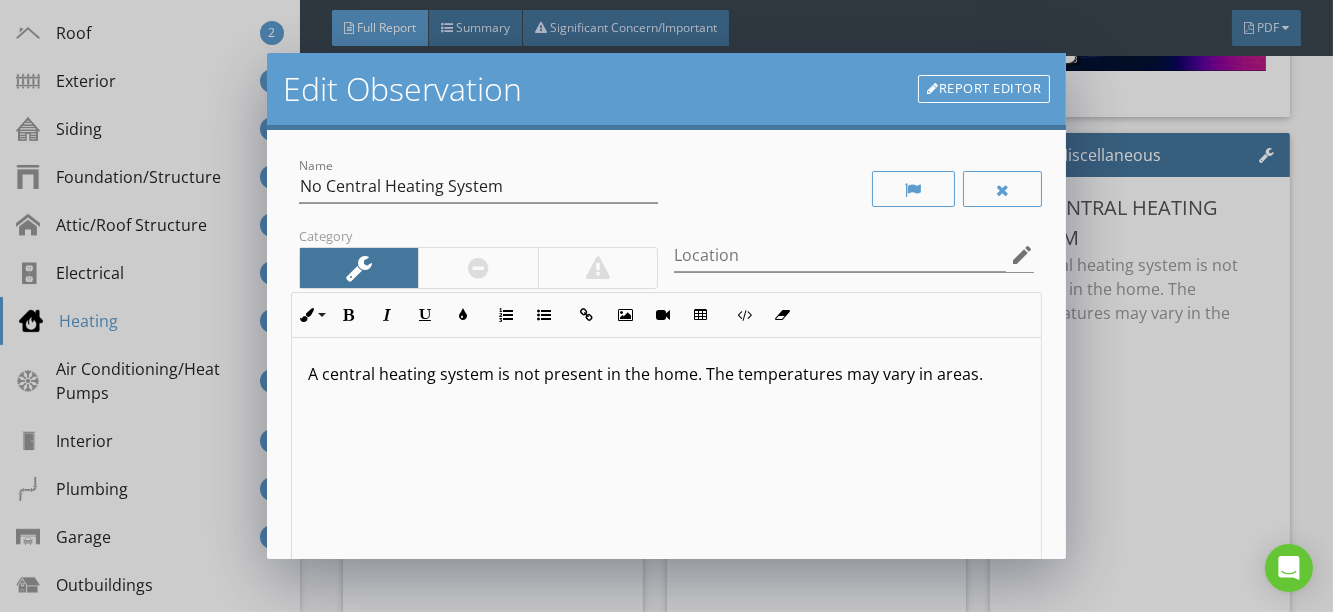 scroll, scrollTop: 0, scrollLeft: 0, axis: both 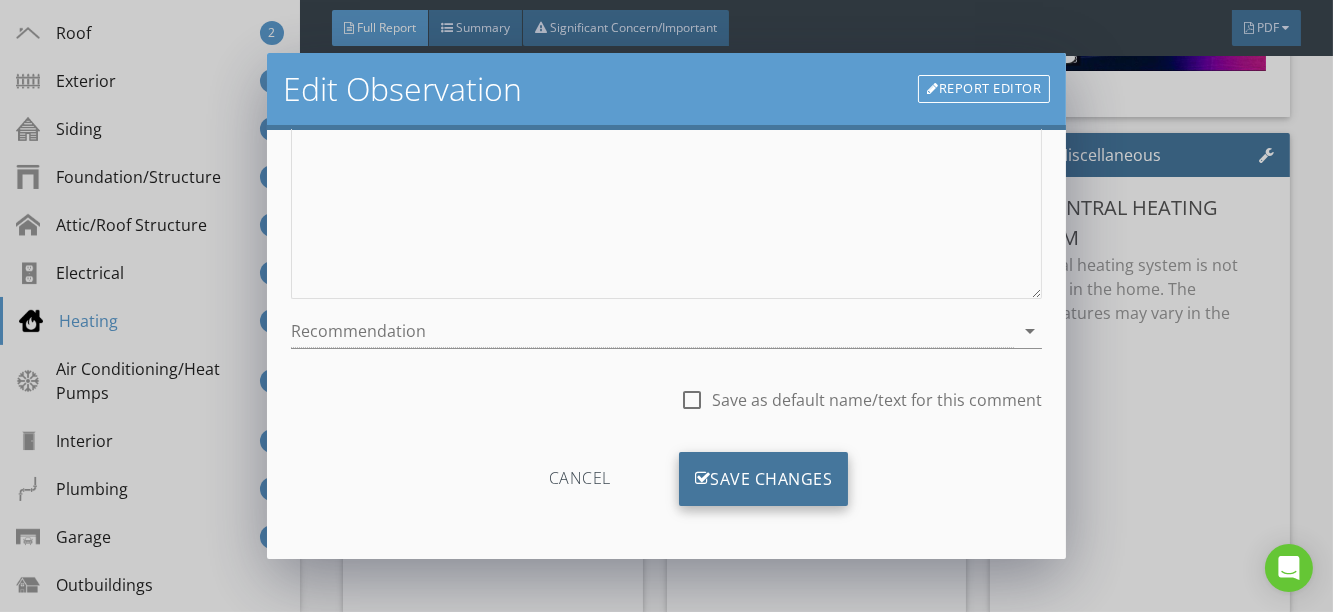 click on "Save Changes" at bounding box center (764, 479) 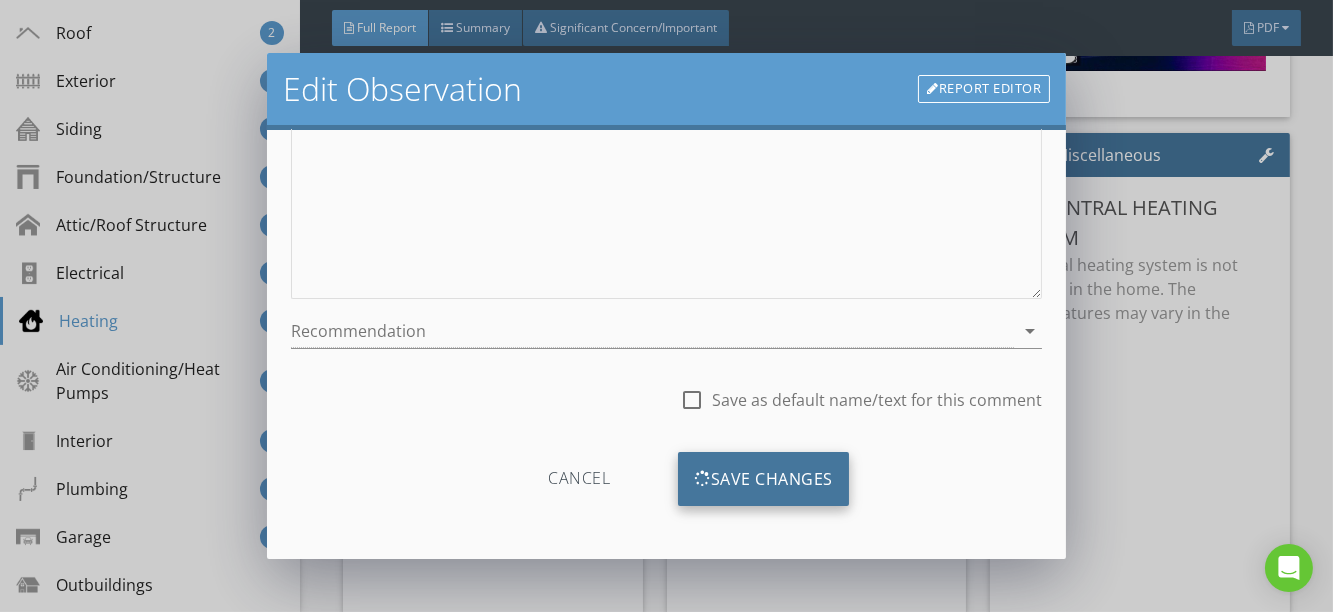 scroll, scrollTop: 120, scrollLeft: 0, axis: vertical 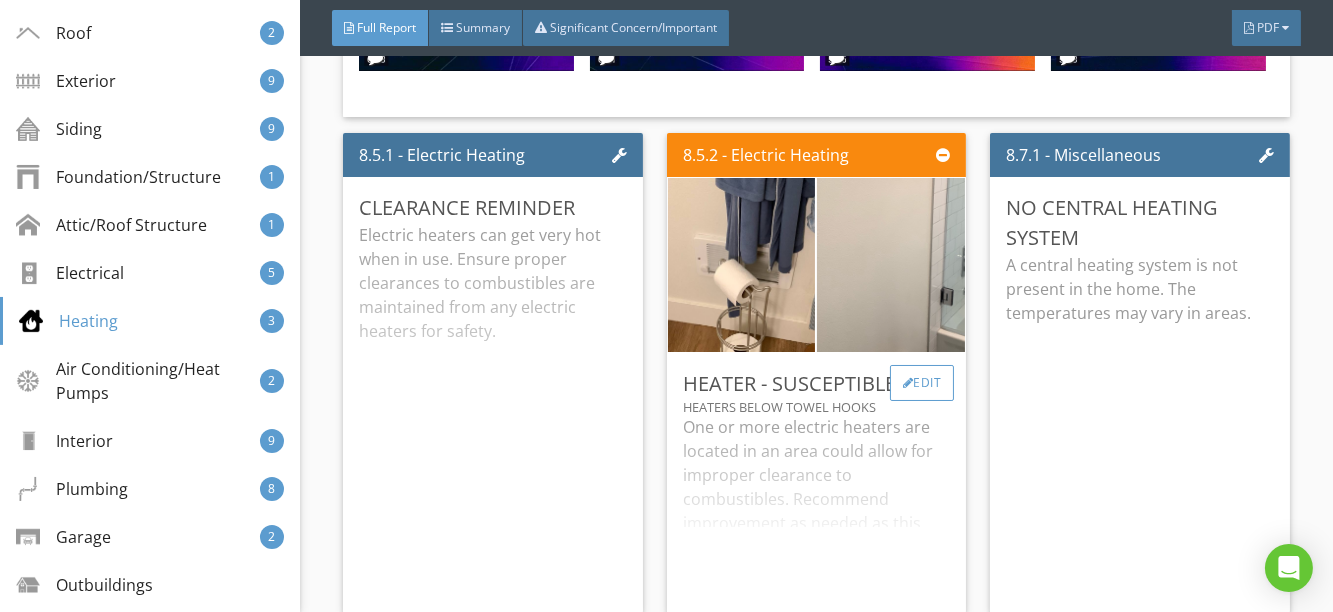 click on "Edit" at bounding box center [922, 383] 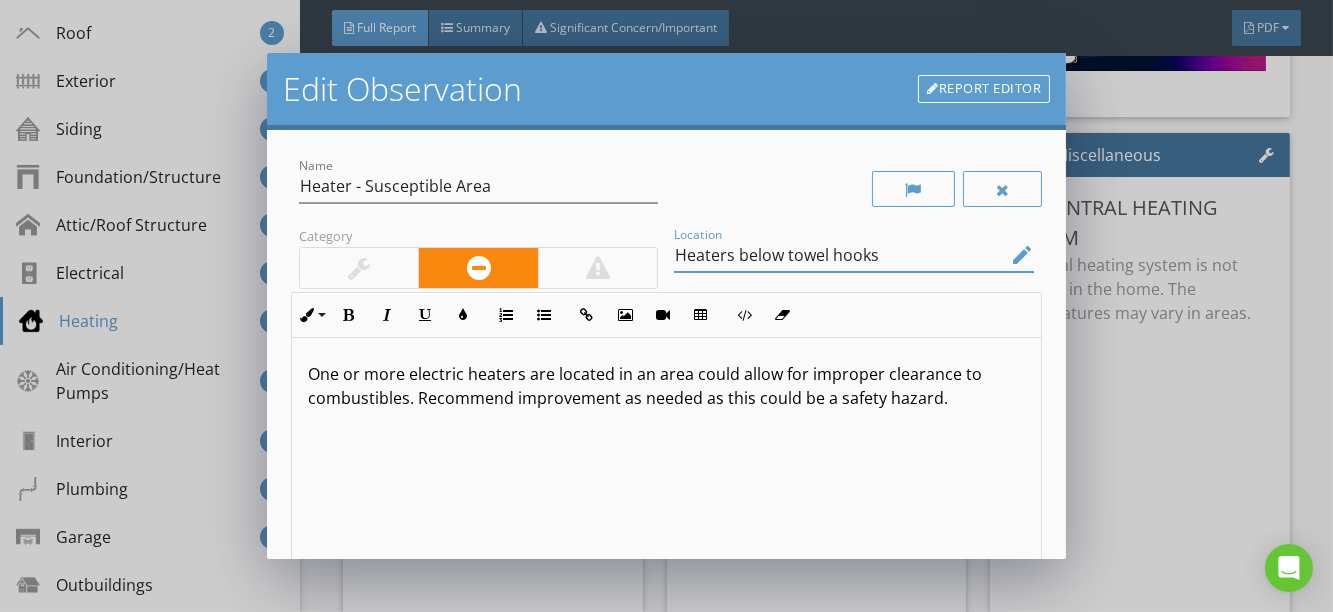 click on "Heaters below towel hooks" at bounding box center (840, 255) 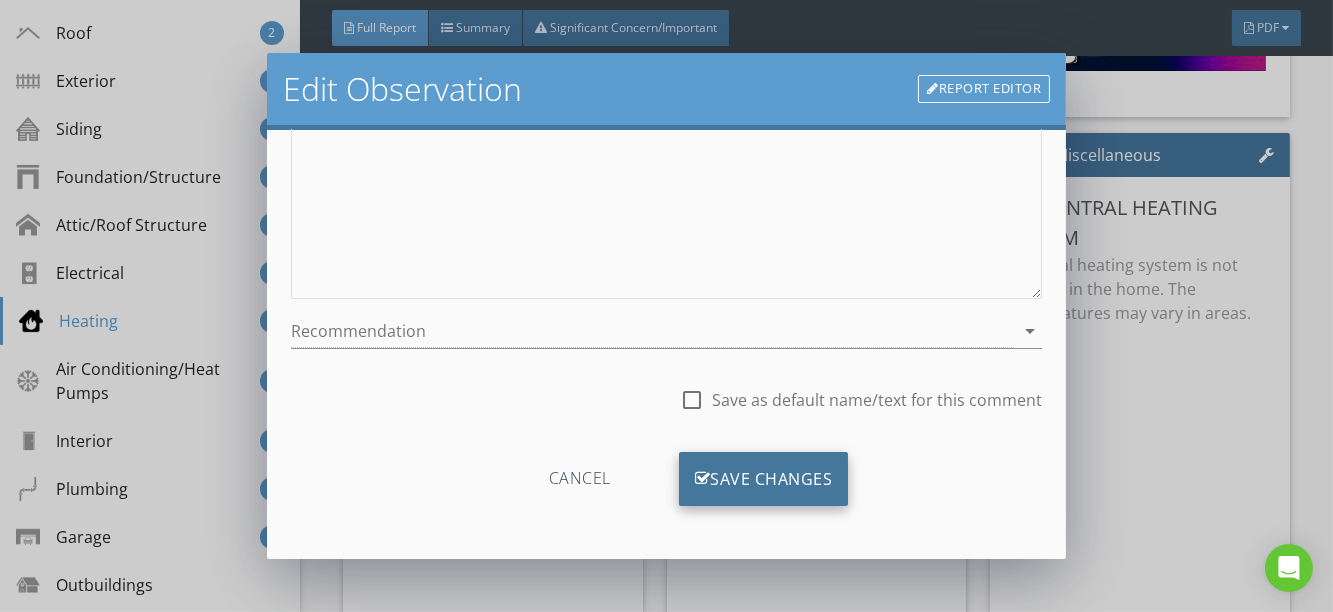 type on "Heaters below hooks" 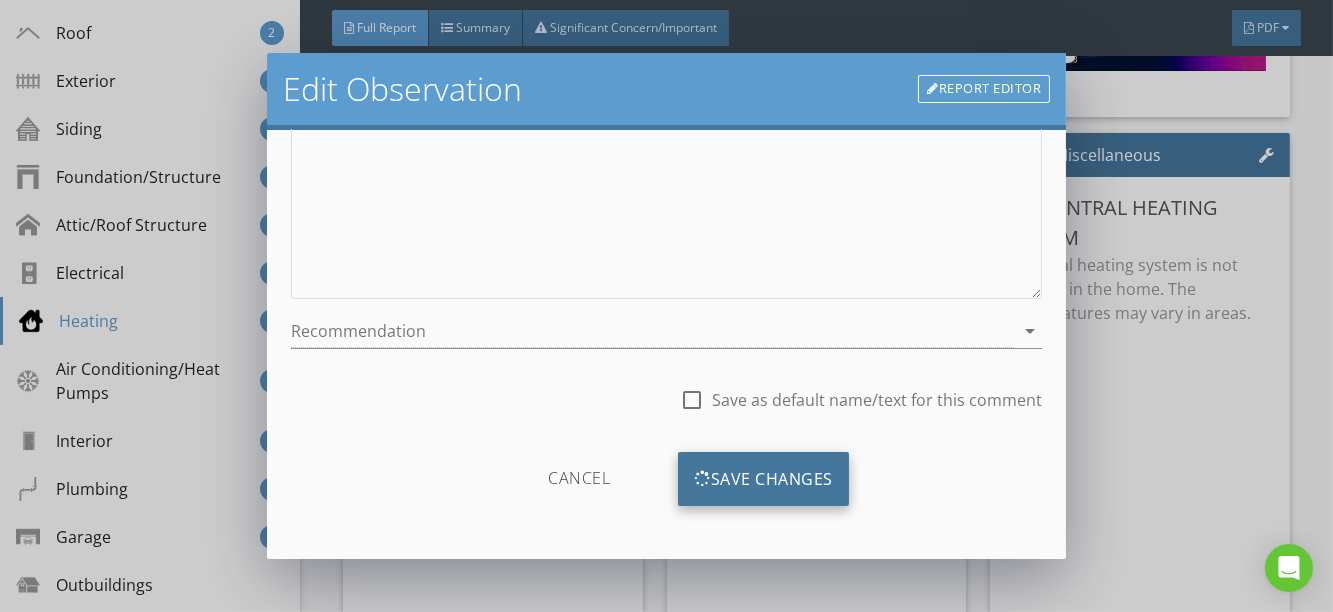 scroll, scrollTop: 120, scrollLeft: 0, axis: vertical 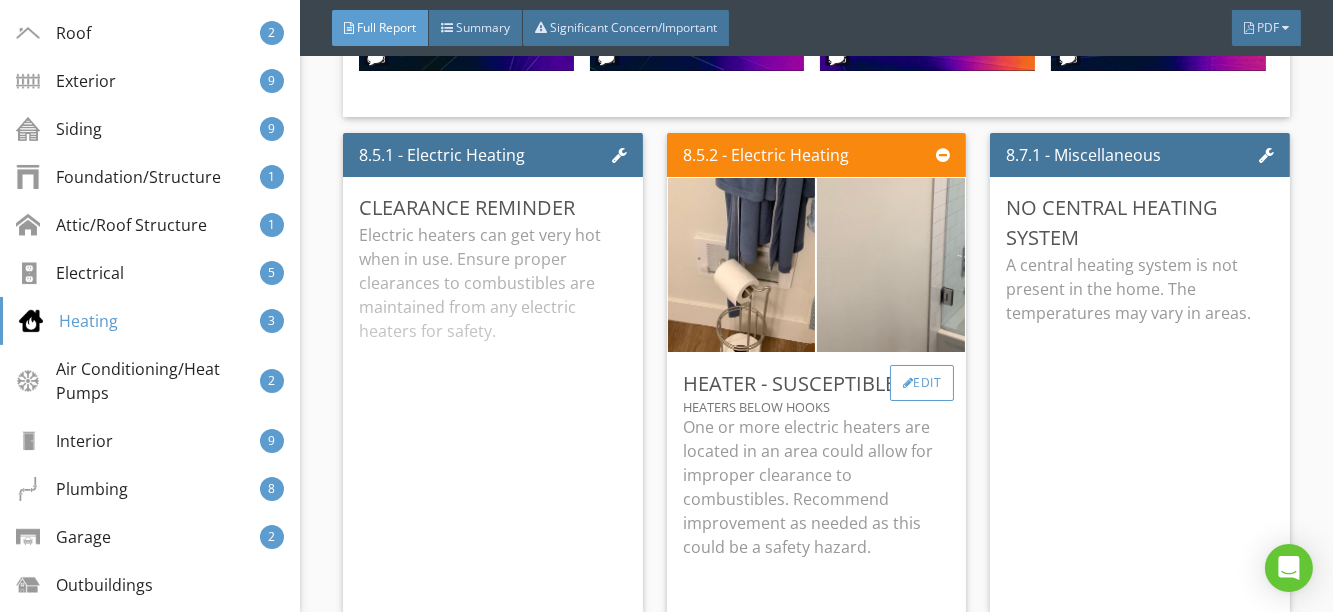 click at bounding box center [908, 383] 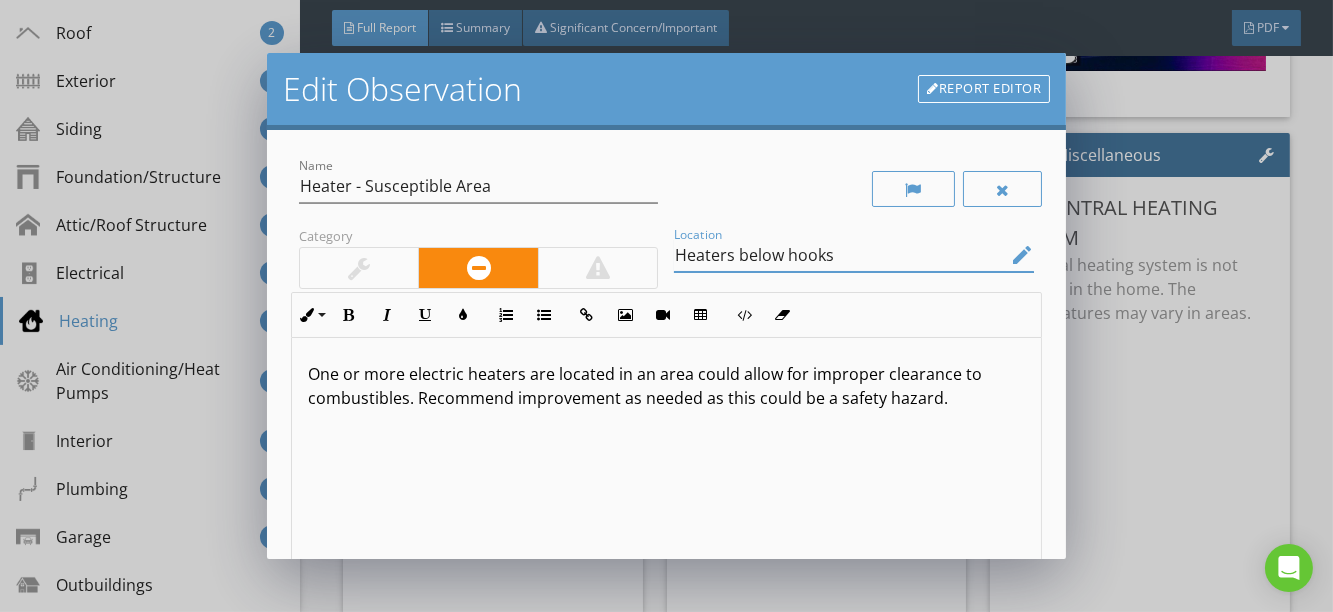 drag, startPoint x: 848, startPoint y: 260, endPoint x: 670, endPoint y: 259, distance: 178.0028 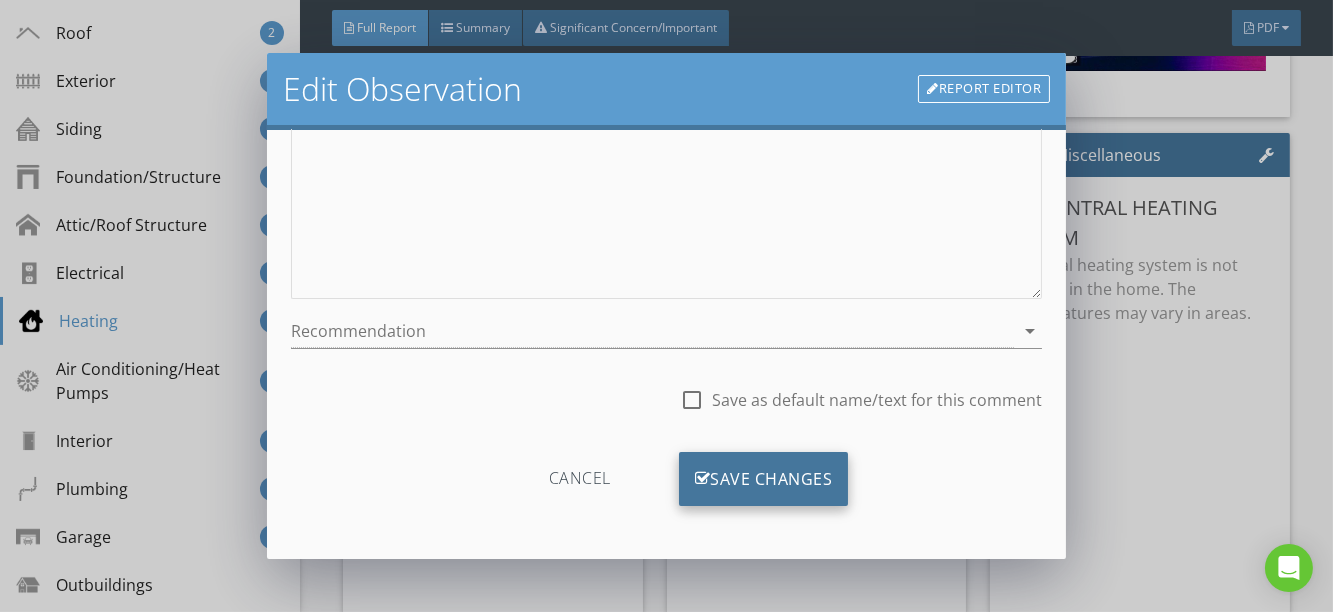 type 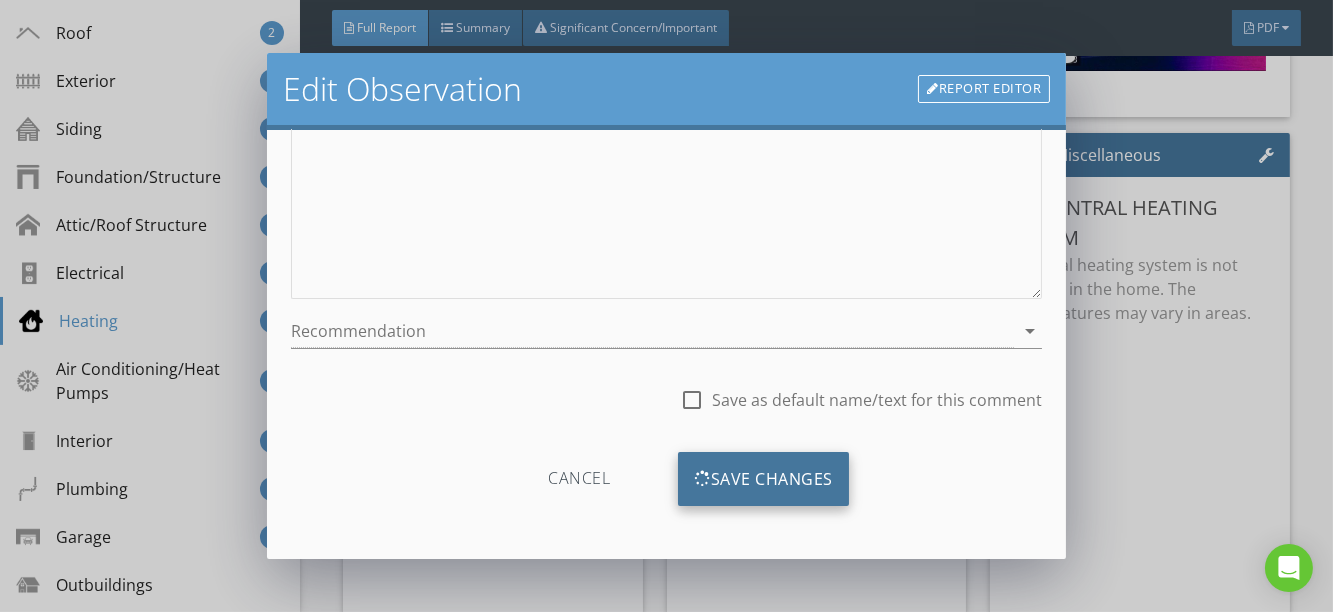 scroll, scrollTop: 120, scrollLeft: 0, axis: vertical 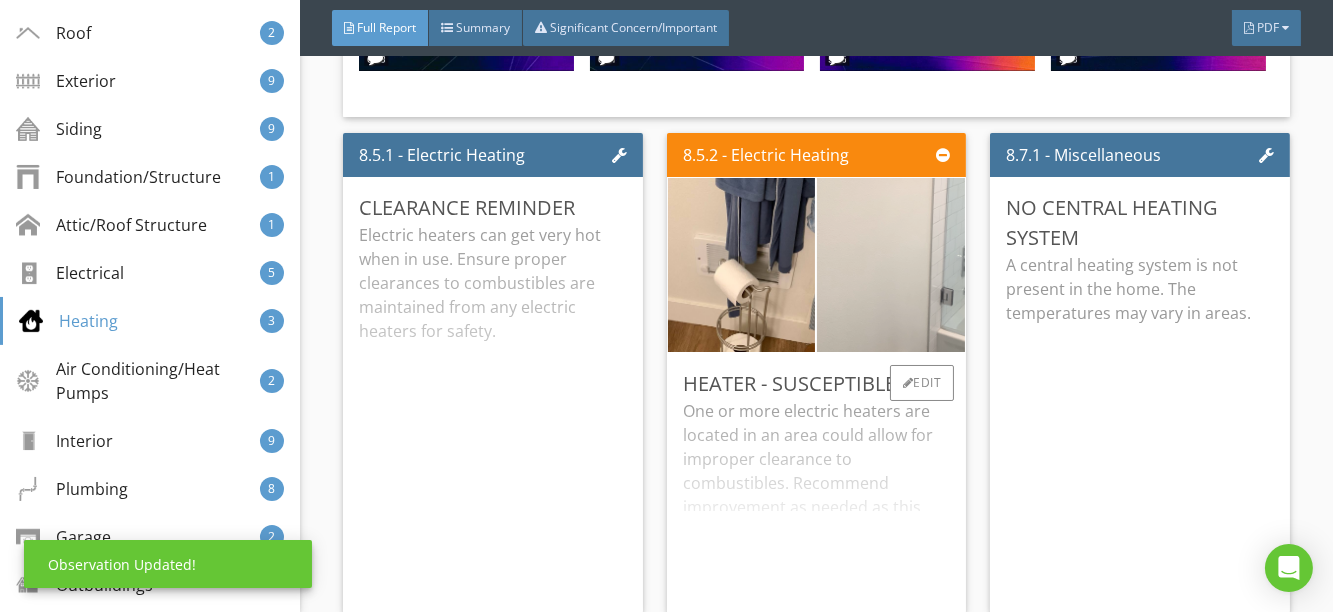 click at bounding box center (891, 265) 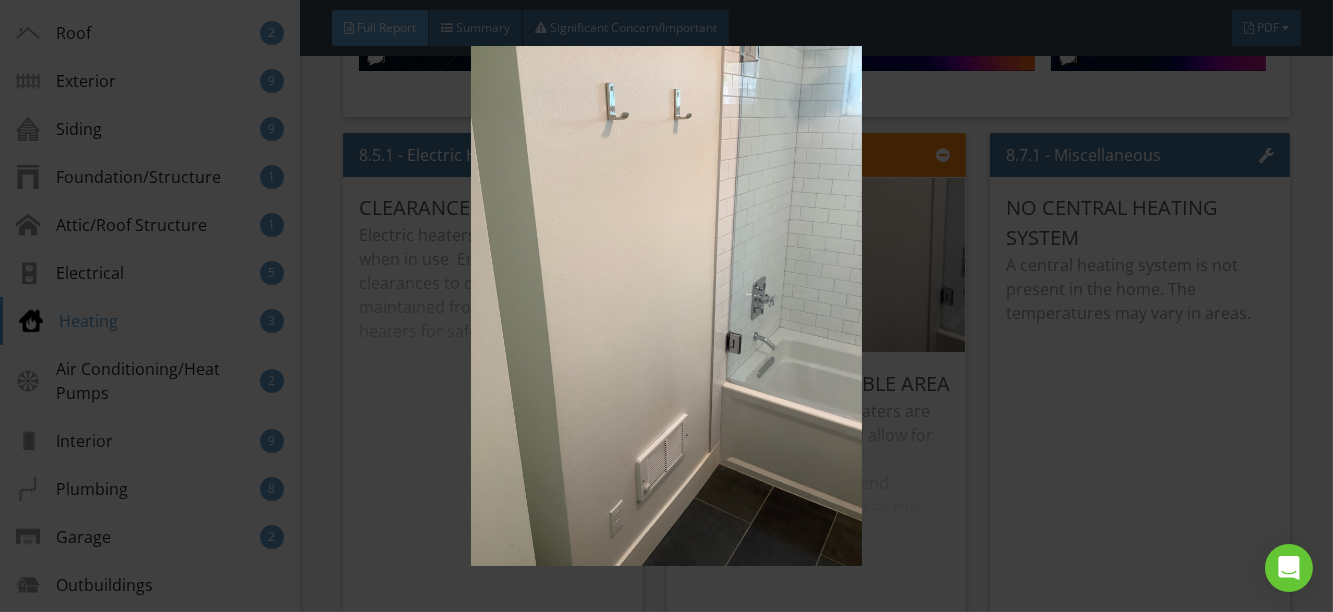 click at bounding box center [666, 306] 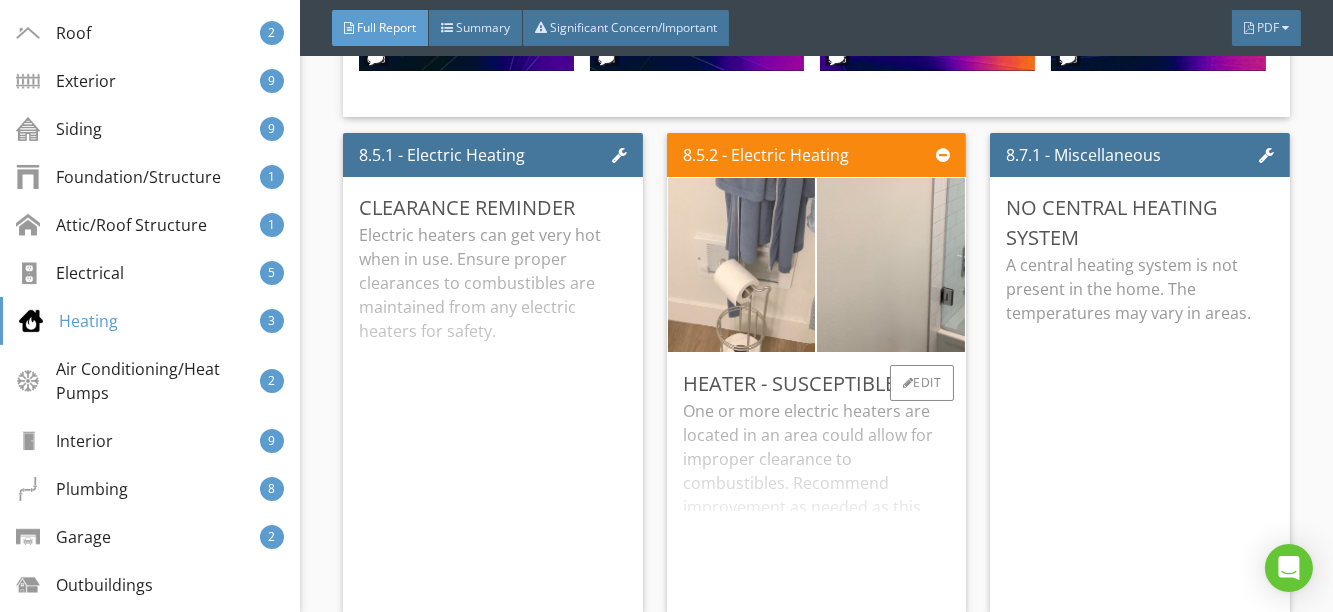 click at bounding box center [742, 265] 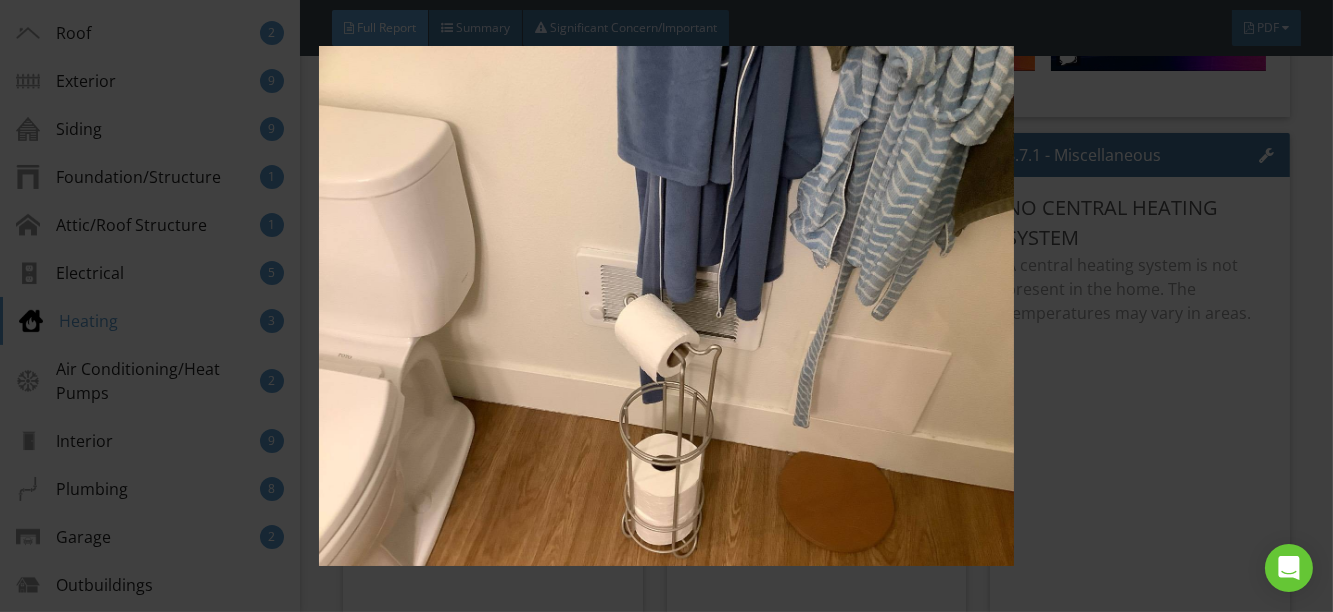 click at bounding box center (666, 306) 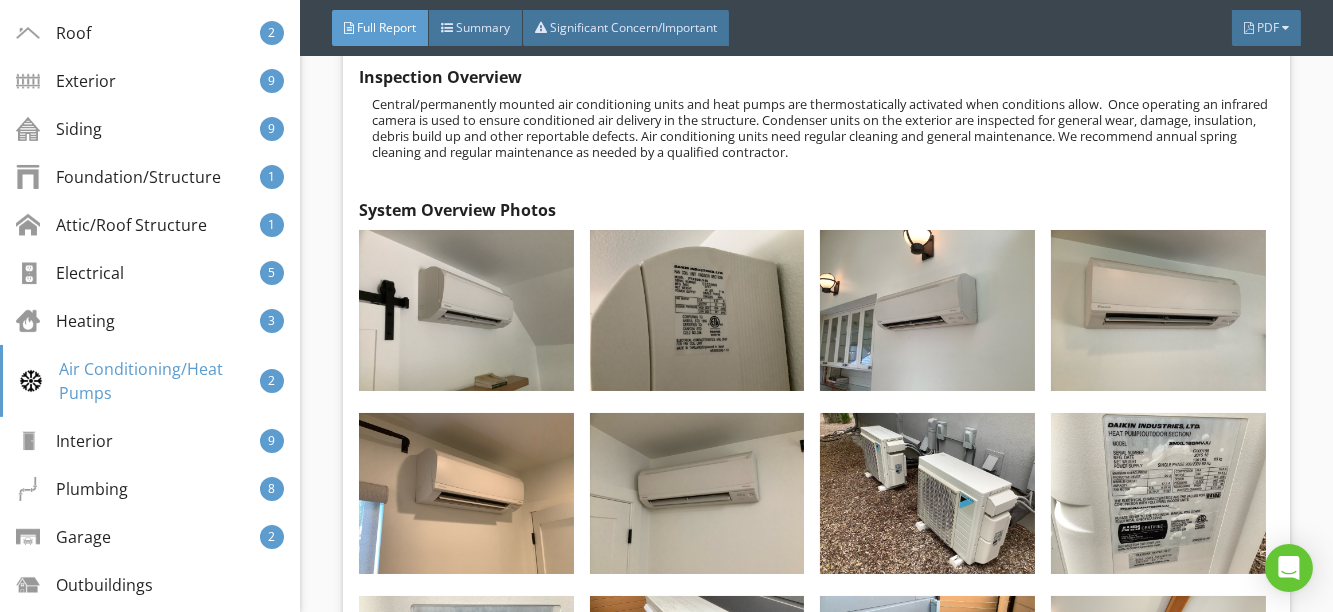 scroll, scrollTop: 18460, scrollLeft: 0, axis: vertical 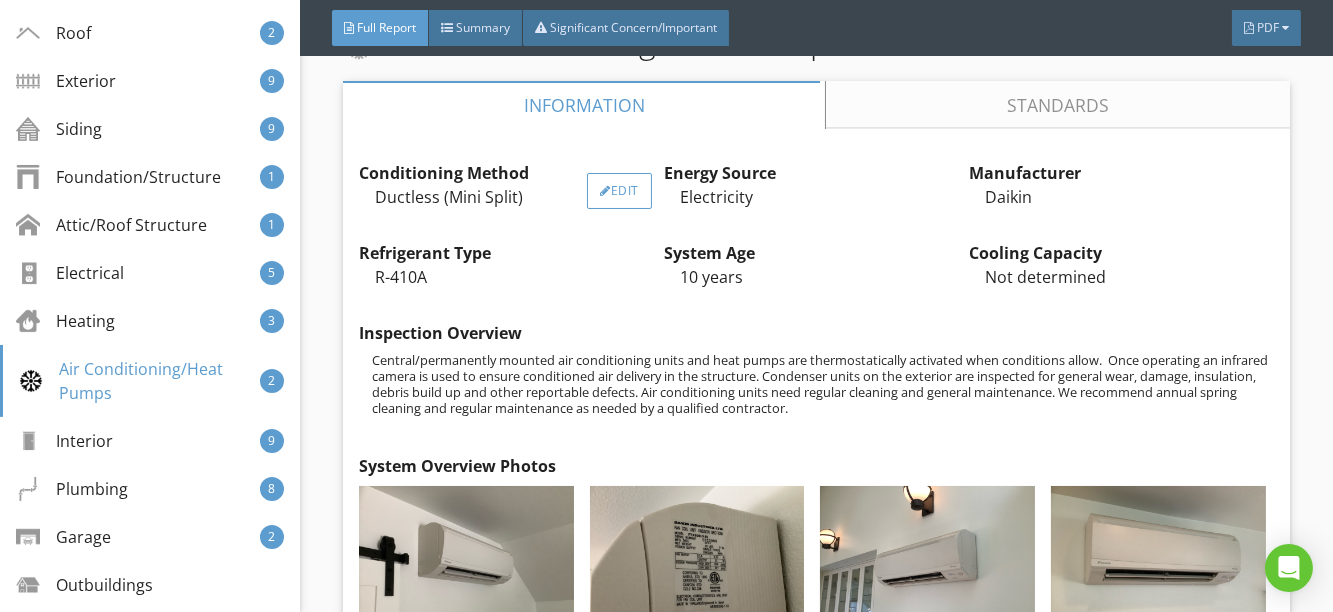 click at bounding box center (605, 191) 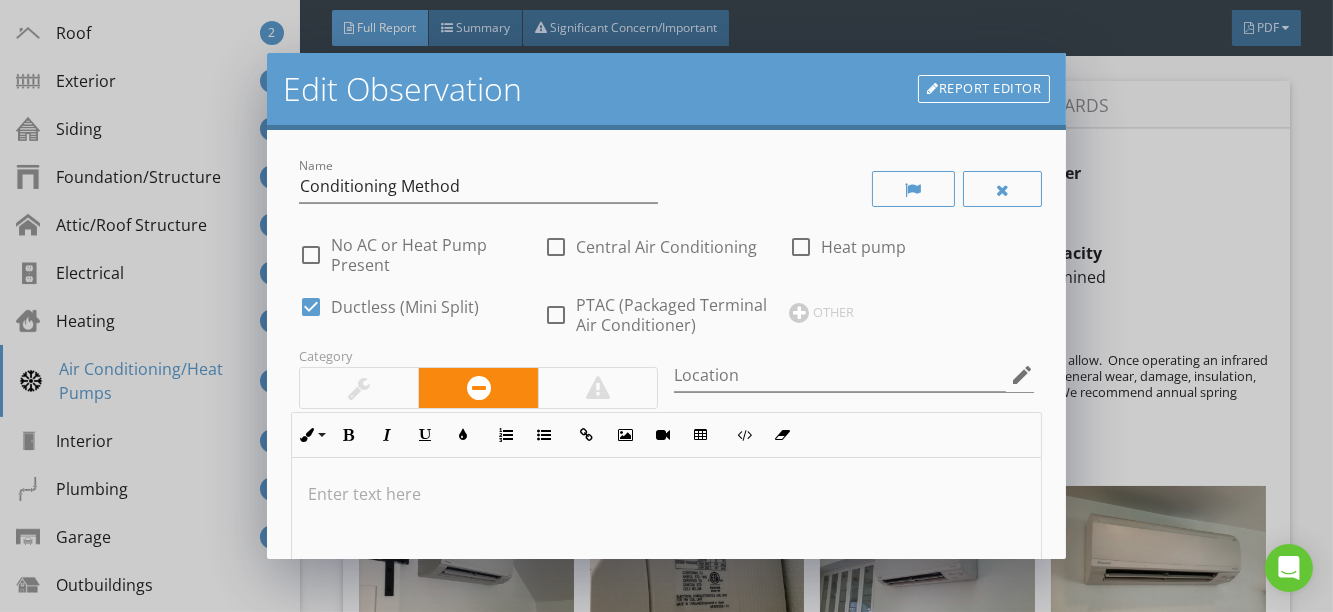click at bounding box center (667, 494) 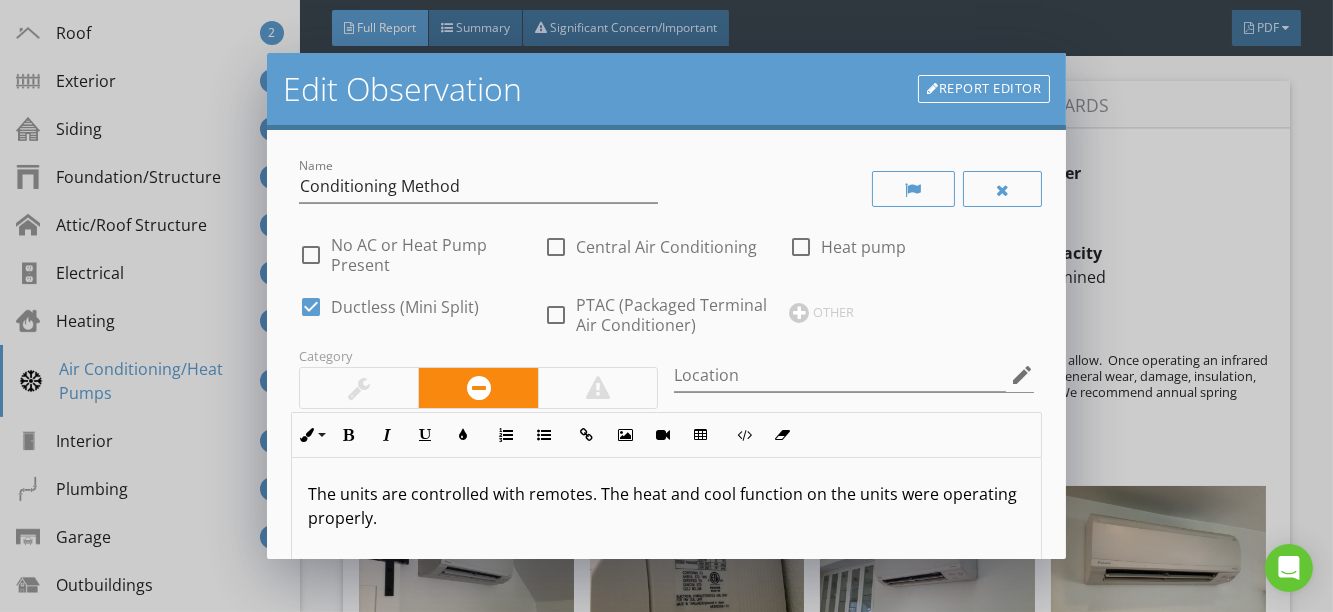 scroll, scrollTop: 0, scrollLeft: 0, axis: both 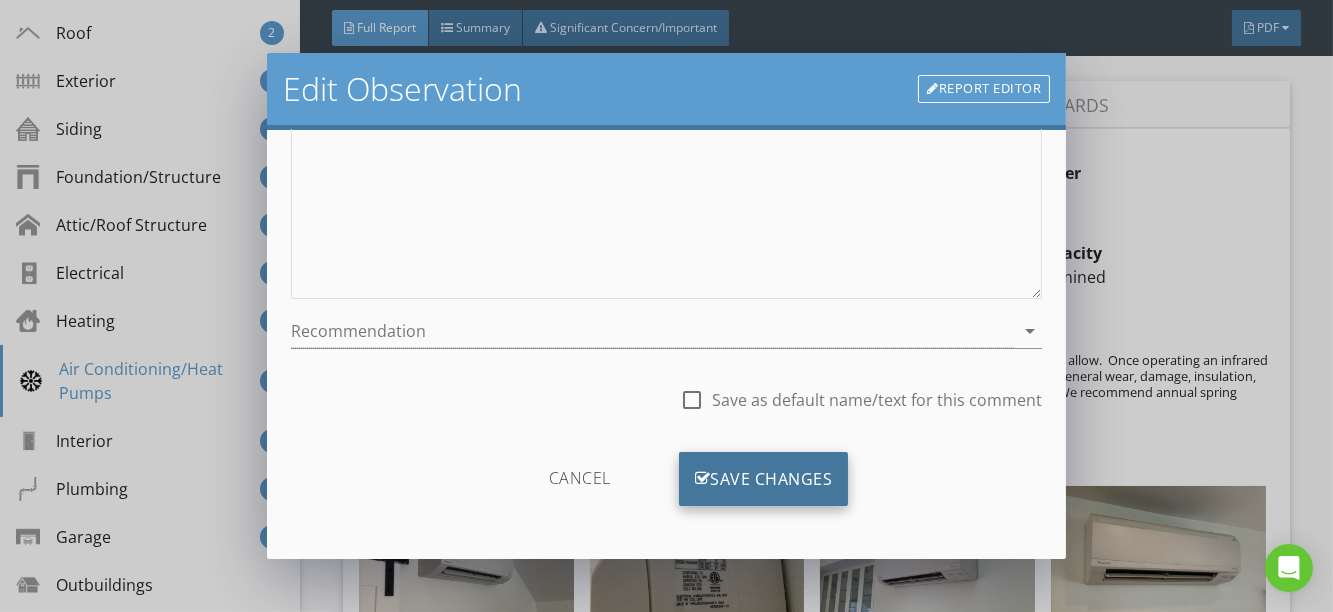 click on "Save Changes" at bounding box center [764, 479] 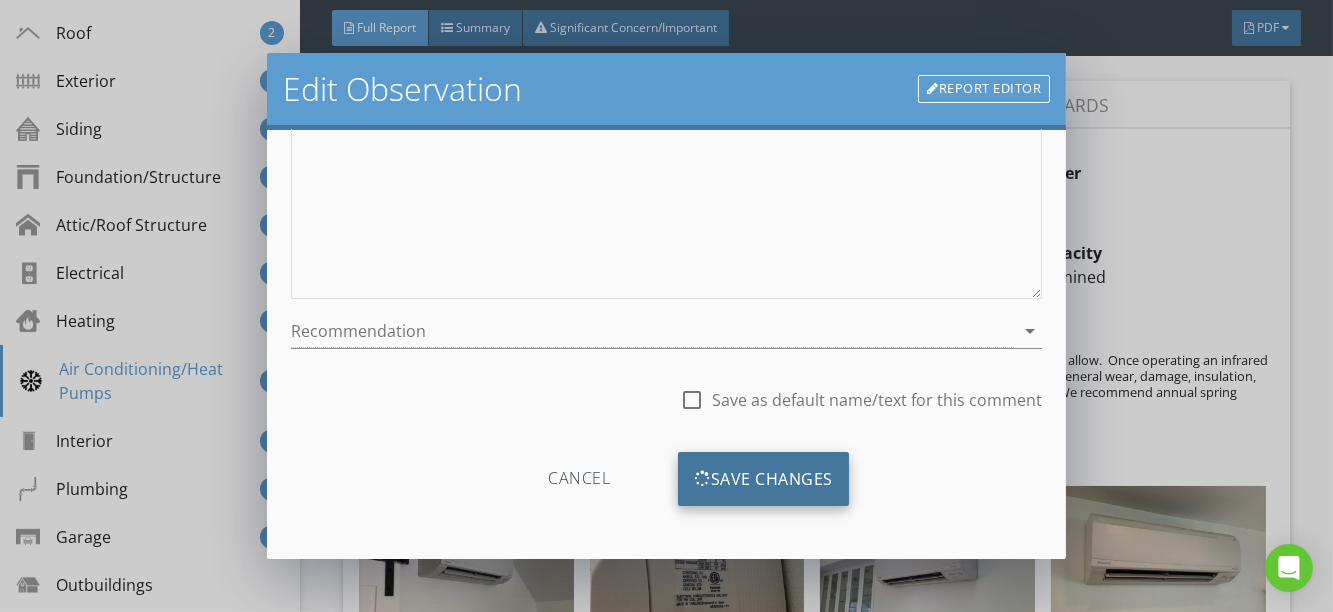 scroll, scrollTop: 240, scrollLeft: 0, axis: vertical 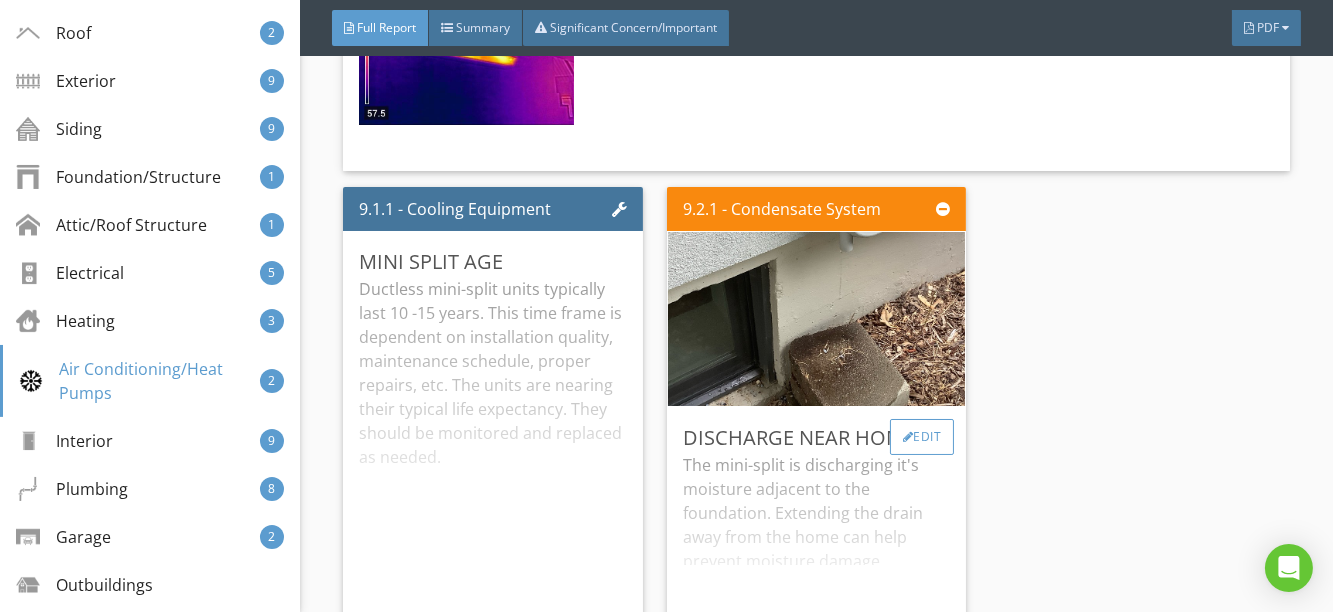 click at bounding box center (908, 437) 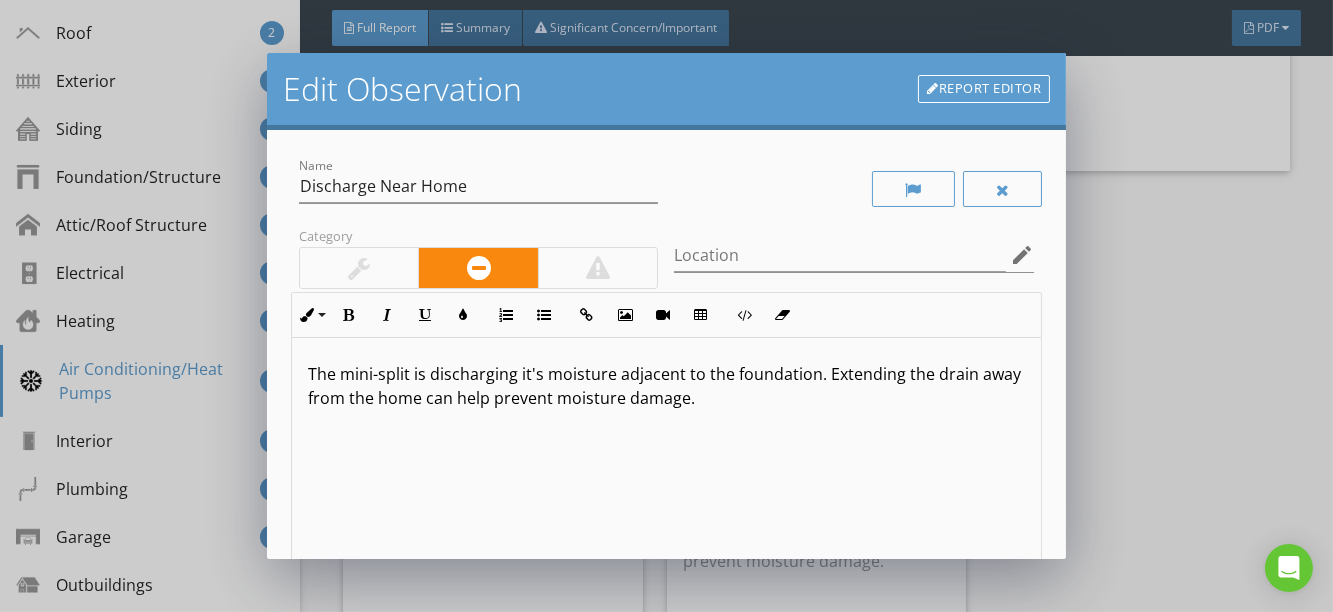 click at bounding box center [359, 268] 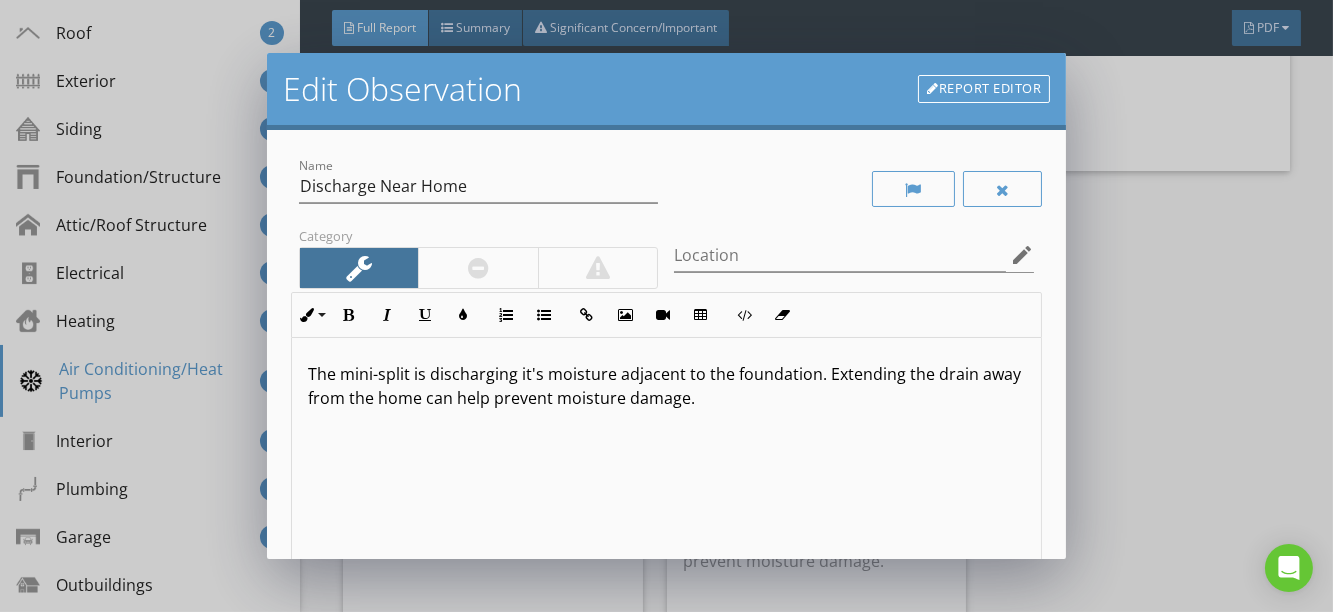 scroll, scrollTop: 0, scrollLeft: 0, axis: both 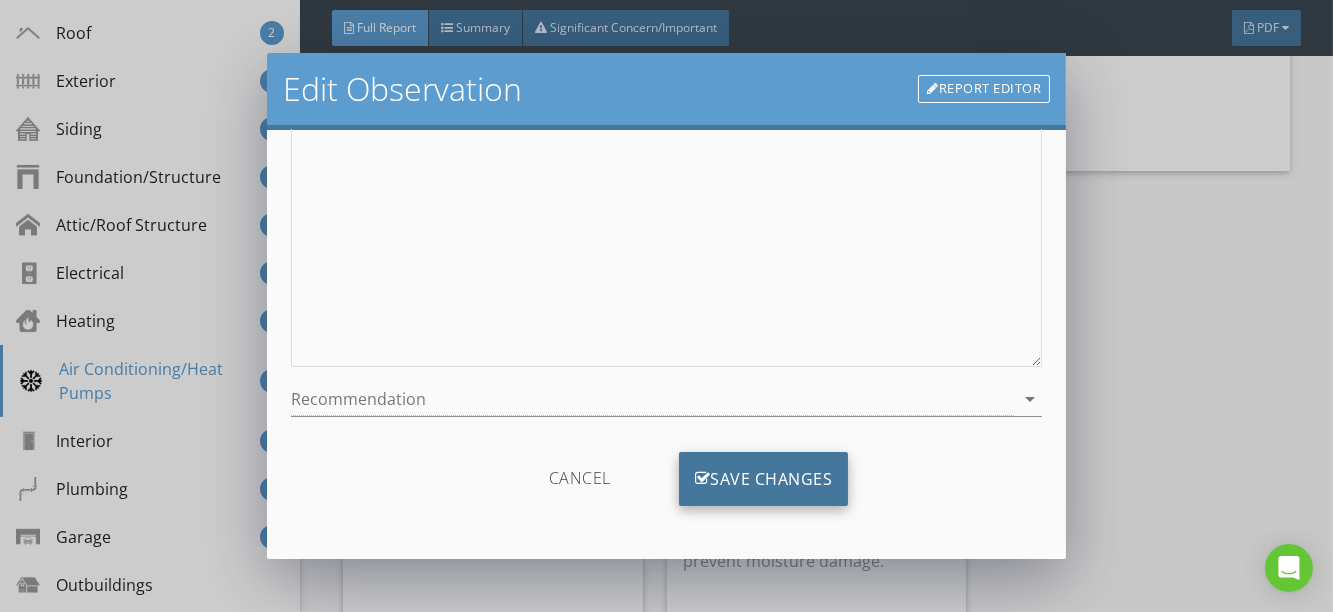 click on "Save Changes" at bounding box center [764, 479] 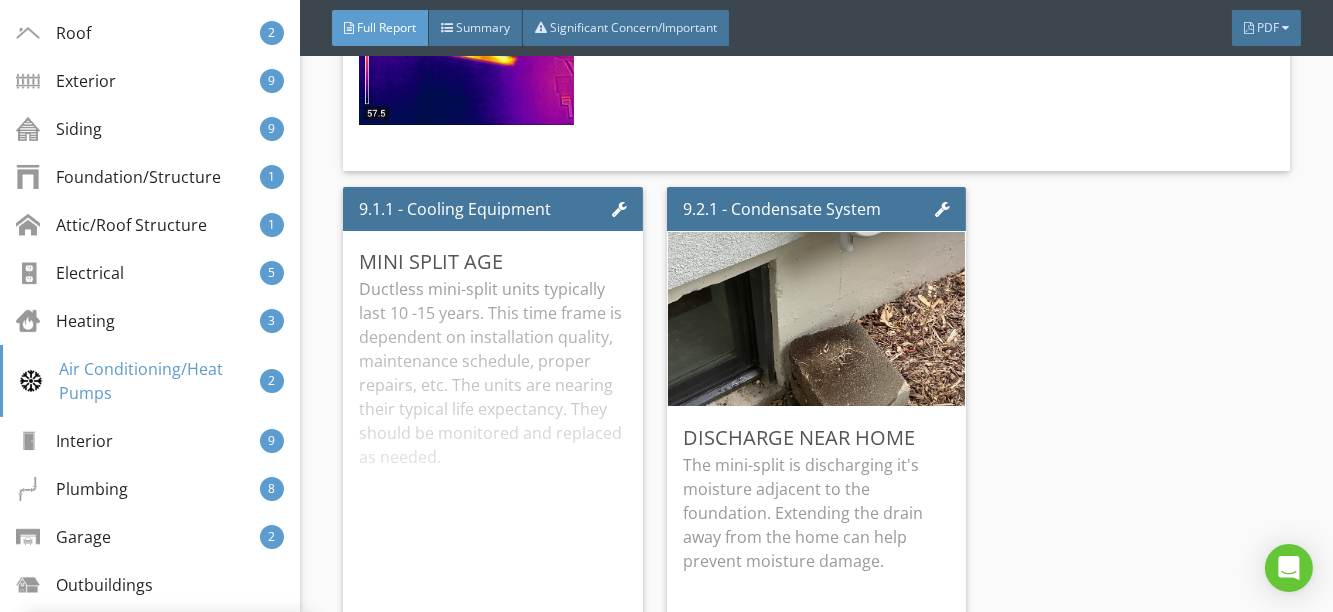 scroll, scrollTop: 52, scrollLeft: 0, axis: vertical 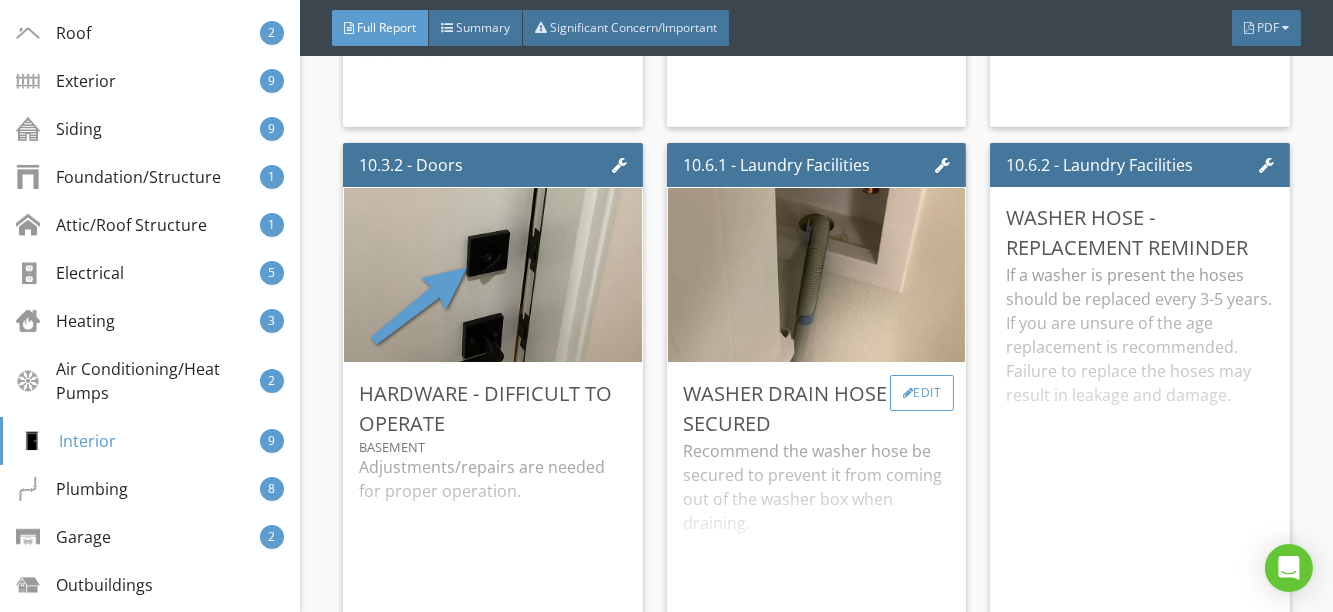 click on "Edit" at bounding box center [922, 393] 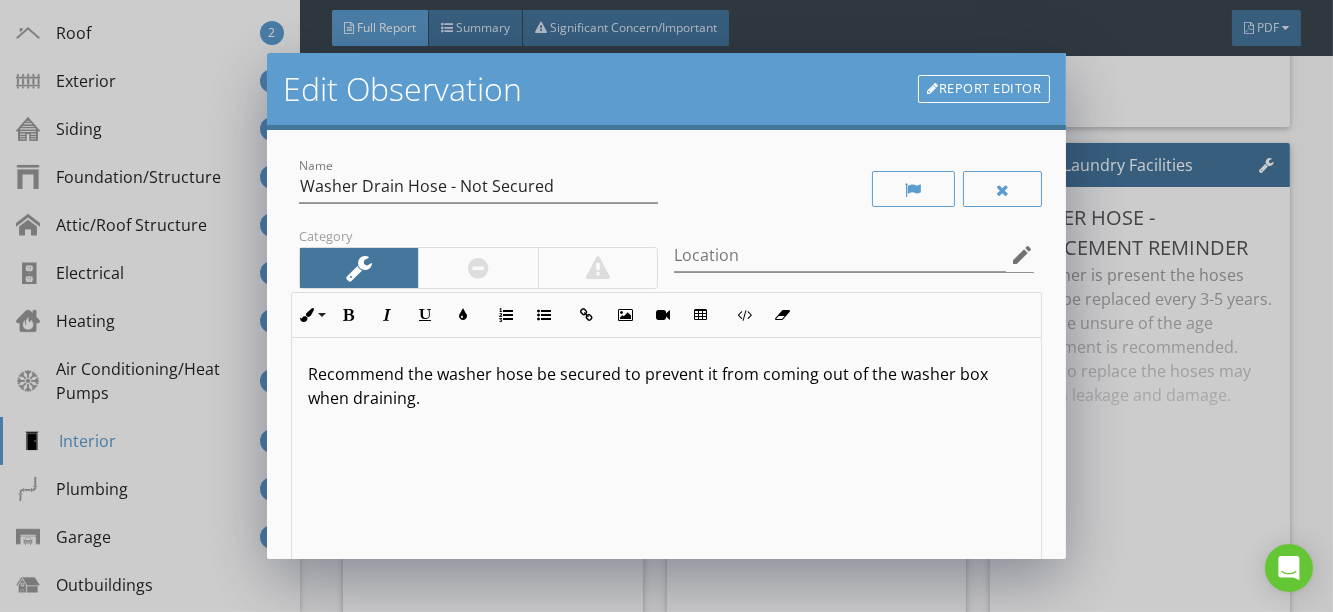 click on "Recommend the washer hose be secured to prevent it from coming out of the washer box when draining." at bounding box center (667, 386) 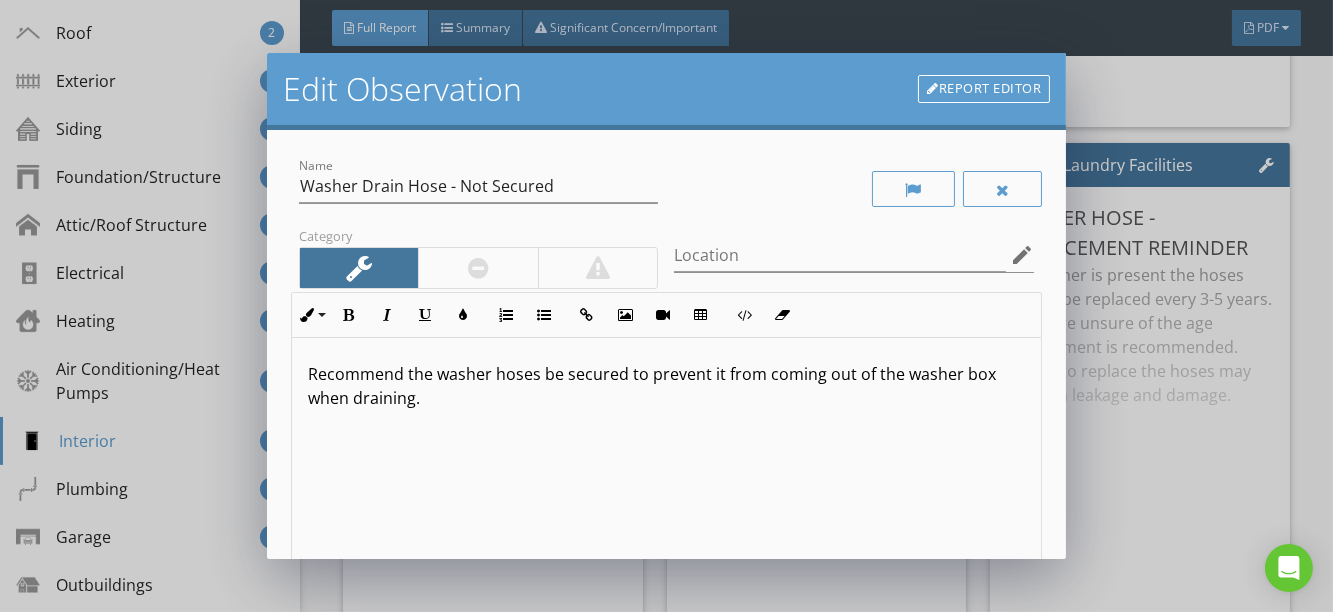 scroll, scrollTop: 0, scrollLeft: 0, axis: both 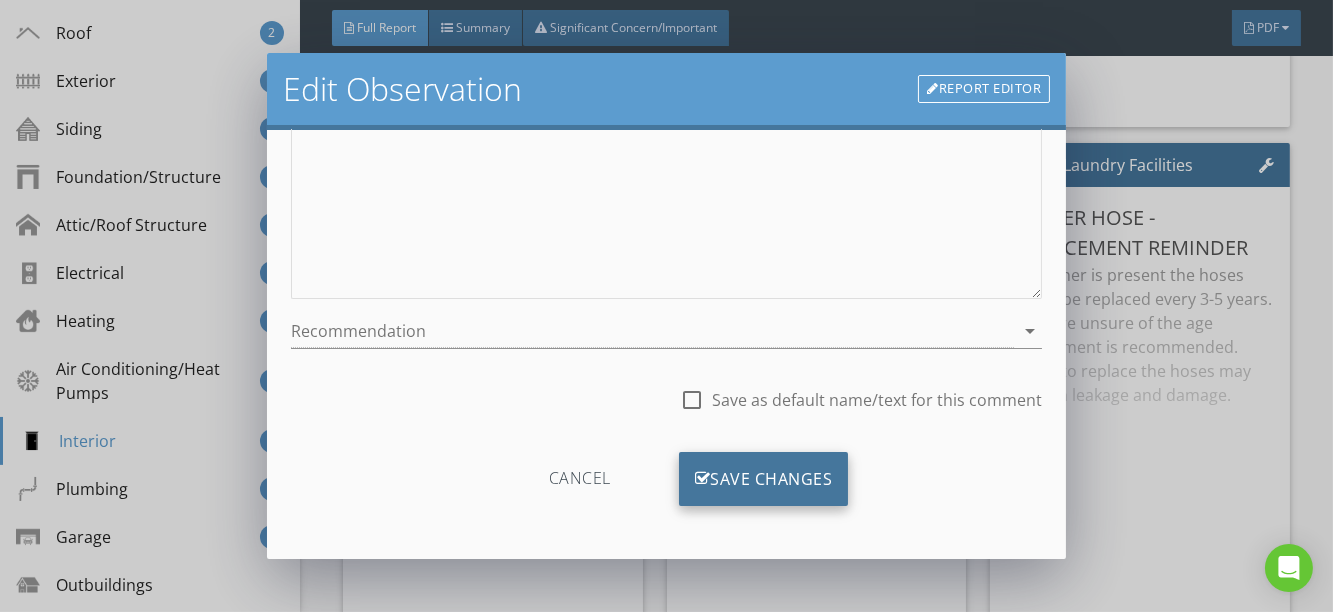 click on "Save Changes" at bounding box center [764, 479] 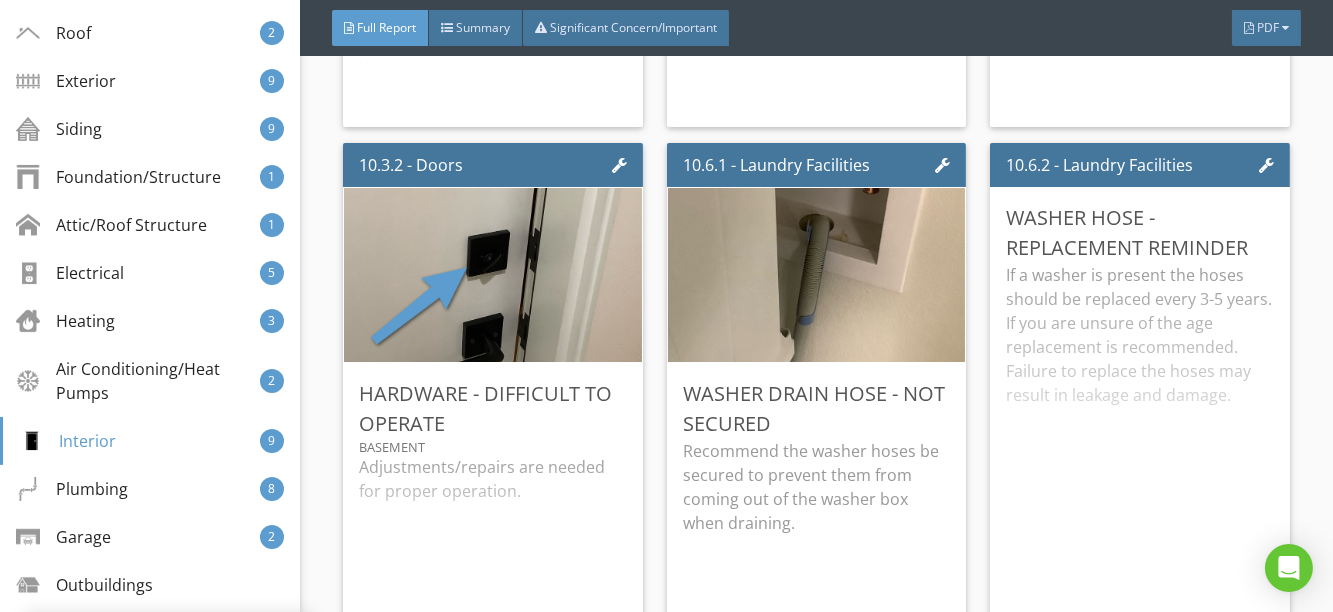 scroll, scrollTop: 120, scrollLeft: 0, axis: vertical 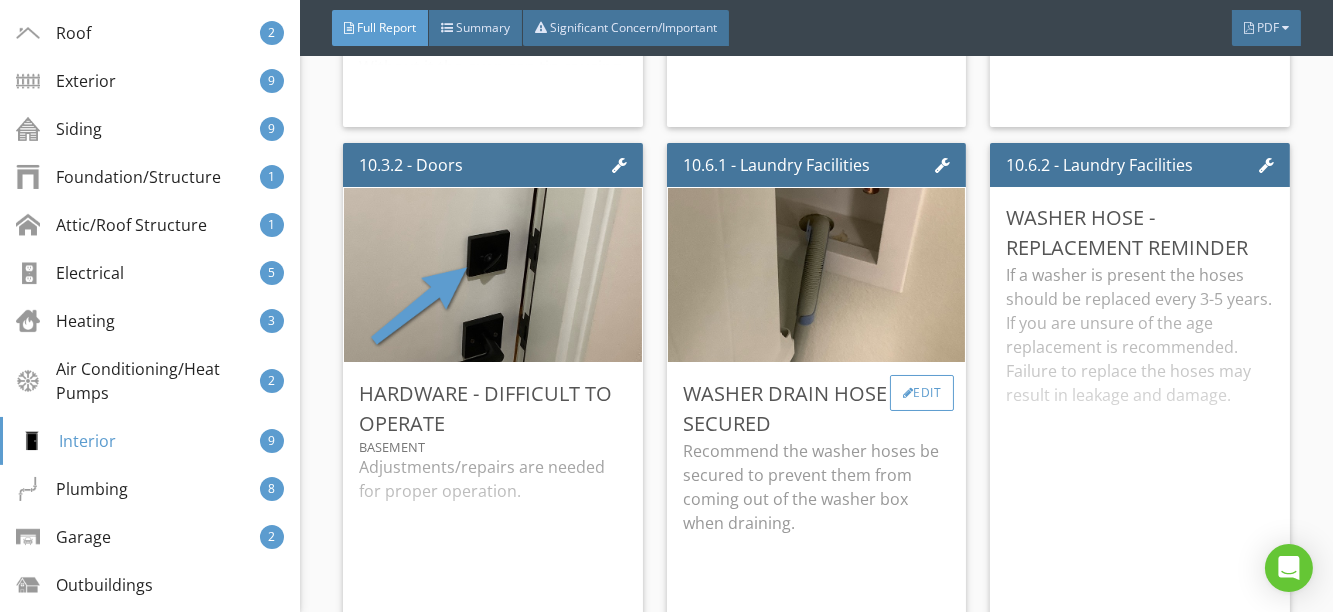 click on "Edit" at bounding box center (922, 393) 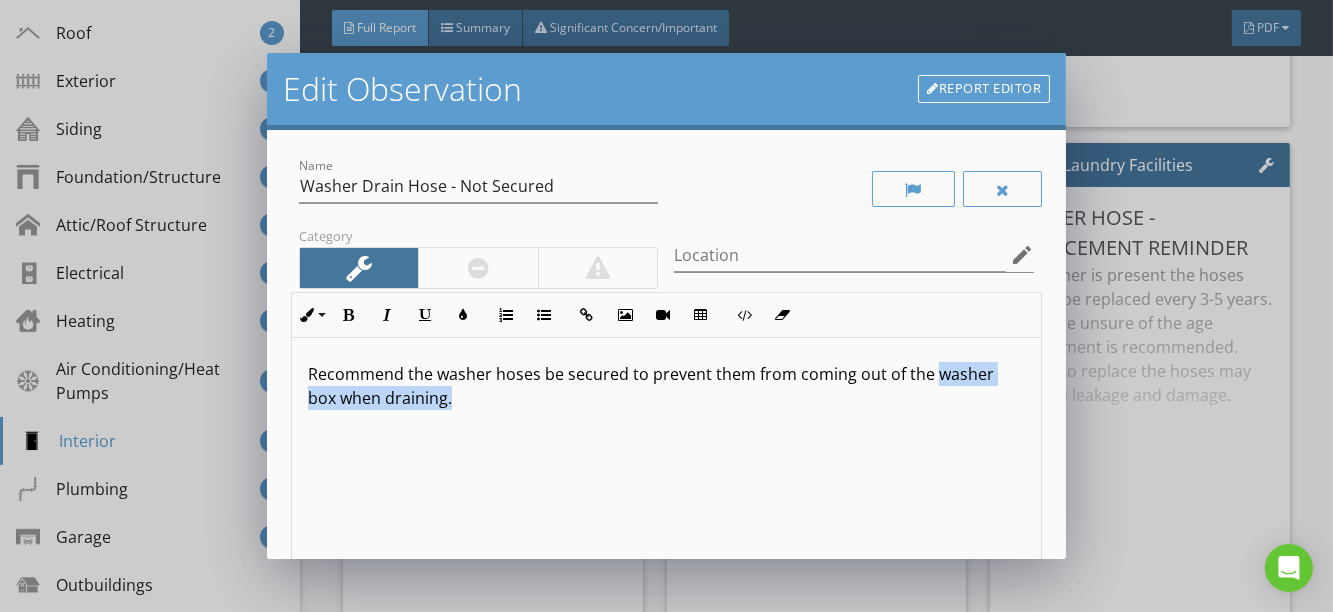 drag, startPoint x: 929, startPoint y: 375, endPoint x: 929, endPoint y: 388, distance: 13 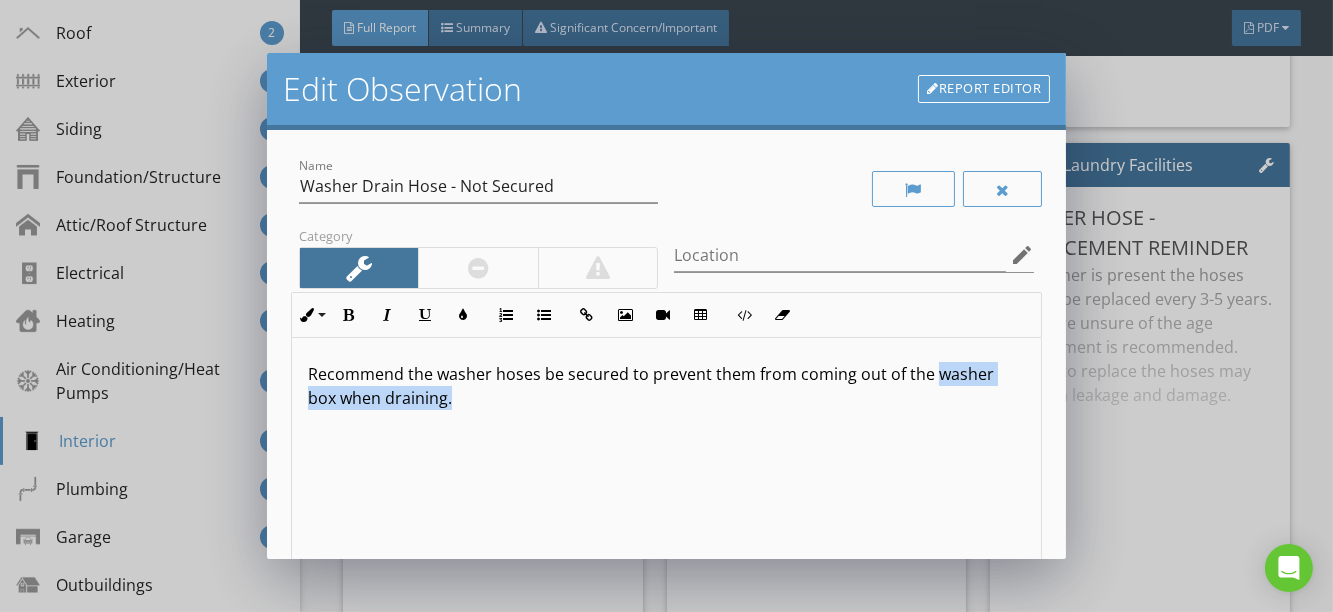 type 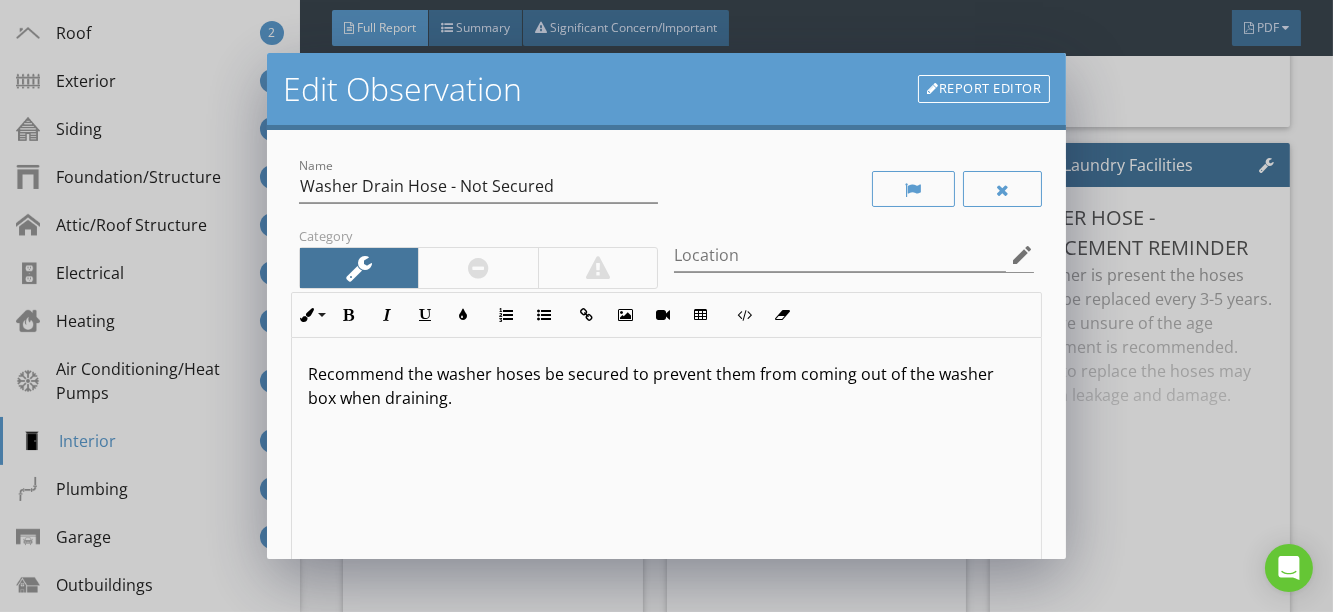 click on "Recommend the washer hoses be secured to prevent them from coming out of the washer box when draining." at bounding box center (667, 496) 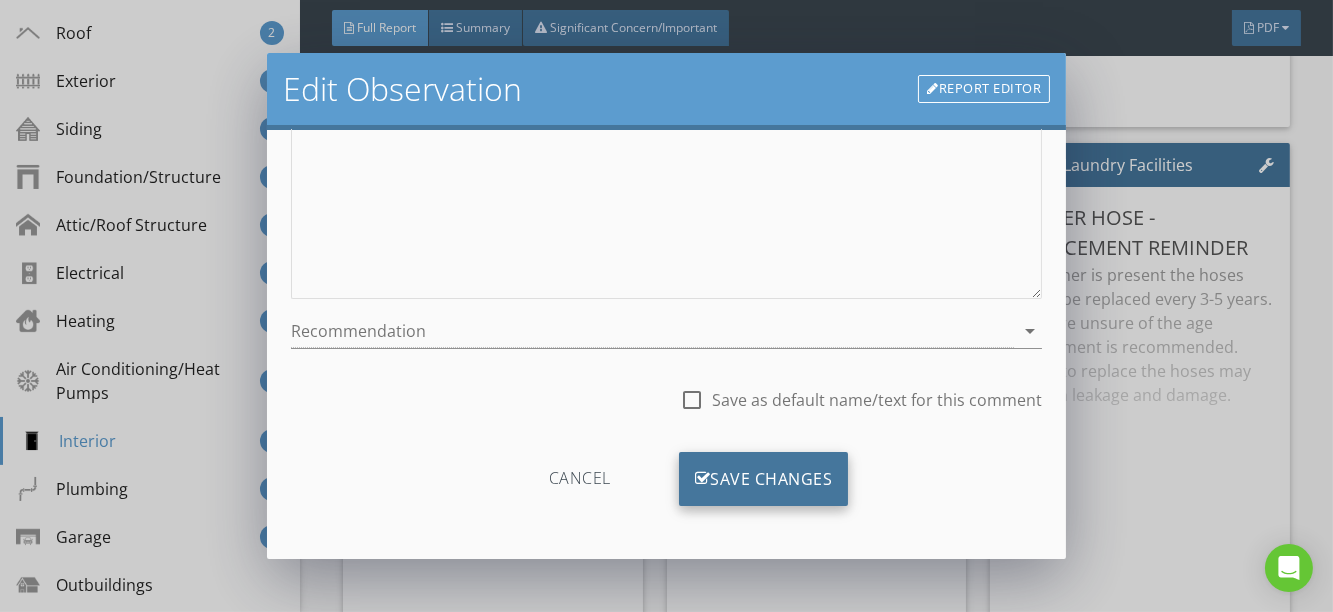click on "Save Changes" at bounding box center [764, 479] 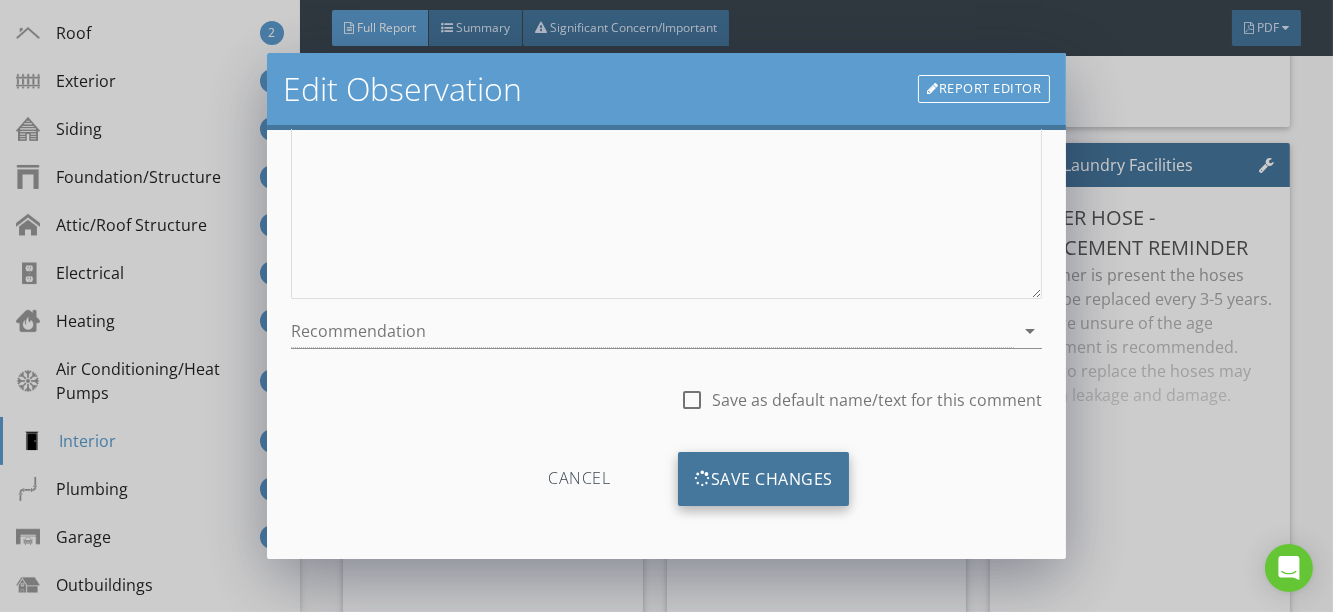 scroll, scrollTop: 120, scrollLeft: 0, axis: vertical 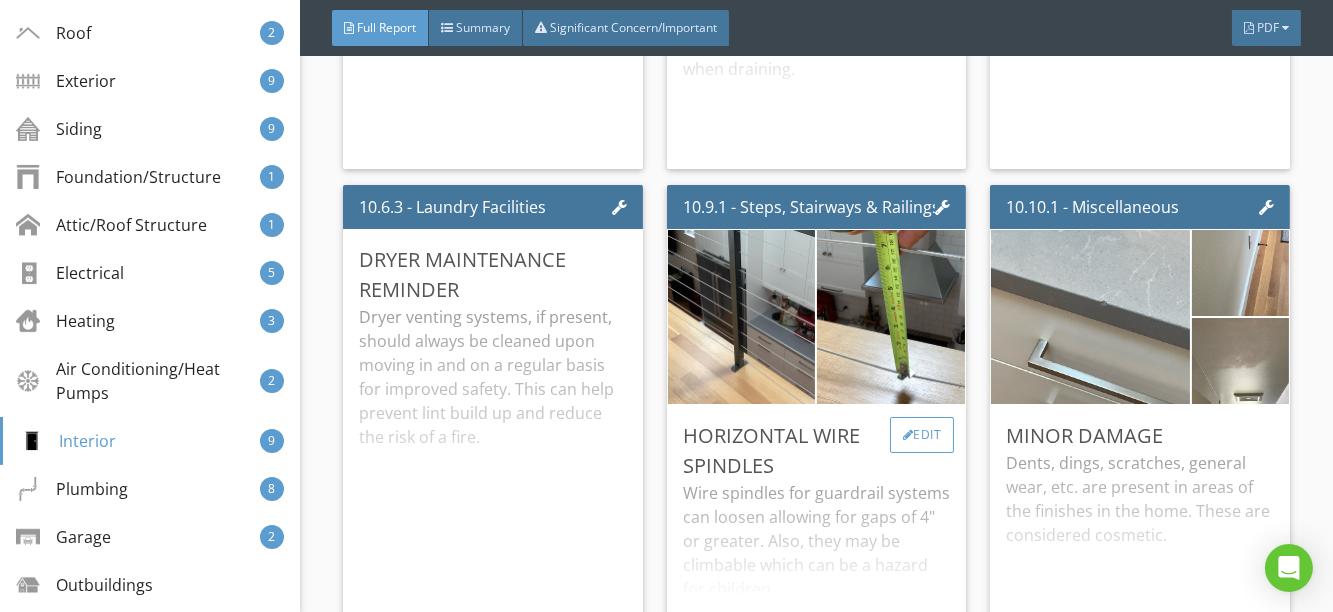click on "Edit" at bounding box center (922, 435) 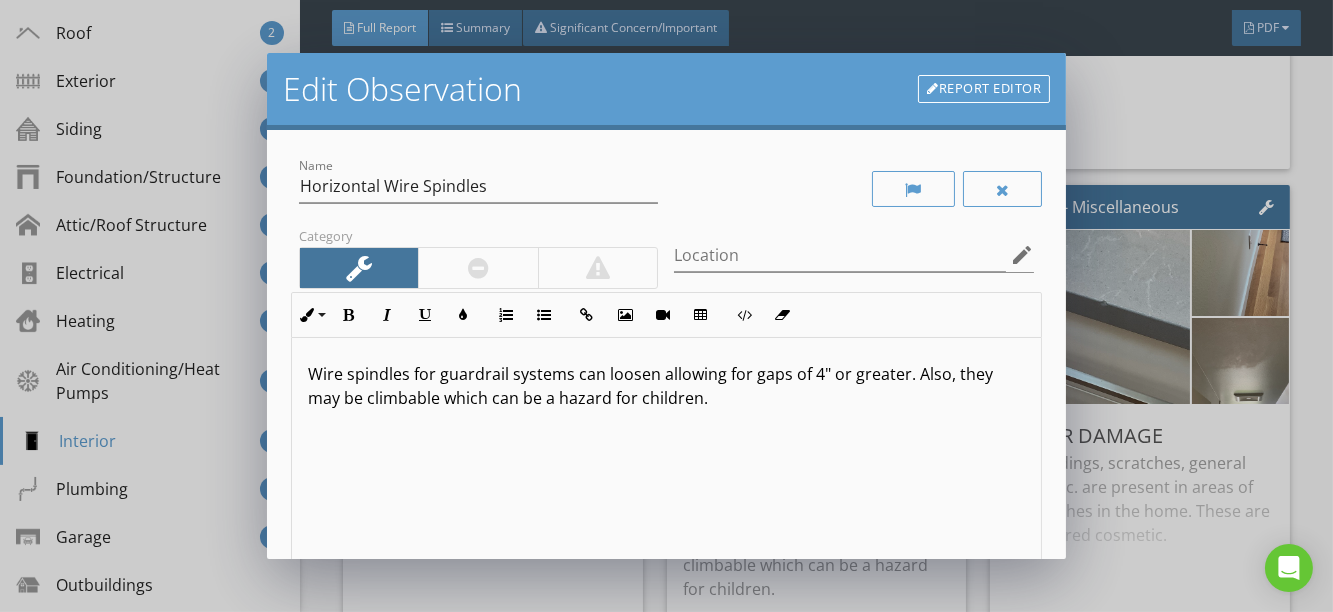 click on "Edit Observation
Report Editor
Name Horizontal Wire Spindles                 Category               Location edit   Inline Style XLarge Large Normal Small Light Small/Light Bold Italic Underline Colors Ordered List Unordered List Insert Link Insert Image Insert Video Insert Table Code View Clear Formatting Wire spindles for guardrail systems can loosen allowing for gaps of 4" or greater. Also, they may be climbable which can be a hazard for children. Enter text here <p>Wire spindles for guardrail systems can loosen allowing for gaps of 4" or greater. Also, they may be climbable which can be a hazard for children.</p>   Recommendation arrow_drop_down     check_box_outline_blank Save as default name/text for this comment   Cancel
Save Changes" at bounding box center (666, 306) 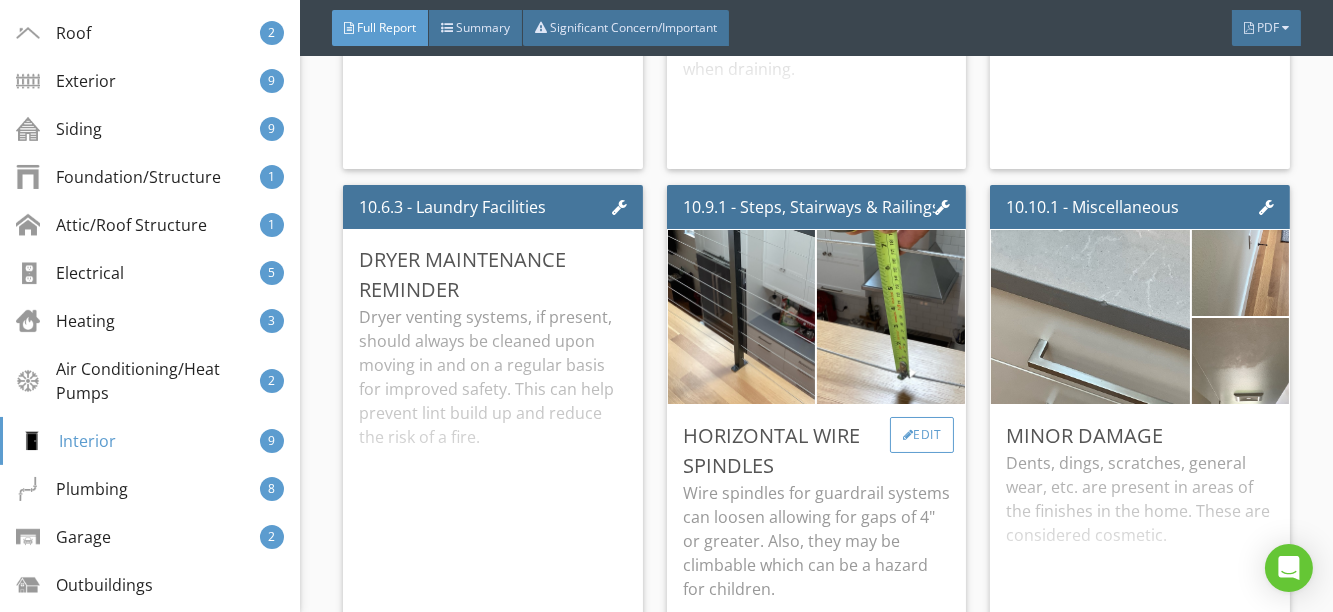 click on "Edit" at bounding box center (922, 435) 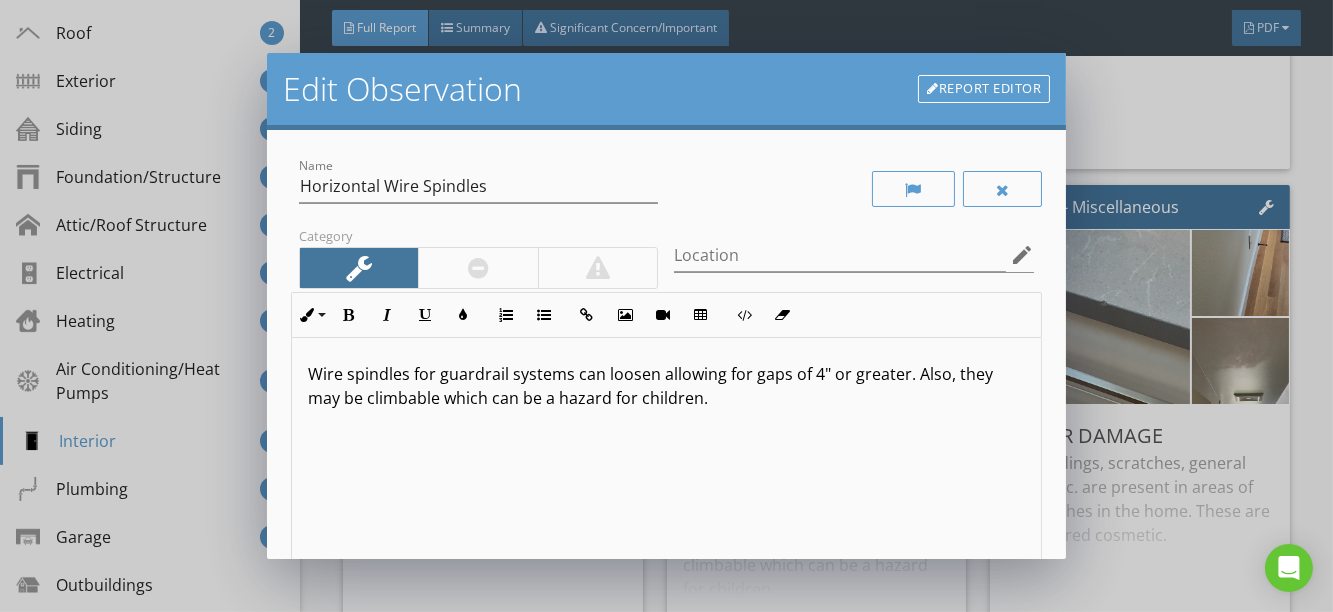click on "Edit Observation
Report Editor
Name Horizontal Wire Spindles                 Category               Location edit   Inline Style XLarge Large Normal Small Light Small/Light Bold Italic Underline Colors Ordered List Unordered List Insert Link Insert Image Insert Video Insert Table Code View Clear Formatting Wire spindles for guardrail systems can loosen allowing for gaps of 4" or greater. Also, they may be climbable which can be a hazard for children. Enter text here <p>Wire spindles for guardrail systems can loosen allowing for gaps of 4" or greater. Also, they may be climbable which can be a hazard for children.</p>   Recommendation arrow_drop_down     check_box_outline_blank Save as default name/text for this comment   Cancel
Save Changes" at bounding box center [666, 306] 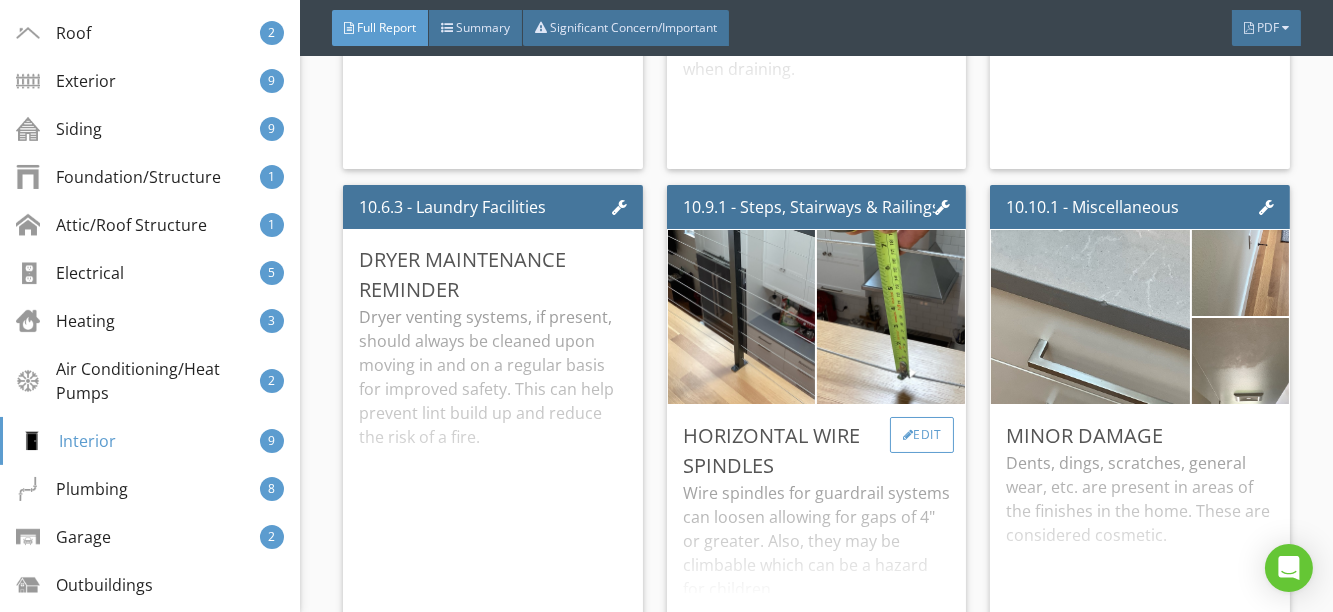 click on "Edit" at bounding box center [922, 435] 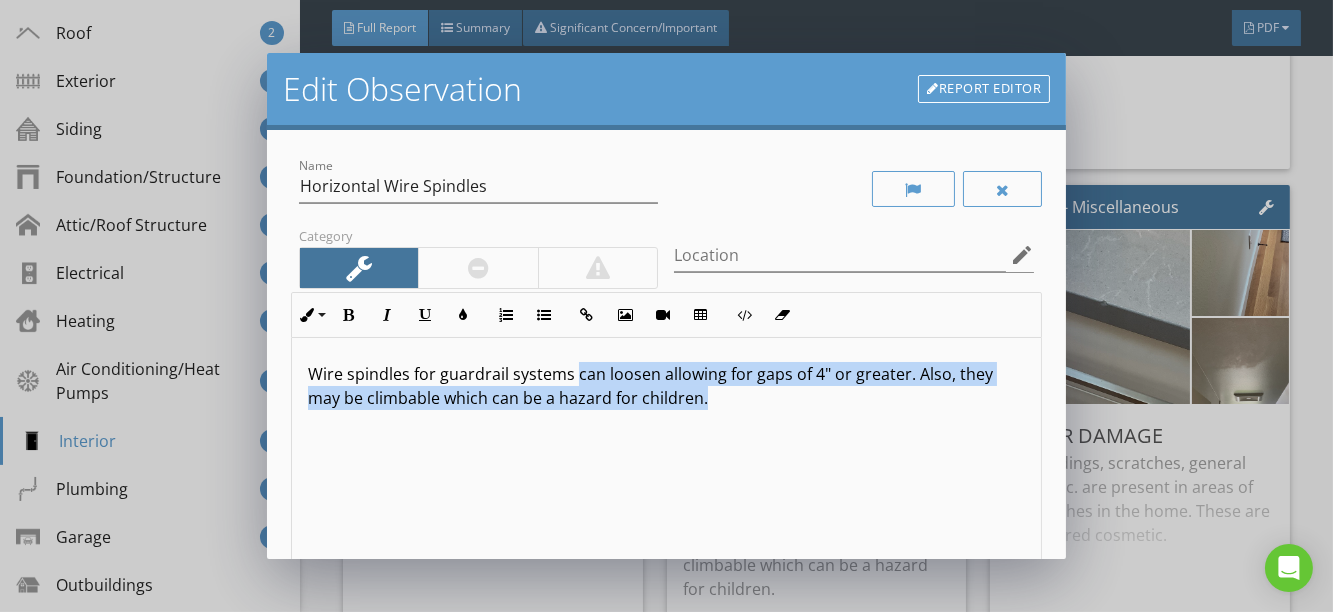 drag, startPoint x: 573, startPoint y: 377, endPoint x: 894, endPoint y: 399, distance: 321.75302 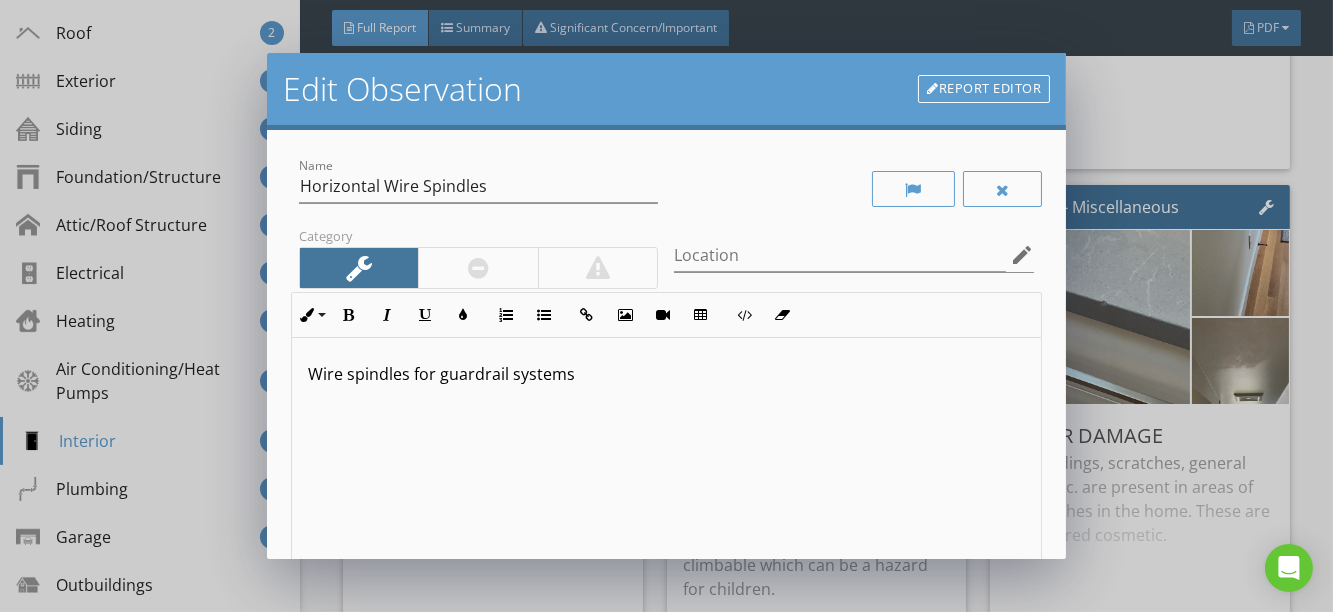 click on "Wire spindles for guardrail systems" at bounding box center [667, 374] 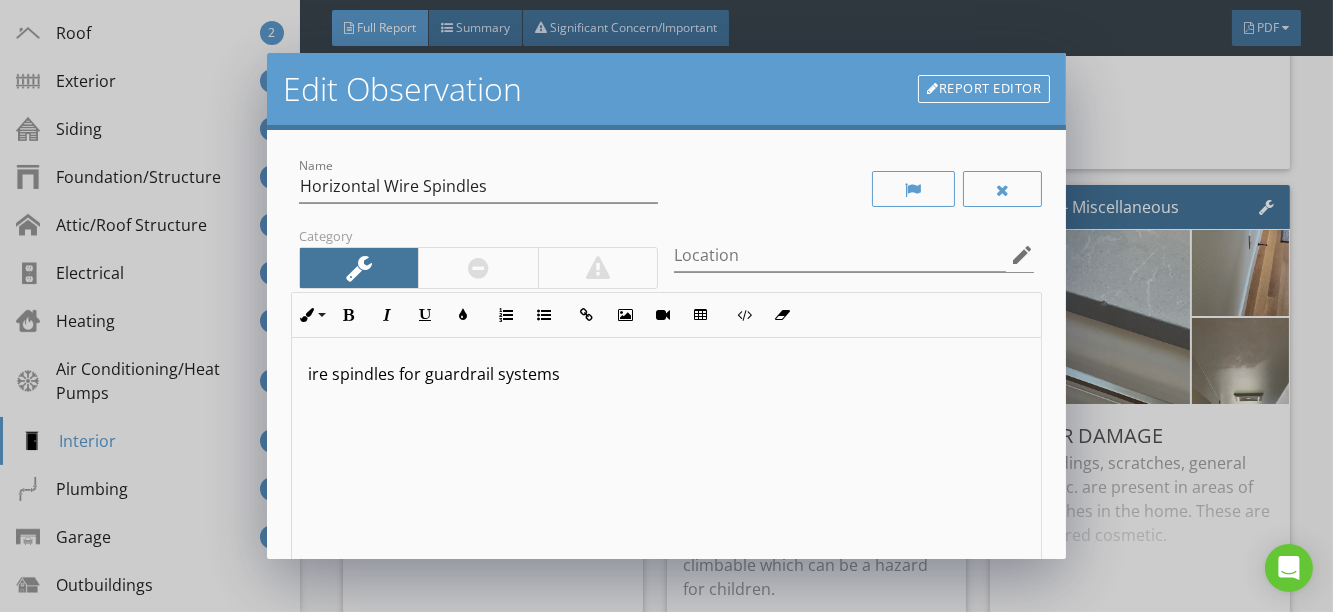 type 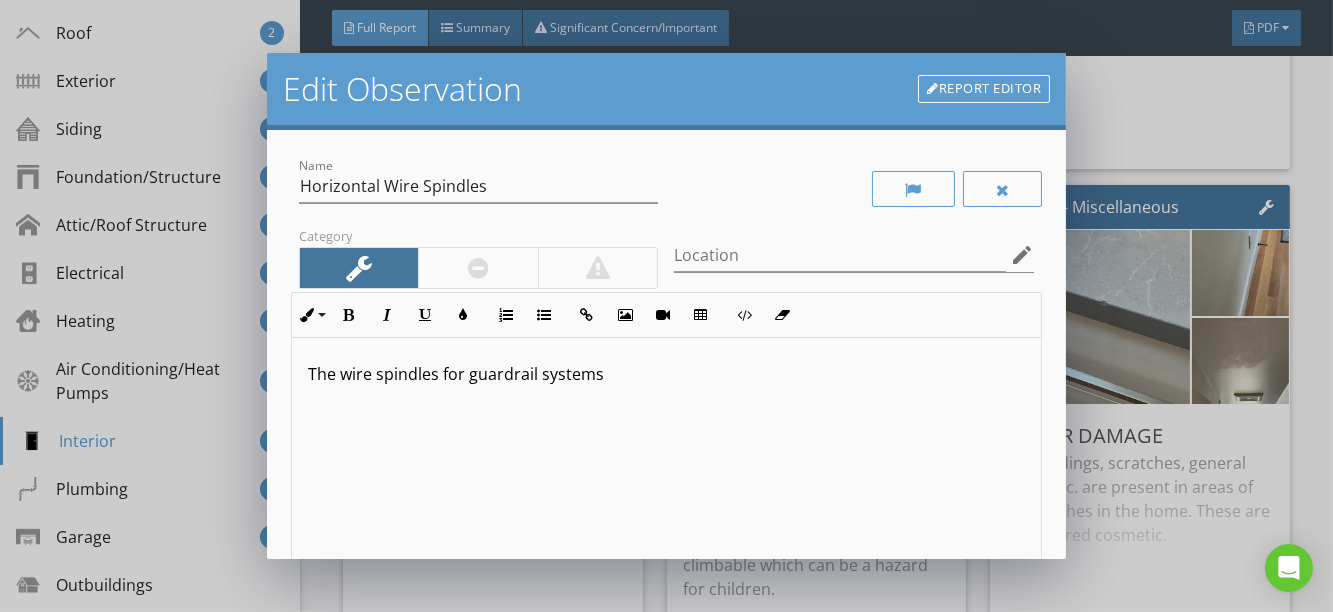 click on "The wire spindles for guardrail systems" at bounding box center (667, 374) 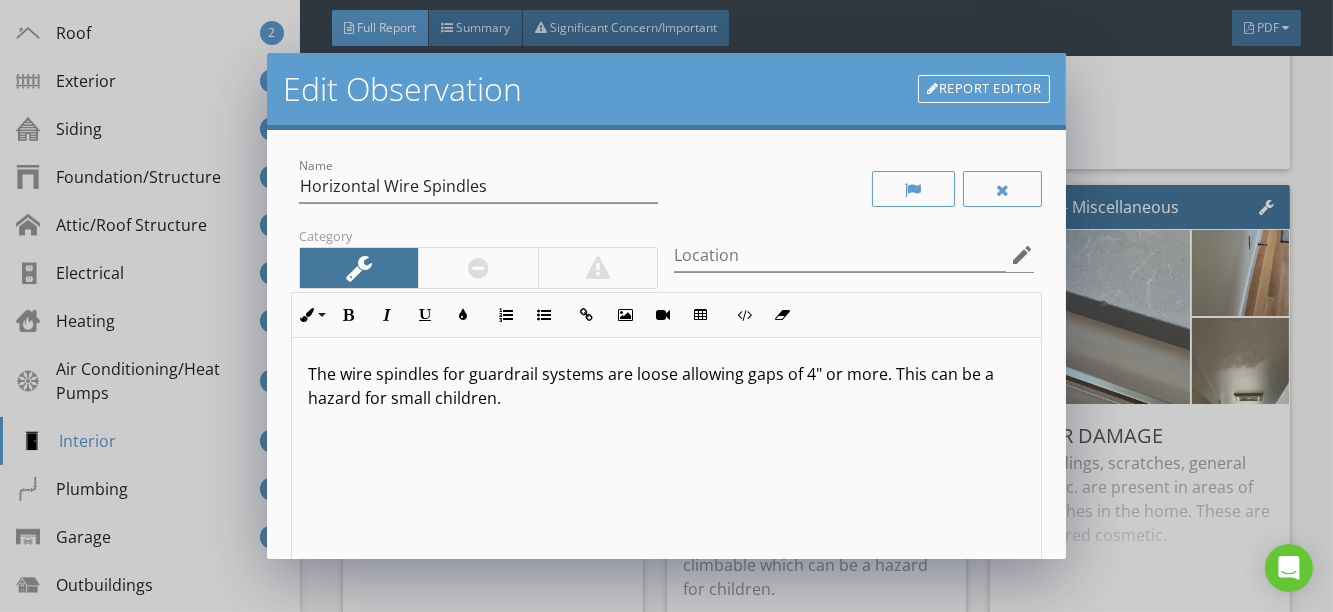 click at bounding box center [478, 268] 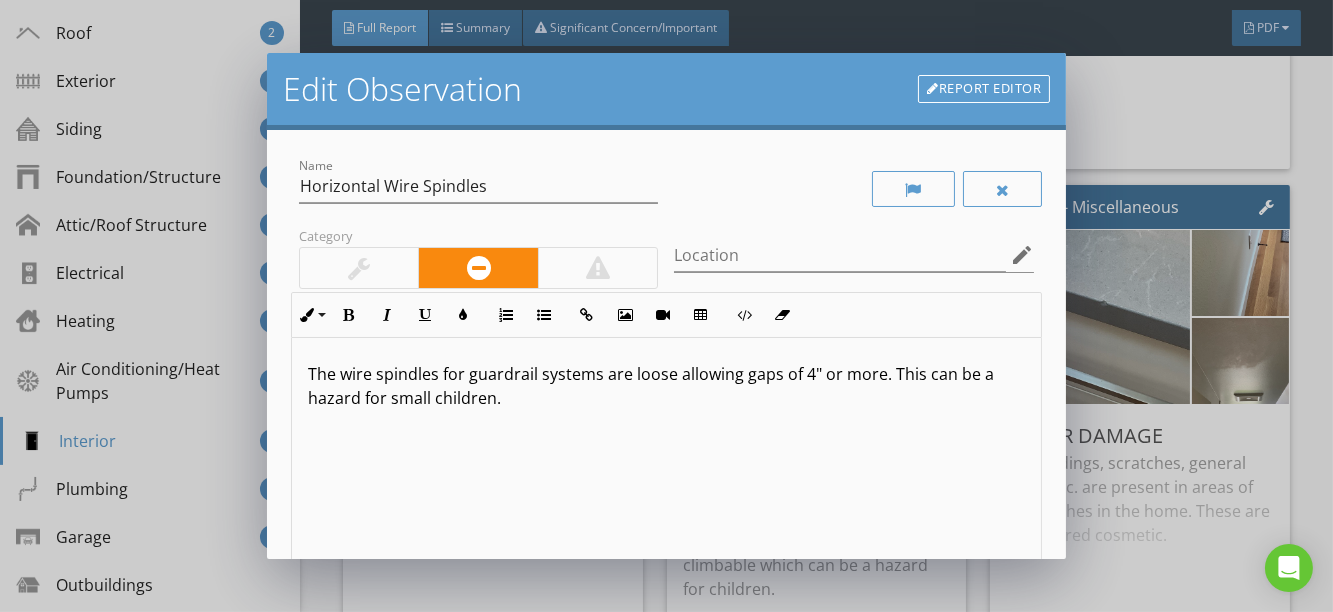 scroll, scrollTop: 0, scrollLeft: 0, axis: both 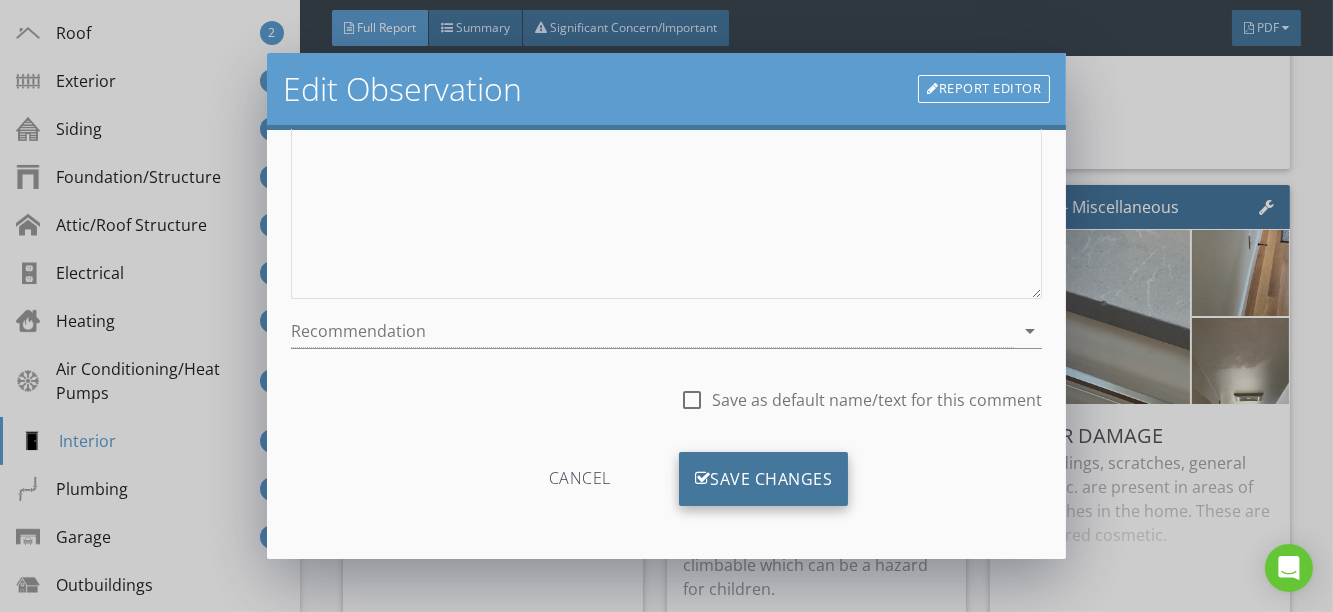 click on "Save Changes" at bounding box center (764, 479) 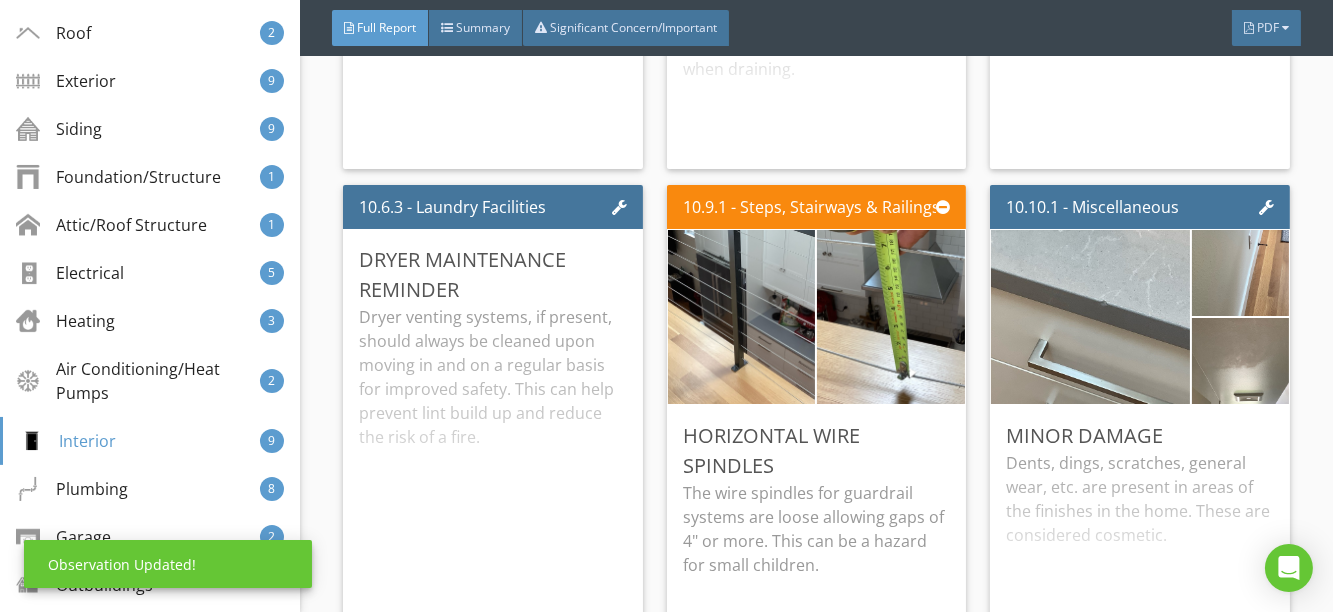 scroll, scrollTop: 0, scrollLeft: 0, axis: both 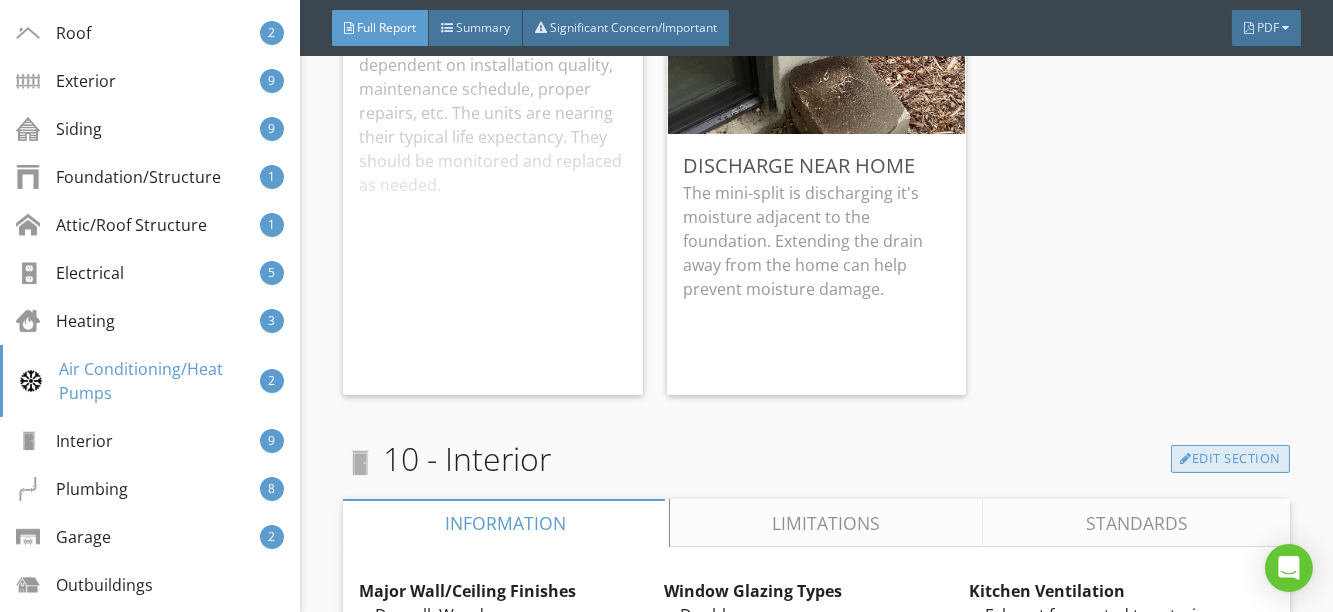 click on "Edit Section" at bounding box center [1230, 459] 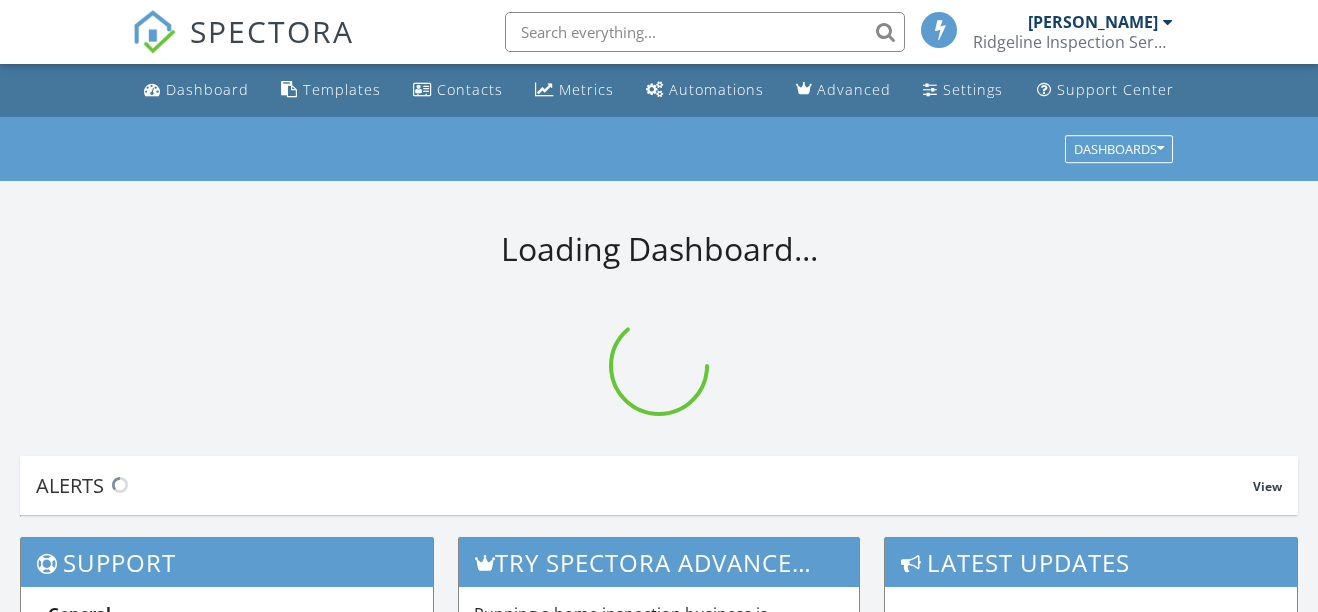 scroll, scrollTop: 0, scrollLeft: 0, axis: both 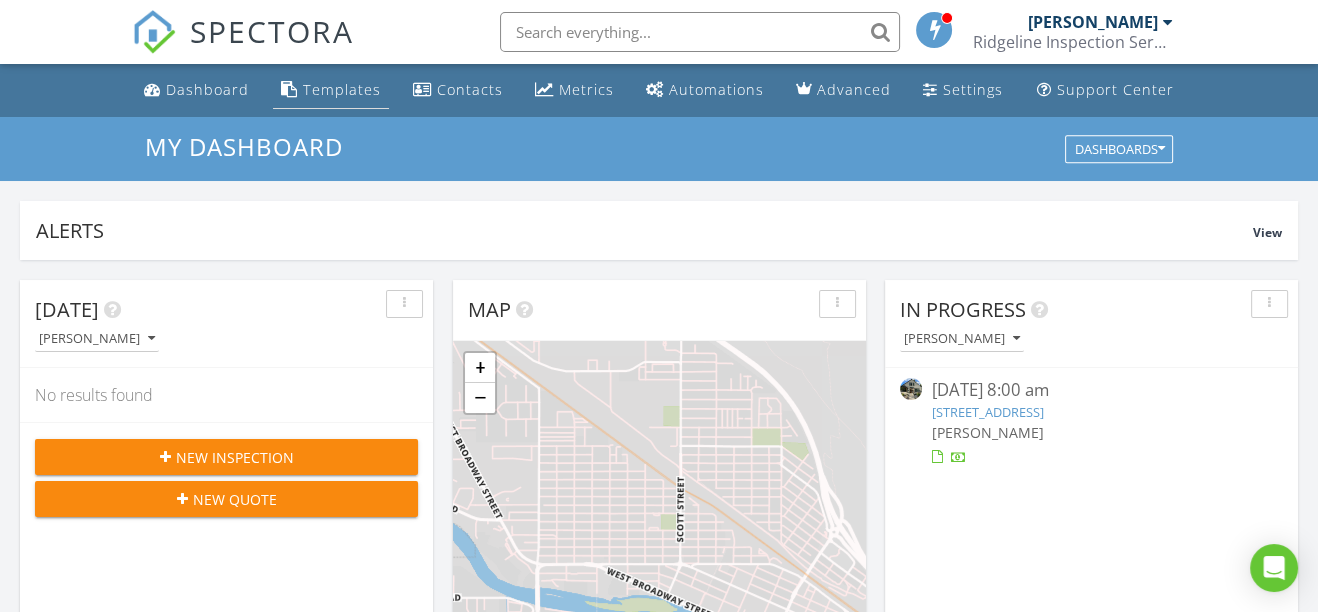 click on "Templates" at bounding box center (342, 89) 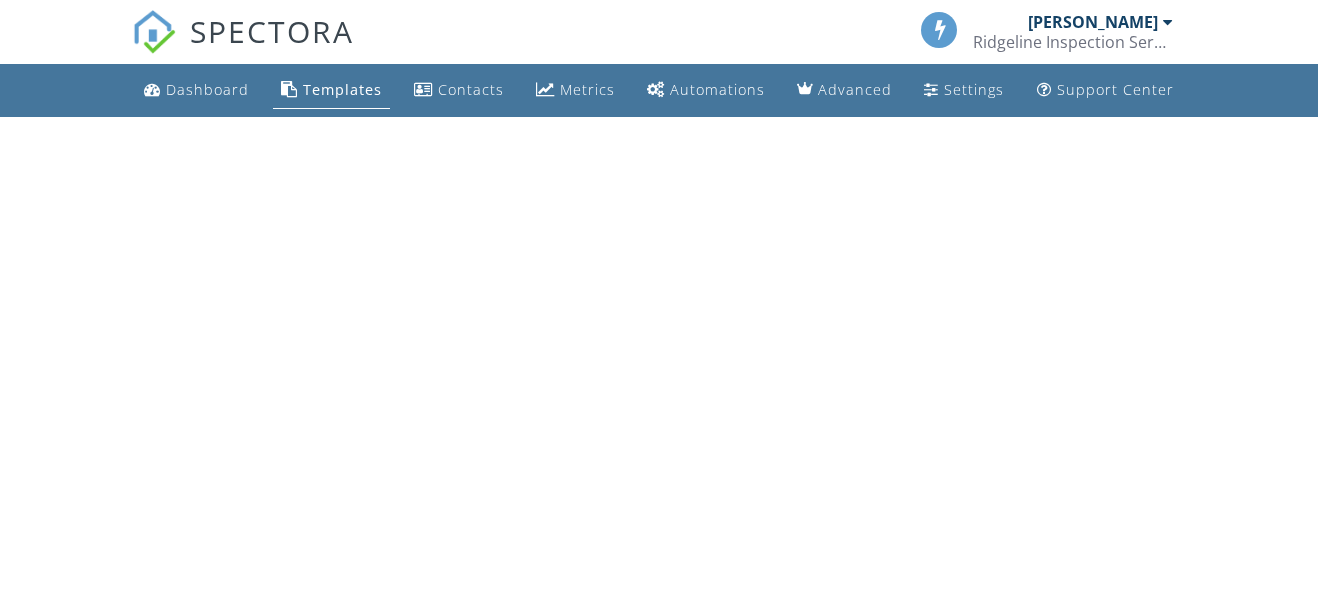 scroll, scrollTop: 0, scrollLeft: 0, axis: both 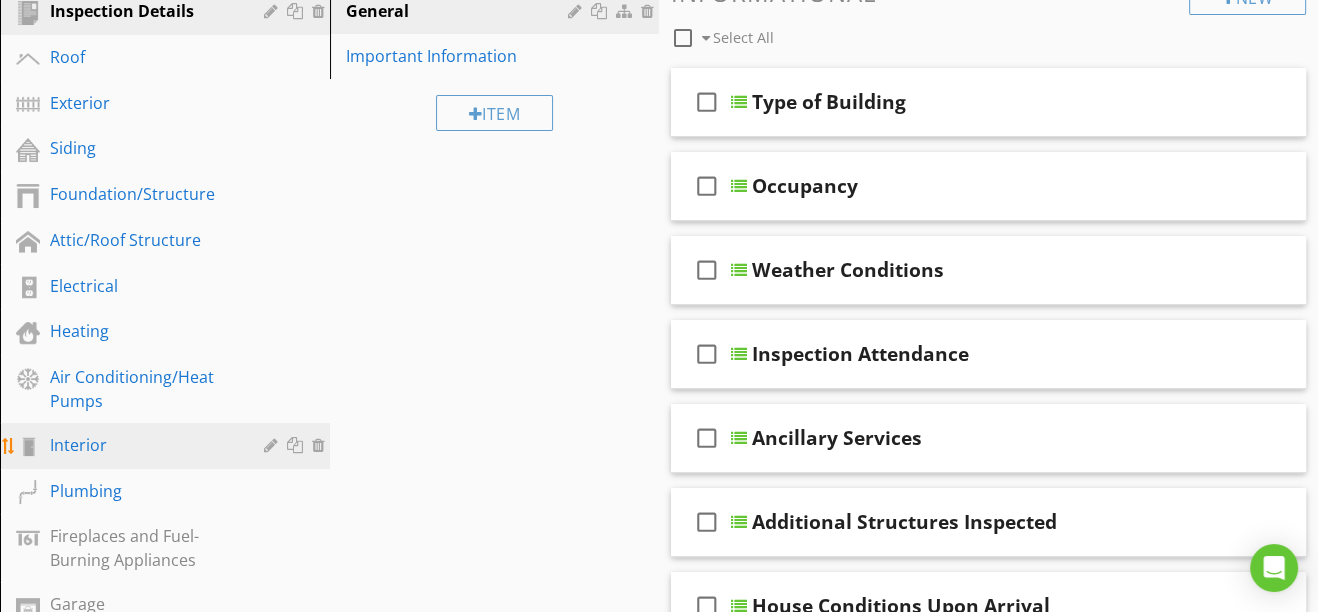 click on "Interior" at bounding box center (142, 445) 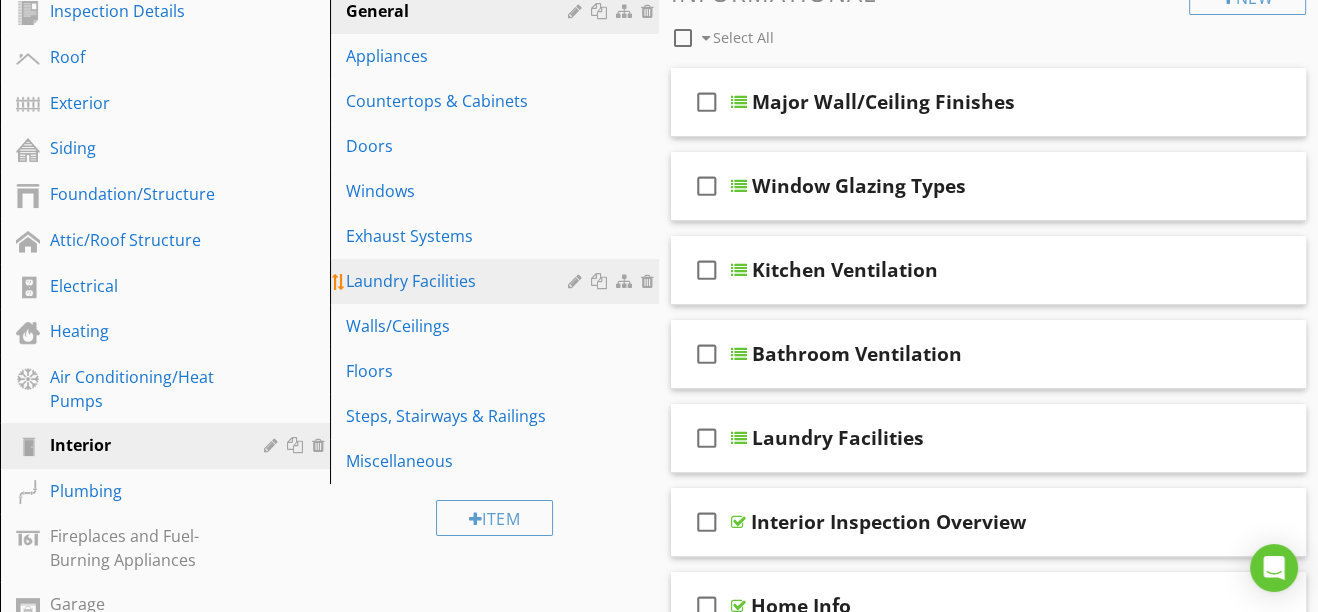 click on "Laundry Facilities" at bounding box center (460, 281) 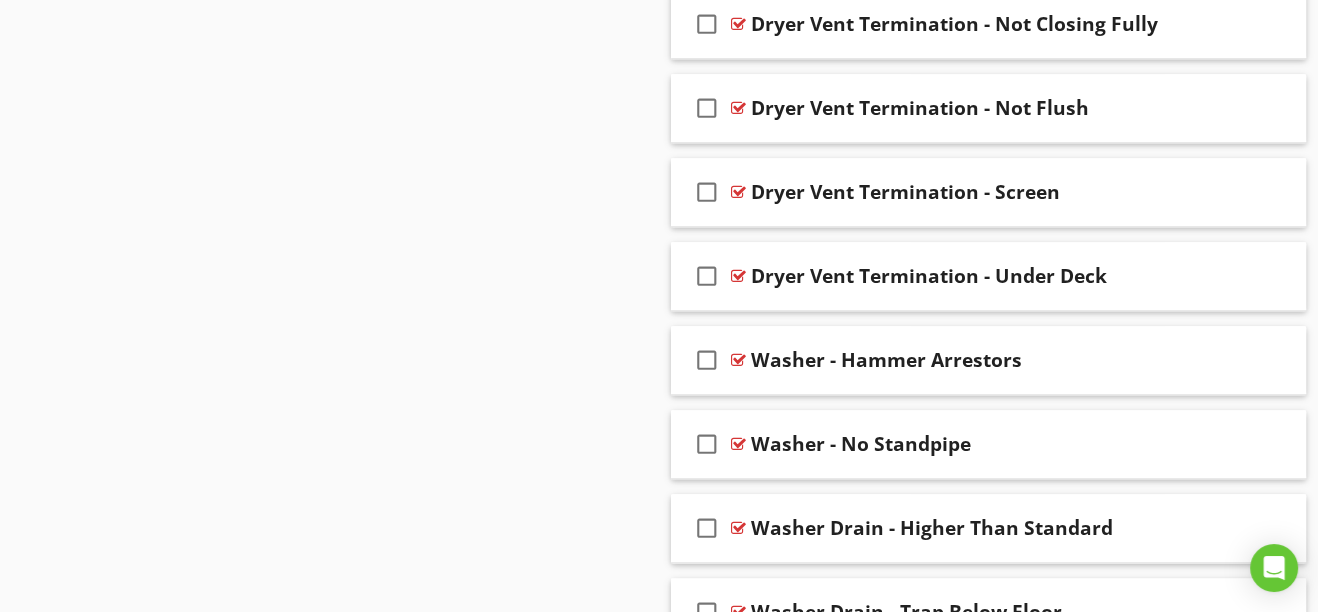 scroll, scrollTop: 2723, scrollLeft: 0, axis: vertical 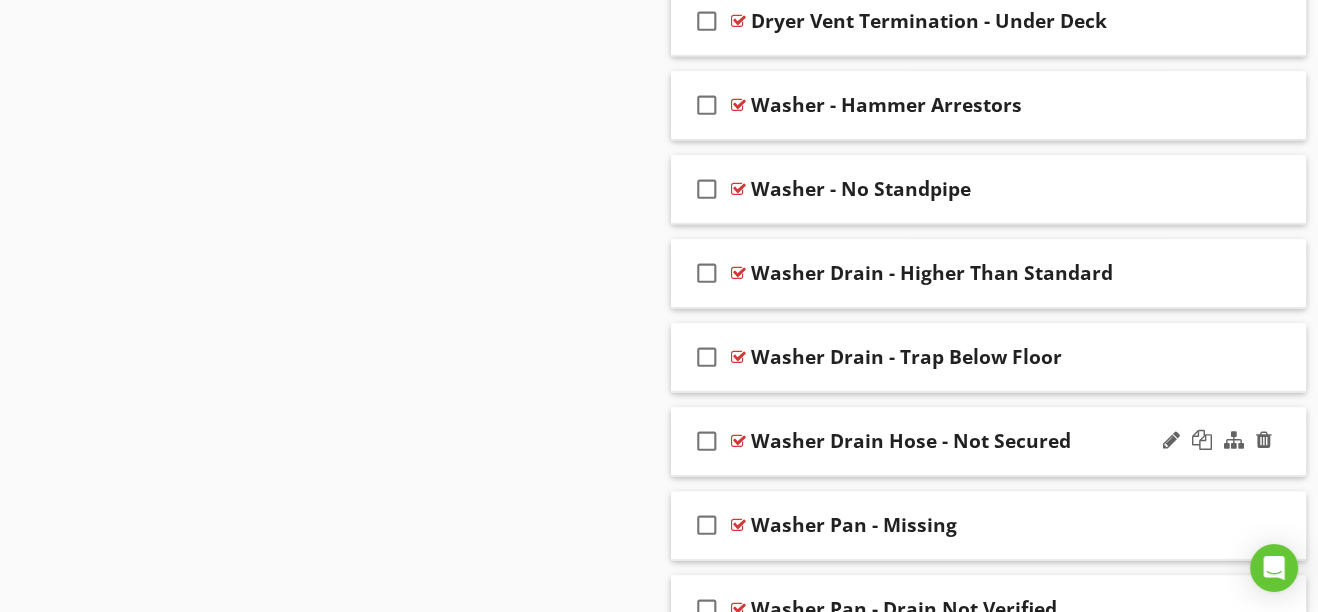 click at bounding box center [738, 441] 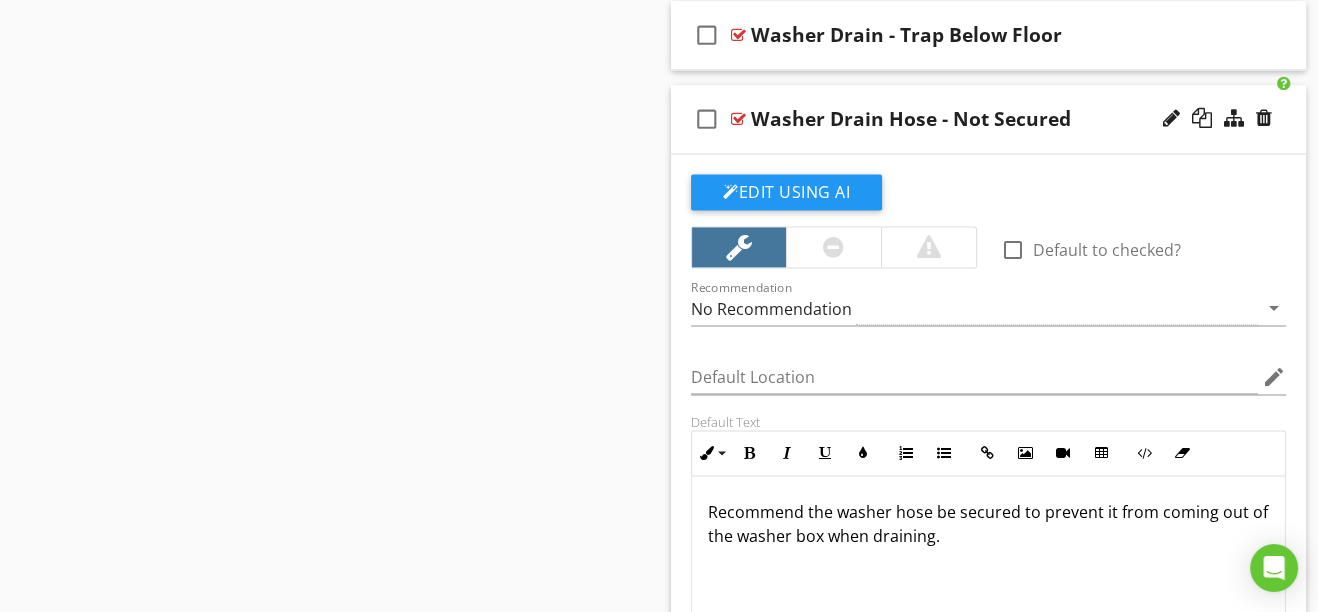 scroll, scrollTop: 3176, scrollLeft: 0, axis: vertical 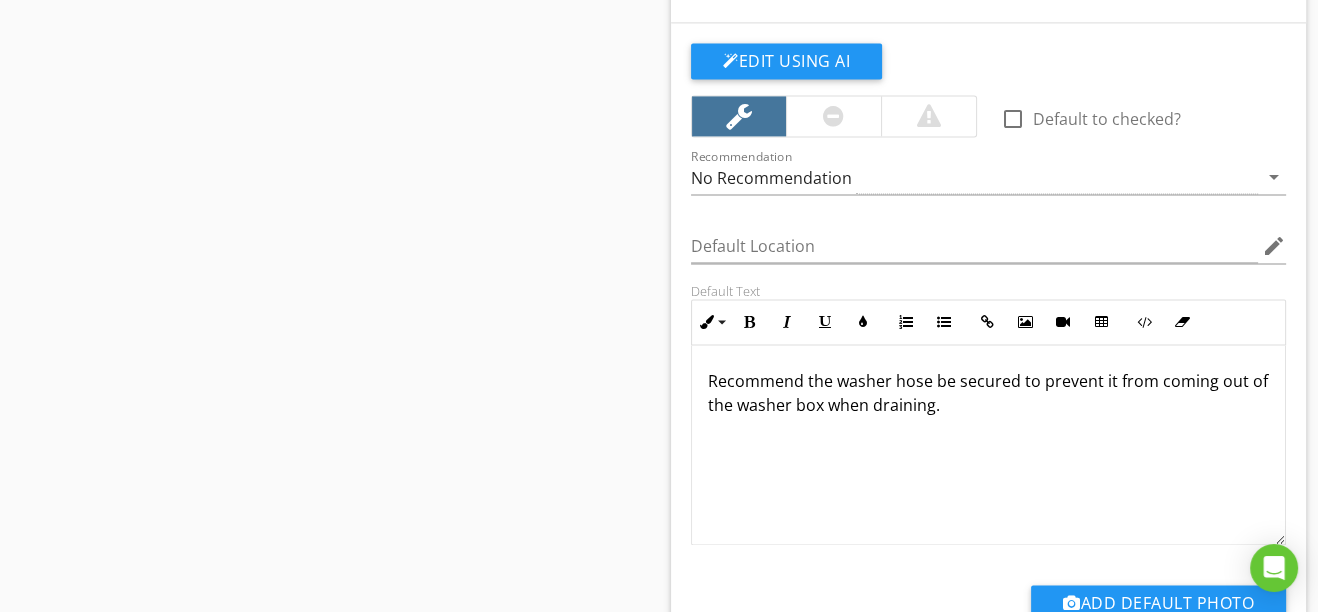 click on "Recommend the washer hose be secured to prevent it from coming out of the washer box when draining." at bounding box center [988, 393] 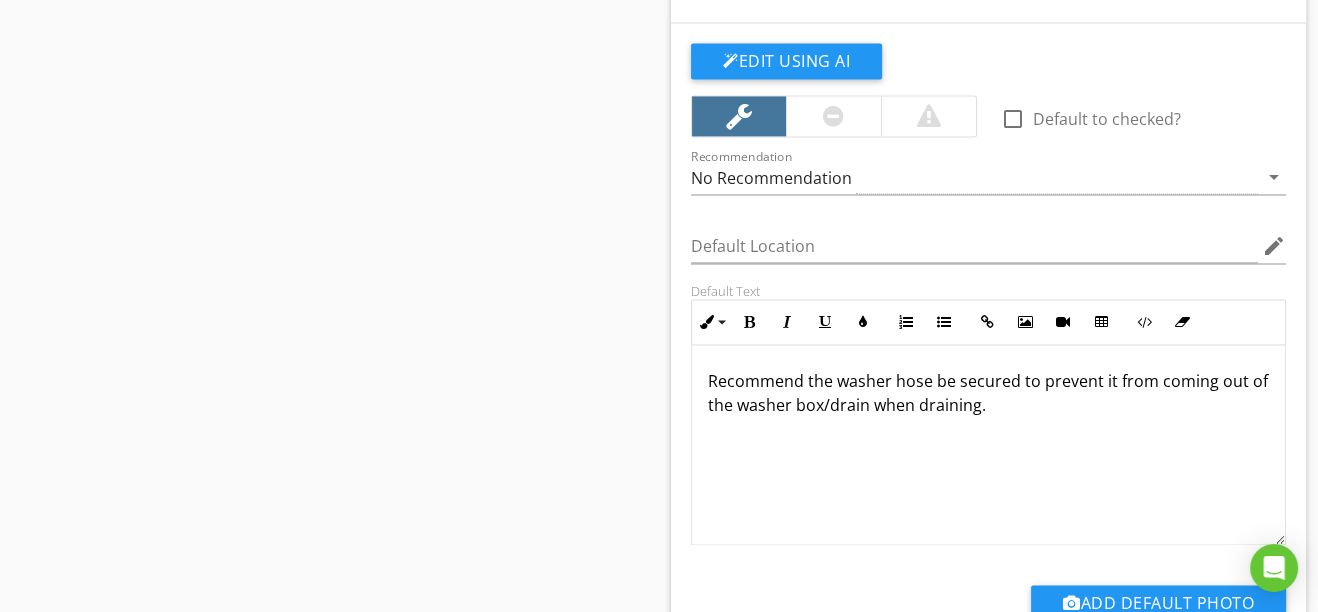 scroll, scrollTop: 0, scrollLeft: 0, axis: both 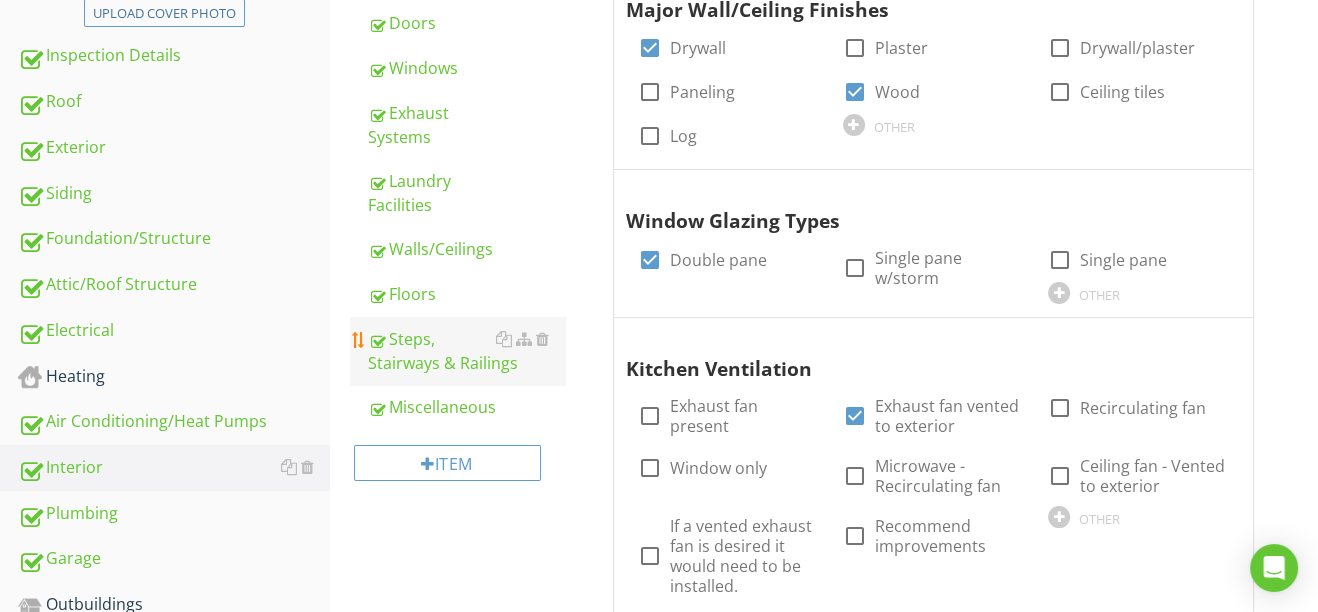 click on "Steps, Stairways & Railings" at bounding box center (466, 351) 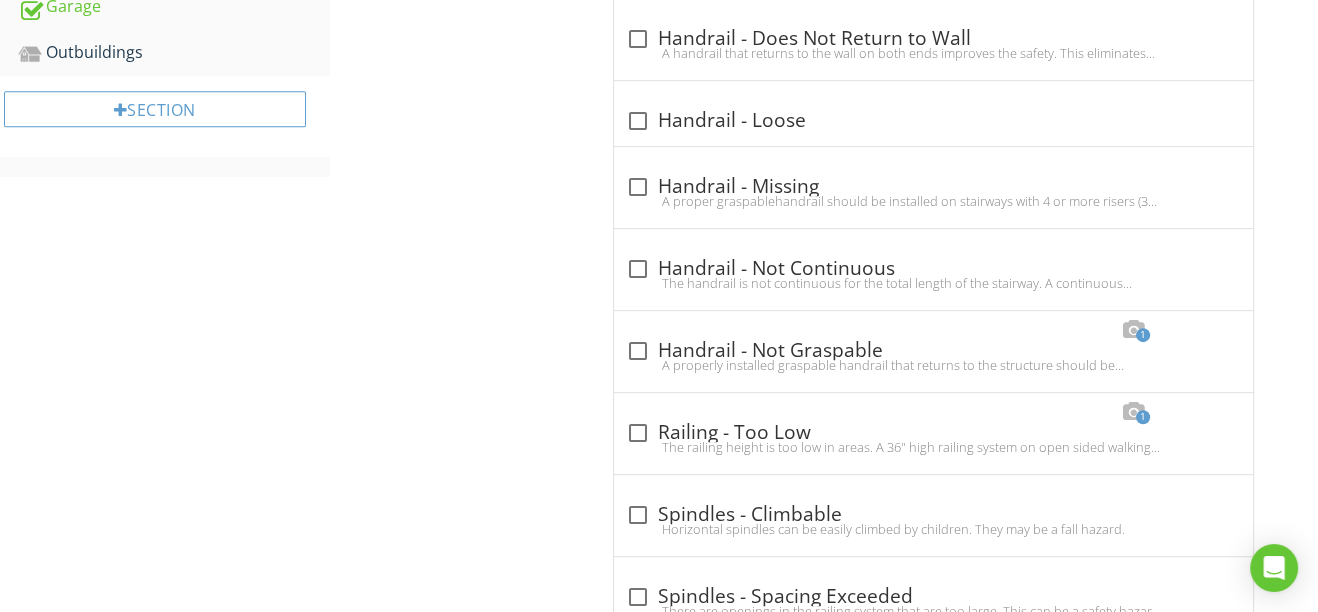 scroll, scrollTop: 1181, scrollLeft: 0, axis: vertical 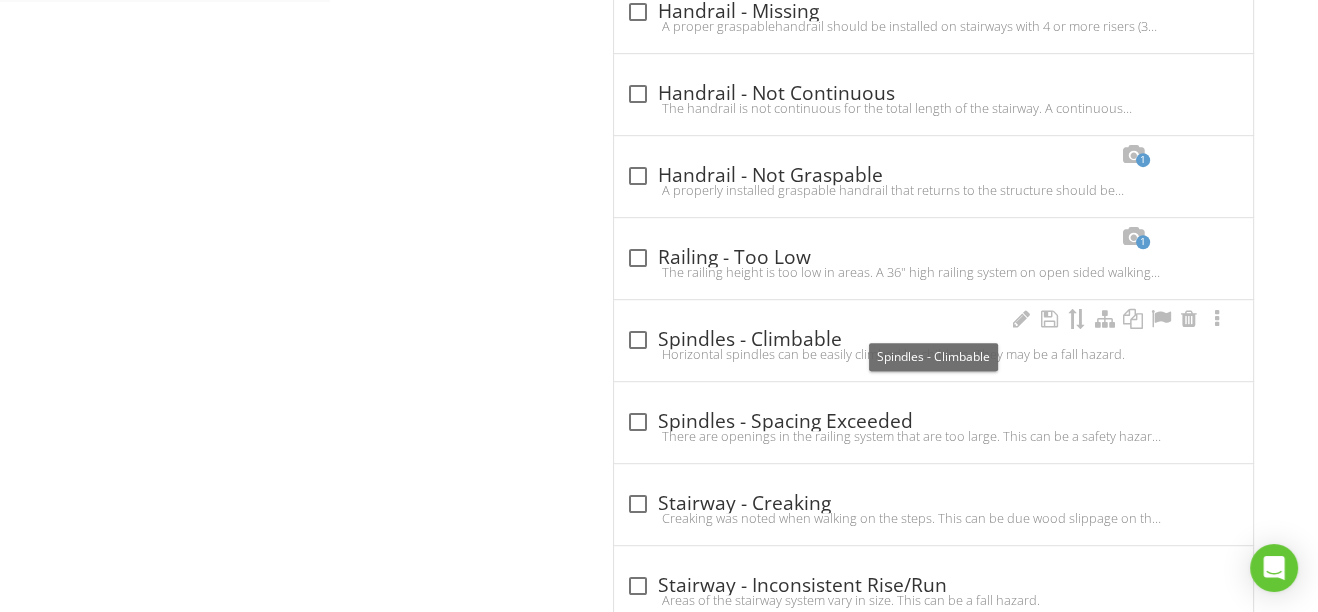 click at bounding box center [638, 340] 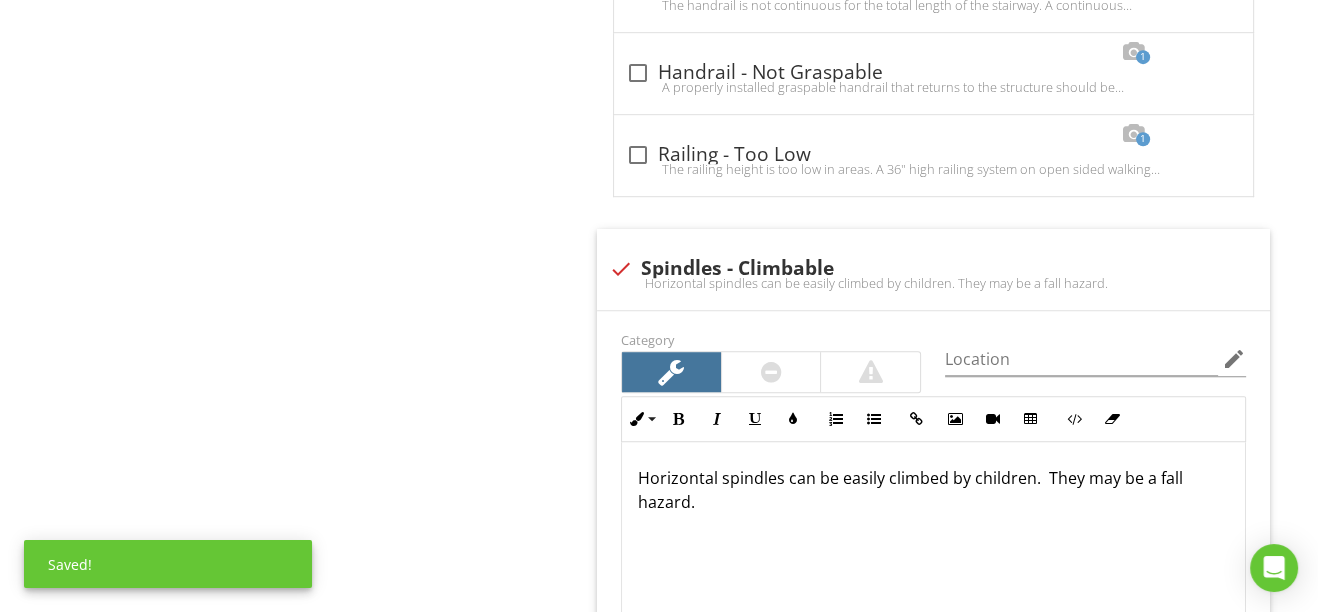 scroll, scrollTop: 1545, scrollLeft: 0, axis: vertical 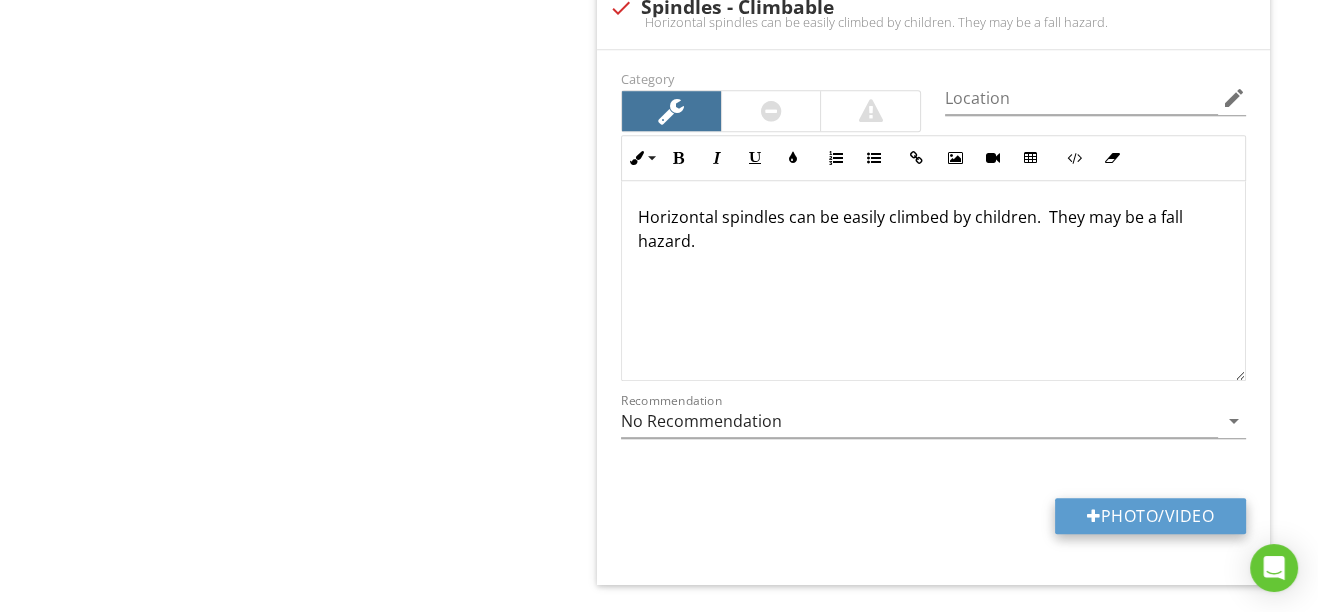 click at bounding box center [1094, 516] 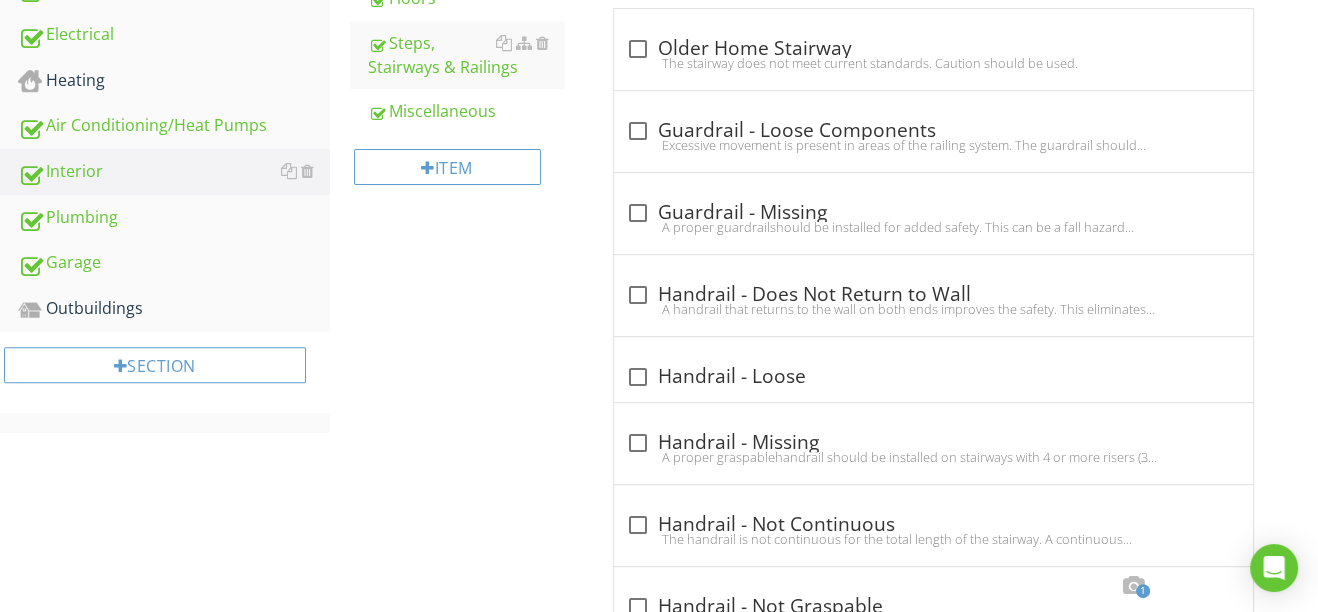 scroll, scrollTop: 0, scrollLeft: 0, axis: both 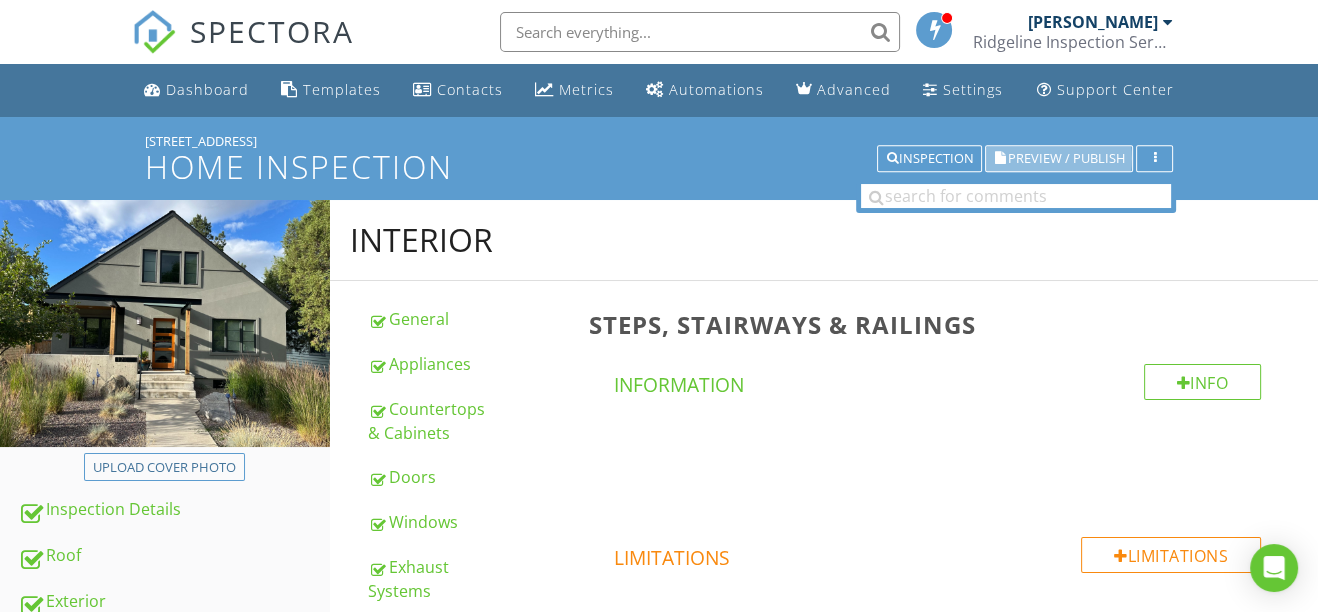 click on "Preview / Publish" at bounding box center (1065, 158) 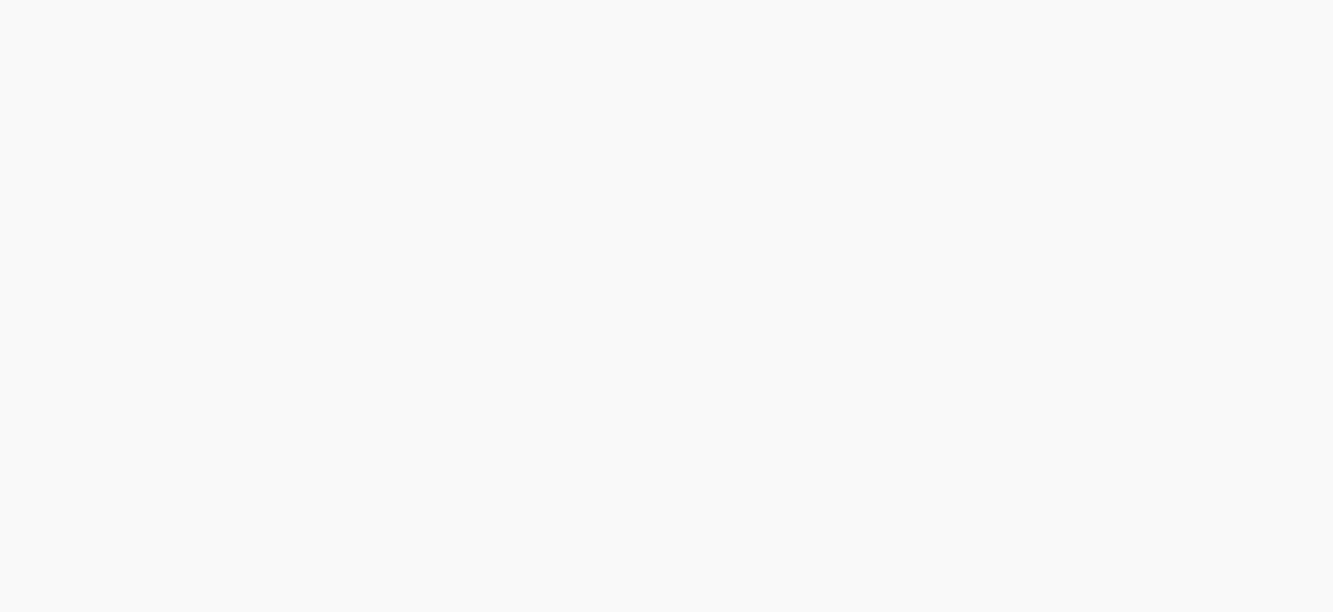scroll, scrollTop: 0, scrollLeft: 0, axis: both 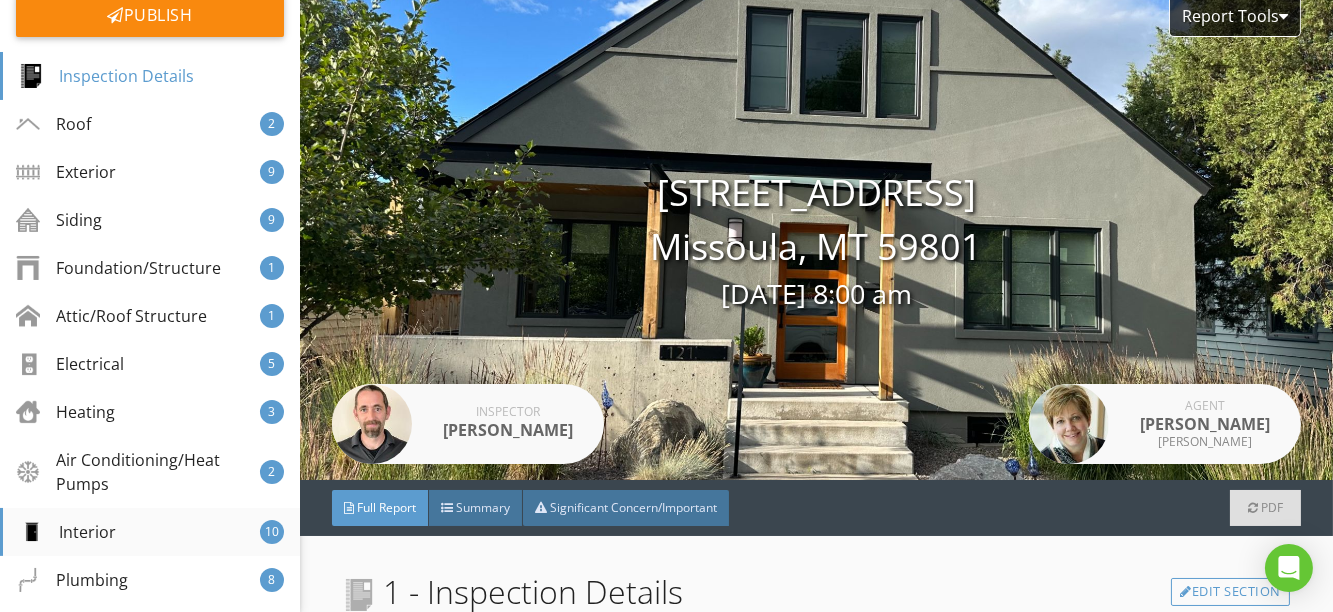 click on "Interior" at bounding box center (67, 532) 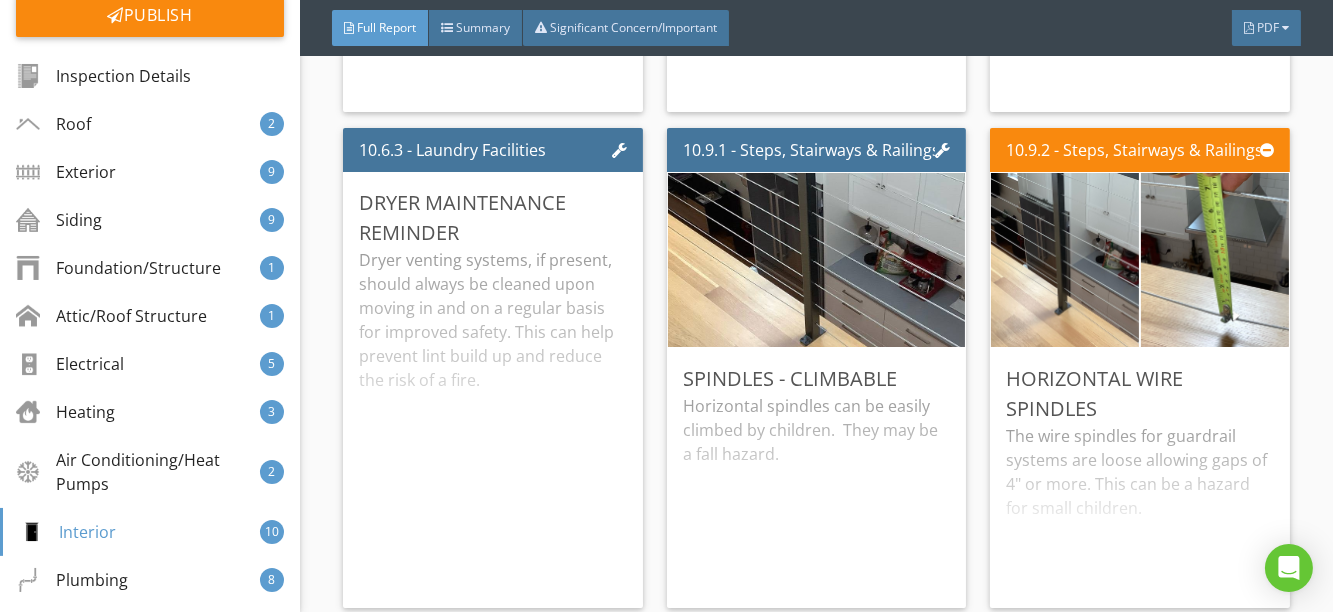 scroll, scrollTop: 23621, scrollLeft: 0, axis: vertical 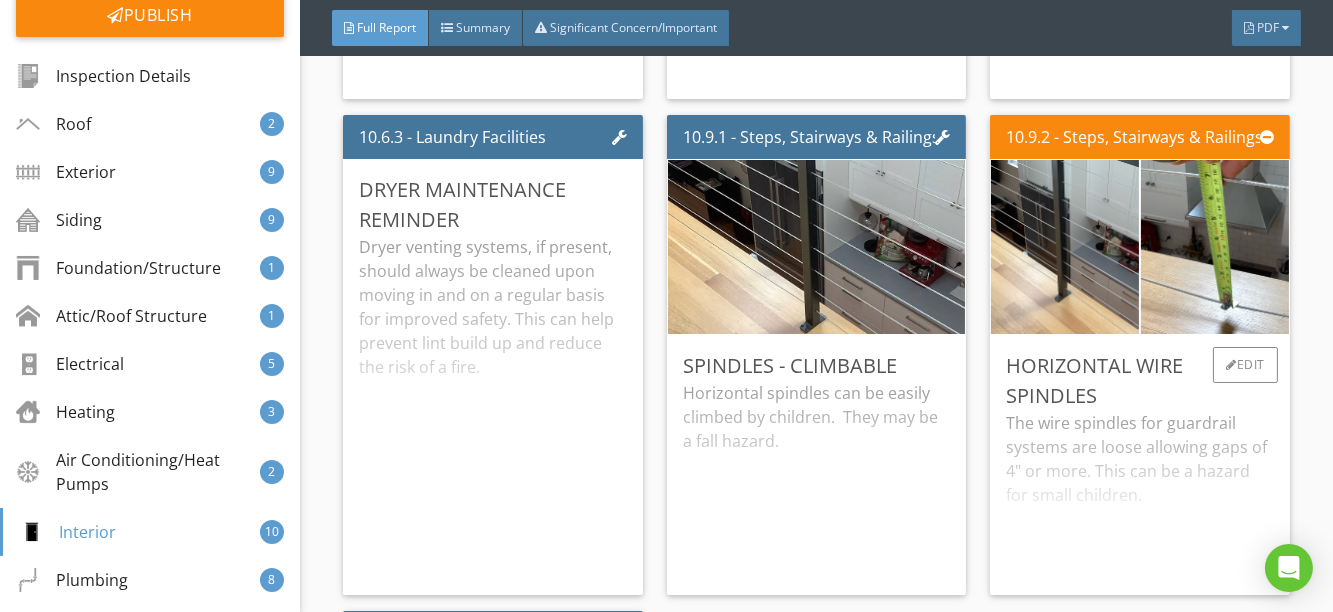 click on "The wire spindles for guardrail systems are loose allowing gaps of 4" or more. This can be a hazard for small children." at bounding box center (1140, 495) 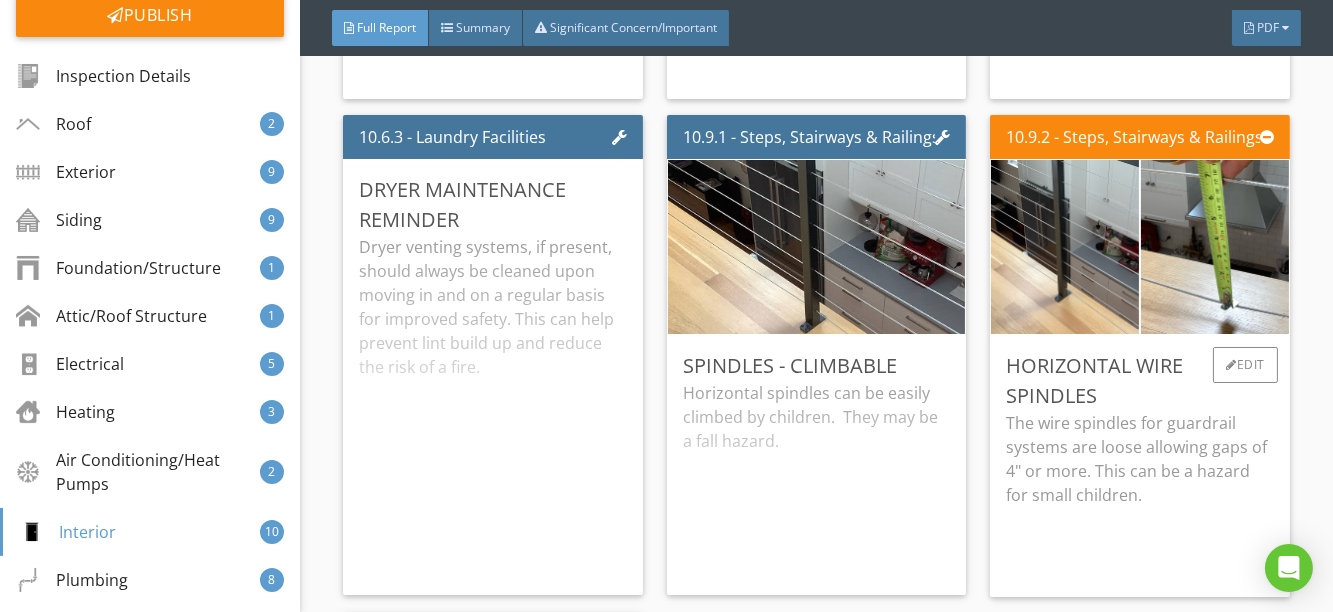 click on "The wire spindles for guardrail systems are loose allowing gaps of 4" or more. This can be a hazard for small children." at bounding box center (1140, 459) 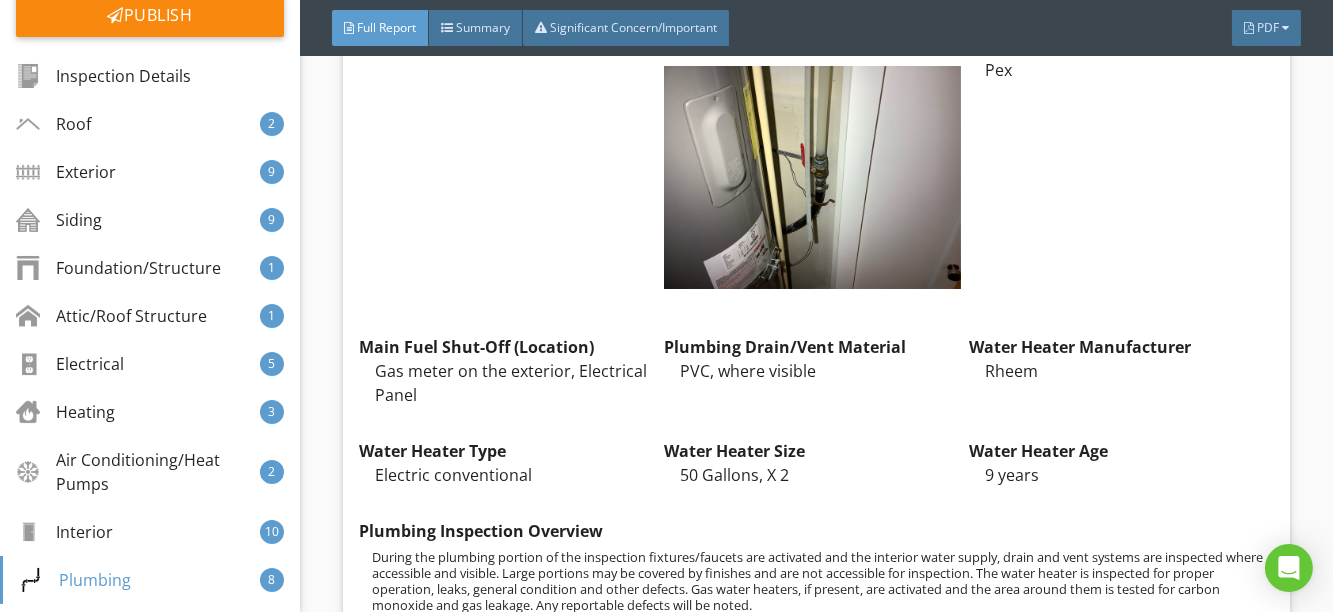 scroll, scrollTop: 24893, scrollLeft: 0, axis: vertical 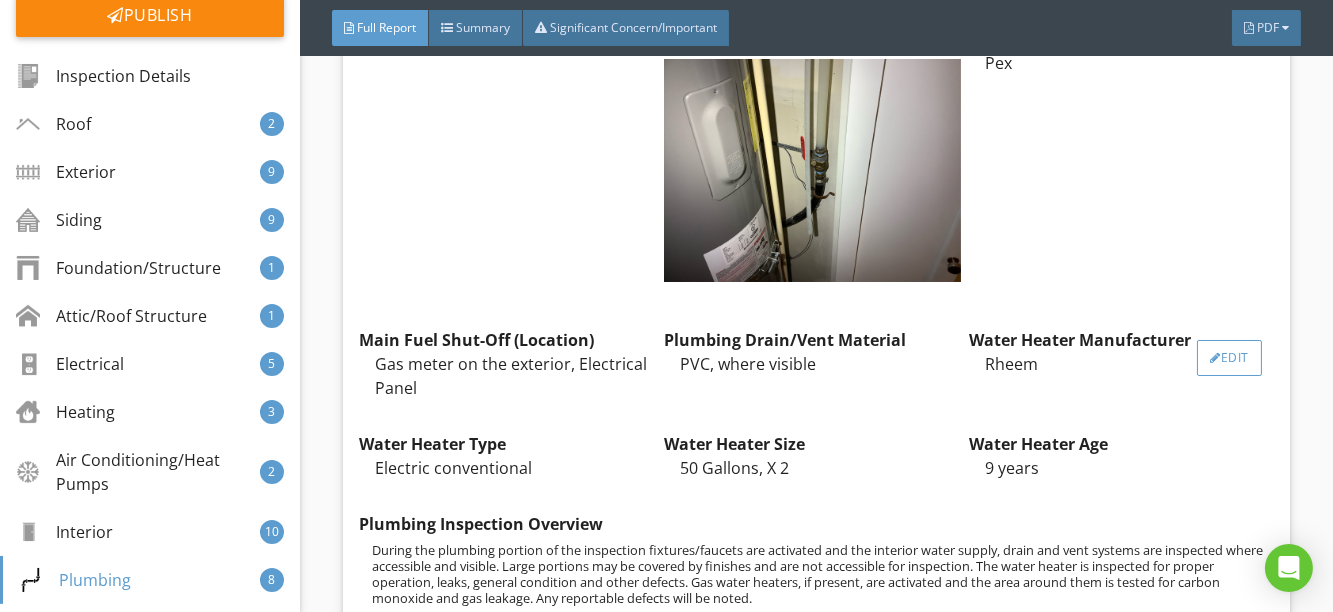 click at bounding box center [1215, 358] 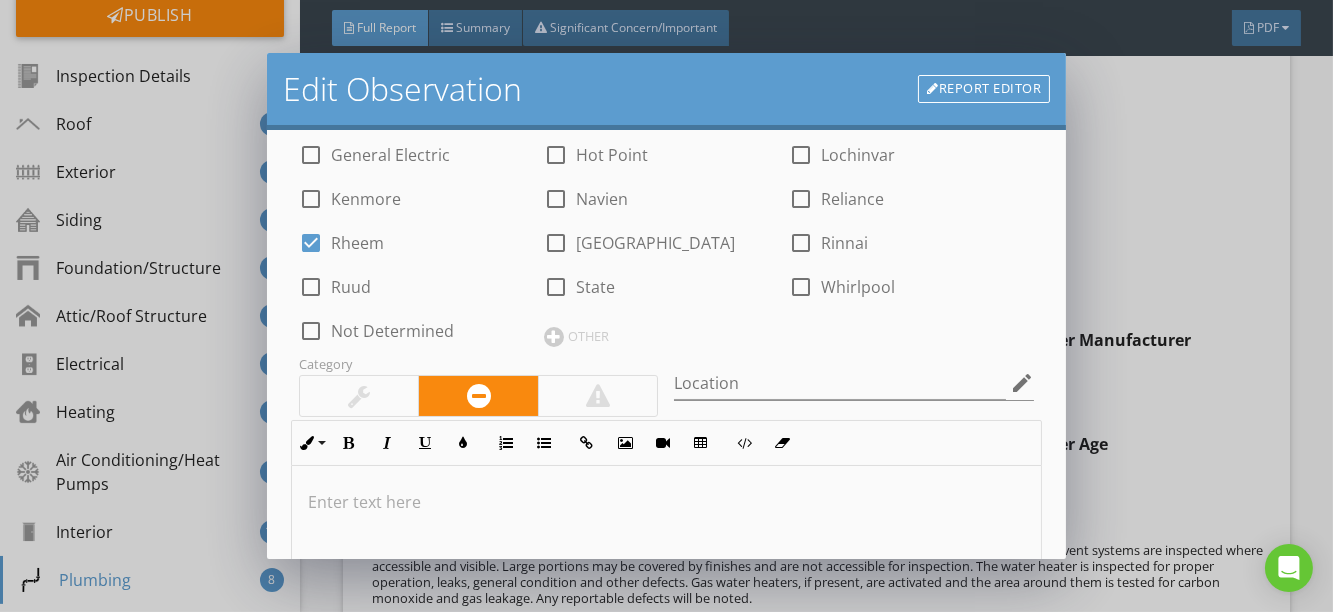 scroll, scrollTop: 181, scrollLeft: 0, axis: vertical 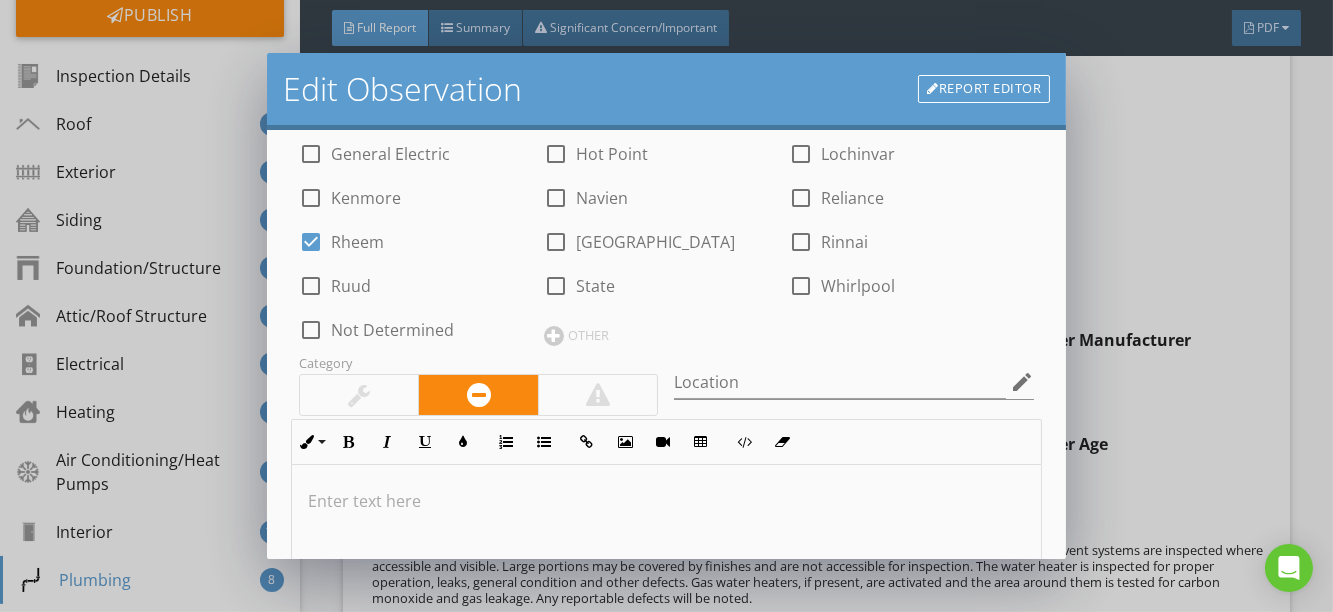 click on "OTHER" at bounding box center (666, 334) 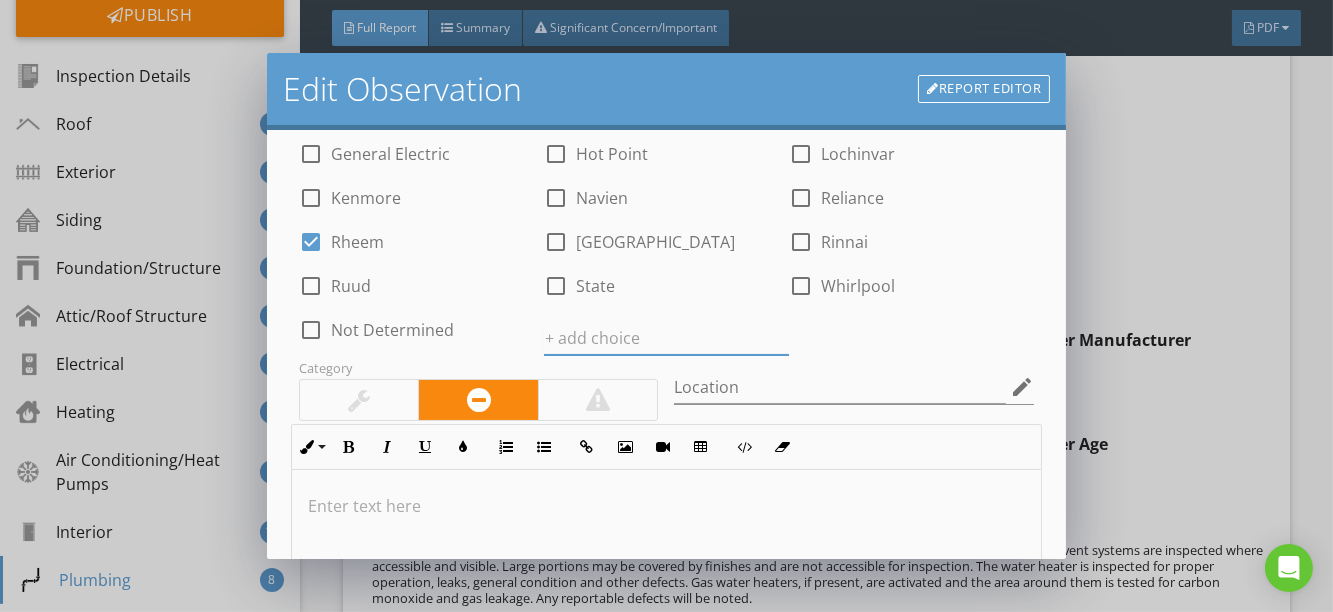 click at bounding box center [666, 338] 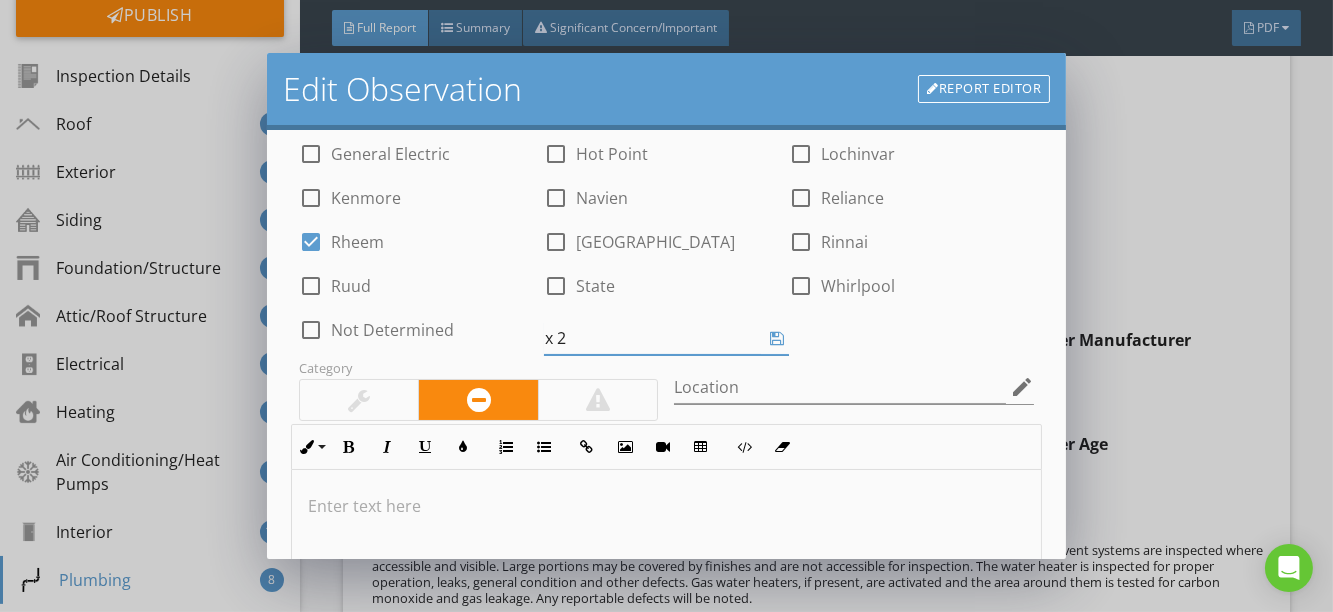 type on "x 2" 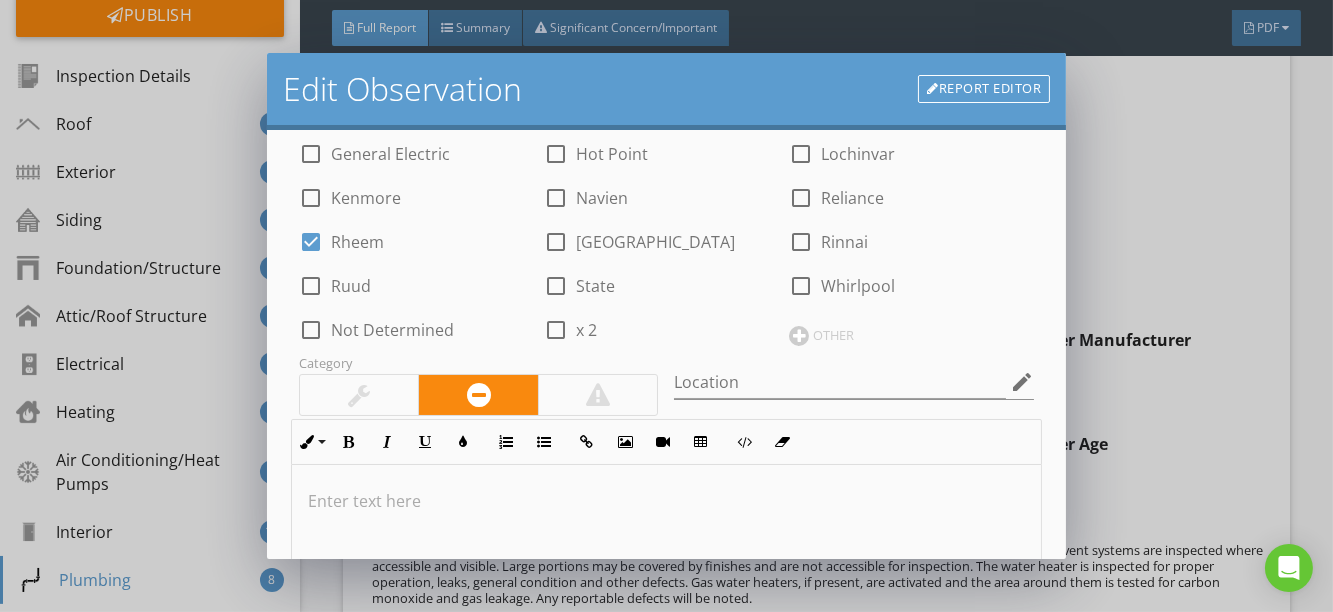 click at bounding box center [556, 330] 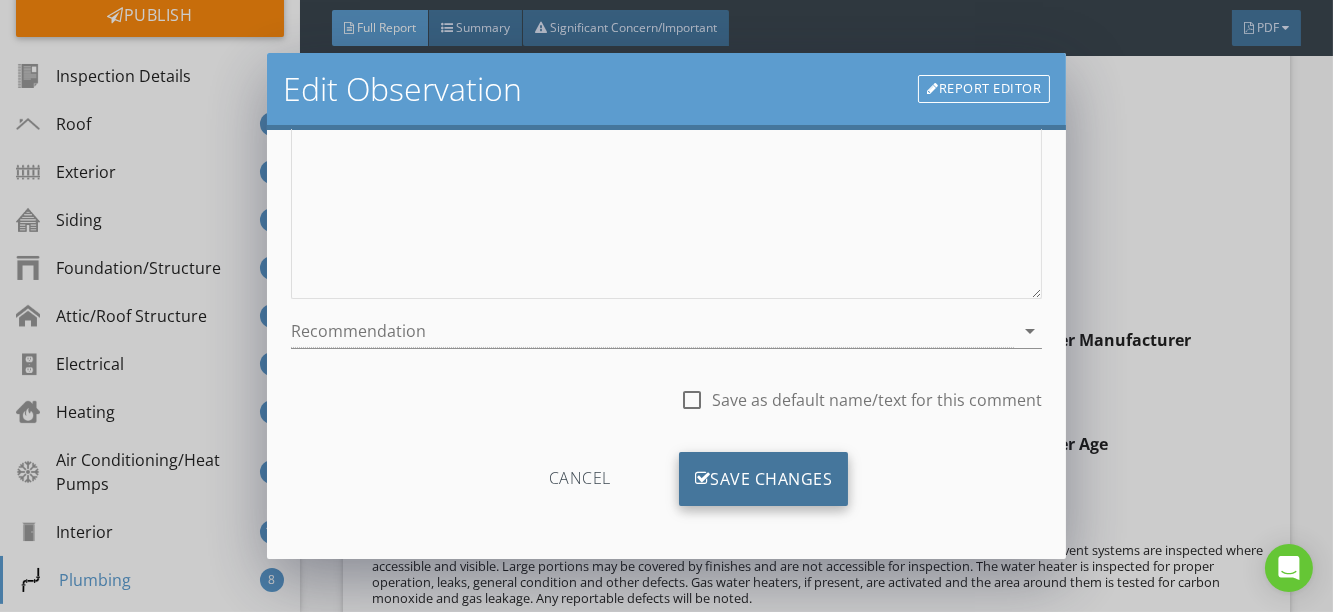 click on "Save Changes" at bounding box center [764, 479] 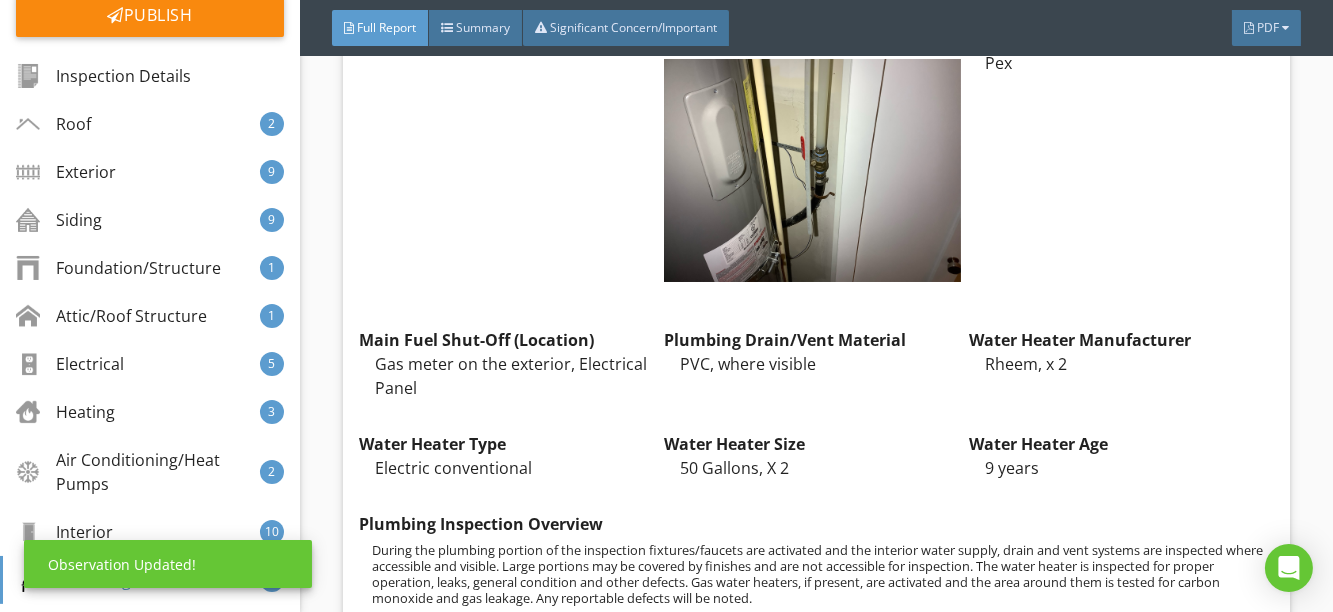 scroll, scrollTop: 428, scrollLeft: 0, axis: vertical 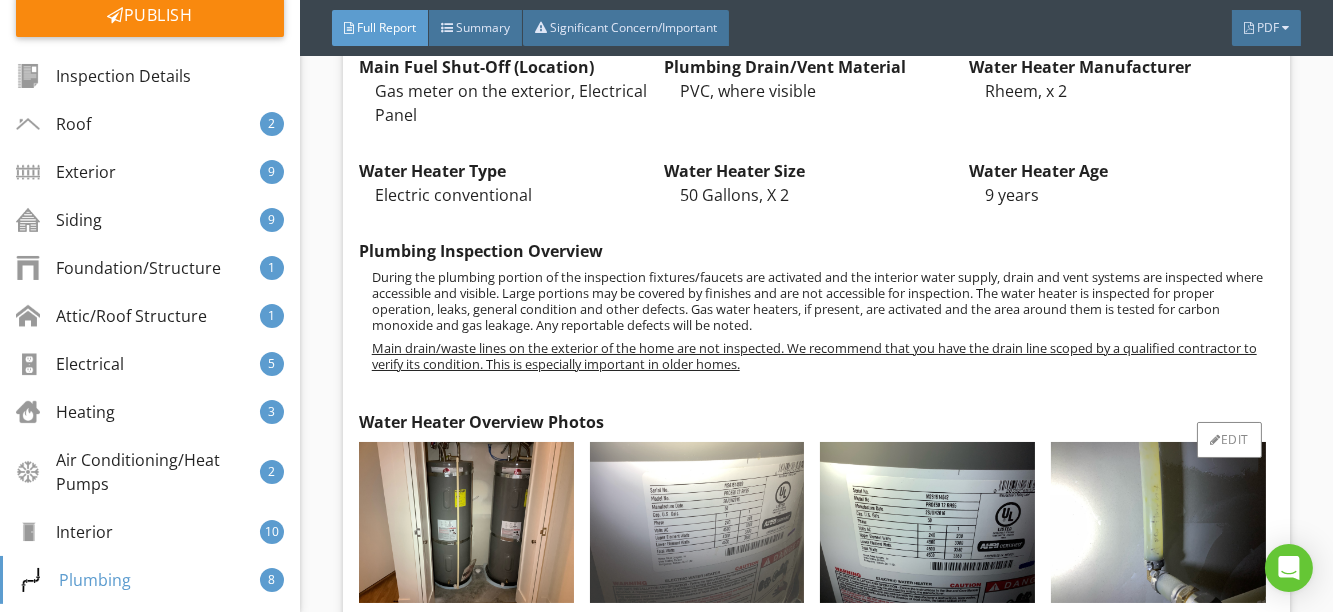 click at bounding box center [697, 522] 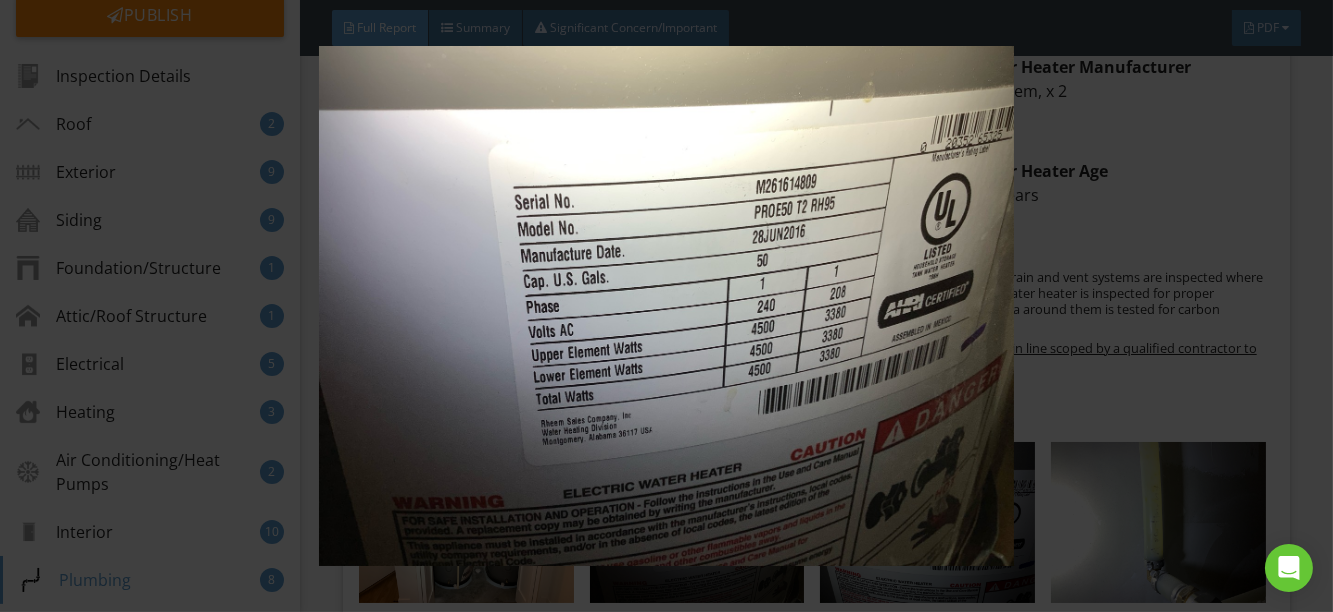 click at bounding box center (666, 306) 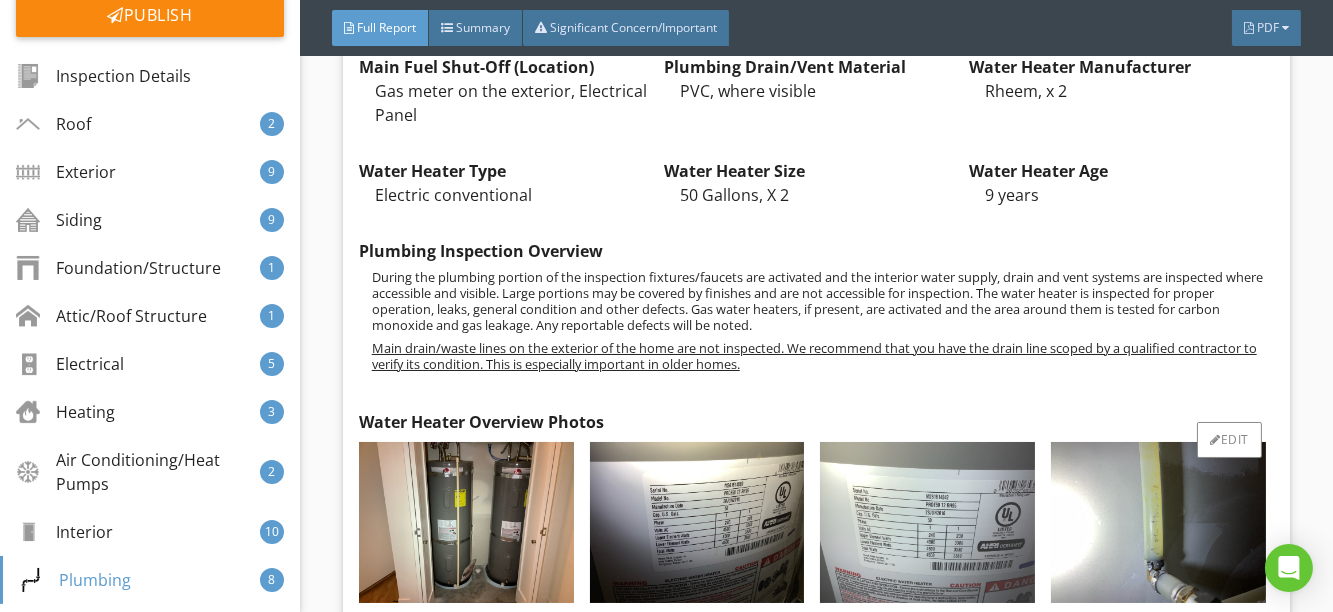 click at bounding box center (927, 522) 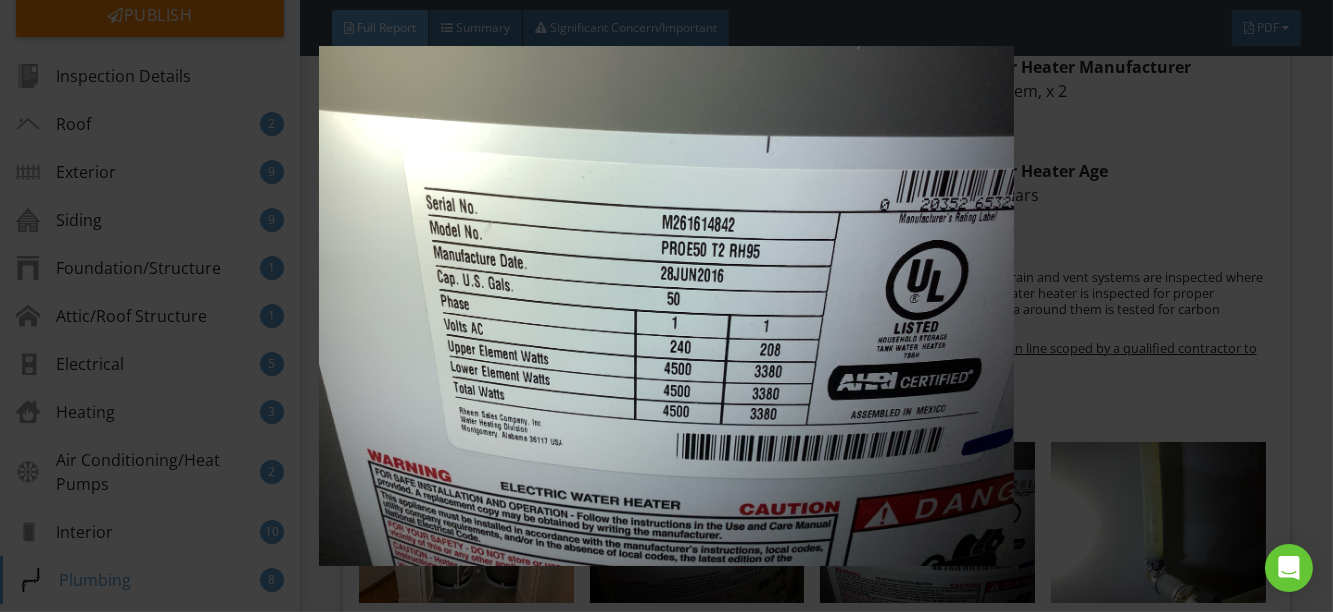 click at bounding box center [666, 306] 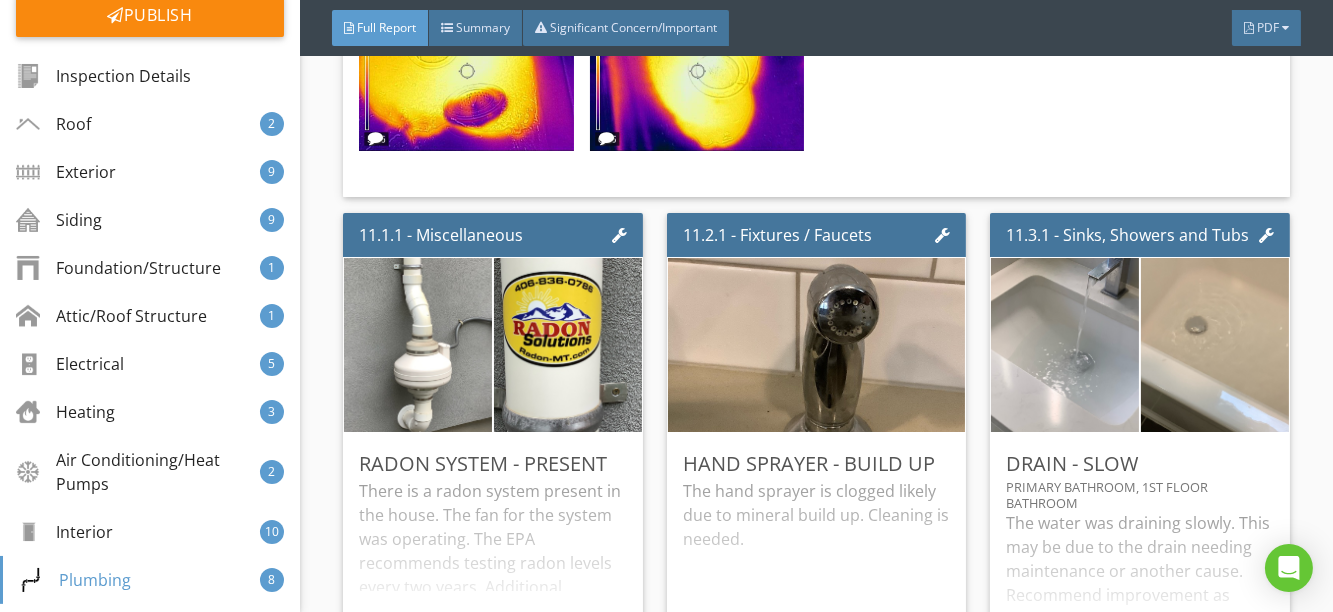 scroll, scrollTop: 25802, scrollLeft: 0, axis: vertical 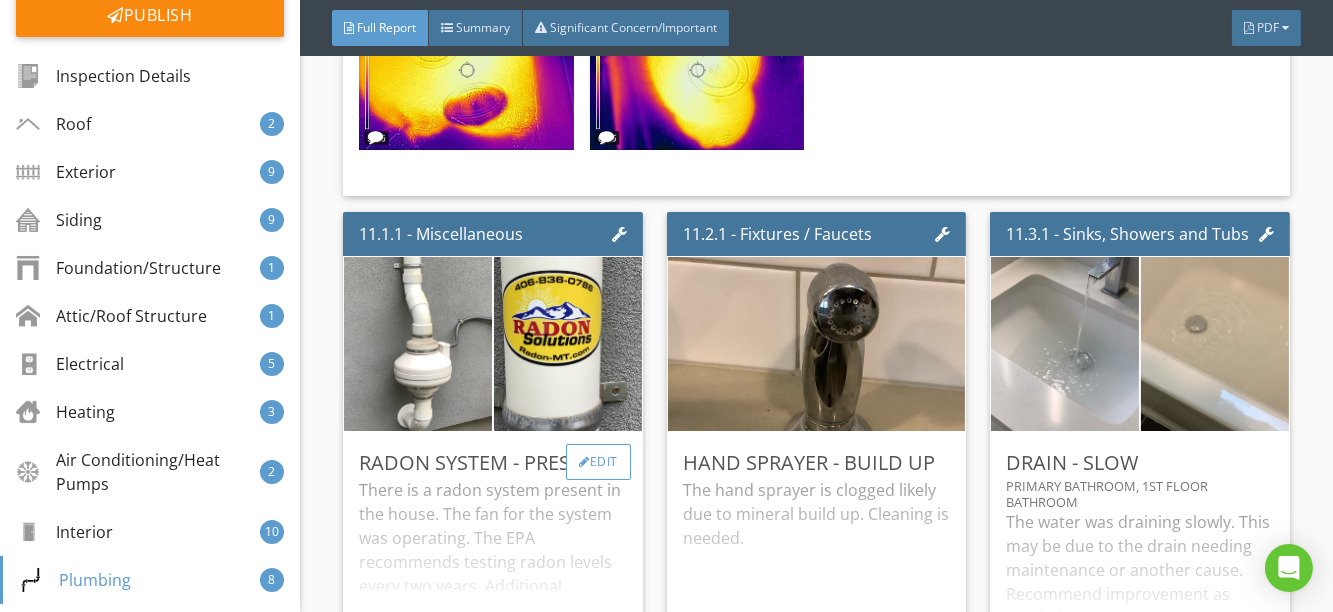 click on "Edit" at bounding box center (598, 462) 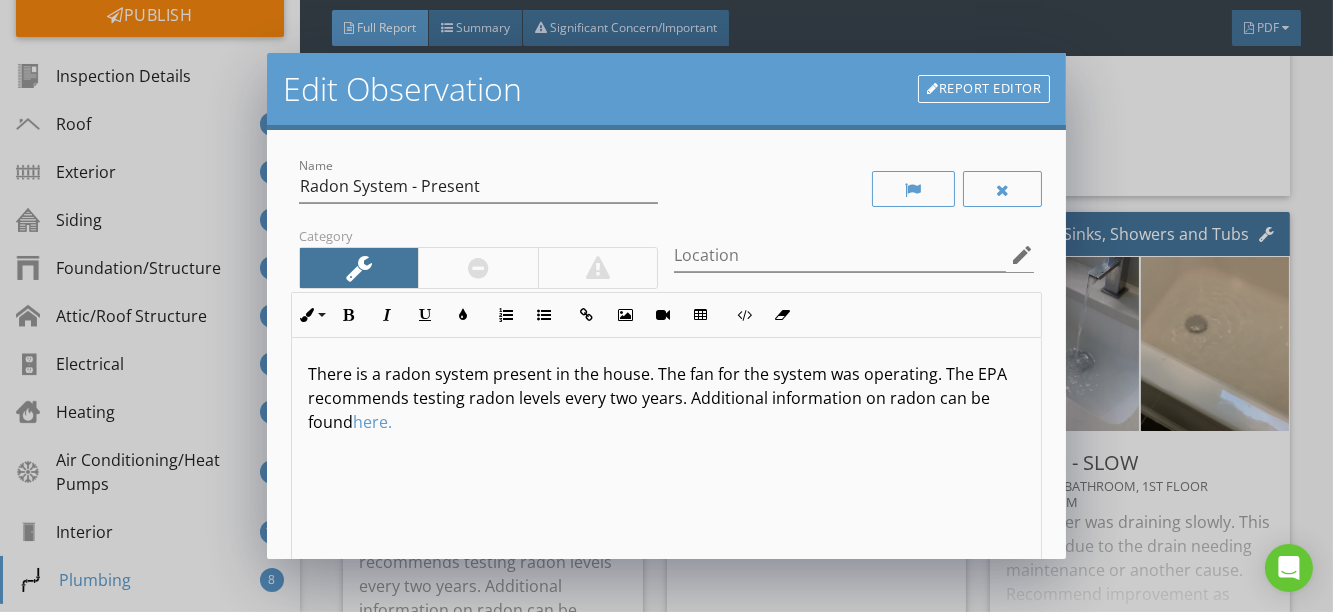 click on "There is a radon system present in the house. The fan for the system was operating. The EPA recommends testing radon levels every two years. Additional information on radon can be found  here." at bounding box center (667, 398) 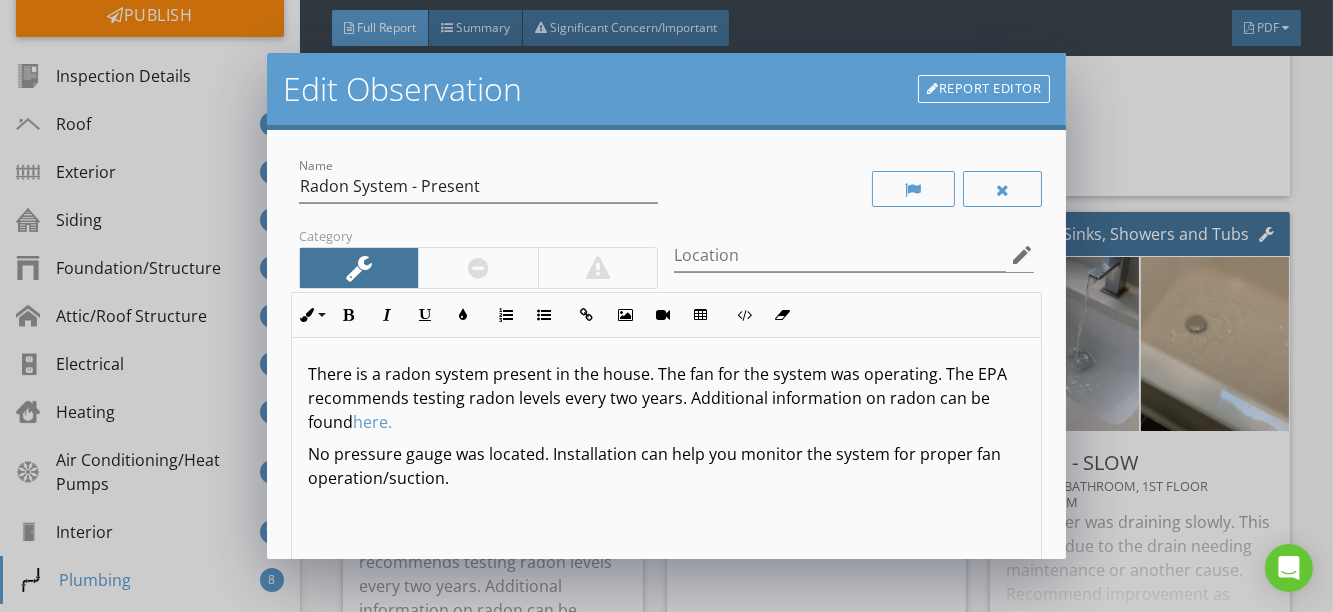 scroll, scrollTop: 0, scrollLeft: 0, axis: both 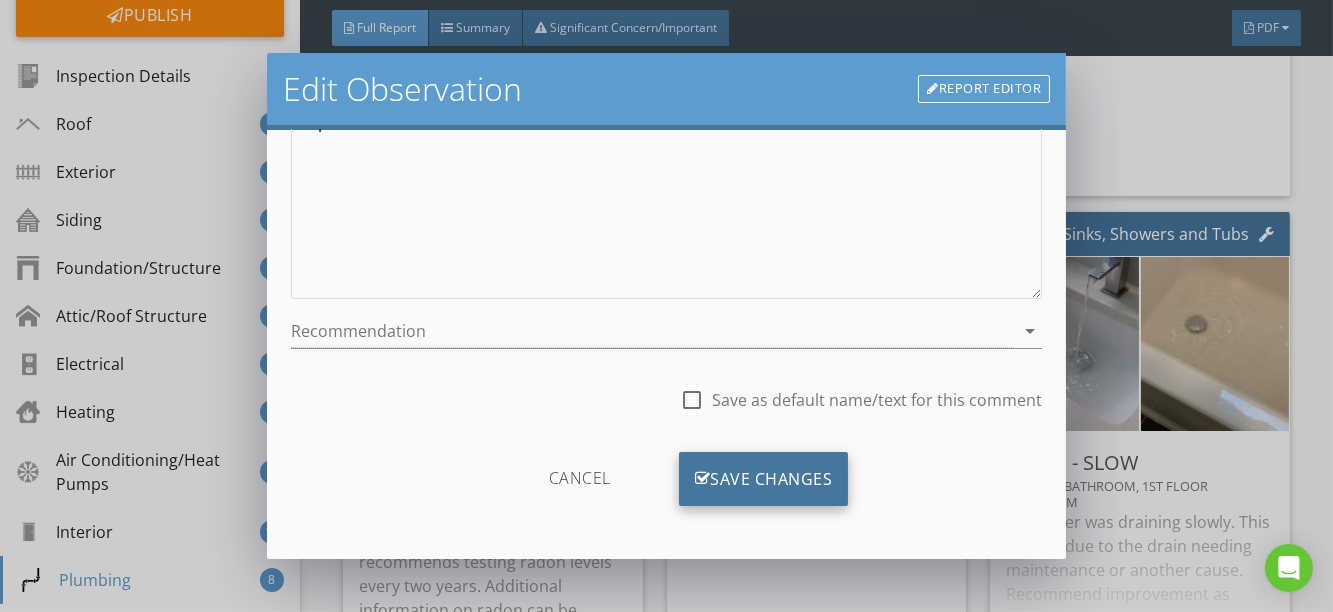 click on "Save Changes" at bounding box center [764, 479] 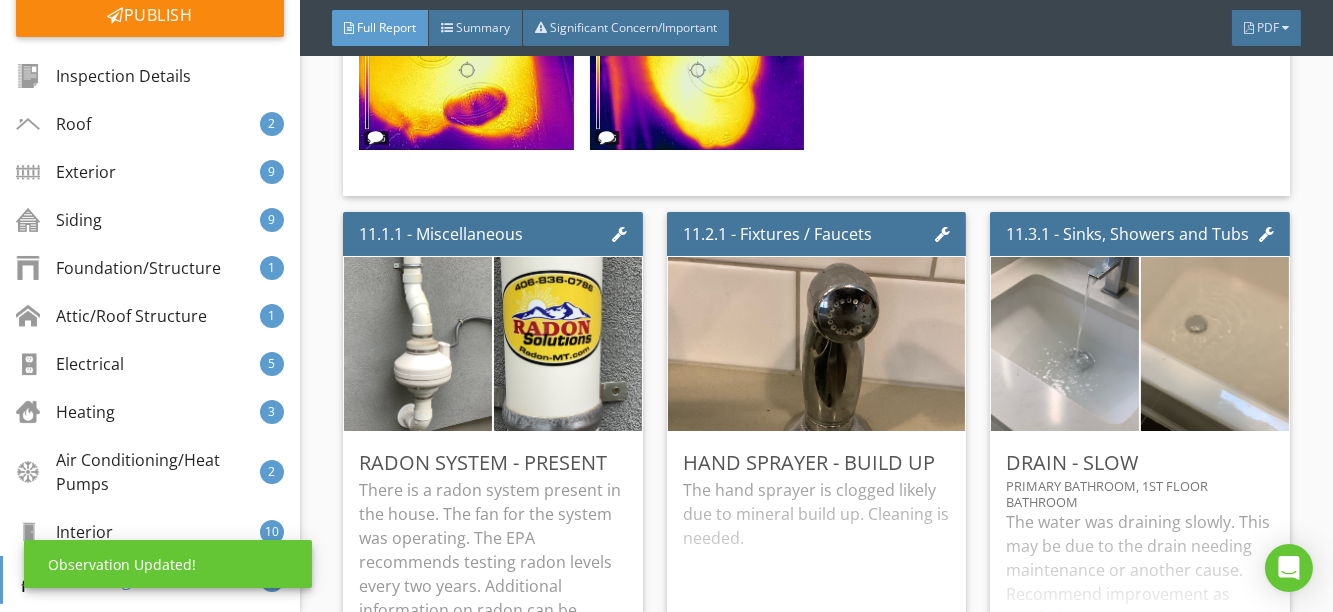 scroll, scrollTop: 120, scrollLeft: 0, axis: vertical 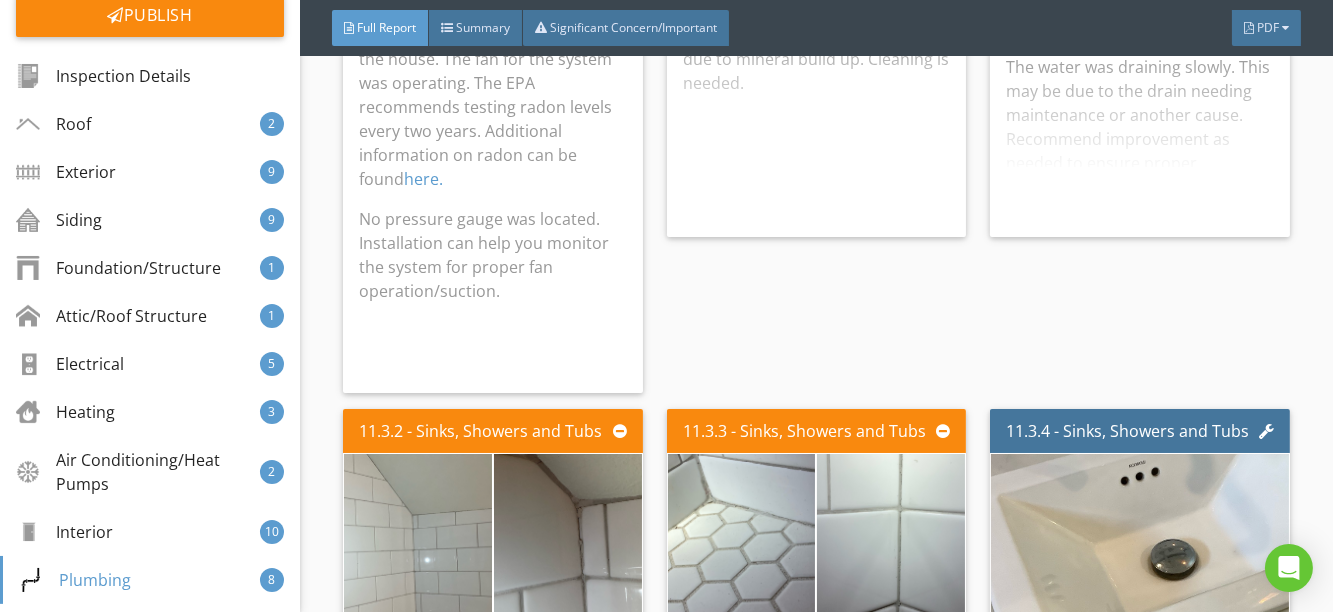 click on "No pressure gauge was located. Installation can help you monitor the system for proper fan operation/suction." at bounding box center [493, 255] 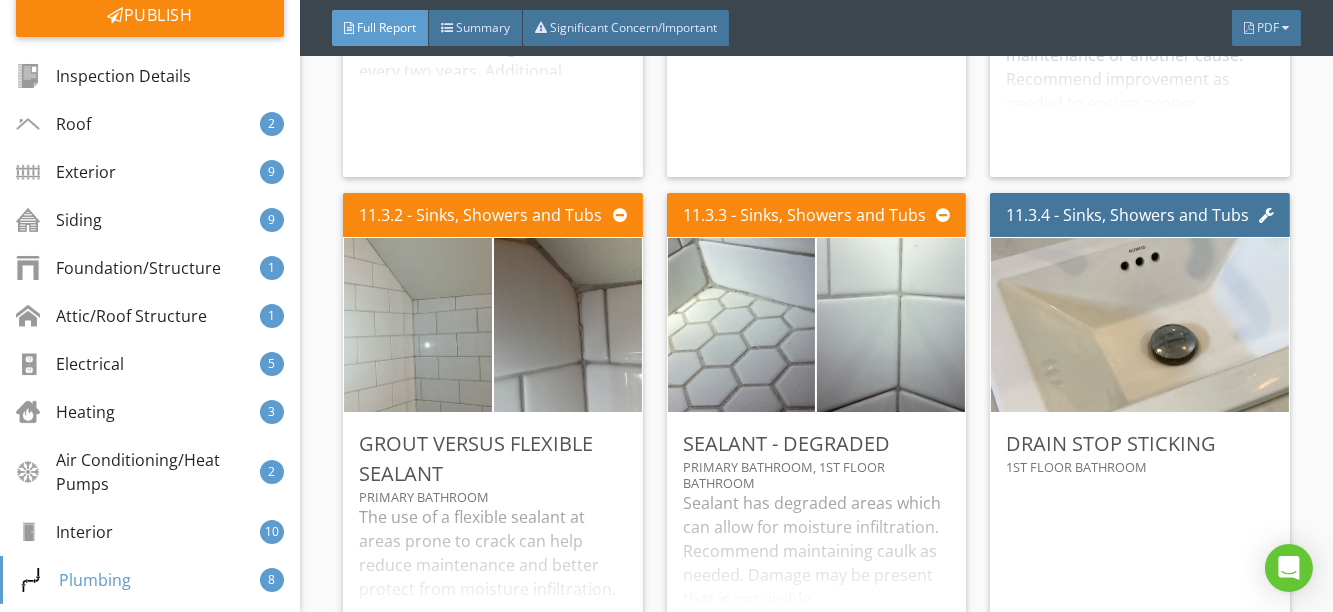 scroll, scrollTop: 26348, scrollLeft: 0, axis: vertical 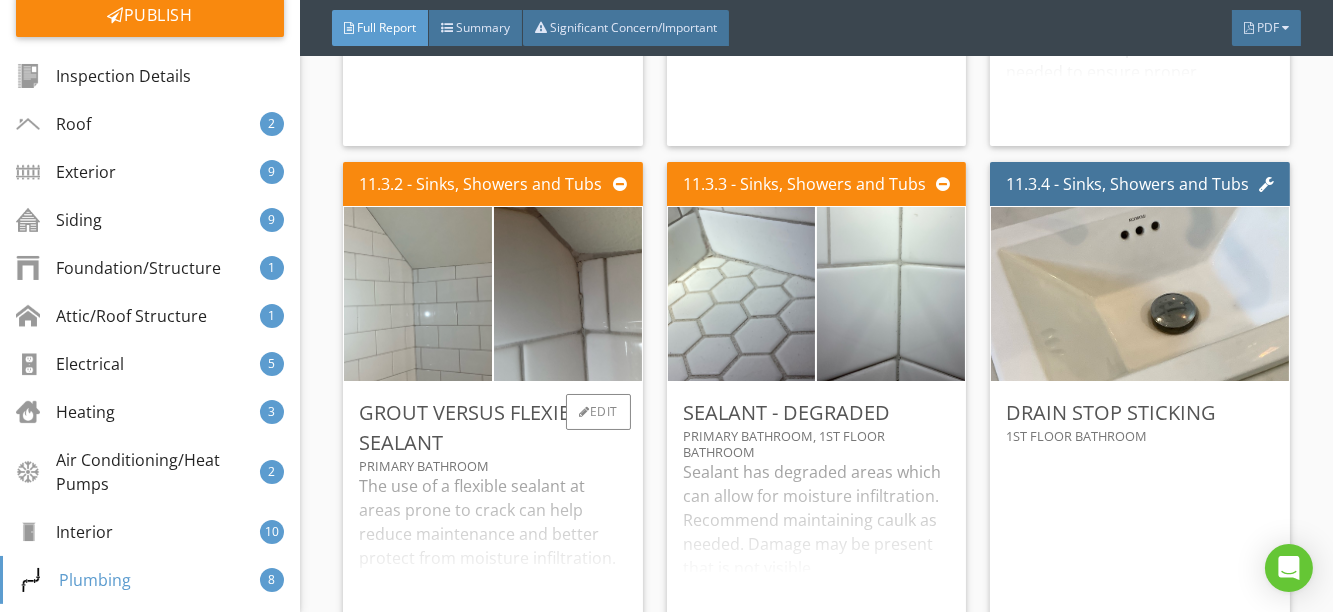 click on "The use of a flexible sealant at areas prone to crack can help reduce maintenance and better protect from moisture infiltration." at bounding box center (493, 550) 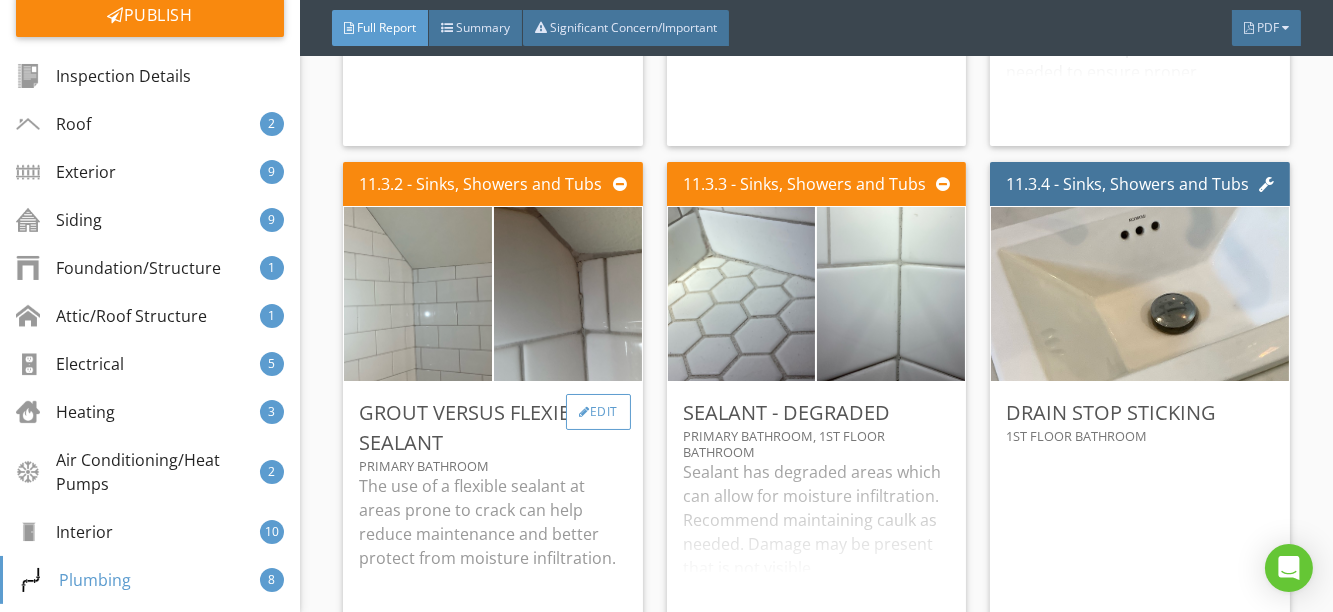 click on "Edit" at bounding box center [598, 412] 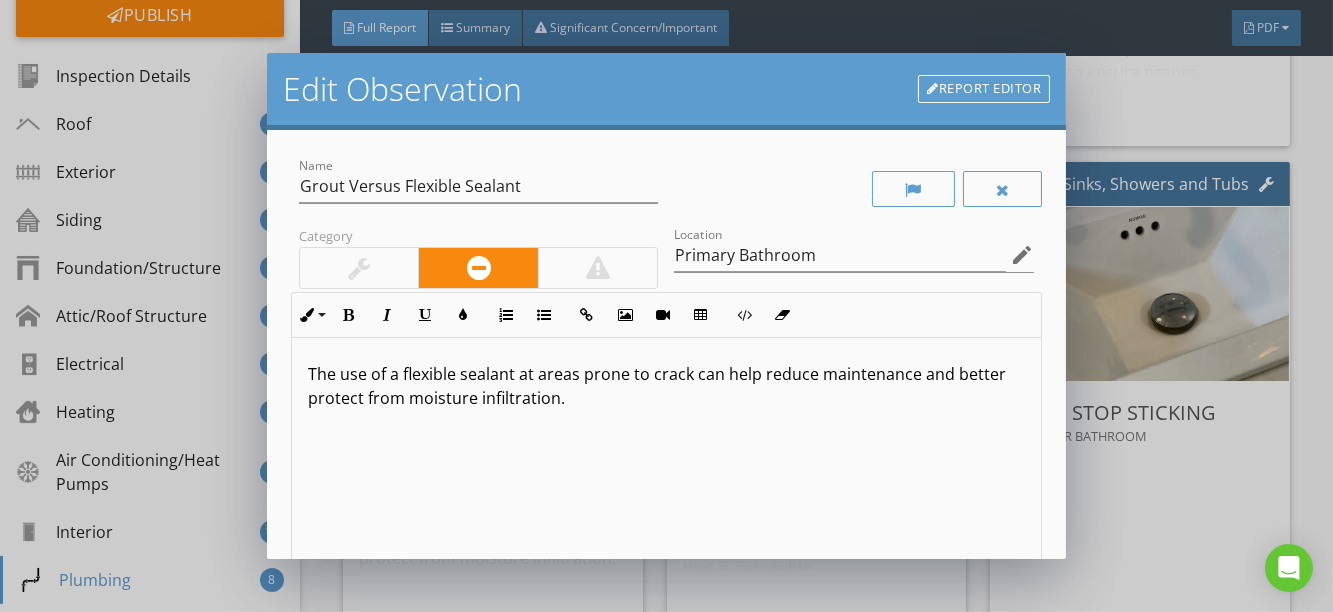 click on "The use of a flexible sealant at areas prone to crack can help reduce maintenance and better protect from moisture infiltration." at bounding box center [667, 386] 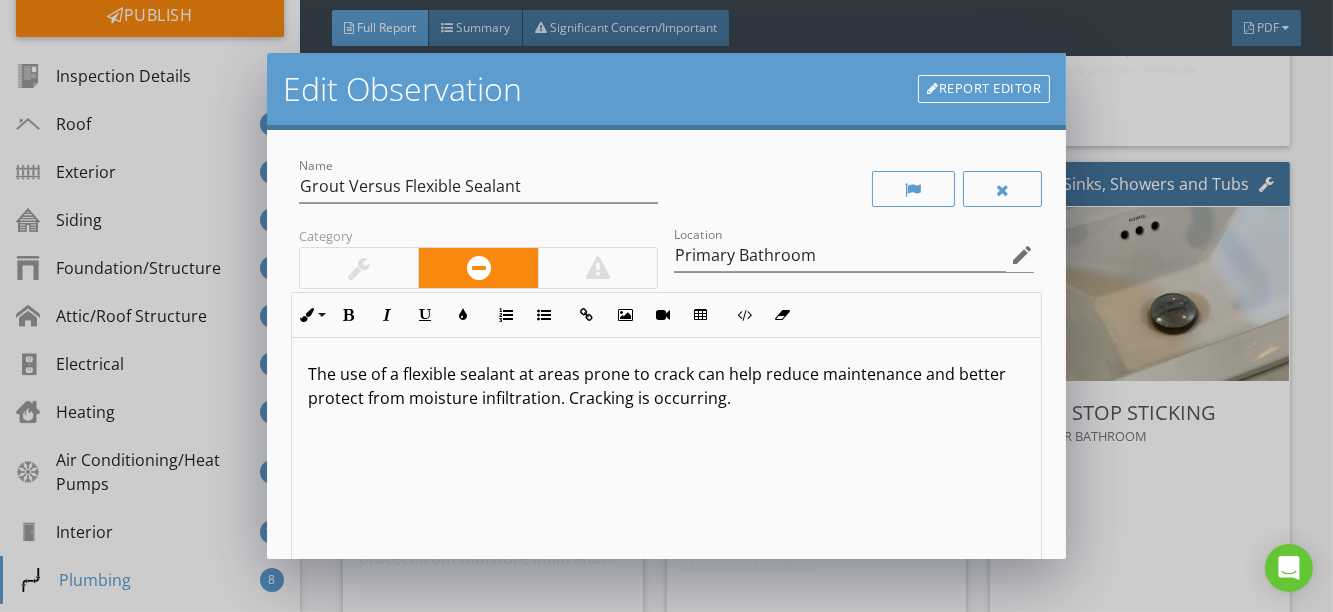 scroll, scrollTop: 0, scrollLeft: 0, axis: both 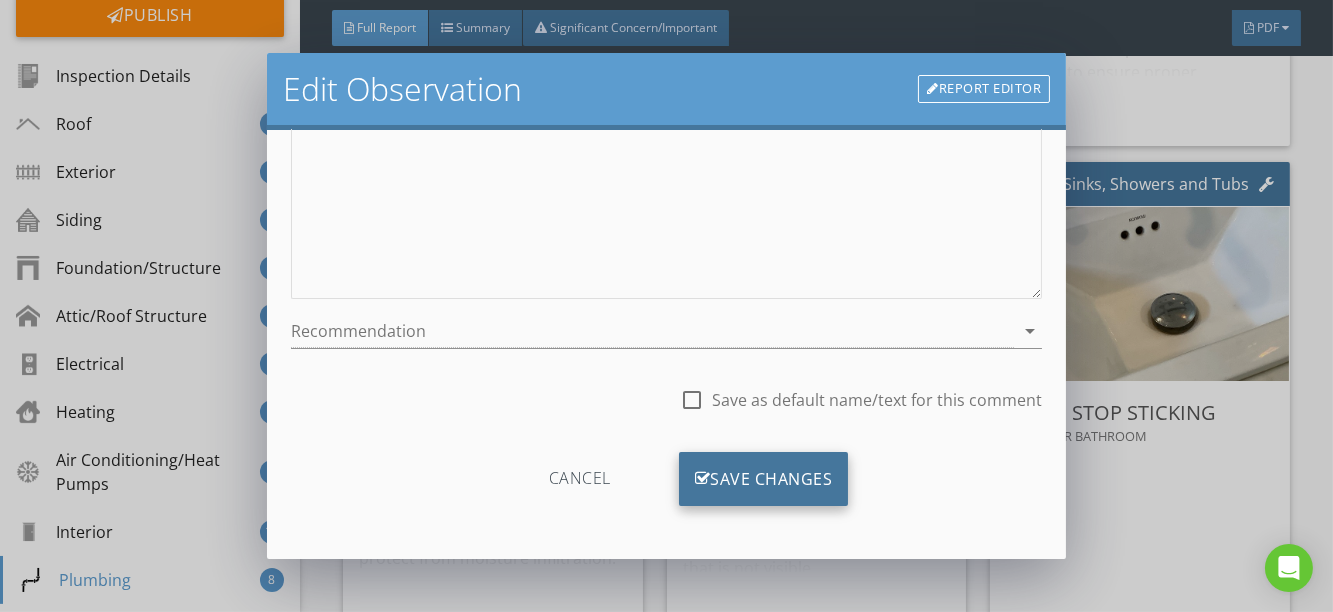 click on "Save Changes" at bounding box center [764, 479] 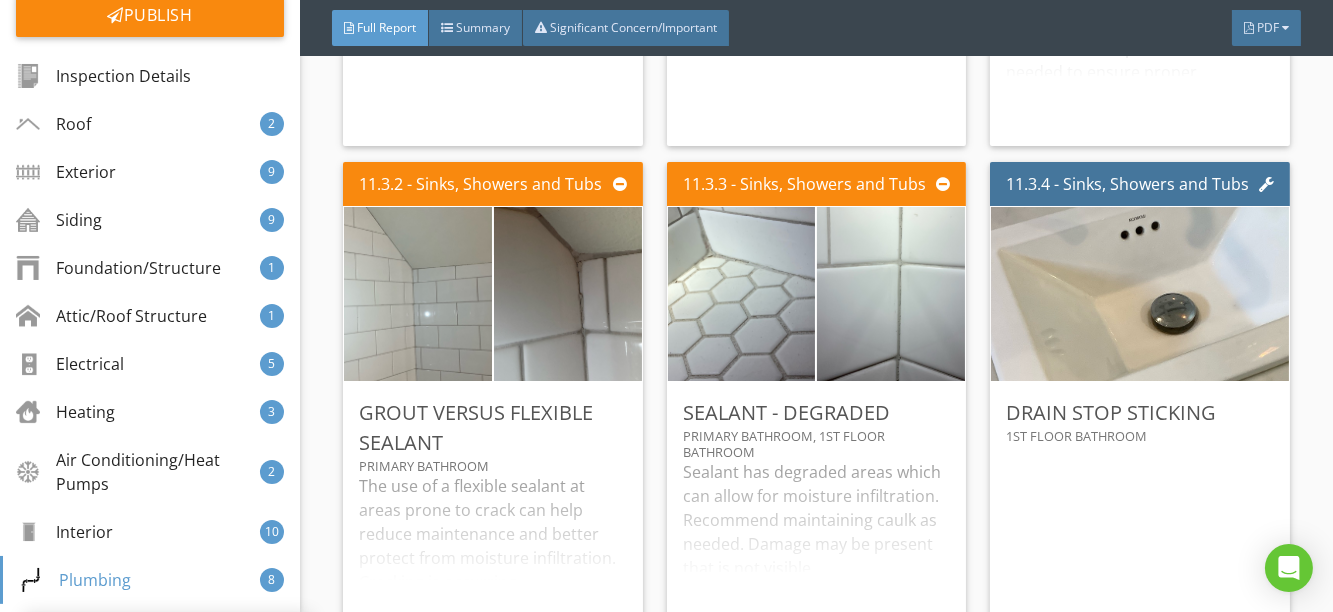 scroll, scrollTop: 120, scrollLeft: 0, axis: vertical 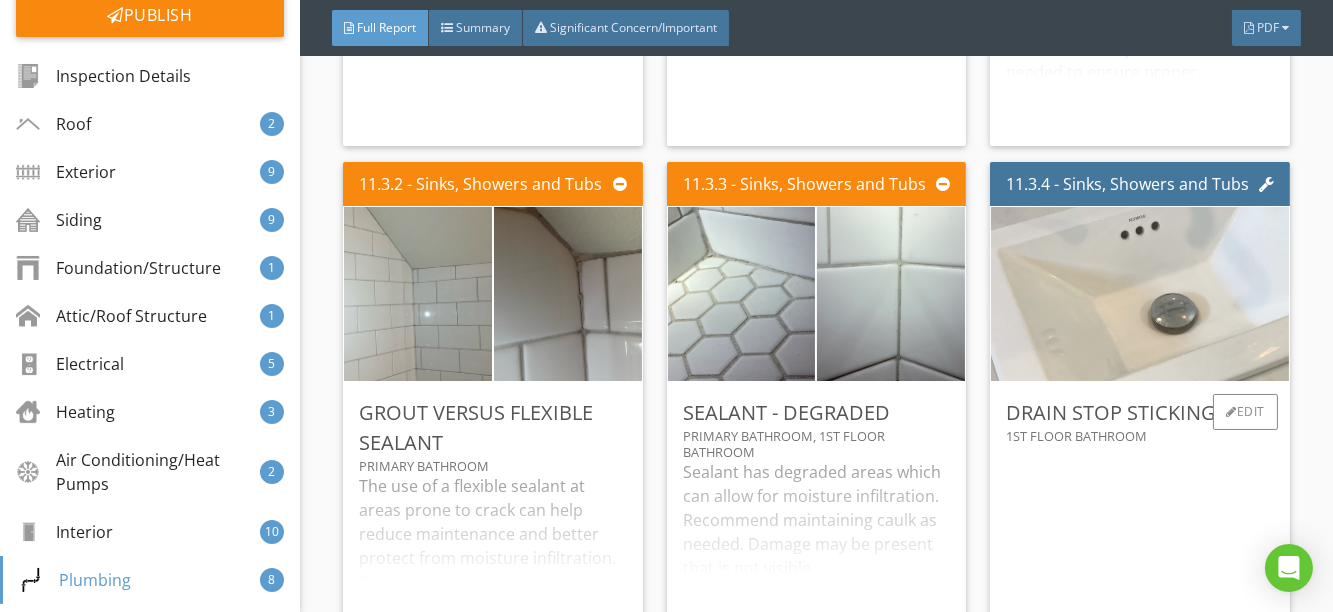 click at bounding box center (1140, 294) 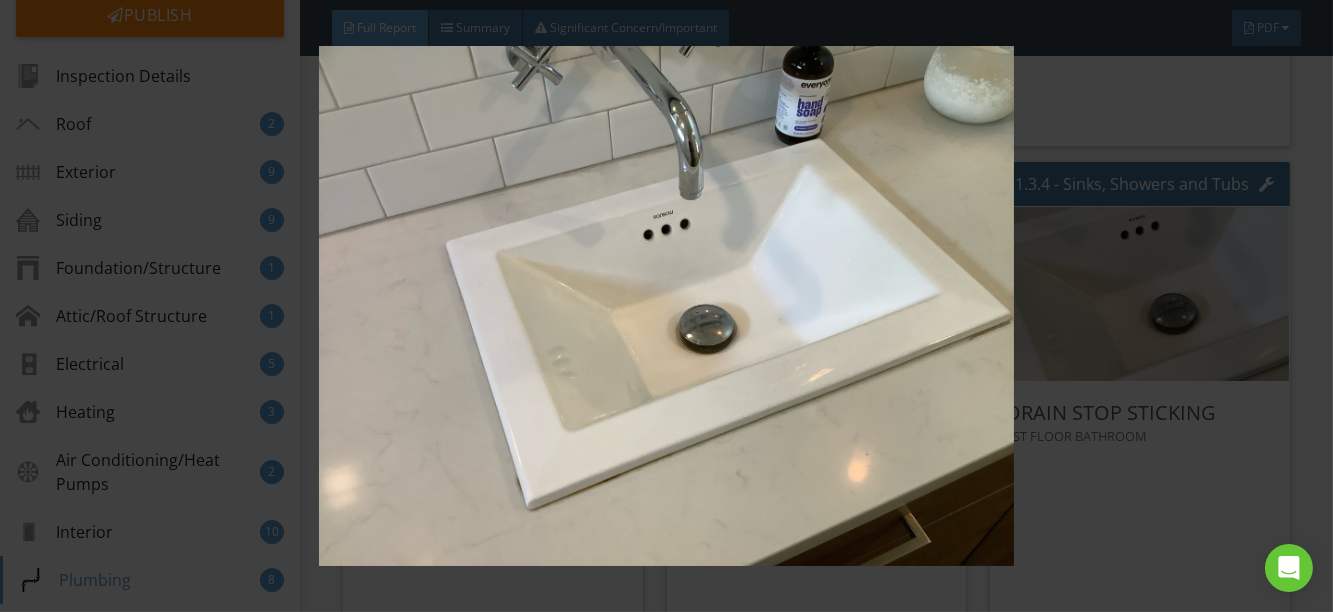 click at bounding box center (666, 306) 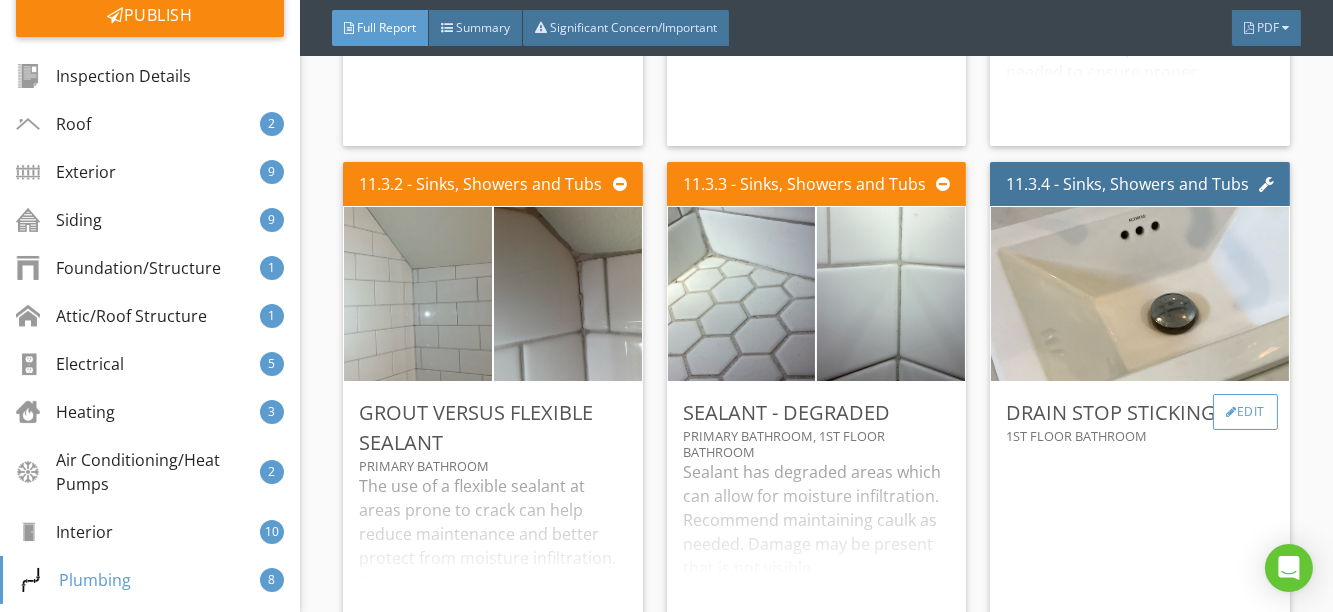 click at bounding box center (1231, 412) 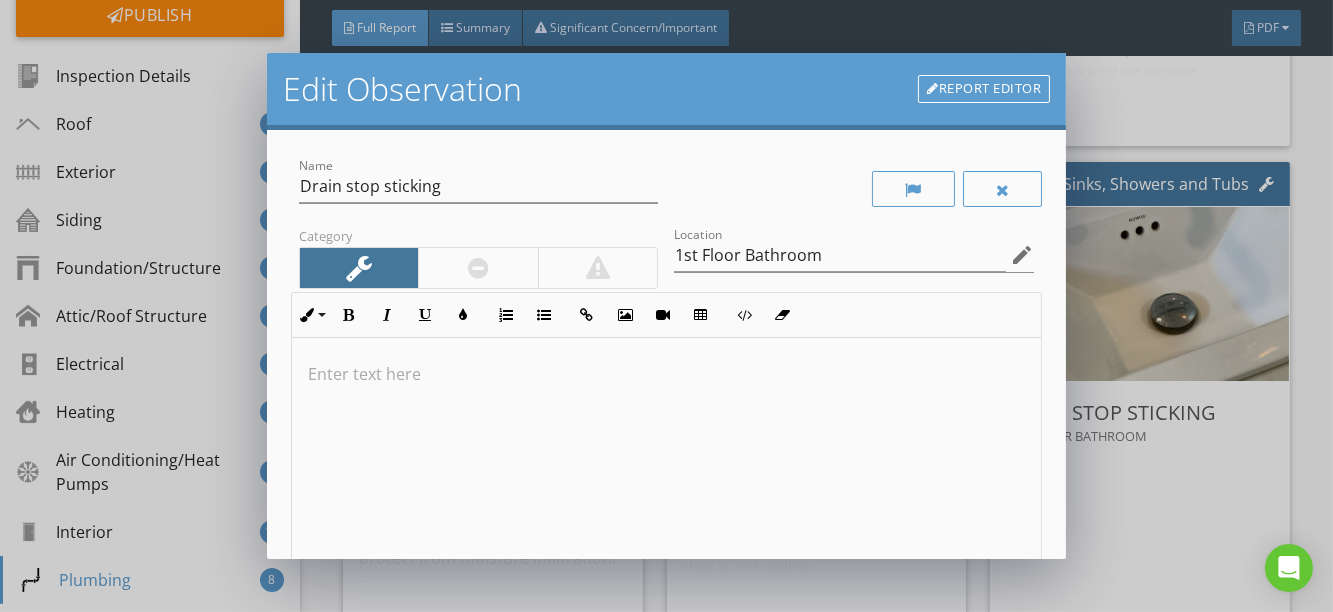 click at bounding box center [667, 496] 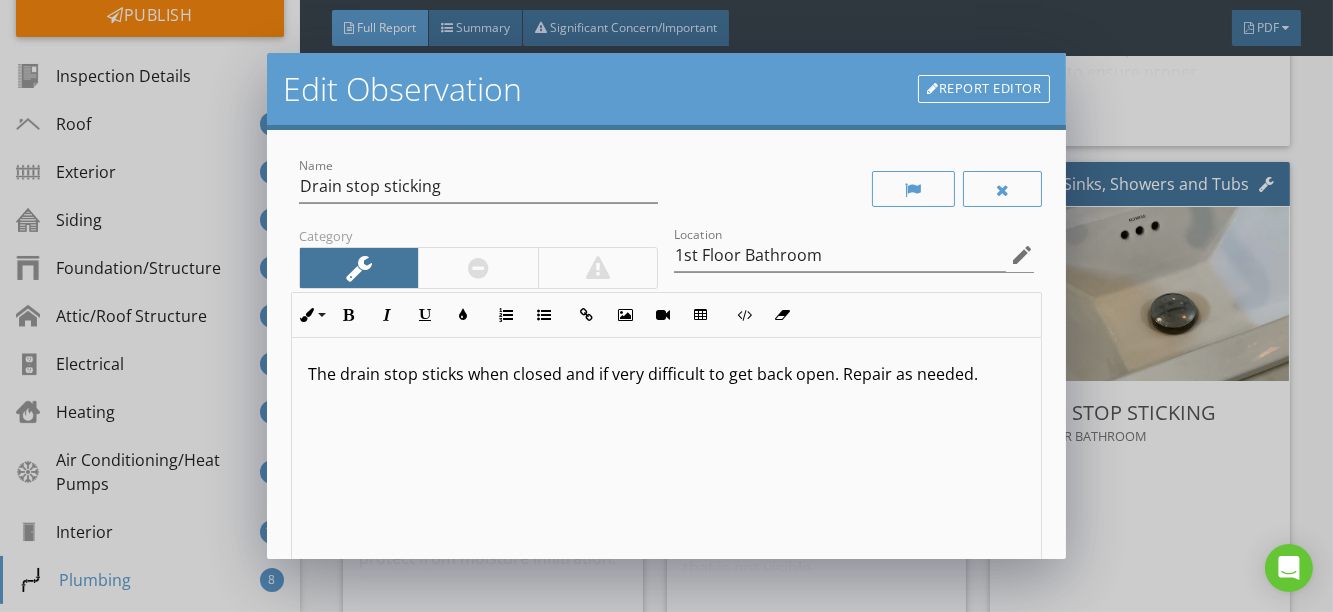 scroll, scrollTop: 0, scrollLeft: 0, axis: both 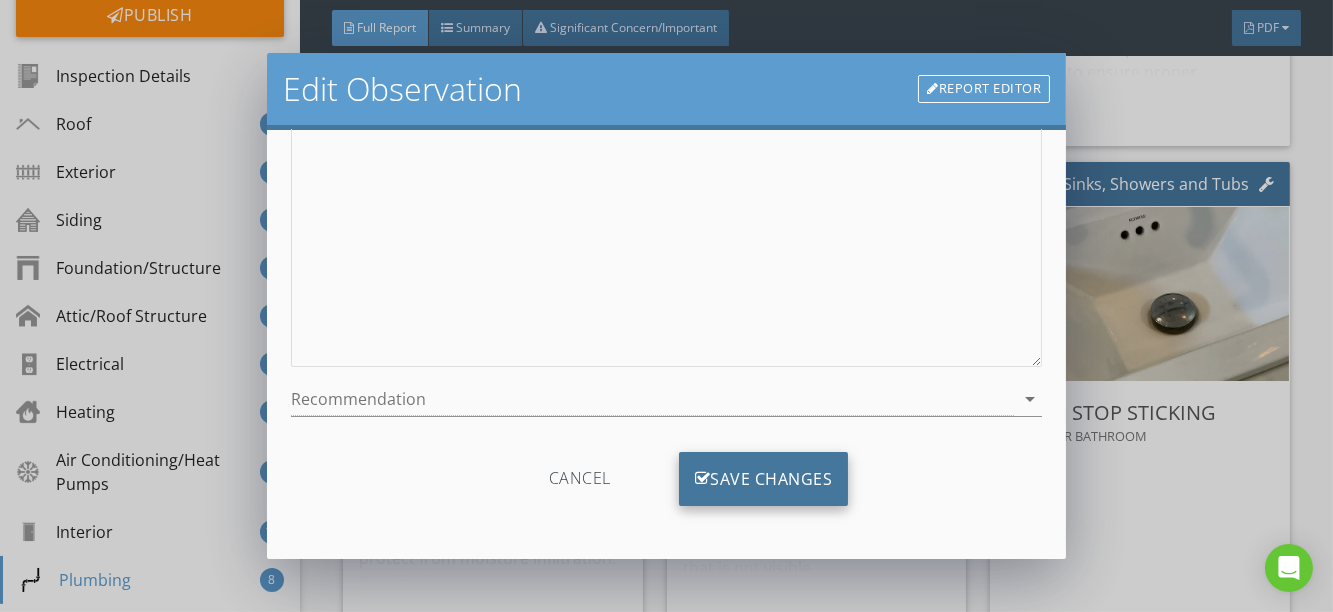 click on "Save Changes" at bounding box center [764, 479] 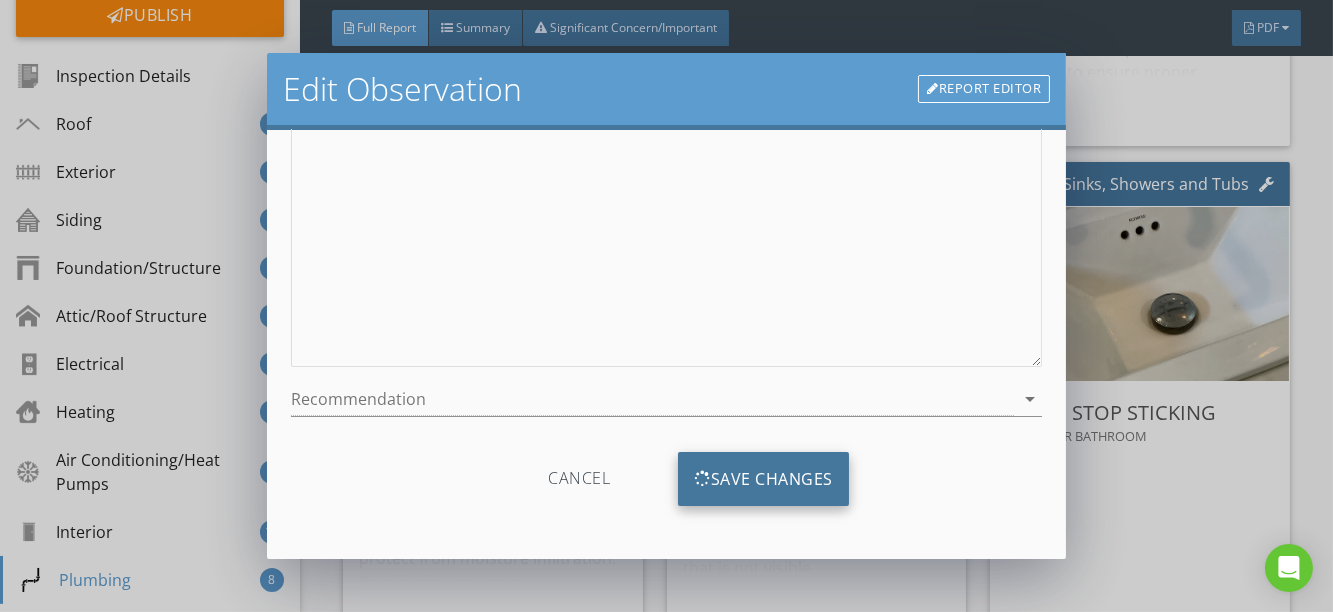 scroll, scrollTop: 52, scrollLeft: 0, axis: vertical 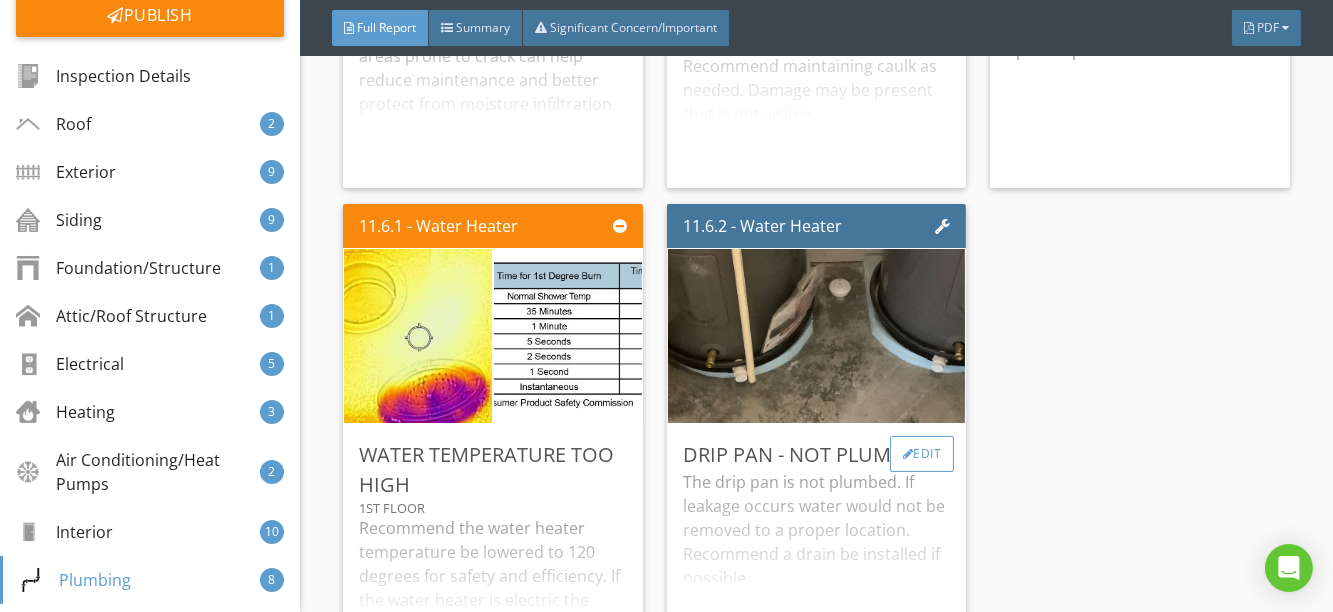 click at bounding box center [908, 454] 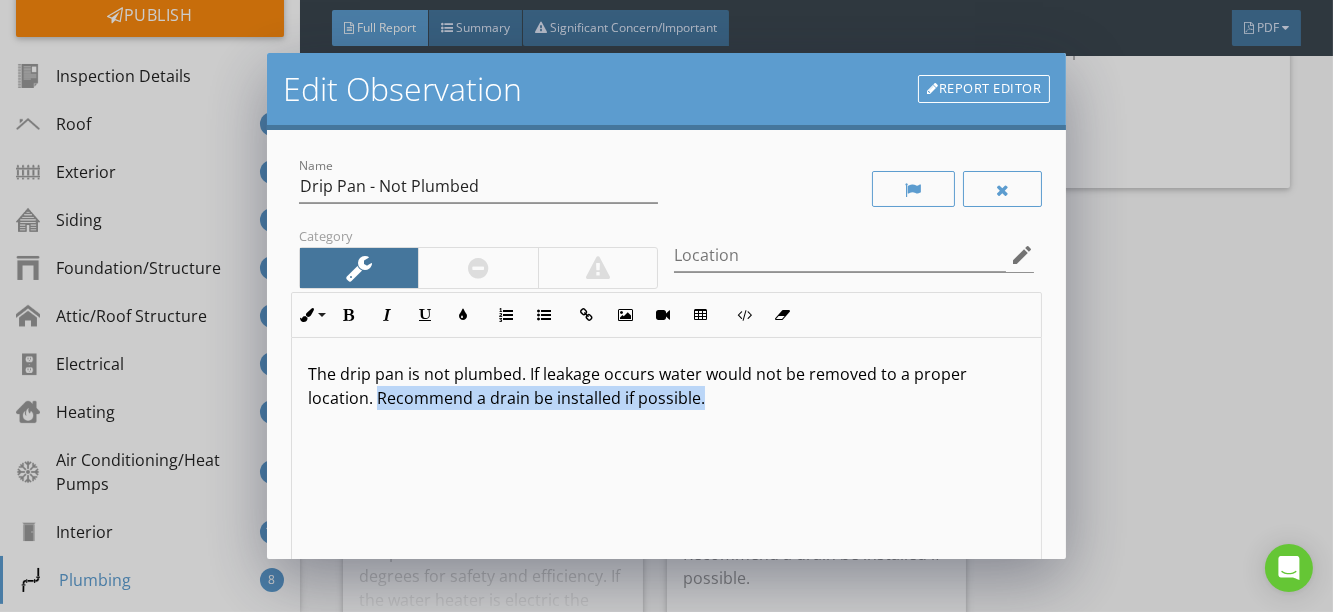 drag, startPoint x: 375, startPoint y: 397, endPoint x: 719, endPoint y: 397, distance: 344 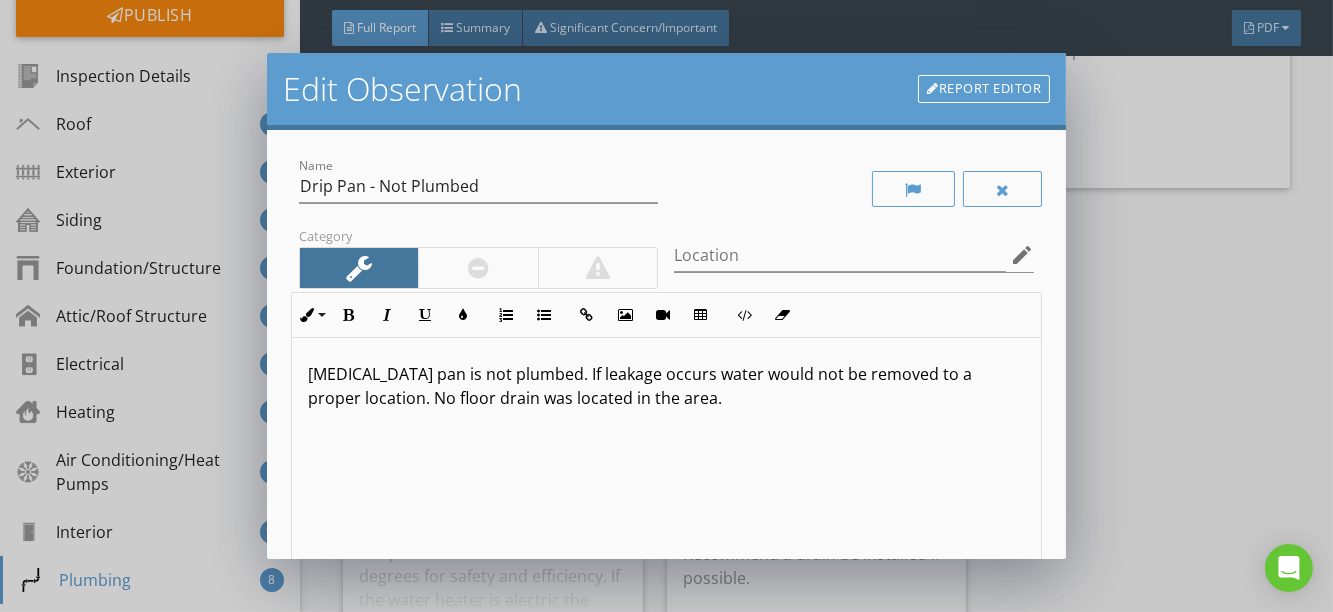 scroll, scrollTop: 0, scrollLeft: 0, axis: both 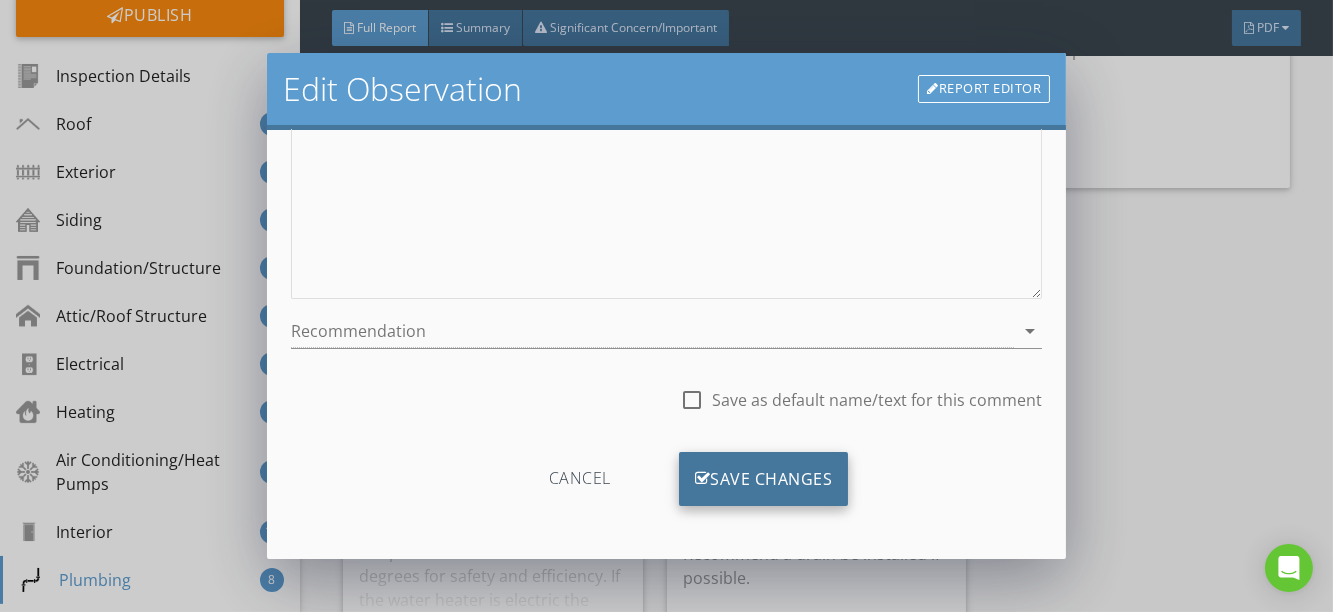click on "Save Changes" at bounding box center (764, 479) 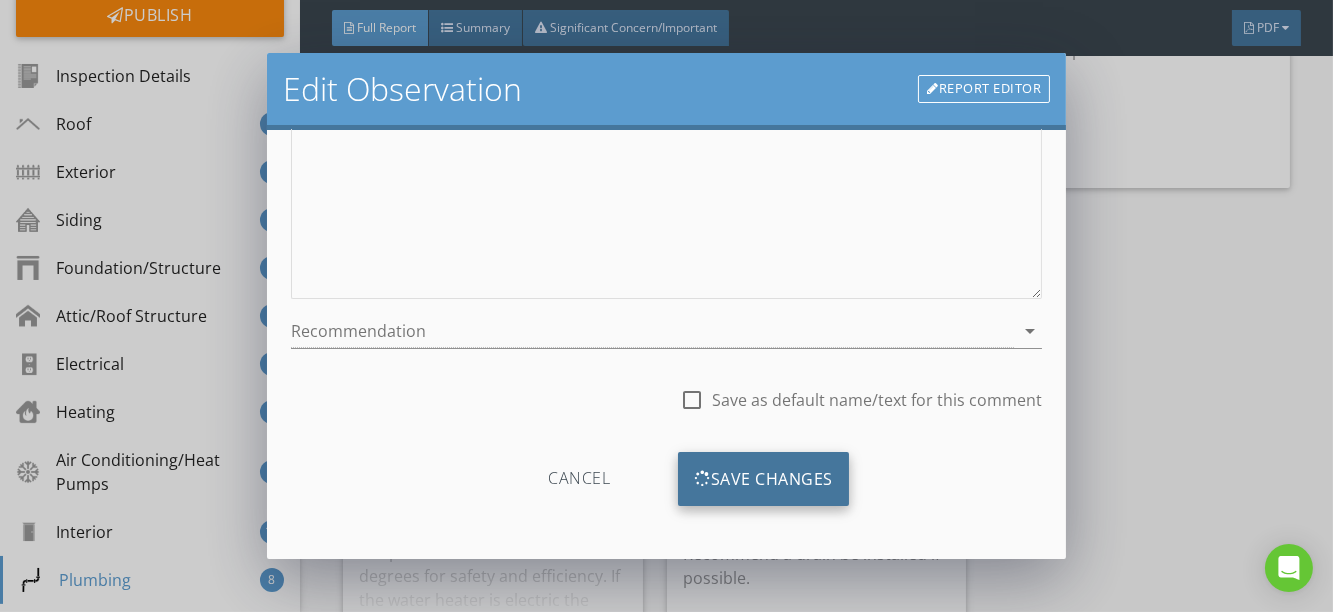 scroll, scrollTop: 120, scrollLeft: 0, axis: vertical 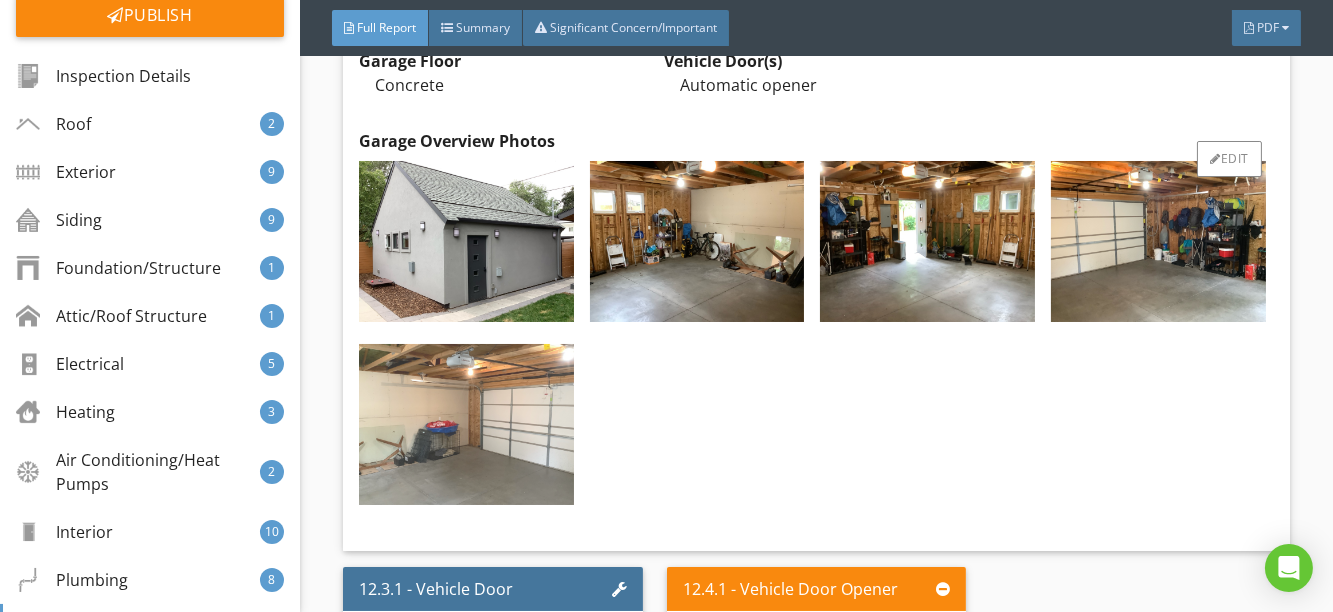 click at bounding box center [466, 424] 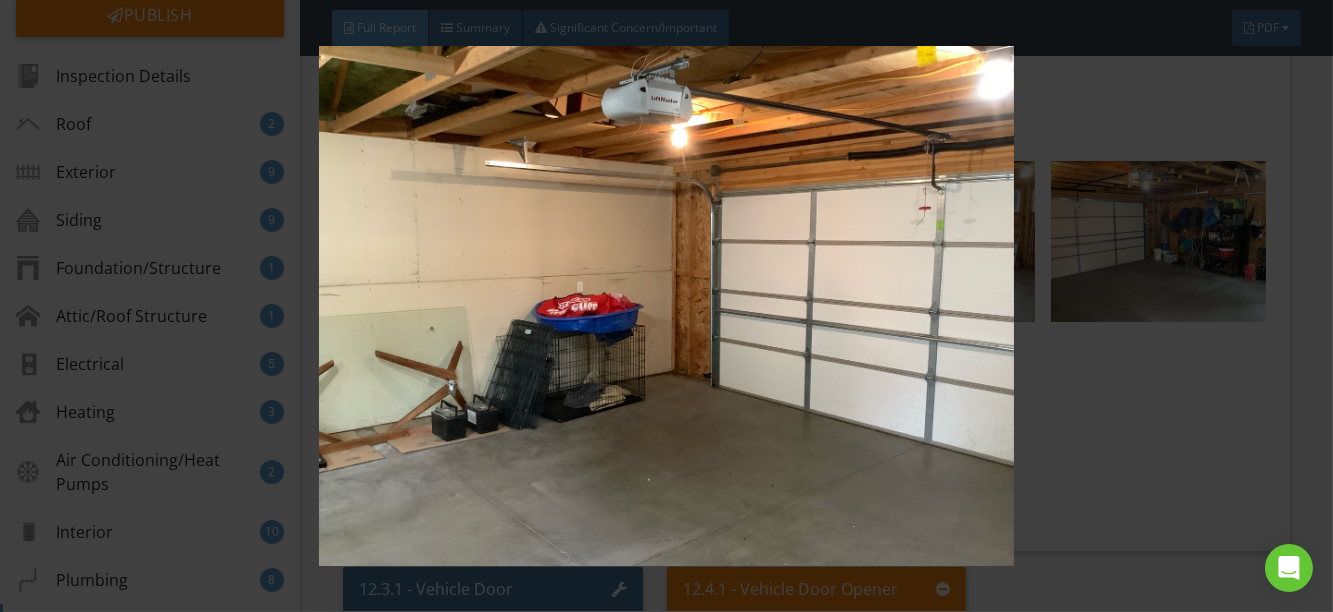 click at bounding box center [666, 306] 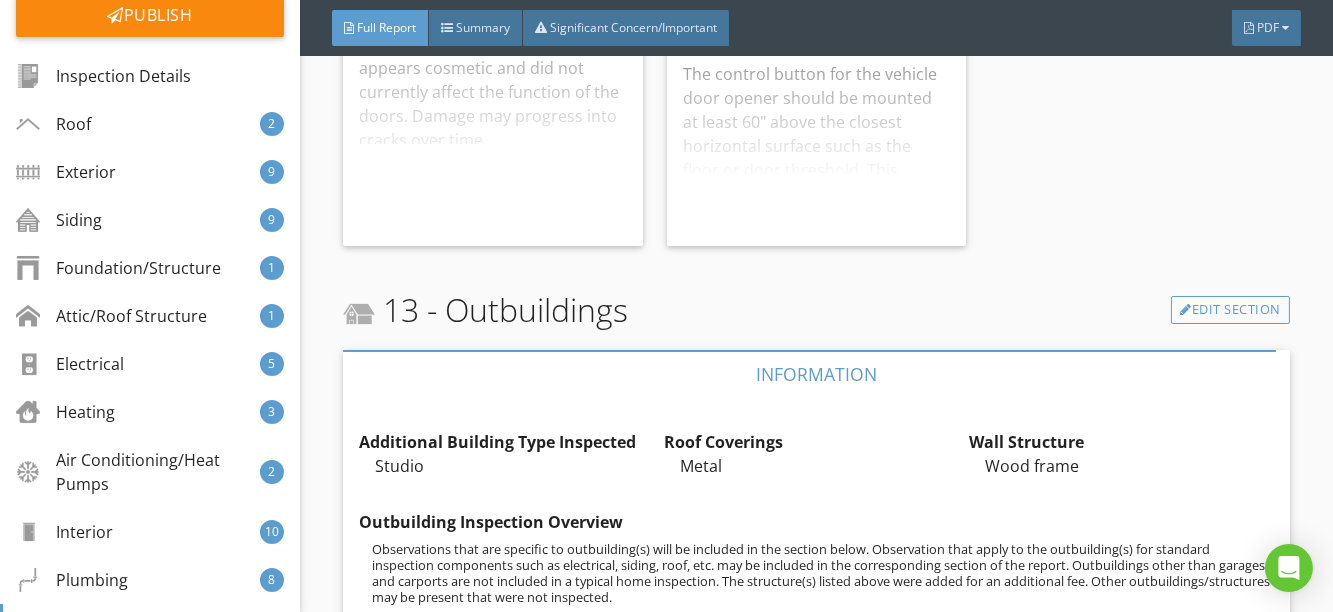 scroll, scrollTop: 28530, scrollLeft: 0, axis: vertical 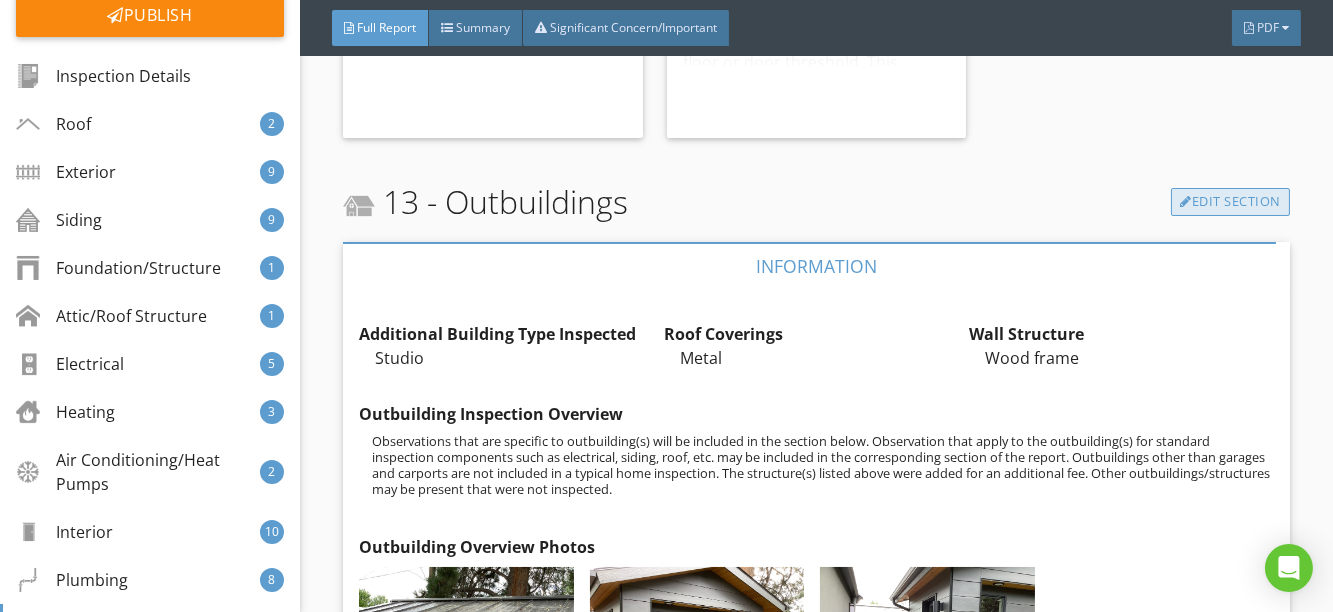 click on "Edit Section" at bounding box center (1230, 202) 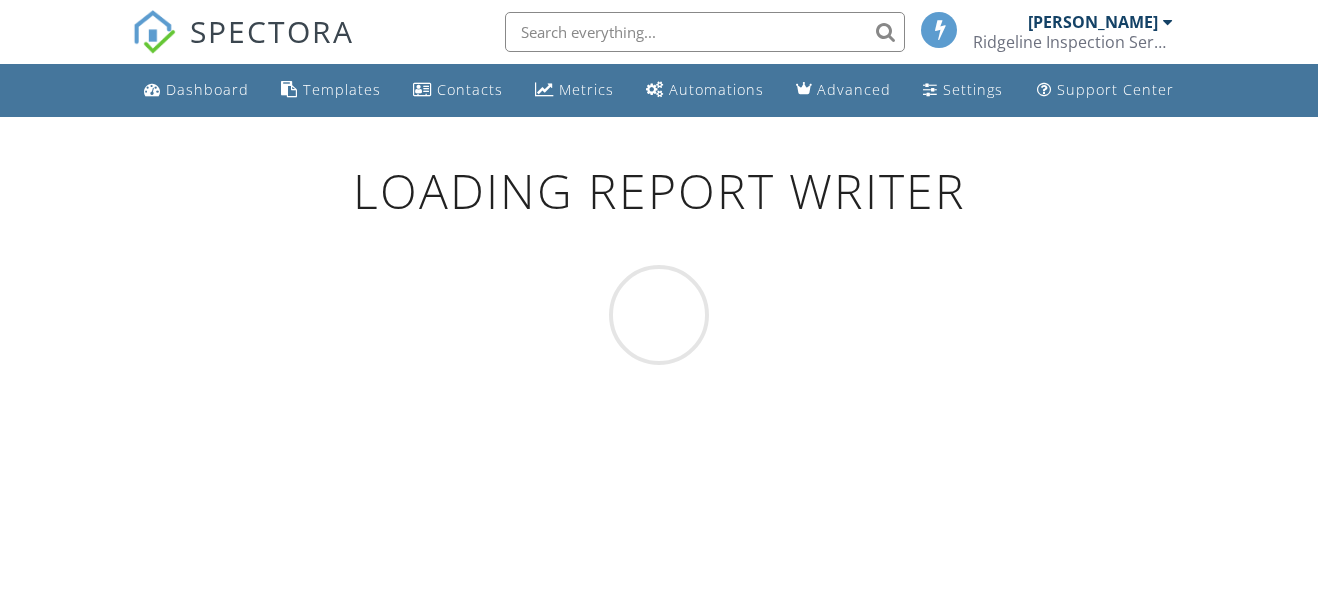 scroll, scrollTop: 0, scrollLeft: 0, axis: both 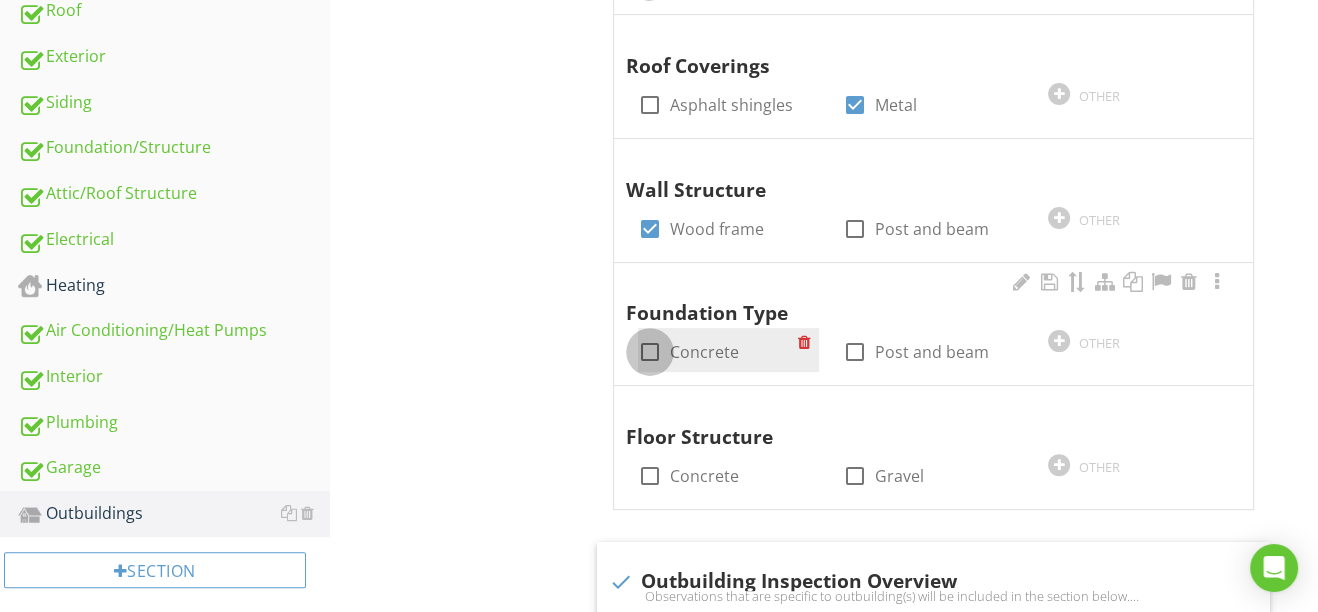 click at bounding box center (650, 352) 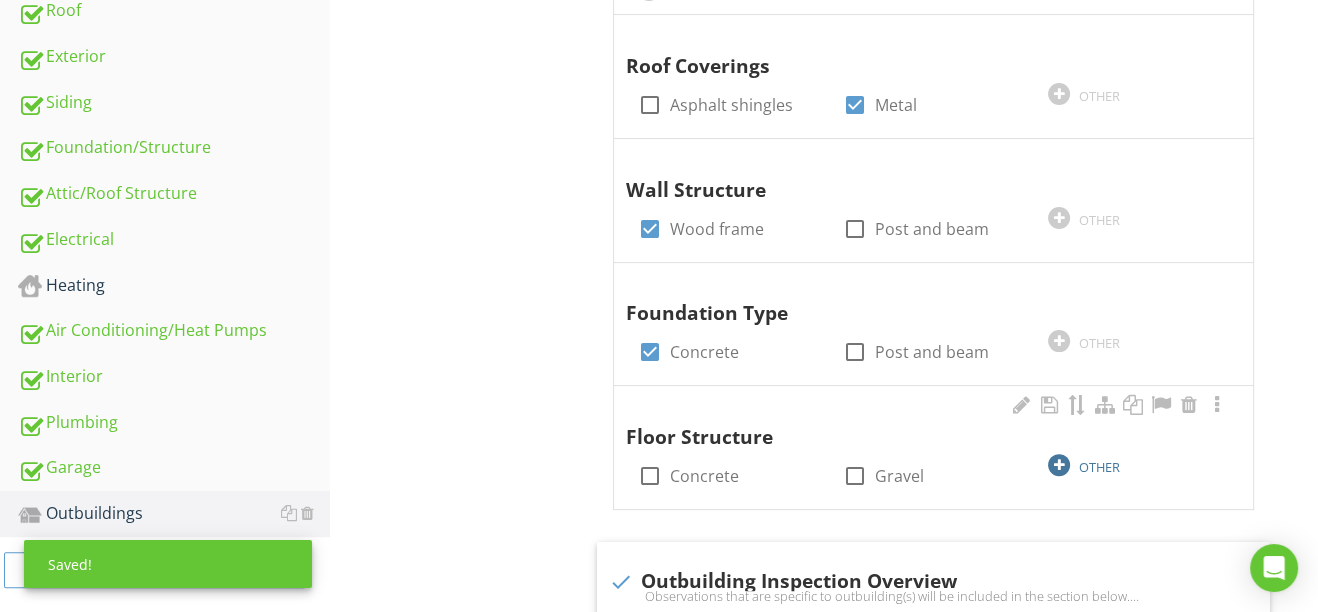 click at bounding box center [1059, 465] 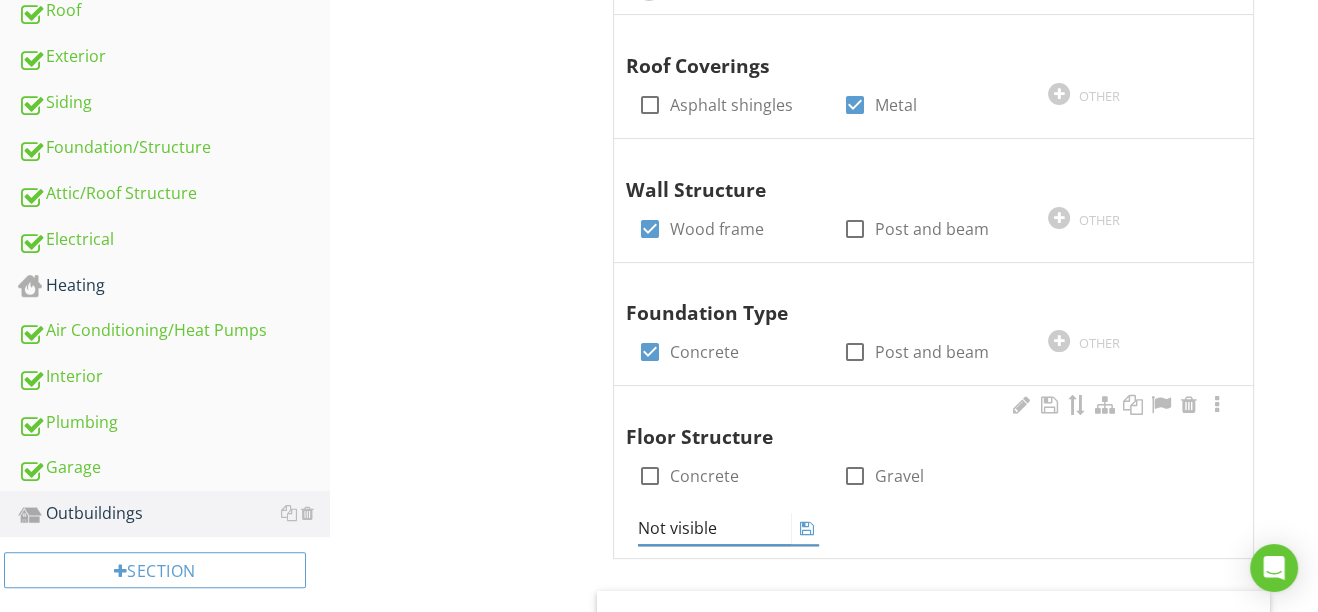 type on "Not visible" 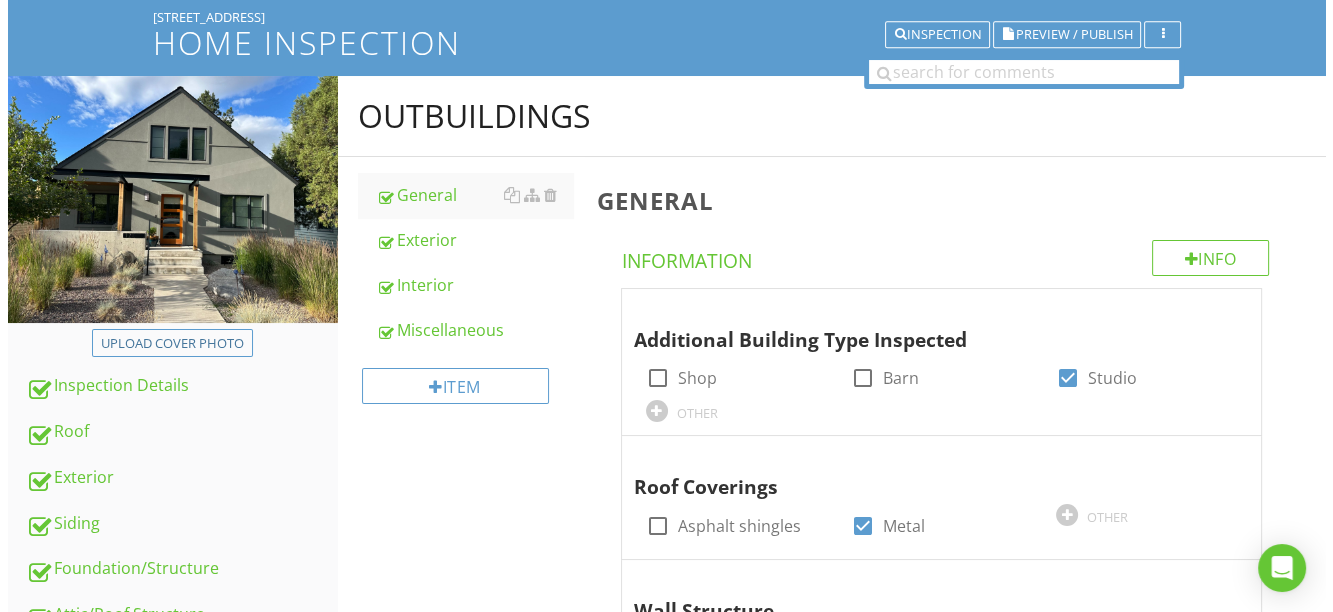 scroll, scrollTop: 90, scrollLeft: 0, axis: vertical 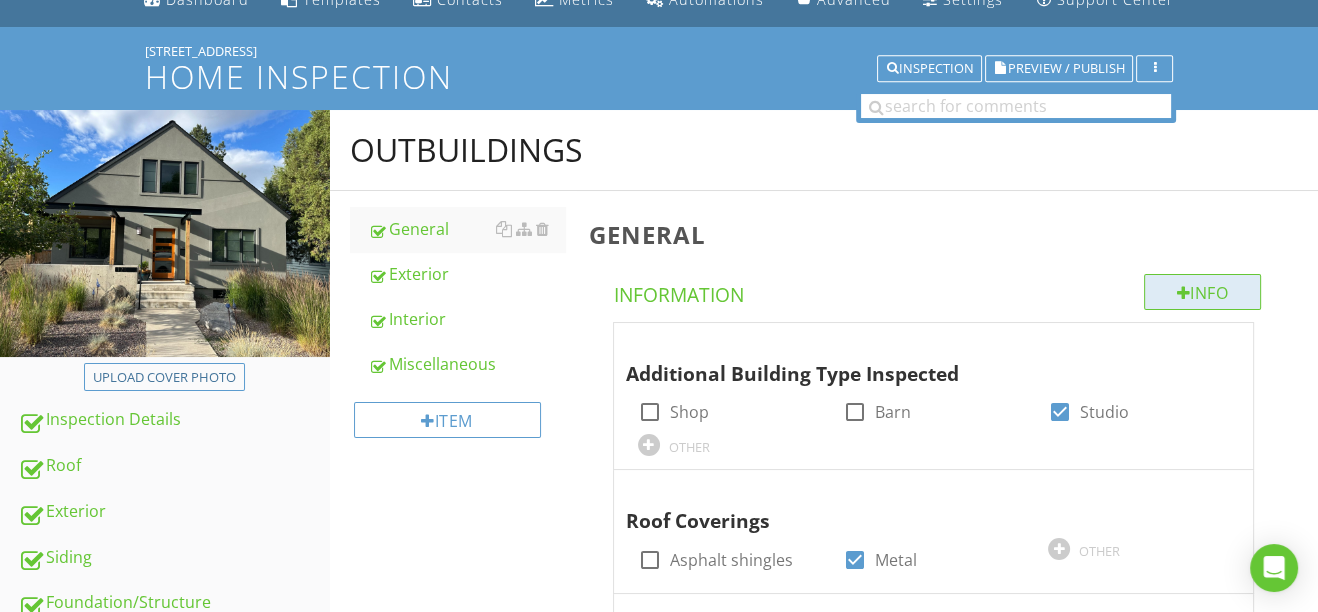 click at bounding box center (1184, 293) 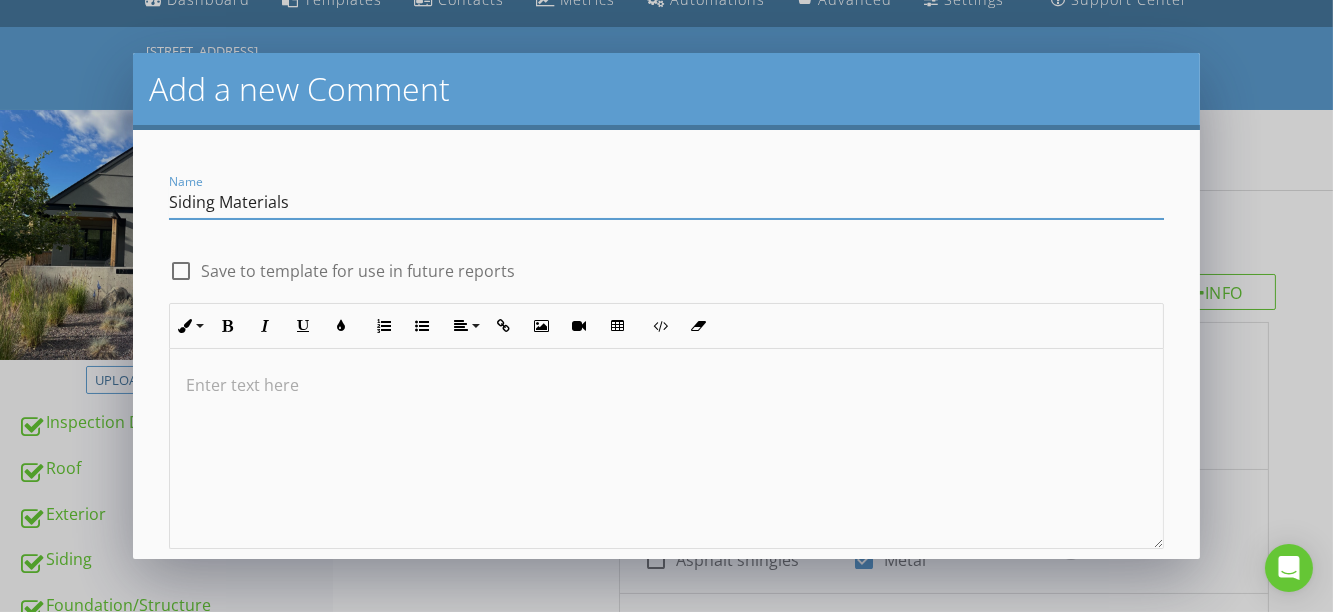 type on "Siding Materials" 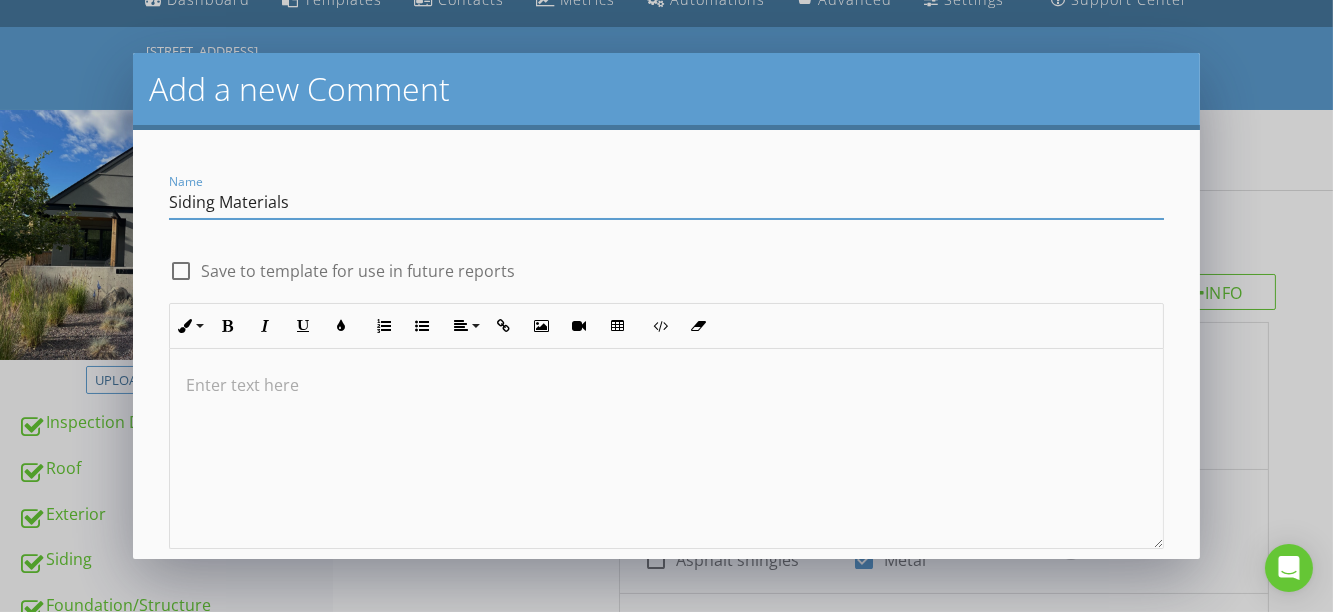 click at bounding box center [666, 385] 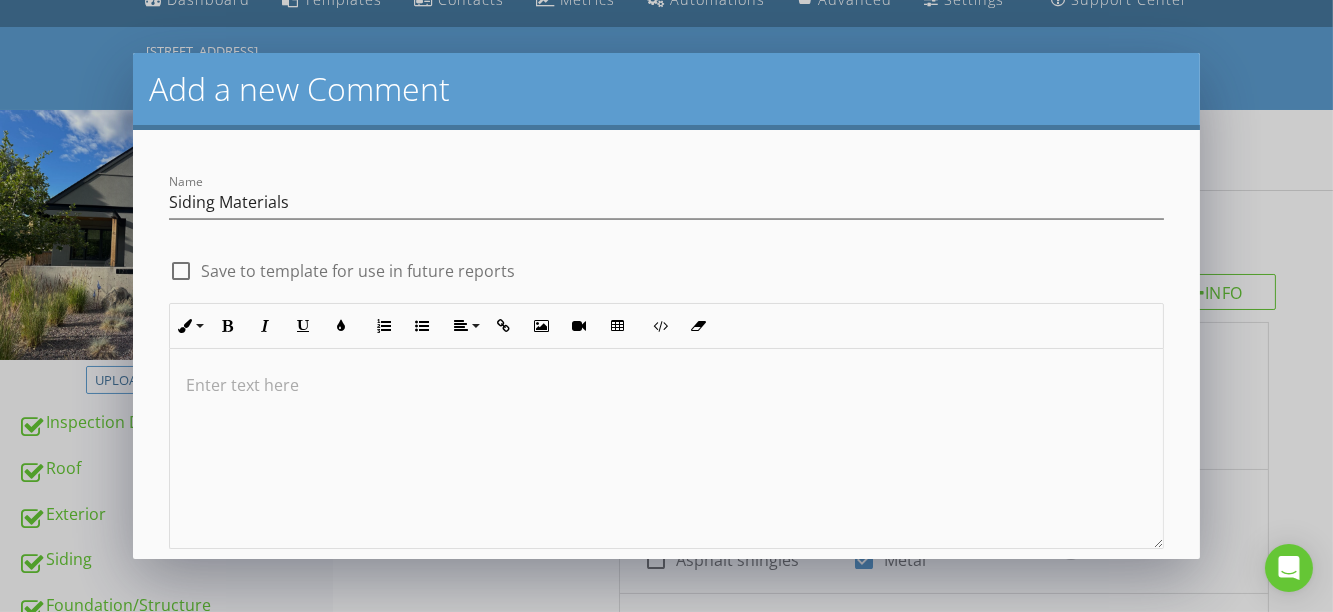 type 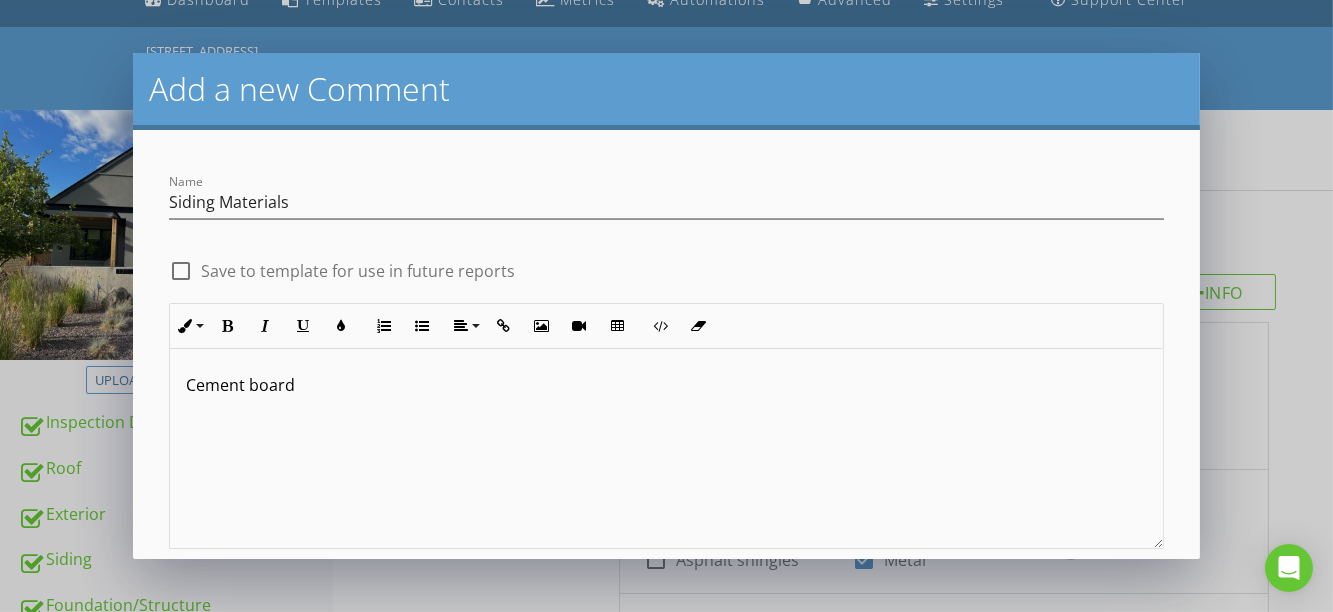 scroll, scrollTop: 0, scrollLeft: 0, axis: both 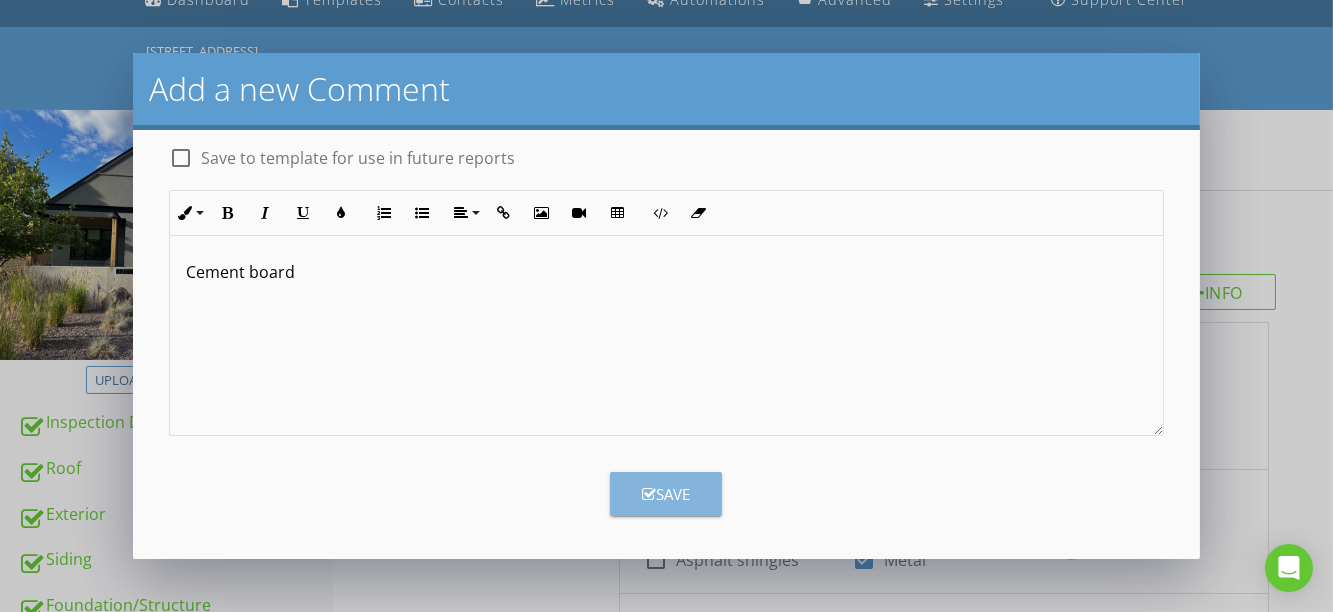 click on "Save" at bounding box center [666, 494] 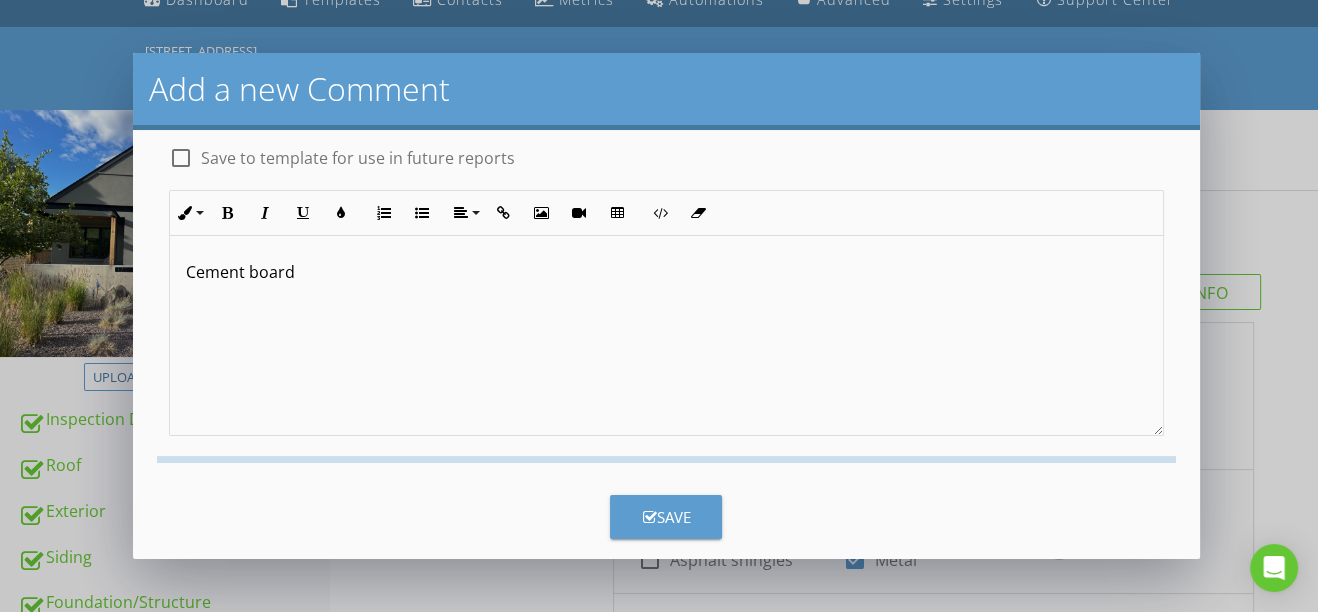scroll, scrollTop: 17, scrollLeft: 0, axis: vertical 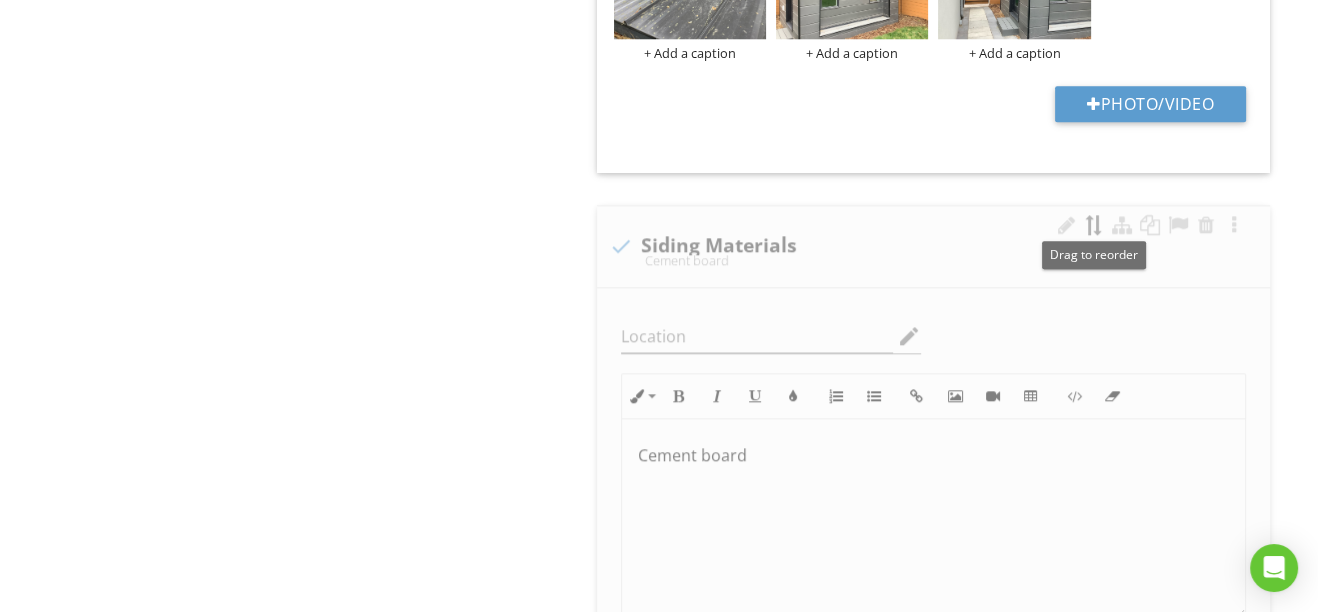 type 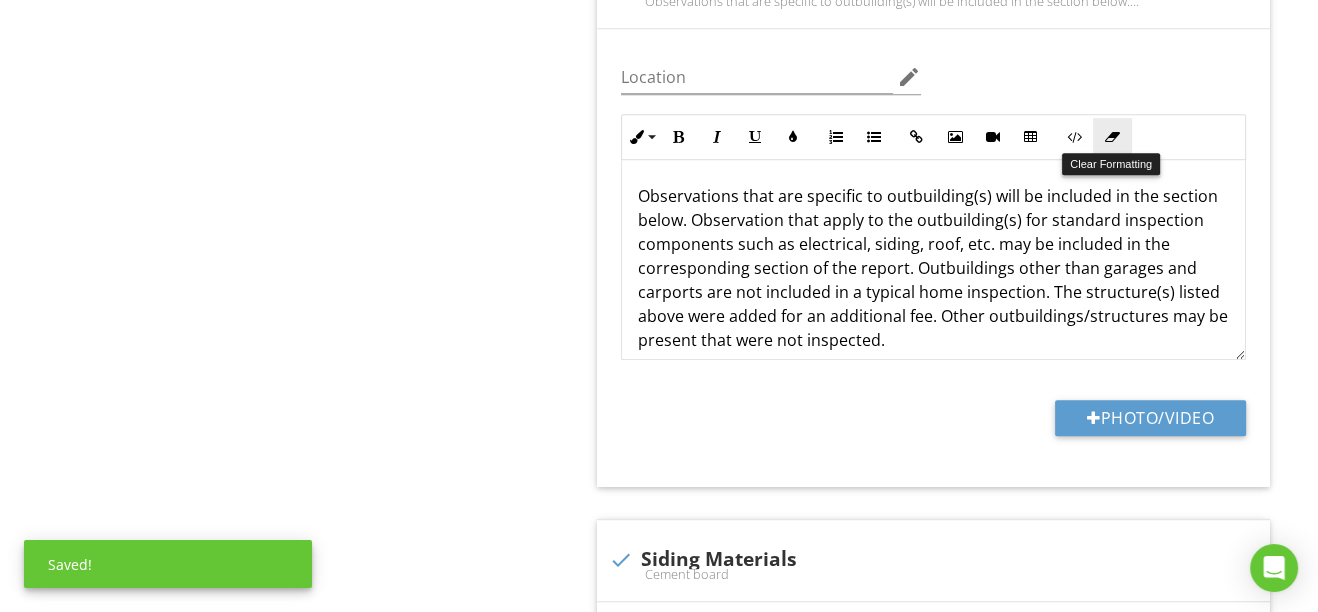 scroll, scrollTop: 1200, scrollLeft: 0, axis: vertical 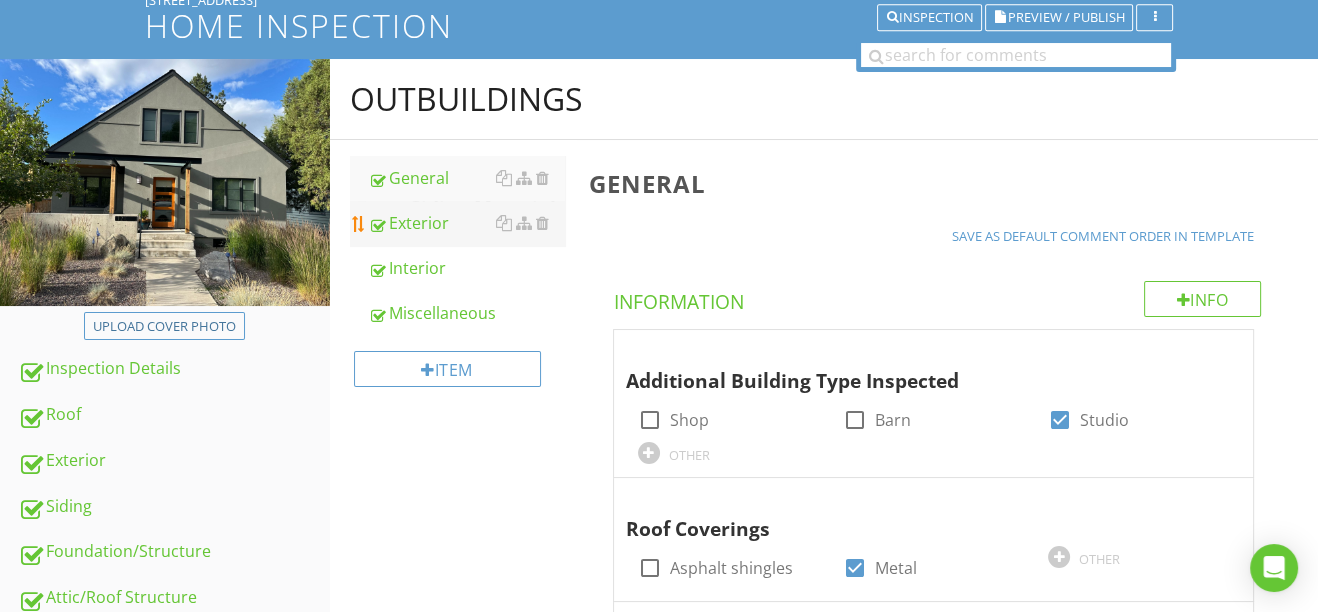 click on "Exterior" at bounding box center [466, 223] 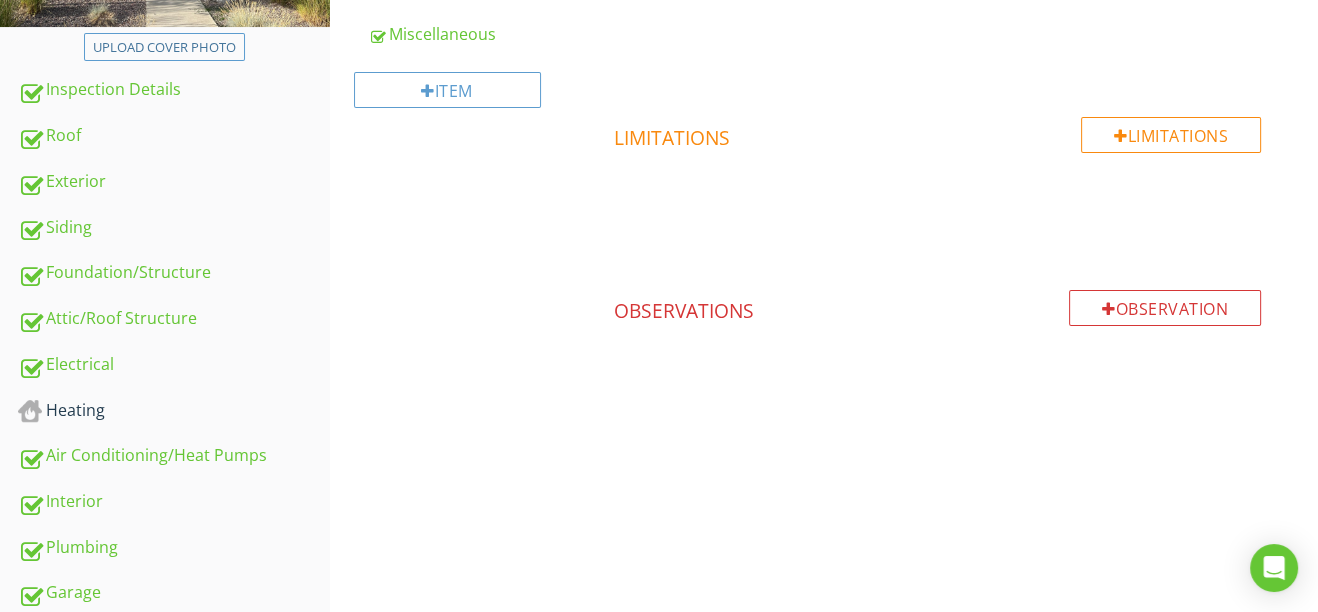 scroll, scrollTop: 115, scrollLeft: 0, axis: vertical 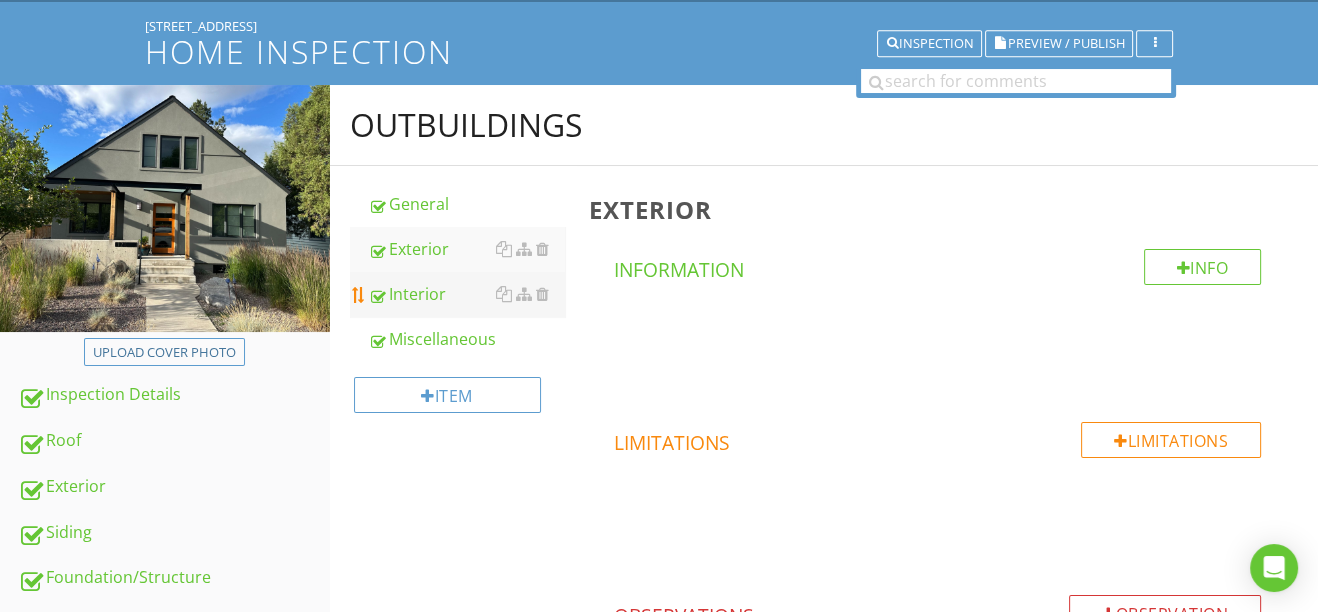 click on "Interior" at bounding box center (466, 294) 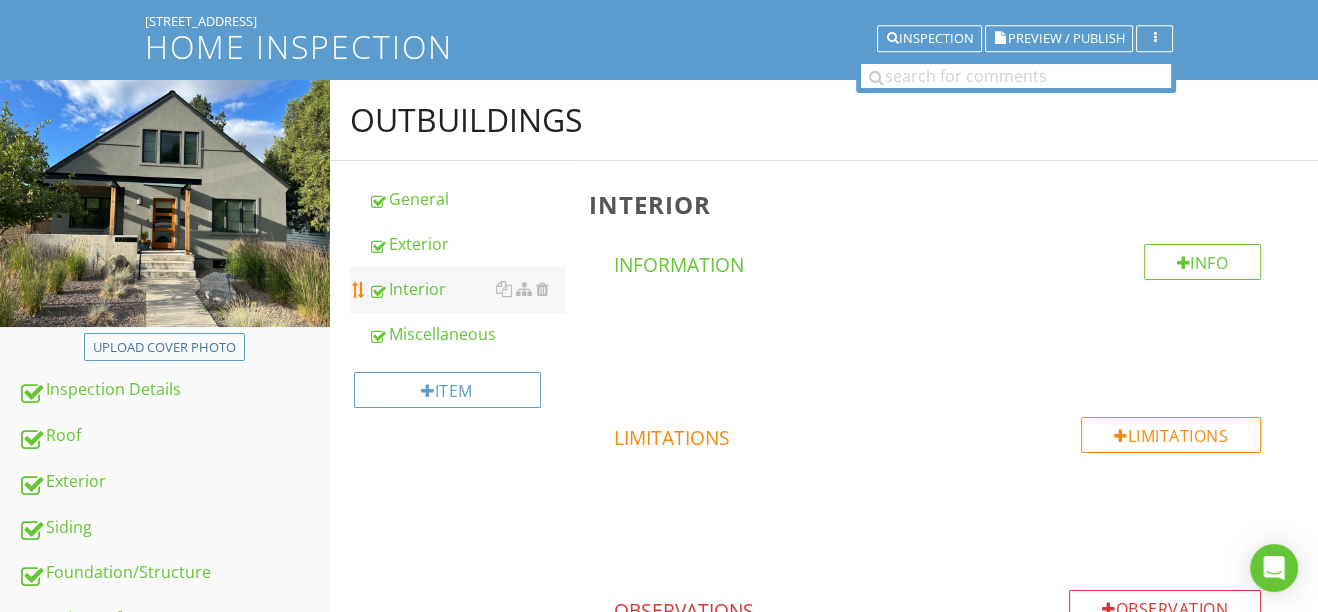scroll, scrollTop: 115, scrollLeft: 0, axis: vertical 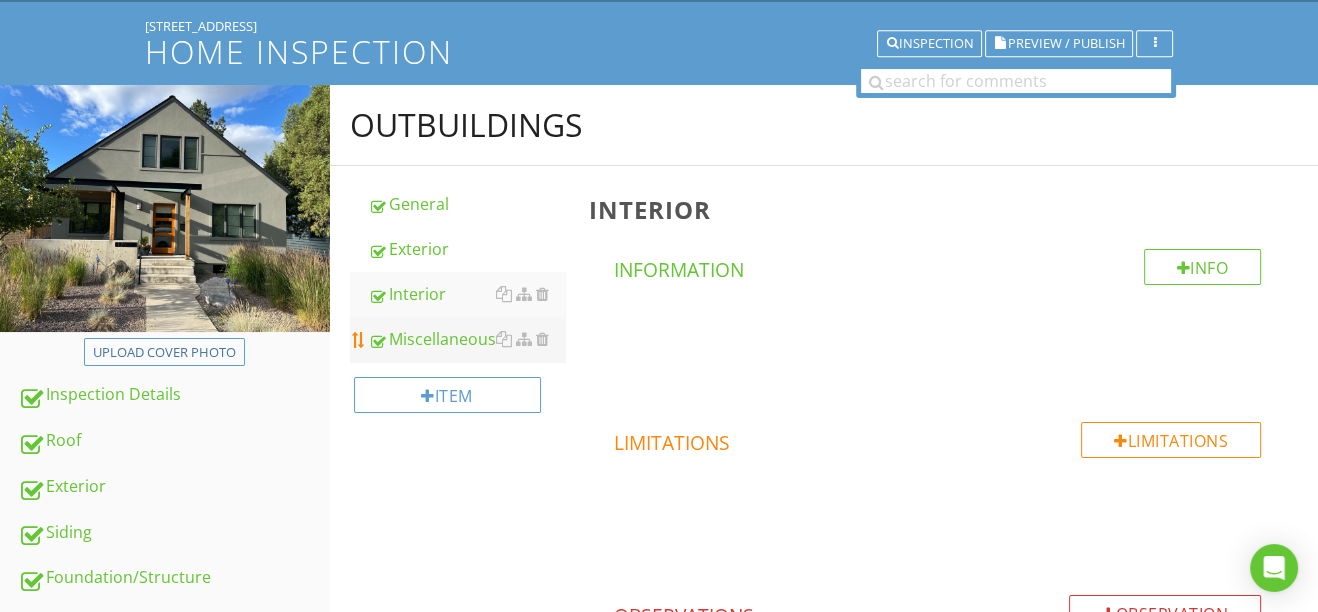 click on "Miscellaneous" at bounding box center [466, 339] 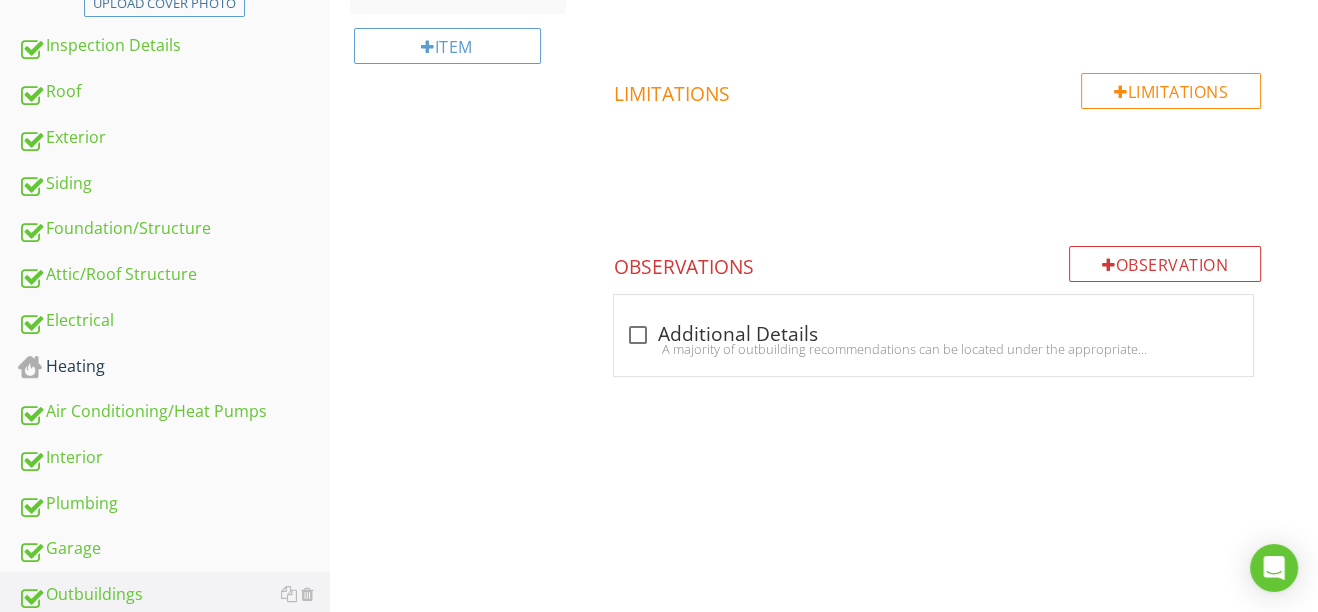scroll, scrollTop: 479, scrollLeft: 0, axis: vertical 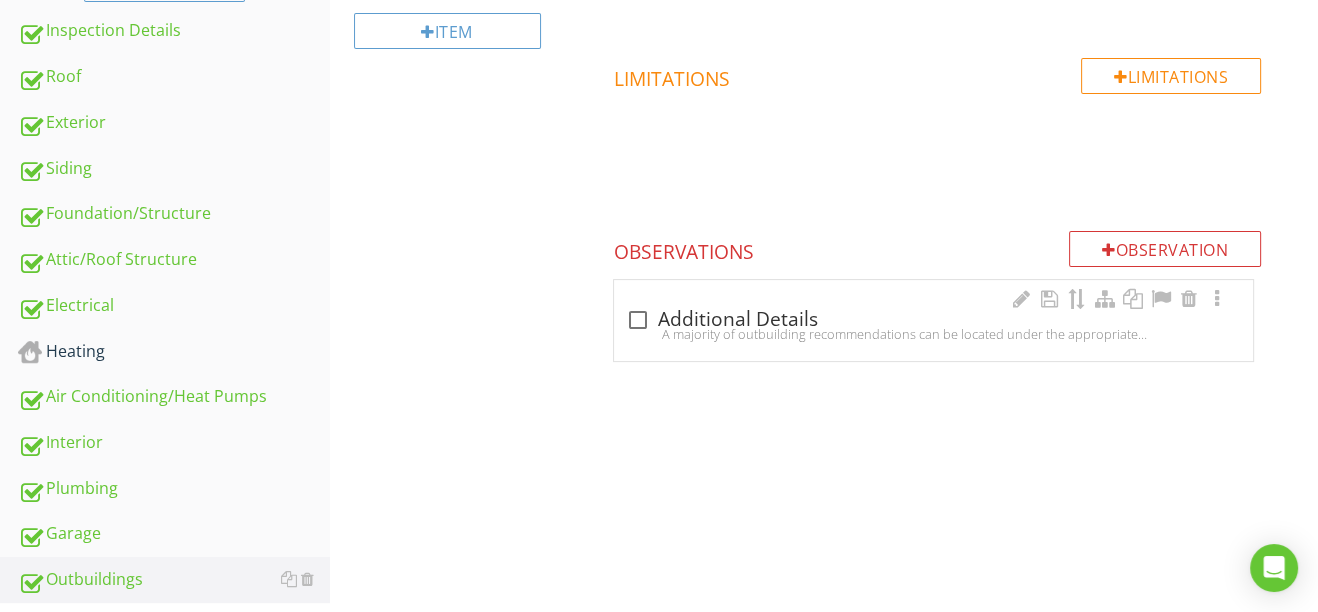 click at bounding box center (638, 320) 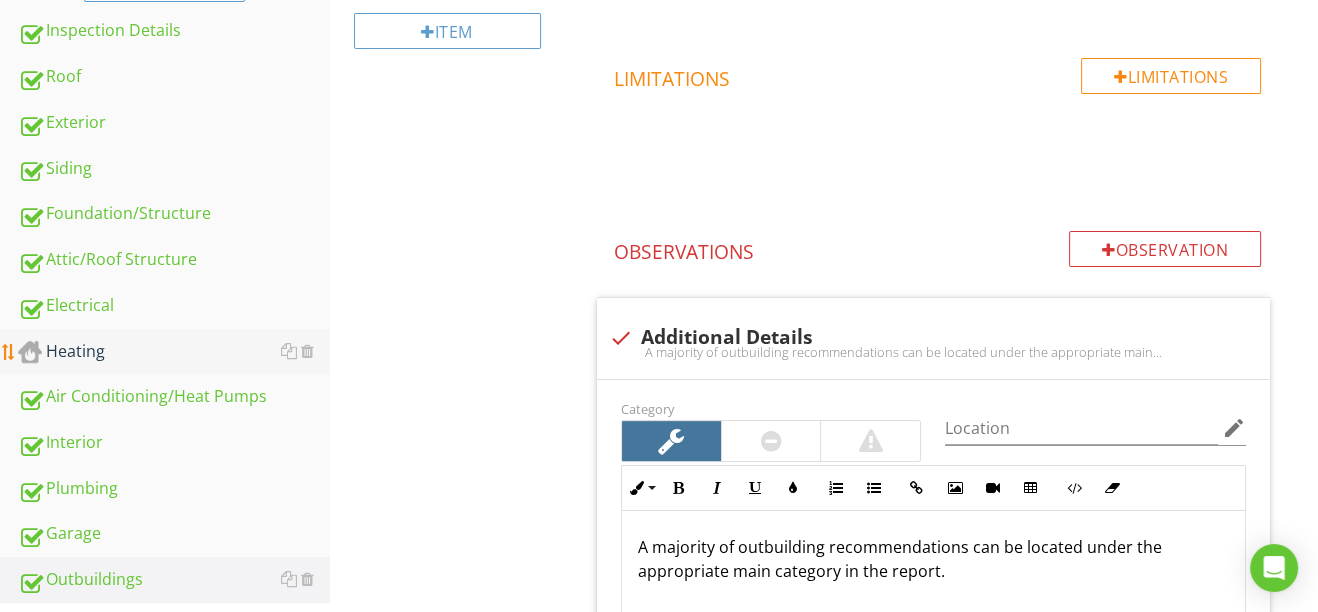 click on "Heating" at bounding box center [174, 352] 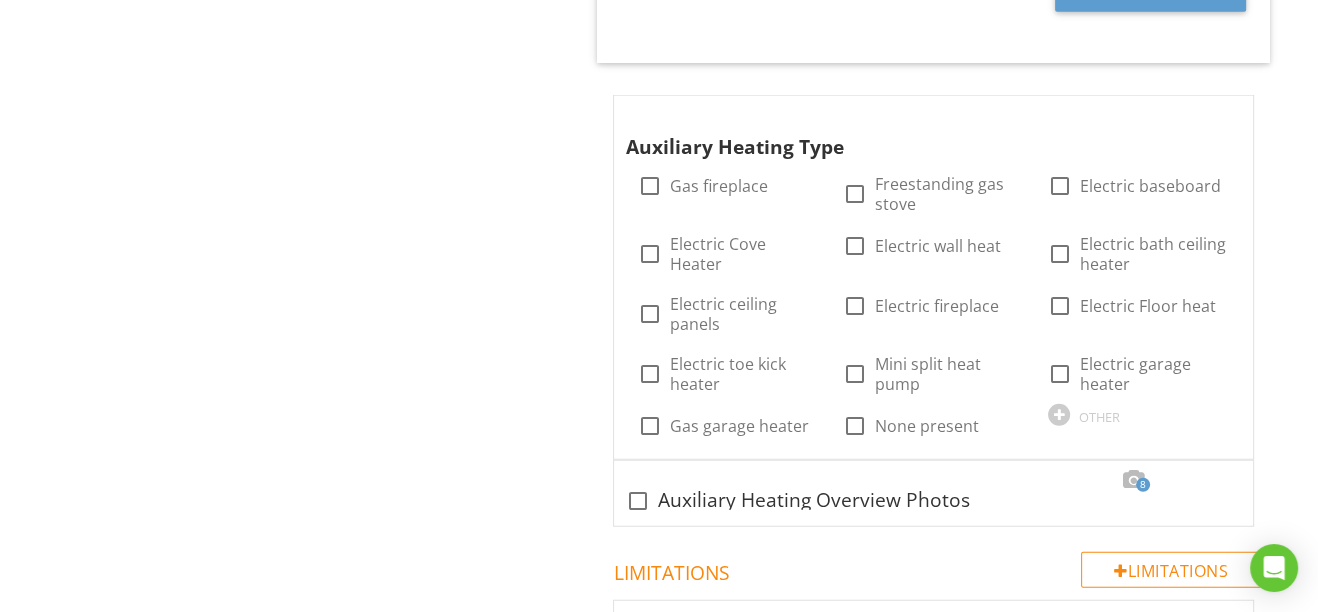 scroll, scrollTop: 5297, scrollLeft: 0, axis: vertical 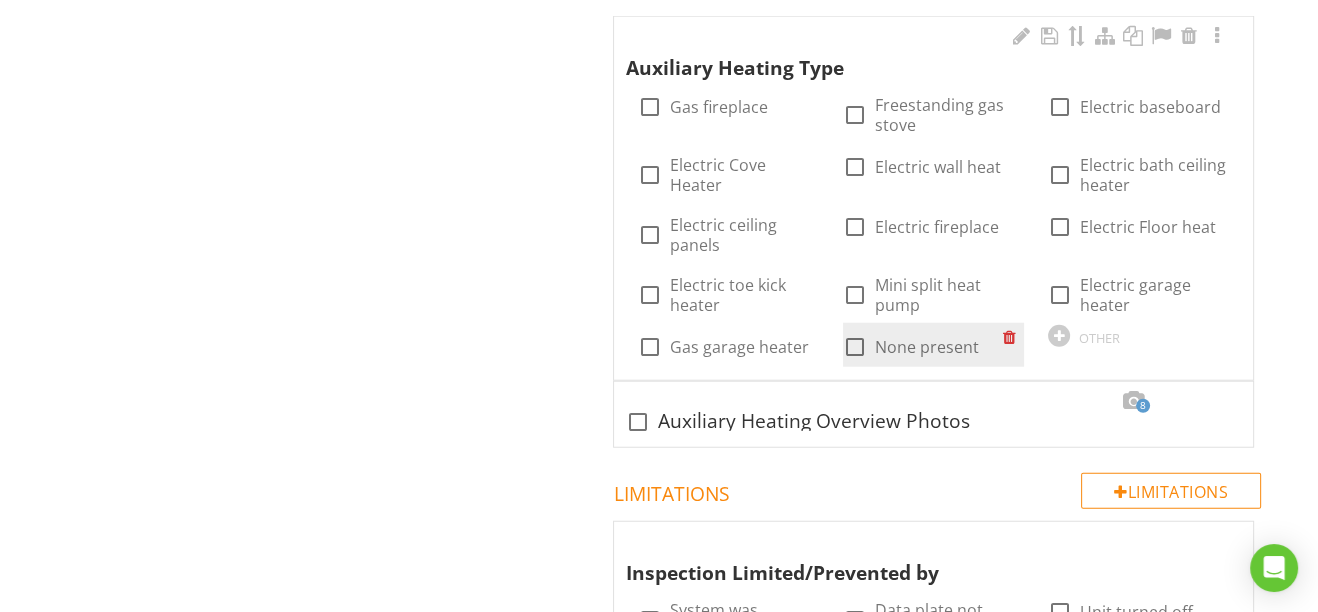 click at bounding box center (855, 347) 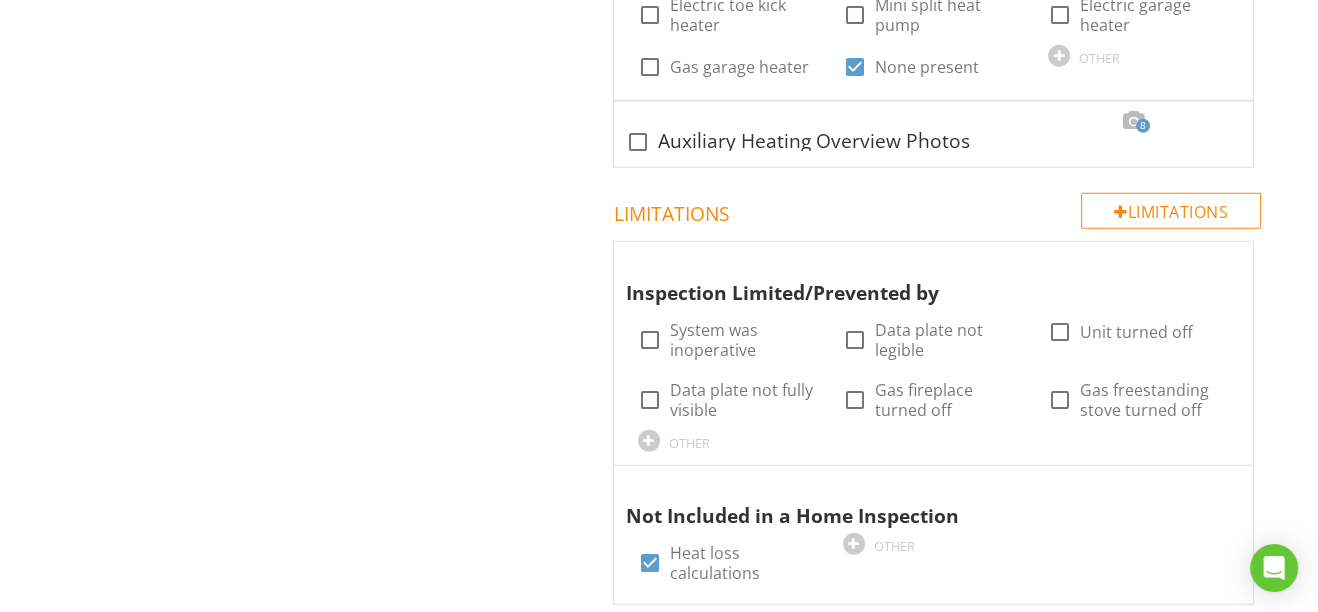 scroll, scrollTop: 5593, scrollLeft: 0, axis: vertical 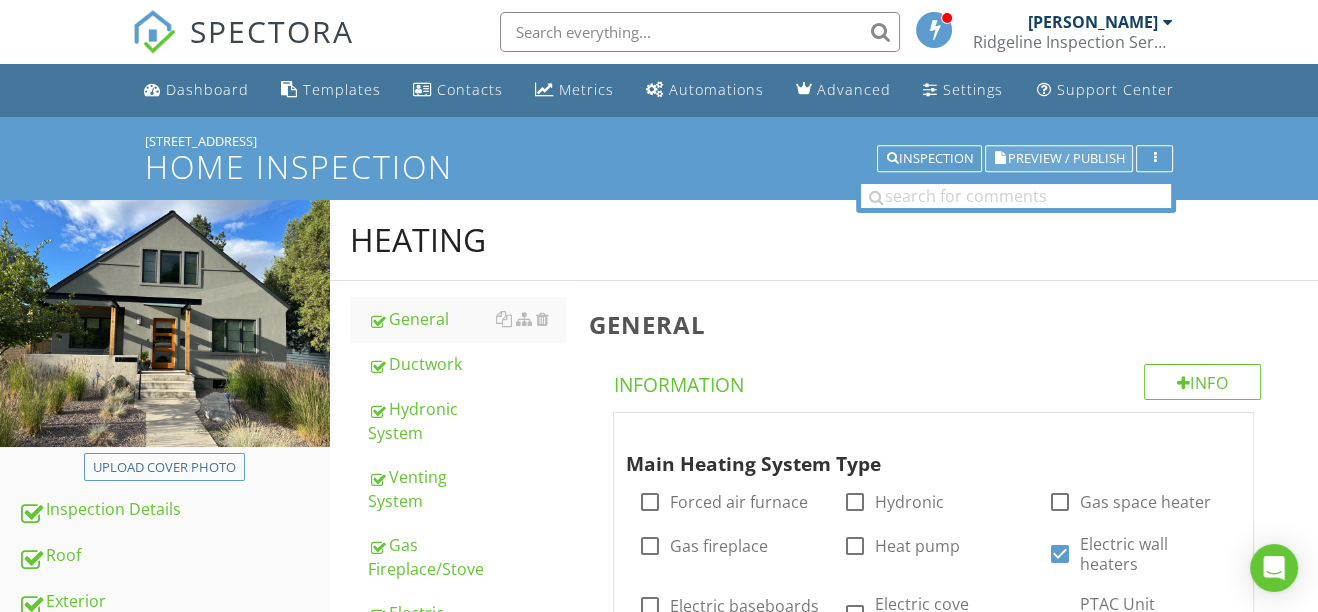 click on "Preview / Publish" at bounding box center [1065, 158] 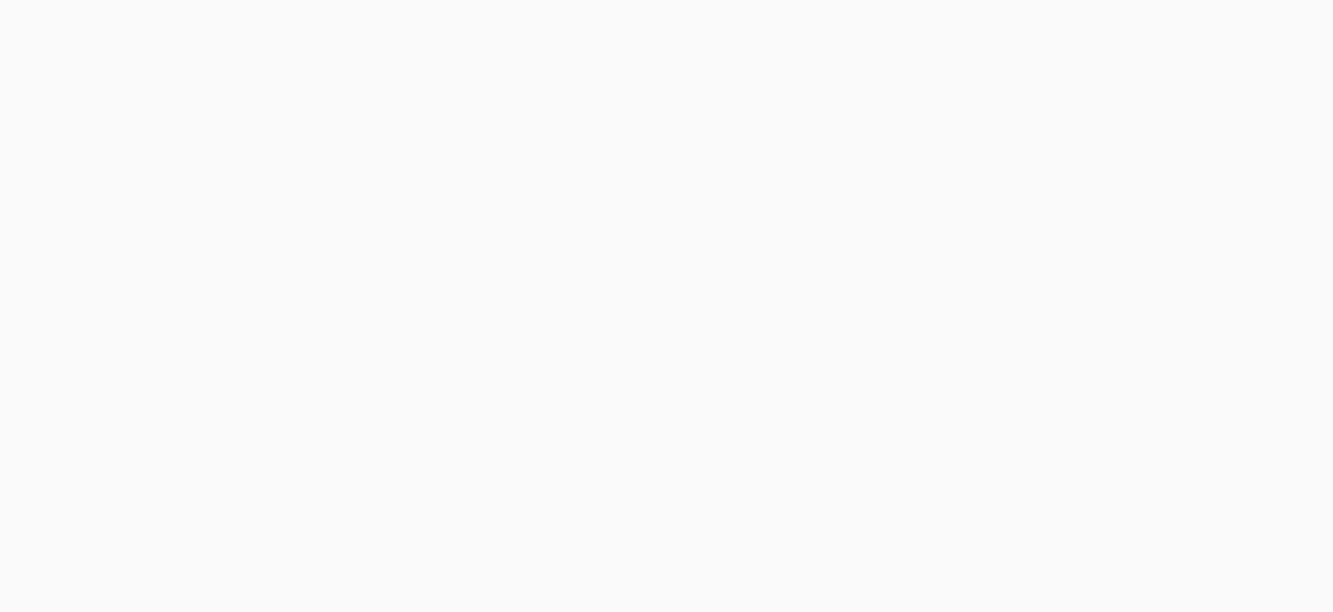 scroll, scrollTop: 0, scrollLeft: 0, axis: both 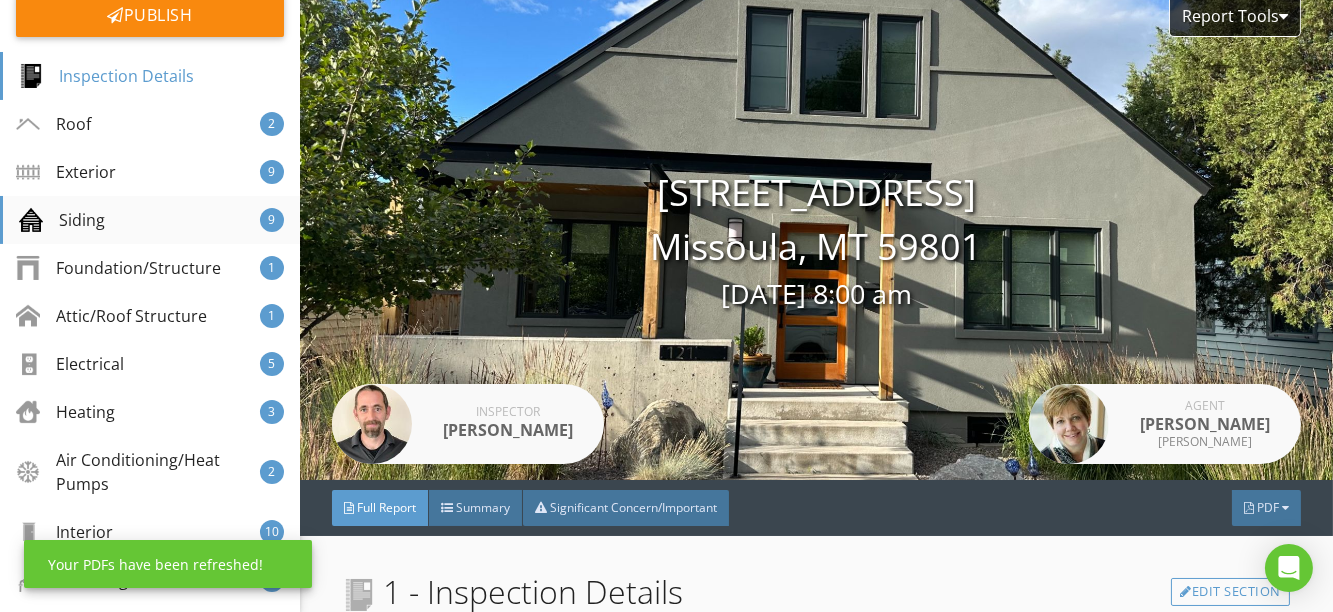 click on "Siding
9" at bounding box center (150, 220) 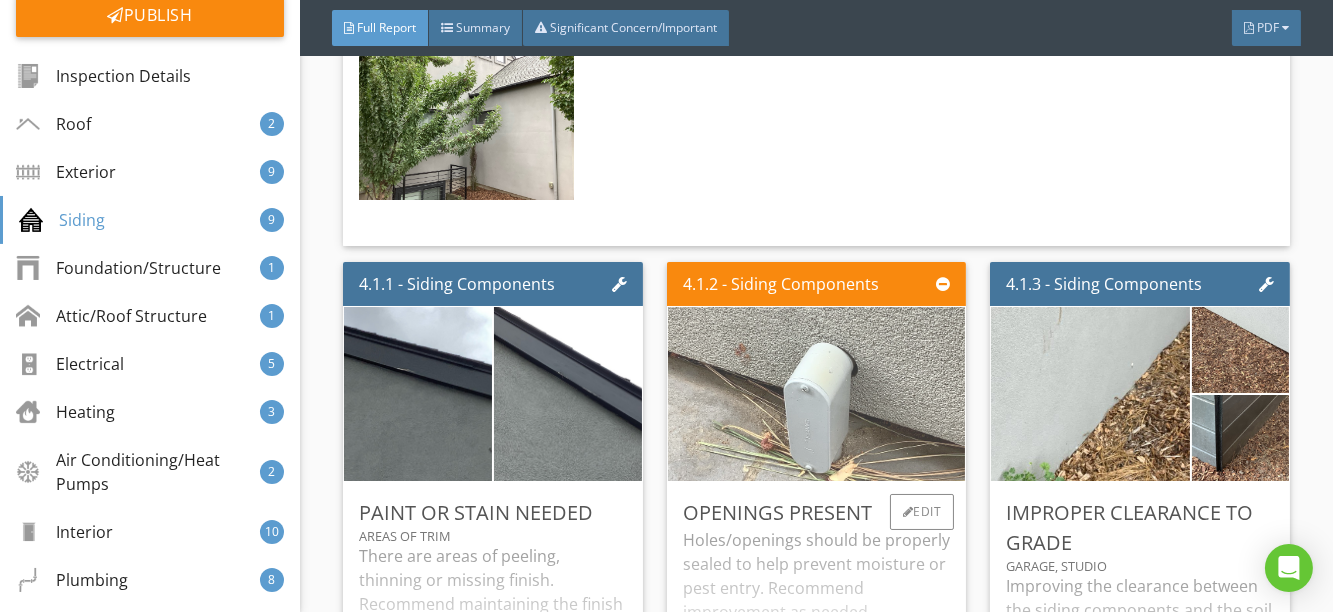 scroll, scrollTop: 7197, scrollLeft: 0, axis: vertical 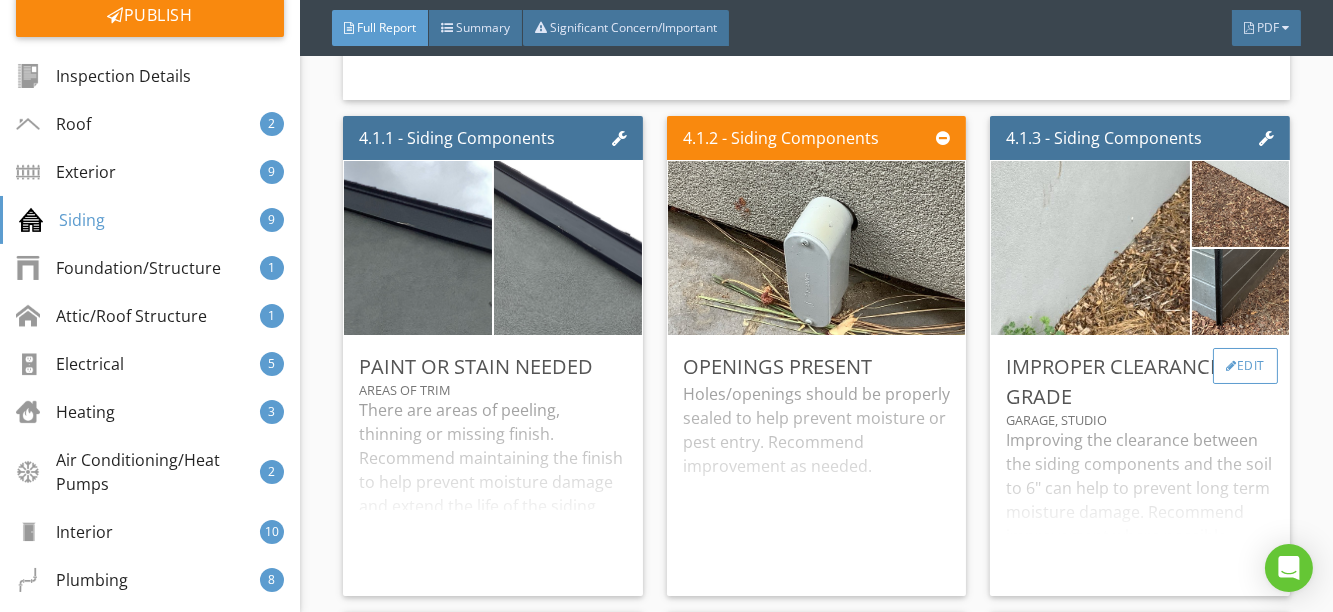 click at bounding box center (1231, 366) 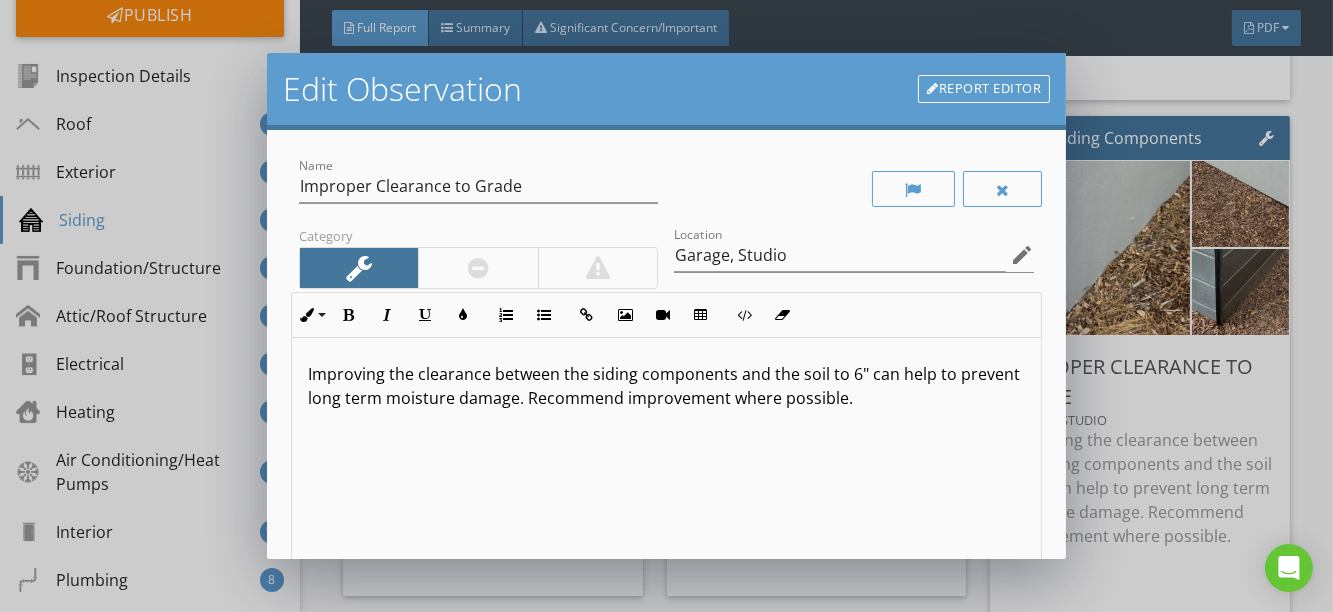 click on "Report Editor" at bounding box center (984, 89) 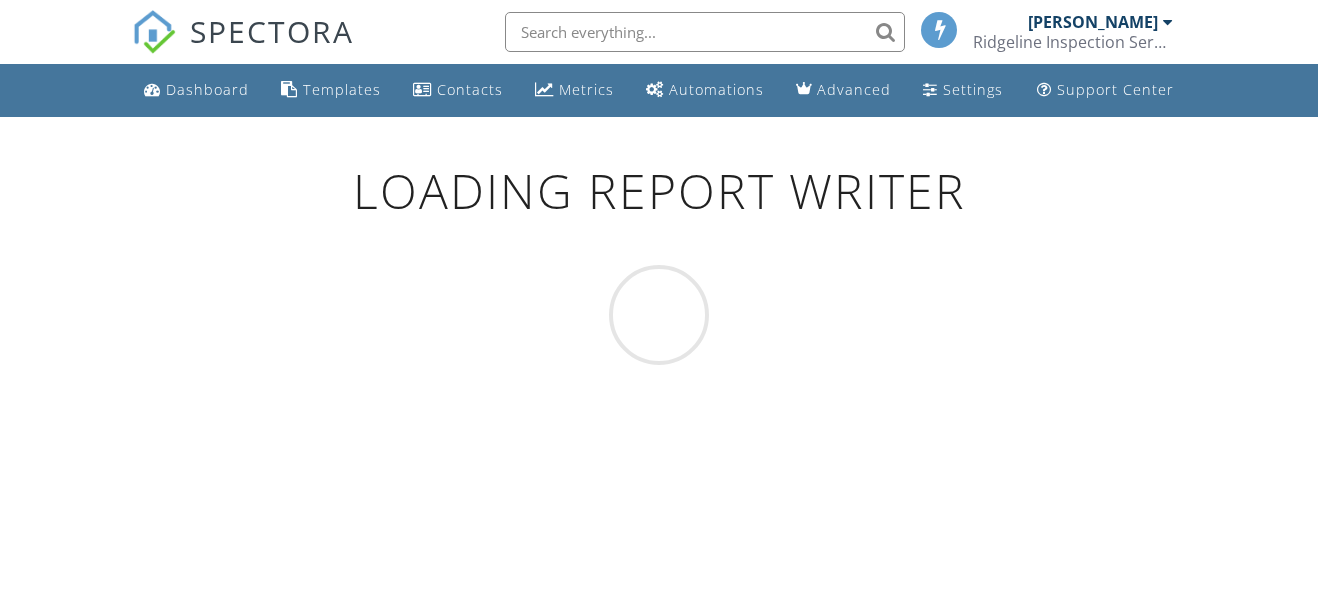 scroll, scrollTop: 0, scrollLeft: 0, axis: both 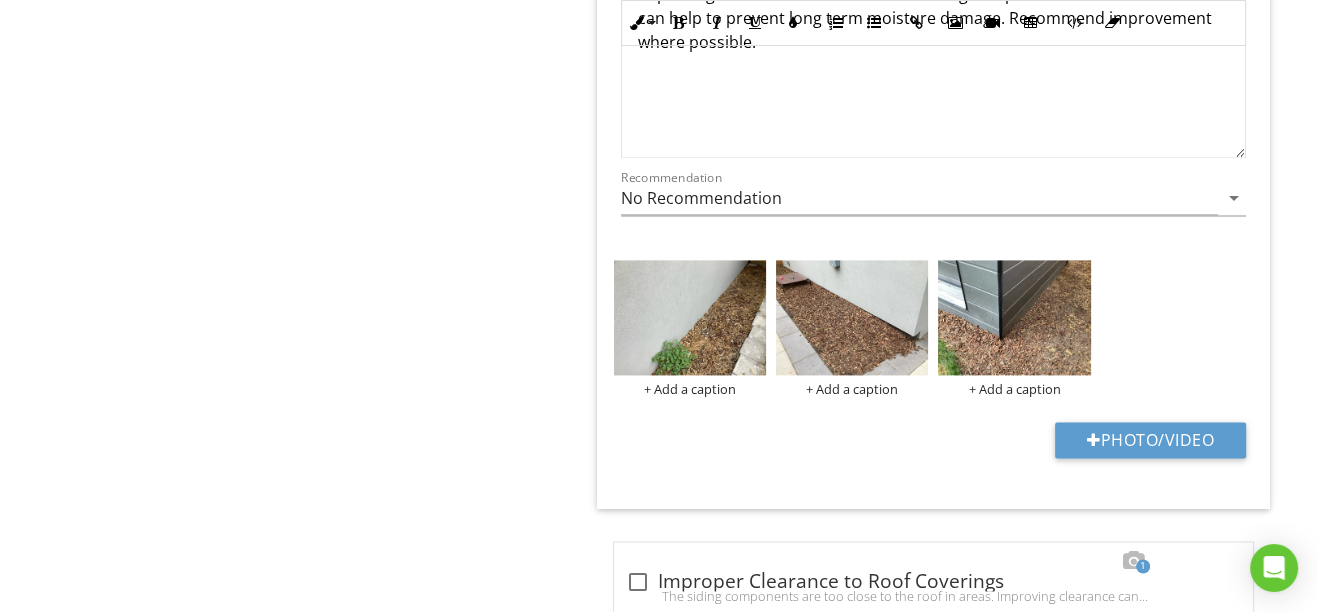 click on "Siding Components
Info
Information
Limitations
Limitations
Observation
Observations
2         check
Paint or Stain Needed
There are areas of peeling, thinning or missing finish. Recommend maintaining the finish to help prevent moisture damage and extend the life of the siding components.
Category                 Location Areas of trim edit       Inline Style XLarge Large Normal Small Light Small/Light Bold Italic Underline Colors Ordered List Unordered List Insert Link Insert Image Insert Video Insert Table Code View Clear Formatting Enter text here   Recommendation No Recommendation arrow_drop_down             + Add a caption         + Add a caption" at bounding box center (947, 47) 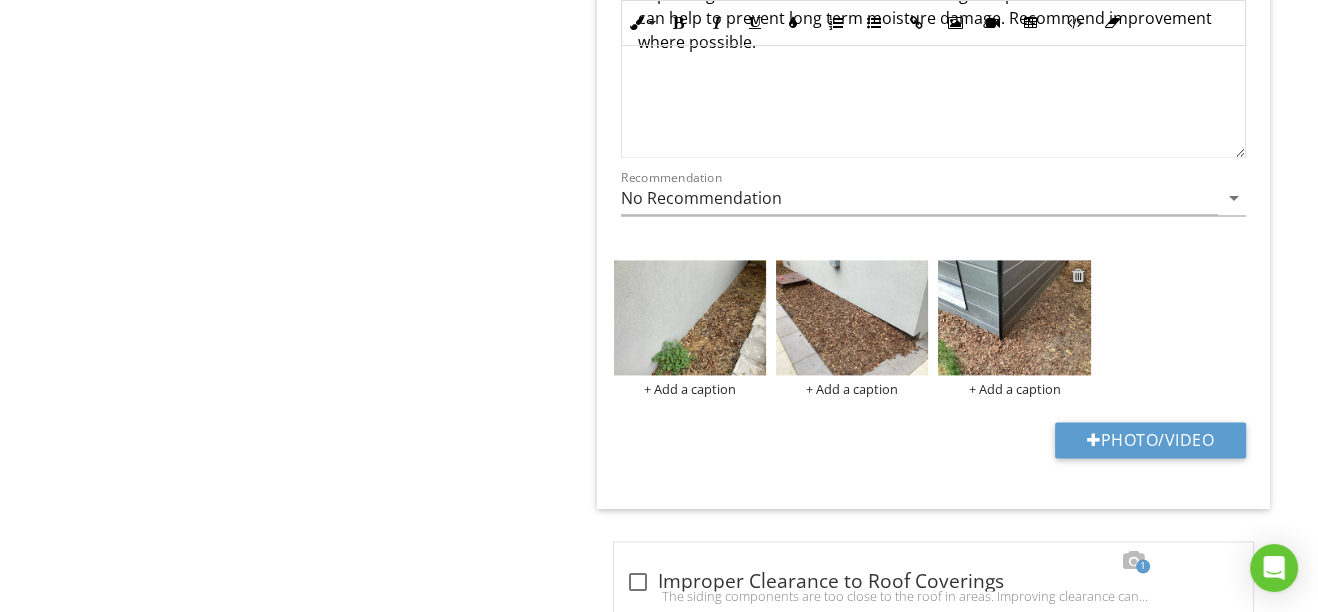click at bounding box center (1078, 275) 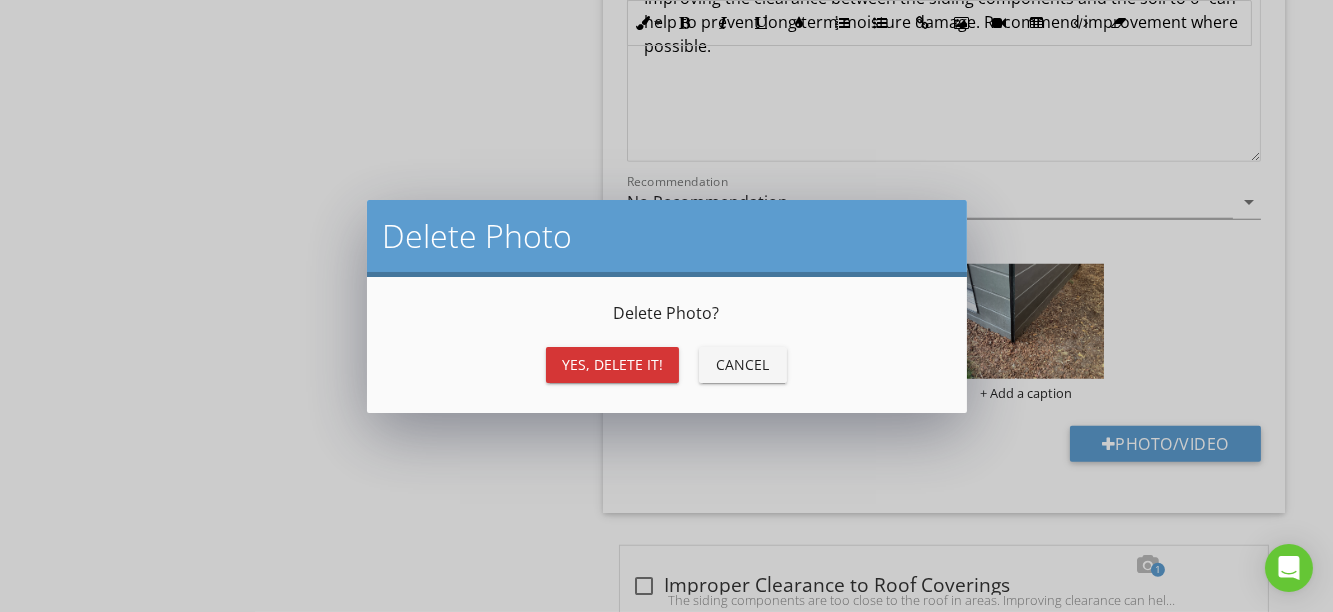click on "Yes, Delete it!" at bounding box center (612, 364) 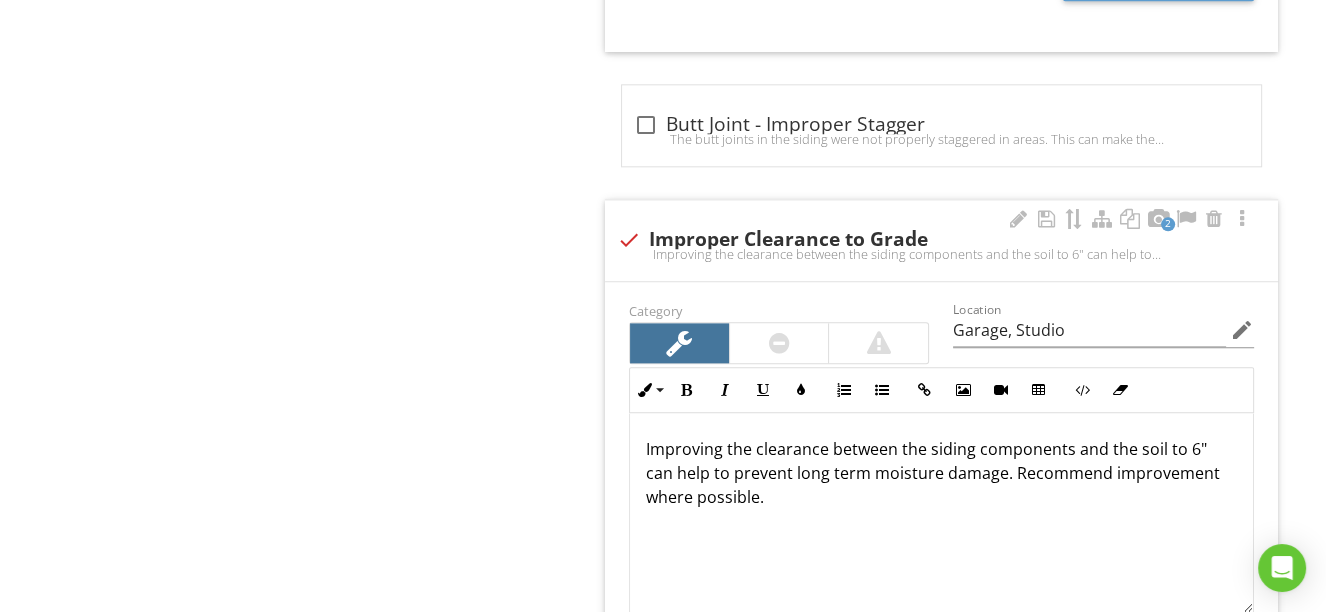 scroll, scrollTop: 2564, scrollLeft: 0, axis: vertical 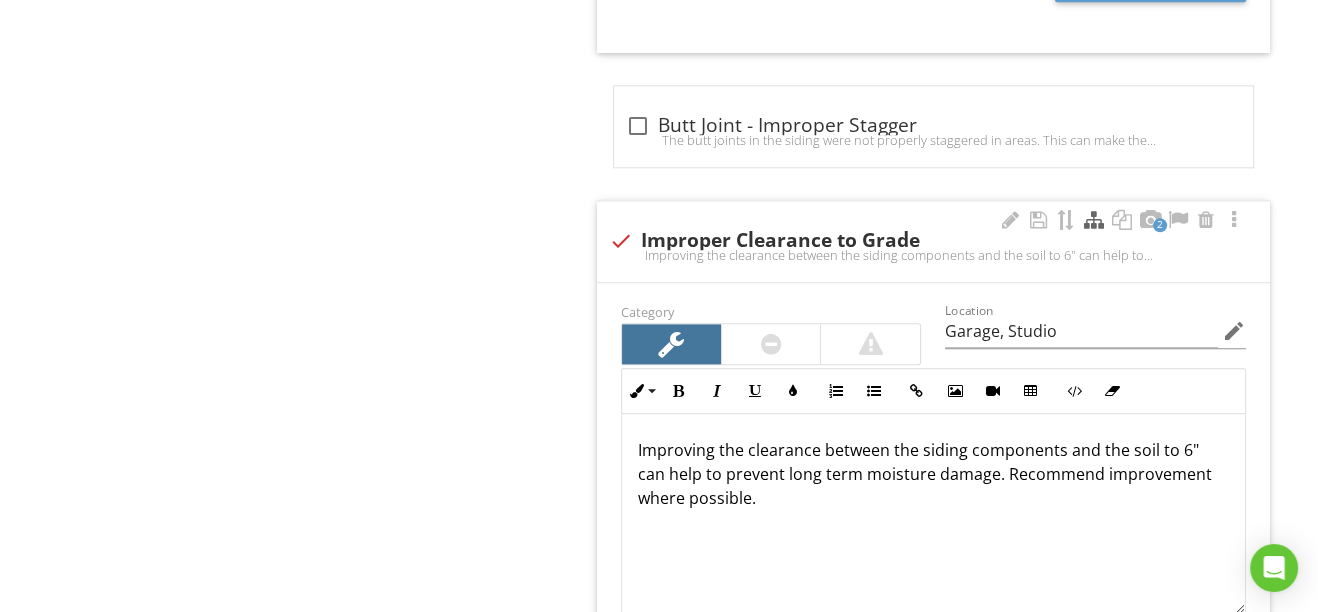 click at bounding box center (1094, 220) 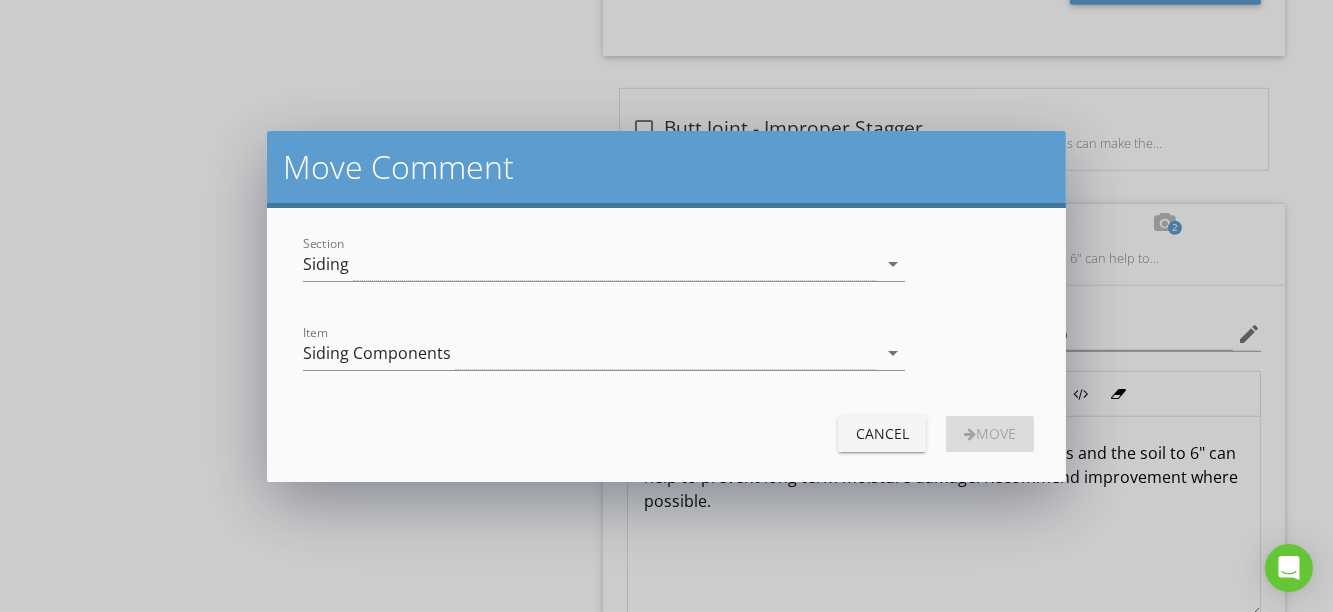 click on "Move Comment   Section Siding arrow_drop_down   Item Siding Components arrow_drop_down    Cancel
Move" at bounding box center (666, 306) 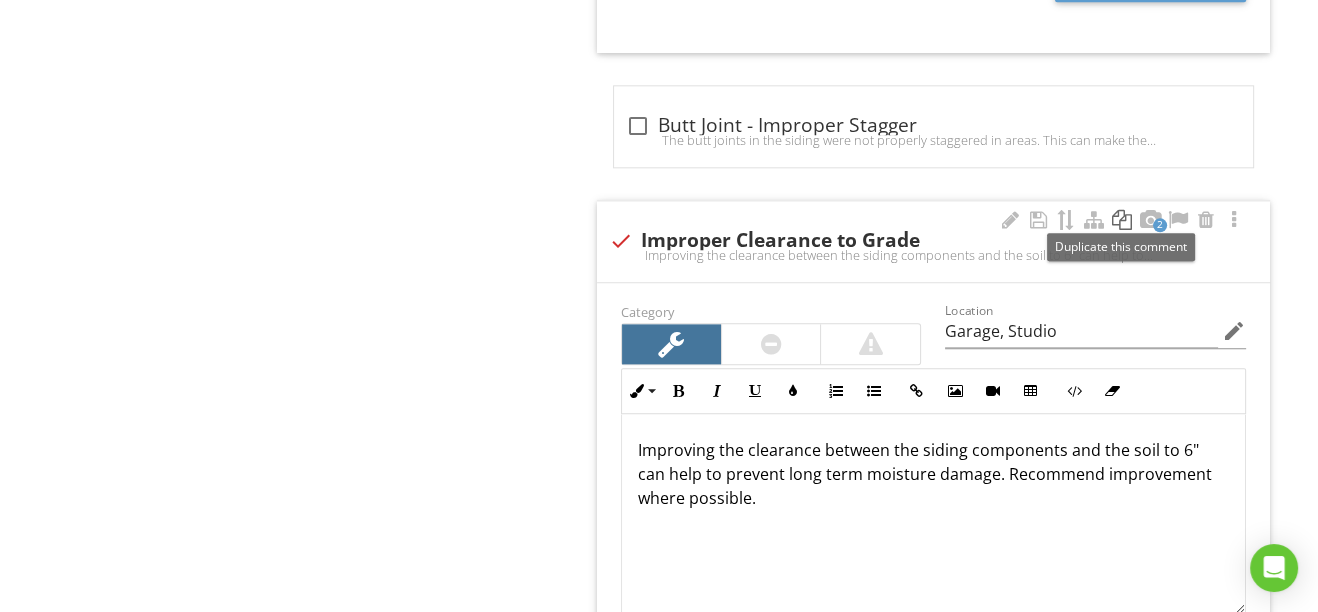 click at bounding box center [1122, 220] 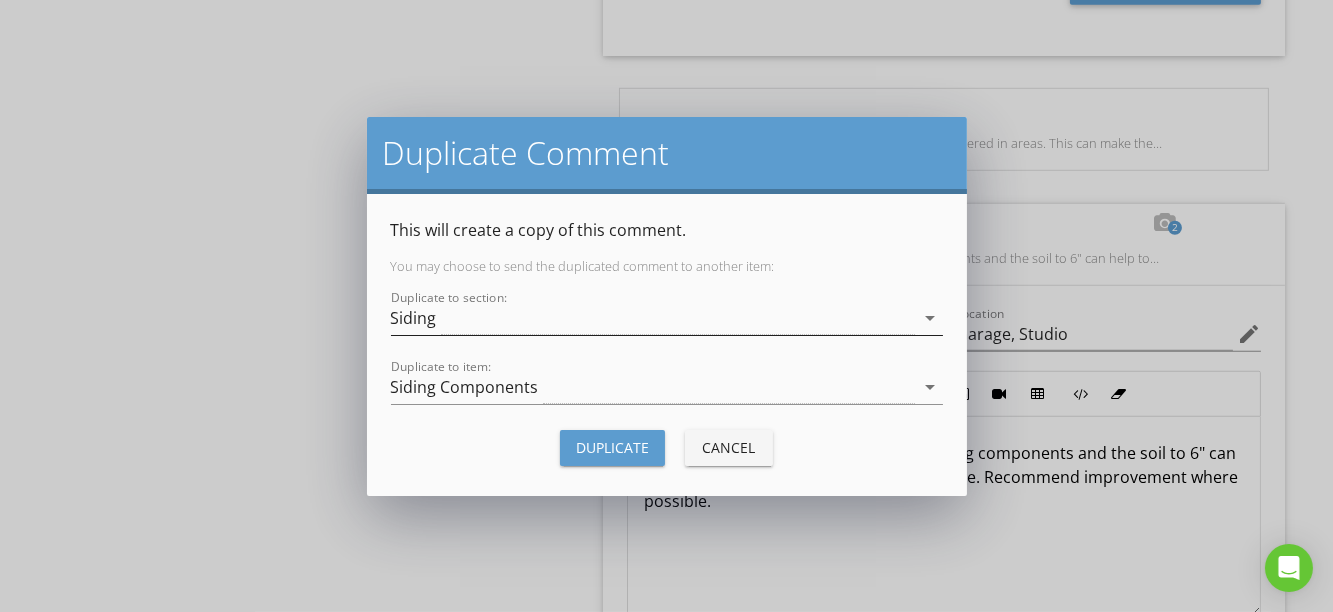 click on "Siding" at bounding box center [653, 318] 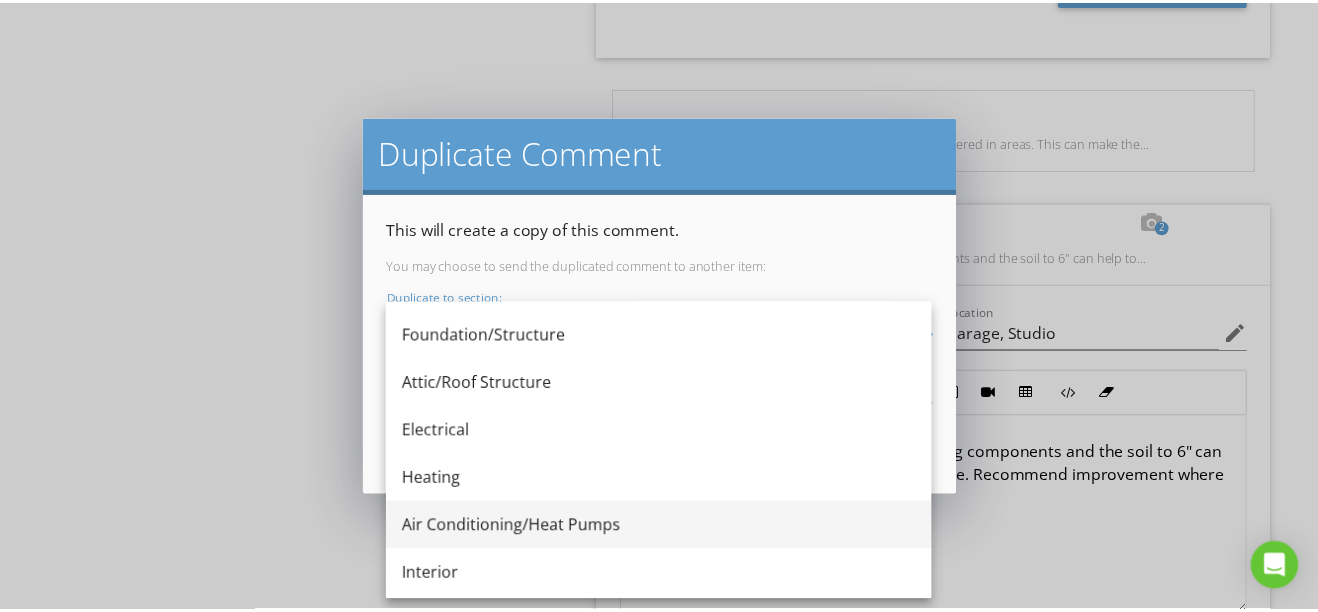 scroll, scrollTop: 340, scrollLeft: 0, axis: vertical 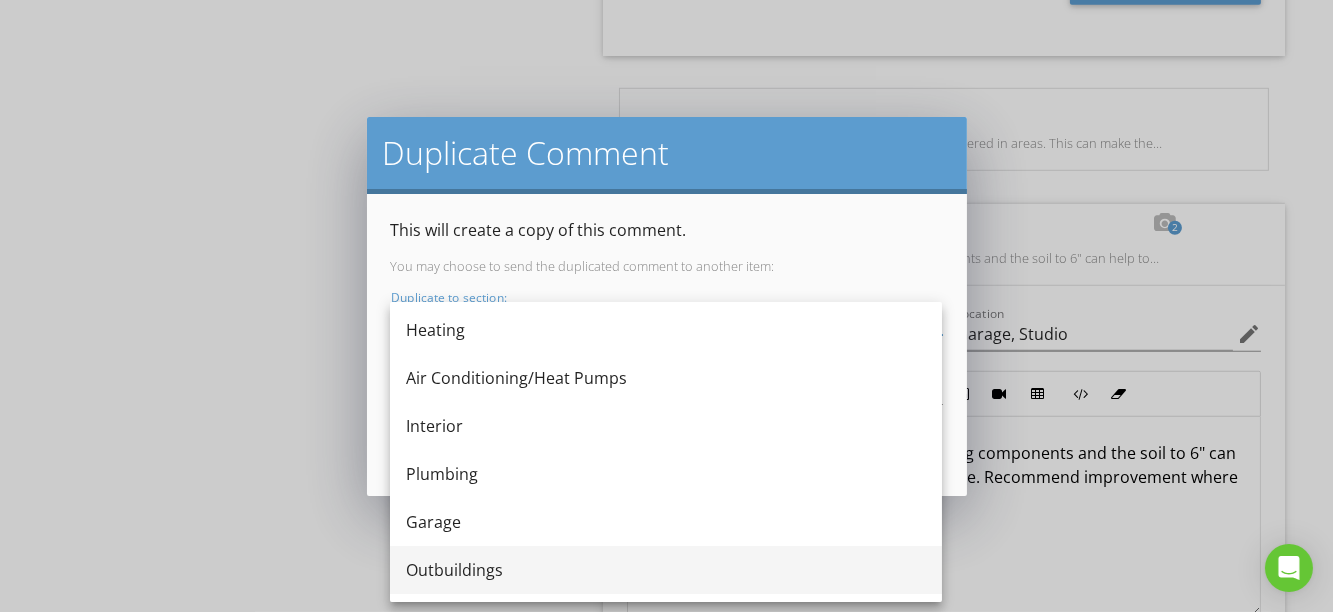 click on "Outbuildings" at bounding box center (666, 570) 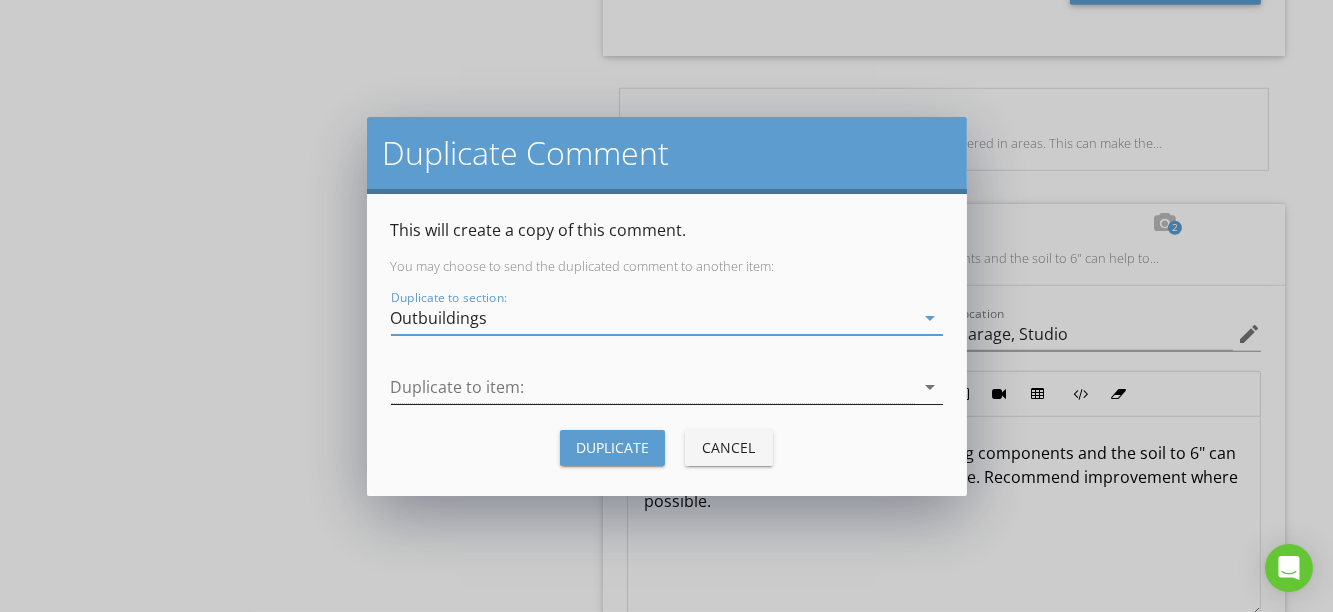 click at bounding box center [653, 387] 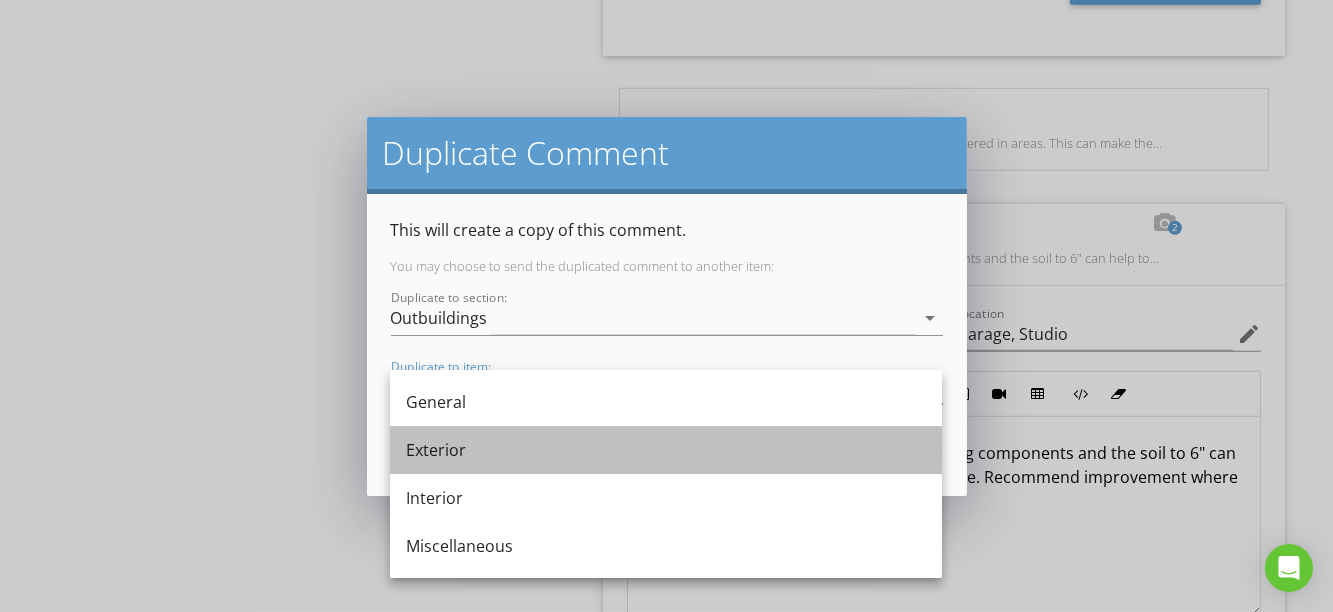 click on "Exterior" at bounding box center [666, 450] 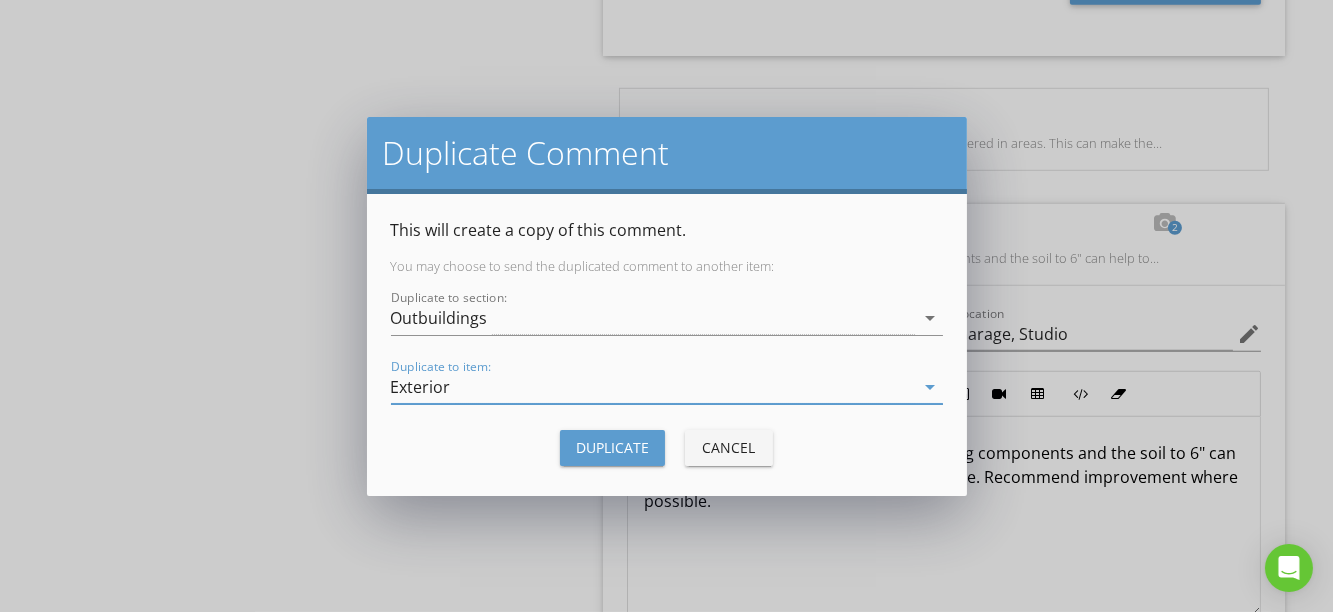 click on "Duplicate" at bounding box center [612, 447] 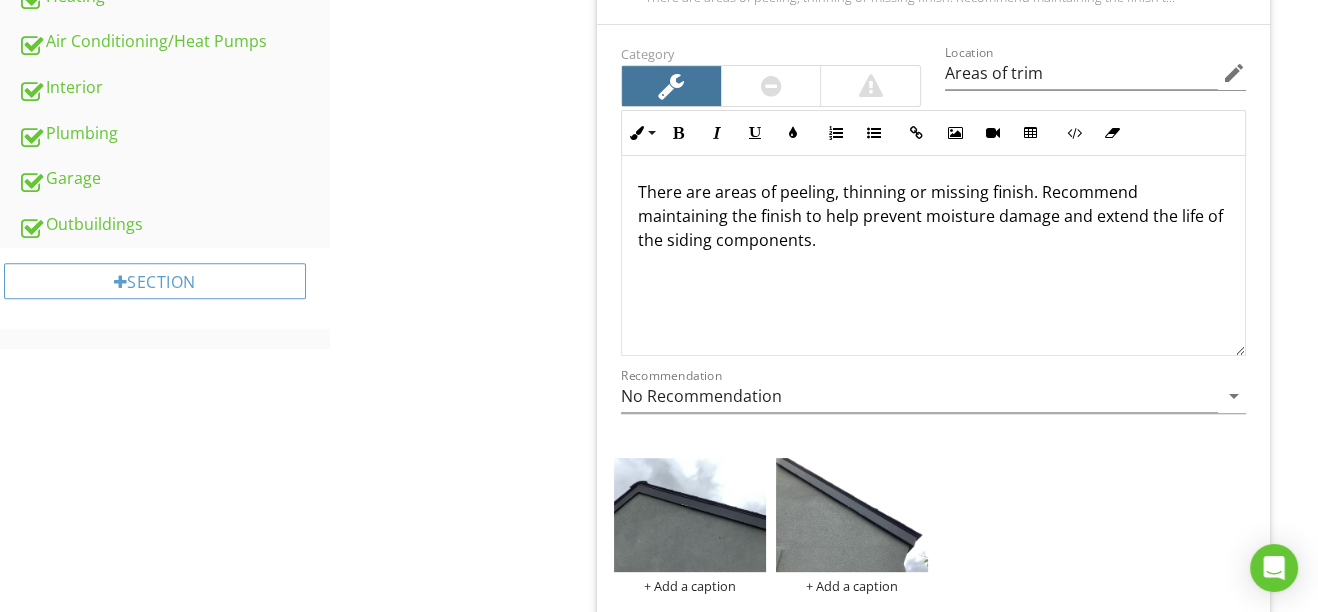 scroll, scrollTop: 655, scrollLeft: 0, axis: vertical 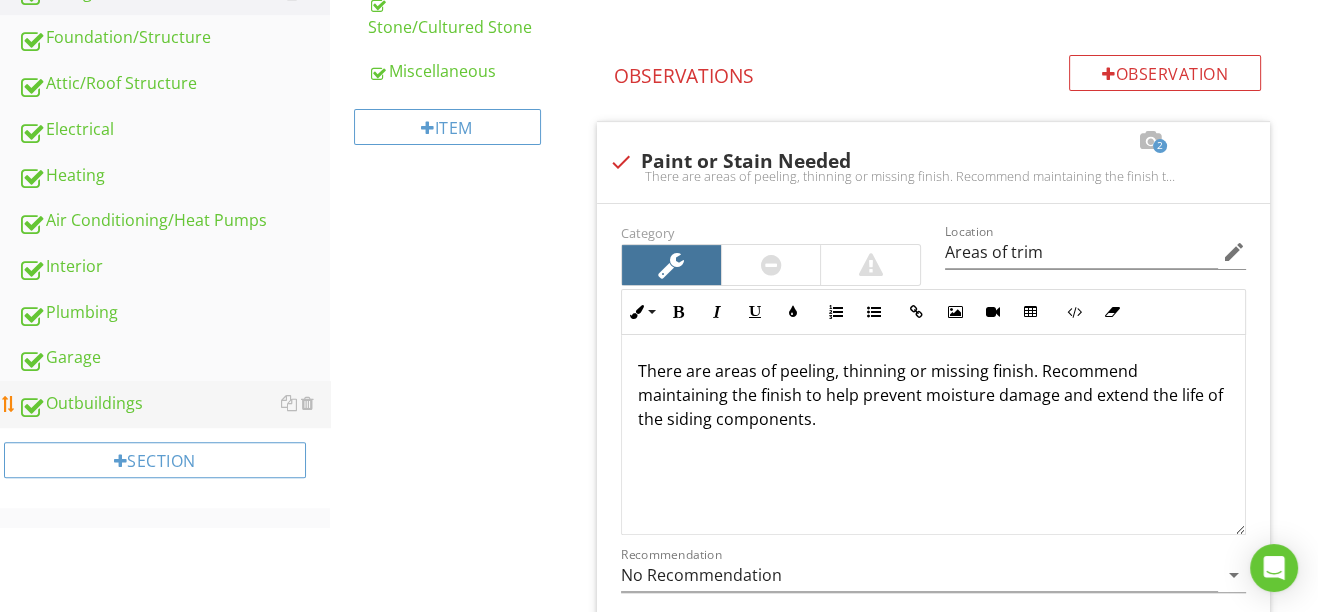 click on "Outbuildings" at bounding box center [174, 404] 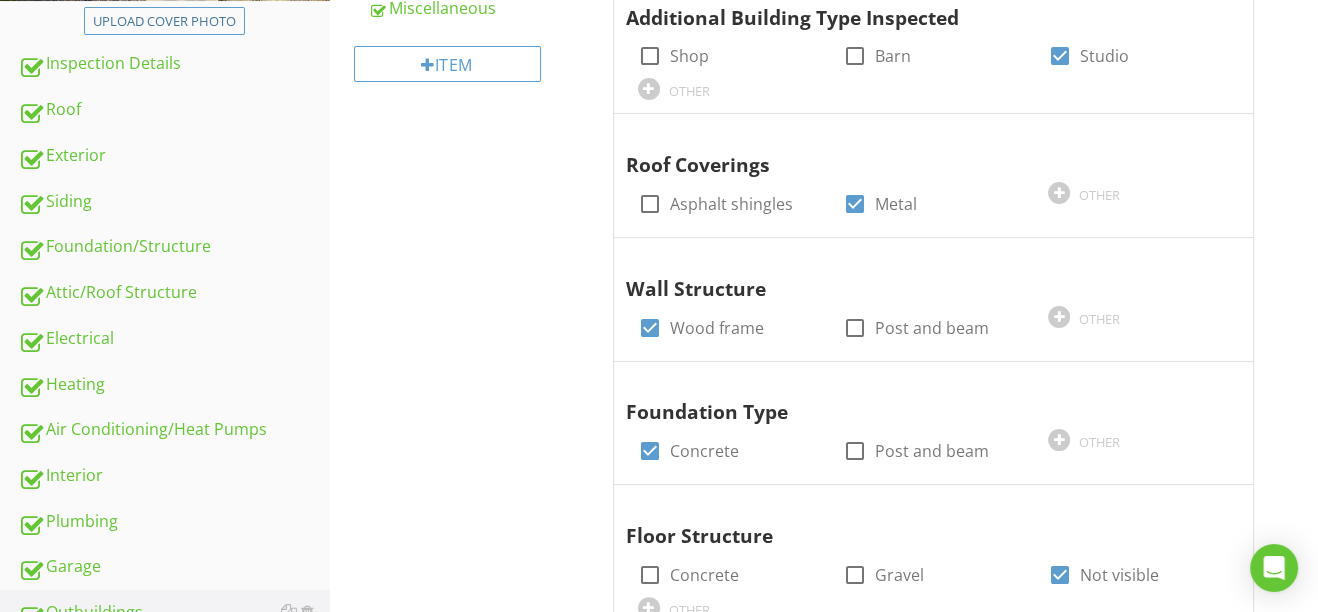 scroll, scrollTop: 174, scrollLeft: 0, axis: vertical 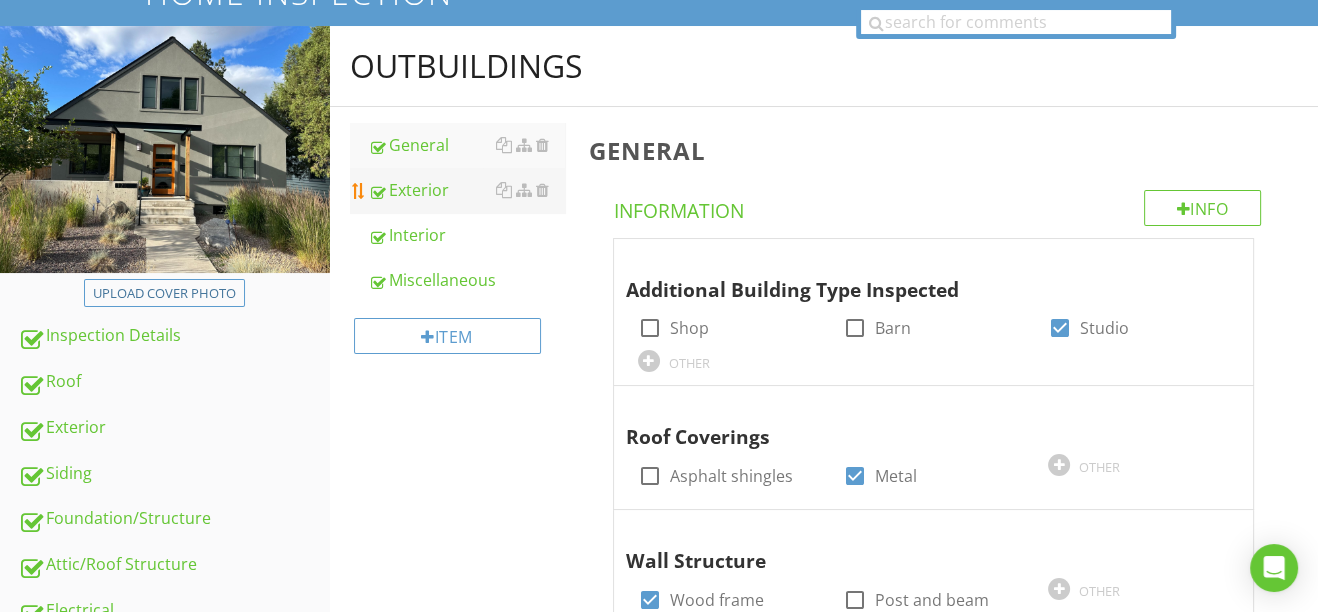 click on "Exterior" at bounding box center (466, 190) 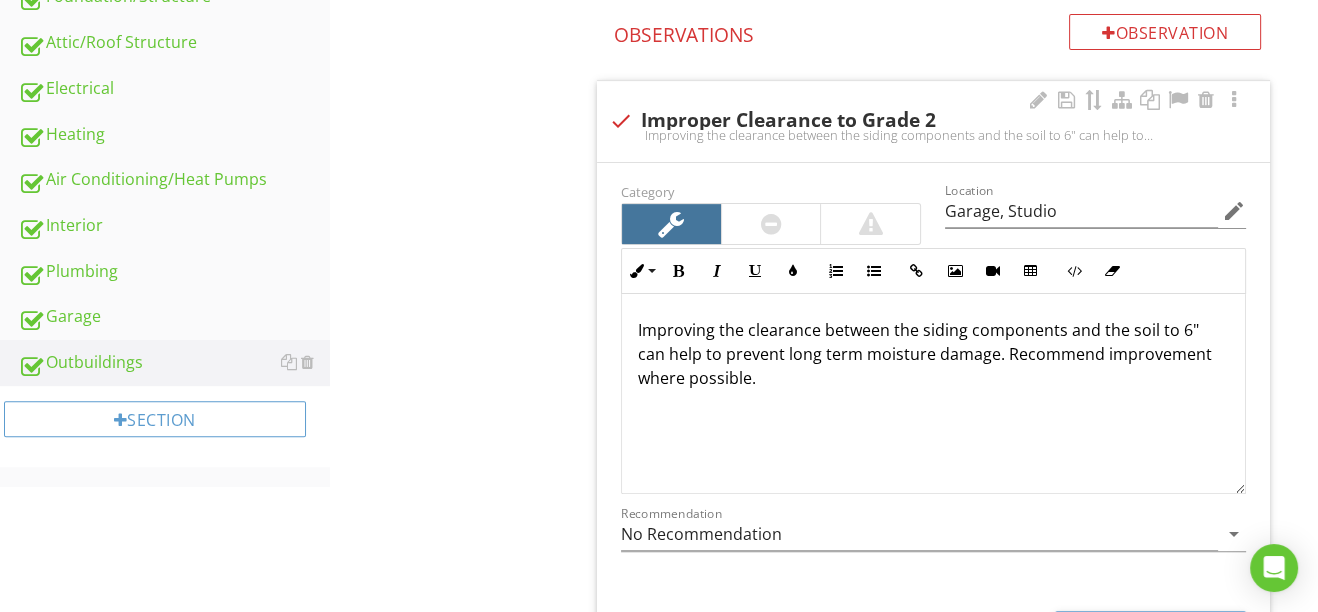 scroll, scrollTop: 496, scrollLeft: 0, axis: vertical 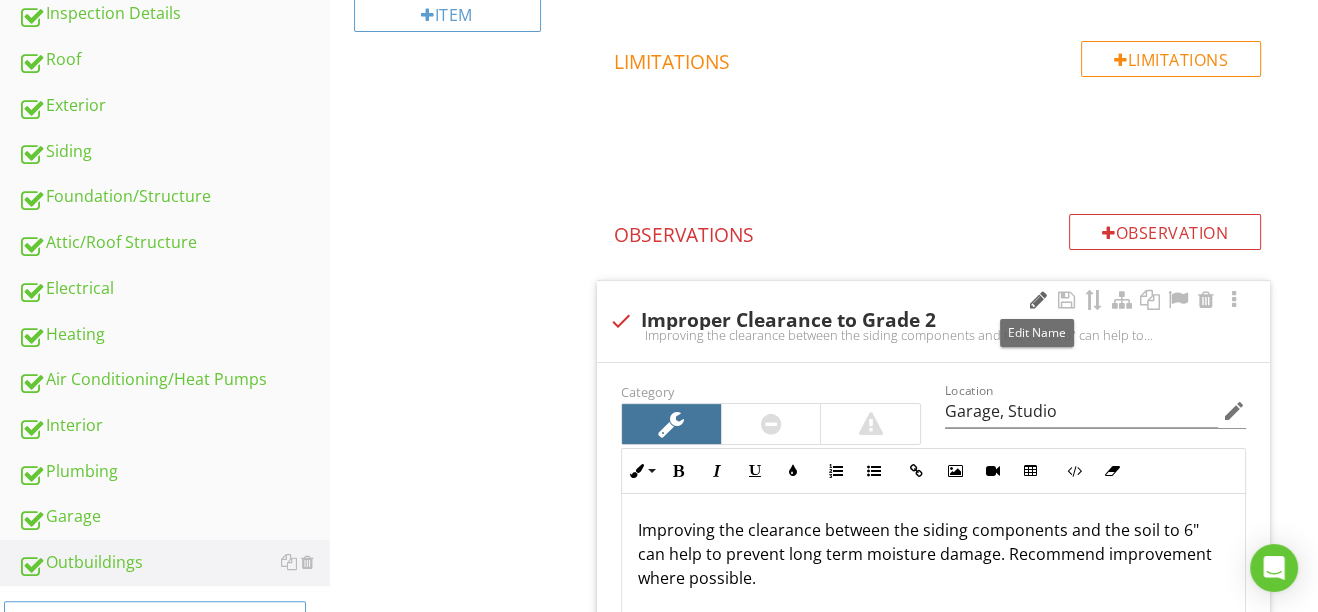 click at bounding box center (1038, 300) 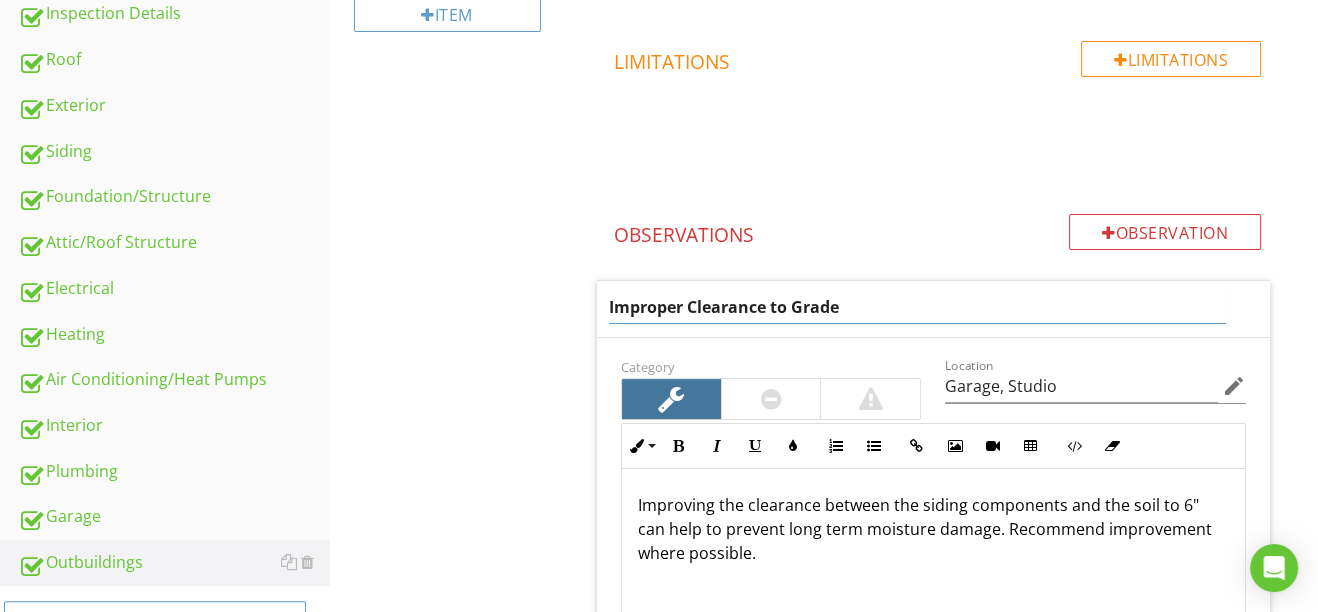type on "Improper Clearance to Grade" 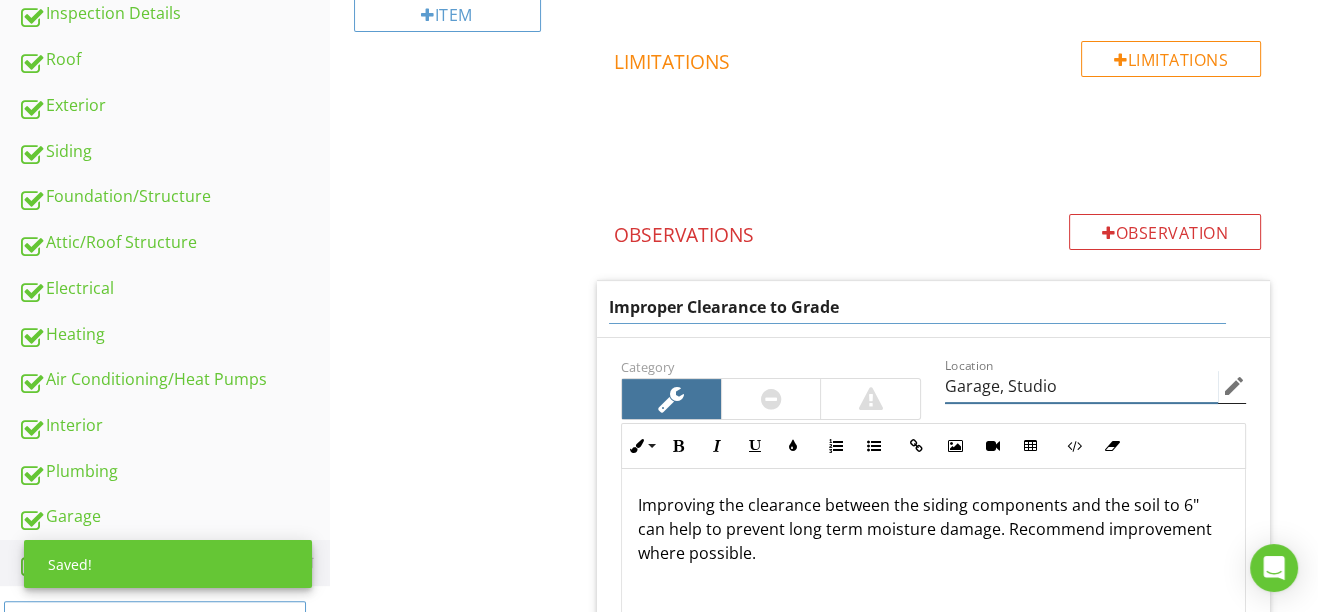 click on "Location Garage, Studio edit" at bounding box center (1095, 390) 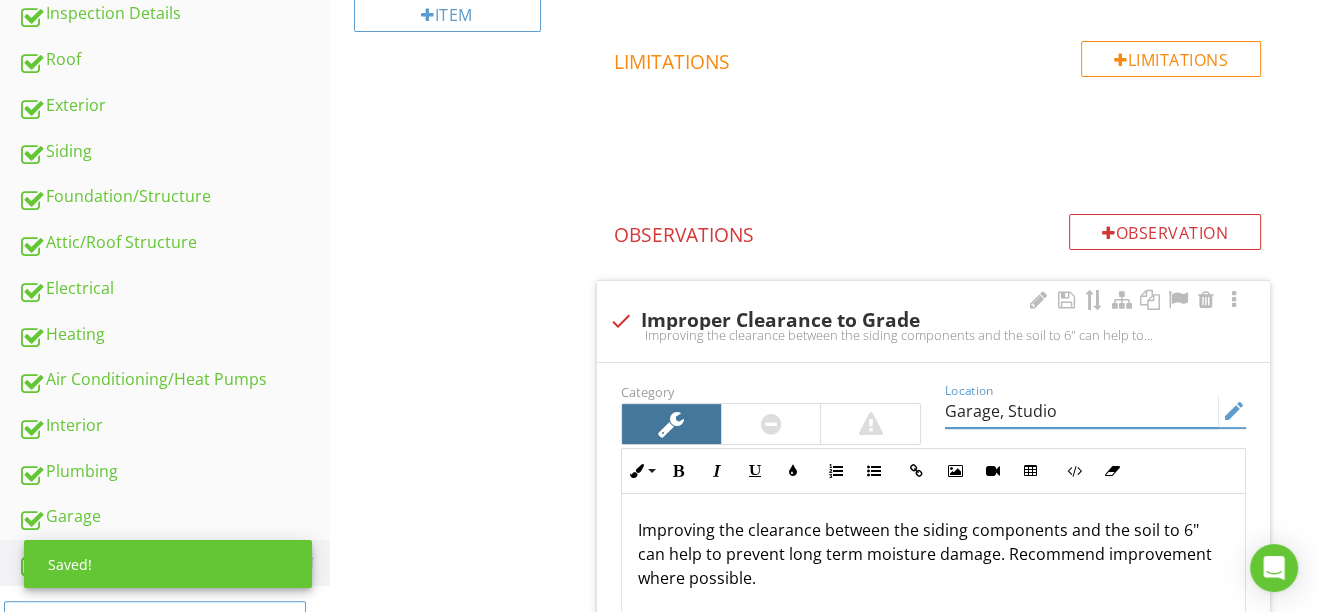 drag, startPoint x: 1083, startPoint y: 411, endPoint x: 936, endPoint y: 415, distance: 147.05441 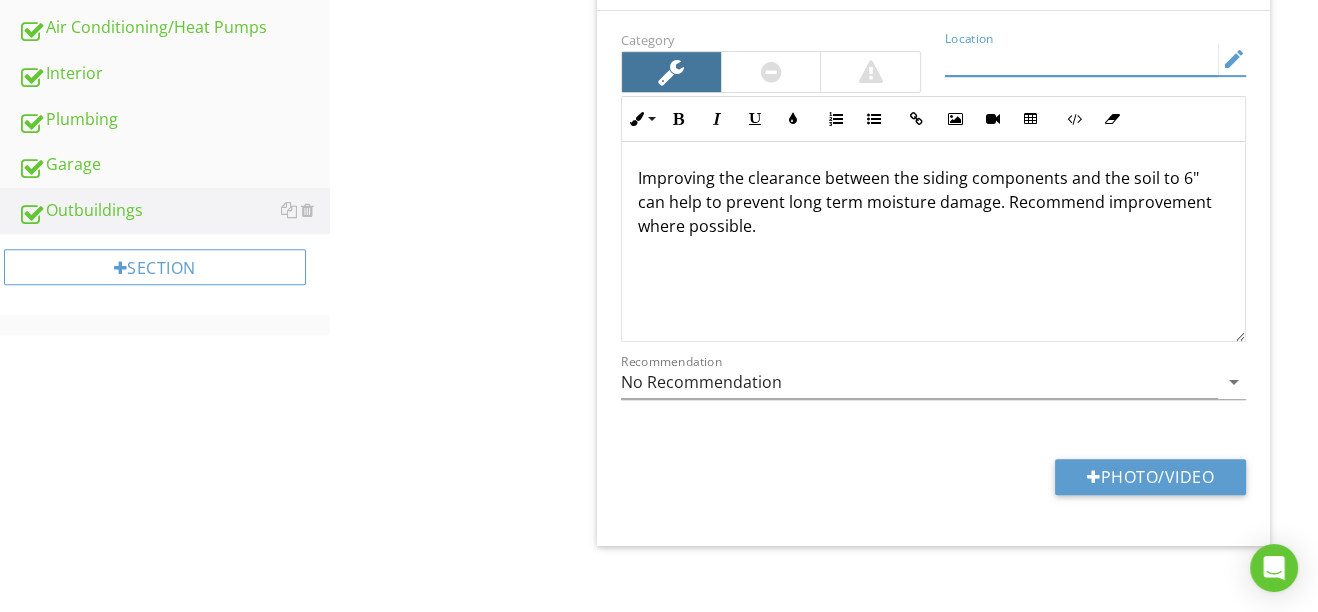 scroll, scrollTop: 860, scrollLeft: 0, axis: vertical 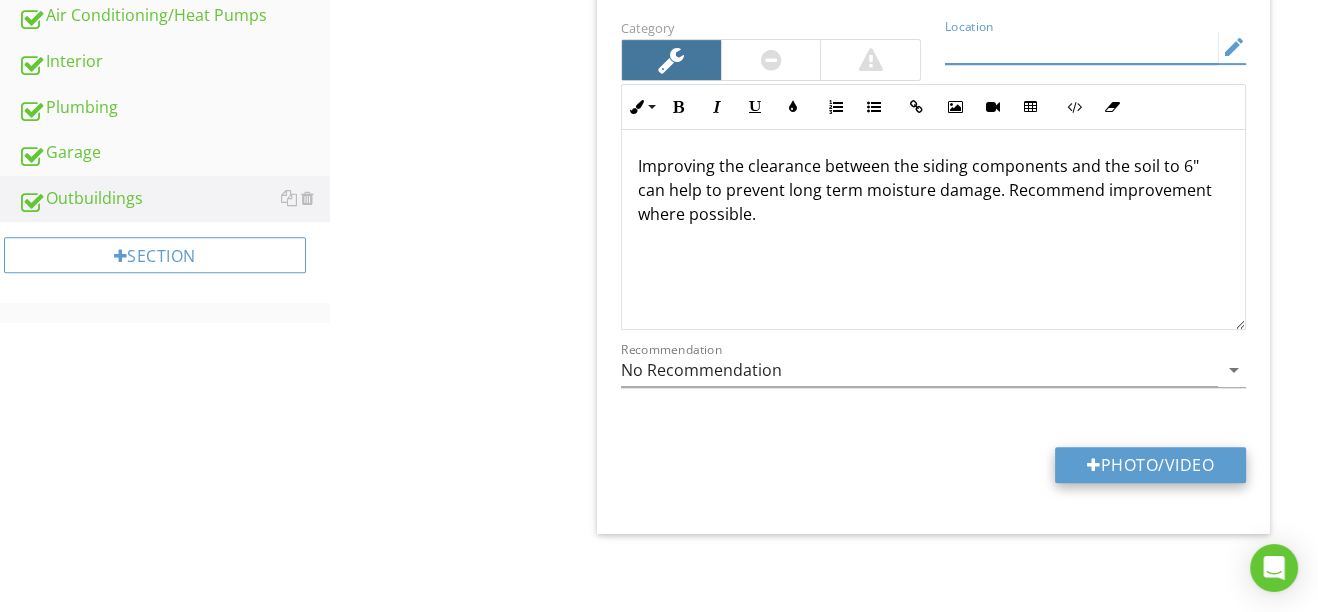 type 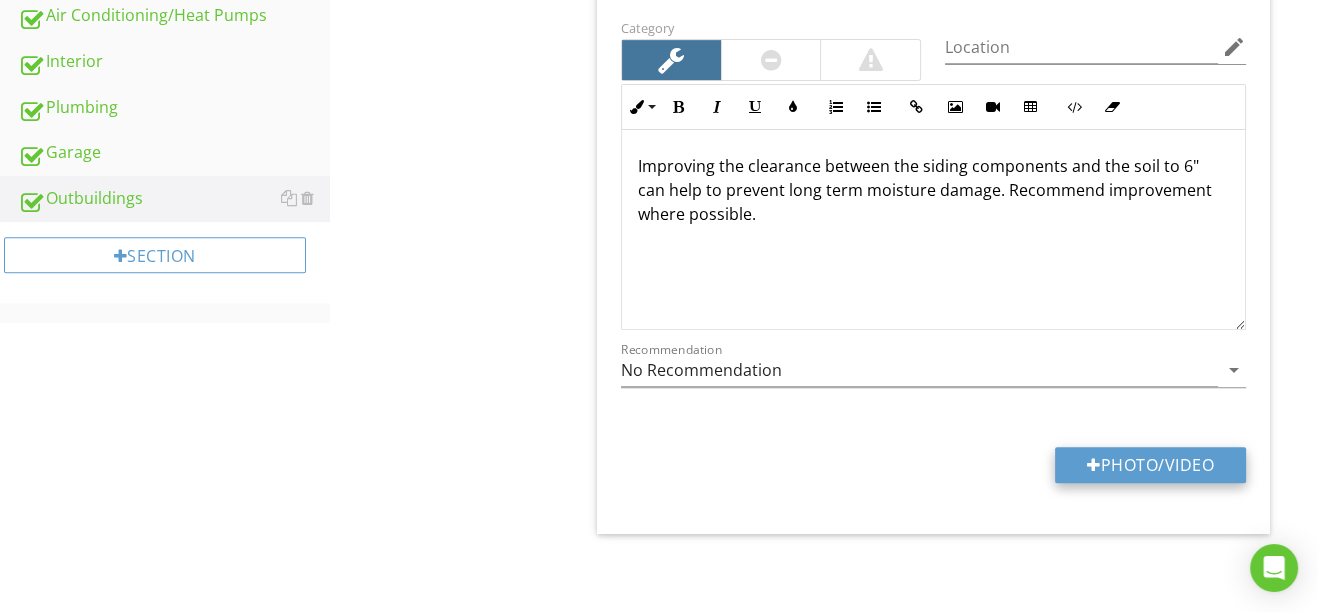 click at bounding box center (1094, 465) 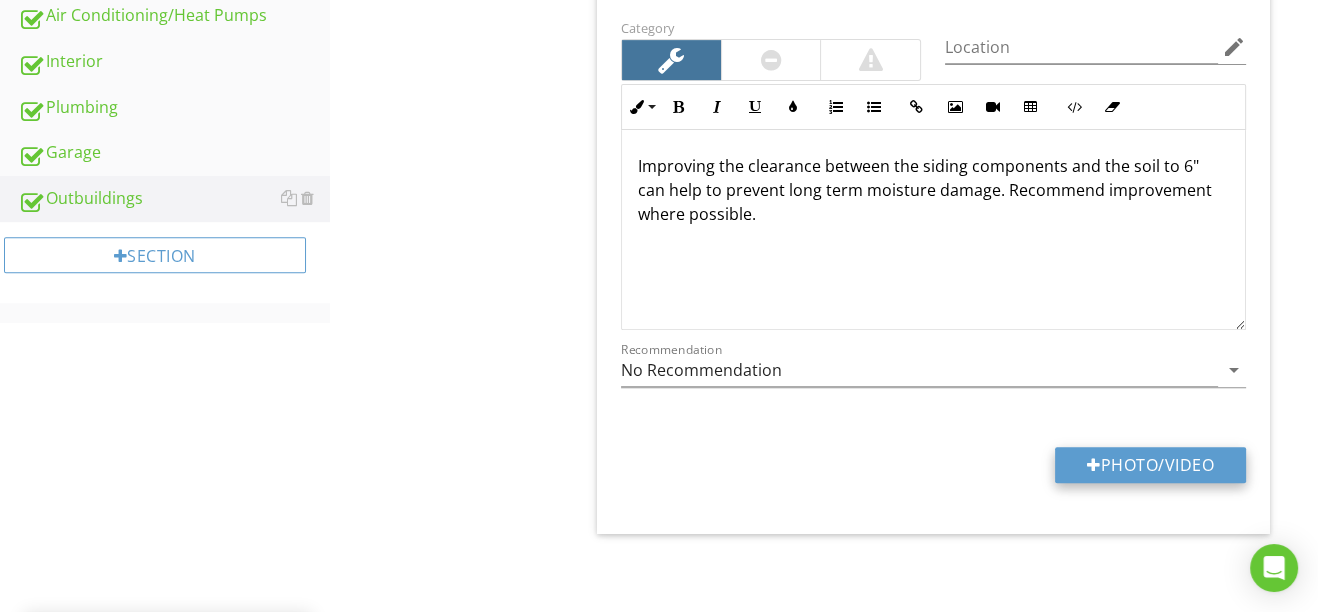 type on "C:\fakepath\photo (5).jpg" 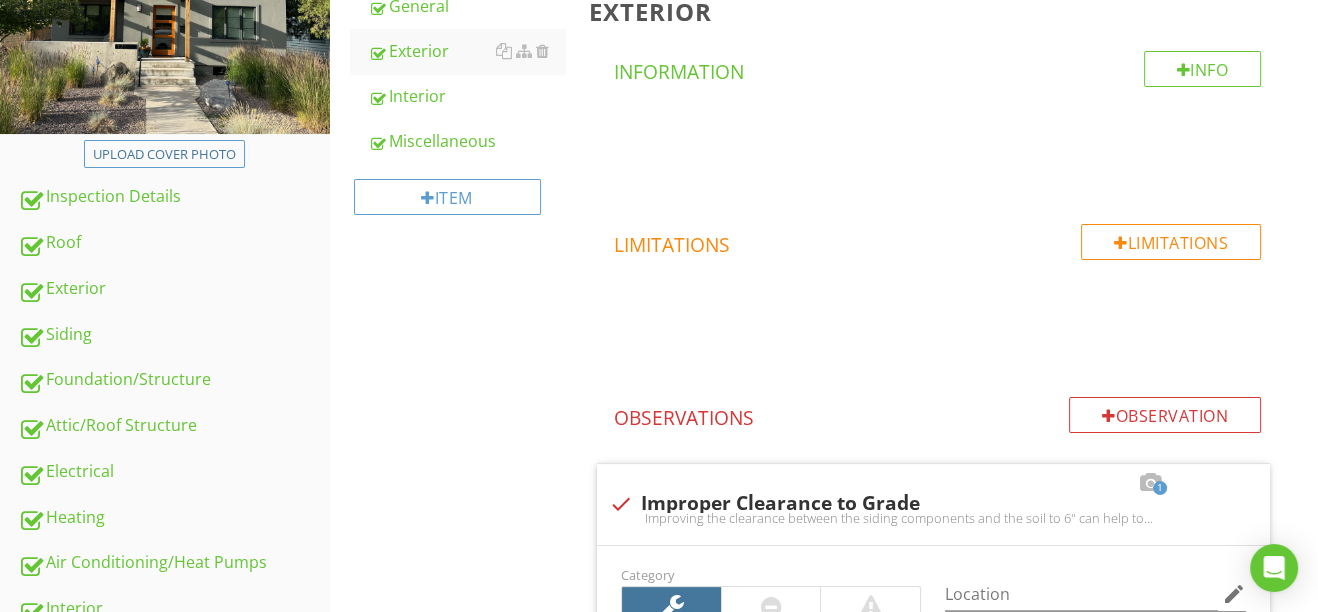 scroll, scrollTop: 0, scrollLeft: 0, axis: both 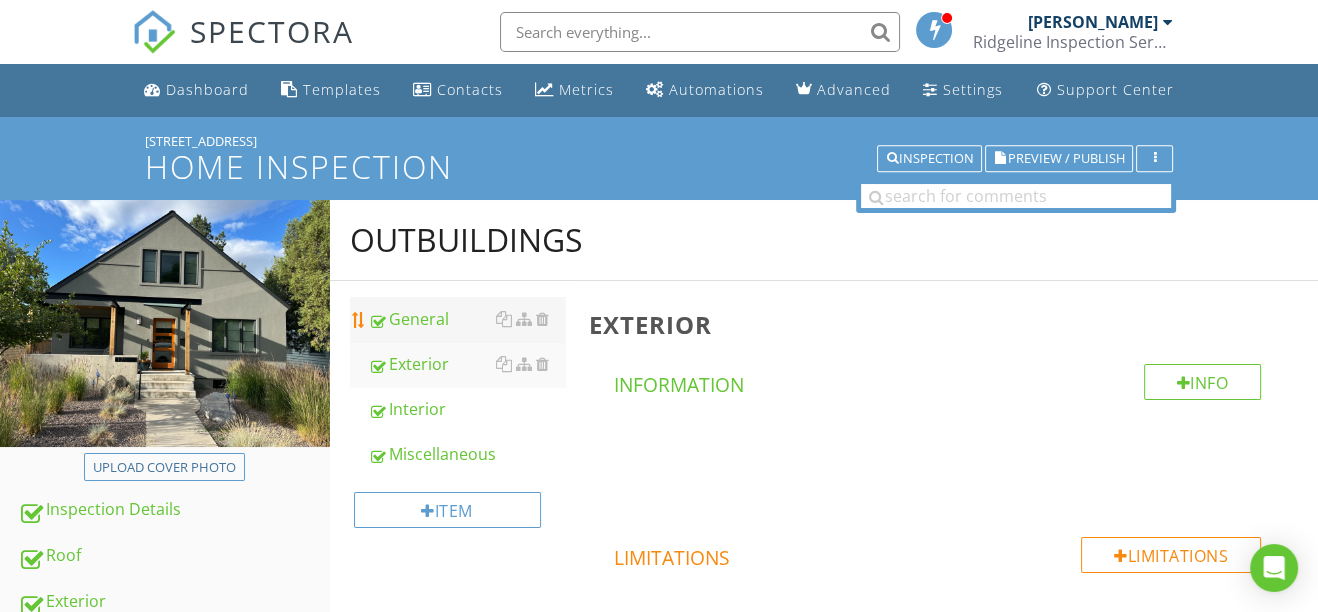 click on "General" at bounding box center [466, 319] 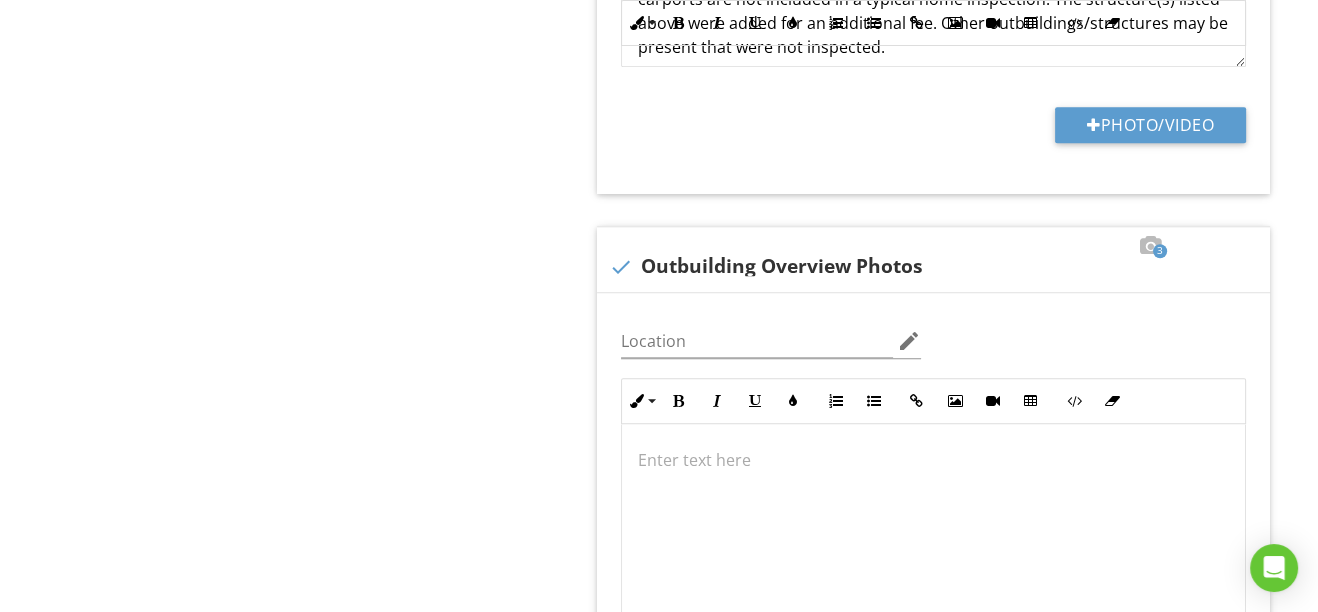 scroll, scrollTop: 2363, scrollLeft: 0, axis: vertical 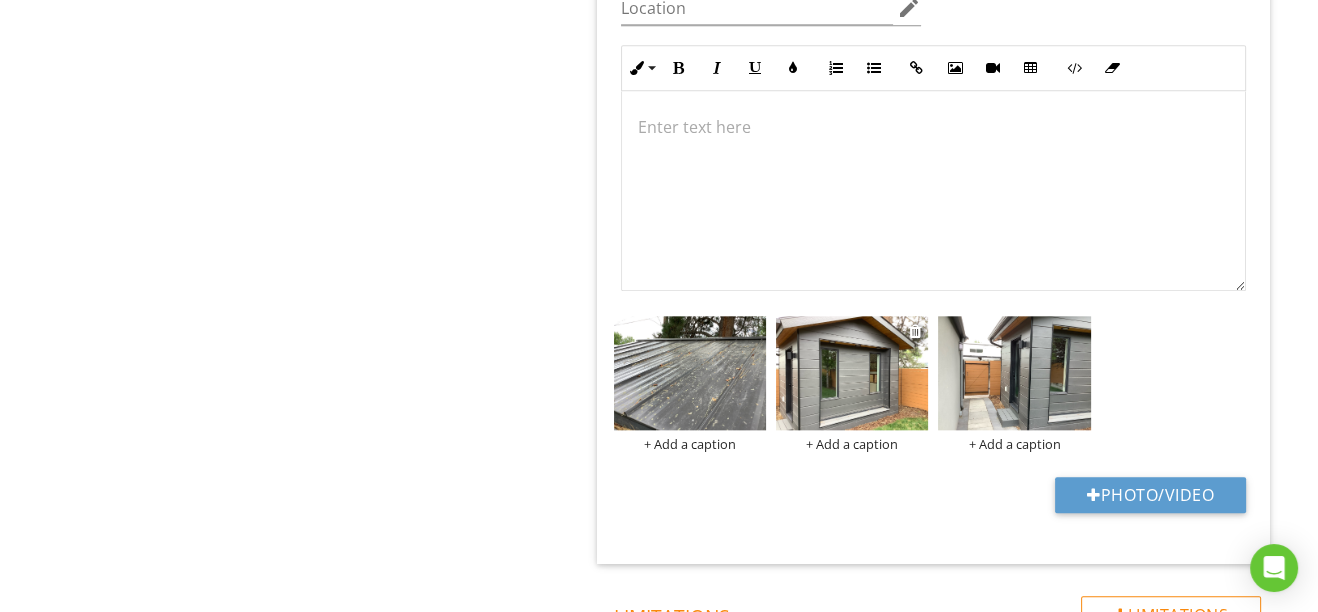 click at bounding box center [852, 373] 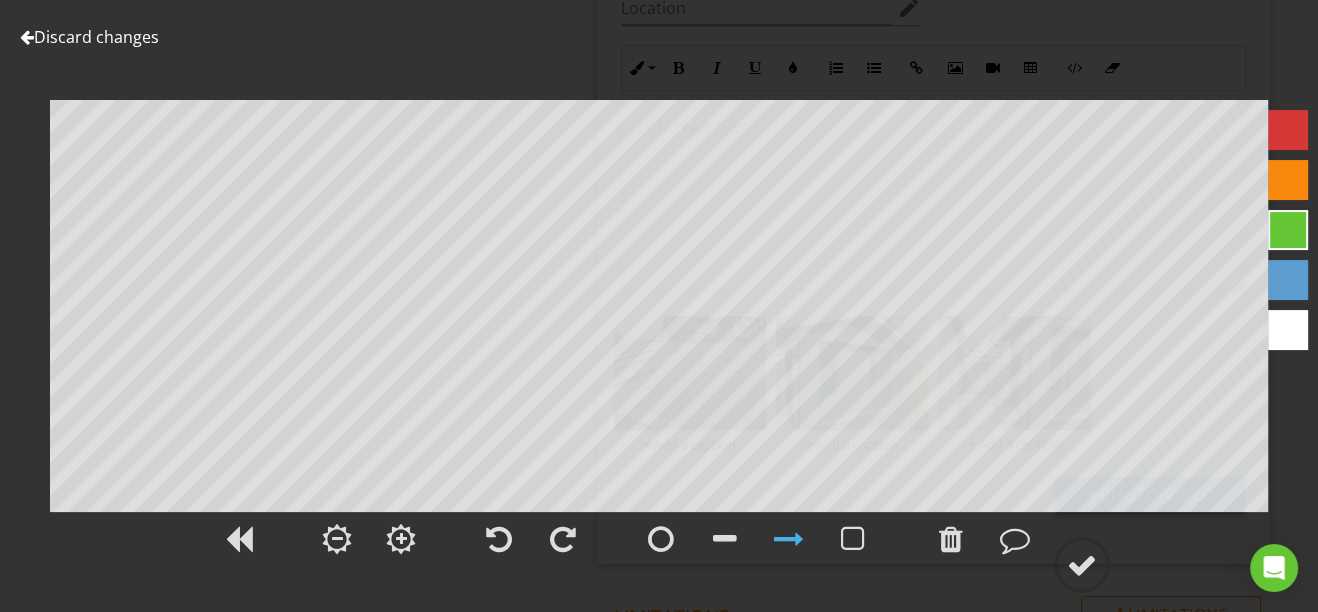 click at bounding box center [27, 37] 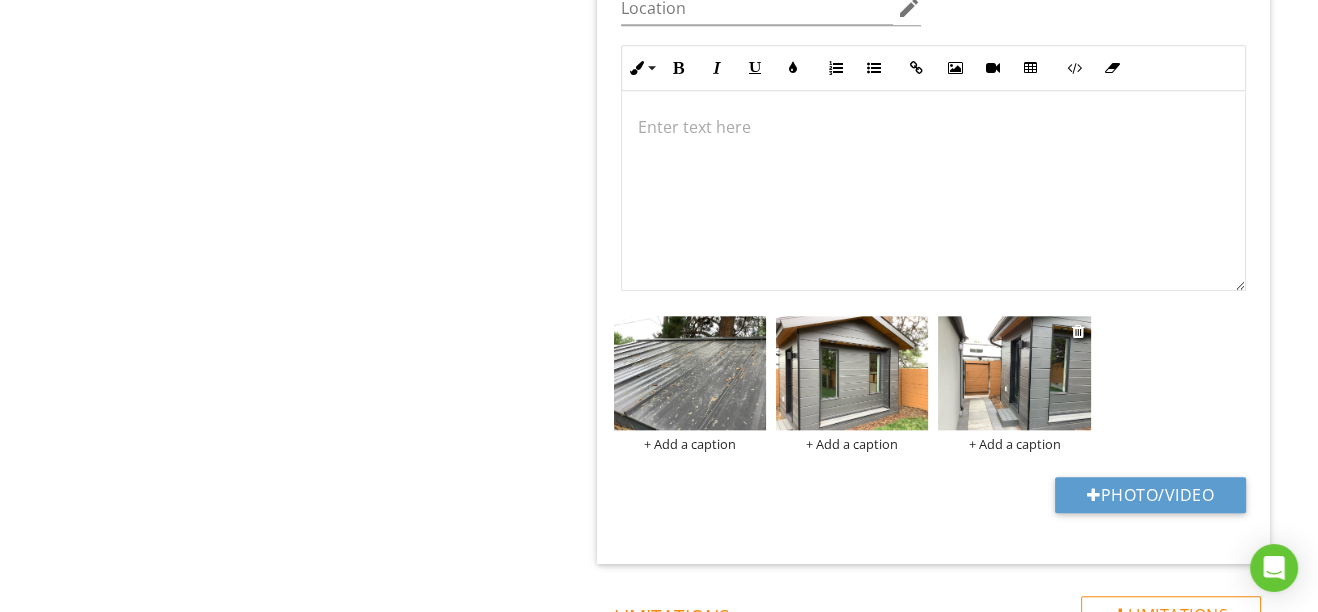 click at bounding box center [1014, 373] 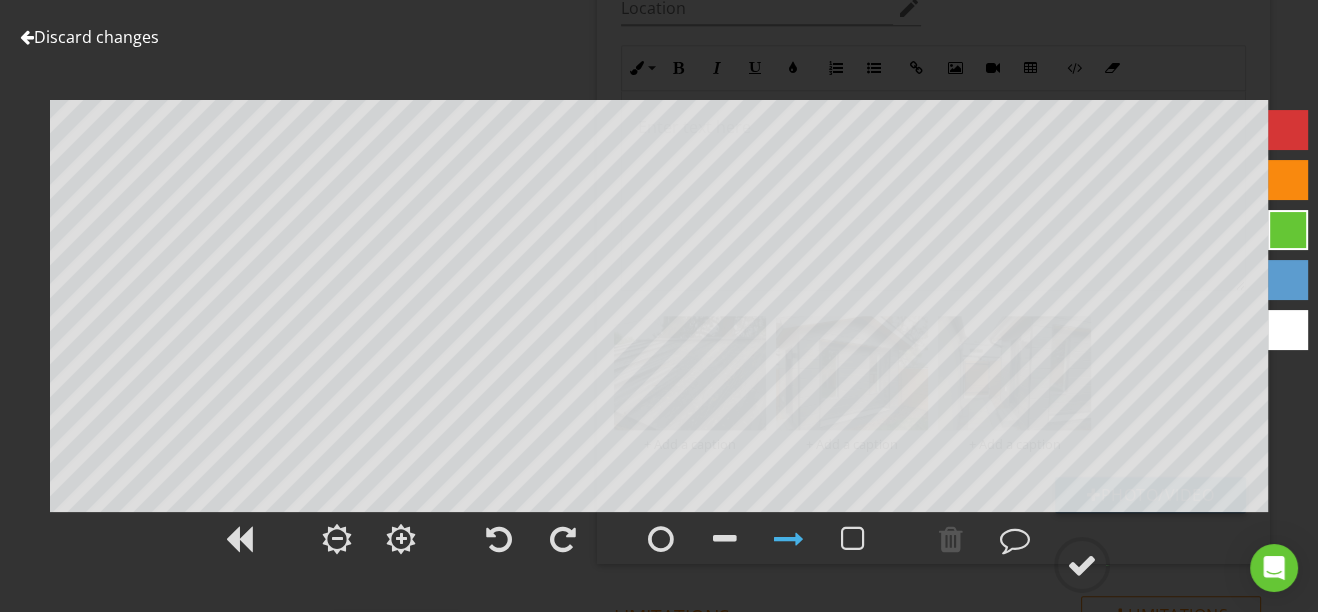 click on "Discard changes
Add Location" at bounding box center [659, 306] 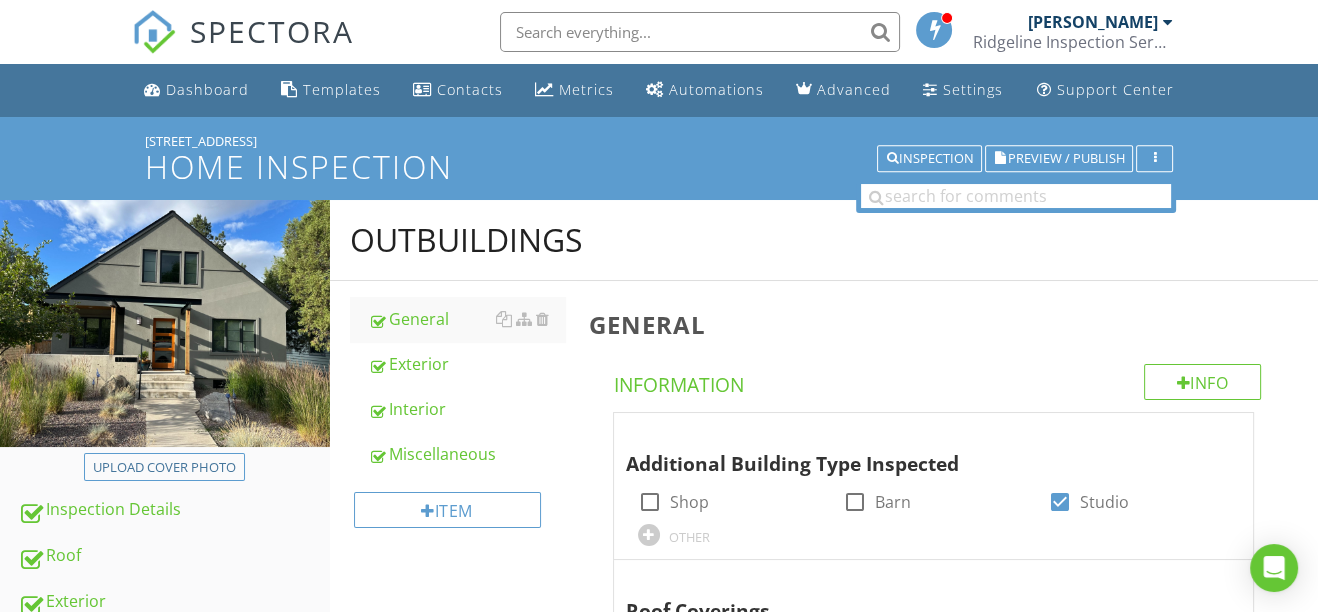 scroll, scrollTop: 0, scrollLeft: 0, axis: both 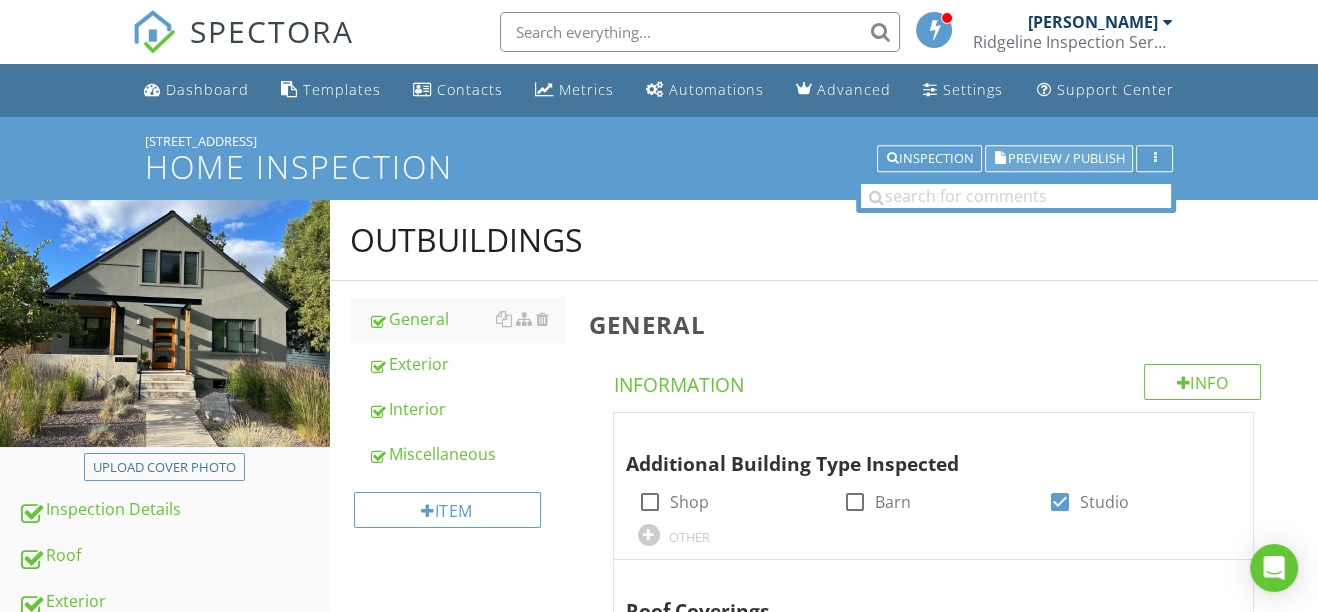 click on "Preview / Publish" at bounding box center (1065, 158) 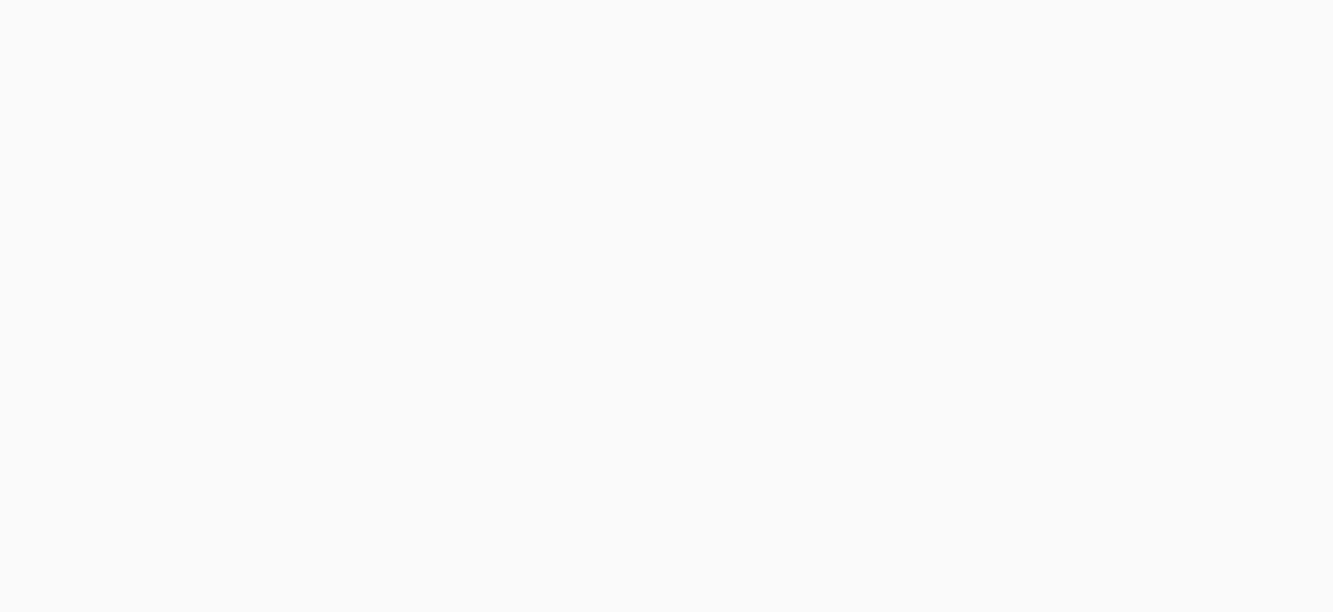 scroll, scrollTop: 0, scrollLeft: 0, axis: both 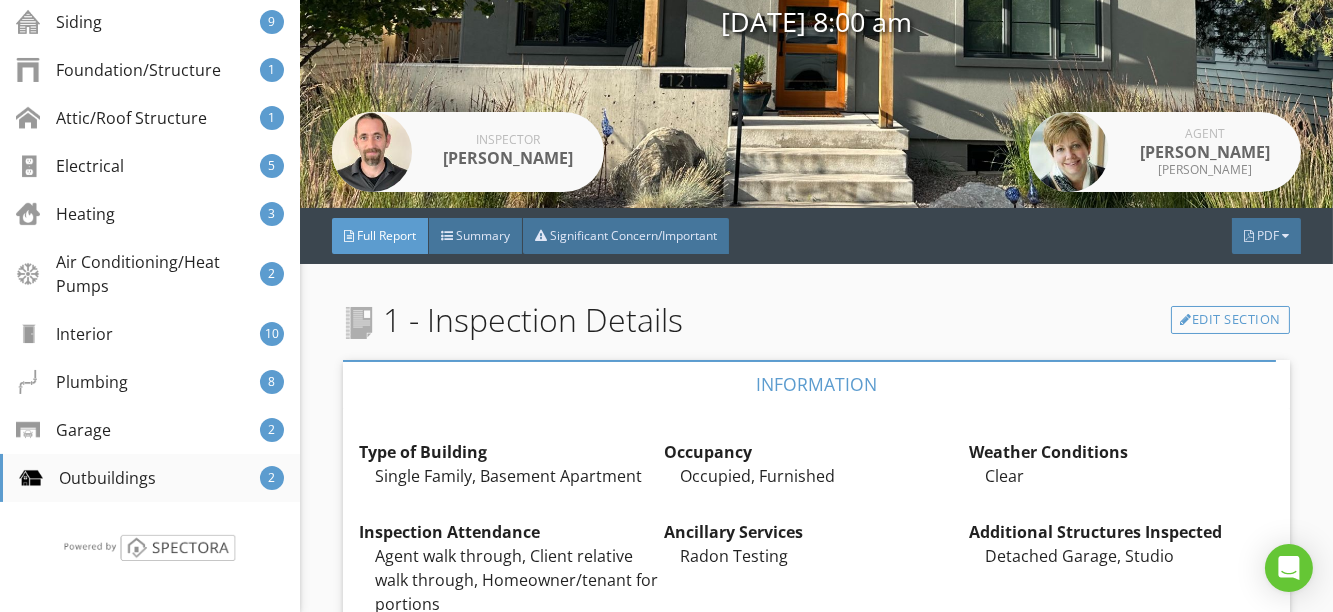click on "Outbuildings" at bounding box center [87, 478] 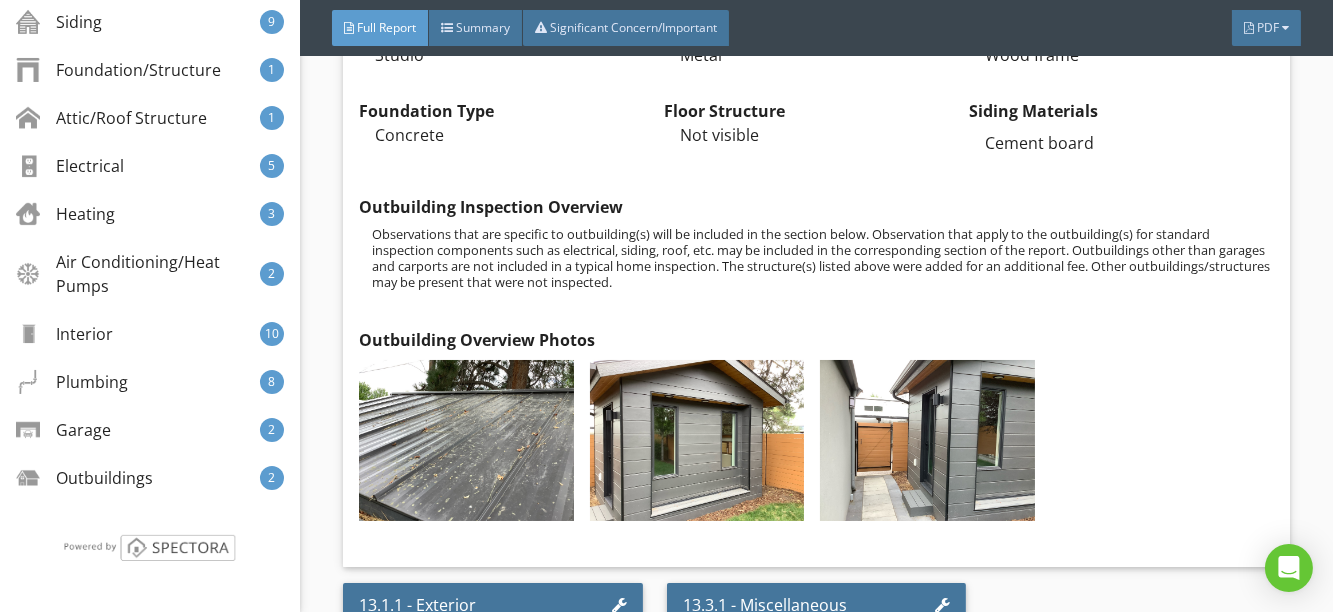 scroll, scrollTop: 28933, scrollLeft: 0, axis: vertical 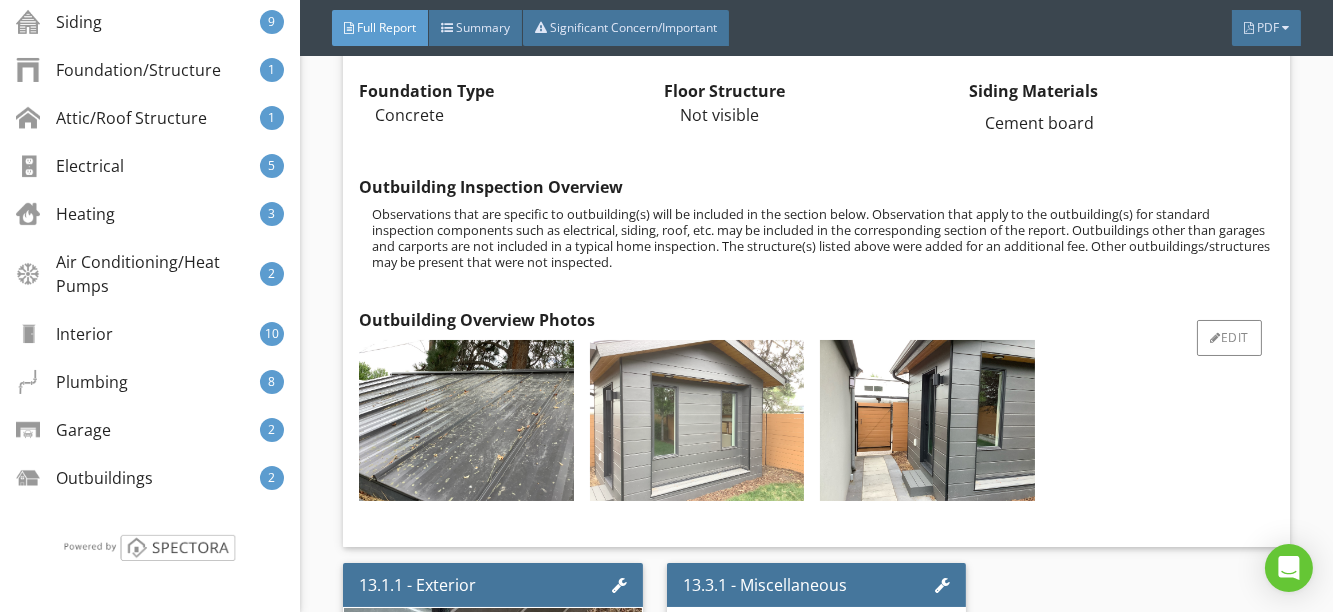 click at bounding box center (697, 420) 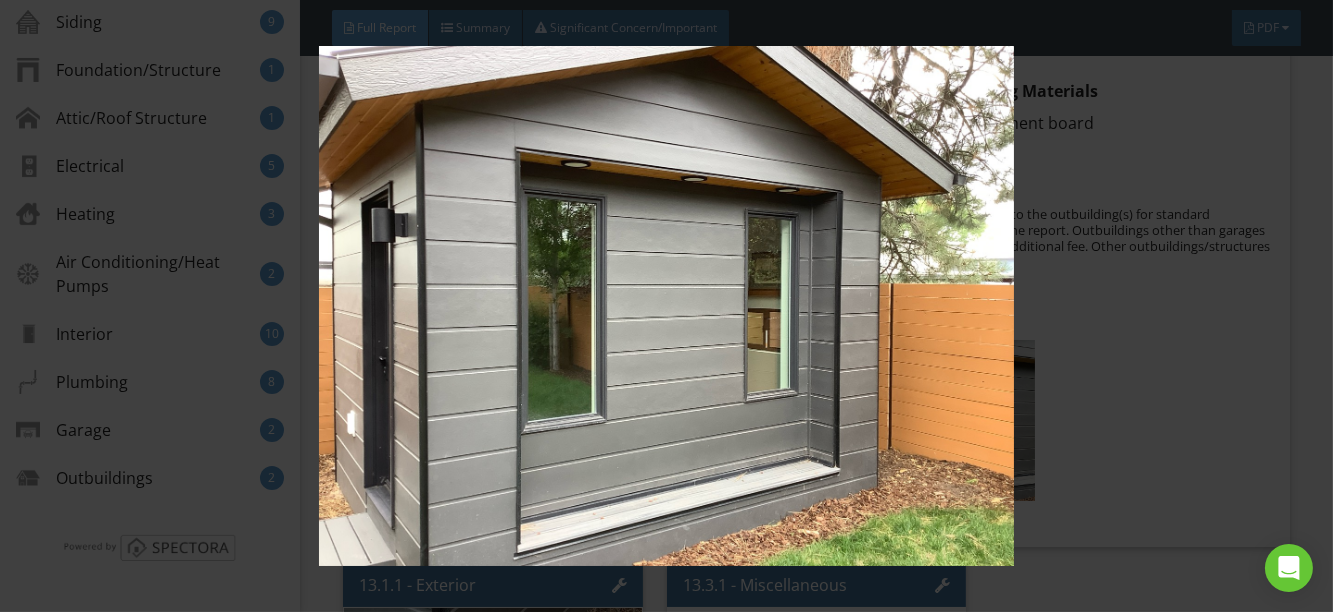 click at bounding box center (666, 306) 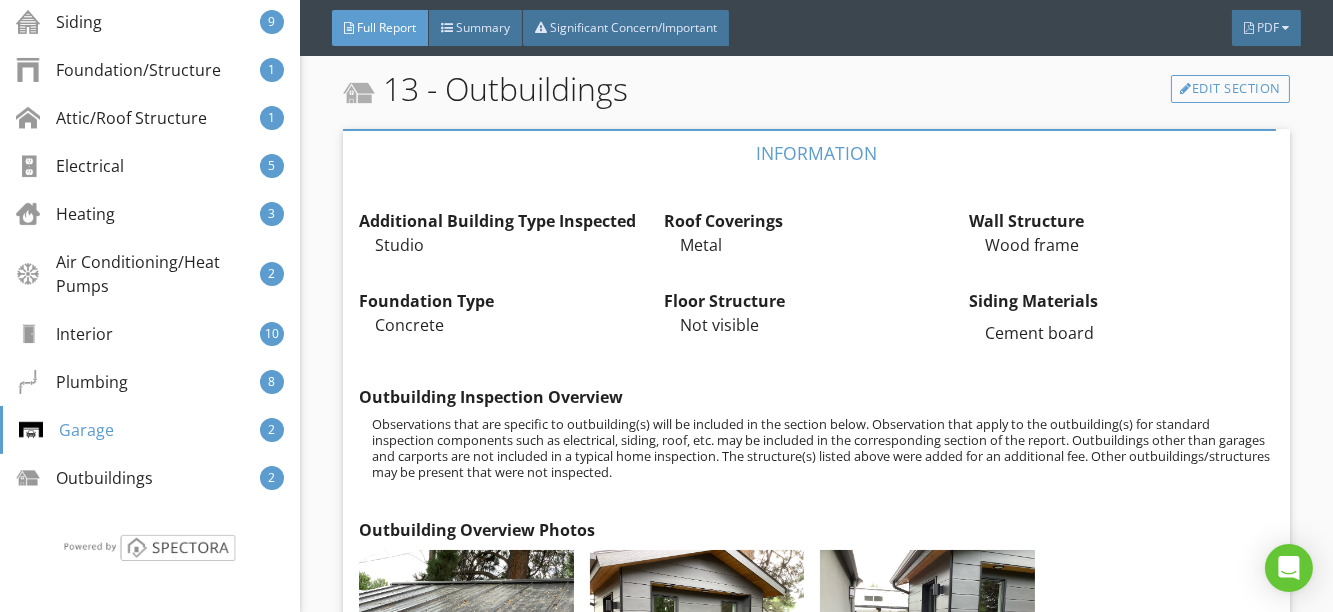 scroll, scrollTop: 28751, scrollLeft: 0, axis: vertical 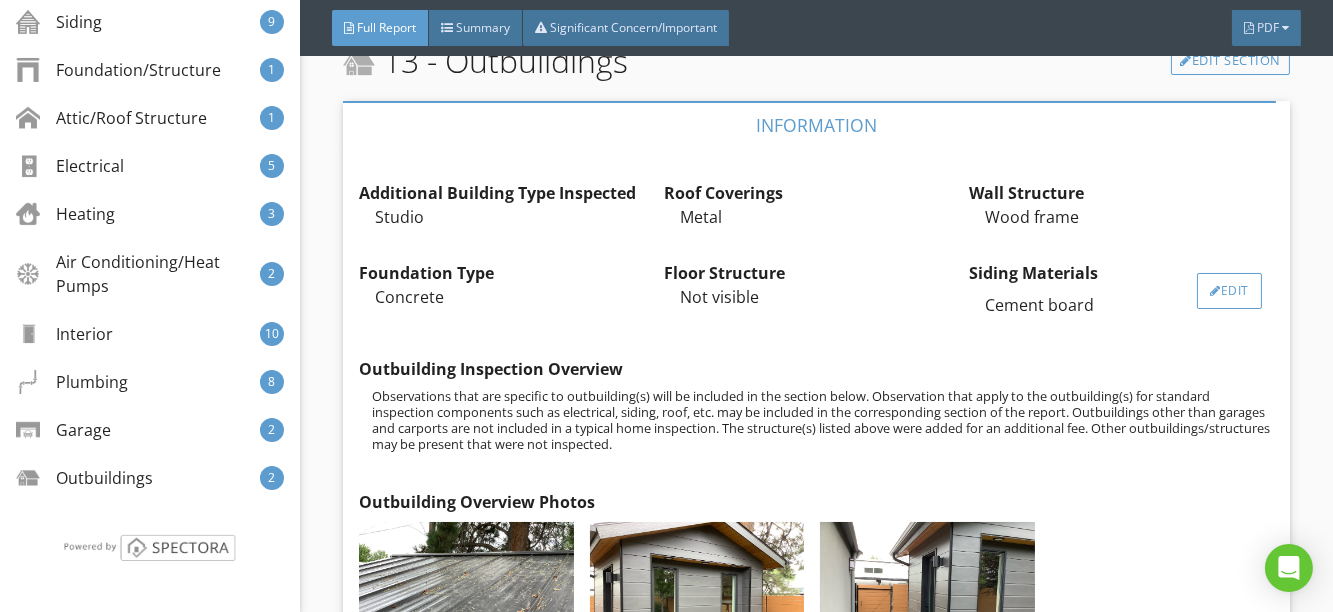click at bounding box center [1215, 291] 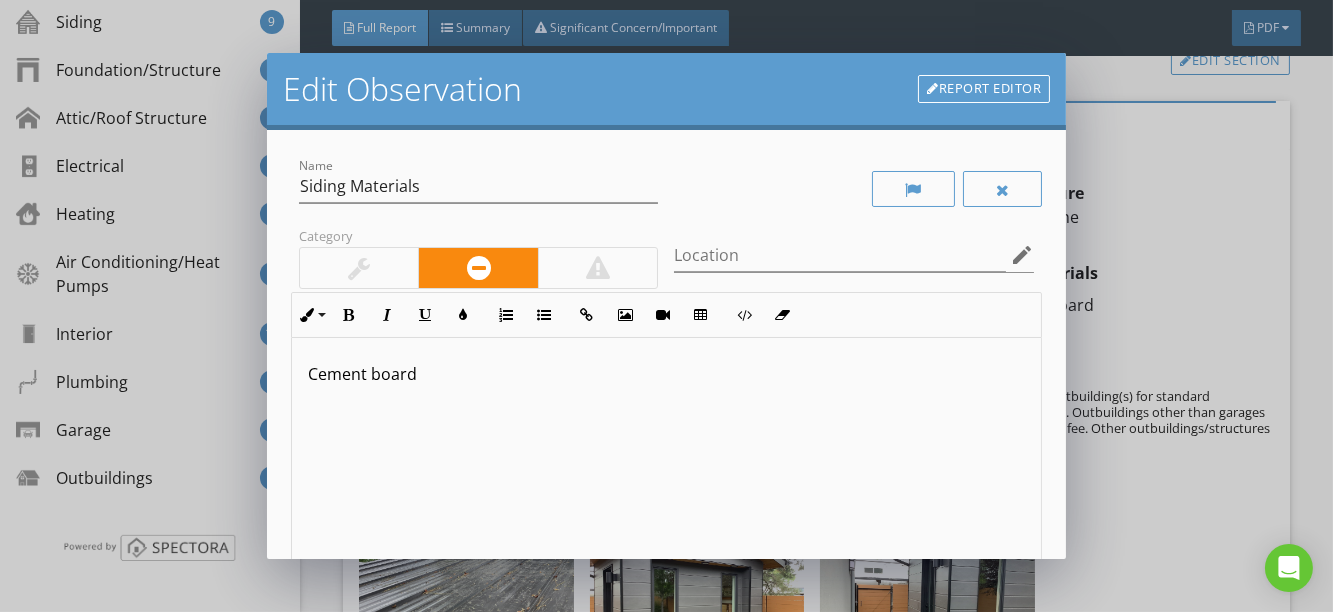 click on "Cement board" at bounding box center (667, 374) 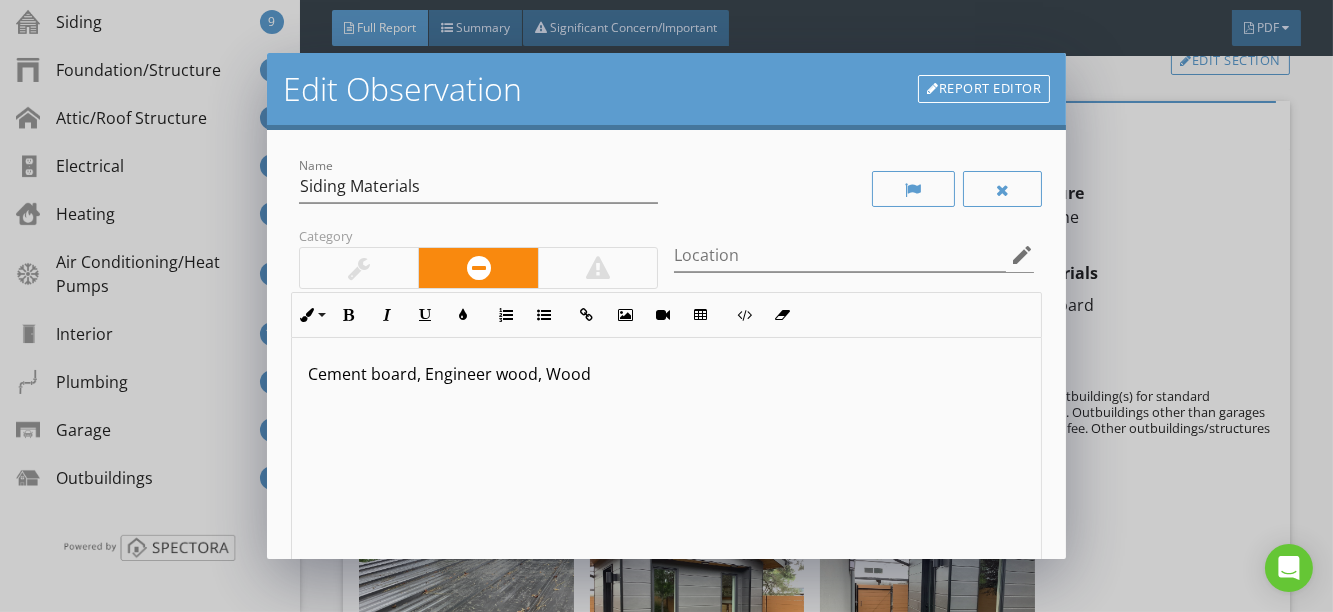 scroll, scrollTop: 0, scrollLeft: 0, axis: both 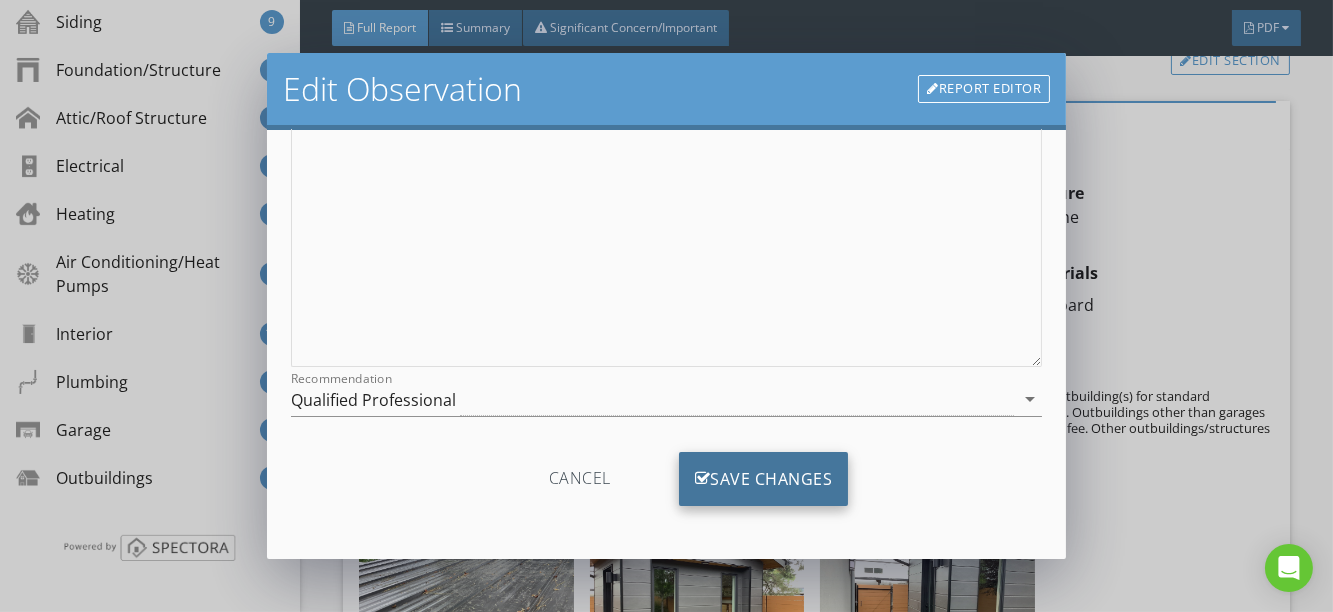 click on "Save Changes" at bounding box center (764, 479) 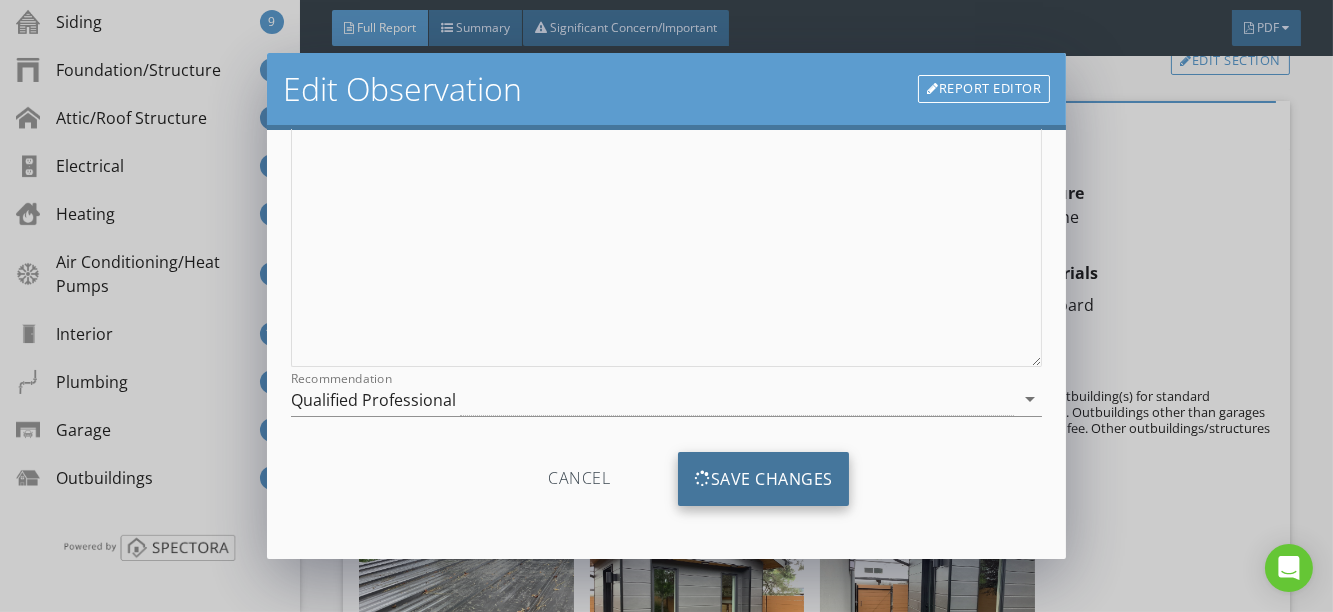 scroll, scrollTop: 52, scrollLeft: 0, axis: vertical 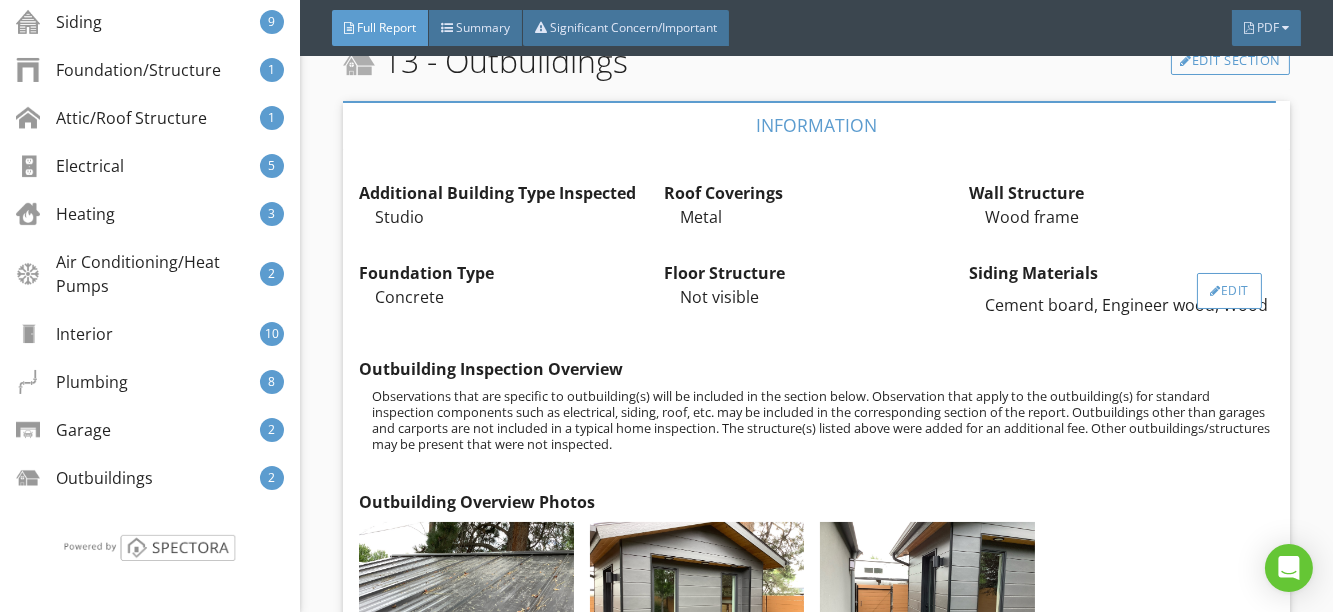 click on "Edit" at bounding box center [1229, 291] 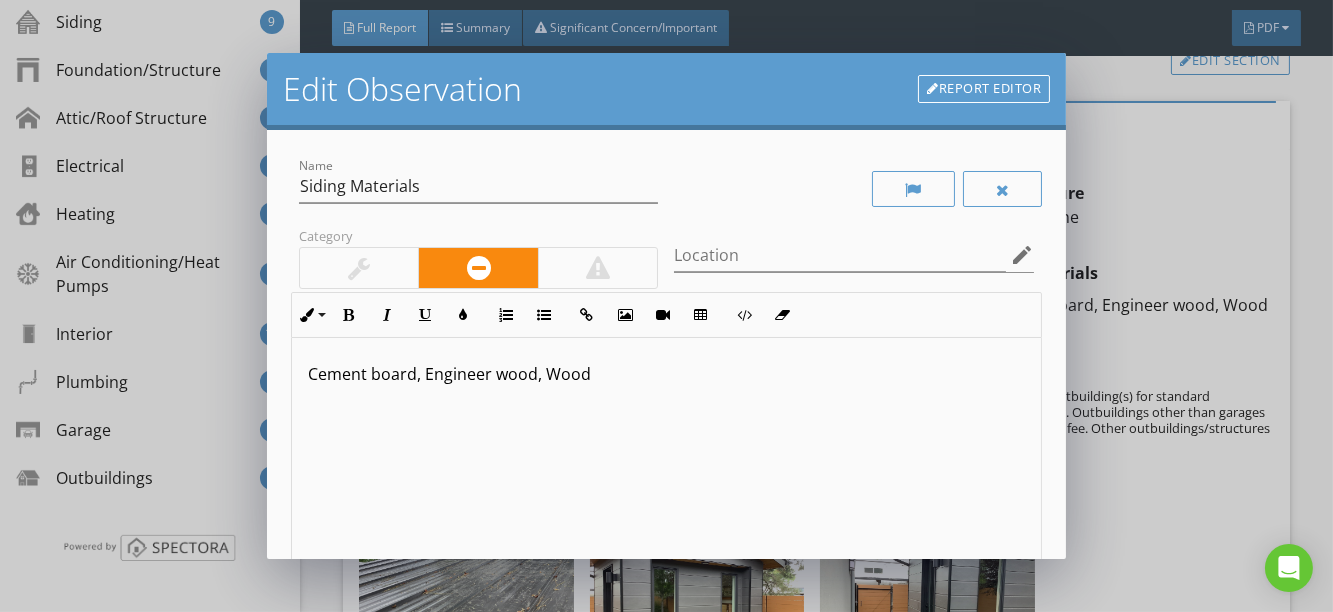 click on "Cement board, Engineer wood, Wood" at bounding box center [667, 374] 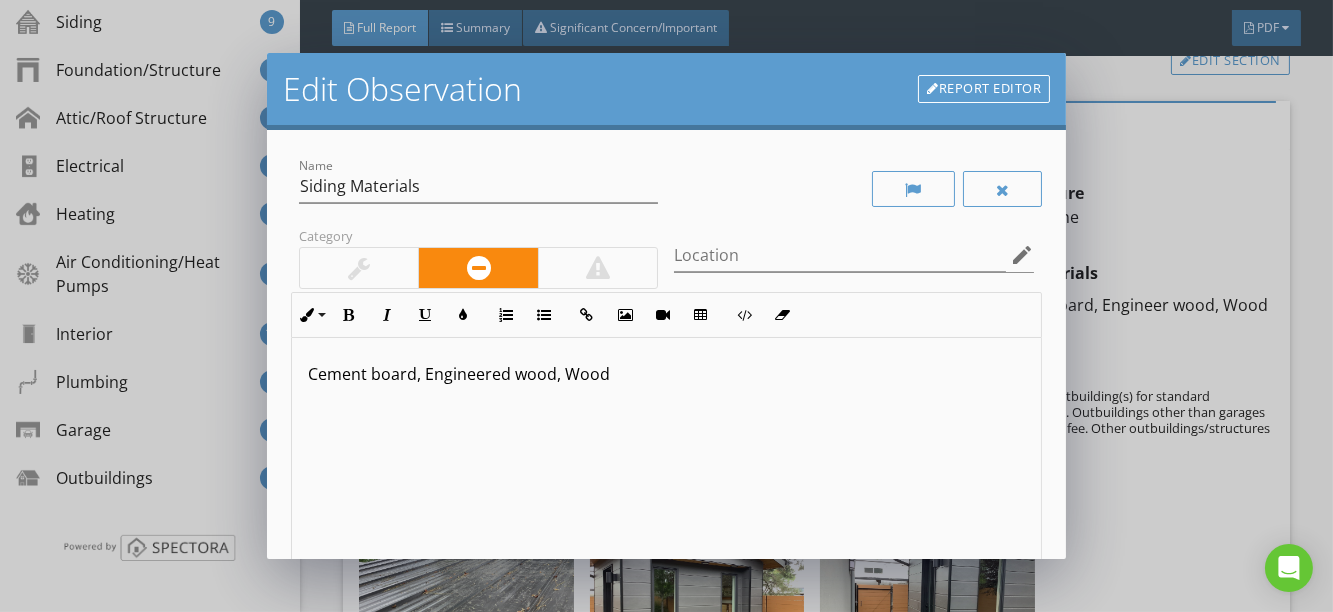 scroll, scrollTop: 0, scrollLeft: 0, axis: both 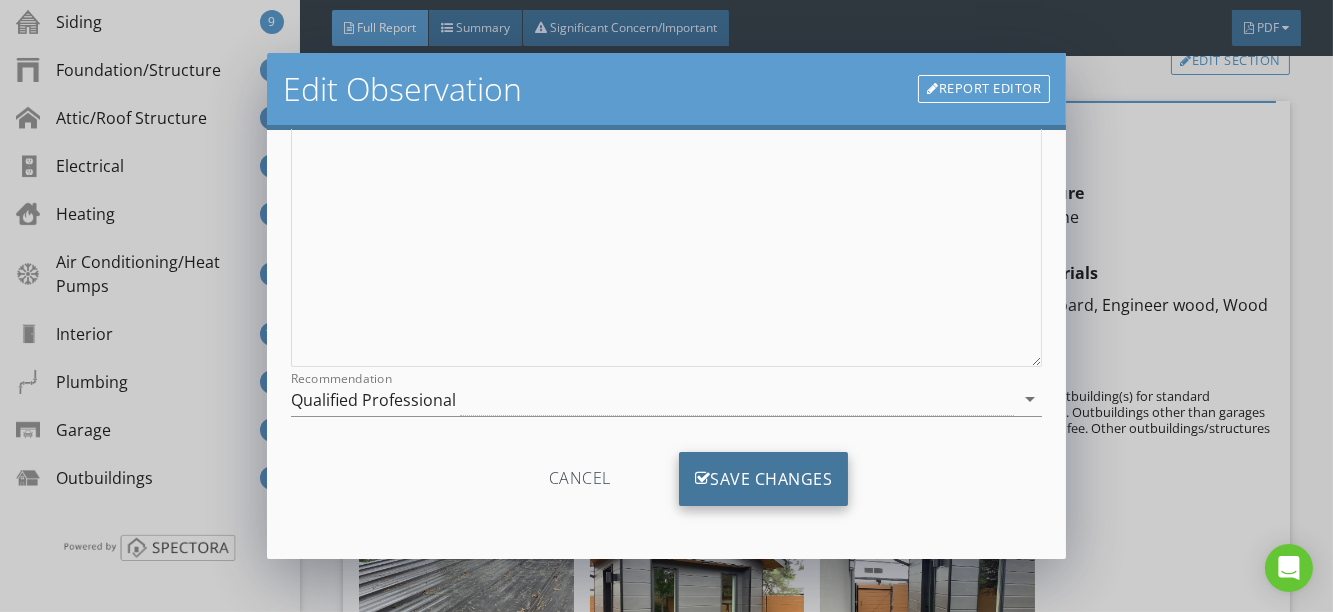 click on "Save Changes" at bounding box center (764, 479) 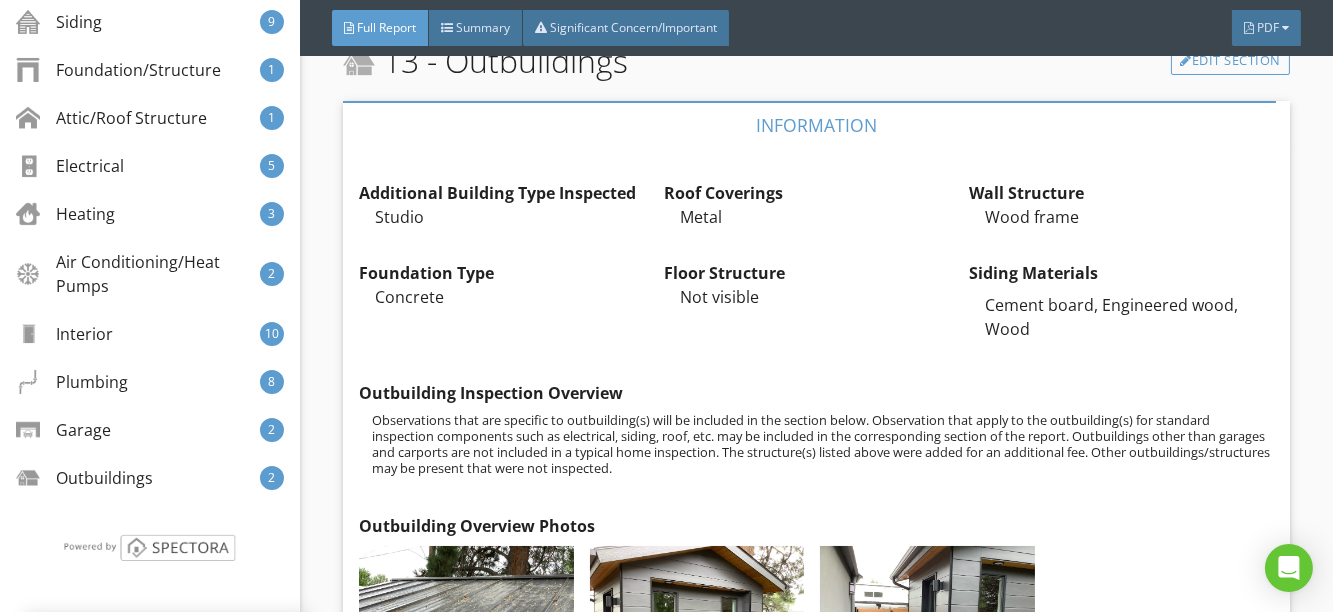 scroll, scrollTop: 52, scrollLeft: 0, axis: vertical 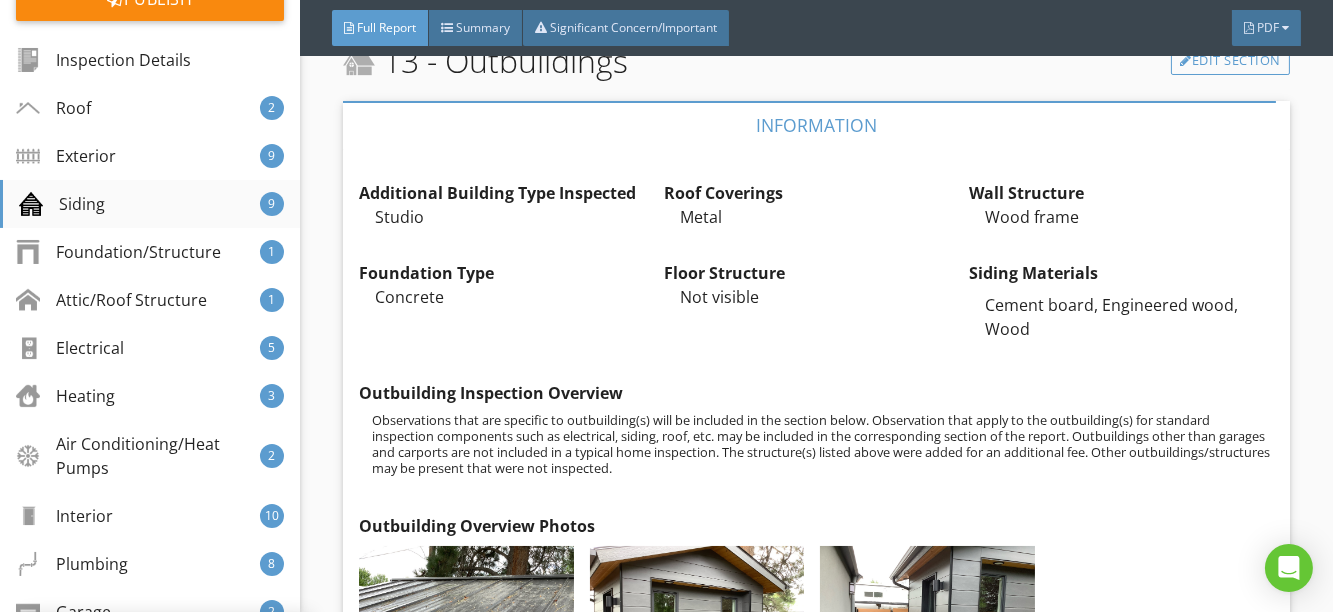 click on "Siding" at bounding box center [62, 204] 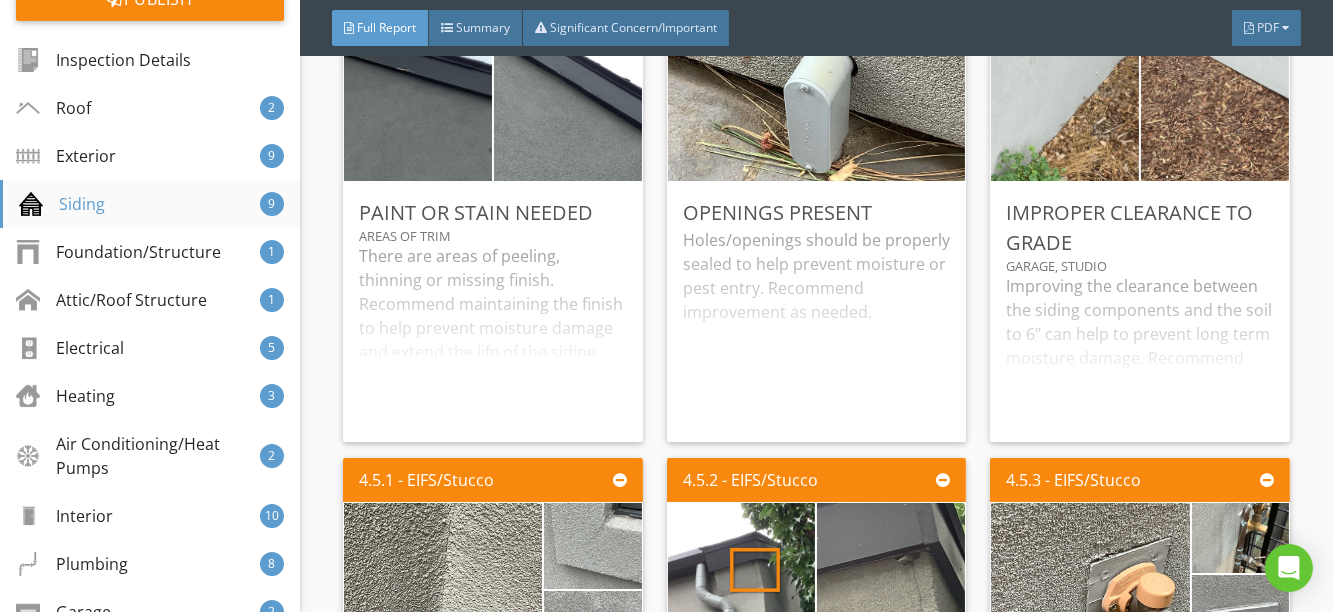 scroll, scrollTop: 6414, scrollLeft: 0, axis: vertical 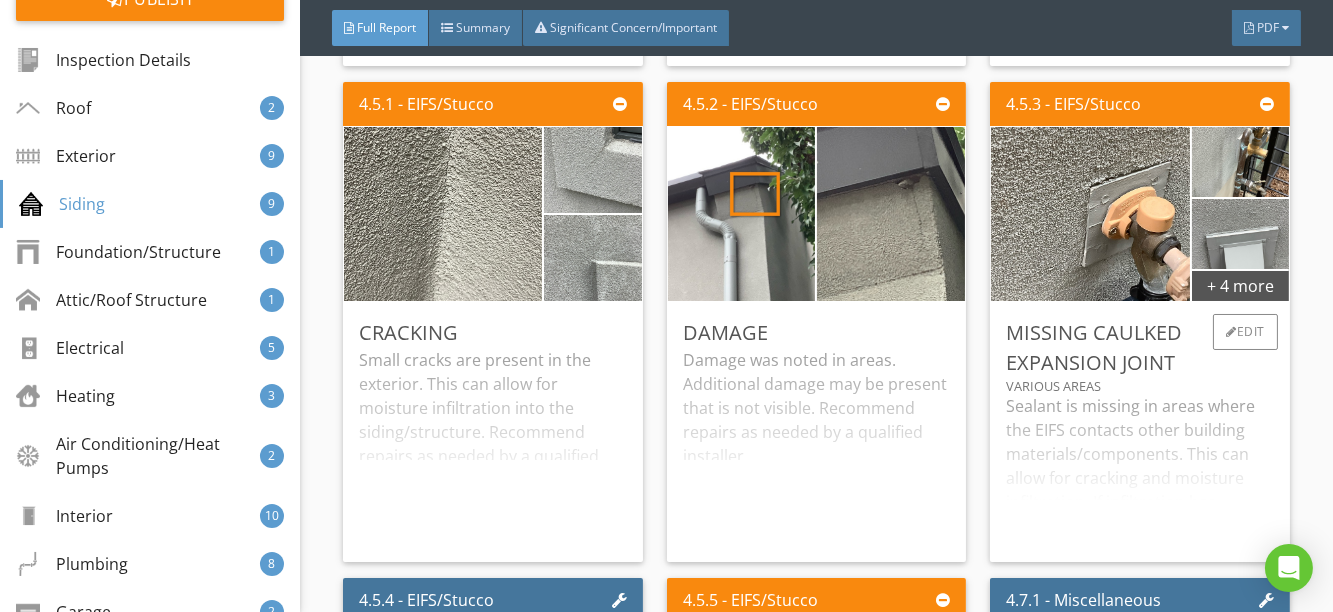 click on "Sealant is missing in areas where the EIFS contacts other building materials/components. This can allow for cracking and moisture infiltration. If infiltration has occurred damage may be present that was not visible. Penetrations and junctions should be properly sealed according to the manufacturer's installation instructions. Recommend repairs as needed by a qualified installer." at bounding box center (1140, 470) 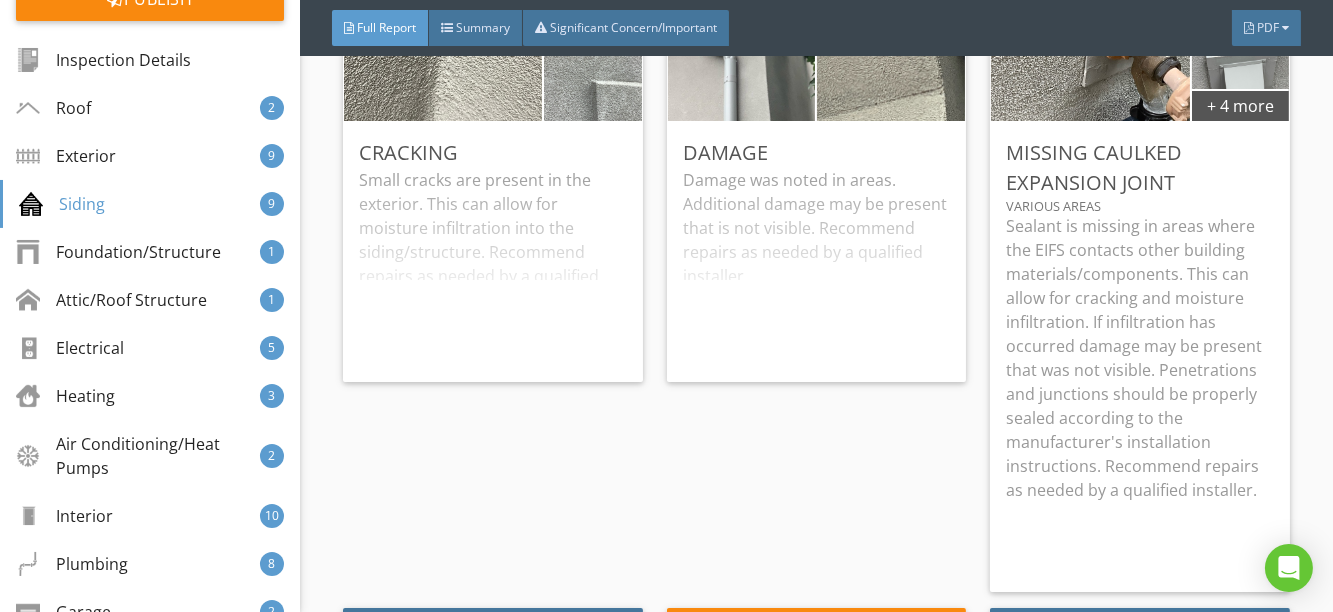 scroll, scrollTop: 7909, scrollLeft: 0, axis: vertical 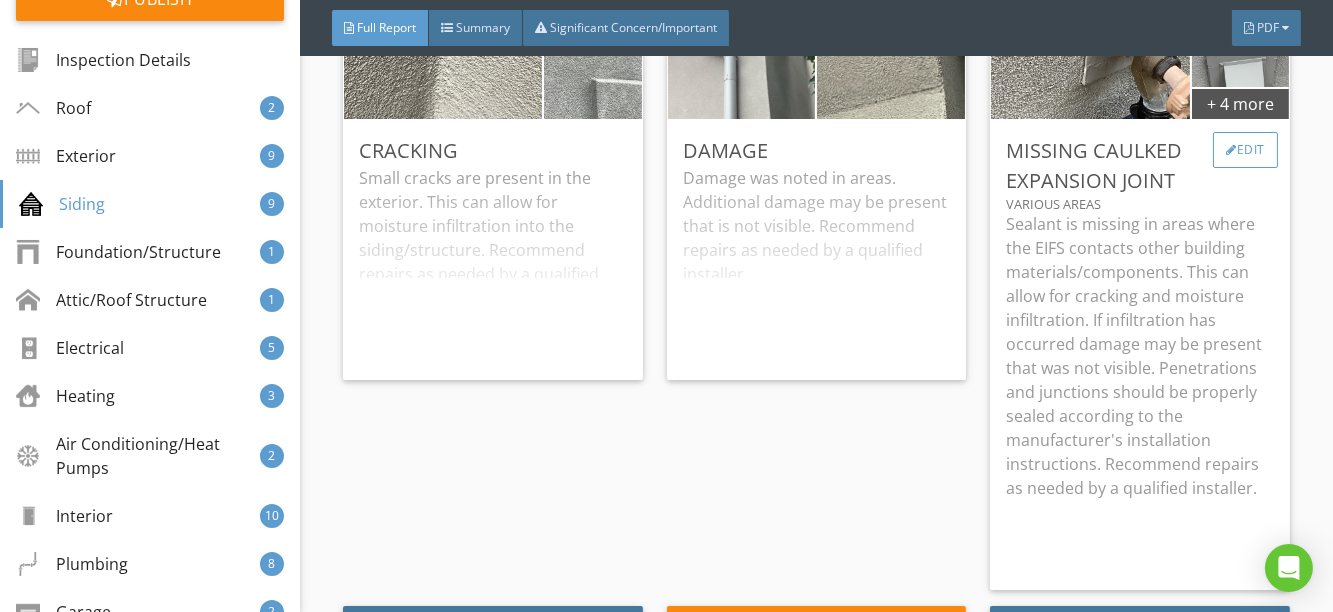 click on "Edit" at bounding box center [1245, 150] 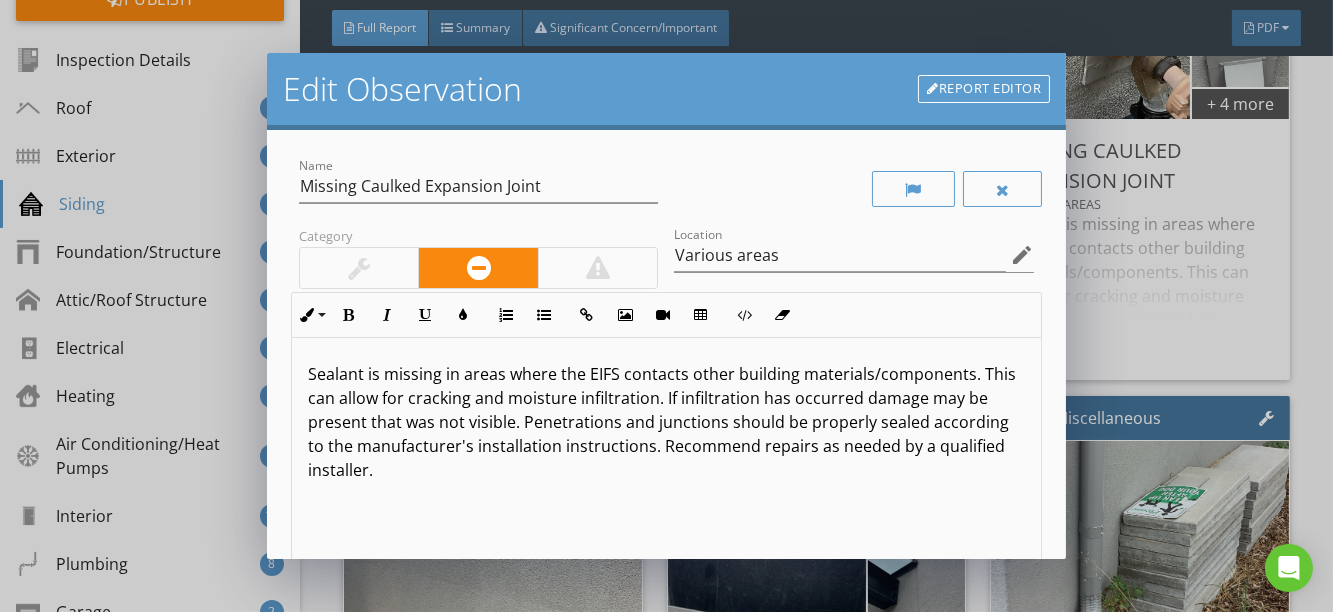 click on "Sealant is missing in areas where the EIFS contacts other building materials/components. This can allow for cracking and moisture infiltration. If infiltration has occurred damage may be present that was not visible. Penetrations and junctions should be properly sealed according to the manufacturer's installation instructions. Recommend repairs as needed by a qualified installer." at bounding box center [667, 422] 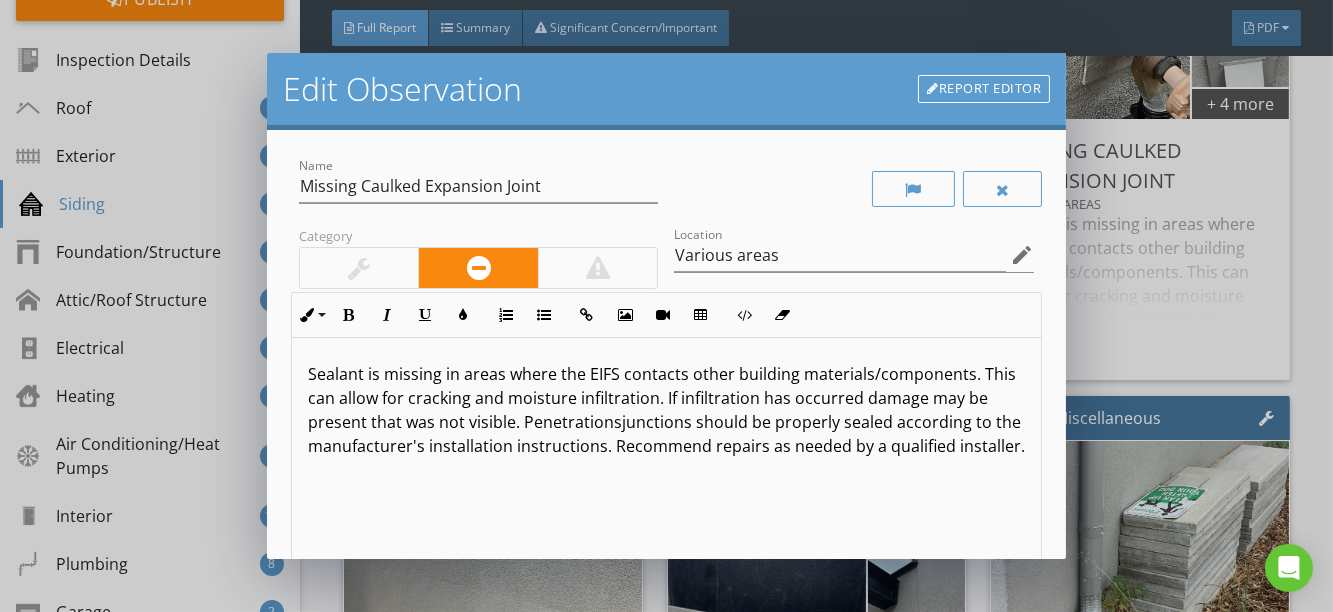type 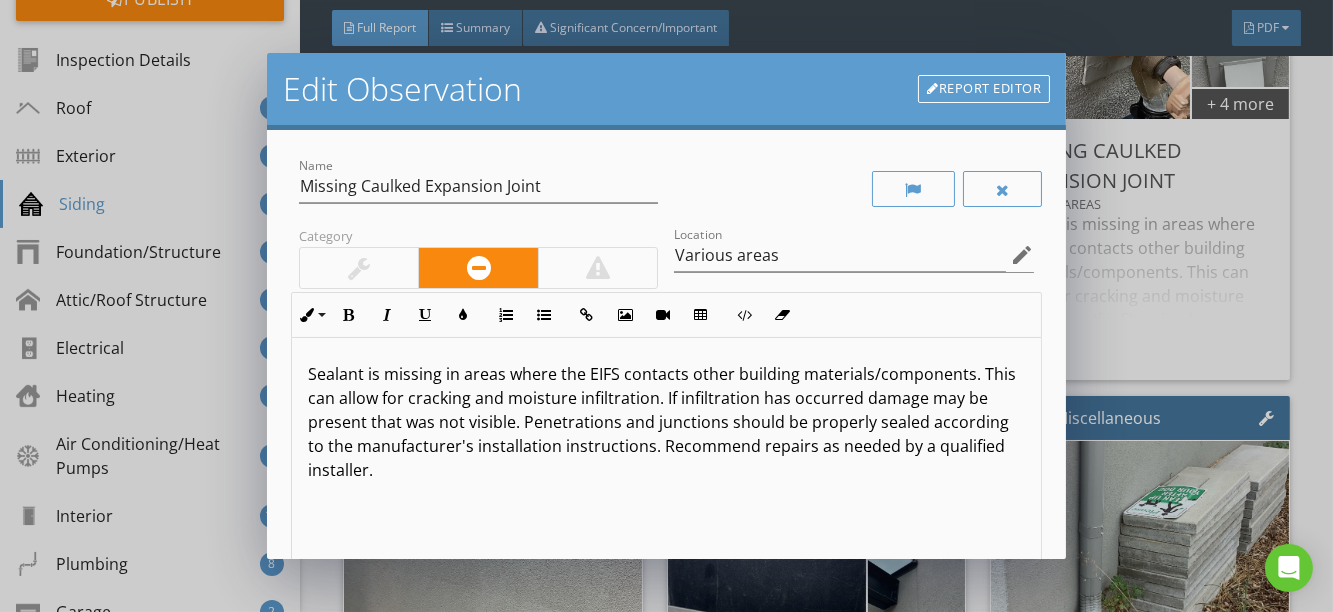 scroll, scrollTop: 0, scrollLeft: 0, axis: both 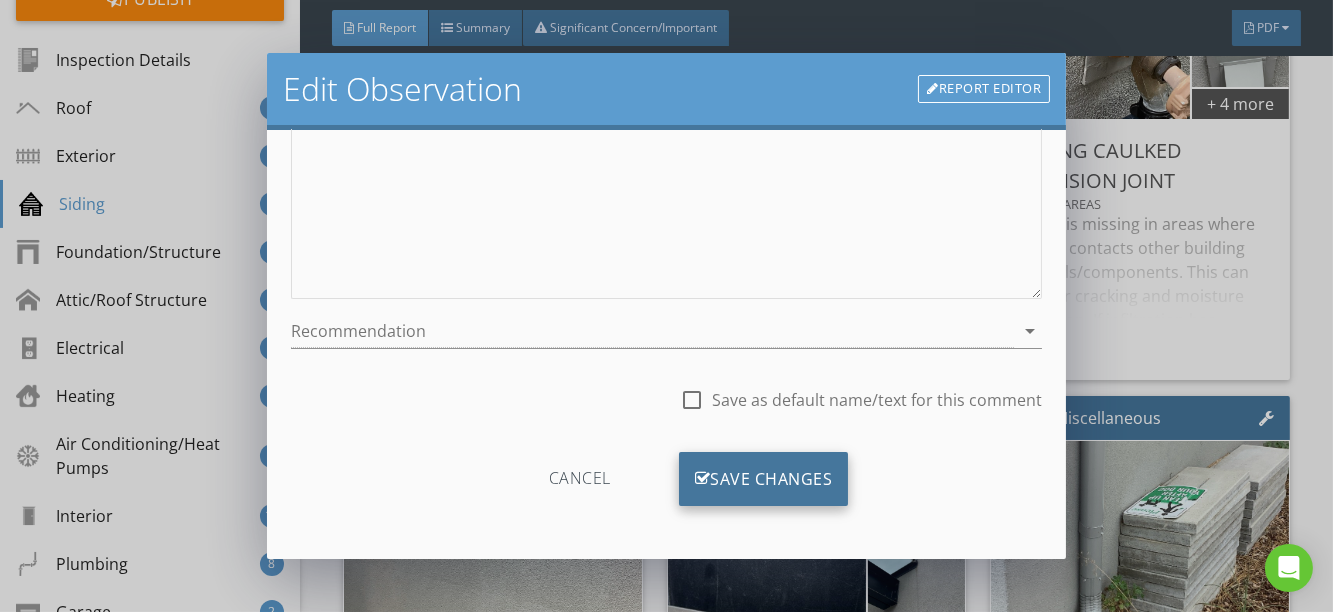 click on "Save Changes" at bounding box center (764, 479) 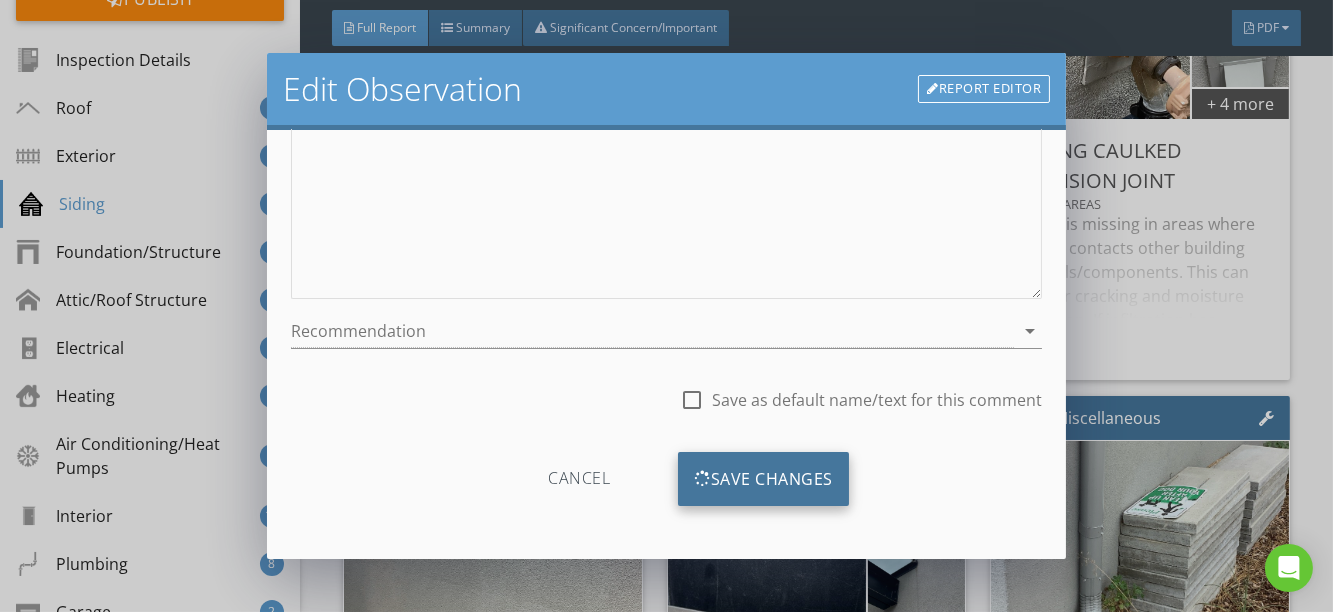 scroll, scrollTop: 120, scrollLeft: 0, axis: vertical 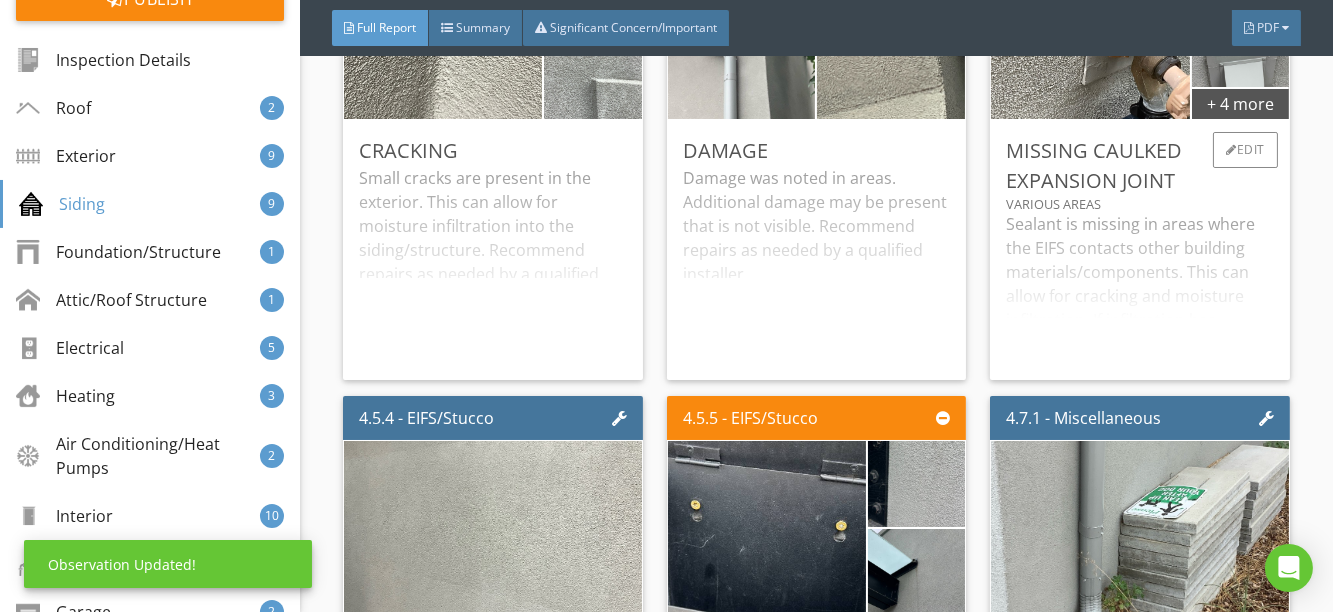 click on "Sealant is missing in areas where the EIFS contacts other building materials/components. This can allow for cracking and moisture infiltration. If infiltration has occurred damage may be present that was not visible. Penetrations and junctions should be properly sealed according to the manufacturer's installation instructions. Recommend repairs as needed by a qualified installer." at bounding box center [1140, 288] 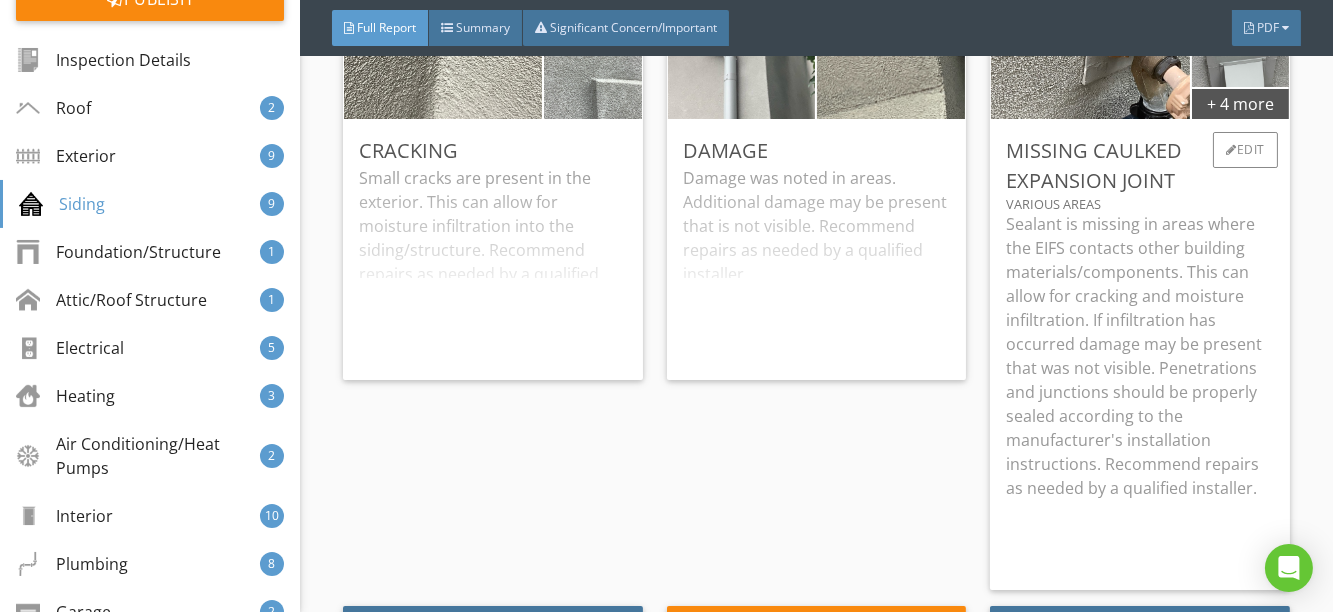 click on "Sealant is missing in areas where the EIFS contacts other building materials/components. This can allow for cracking and moisture infiltration. If infiltration has occurred damage may be present that was not visible. Penetrations and junctions should be properly sealed according to the manufacturer's installation instructions. Recommend repairs as needed by a qualified installer." at bounding box center [1140, 356] 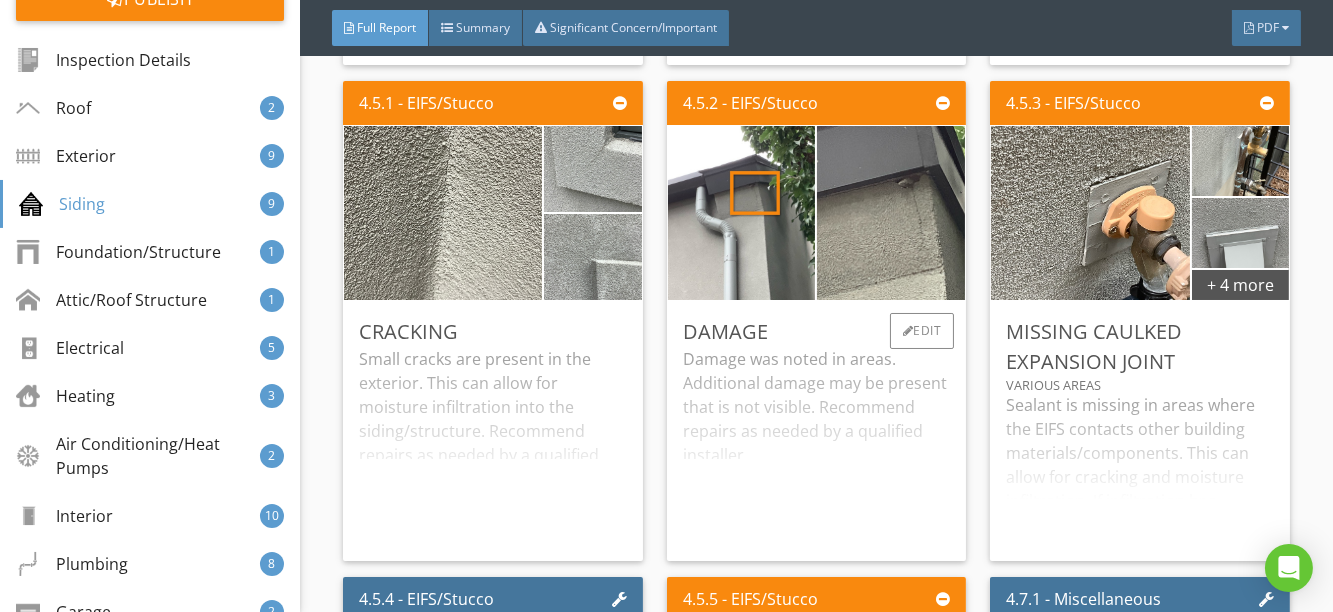 scroll, scrollTop: 7727, scrollLeft: 0, axis: vertical 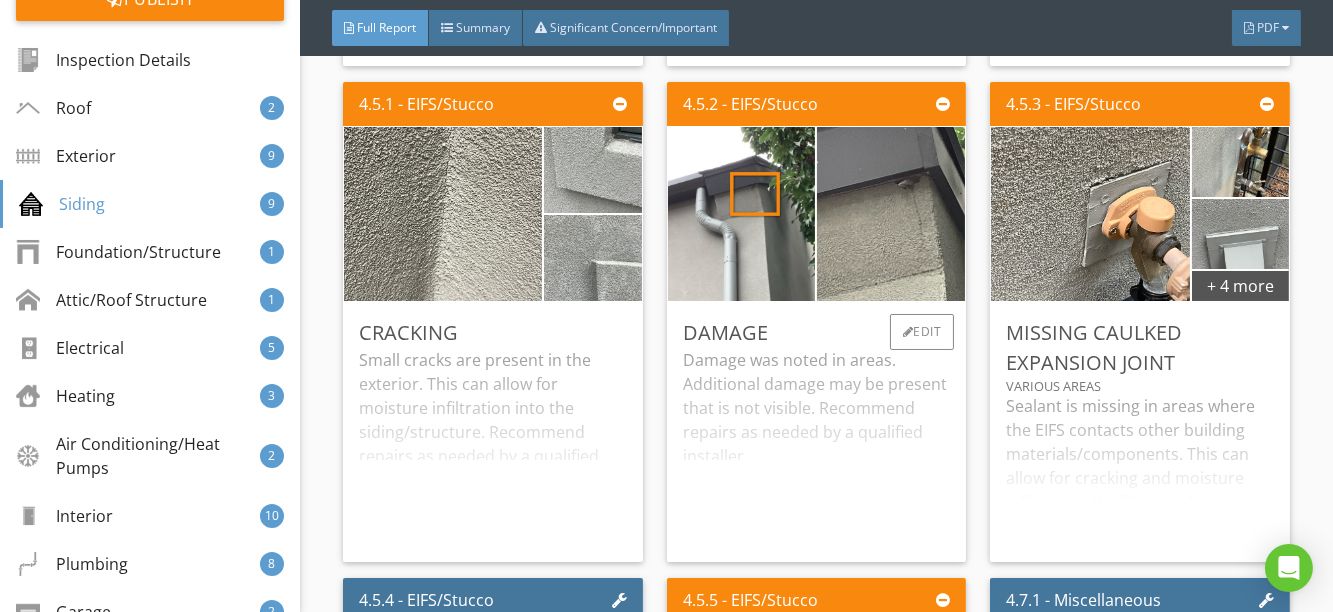 click on "Damage was noted in areas. Additional damage may be present that is not visible. Recommend repairs as needed by a qualified installer." at bounding box center [817, 447] 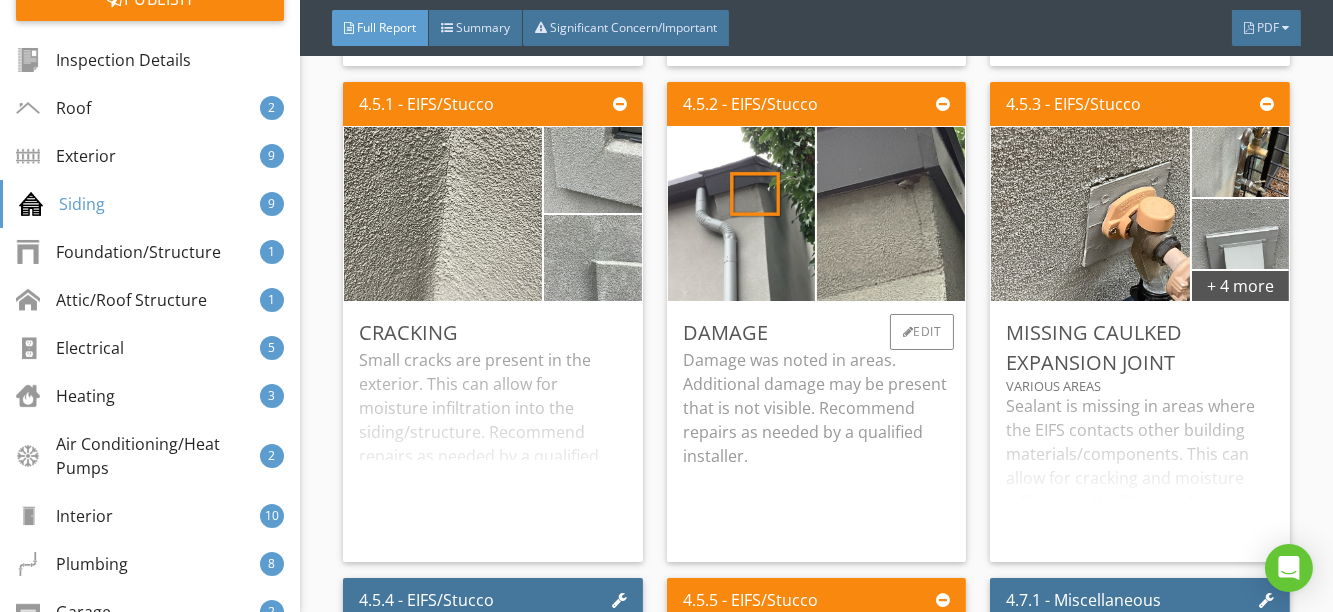 click on "Damage was noted in areas. Additional damage may be present that is not visible. Recommend repairs as needed by a qualified installer." at bounding box center [817, 408] 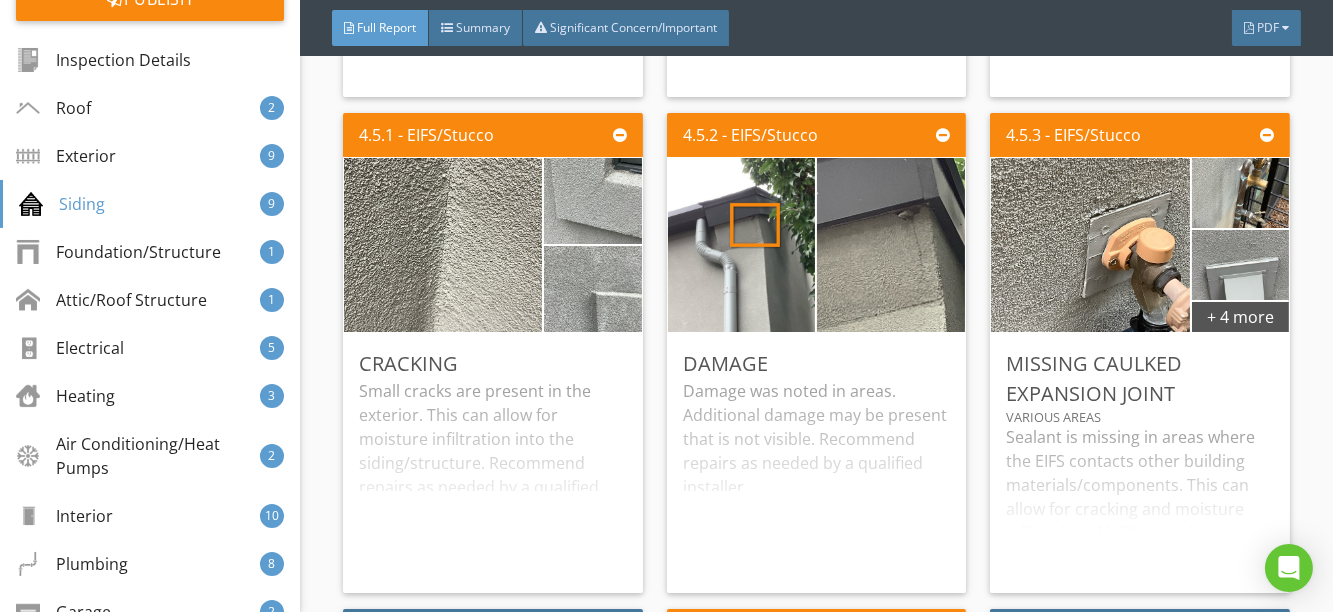 scroll, scrollTop: 7727, scrollLeft: 0, axis: vertical 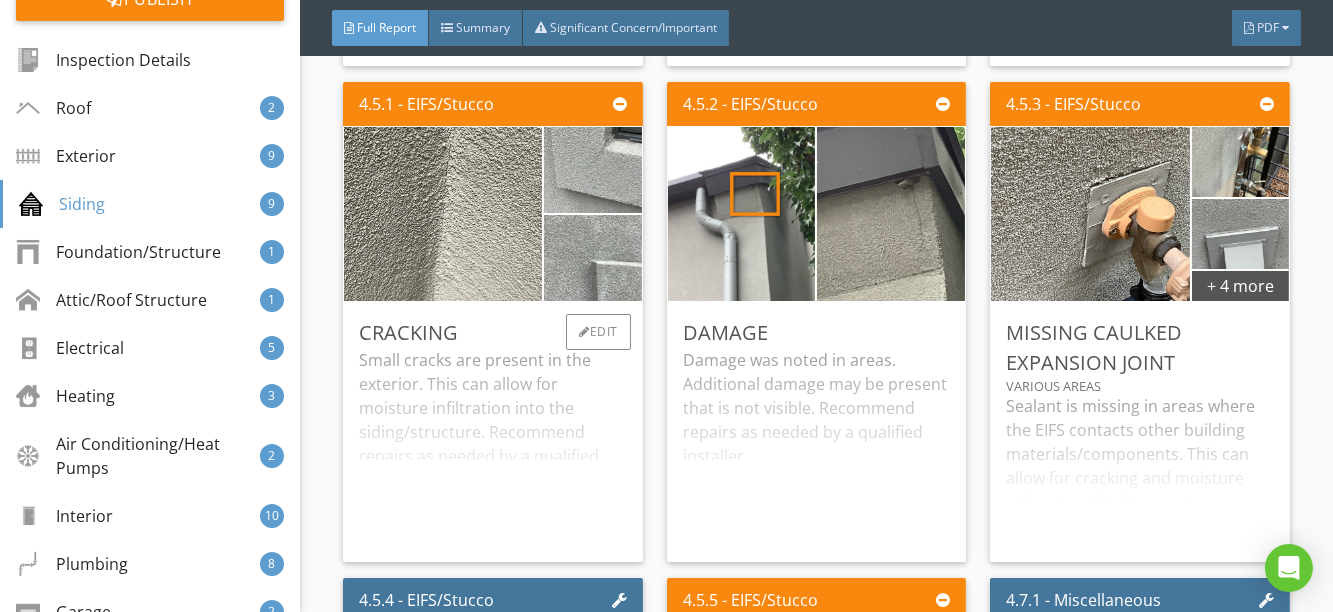 click on "Small cracks are present in the exterior. This can allow for moisture infiltration into the siding/structure. Recommend repairs as needed by a qualified installer." at bounding box center [493, 447] 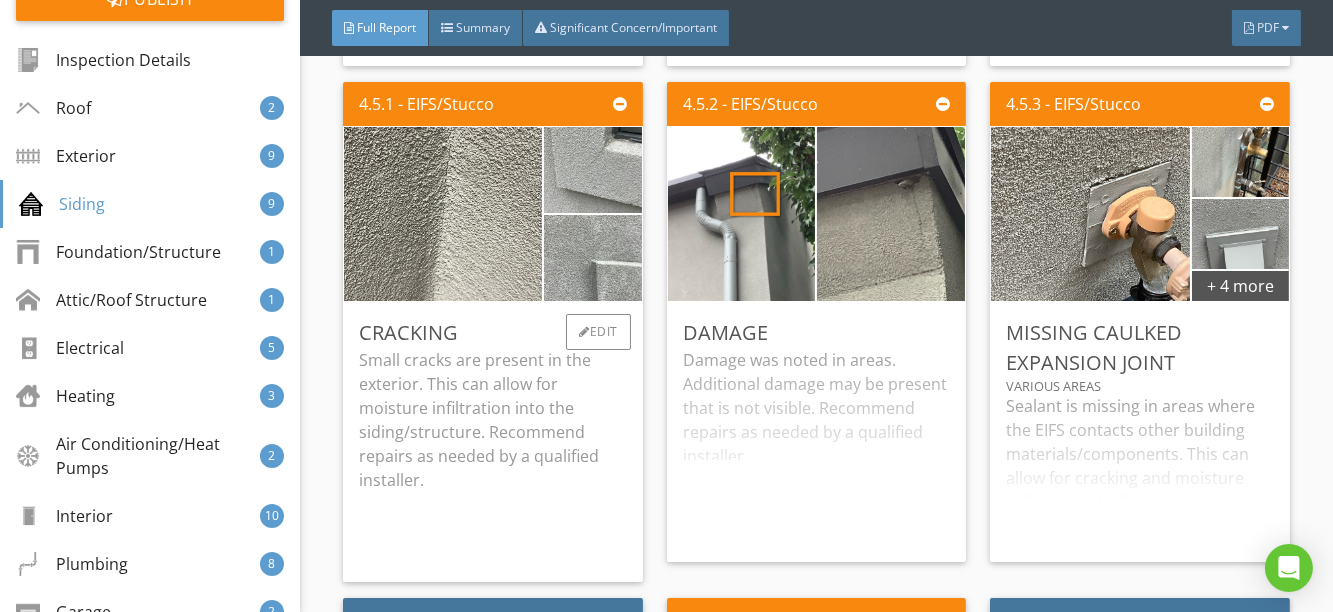 click on "Small cracks are present in the exterior. This can allow for moisture infiltration into the siding/structure. Recommend repairs as needed by a qualified installer." at bounding box center (493, 420) 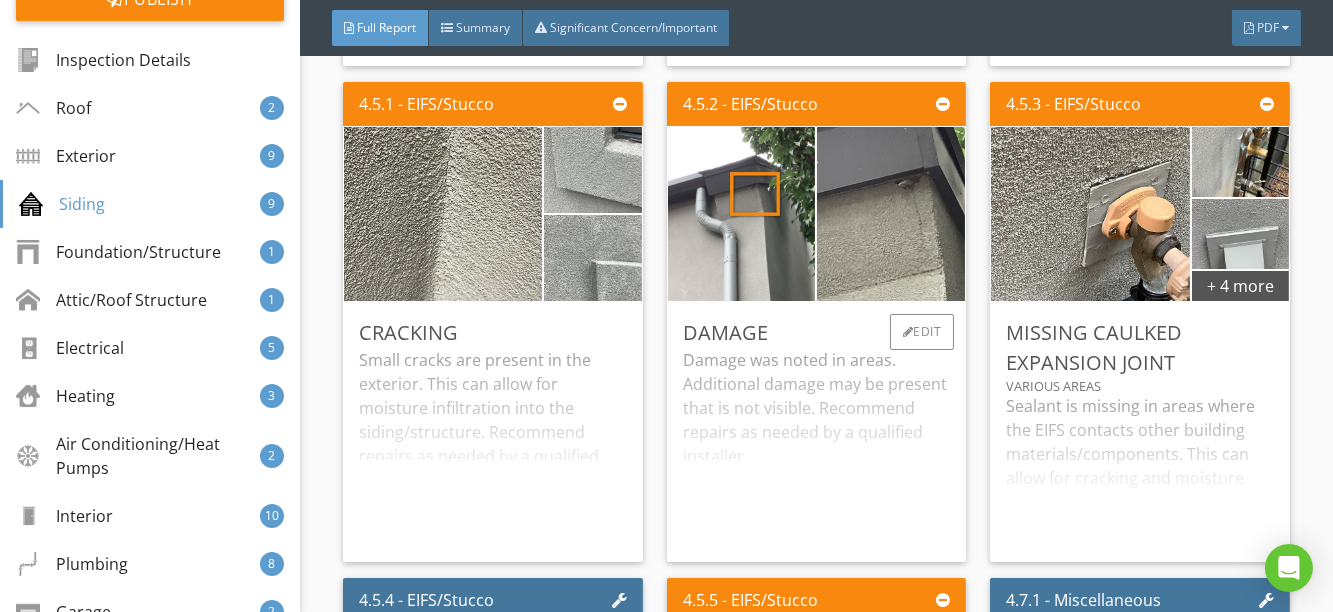 click on "Damage was noted in areas. Additional damage may be present that is not visible. Recommend repairs as needed by a qualified installer." at bounding box center (817, 447) 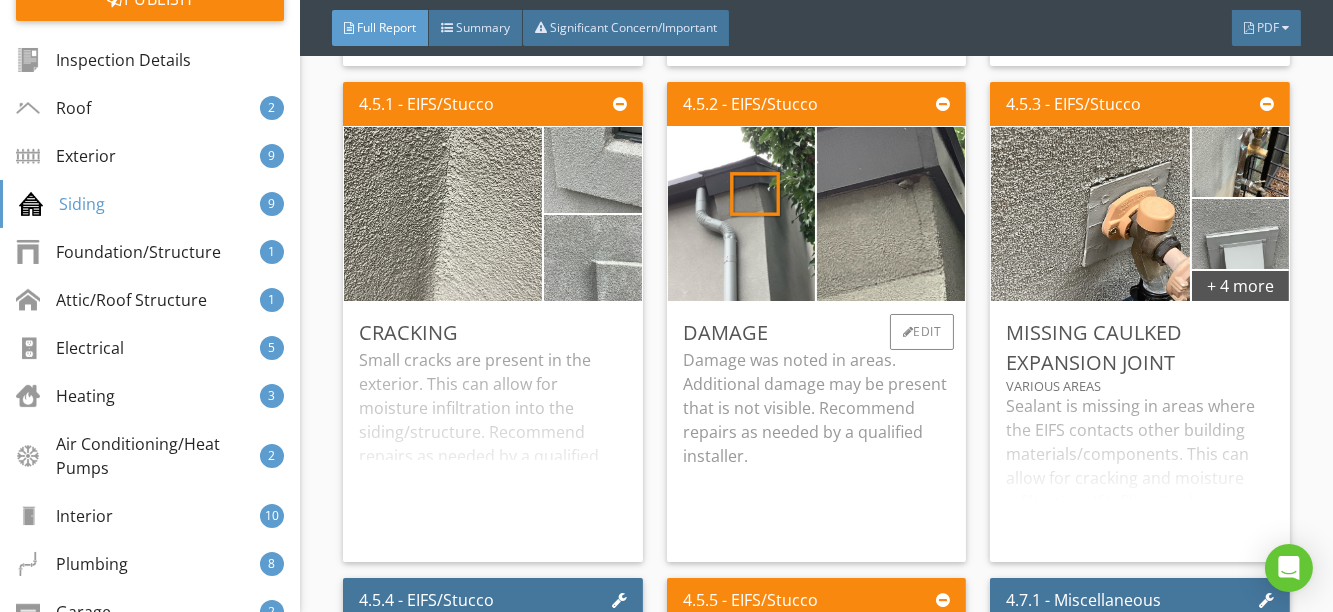 click on "Damage was noted in areas. Additional damage may be present that is not visible. Recommend repairs as needed by a qualified installer." at bounding box center (817, 408) 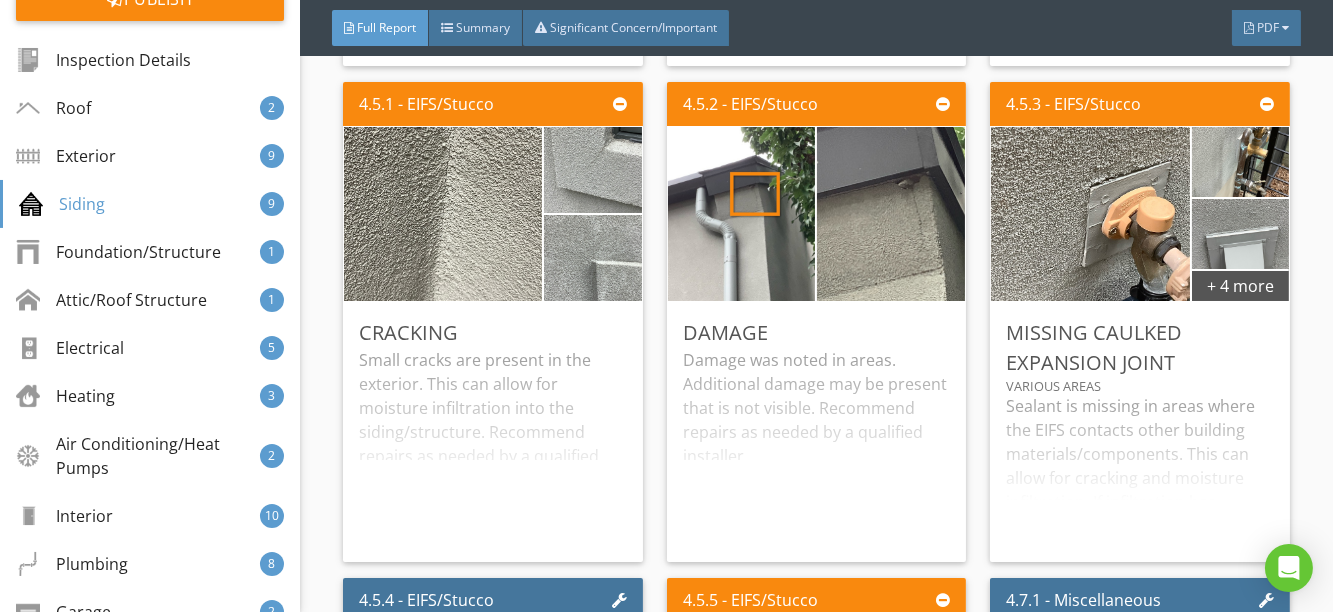scroll, scrollTop: 7818, scrollLeft: 0, axis: vertical 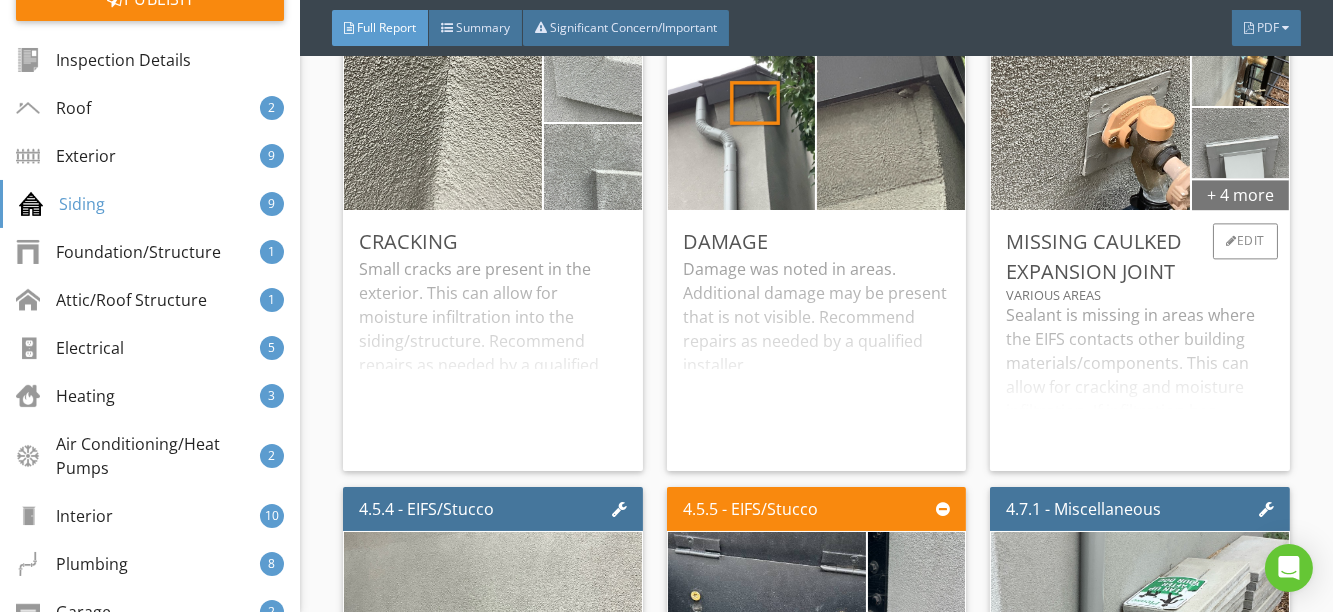 click on "+ 4 more" at bounding box center (1240, 194) 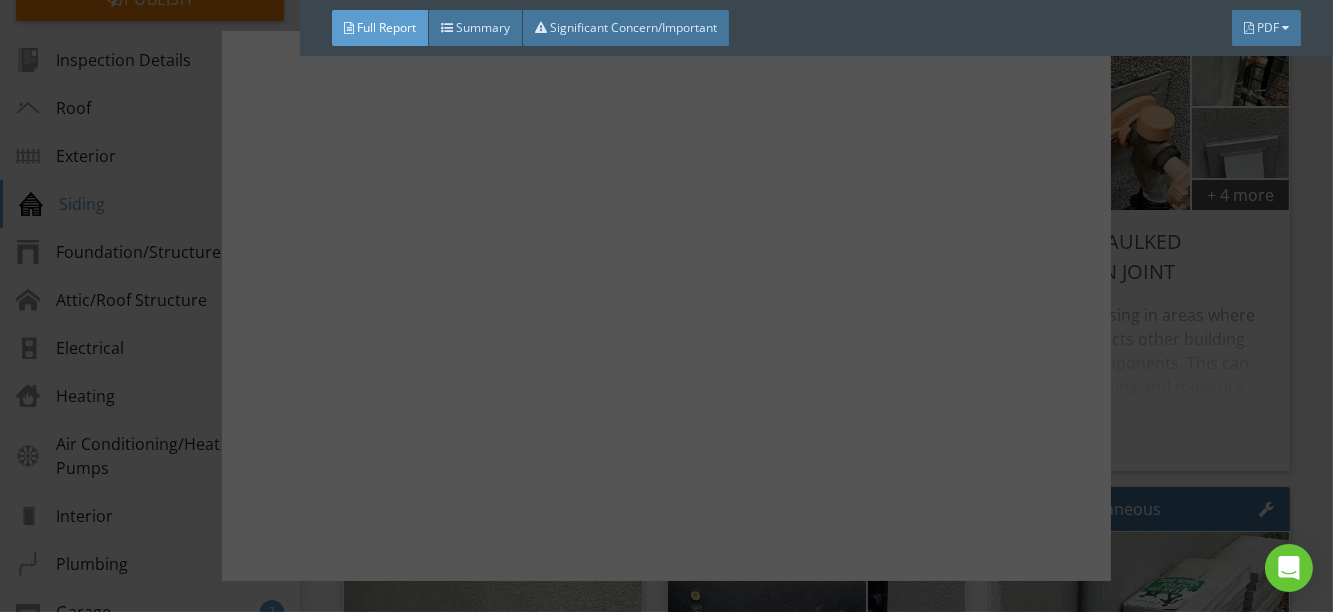 scroll, scrollTop: 272, scrollLeft: 0, axis: vertical 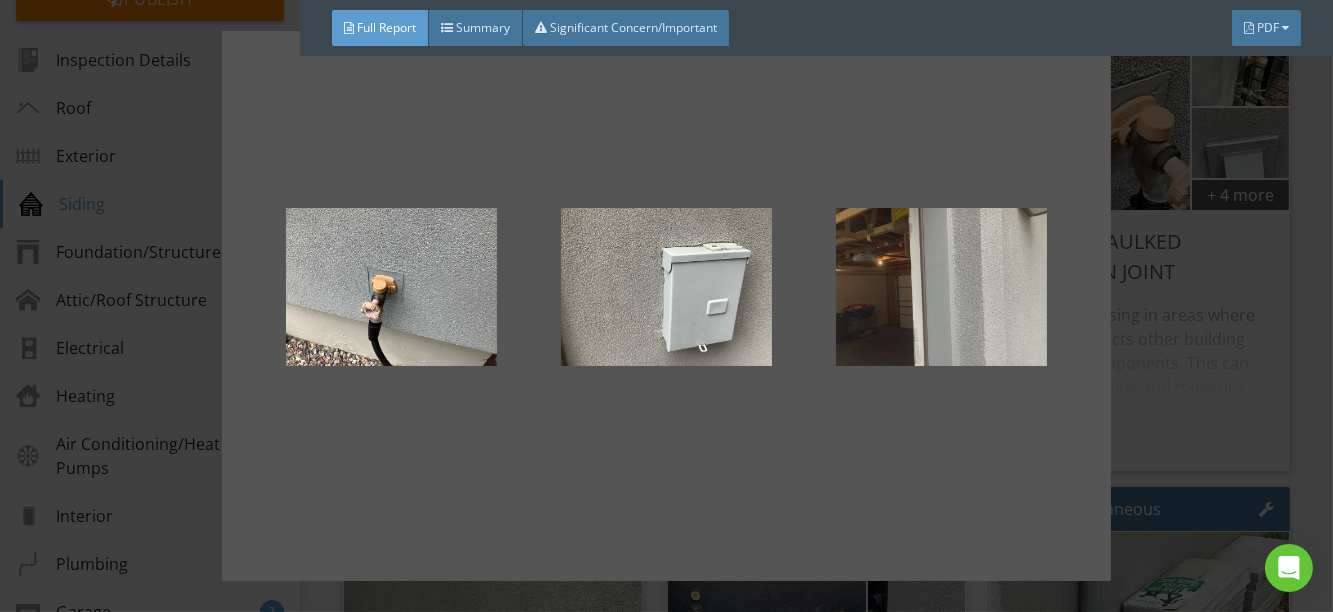 click at bounding box center [941, 287] 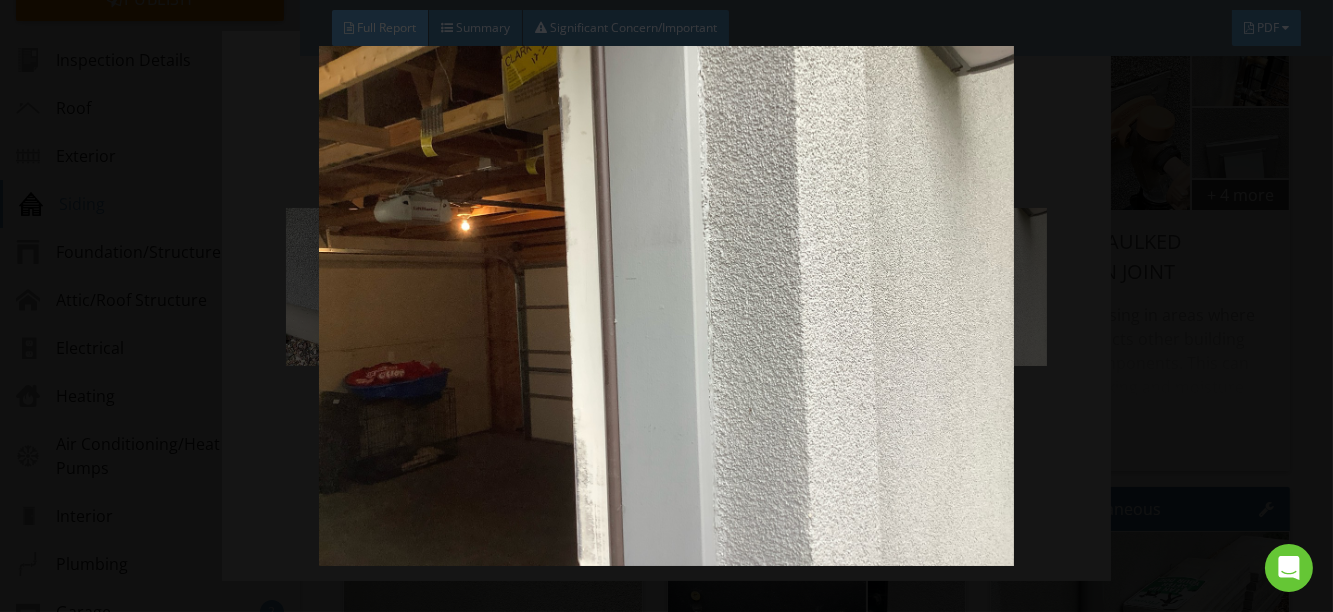 click at bounding box center [666, 306] 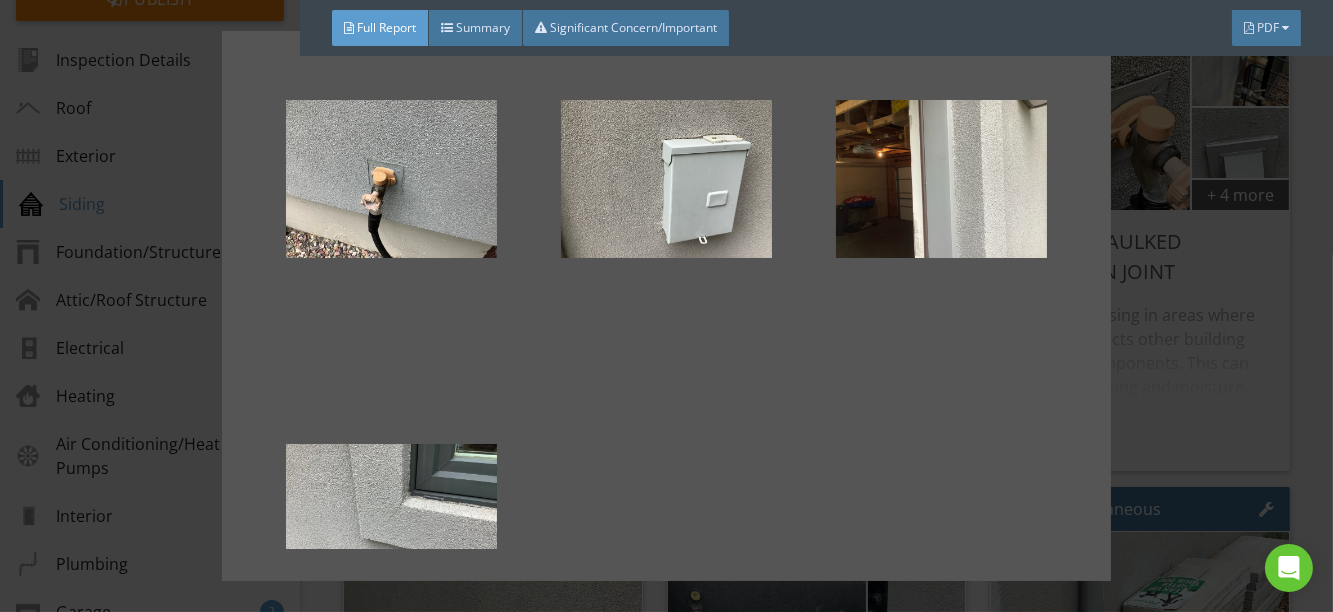 scroll, scrollTop: 544, scrollLeft: 0, axis: vertical 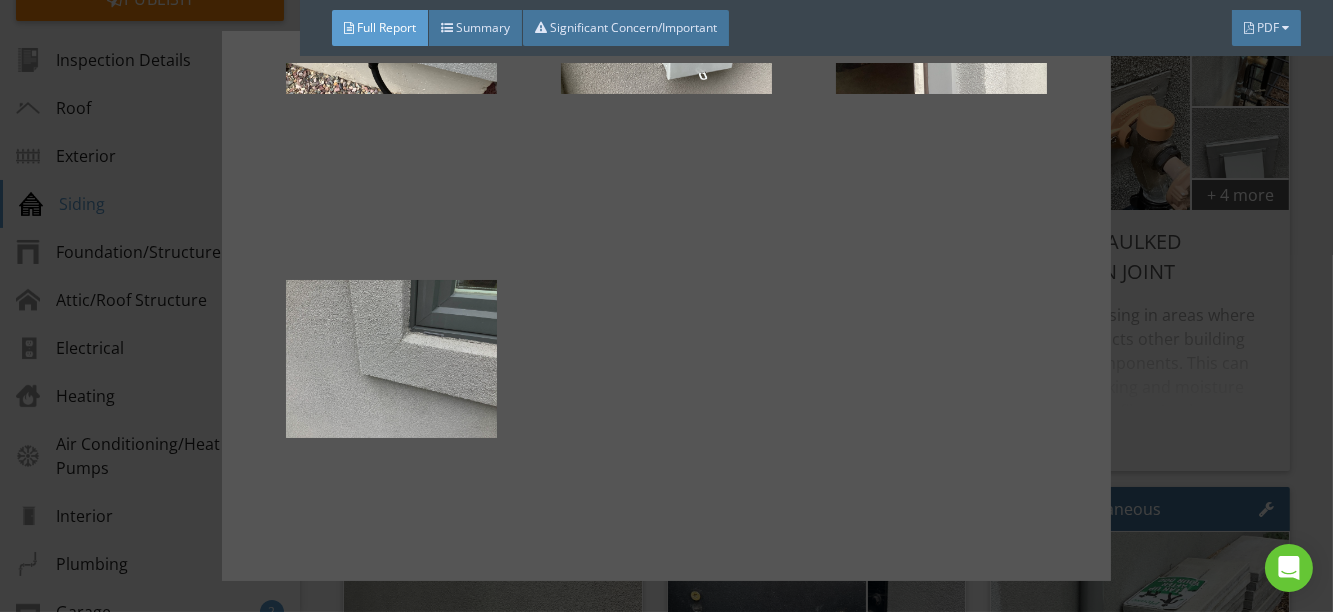 click at bounding box center (391, 359) 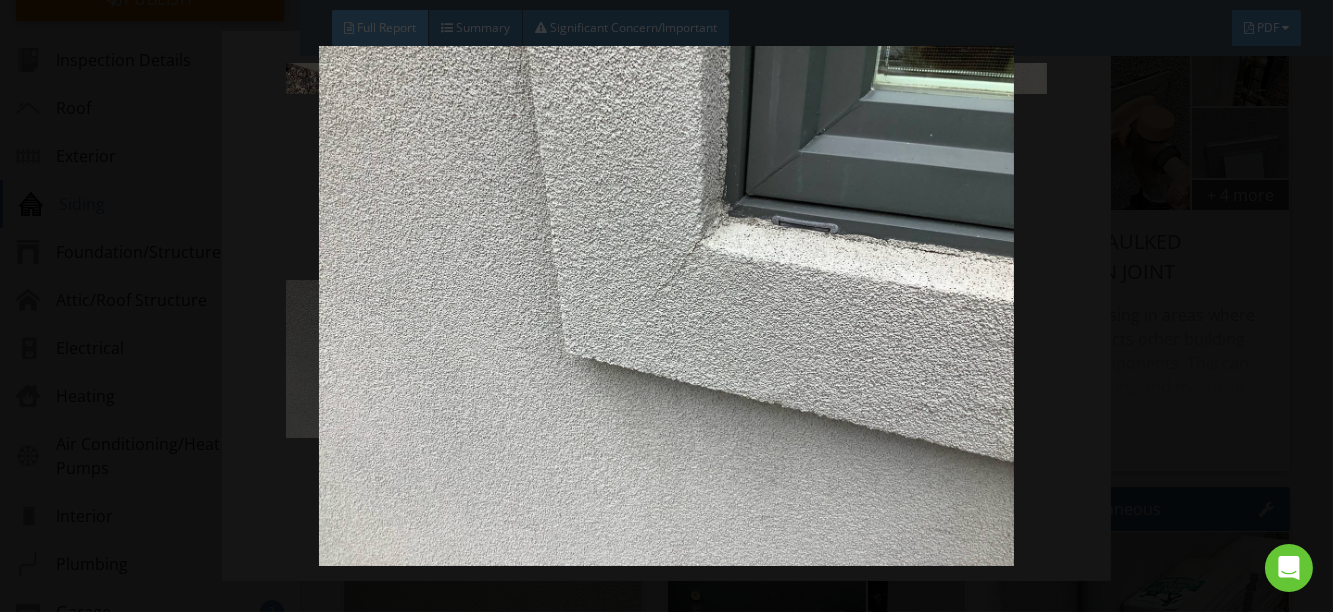 click at bounding box center (666, 306) 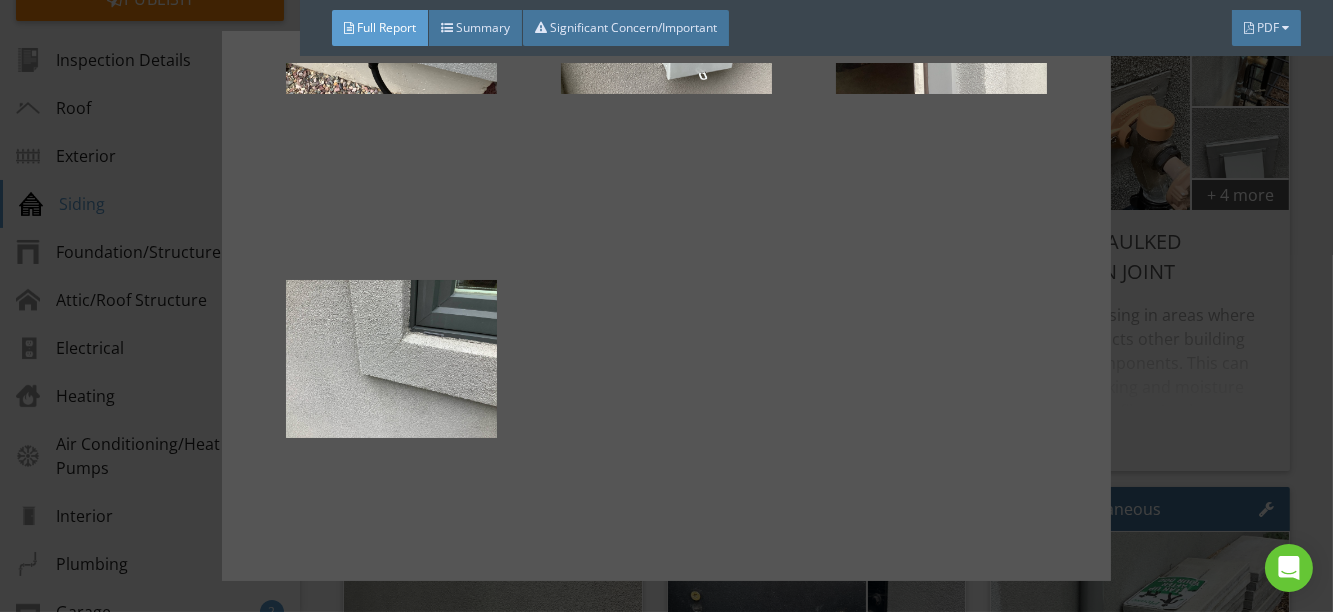 click at bounding box center (666, 306) 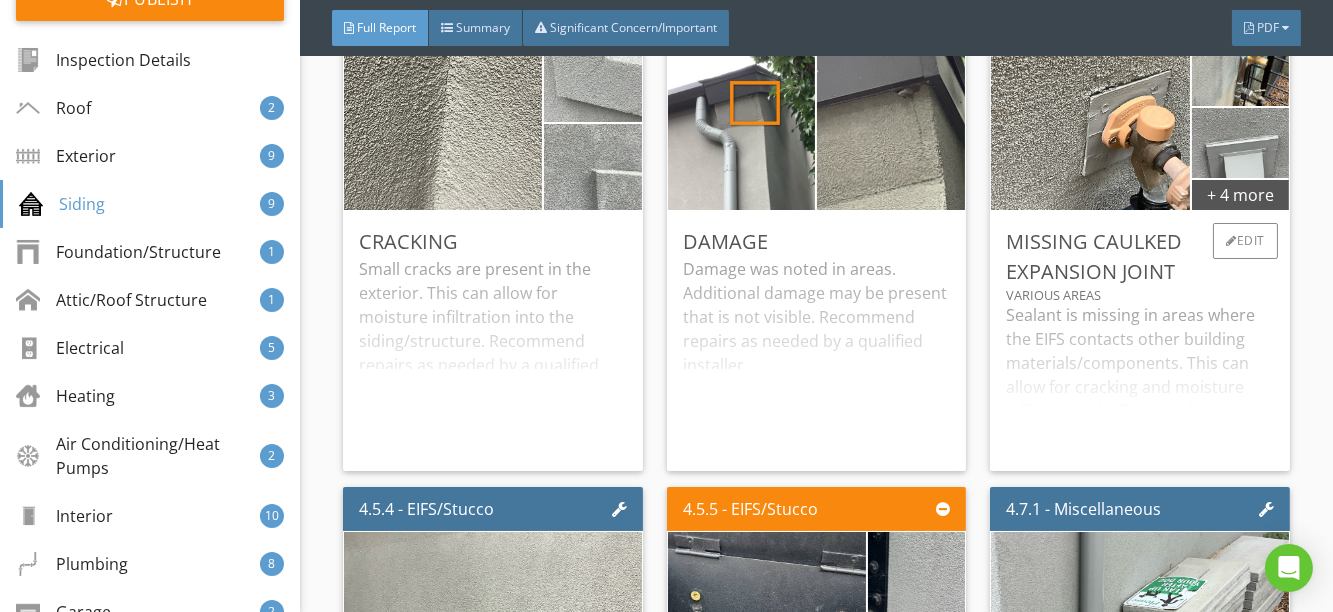 click on "Sealant is missing in areas where the EIFS contacts other building materials/components. This can allow for cracking and moisture infiltration. If infiltration has occurred damage may be present that was not visible. Penetrations and junctions should be properly sealed according to the manufacturer's installation instructions. Recommend repairs as needed by a qualified installer." at bounding box center [1140, 379] 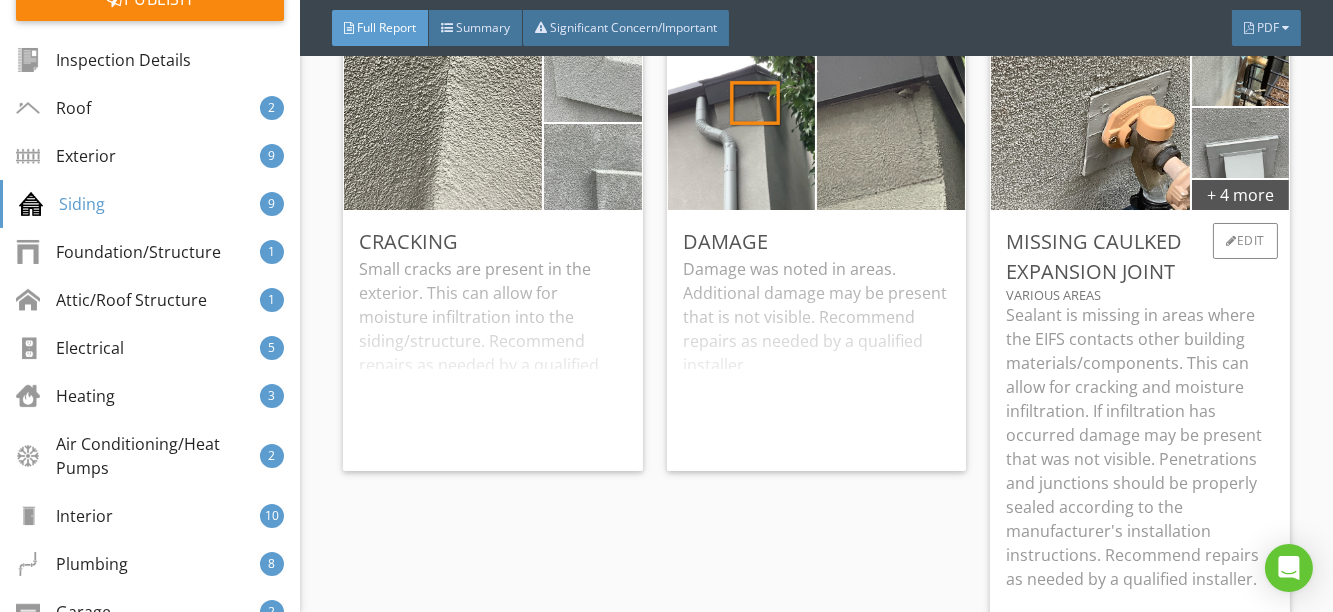 scroll, scrollTop: 7909, scrollLeft: 0, axis: vertical 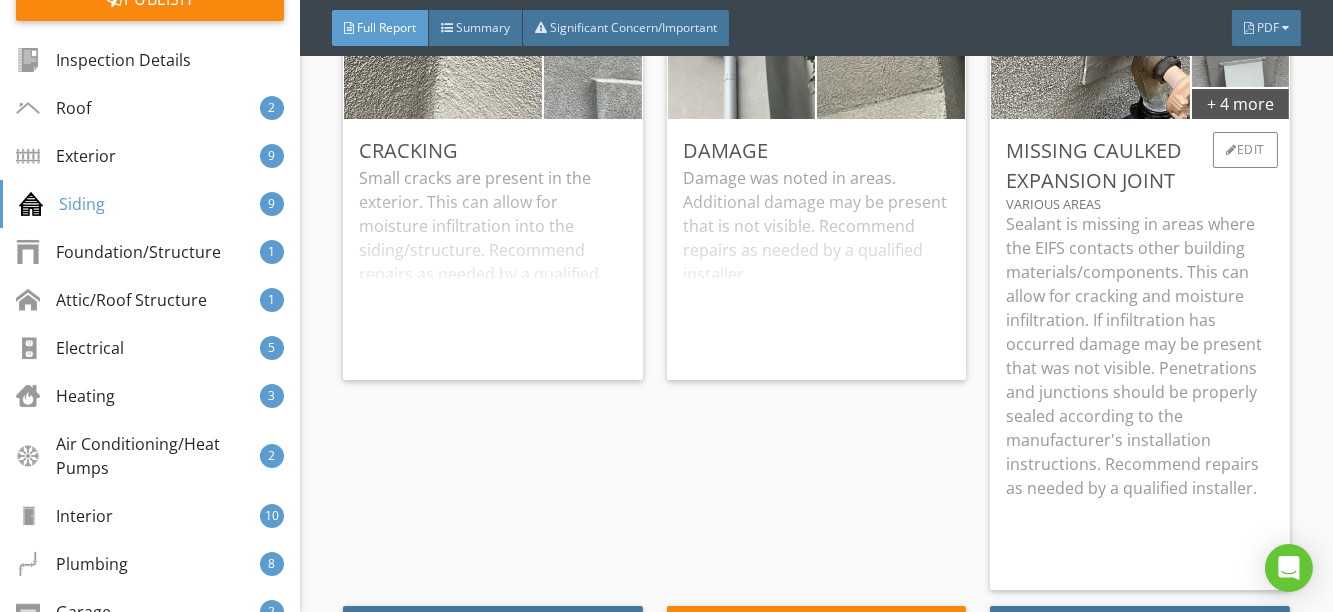 click on "Sealant is missing in areas where the EIFS contacts other building materials/components. This can allow for cracking and moisture infiltration. If infiltration has occurred damage may be present that was not visible. Penetrations and junctions should be properly sealed according to the manufacturer's installation instructions. Recommend repairs as needed by a qualified installer." at bounding box center [1140, 356] 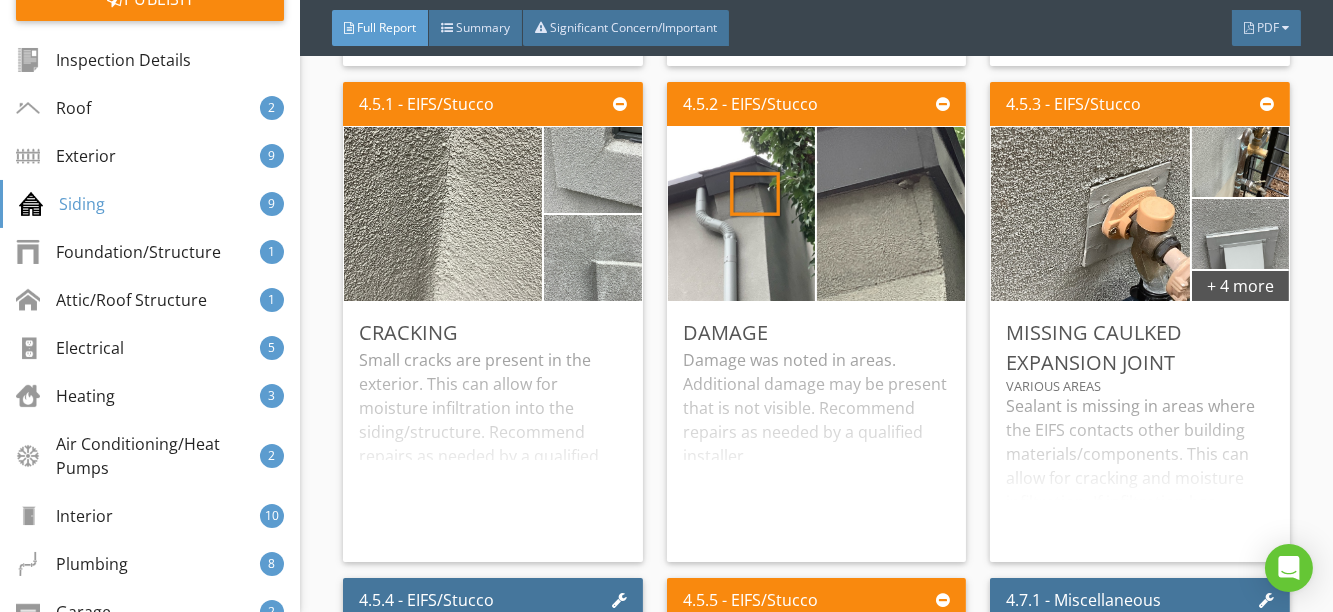 scroll, scrollTop: 7727, scrollLeft: 0, axis: vertical 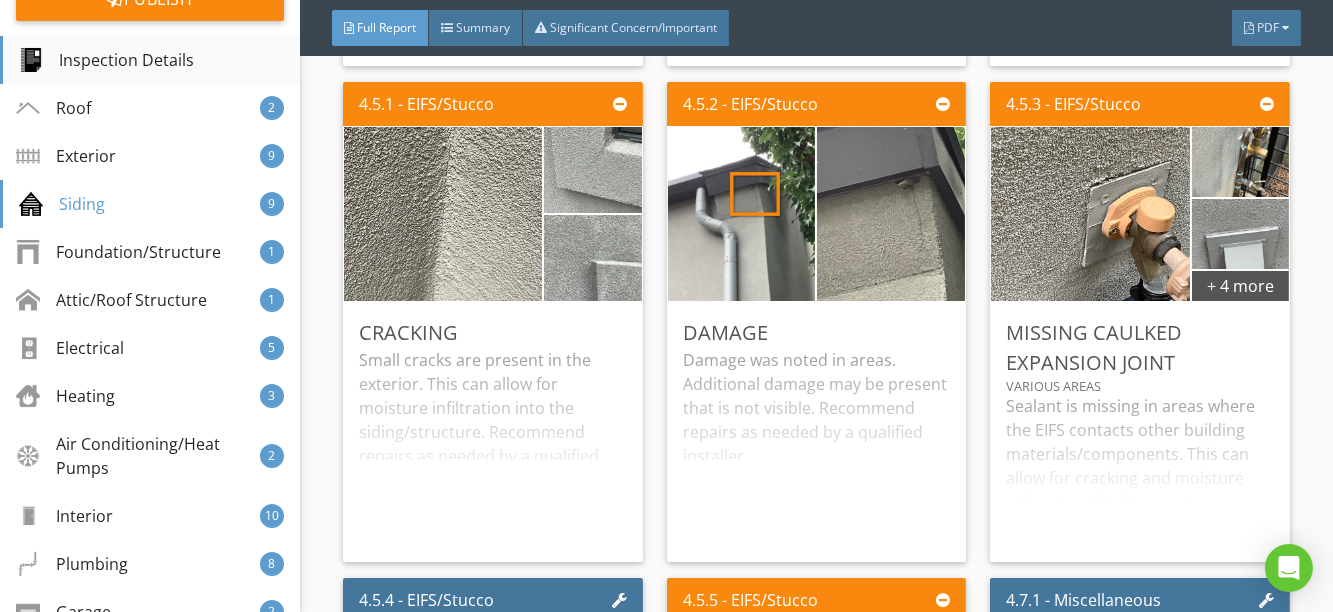 click on "Inspection Details" at bounding box center [106, 60] 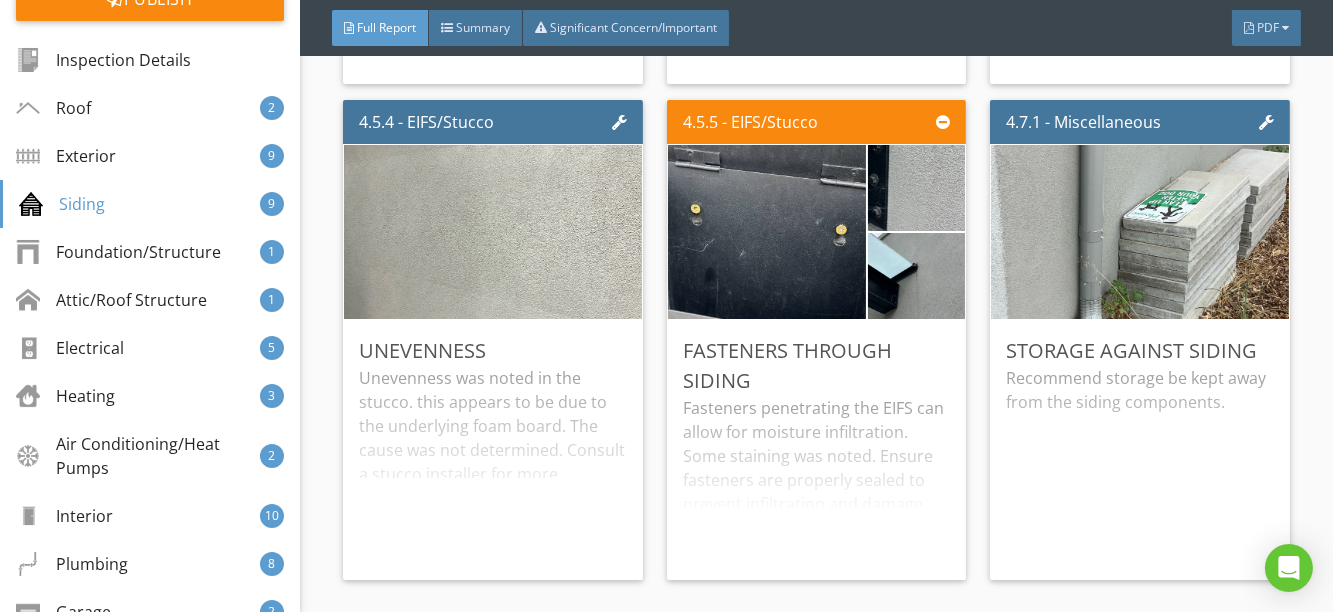 scroll, scrollTop: 8239, scrollLeft: 0, axis: vertical 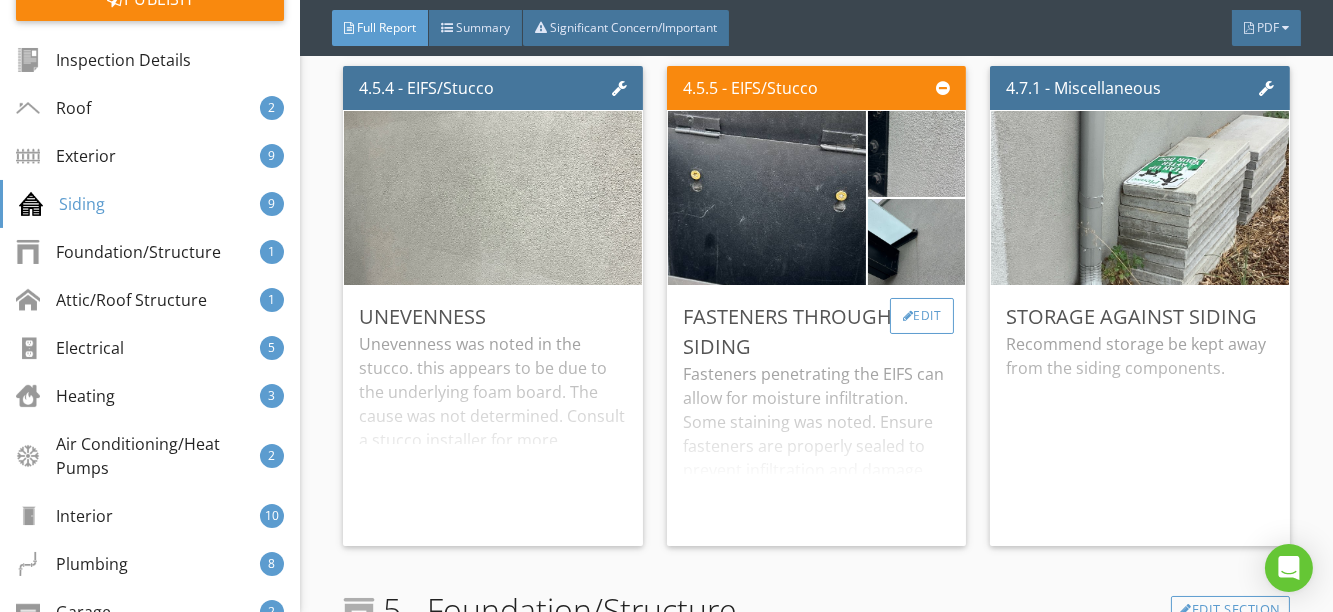 click on "Edit" at bounding box center (922, 316) 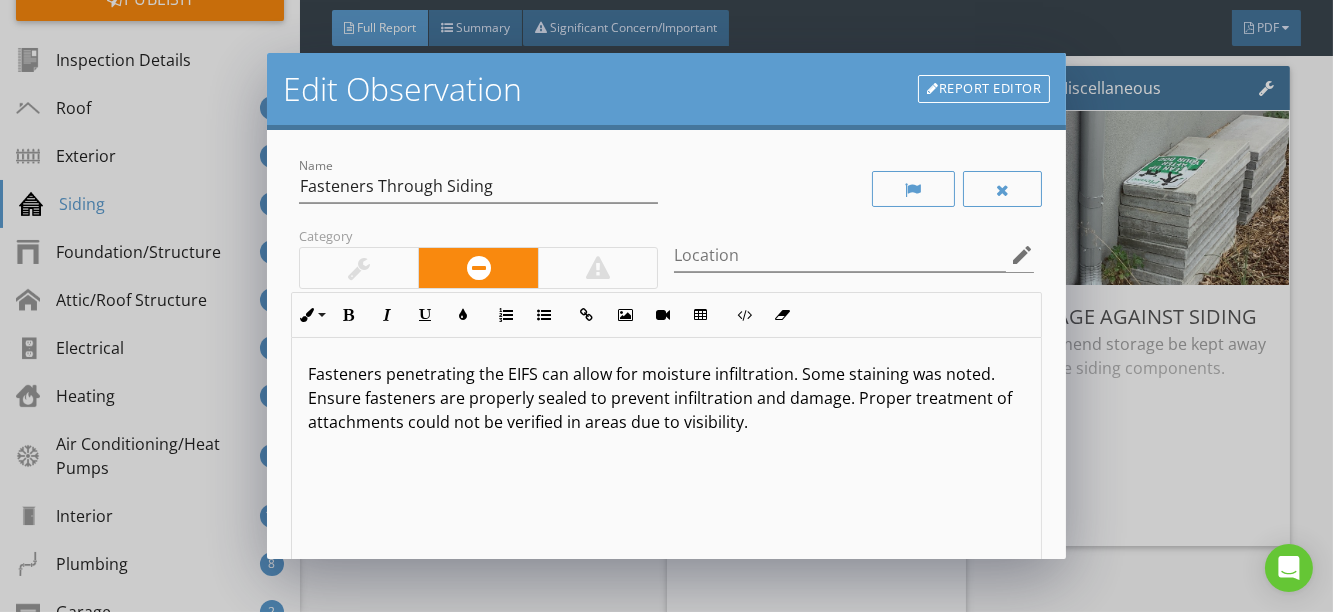 scroll, scrollTop: 0, scrollLeft: 0, axis: both 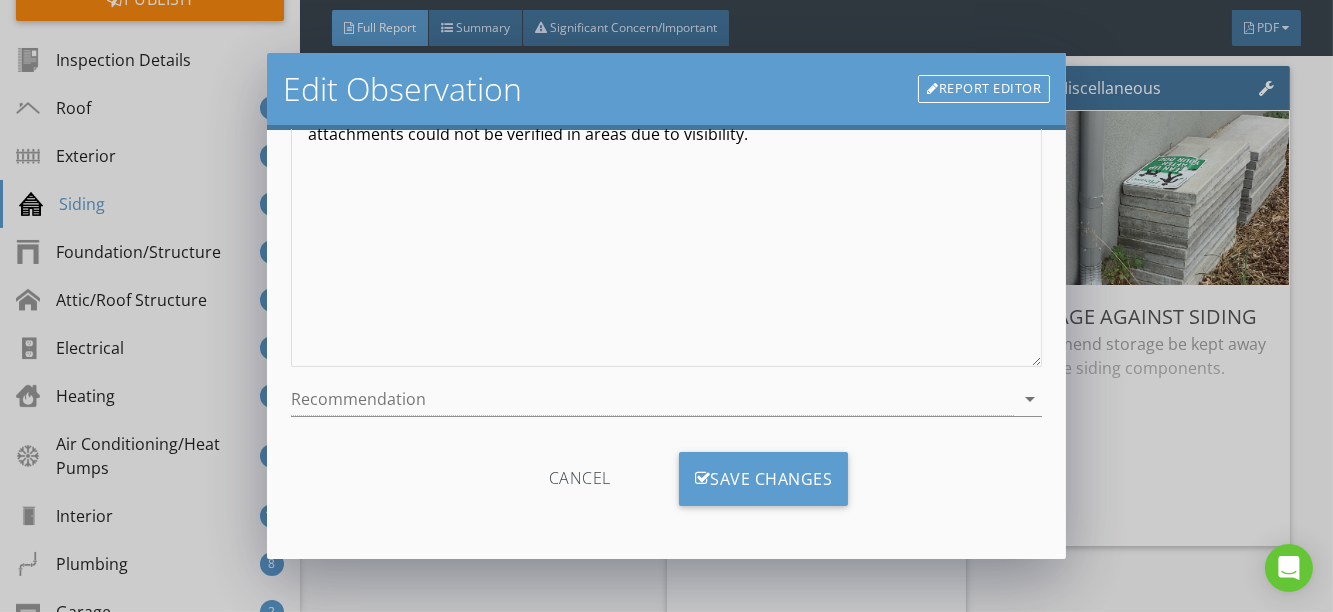 click on "Edit Observation
Report Editor
Name Fasteners Through Siding                 Category               Location edit   Inline Style XLarge Large Normal Small Light Small/Light Bold Italic Underline Colors Ordered List Unordered List Insert Link Insert Image Insert Video Insert Table Code View Clear Formatting Fasteners penetrating the EIFS can allow for moisture infiltration. Some staining was noted. Ensure fasteners are properly sealed to prevent infiltration and damage. Proper treatment of attachments could not be verified in areas due to visibility. Enter text here <p>Fasteners penetrating the EIFS can allow for moisture infiltration. Some staining was noted. Ensure fasteners are properly sealed to prevent infiltration and damage. Proper treatment of attachments could not be verified in areas due to visibility.</p>   Recommendation arrow_drop_down       Cancel
Save Changes" at bounding box center (666, 306) 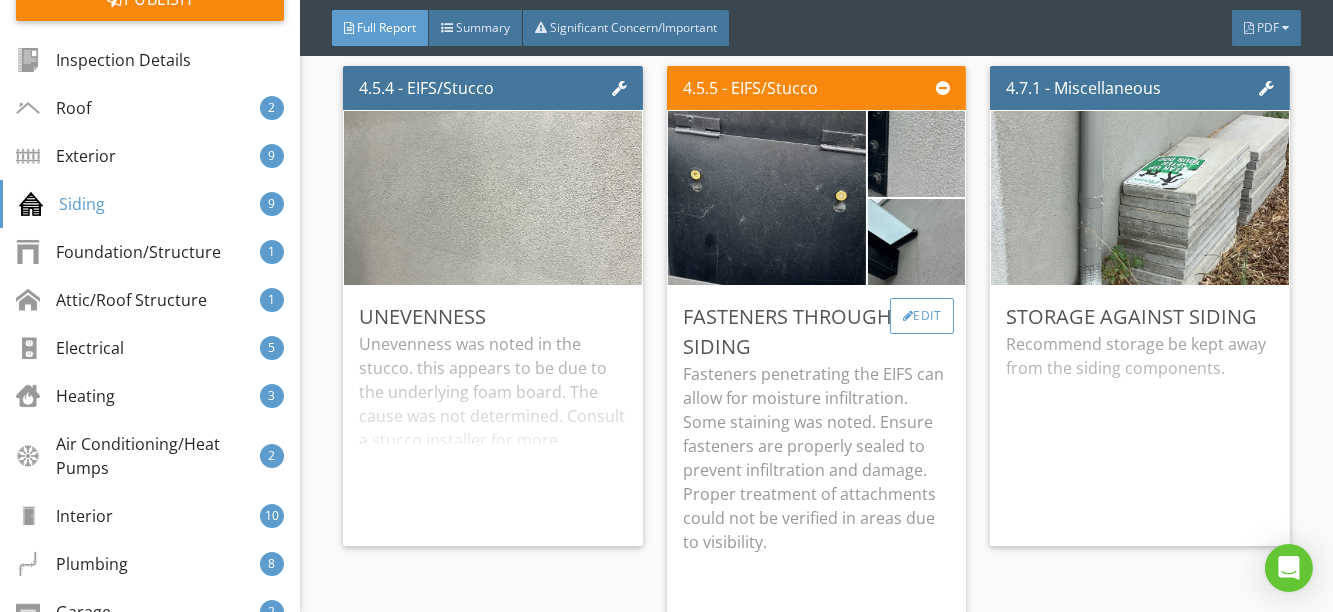 click on "Edit" at bounding box center (922, 316) 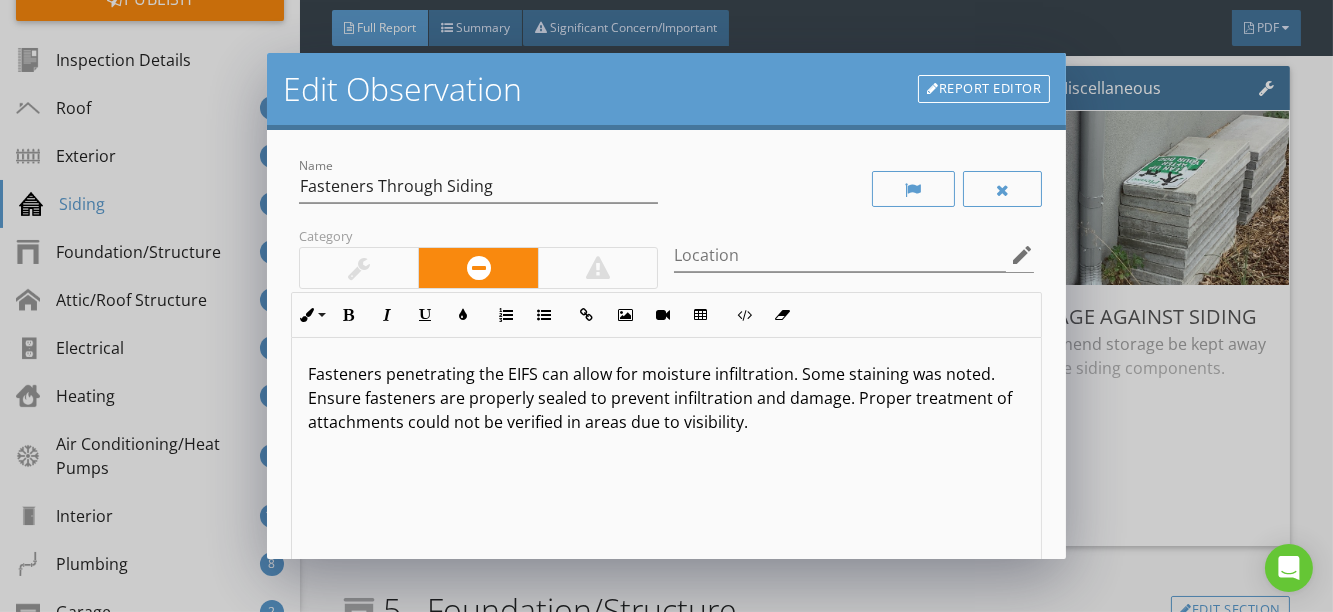 click on "Report Editor" at bounding box center (984, 89) 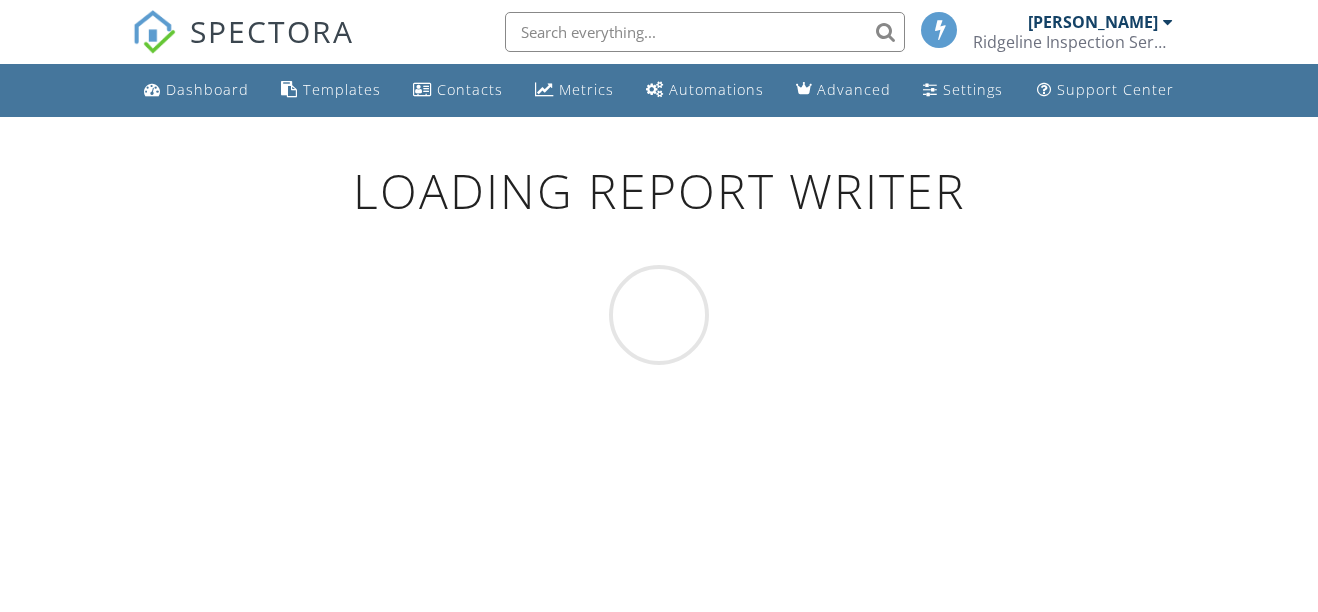 scroll, scrollTop: 0, scrollLeft: 0, axis: both 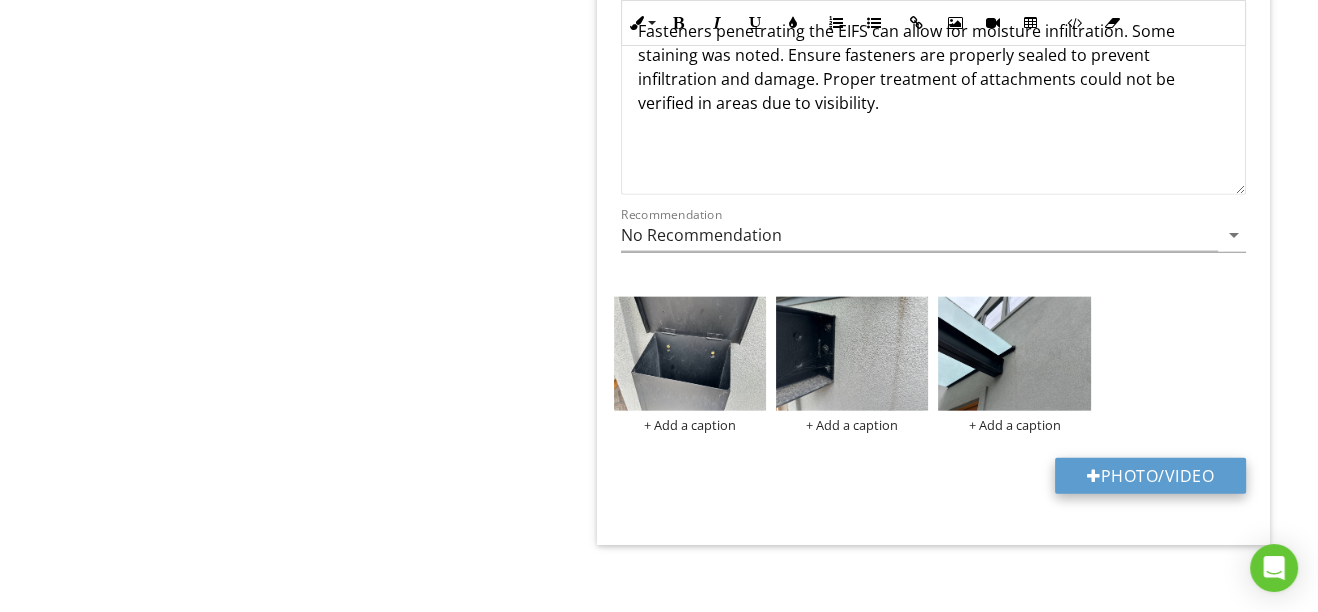 click at bounding box center [1094, 476] 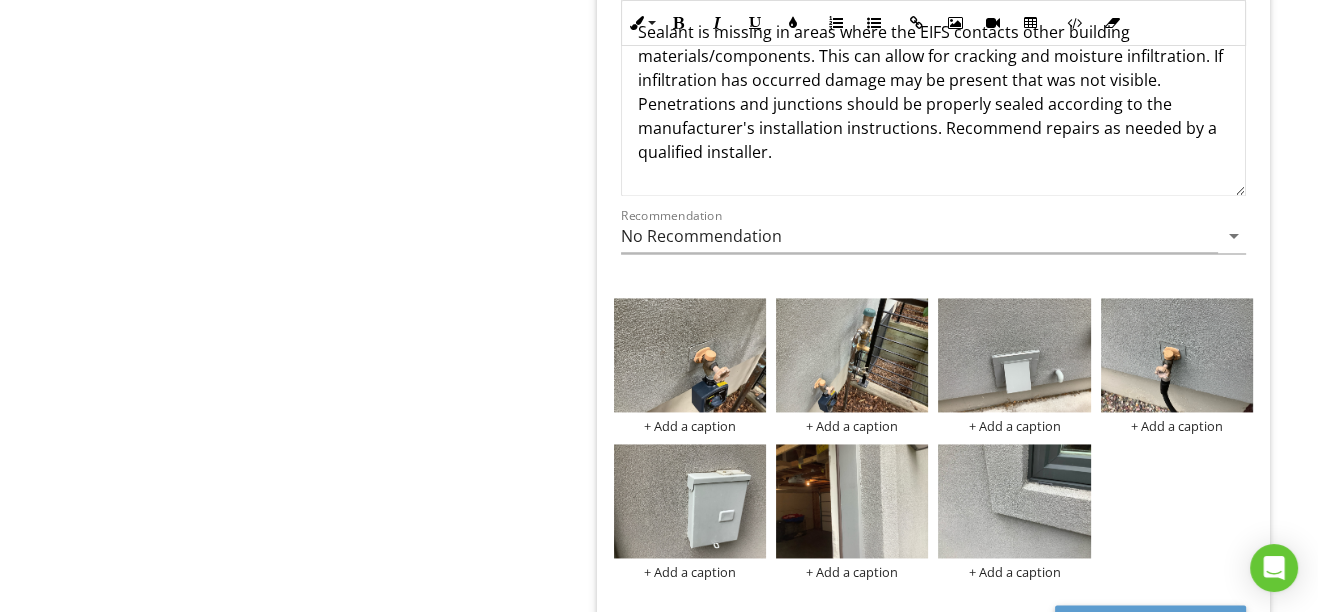 scroll, scrollTop: 0, scrollLeft: 0, axis: both 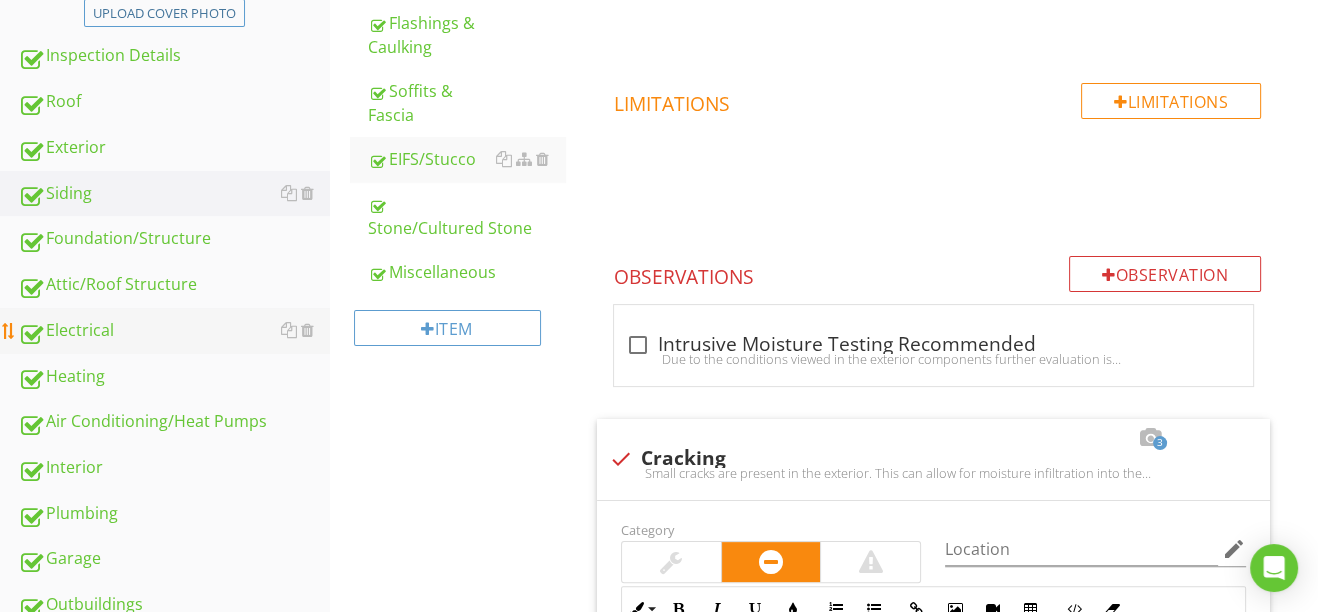 click on "Electrical" at bounding box center [174, 331] 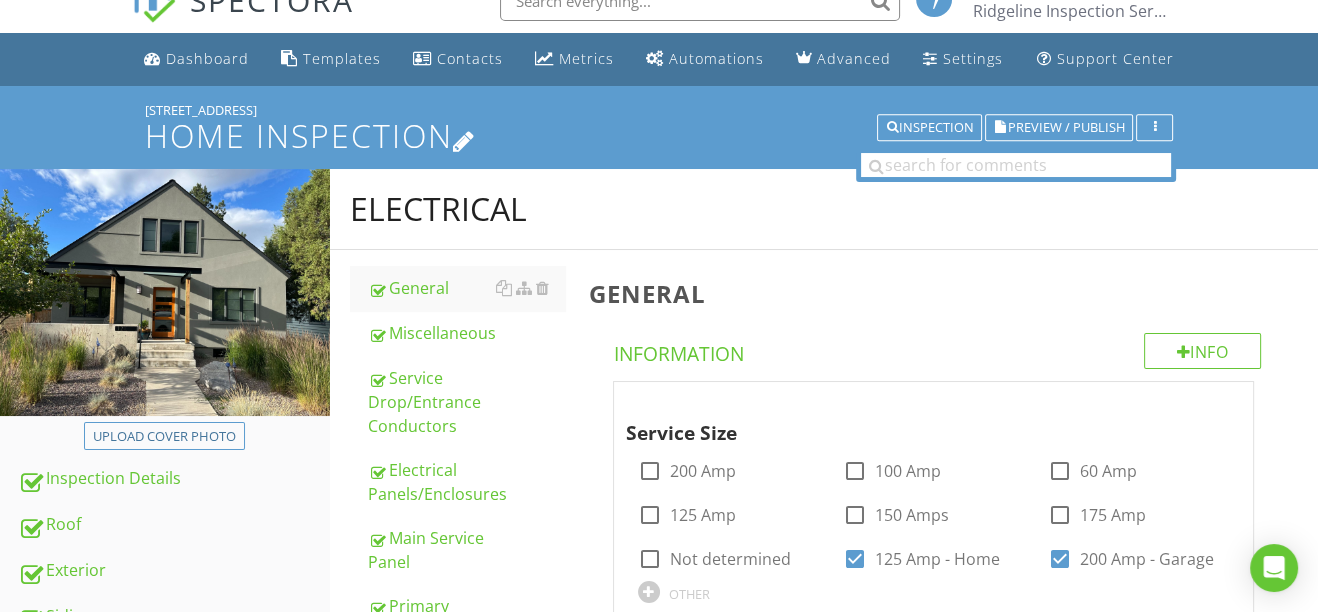 scroll, scrollTop: 0, scrollLeft: 0, axis: both 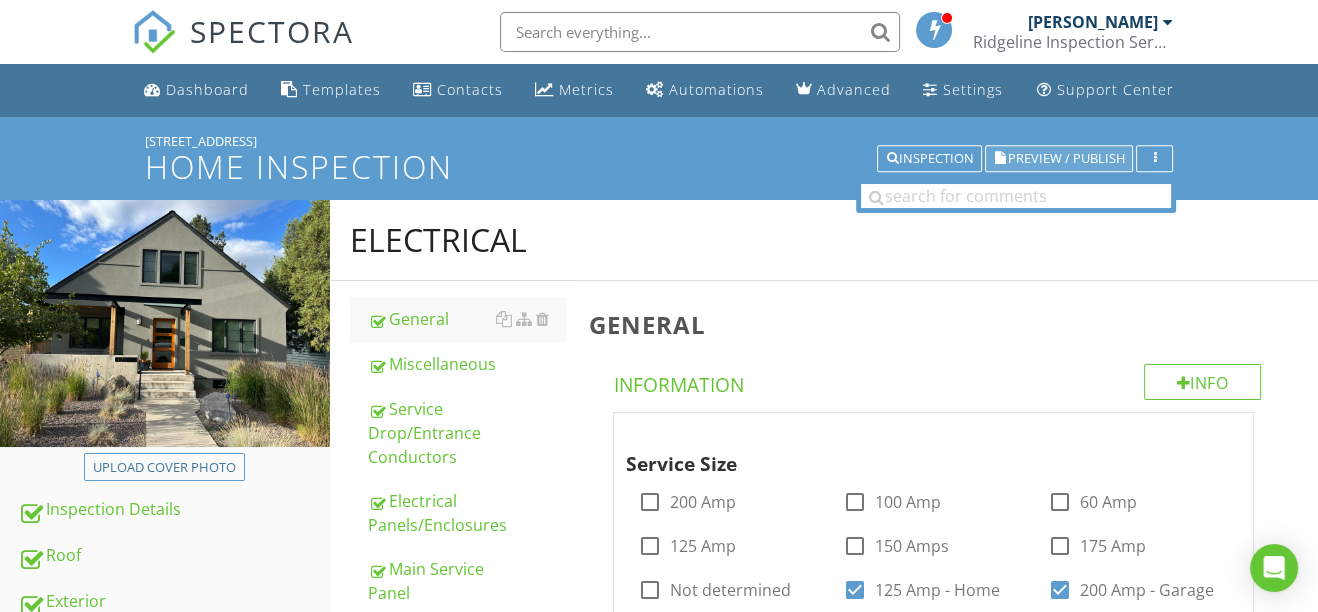 click on "Preview / Publish" at bounding box center [1065, 158] 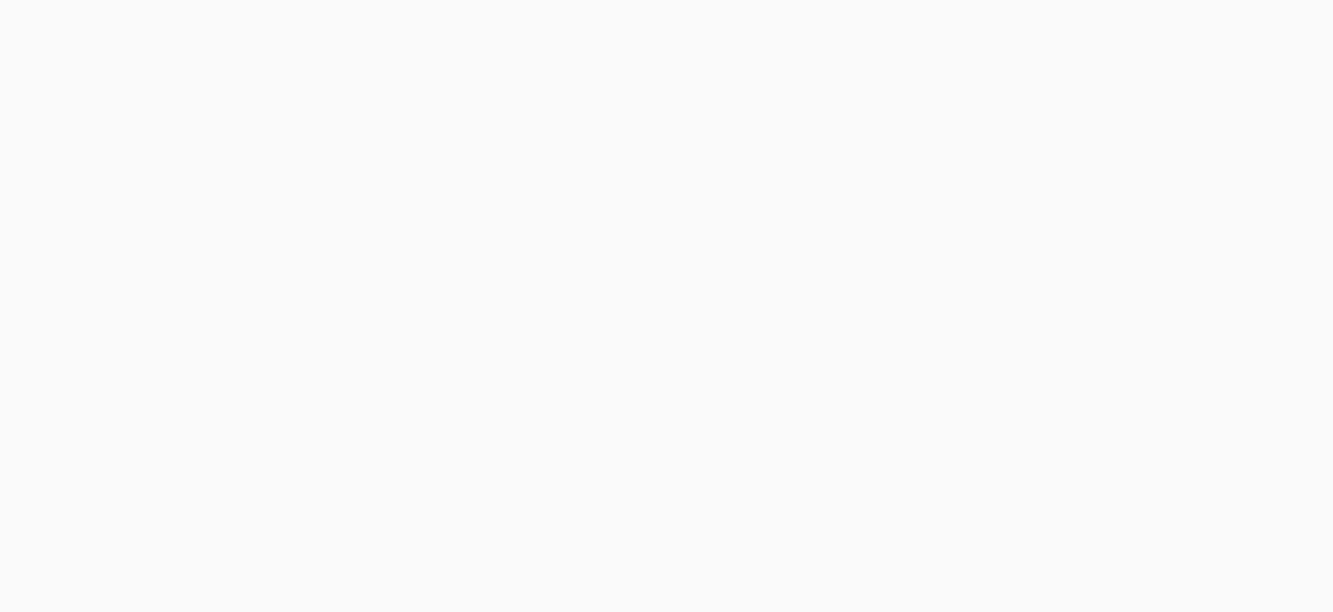 scroll, scrollTop: 0, scrollLeft: 0, axis: both 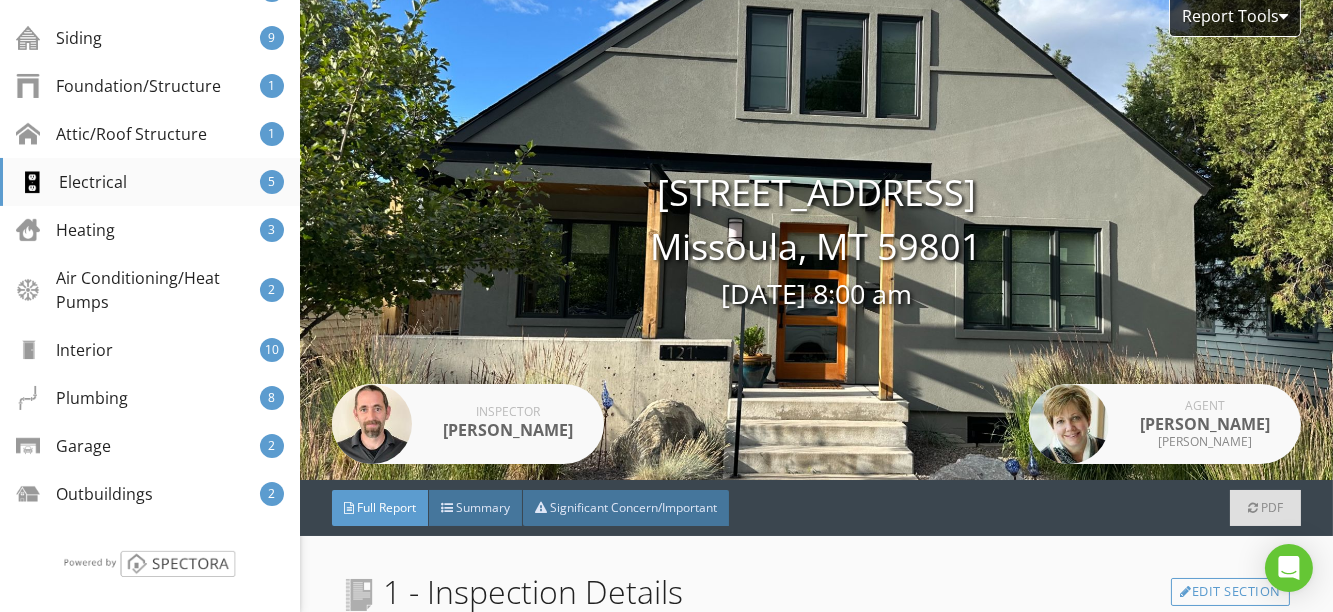 click on "Electrical
5" at bounding box center (150, 182) 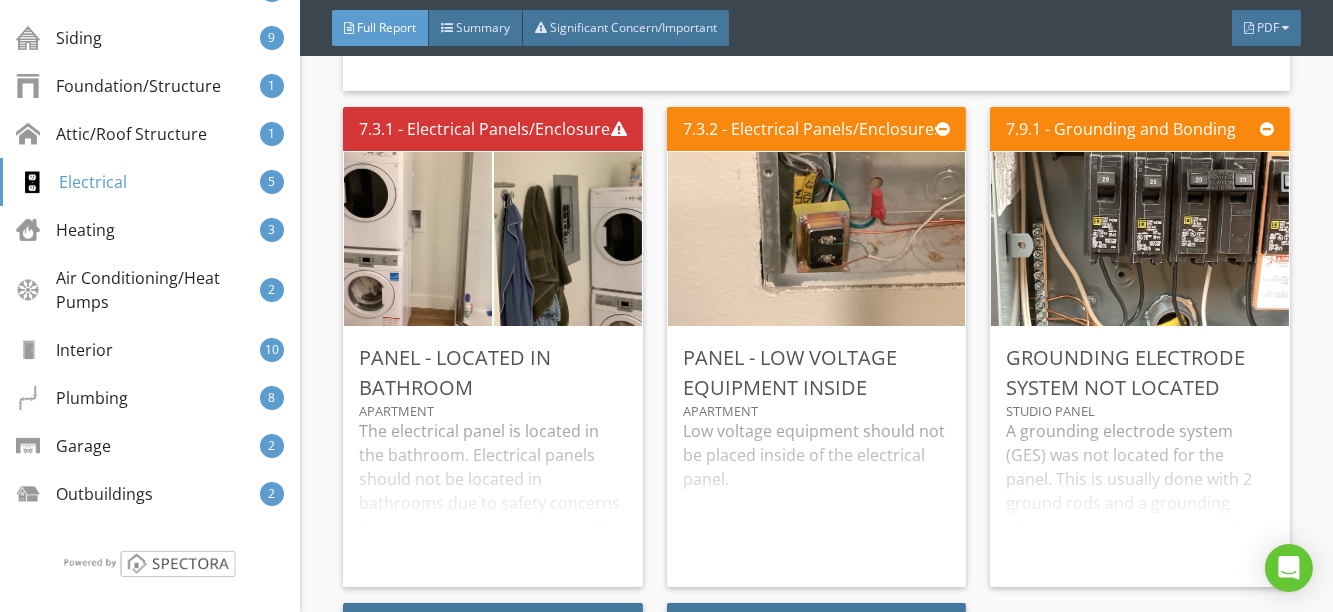 scroll, scrollTop: 15568, scrollLeft: 0, axis: vertical 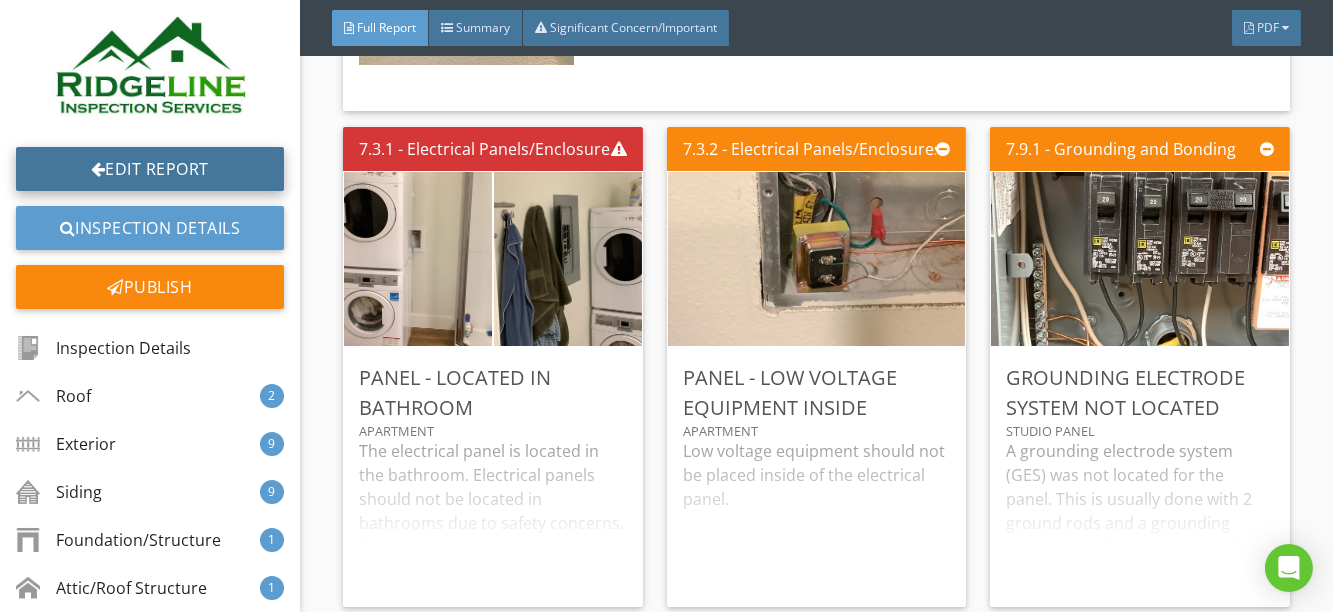 click on "Edit Report" at bounding box center [150, 169] 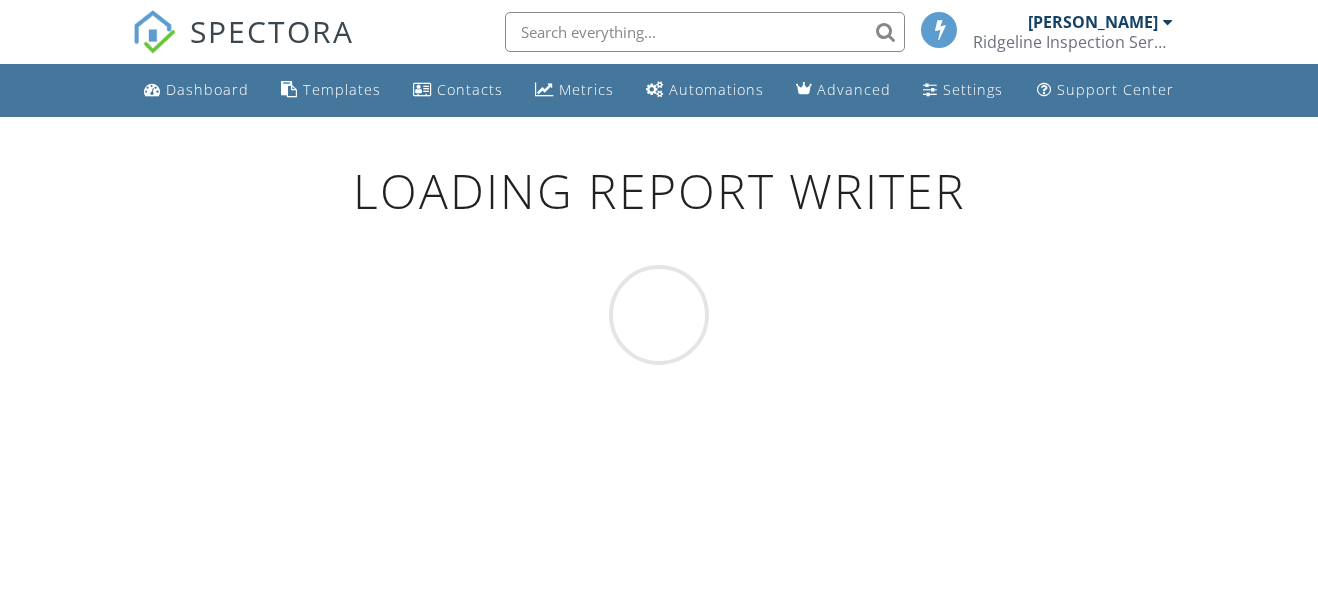 scroll, scrollTop: 0, scrollLeft: 0, axis: both 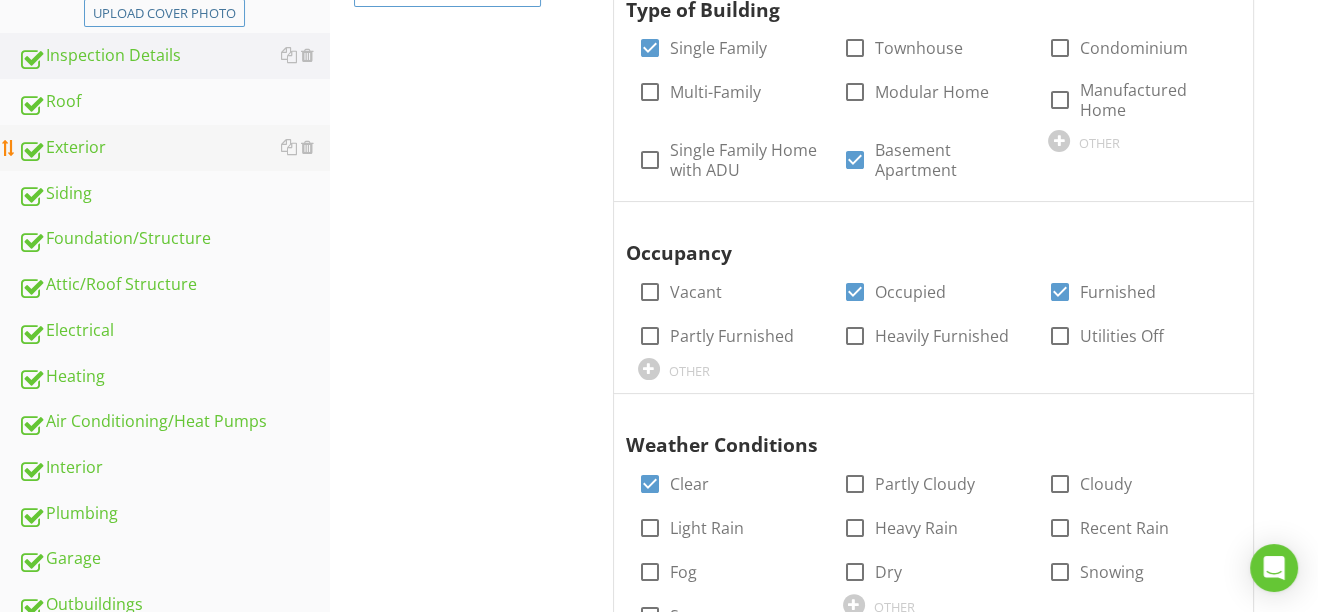 click on "Exterior" at bounding box center (174, 148) 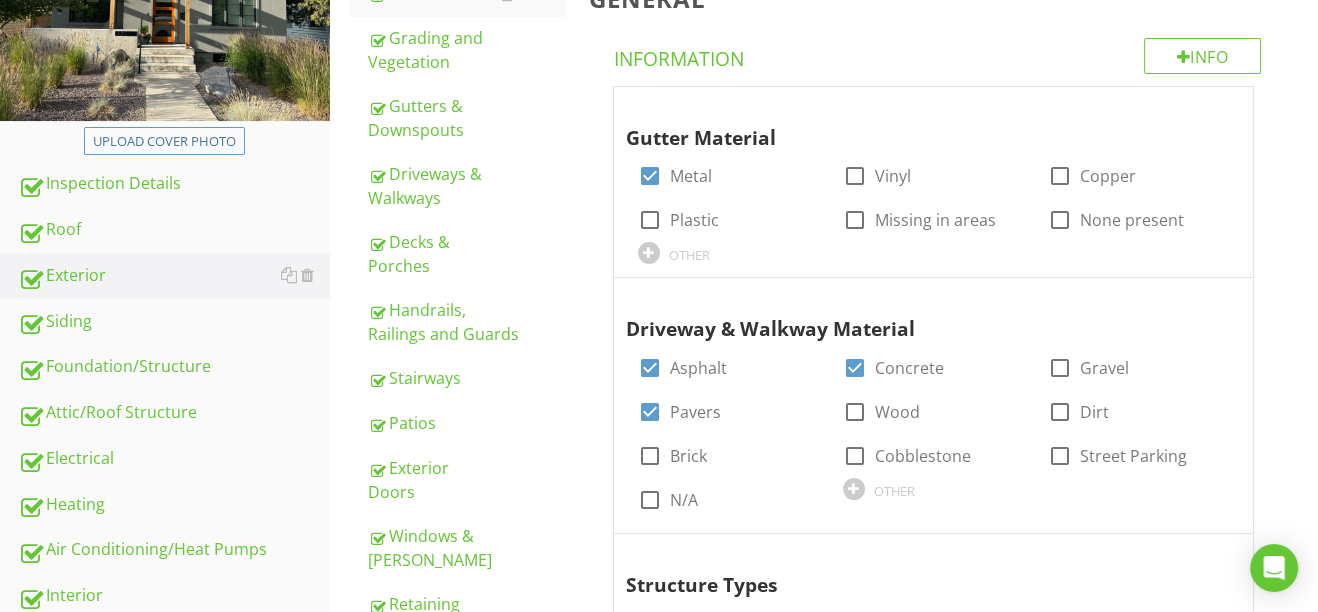 scroll, scrollTop: 272, scrollLeft: 0, axis: vertical 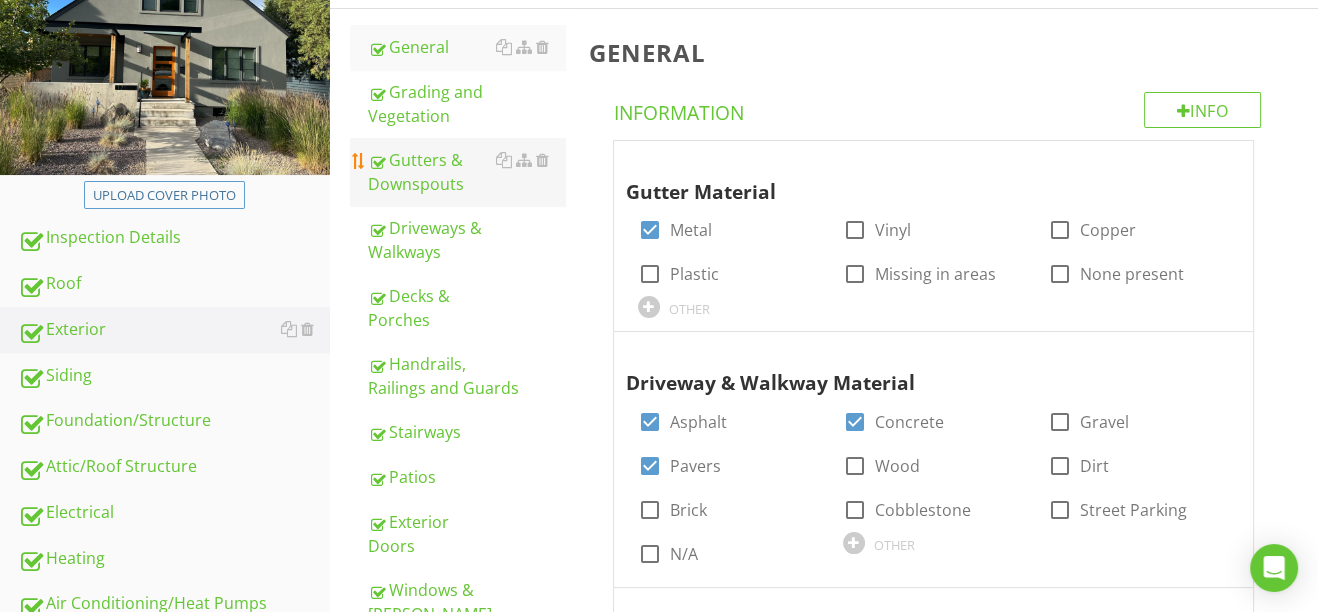 click on "Gutters & Downspouts" at bounding box center (466, 172) 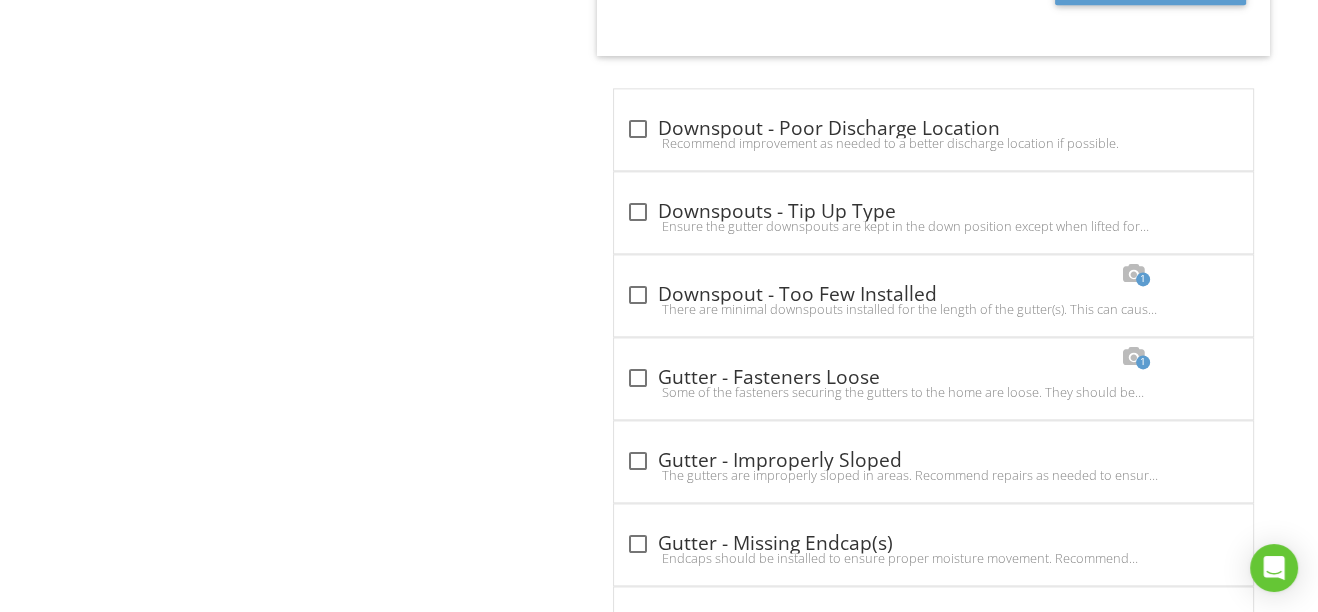 scroll, scrollTop: 2799, scrollLeft: 0, axis: vertical 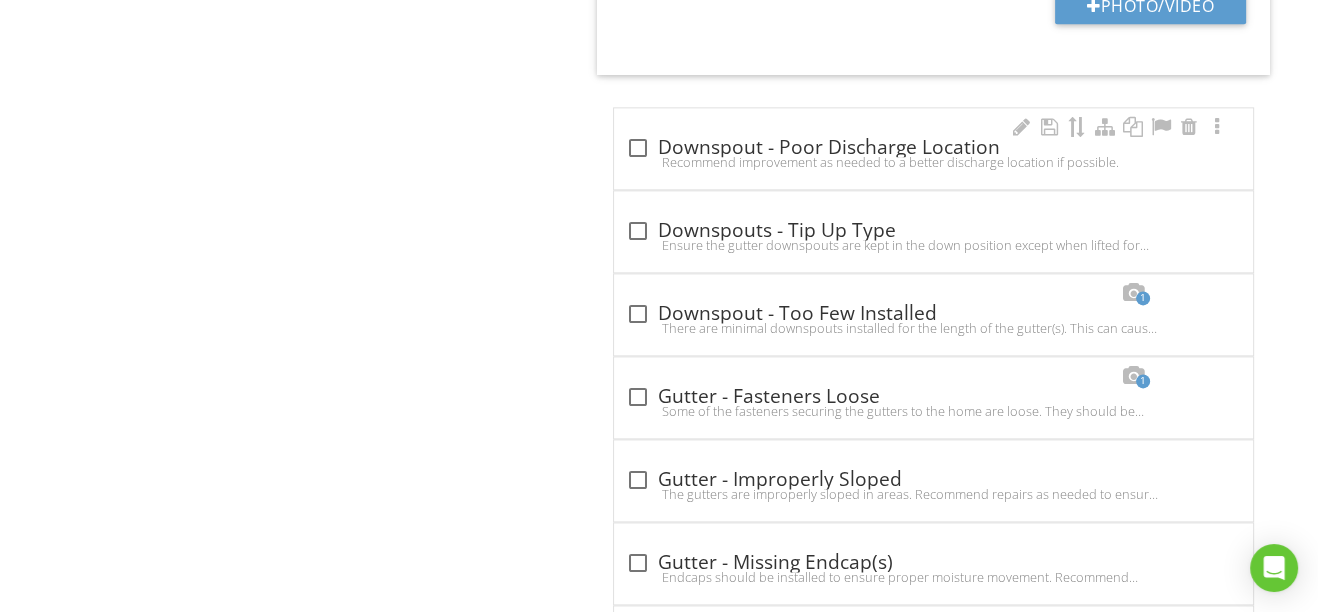 click at bounding box center (638, 148) 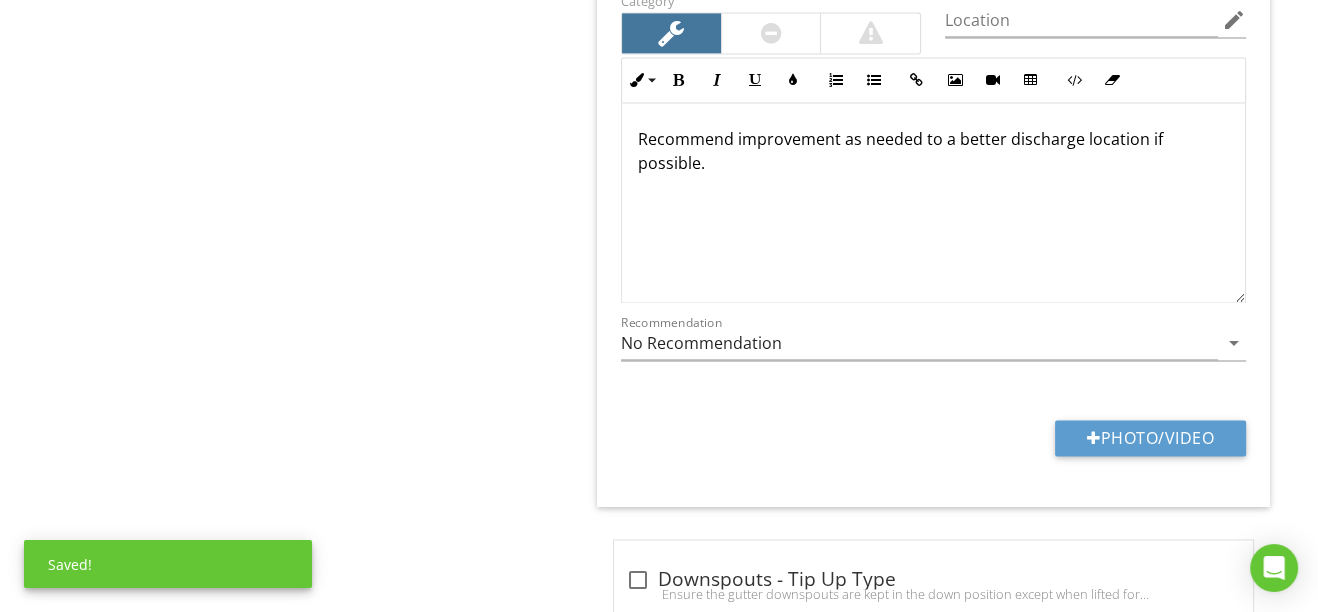 scroll, scrollTop: 3072, scrollLeft: 0, axis: vertical 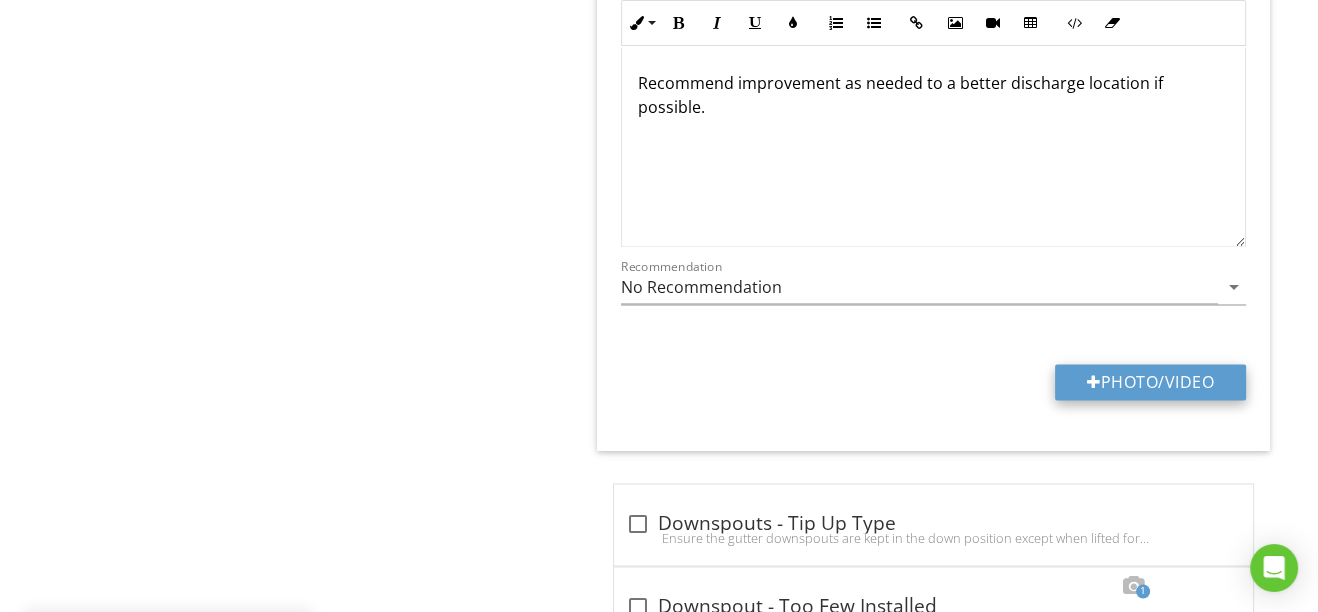 click on "Photo/Video" at bounding box center (1150, 382) 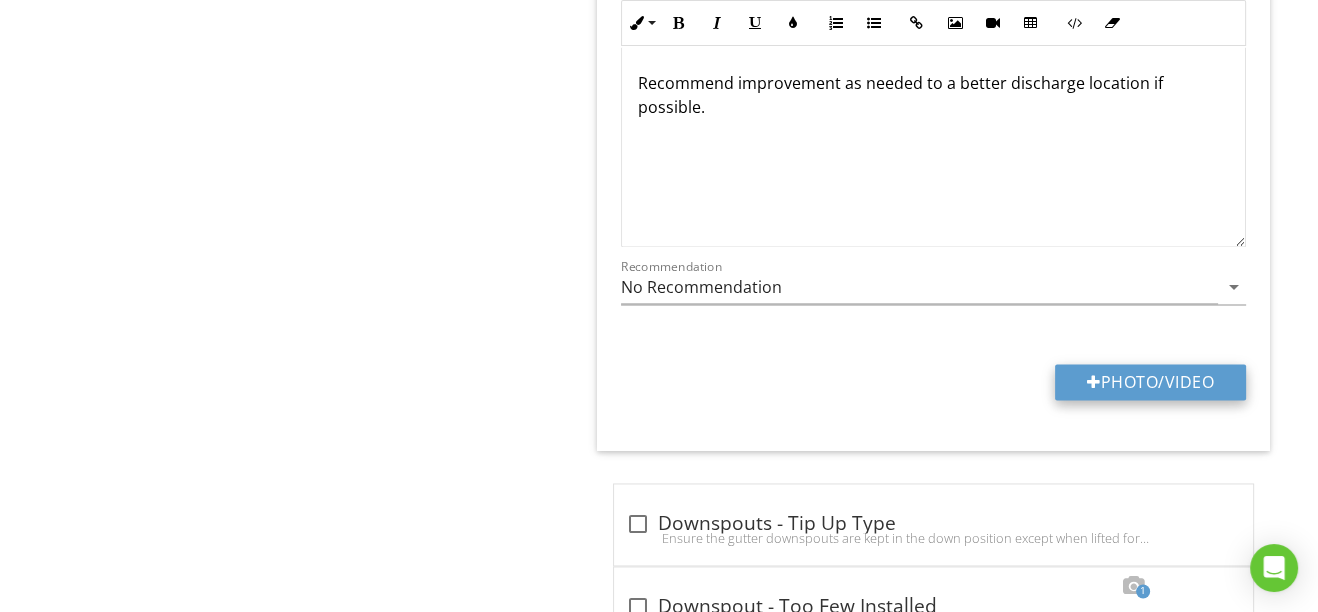 type on "C:\fakepath\IMG_7772.JPG" 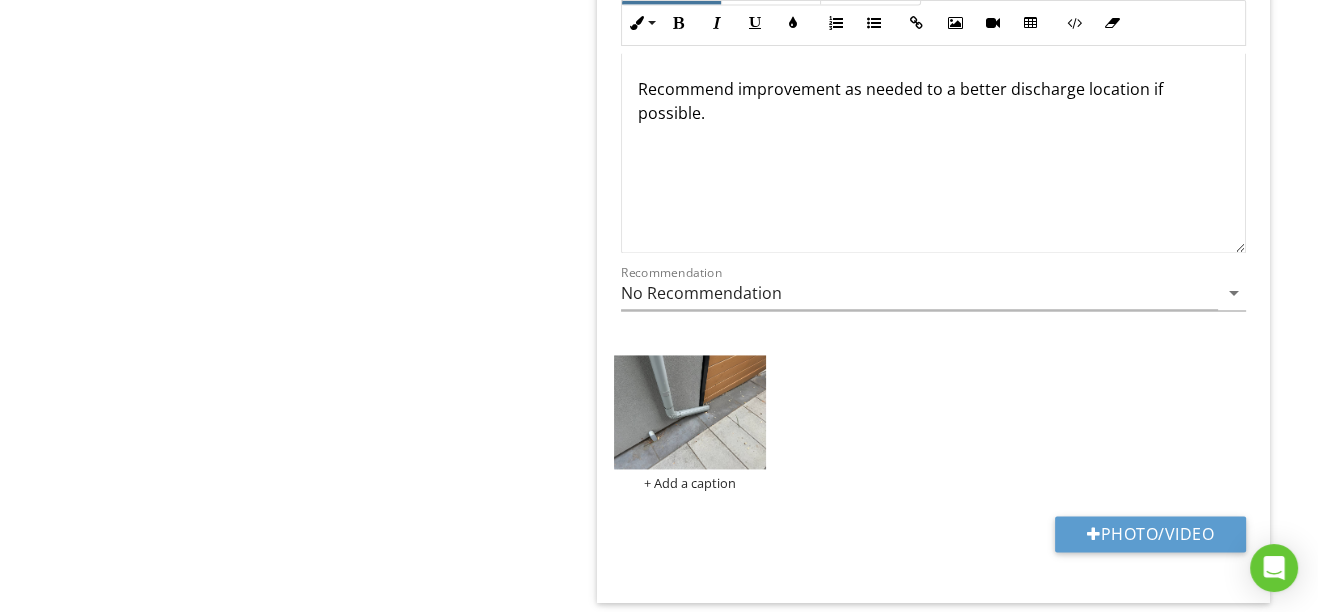 scroll, scrollTop: 2799, scrollLeft: 0, axis: vertical 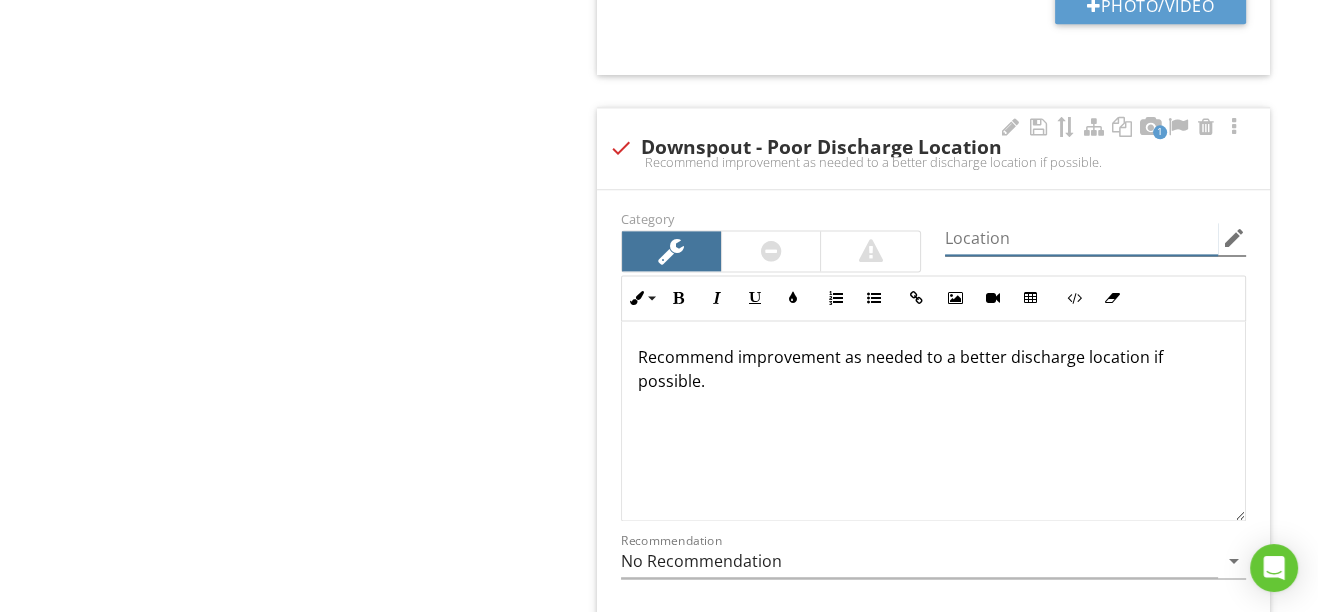 click at bounding box center (1081, 238) 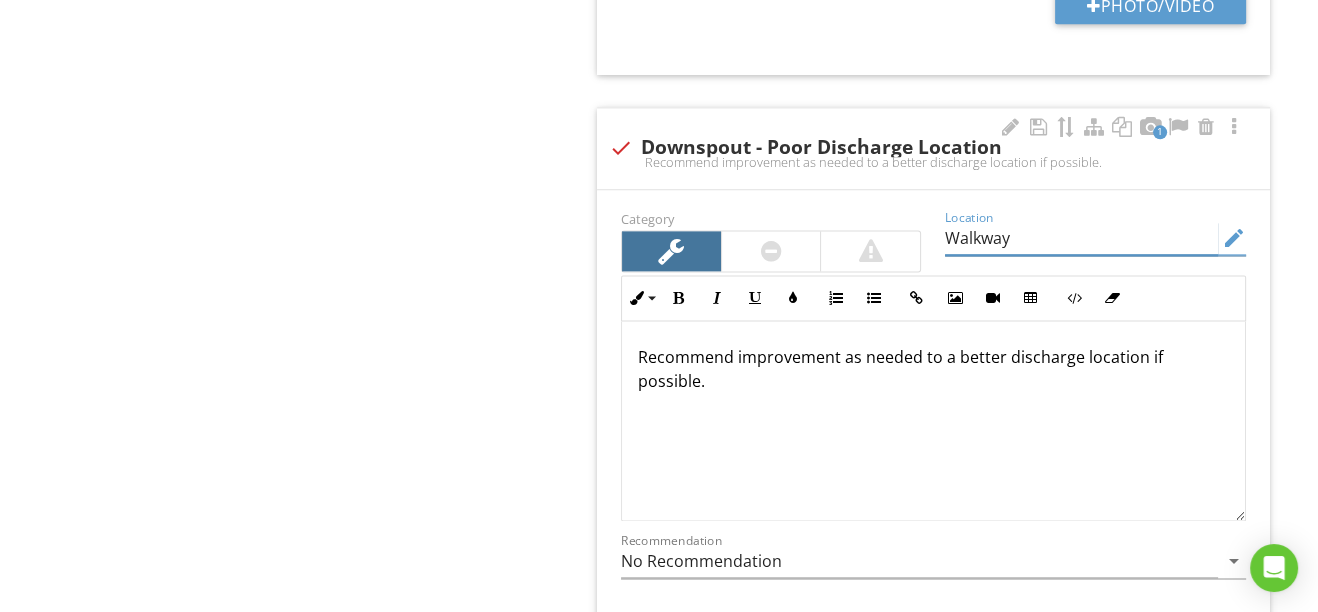 type on "Walkway" 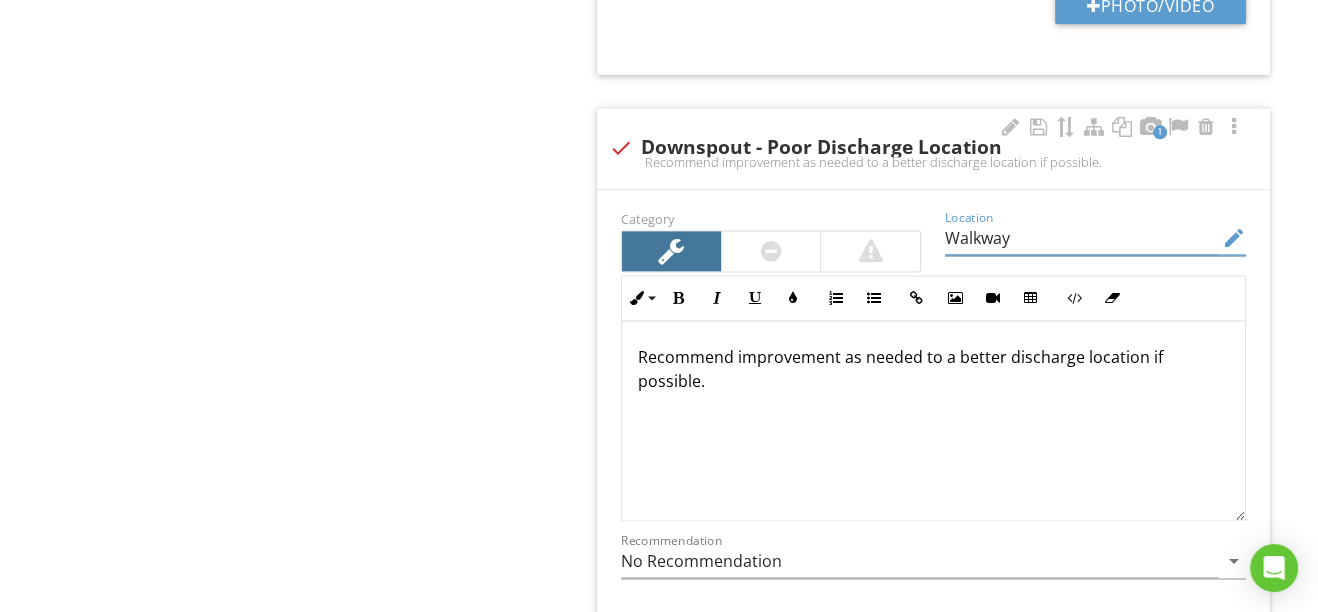 click on "Recommend improvement as needed to a better discharge location if possible." at bounding box center [933, 369] 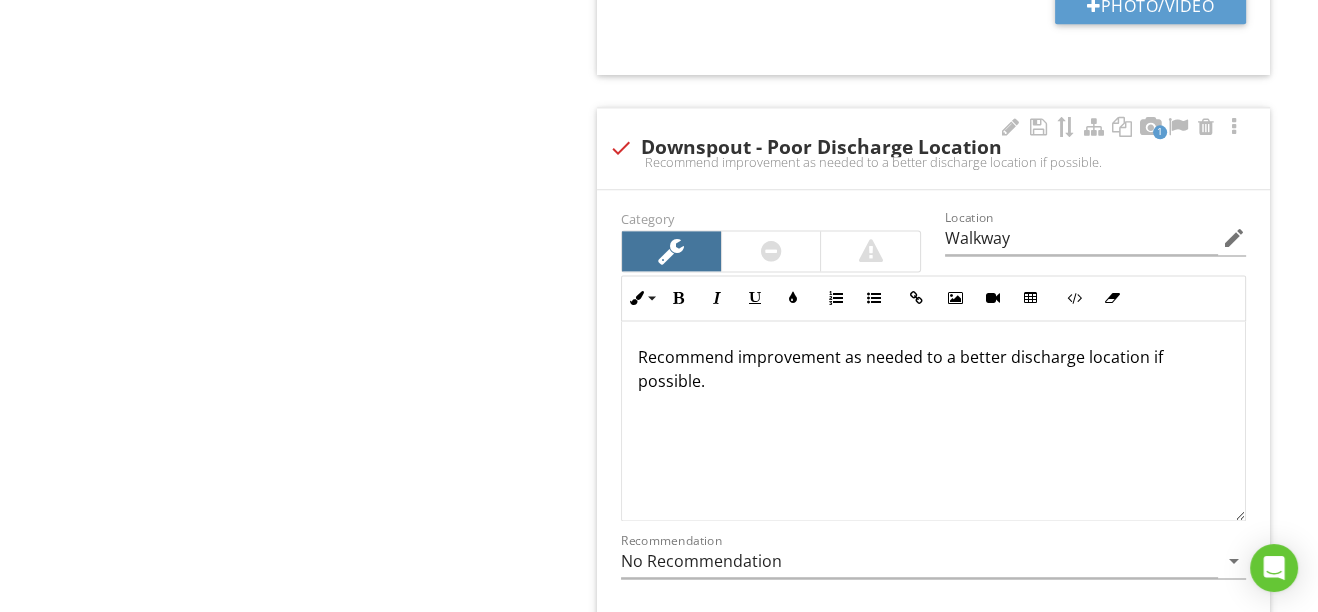 type 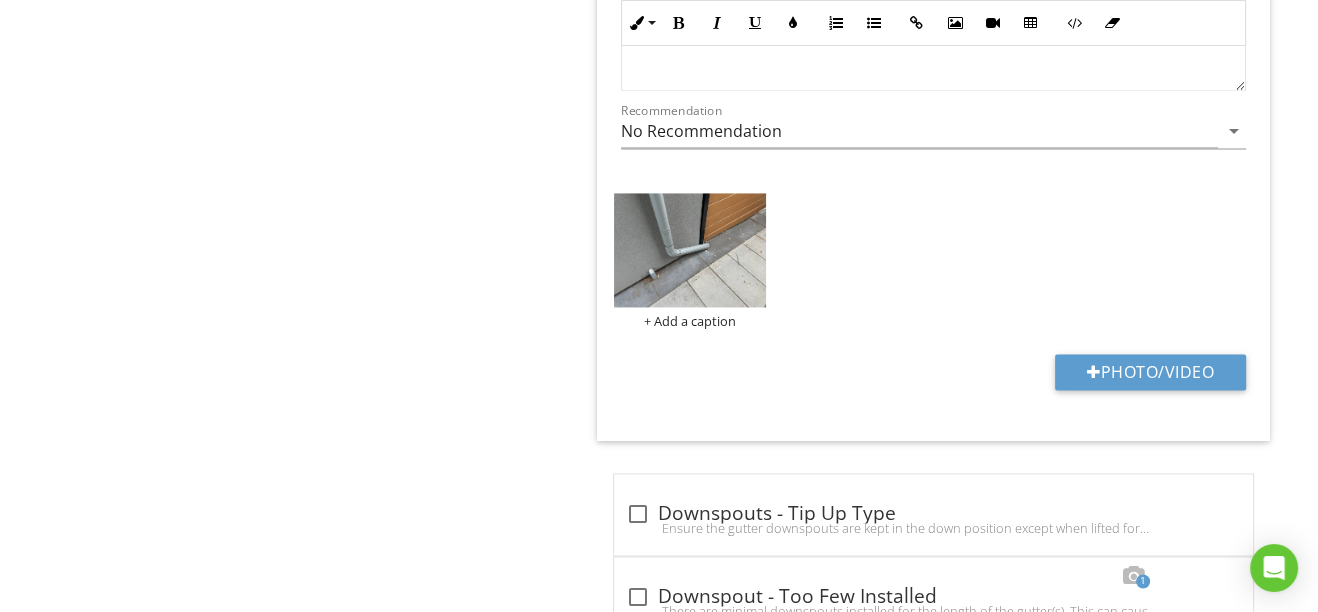 scroll, scrollTop: 3253, scrollLeft: 0, axis: vertical 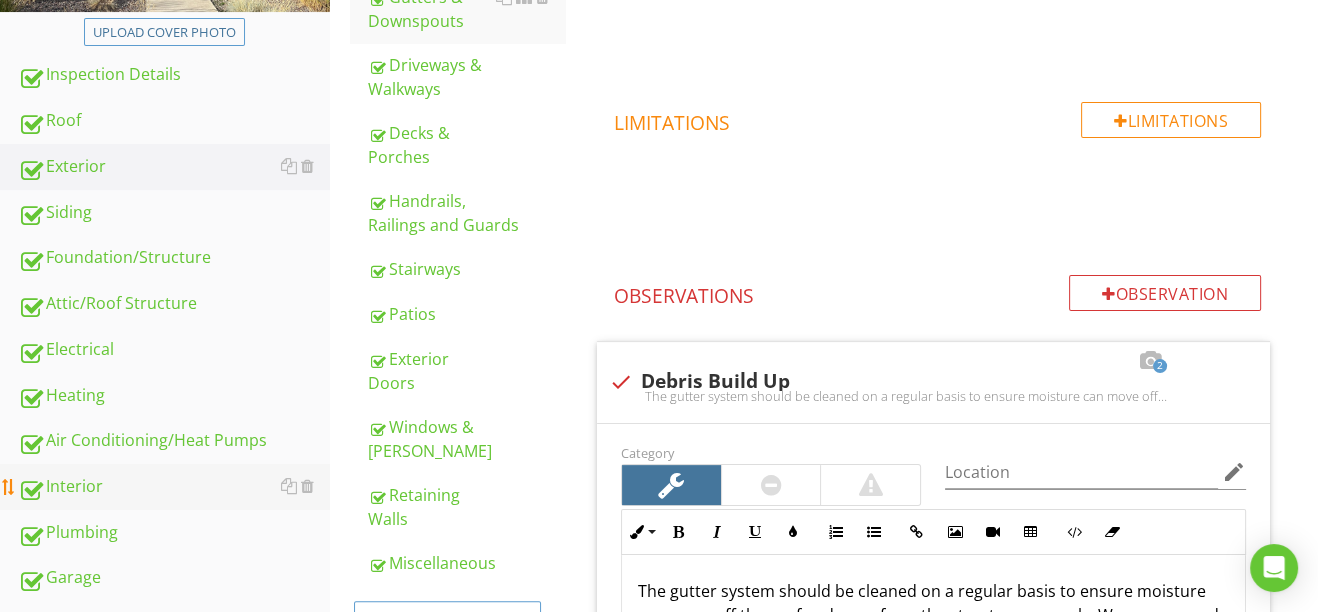 drag, startPoint x: 73, startPoint y: 491, endPoint x: 133, endPoint y: 472, distance: 62.936478 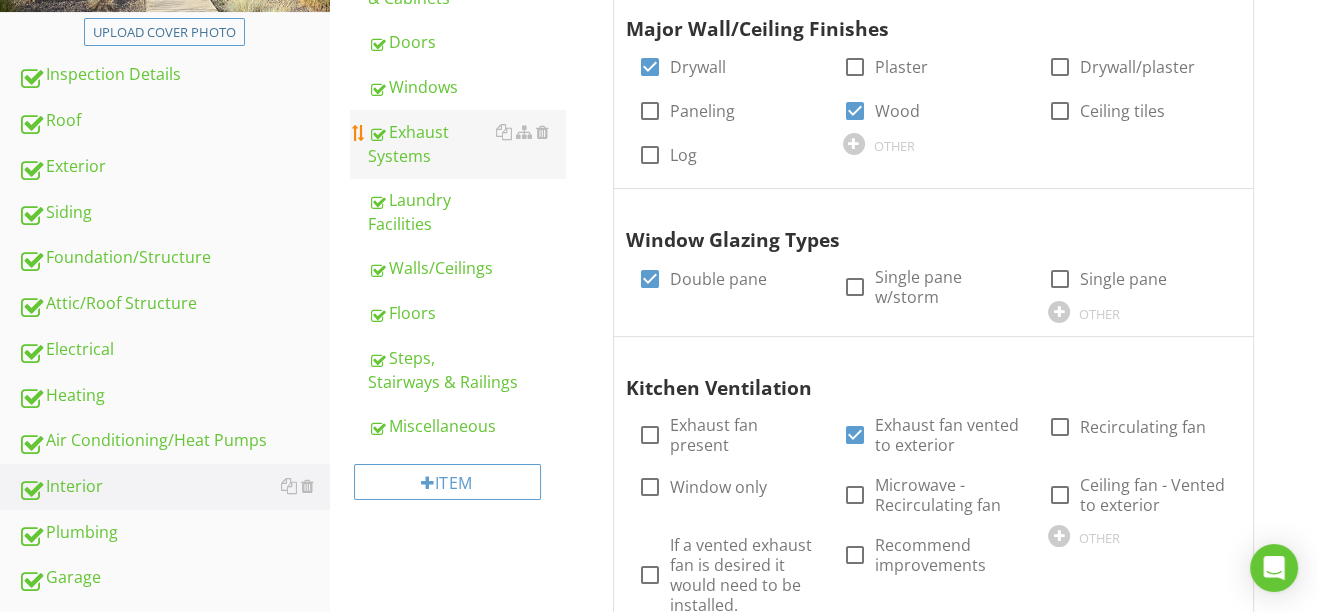 click on "Exhaust Systems" at bounding box center [466, 144] 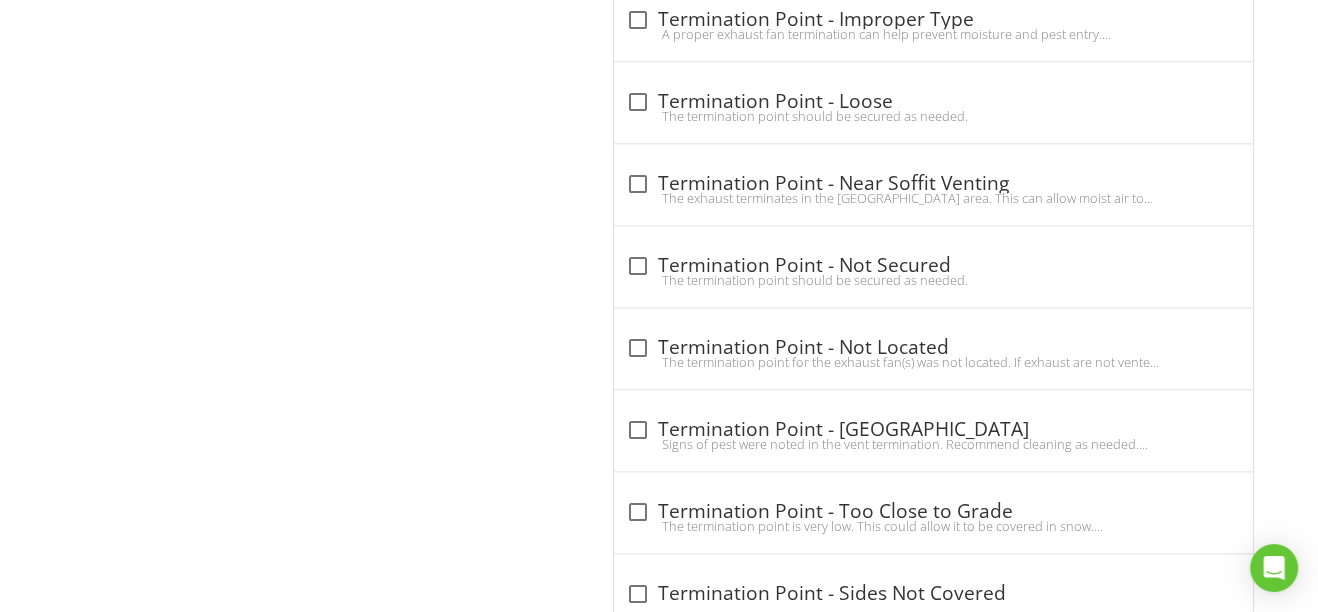 scroll, scrollTop: 2799, scrollLeft: 0, axis: vertical 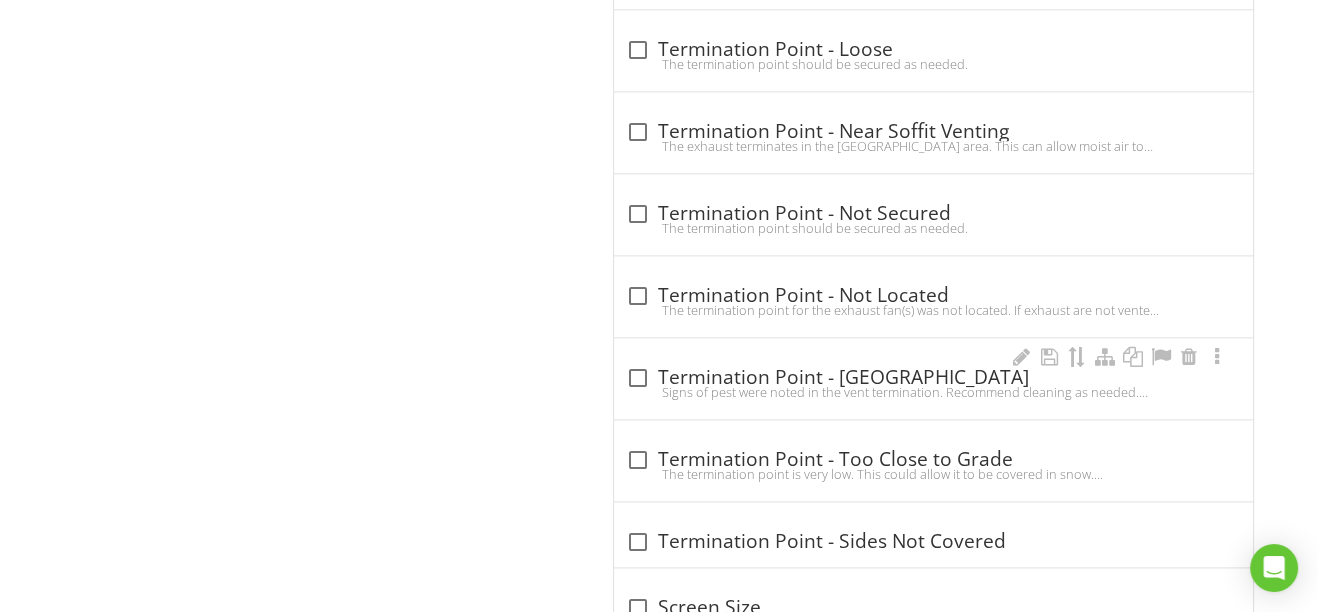 click at bounding box center (638, 378) 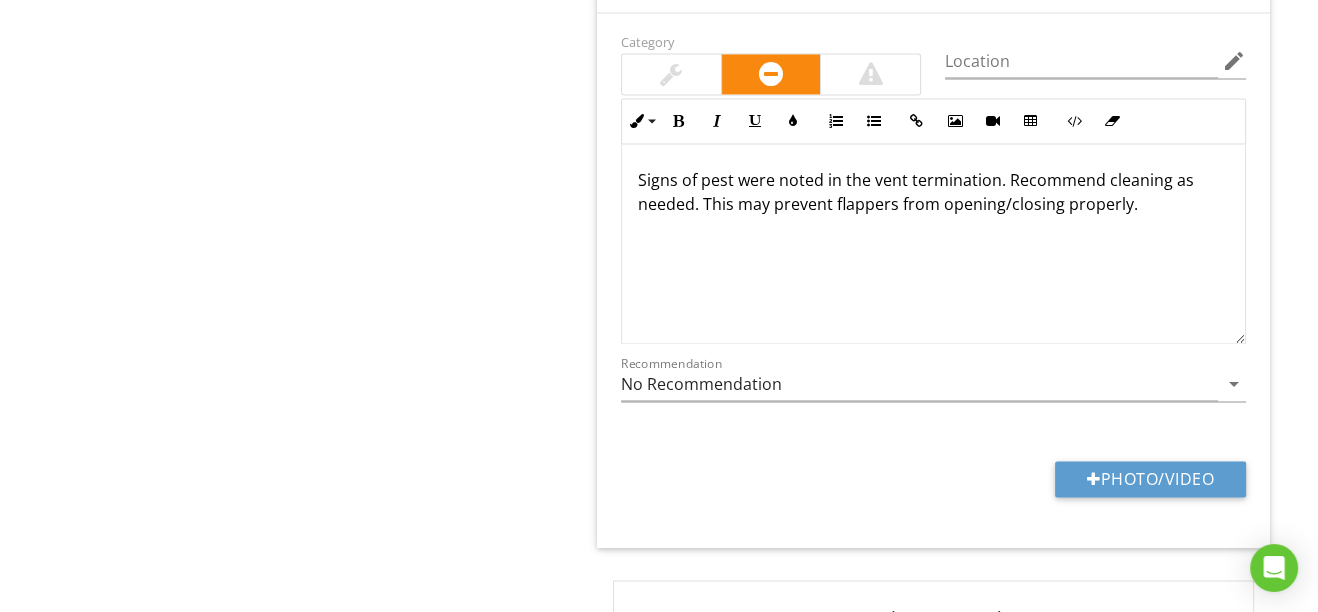 scroll, scrollTop: 3253, scrollLeft: 0, axis: vertical 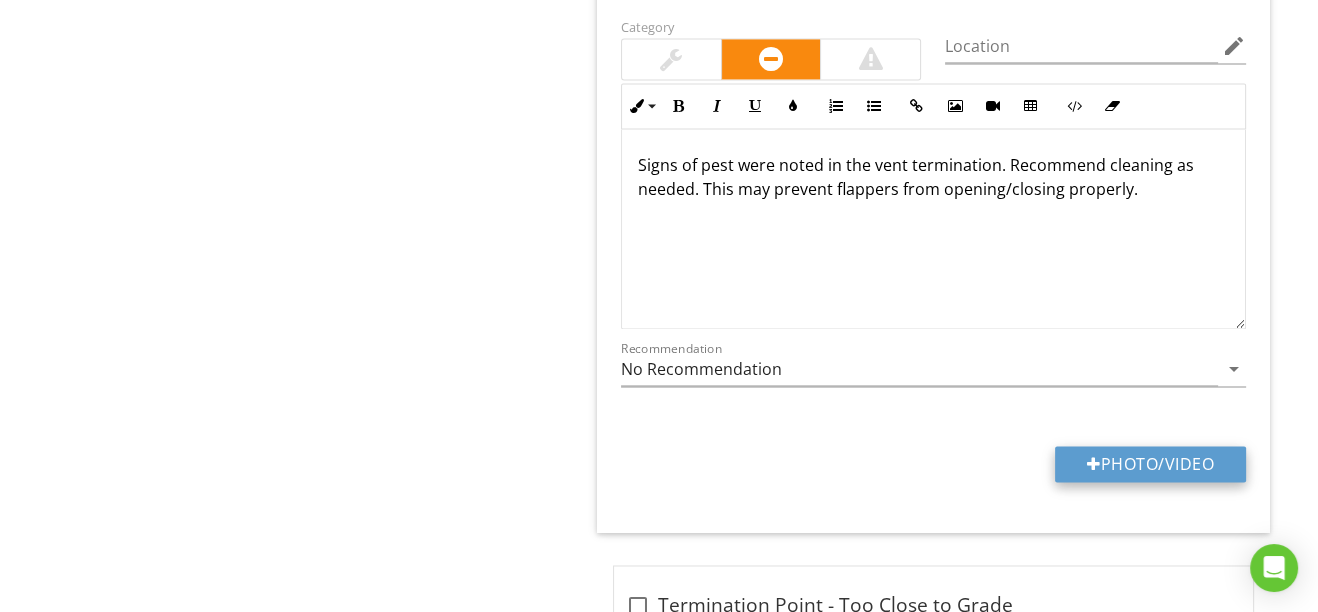 click on "Photo/Video" at bounding box center [1150, 464] 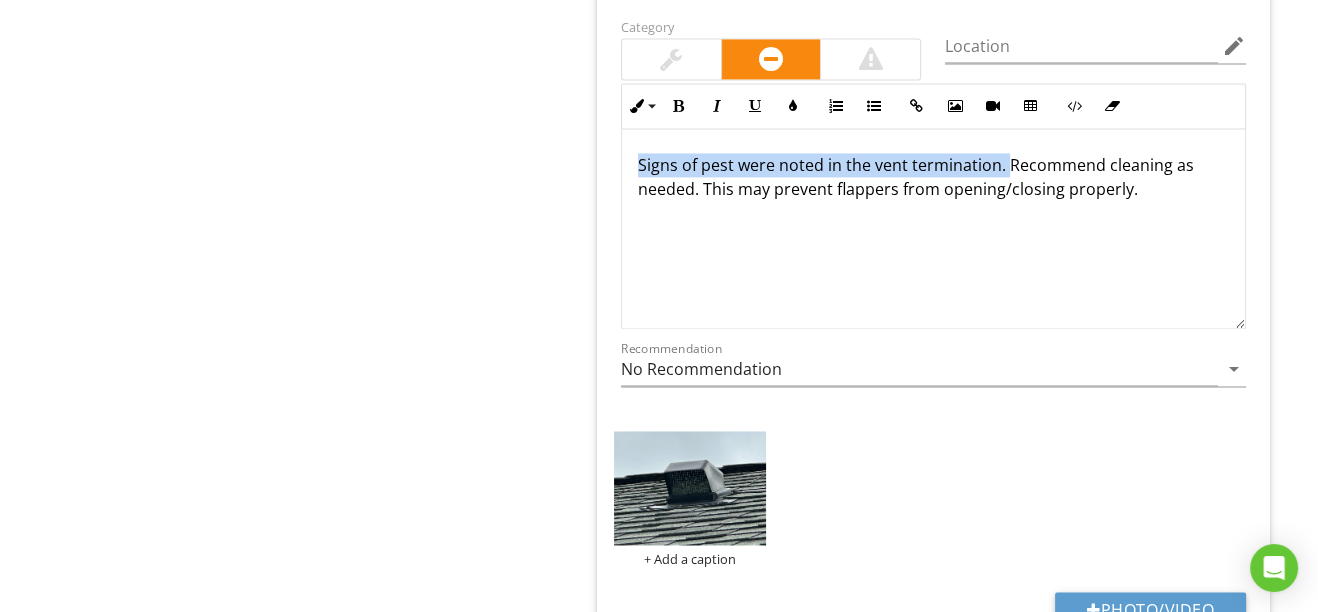 drag, startPoint x: 637, startPoint y: 154, endPoint x: 1003, endPoint y: 152, distance: 366.00546 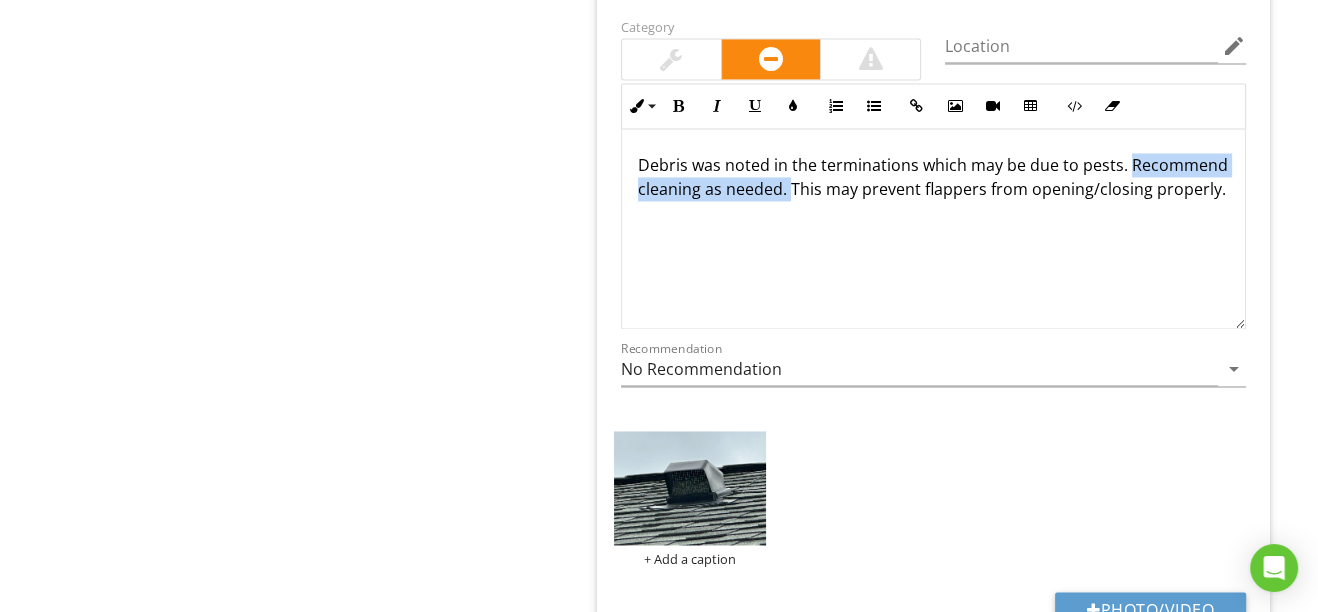 drag, startPoint x: 637, startPoint y: 178, endPoint x: 885, endPoint y: 182, distance: 248.03226 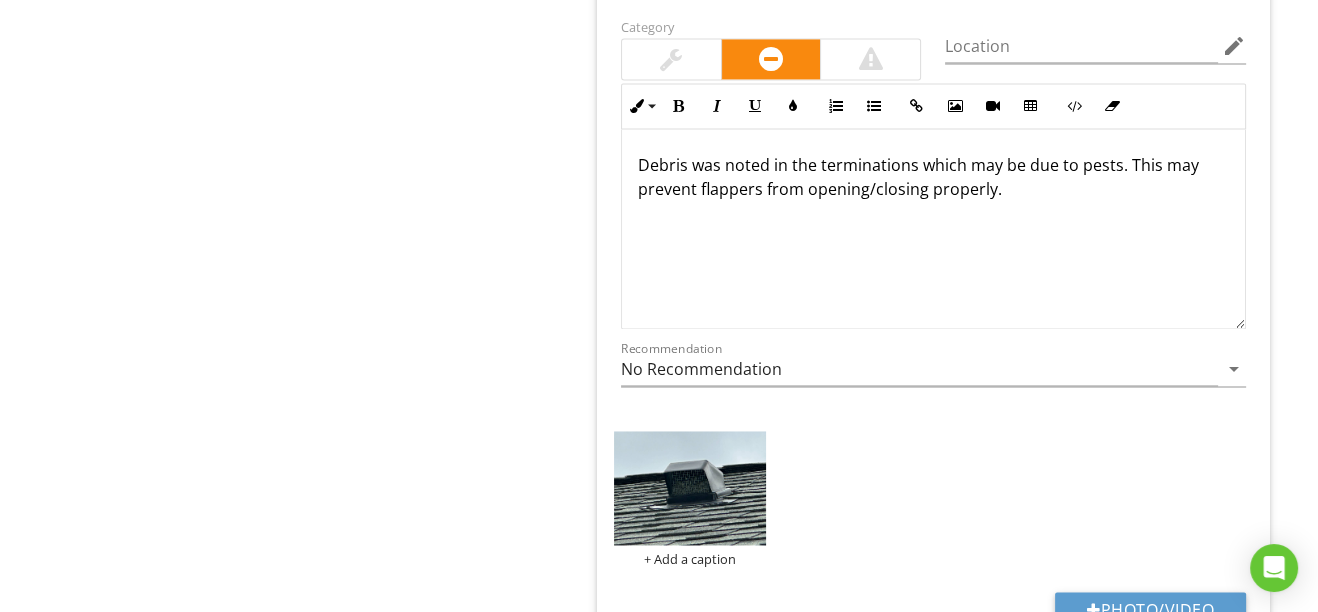 click on "Debris was noted in the terminations which may be due to pests. This may prevent flappers from opening/closing properly." at bounding box center (933, 177) 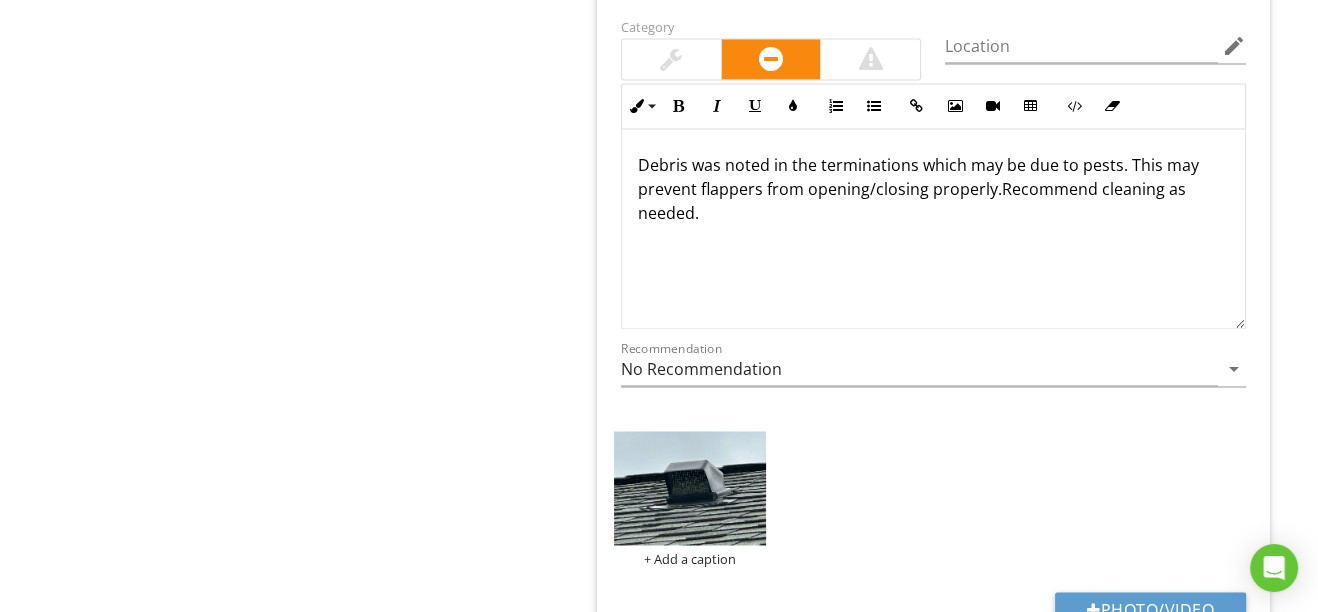 click on "Debris was noted in the terminations which may be due to pests. This may prevent flappers from opening/closing properly.Recommend cleaning as needed." at bounding box center [933, 189] 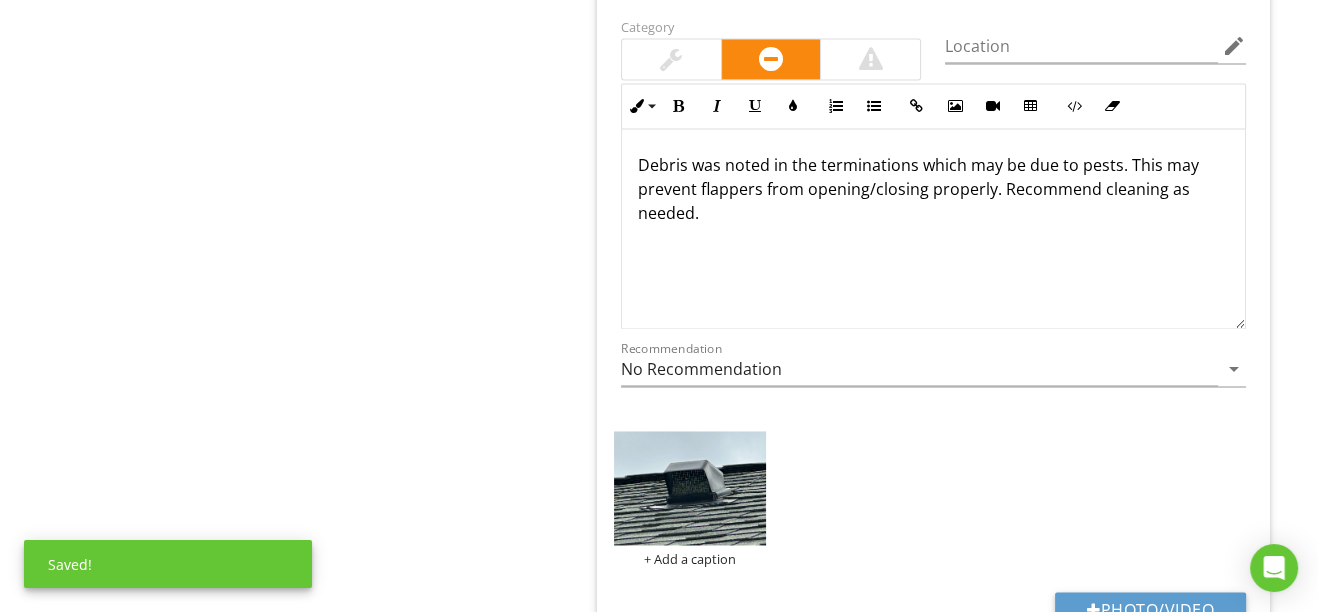 click on "Debris was noted in the terminations which may be due to pests. This may prevent flappers from opening/closing properly. Recommend cleaning as needed." at bounding box center (933, 189) 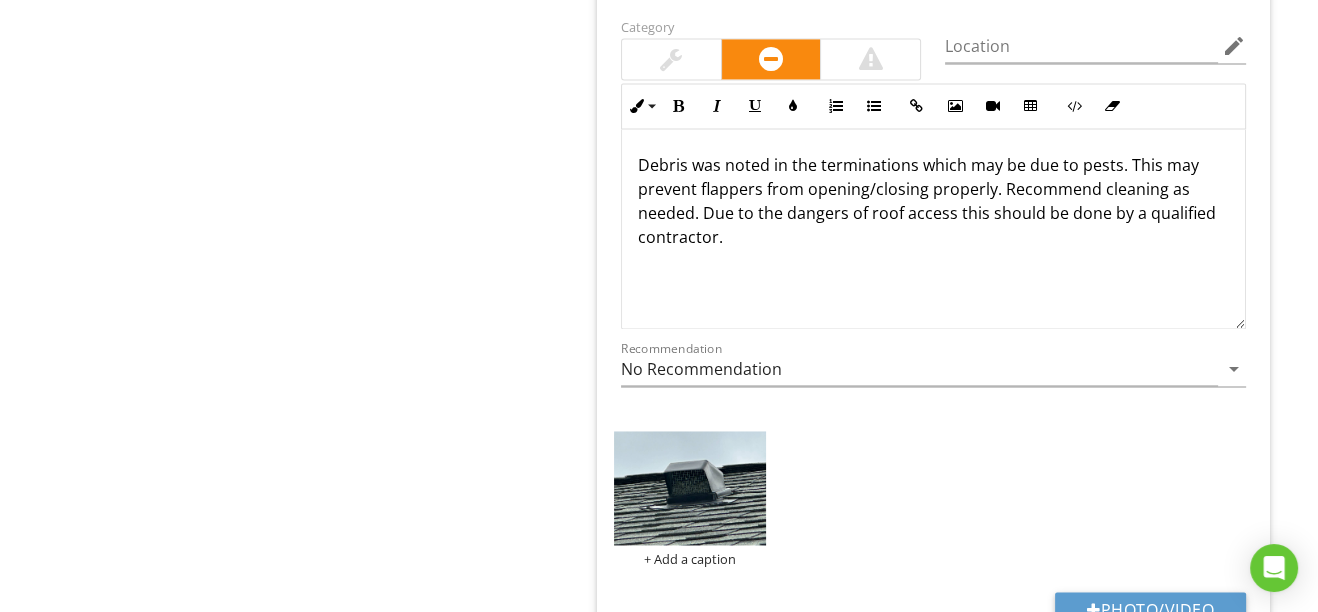 scroll, scrollTop: 0, scrollLeft: 0, axis: both 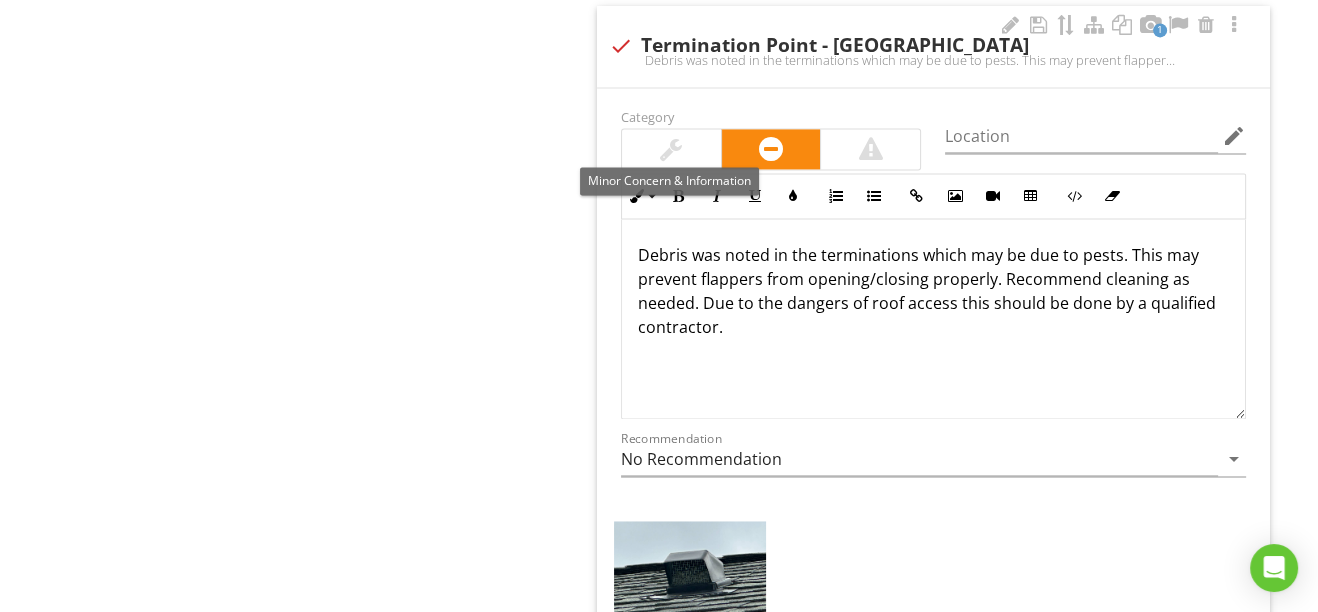 click at bounding box center (671, 149) 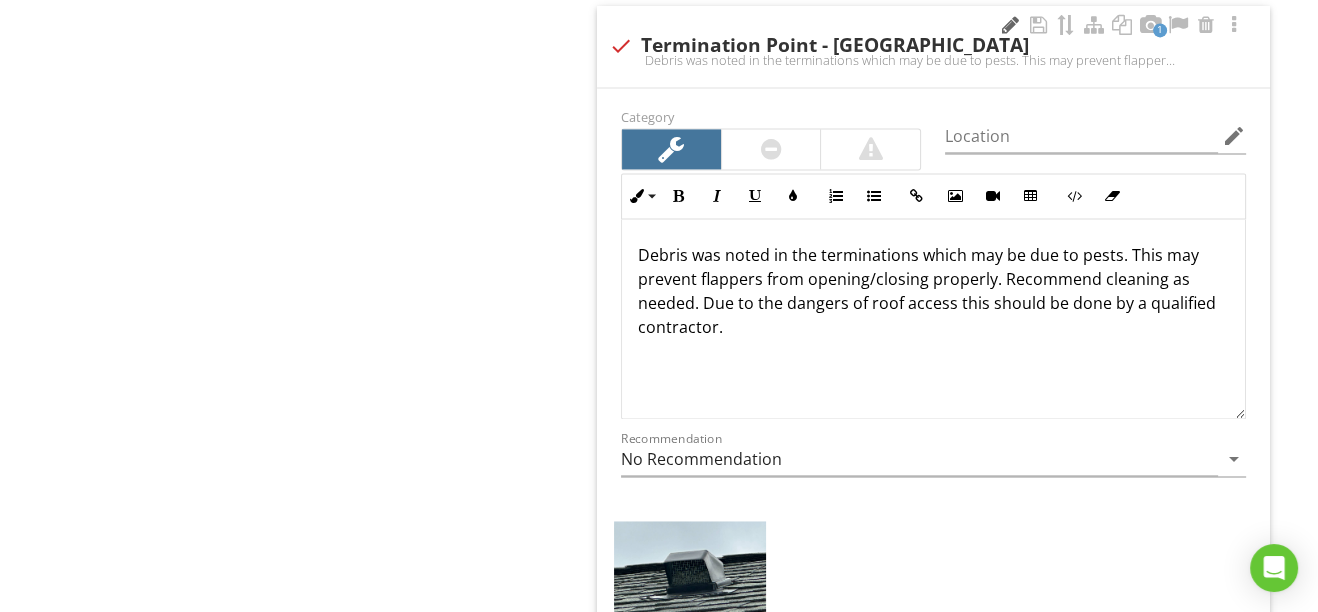 click at bounding box center [1010, 25] 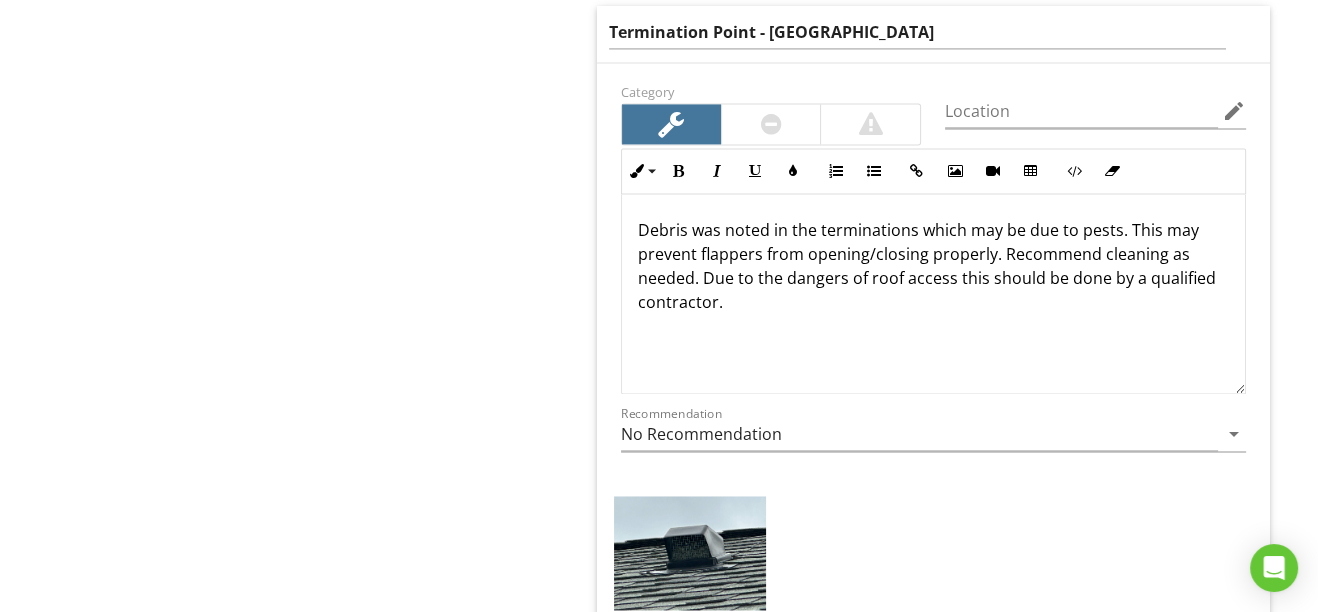 scroll, scrollTop: 3145, scrollLeft: 0, axis: vertical 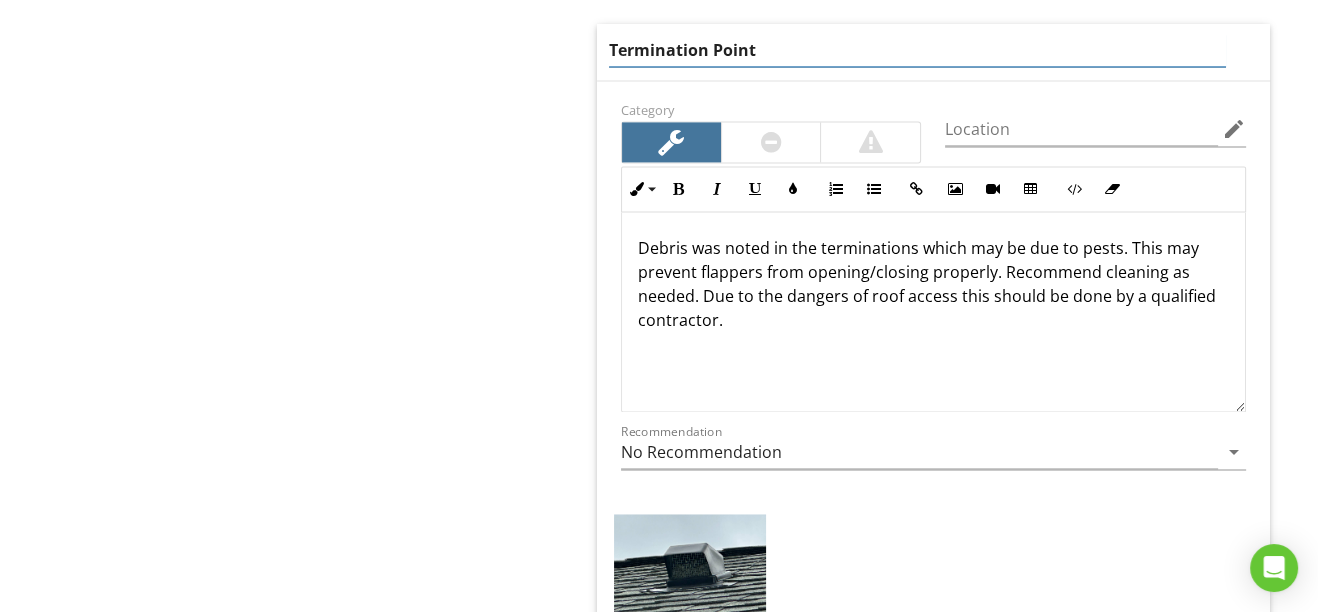 type on "Termination Point" 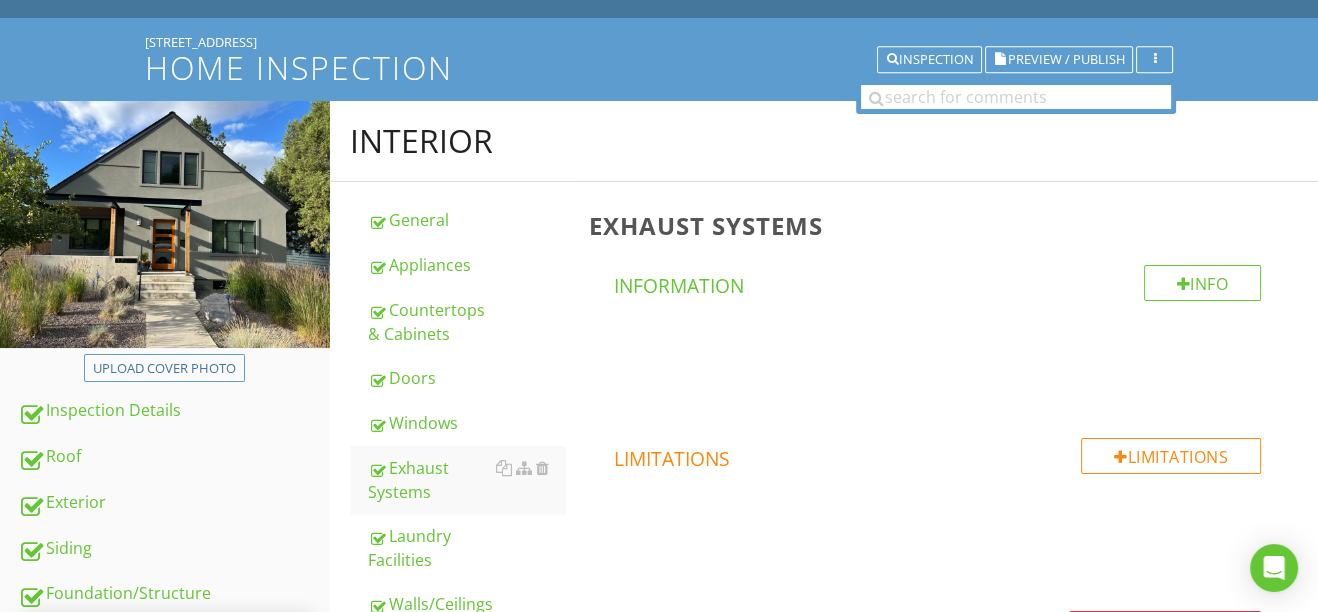 scroll, scrollTop: 0, scrollLeft: 0, axis: both 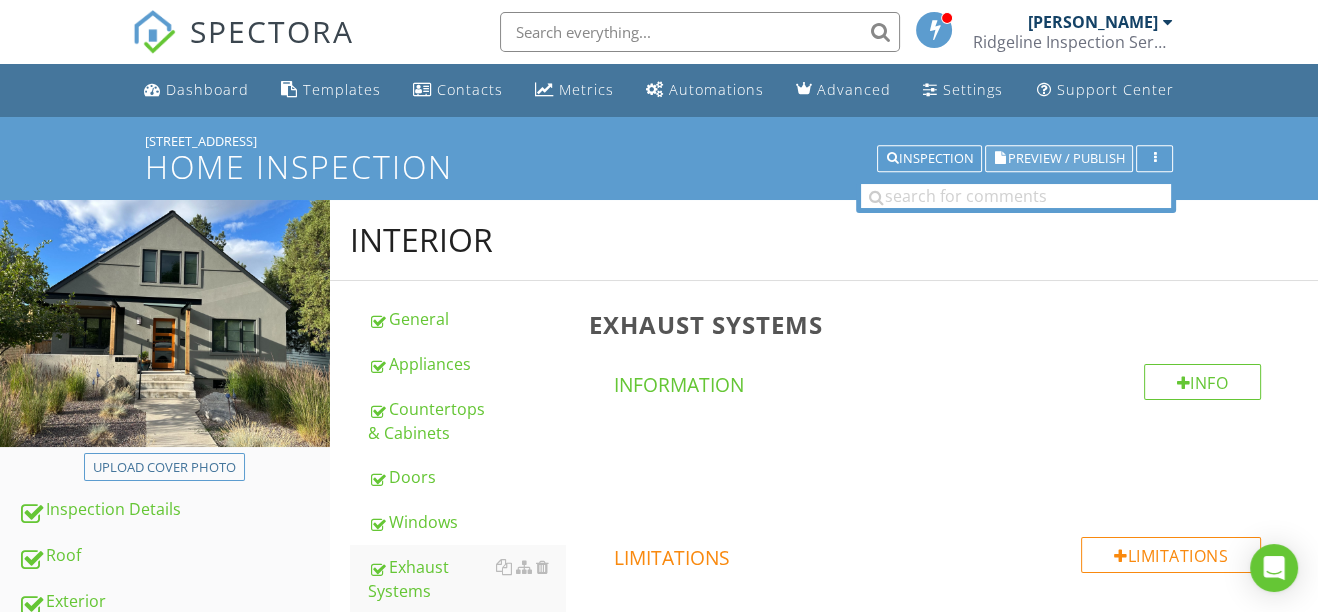click on "Preview / Publish" at bounding box center [1065, 158] 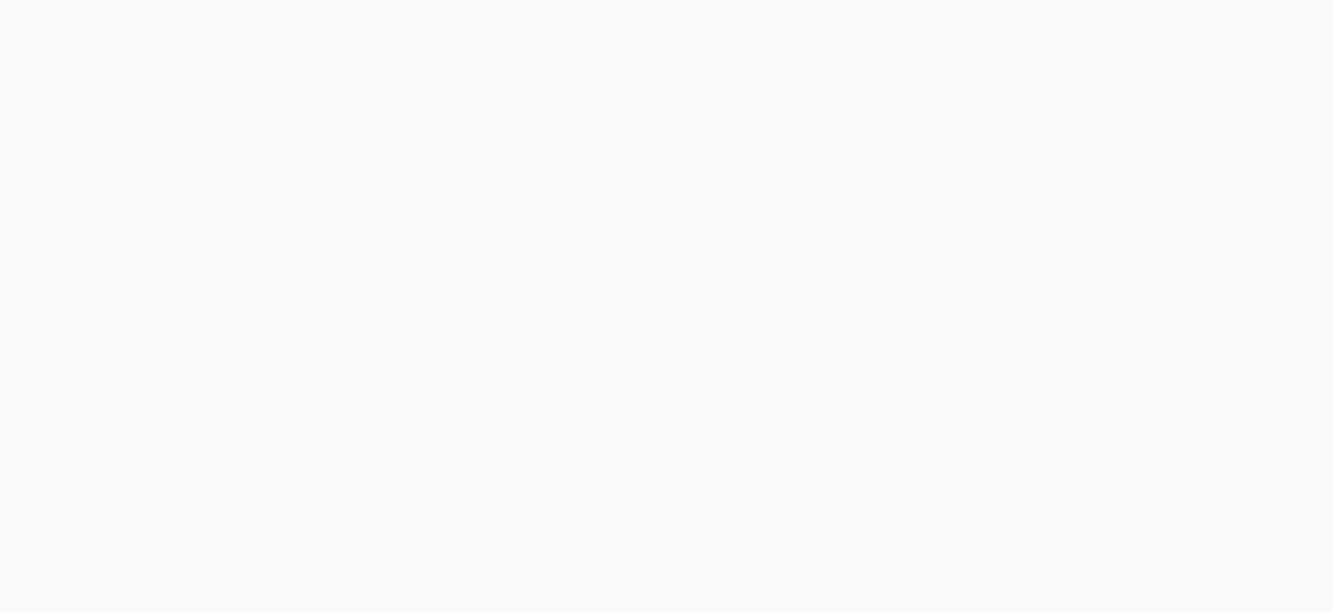 scroll, scrollTop: 0, scrollLeft: 0, axis: both 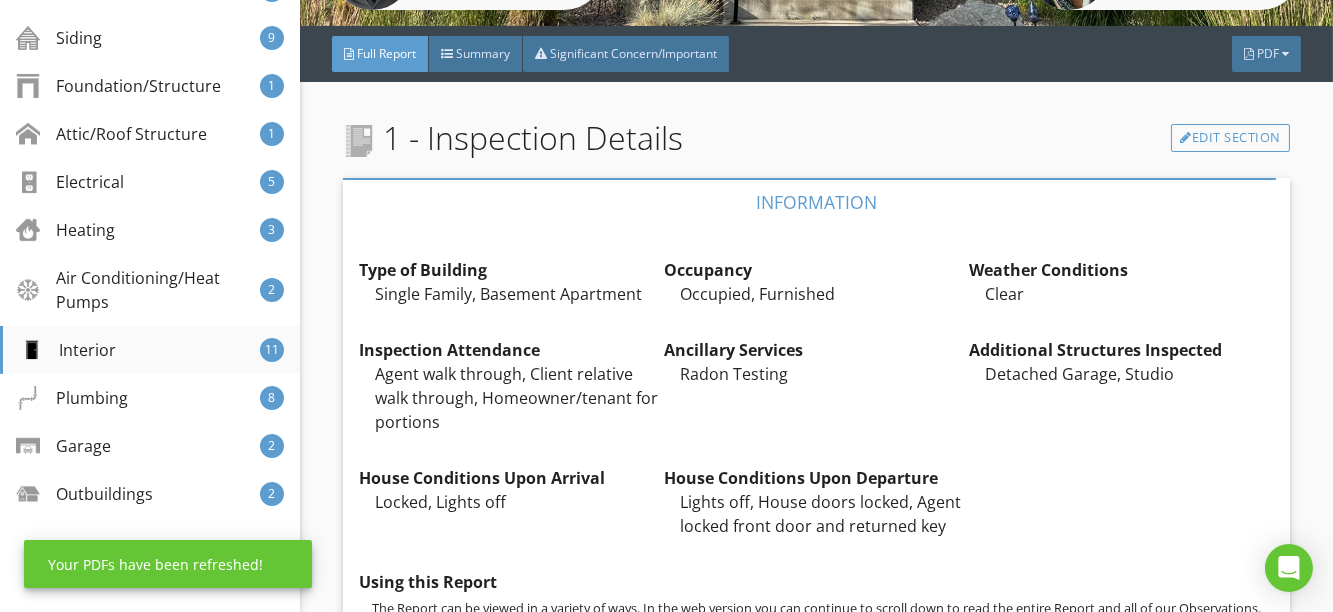 click on "Interior" at bounding box center (67, 350) 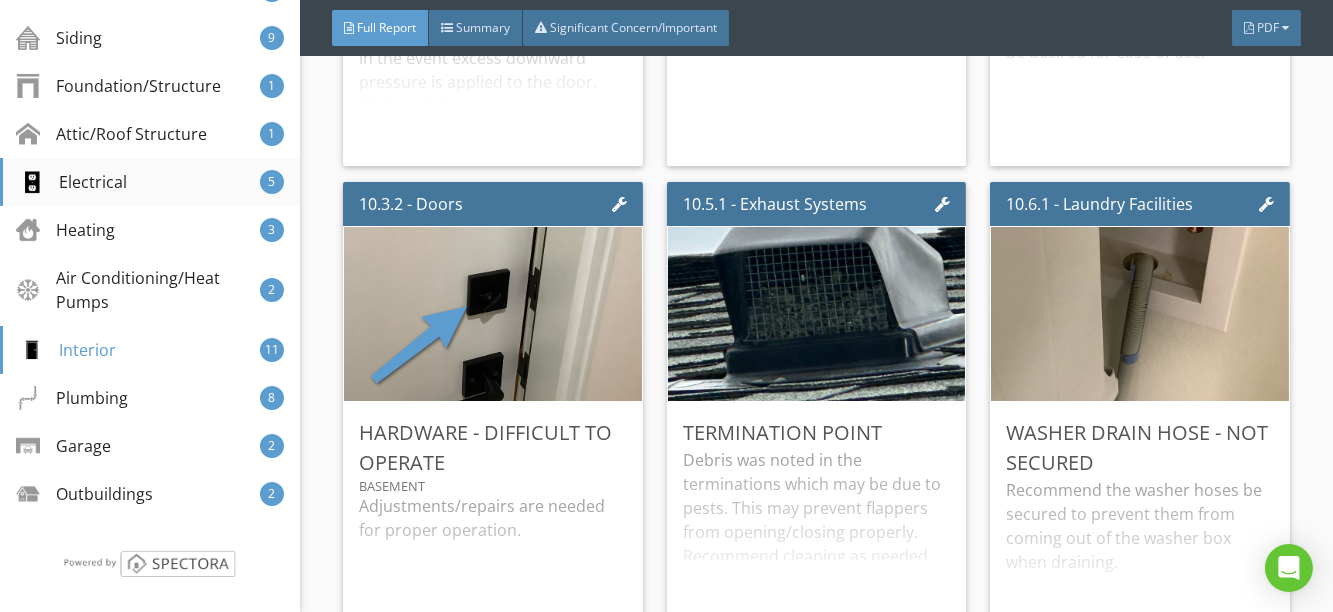 scroll, scrollTop: 23560, scrollLeft: 0, axis: vertical 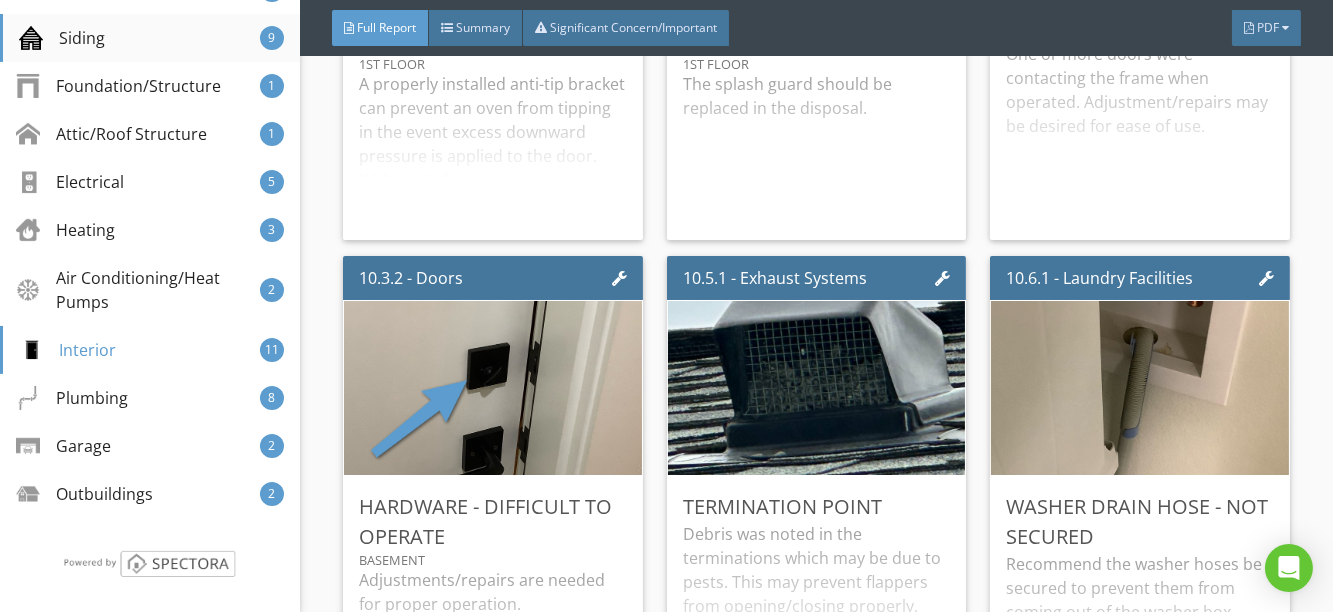 click on "Siding" at bounding box center (62, 38) 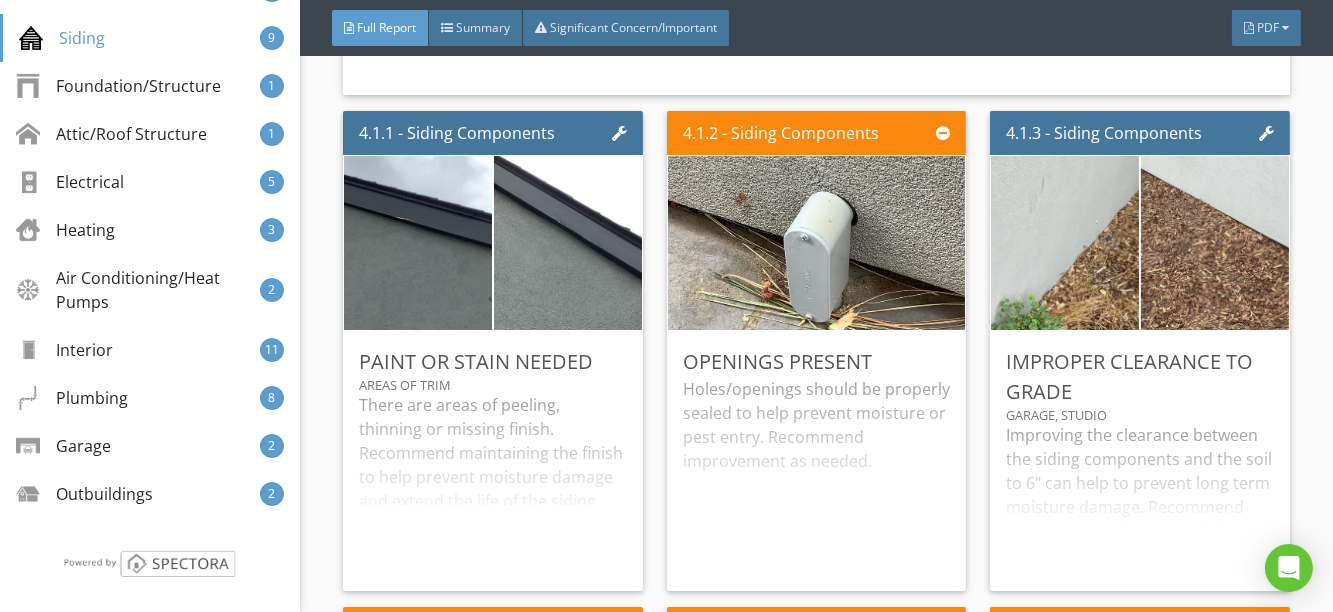 scroll, scrollTop: 7728, scrollLeft: 0, axis: vertical 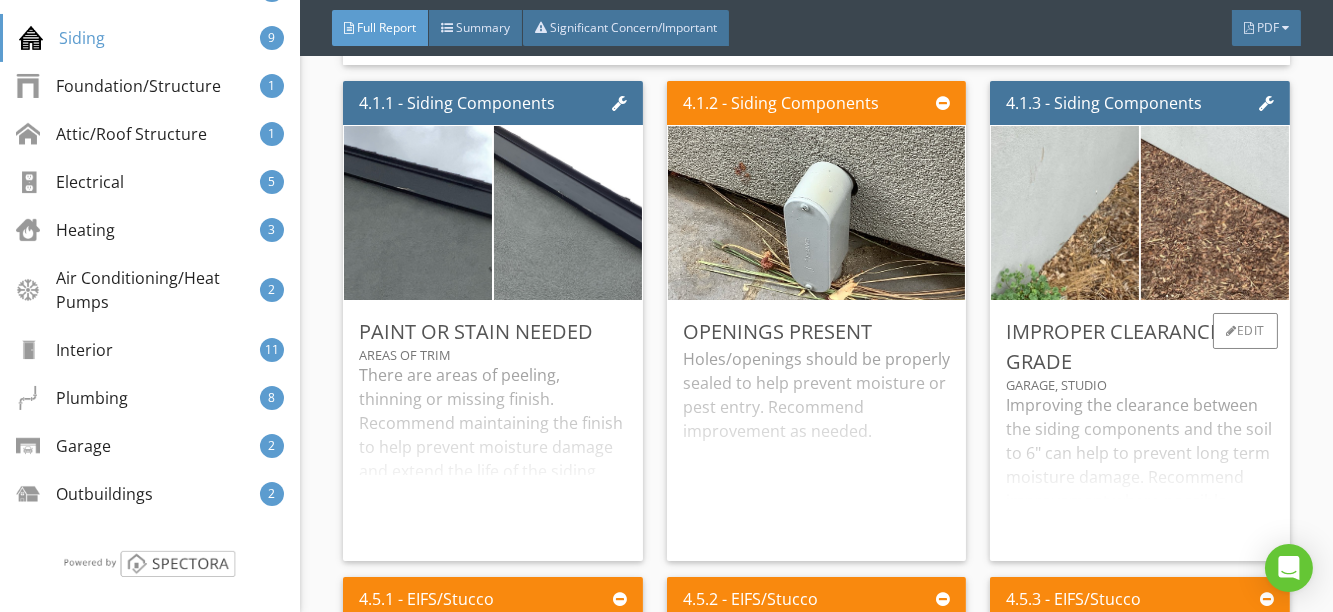 click on "Improving the clearance between the siding components and the soil to 6" can help to prevent long term moisture damage. Recommend improvement where possible." at bounding box center [1140, 469] 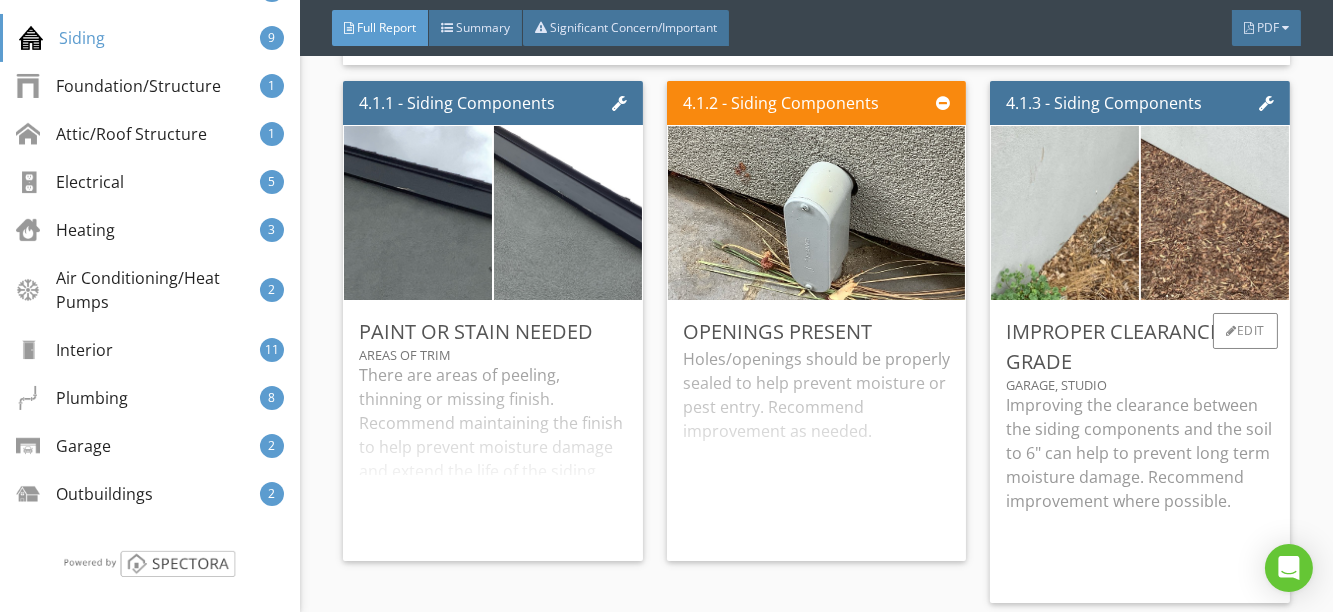 click on "Improving the clearance between the siding components and the soil to 6" can help to prevent long term moisture damage. Recommend improvement where possible." at bounding box center [1140, 453] 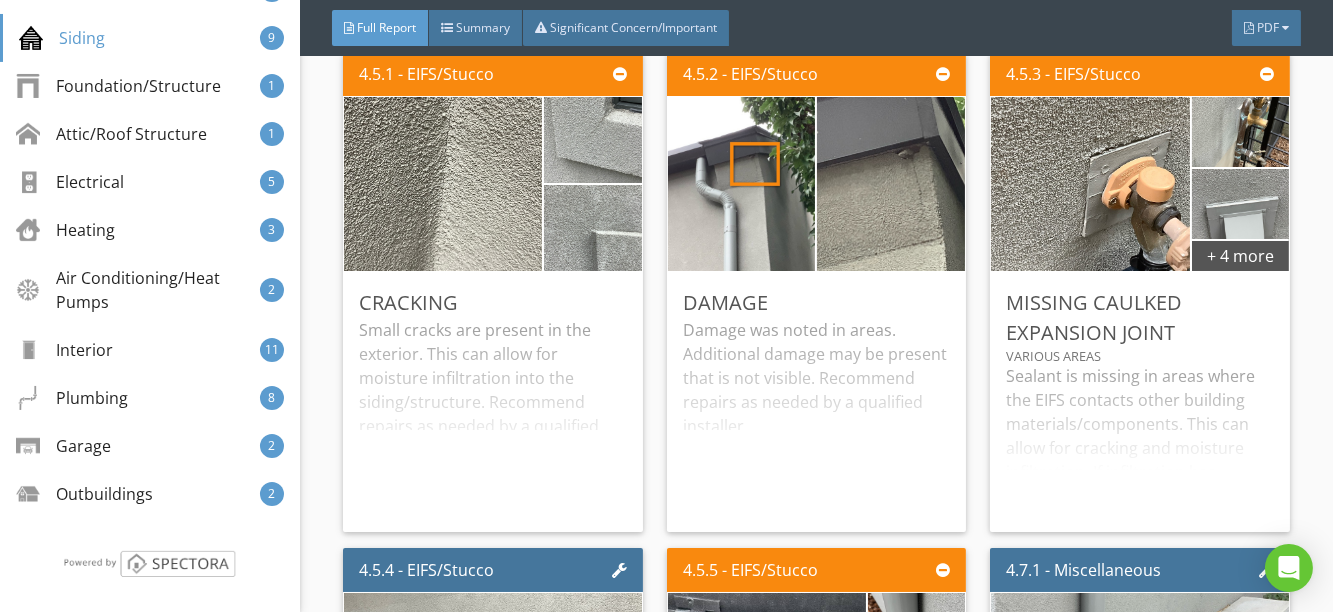 scroll, scrollTop: 8274, scrollLeft: 0, axis: vertical 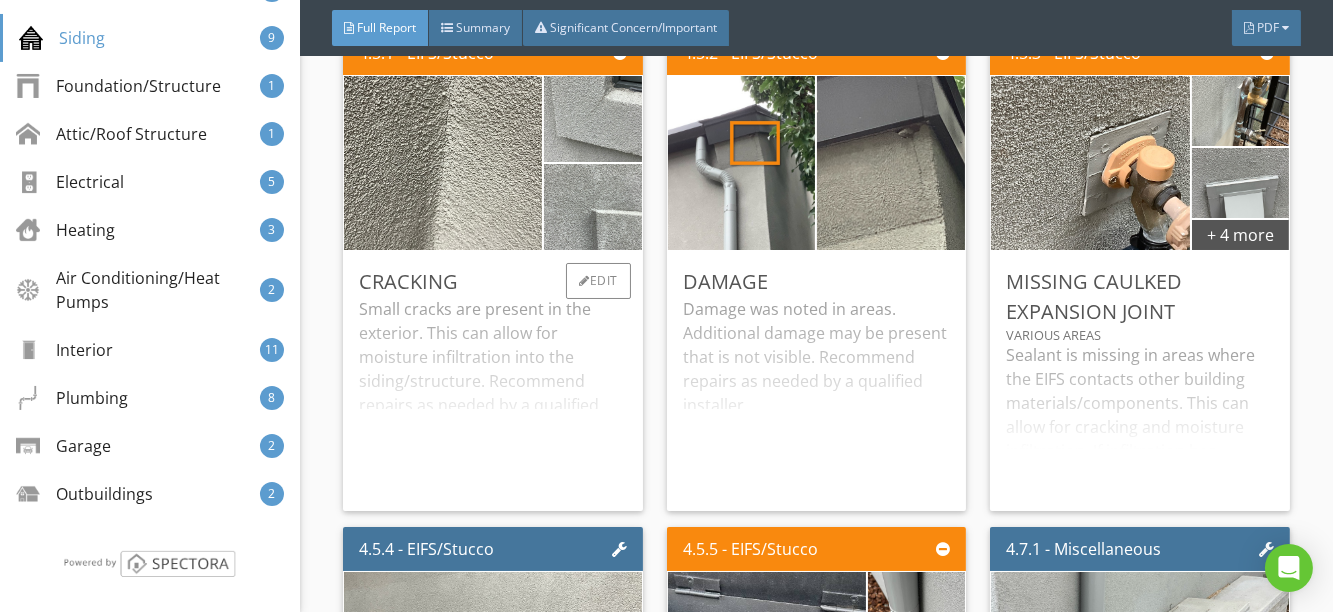 click on "Small cracks are present in the exterior. This can allow for moisture infiltration into the siding/structure. Recommend repairs as needed by a qualified installer." at bounding box center (493, 396) 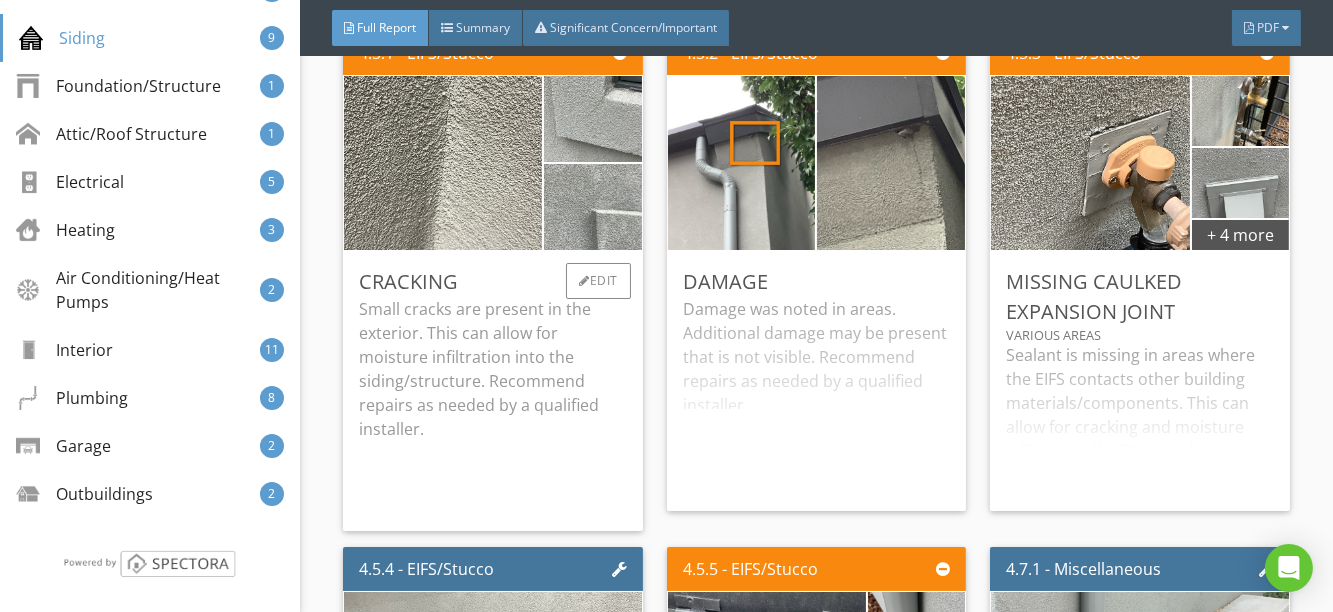 click on "Small cracks are present in the exterior. This can allow for moisture infiltration into the siding/structure. Recommend repairs as needed by a qualified installer." at bounding box center [493, 369] 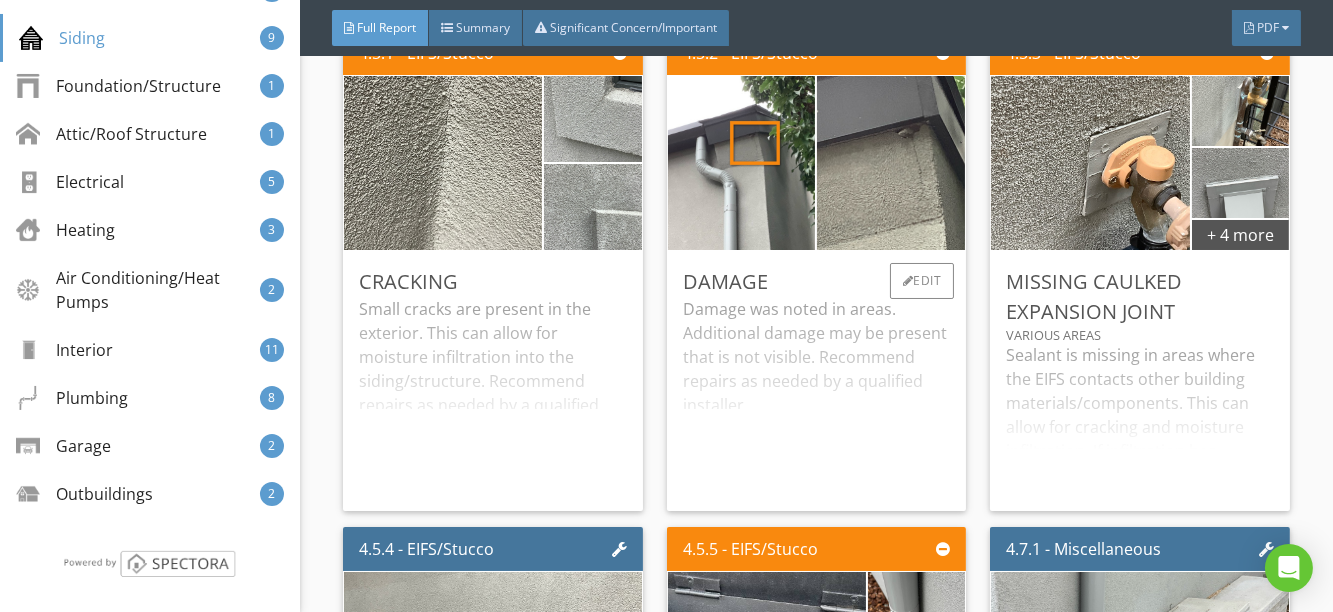 click on "Damage was noted in areas. Additional damage may be present that is not visible. Recommend repairs as needed by a qualified installer." at bounding box center [817, 396] 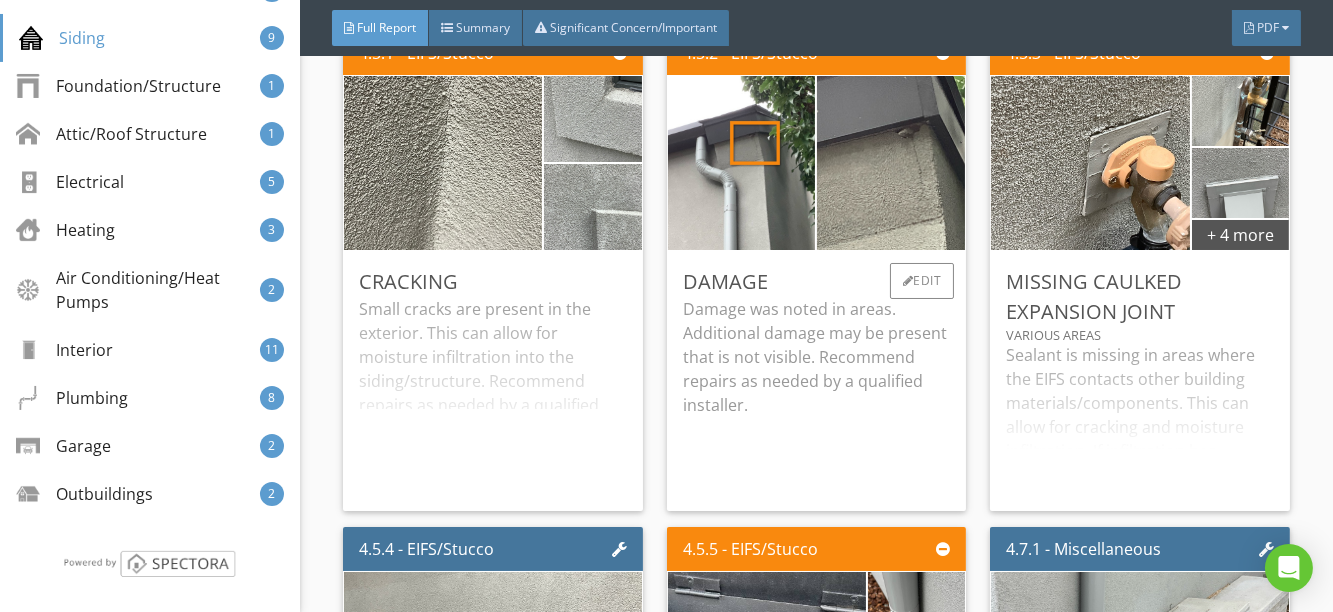 click on "Damage was noted in areas. Additional damage may be present that is not visible. Recommend repairs as needed by a qualified installer." at bounding box center (817, 357) 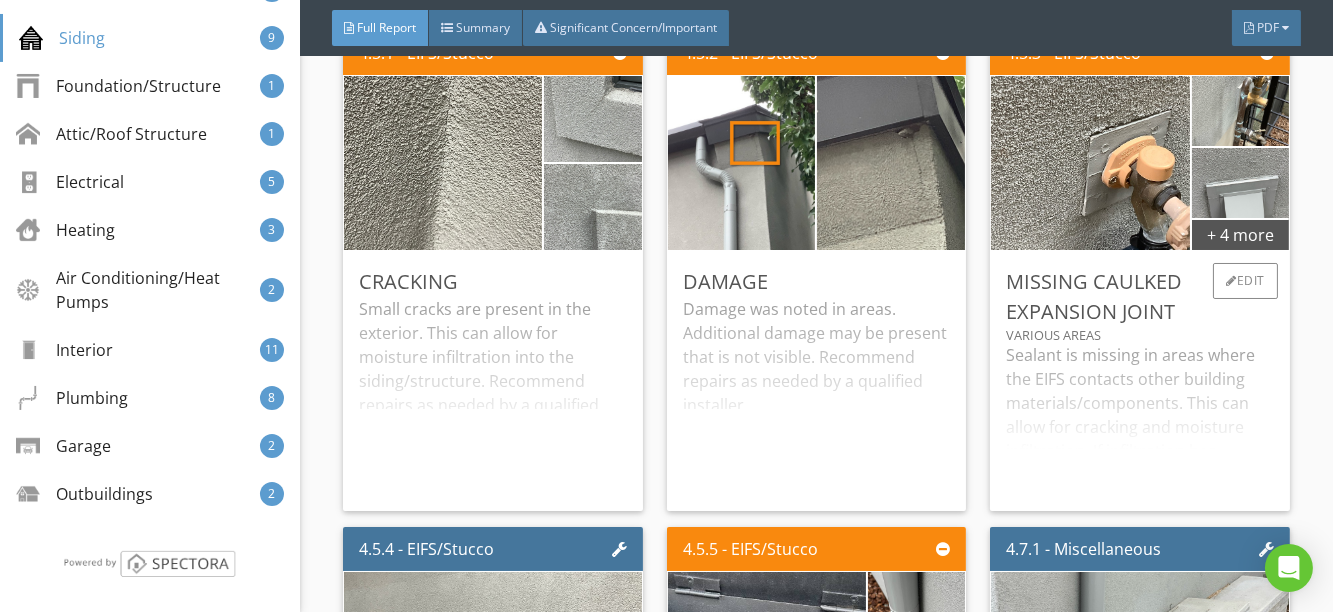 click on "Sealant is missing in areas where the EIFS contacts other building materials/components. This can allow for cracking and moisture infiltration. If infiltration has occurred damage may be present that was not visible. Penetrations and junctions should be properly sealed according to the manufacturer's installation instructions. Recommend repairs as needed by a qualified installer." at bounding box center [1140, 419] 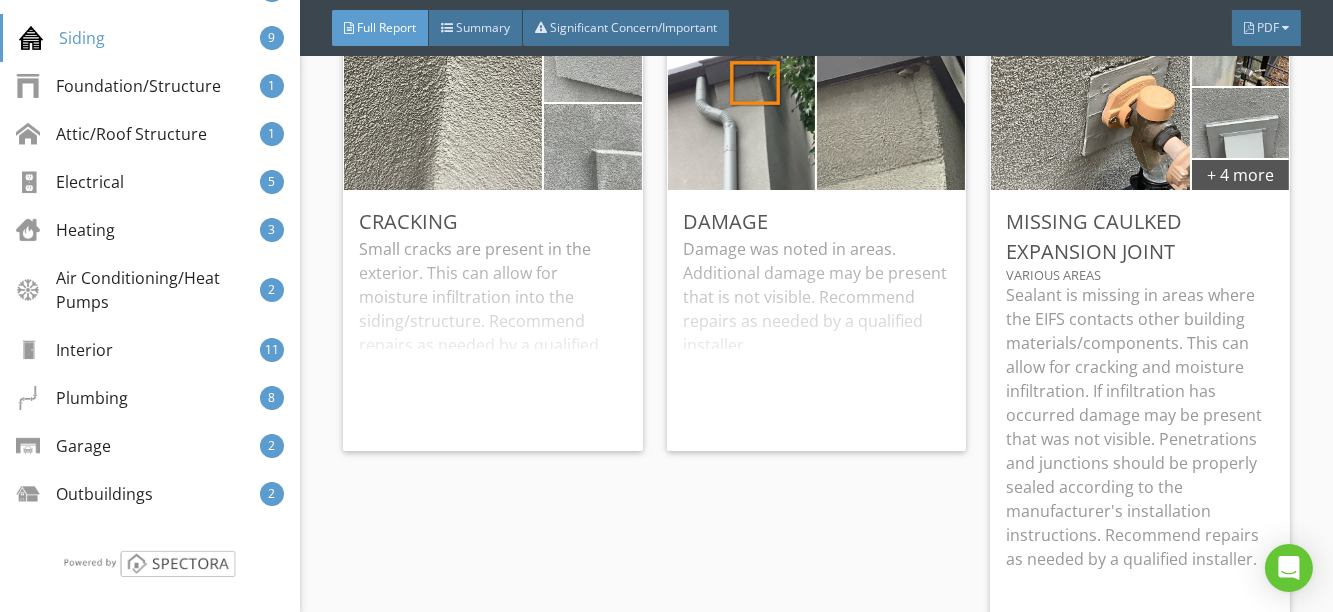 scroll, scrollTop: 8365, scrollLeft: 0, axis: vertical 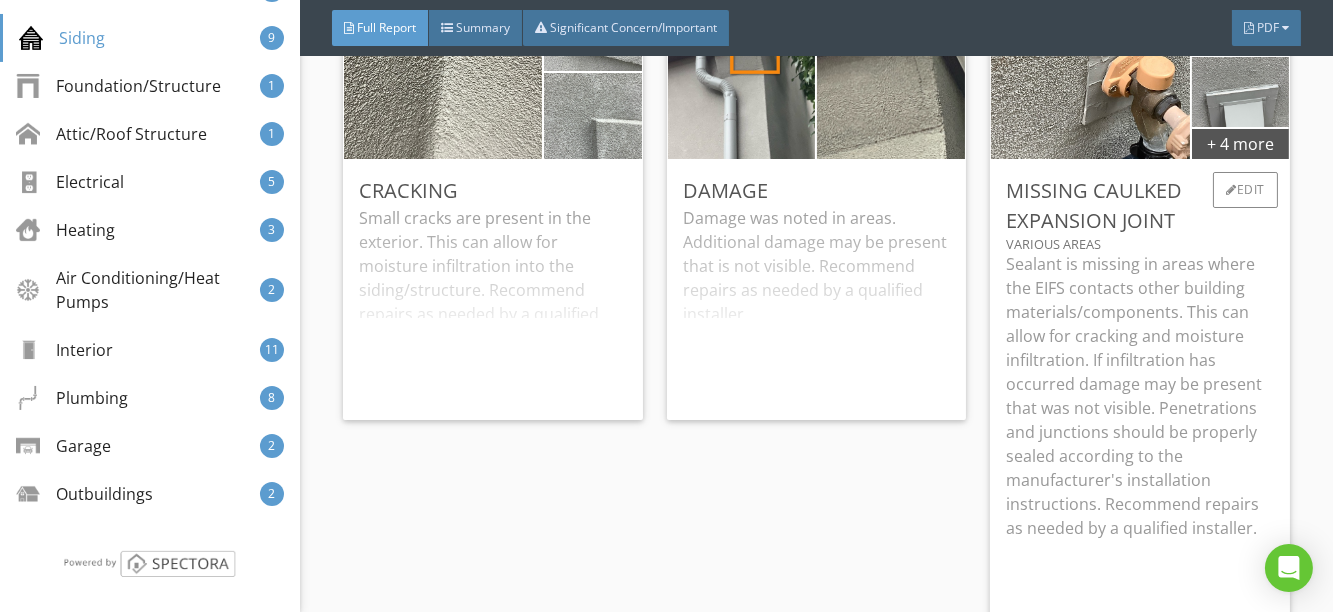 click on "Sealant is missing in areas where the EIFS contacts other building materials/components. This can allow for cracking and moisture infiltration. If infiltration has occurred damage may be present that was not visible. Penetrations and junctions should be properly sealed according to the manufacturer's installation instructions. Recommend repairs as needed by a qualified installer." at bounding box center (1140, 396) 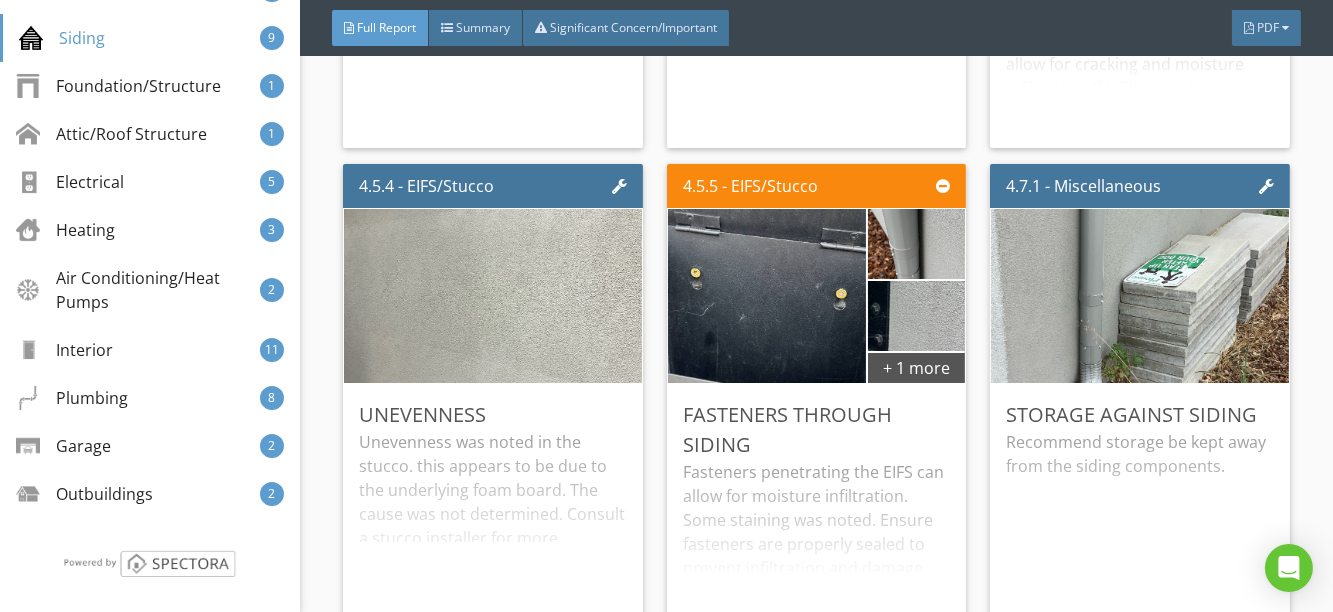 scroll, scrollTop: 8728, scrollLeft: 0, axis: vertical 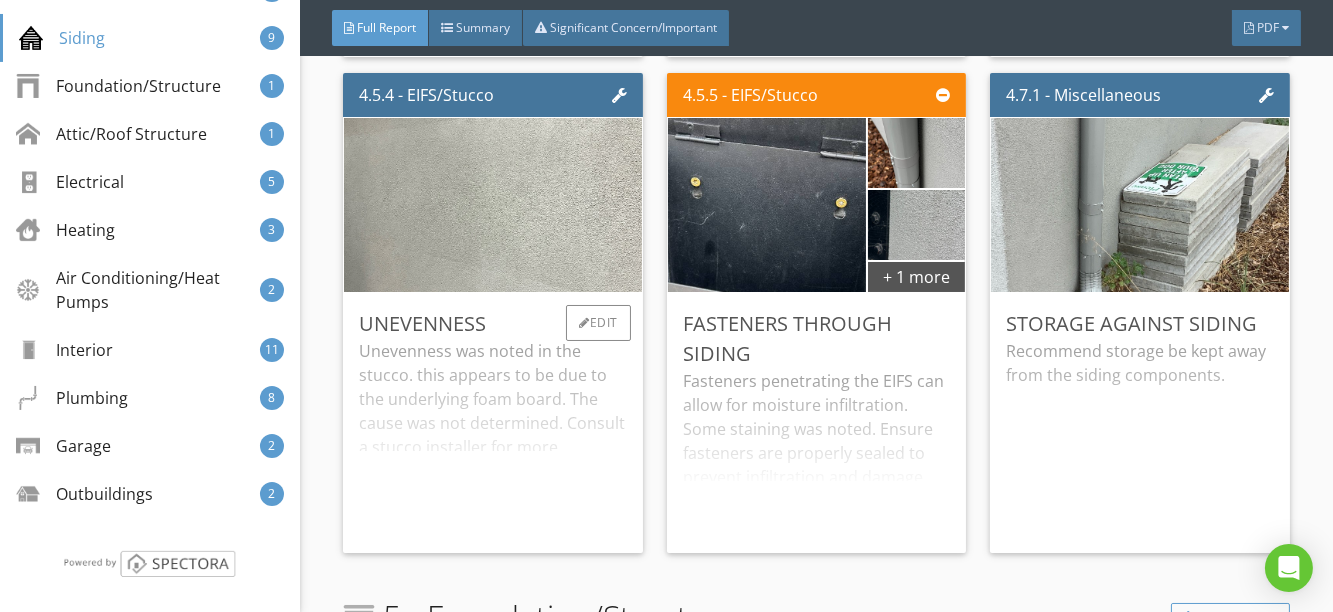 click on "Unevenness was noted in the stucco. this appears to be due to the underlying foam board. The cause was not determined. Consult a stucco installer for more information." at bounding box center (493, 438) 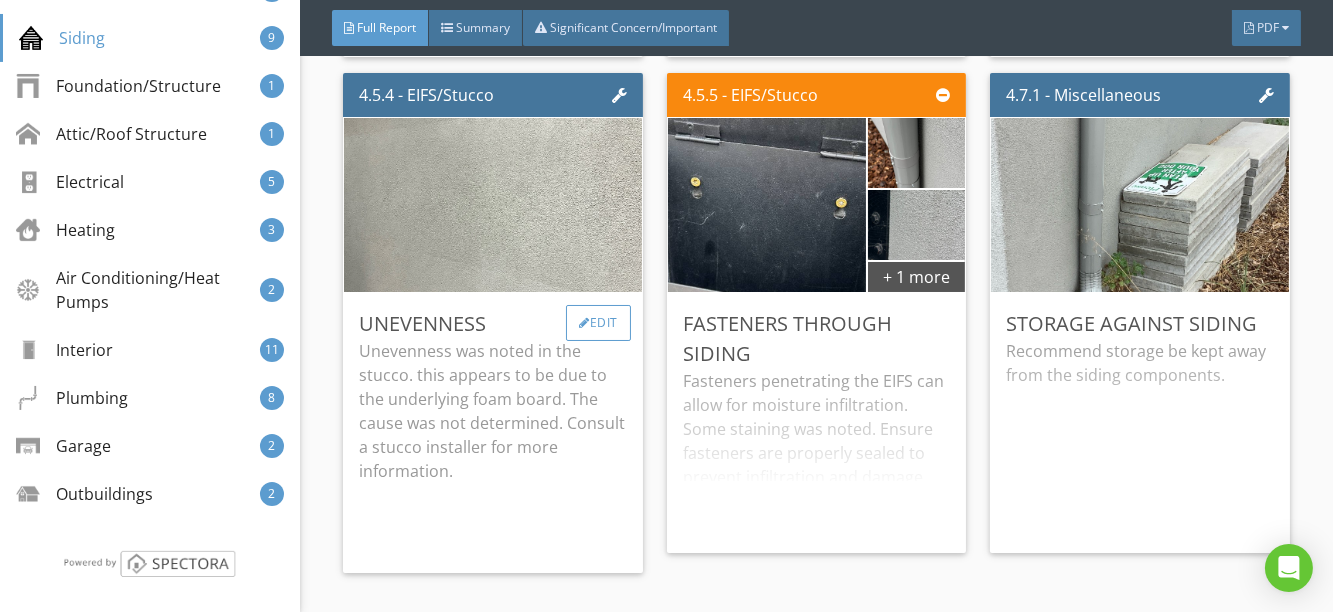 click at bounding box center (584, 323) 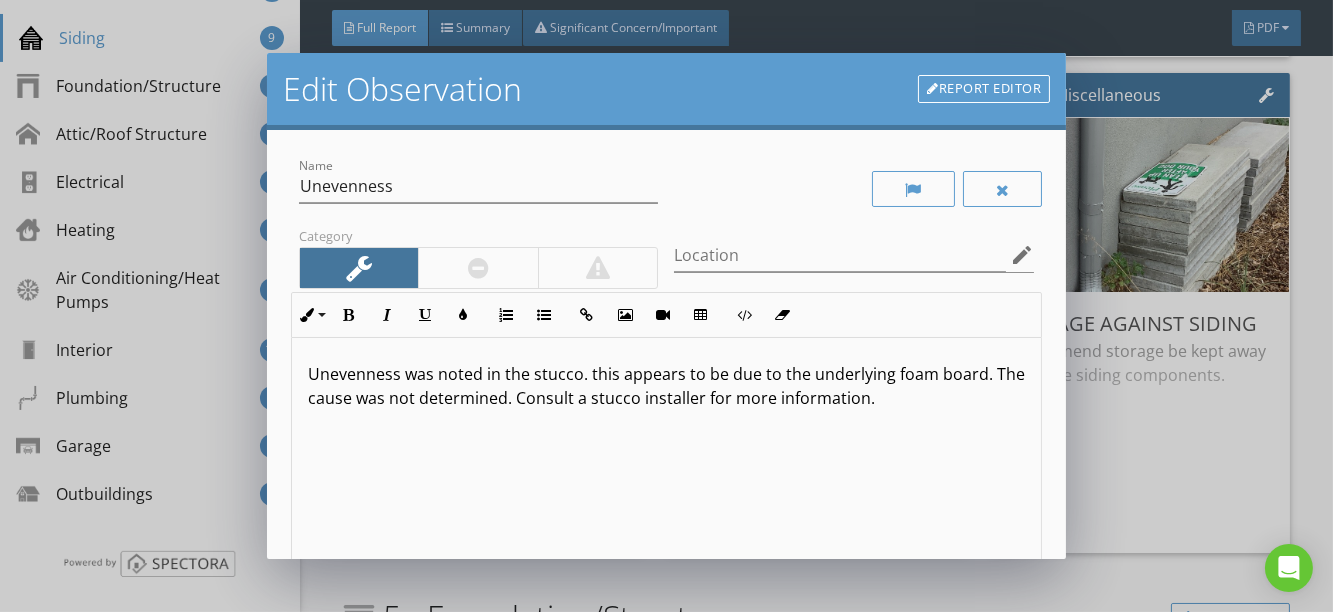 click on "Unevenness was noted in the stucco. this appears to be due to the underlying foam board. The cause was not determined. Consult a stucco installer for more information." at bounding box center (667, 386) 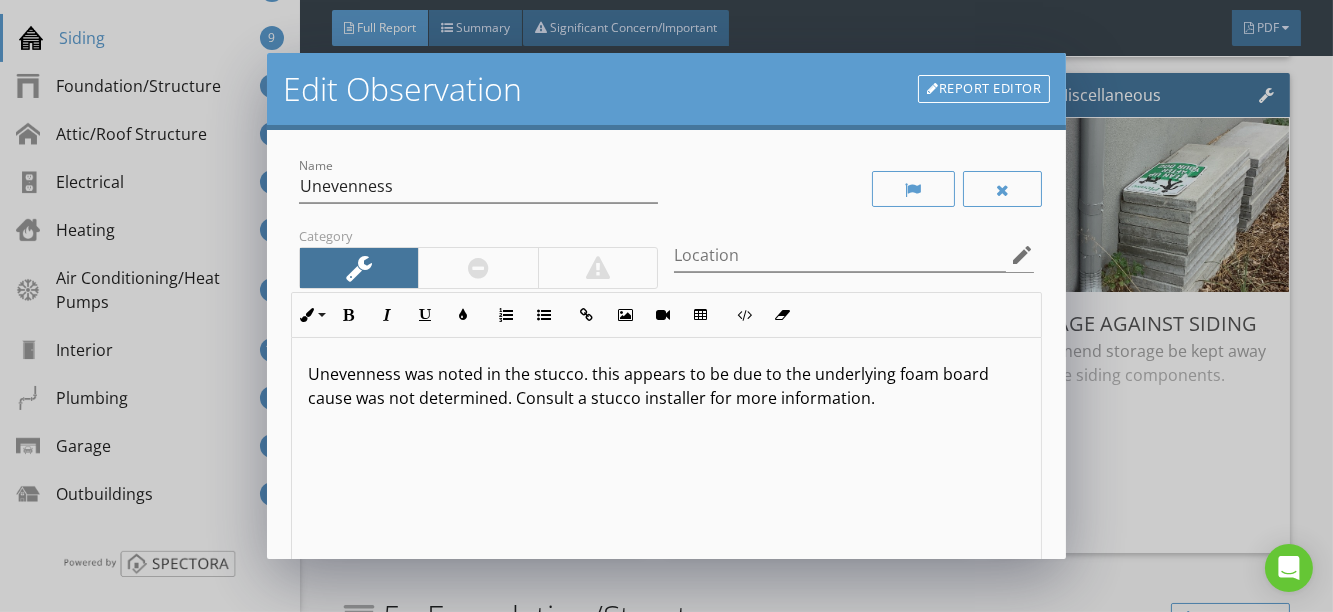 type 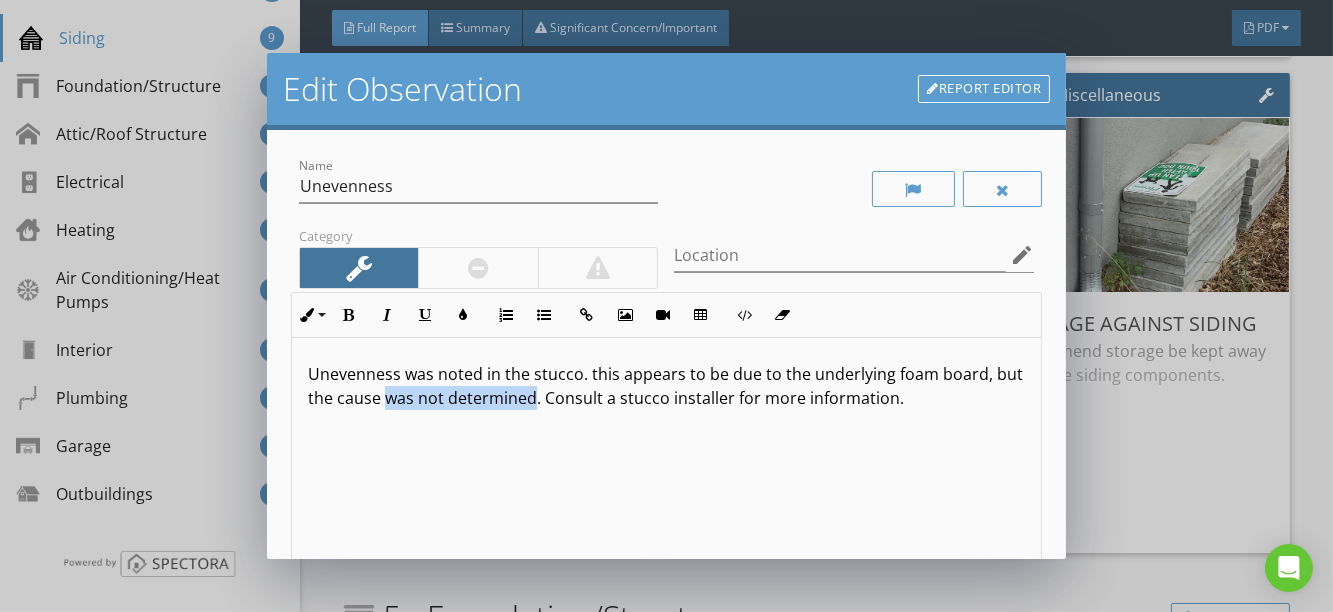 drag, startPoint x: 562, startPoint y: 400, endPoint x: 416, endPoint y: 404, distance: 146.05478 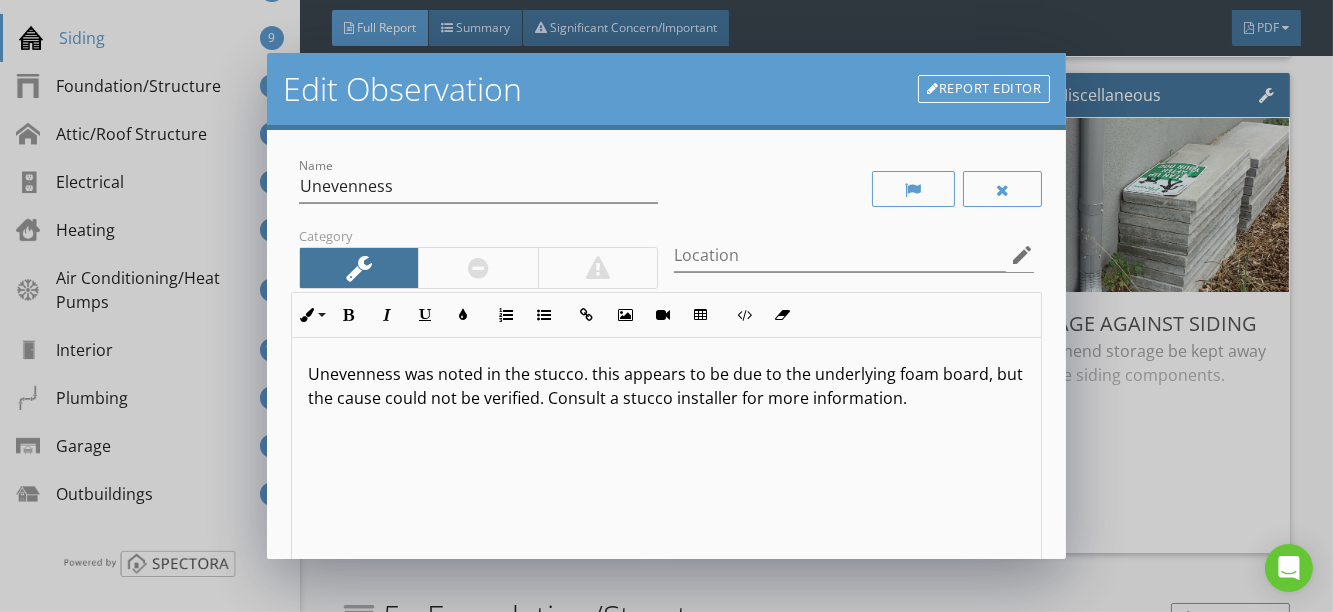 scroll, scrollTop: 0, scrollLeft: 0, axis: both 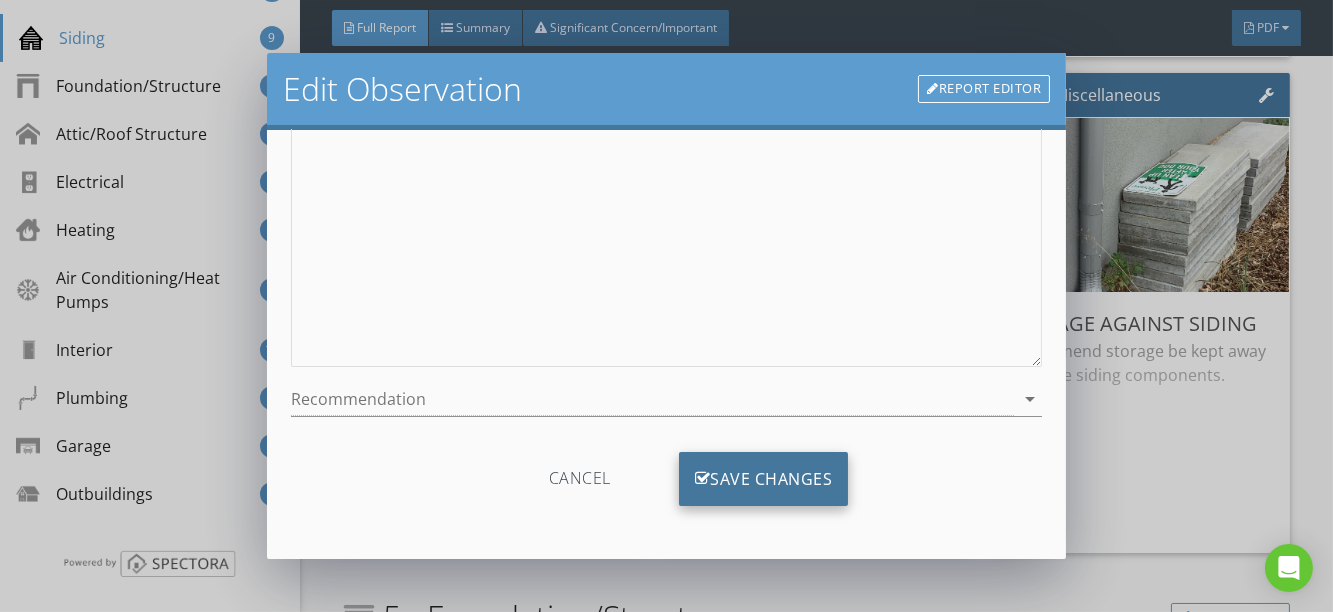 click on "Save Changes" at bounding box center [764, 479] 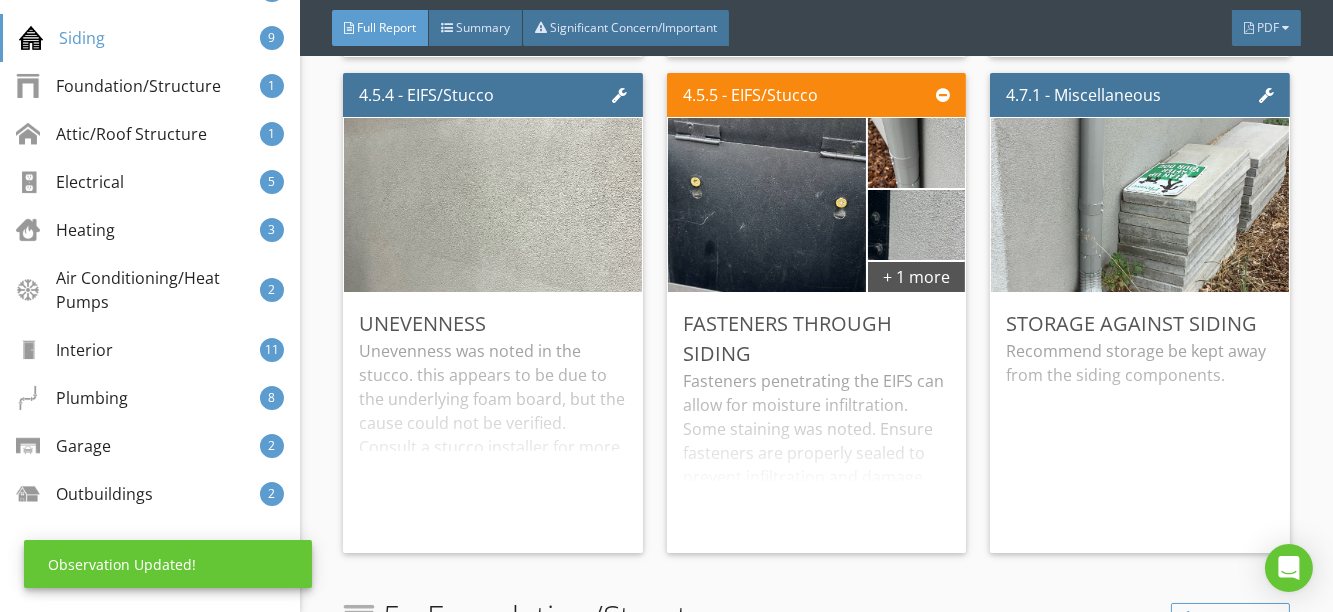 scroll, scrollTop: 52, scrollLeft: 0, axis: vertical 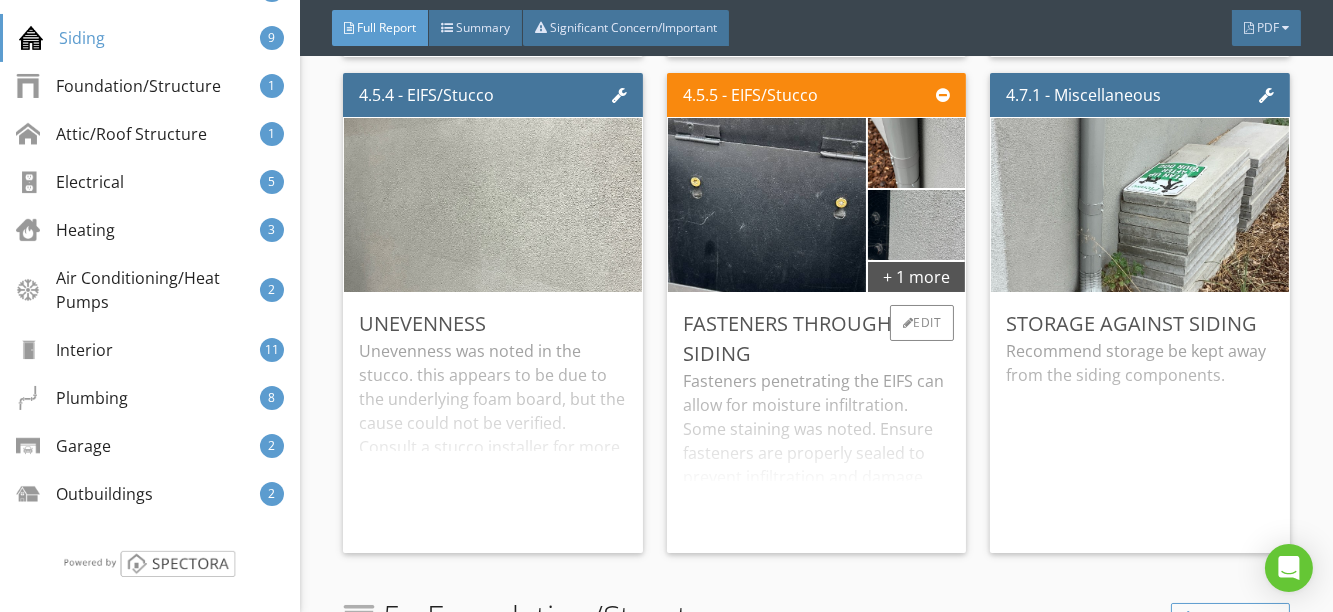 click on "Fasteners penetrating the EIFS can allow for moisture infiltration. Some staining was noted. Ensure fasteners are properly sealed to prevent infiltration and damage. Proper treatment of attachments could not be verified in areas due to visibility." at bounding box center (817, 453) 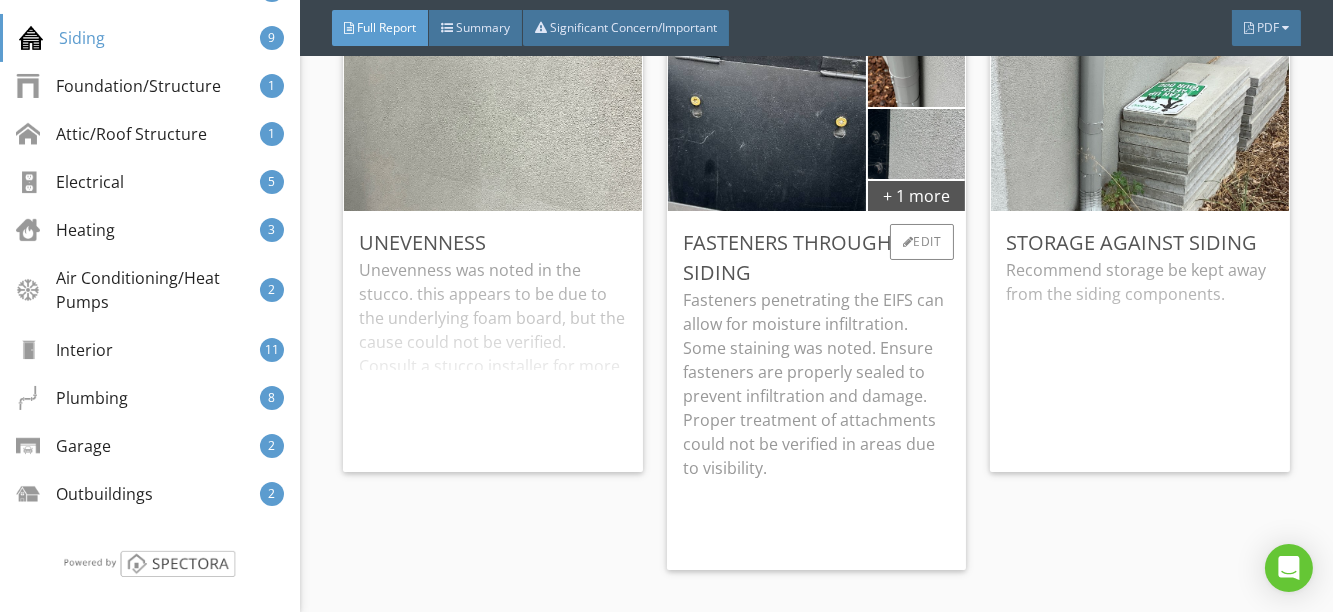 scroll, scrollTop: 8910, scrollLeft: 0, axis: vertical 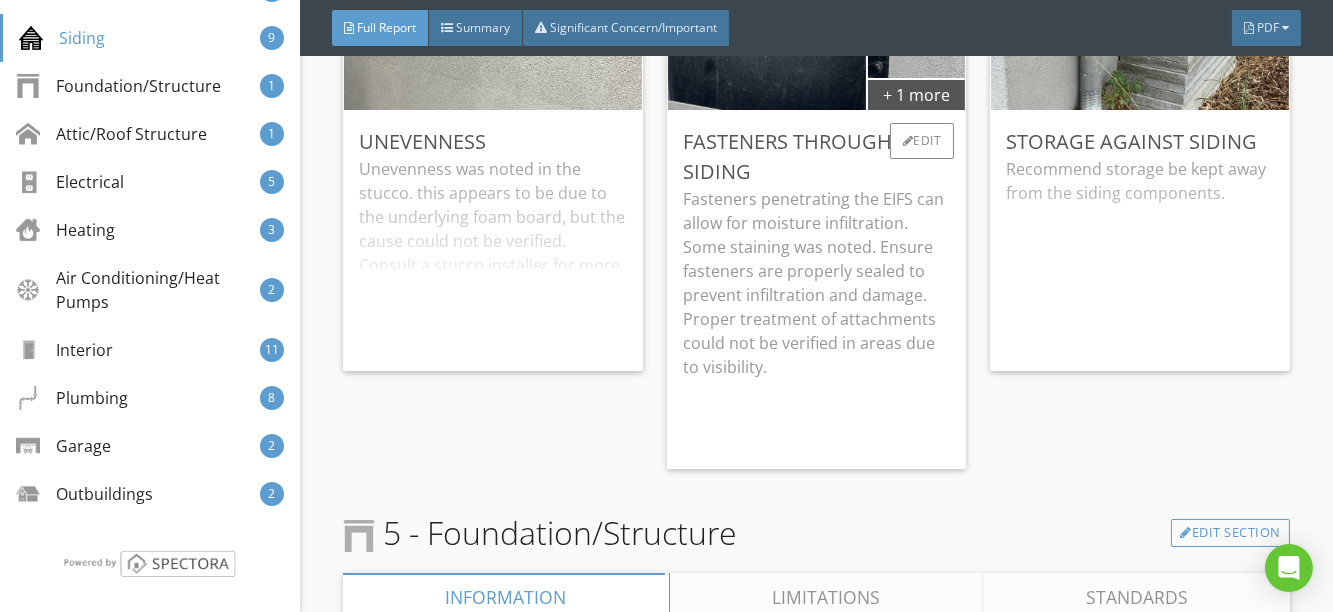 click on "Fasteners penetrating the EIFS can allow for moisture infiltration. Some staining was noted. Ensure fasteners are properly sealed to prevent infiltration and damage. Proper treatment of attachments could not be verified in areas due to visibility." at bounding box center [817, 283] 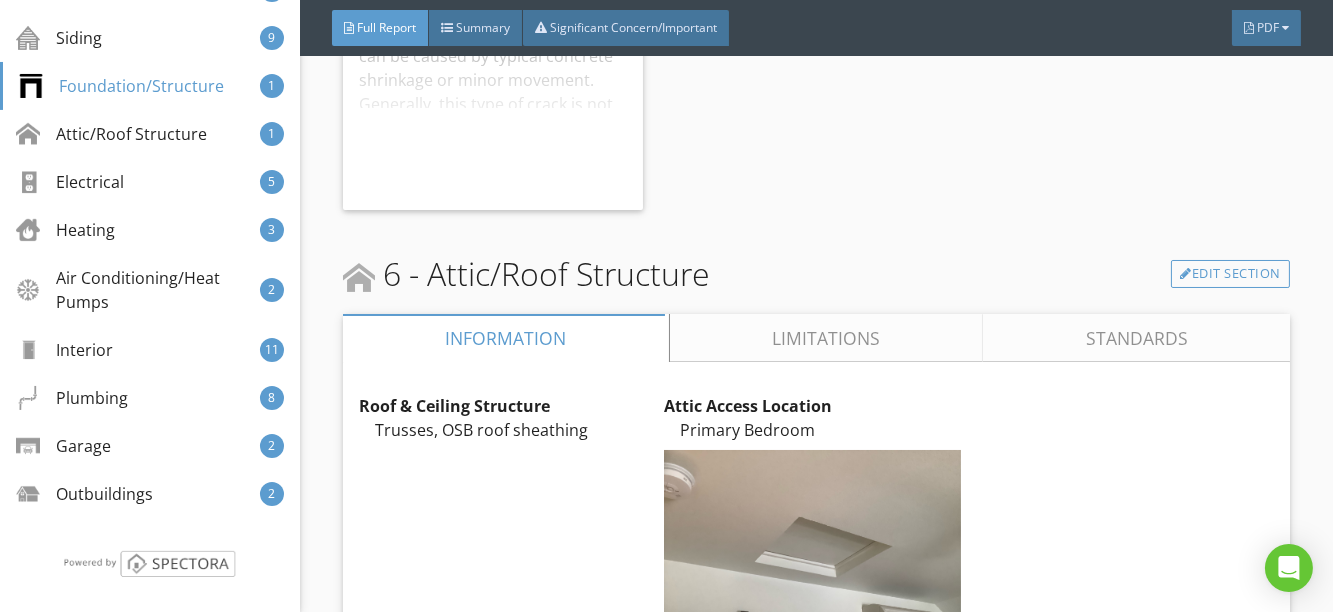 scroll, scrollTop: 10365, scrollLeft: 0, axis: vertical 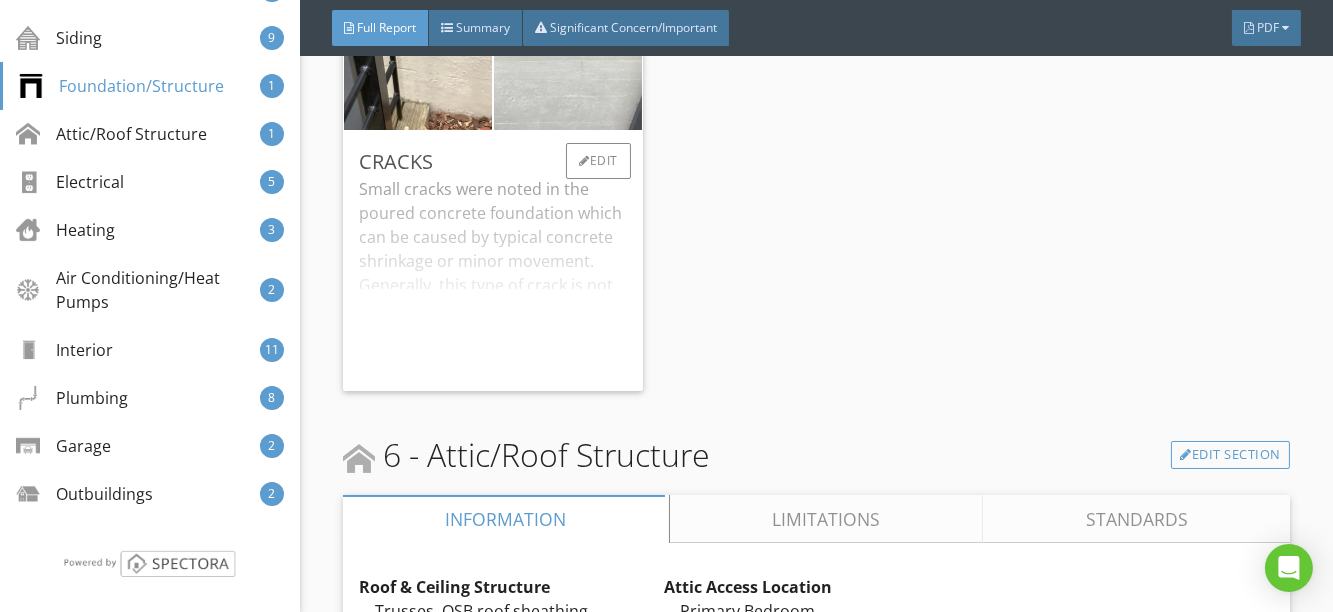 click on "Small cracks were noted in the poured concrete foundation which can be caused by typical concrete shrinkage or minor movement. Generally, this type of crack is not structurally significant, but further movement may occur. Maintaining a seal on the cracks can help prevent moisture infiltration and allows for monitoring of movement long term." at bounding box center (493, 276) 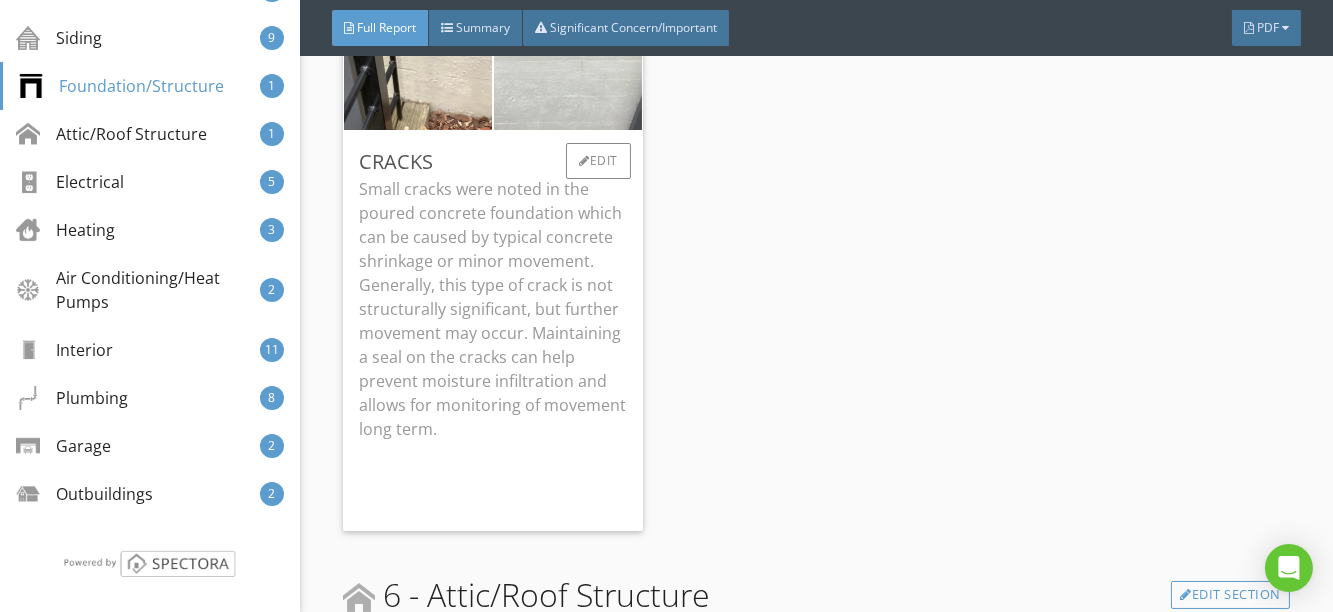 click on "Small cracks were noted in the poured concrete foundation which can be caused by typical concrete shrinkage or minor movement. Generally, this type of crack is not structurally significant, but further movement may occur. Maintaining a seal on the cracks can help prevent moisture infiltration and allows for monitoring of movement long term." at bounding box center (493, 309) 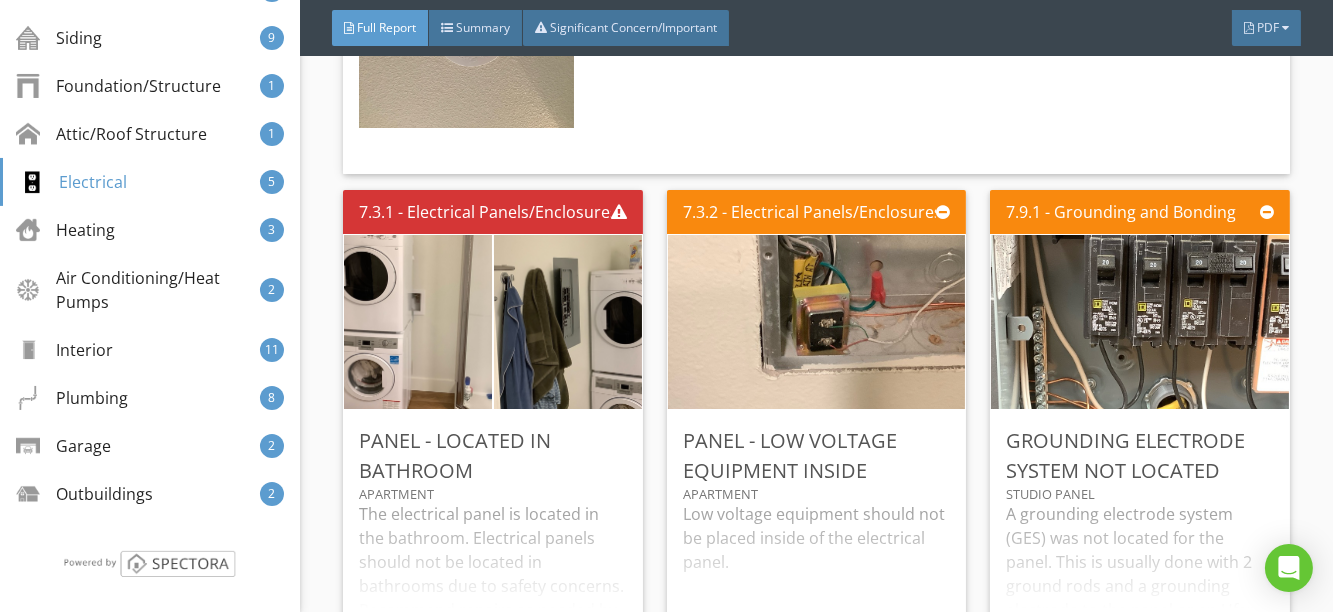 scroll, scrollTop: 16092, scrollLeft: 0, axis: vertical 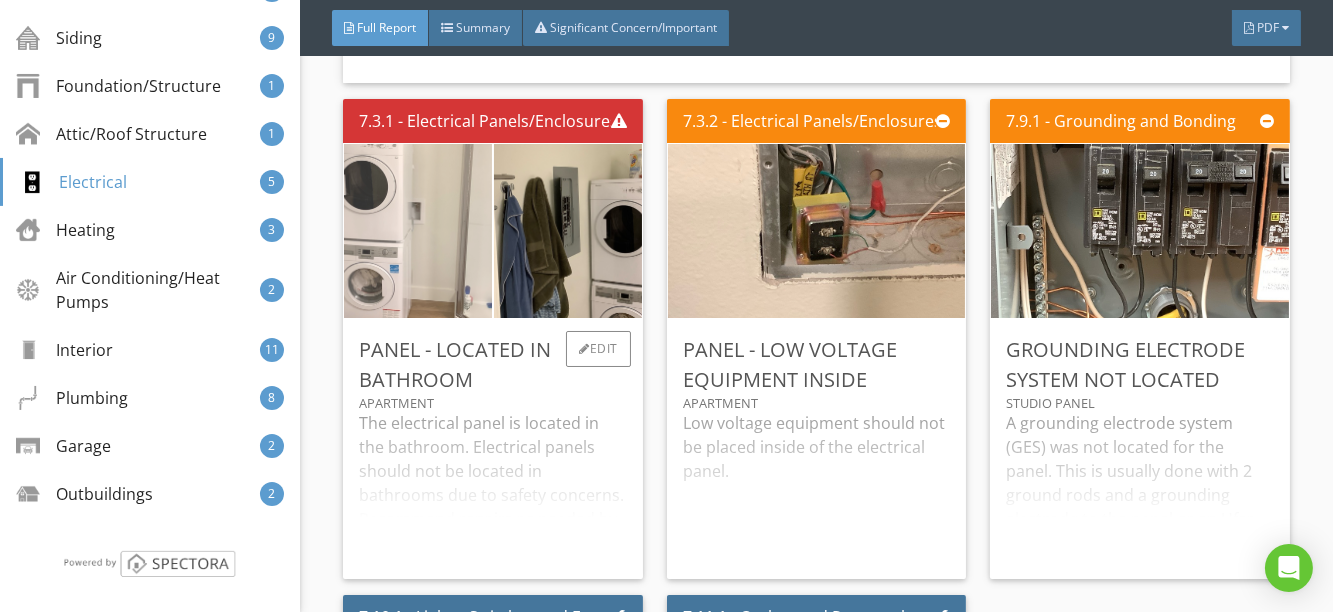 click at bounding box center [418, 230] 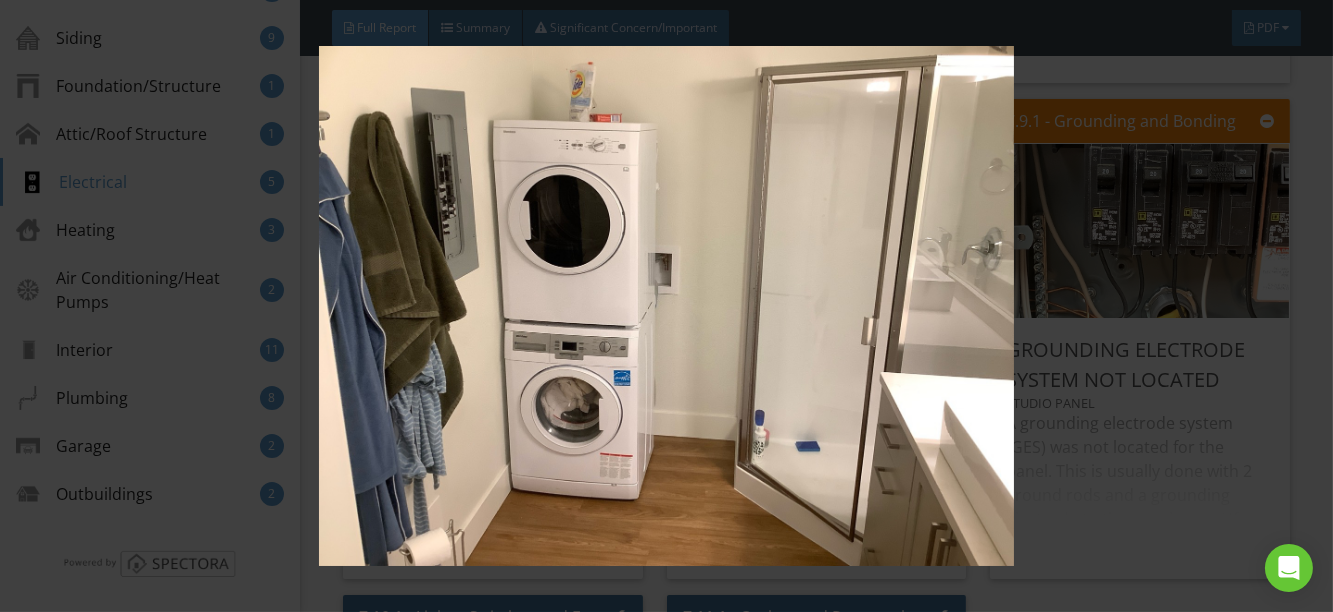 click at bounding box center [666, 306] 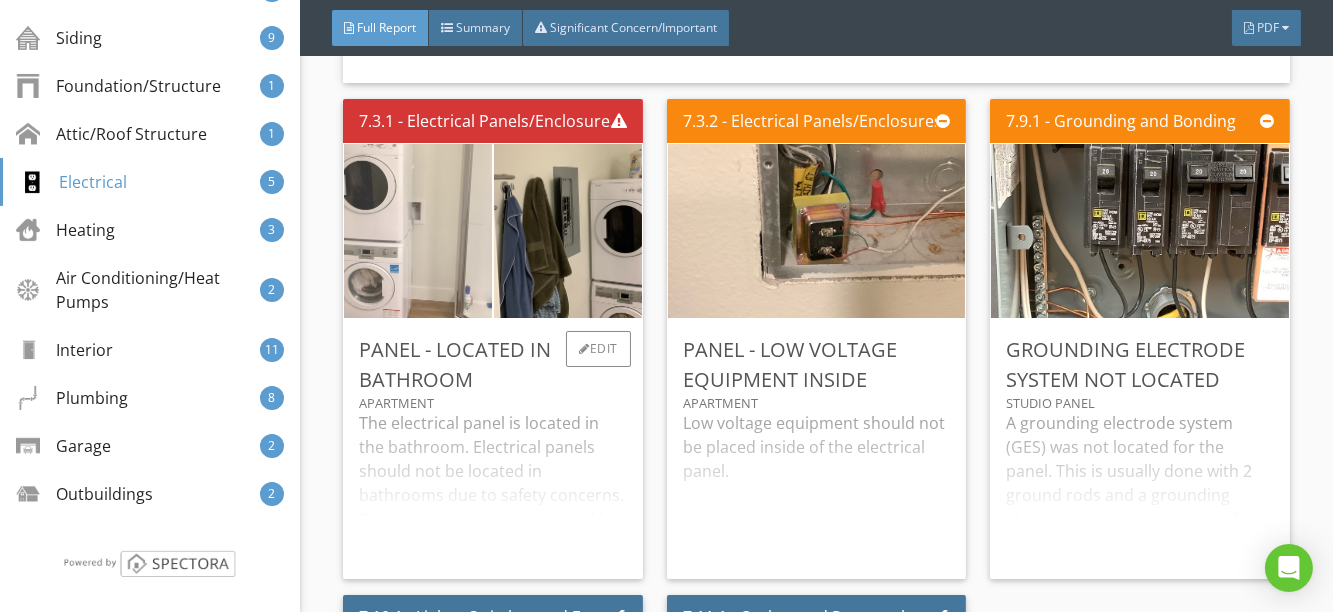 click at bounding box center [418, 230] 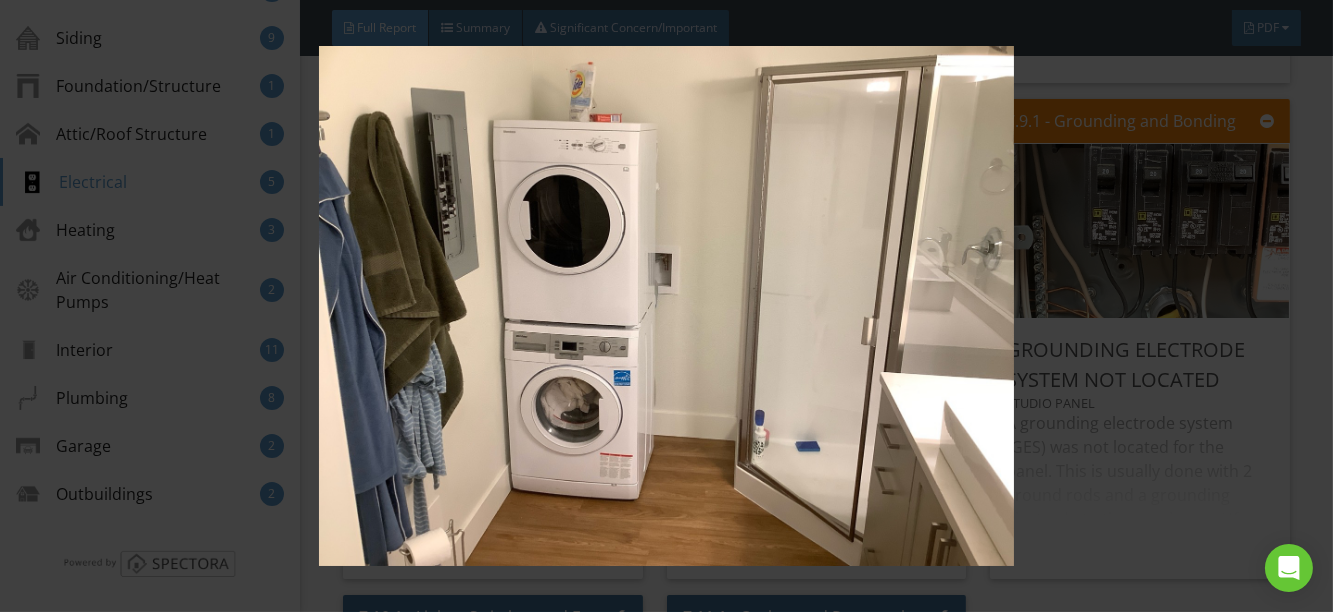 click at bounding box center [666, 306] 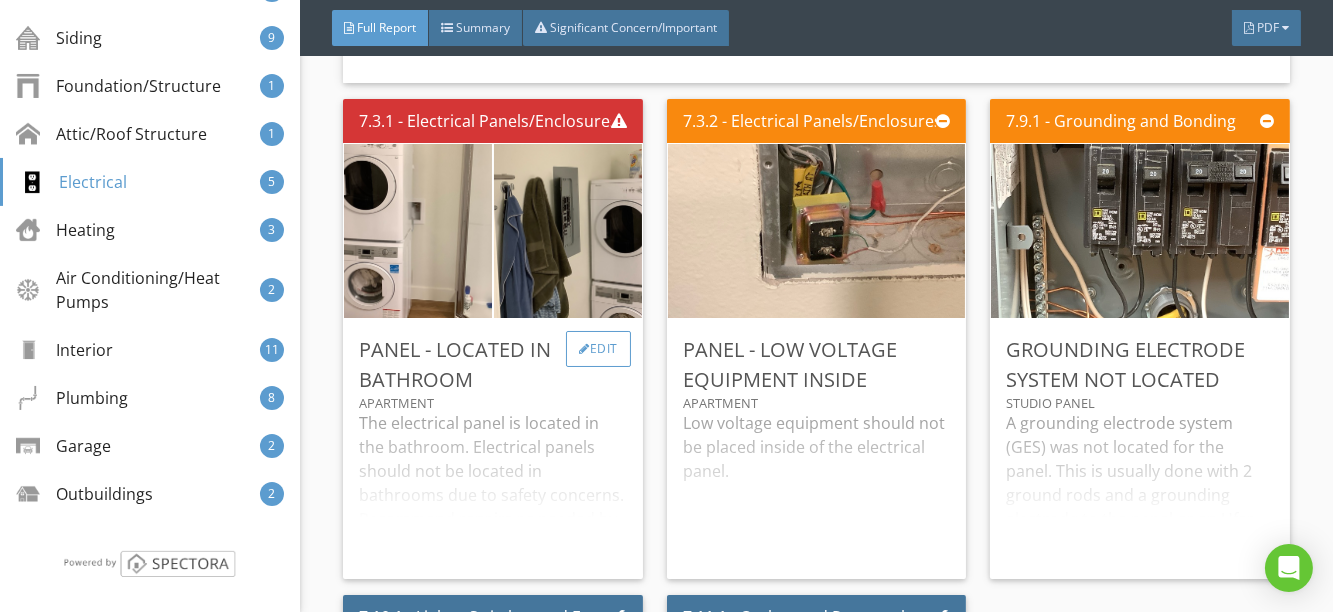 click on "Edit" at bounding box center (598, 349) 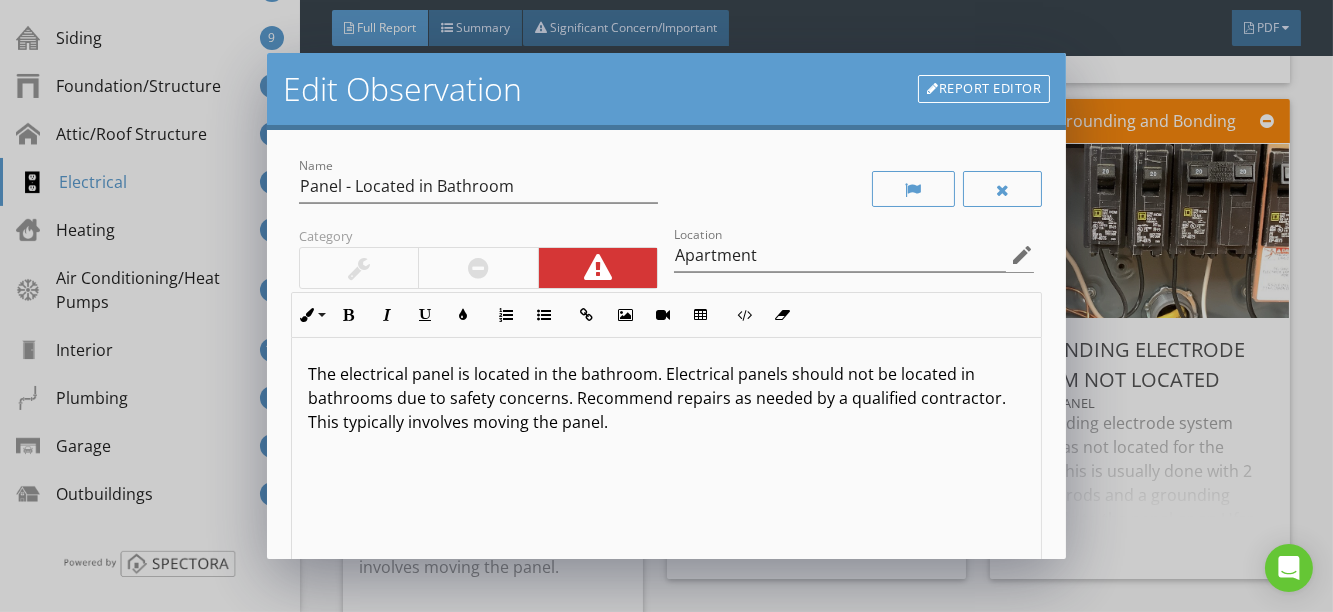 click on "Report Editor" at bounding box center [984, 89] 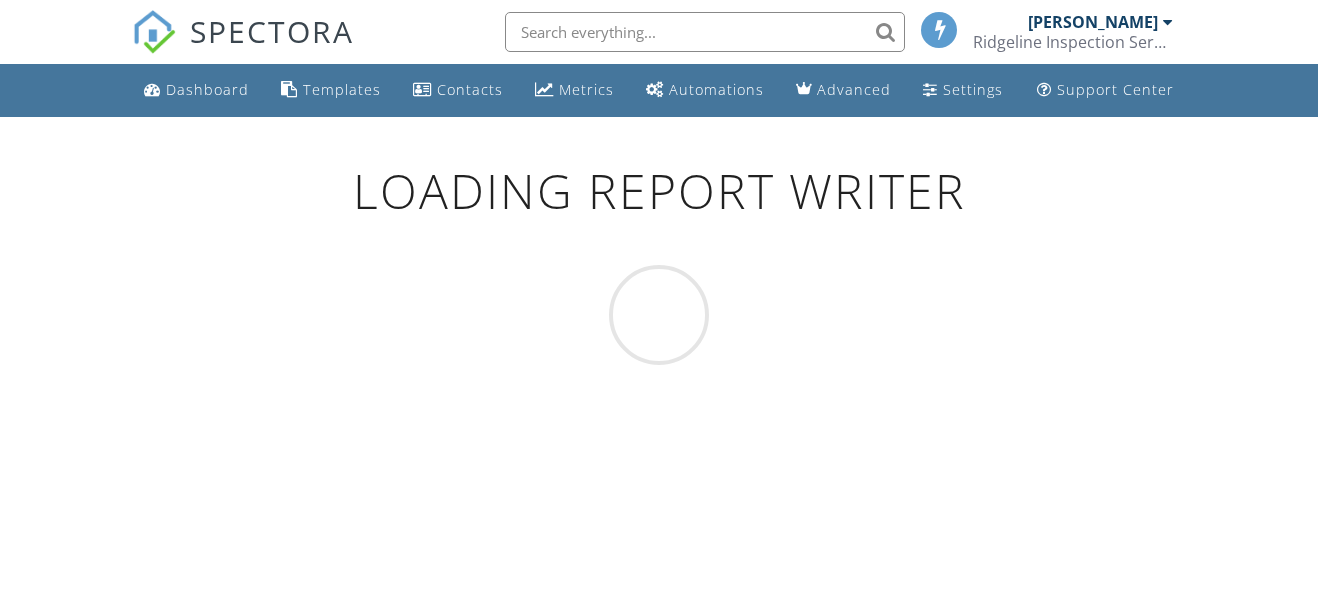 scroll, scrollTop: 0, scrollLeft: 0, axis: both 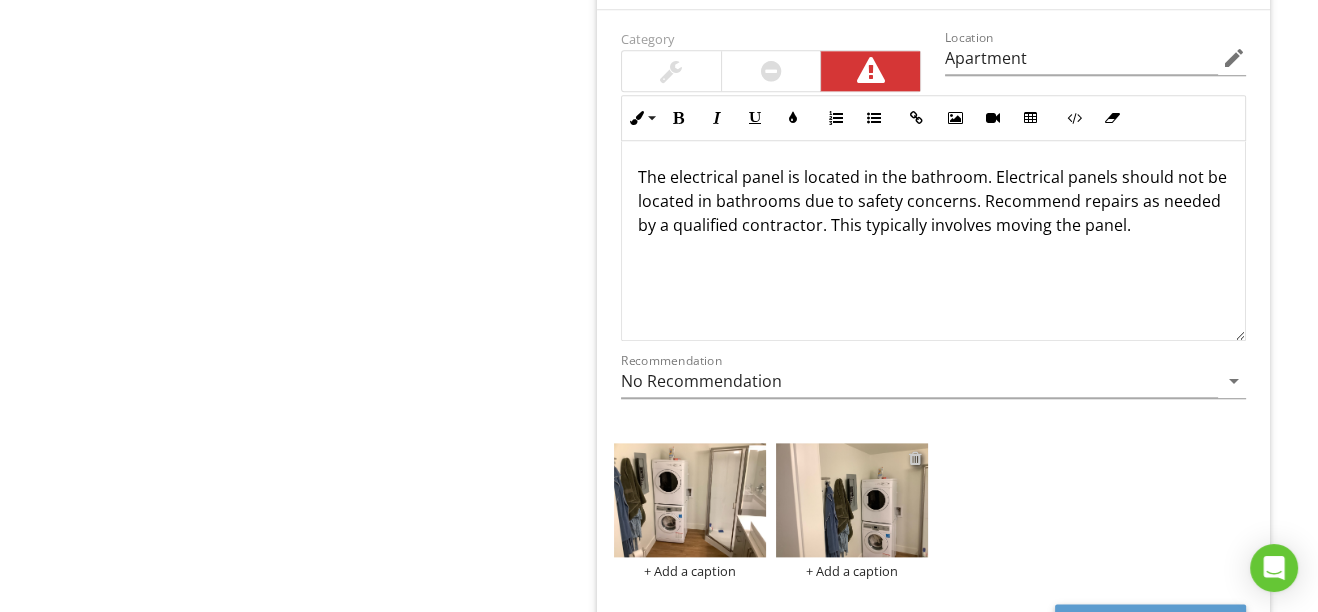 click at bounding box center (915, 458) 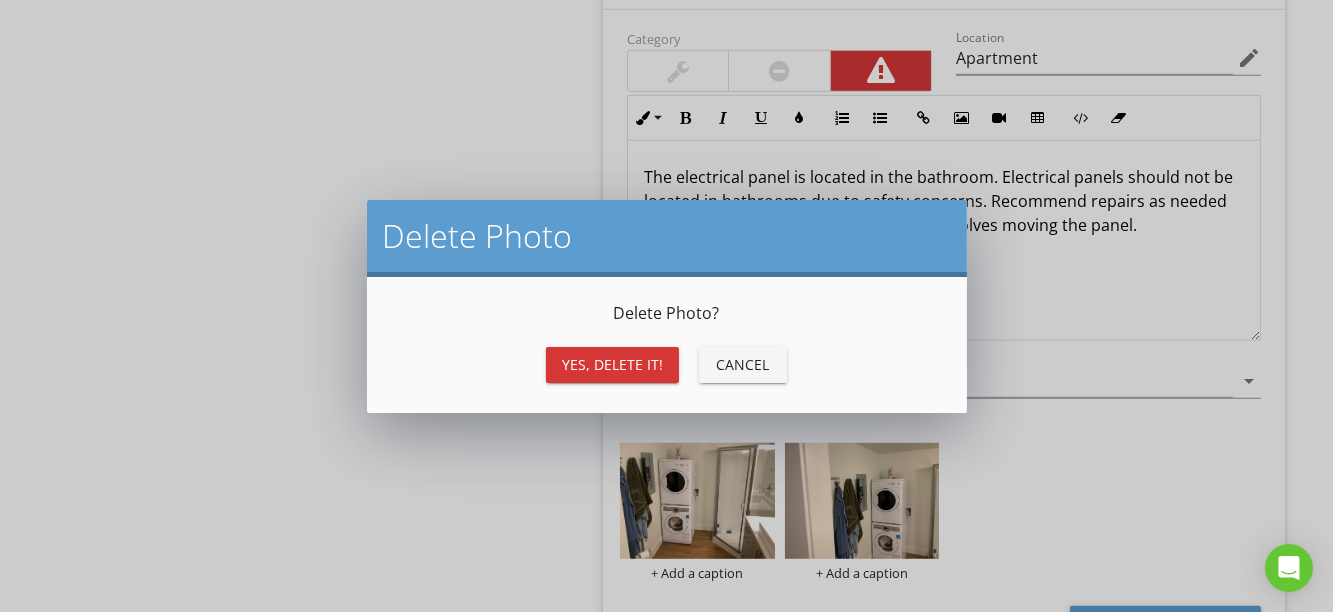 click on "Yes, Delete it!" at bounding box center [612, 364] 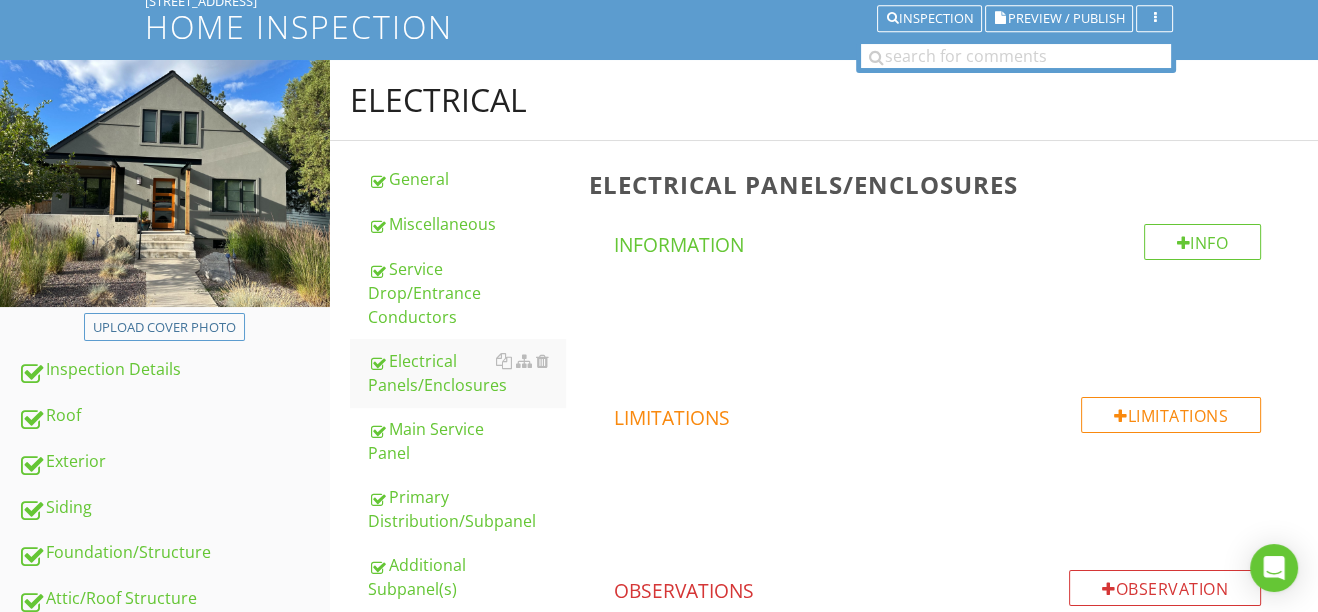 scroll, scrollTop: 0, scrollLeft: 0, axis: both 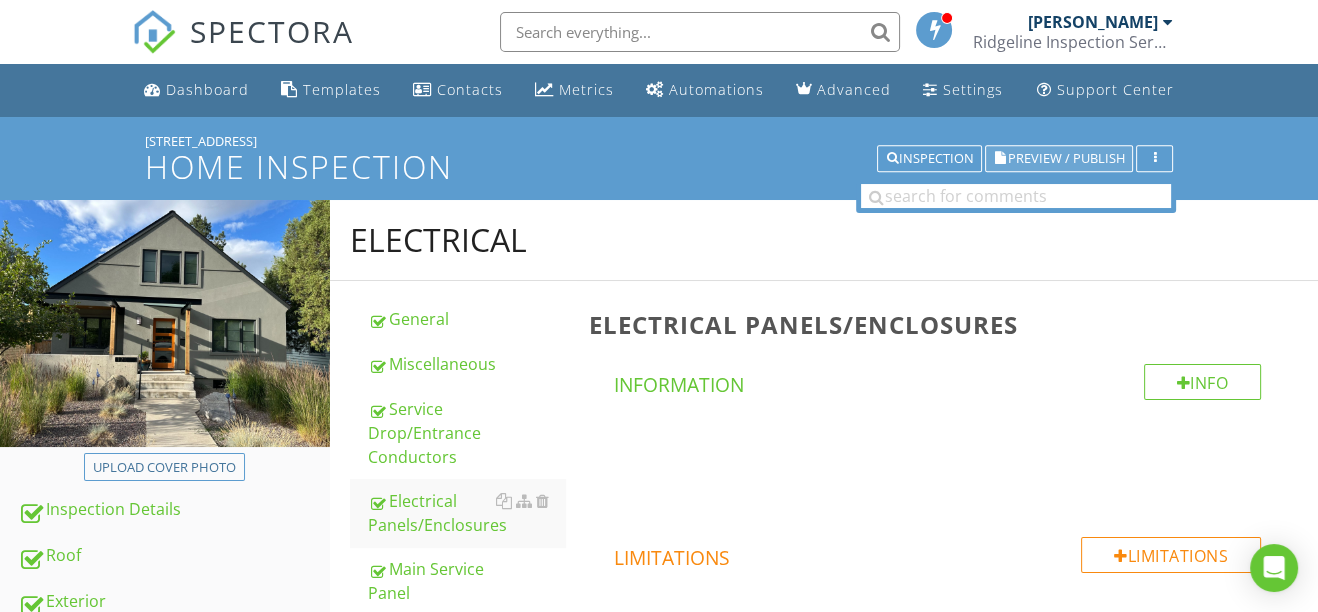 click on "Preview / Publish" at bounding box center (1065, 158) 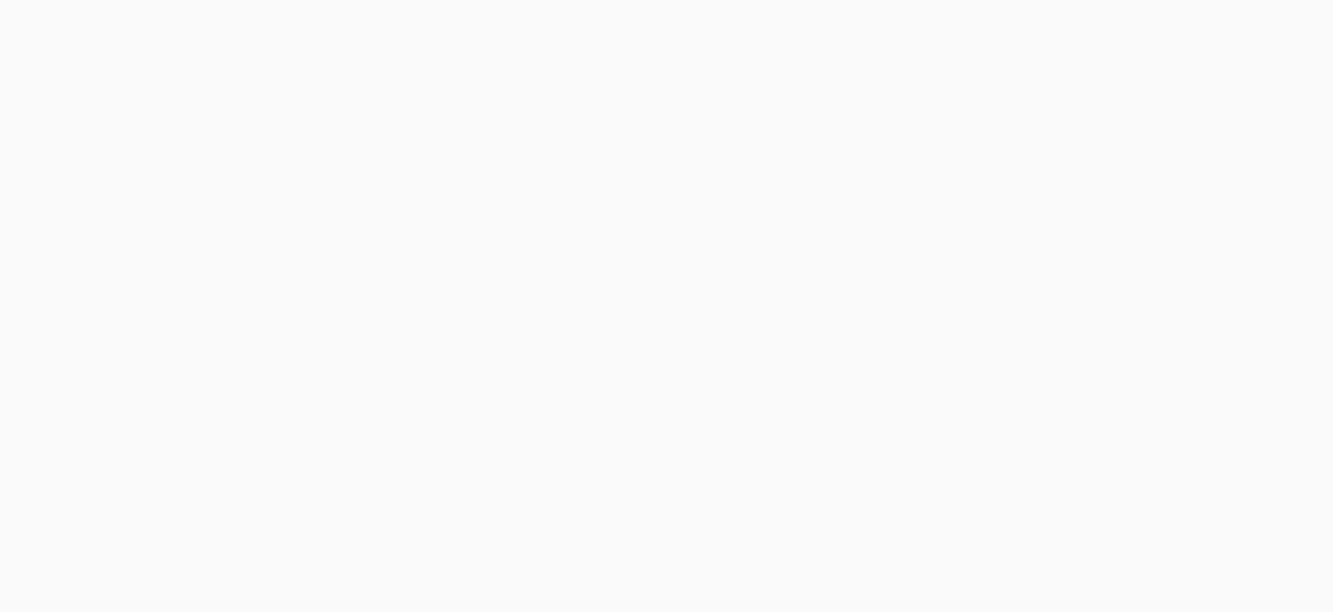 scroll, scrollTop: 0, scrollLeft: 0, axis: both 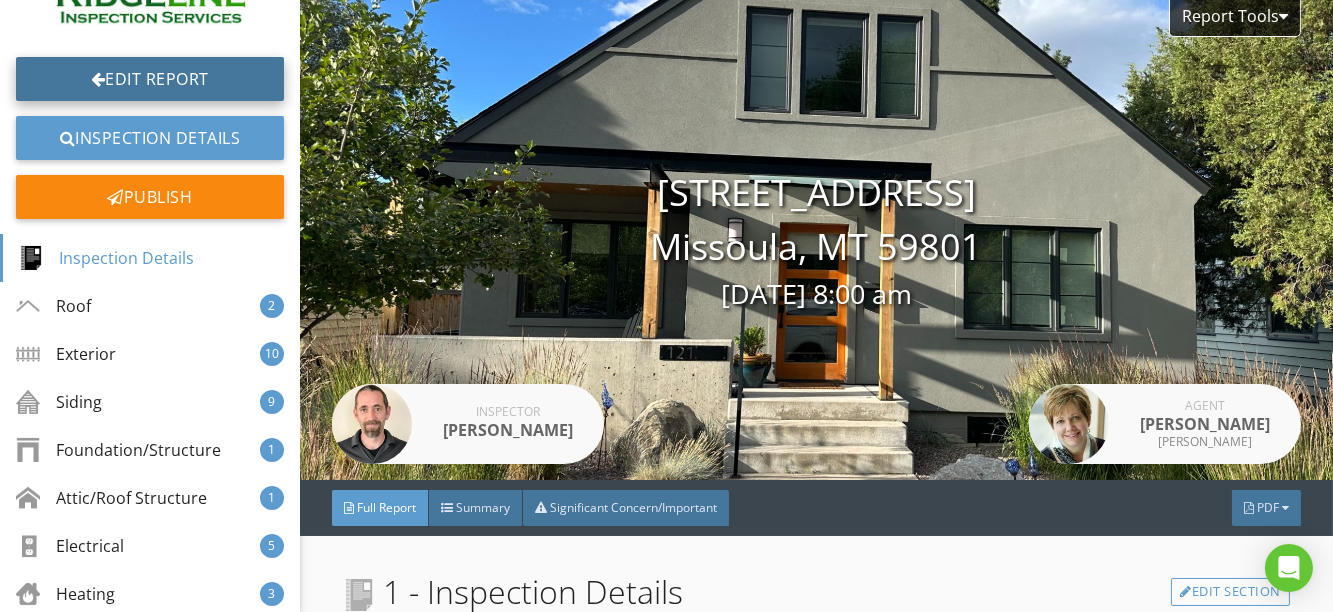 click on "Edit Report" at bounding box center (150, 79) 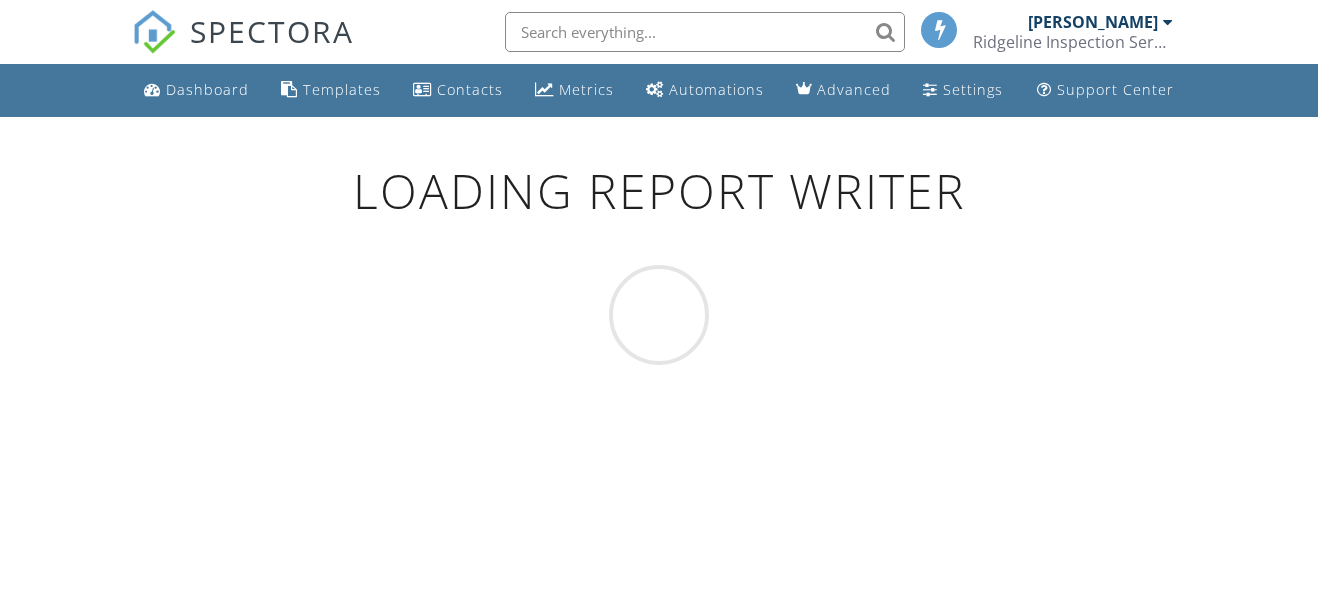 scroll, scrollTop: 0, scrollLeft: 0, axis: both 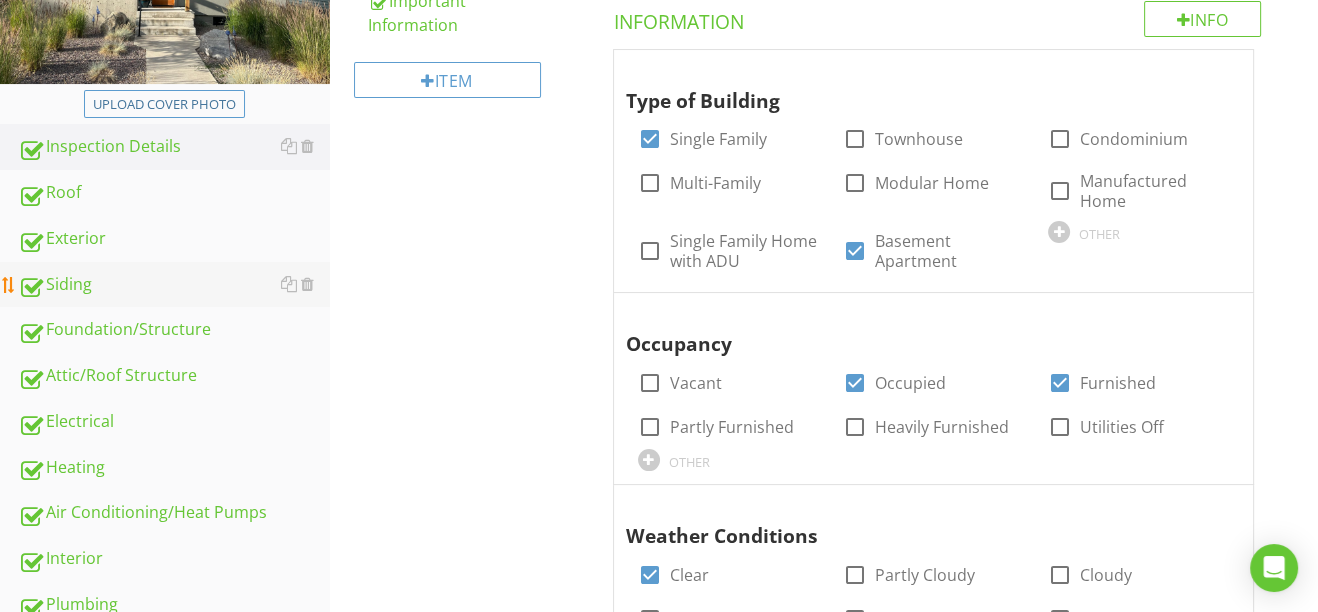 click on "Siding" at bounding box center (174, 285) 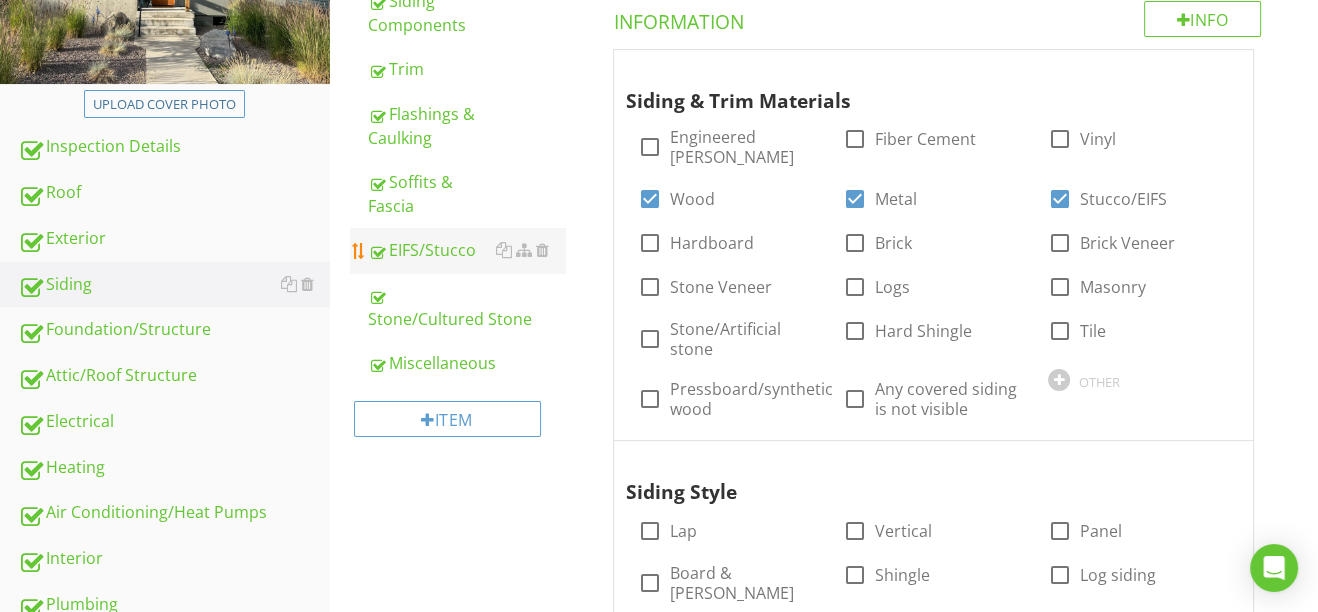 click on "EIFS/Stucco" at bounding box center (466, 250) 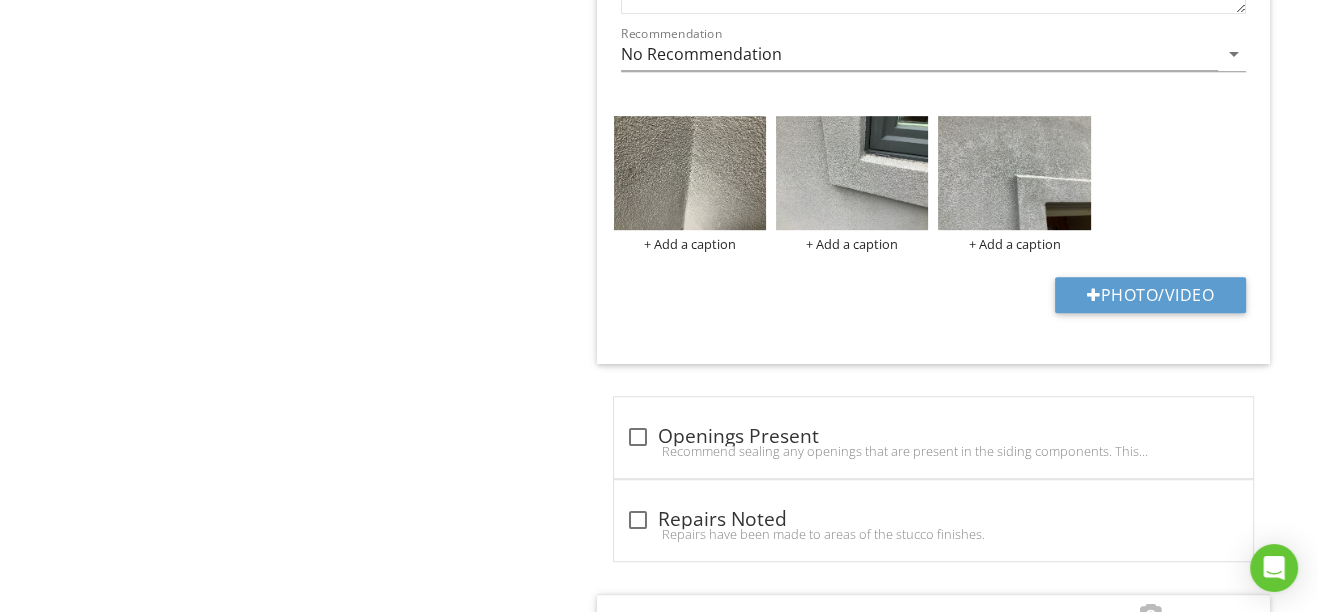 scroll, scrollTop: 1545, scrollLeft: 0, axis: vertical 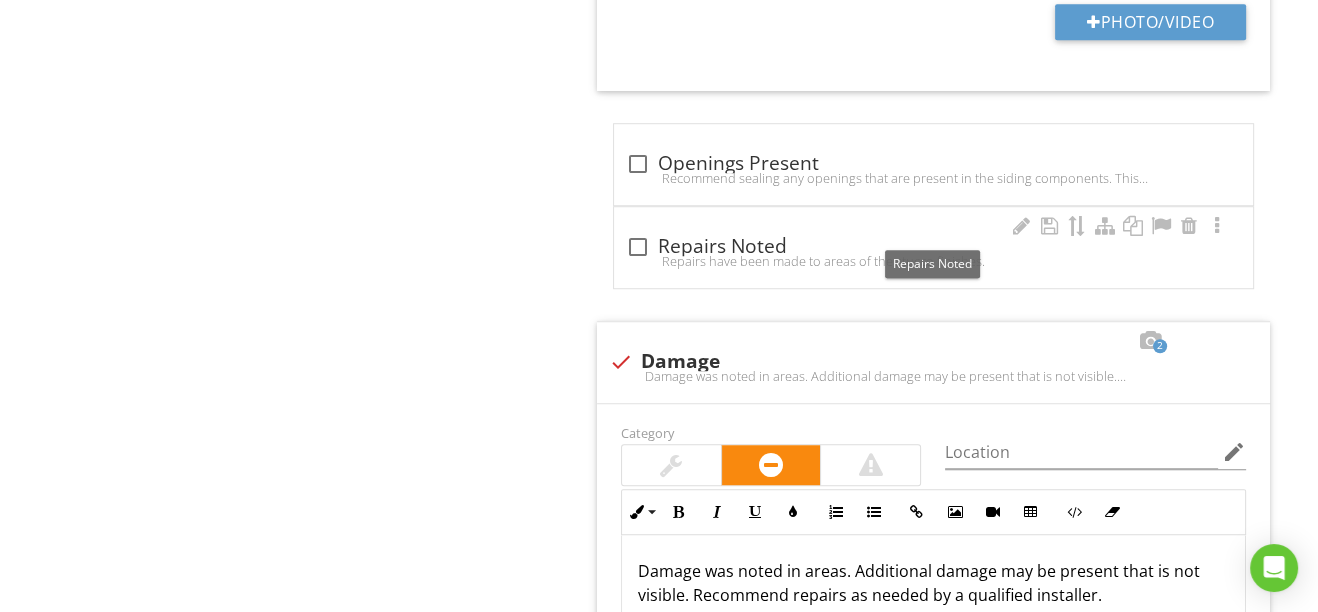 click at bounding box center [638, 247] 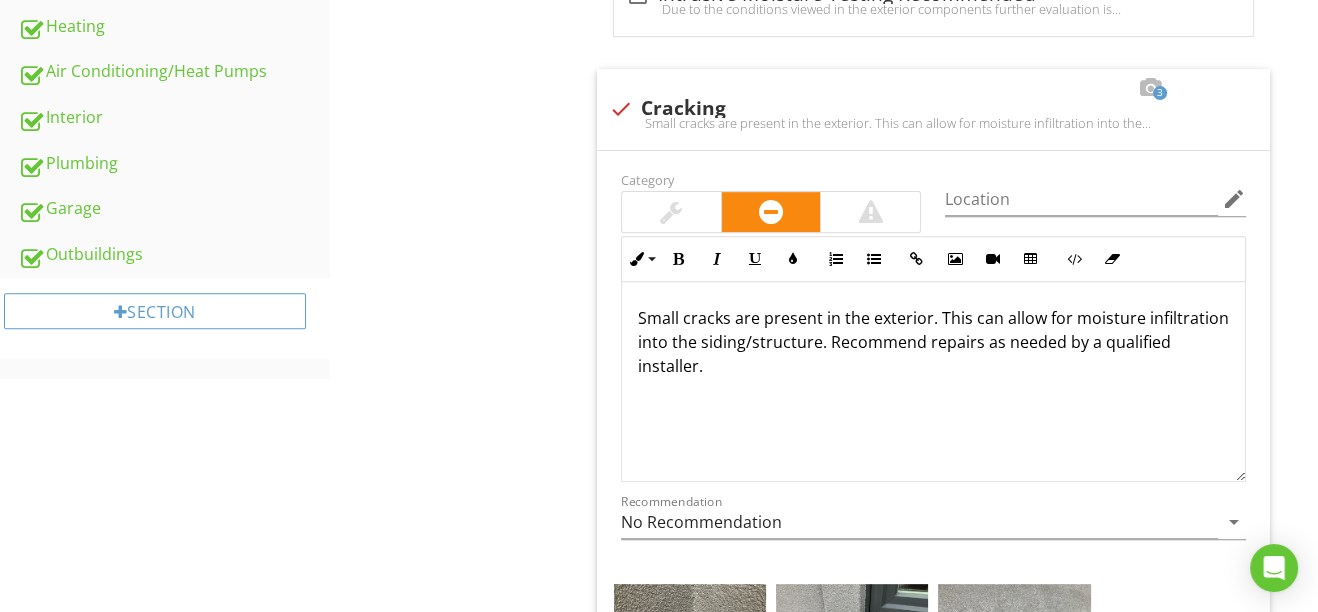 scroll, scrollTop: 0, scrollLeft: 0, axis: both 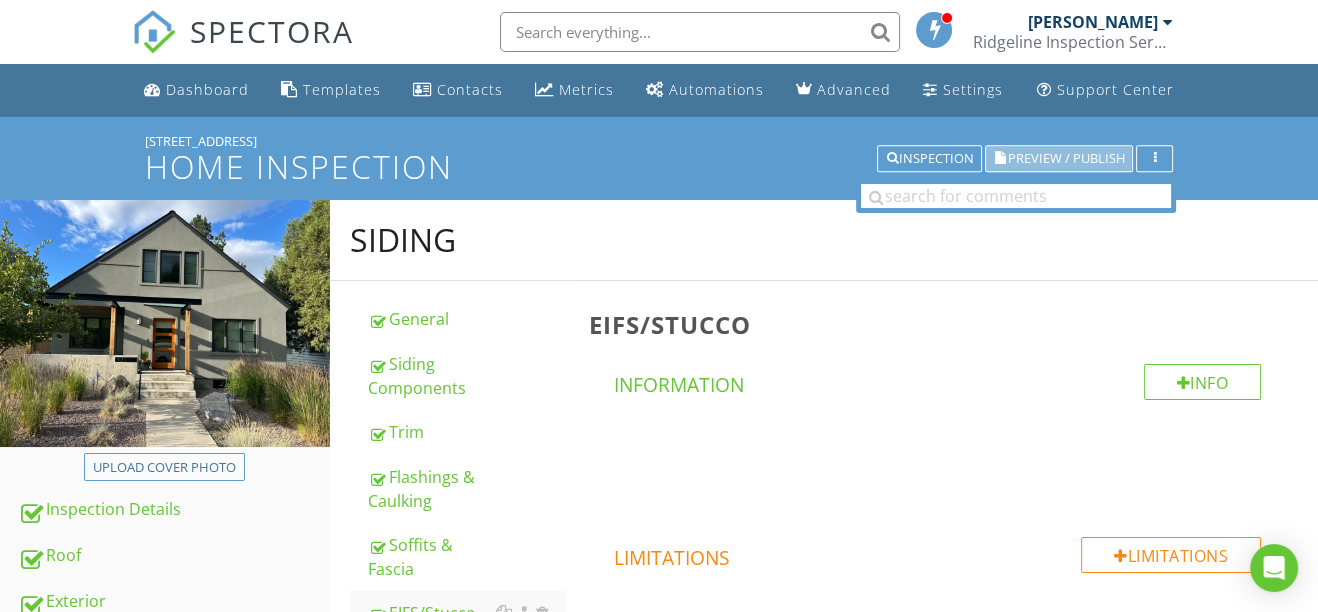 click on "Preview / Publish" at bounding box center (1065, 158) 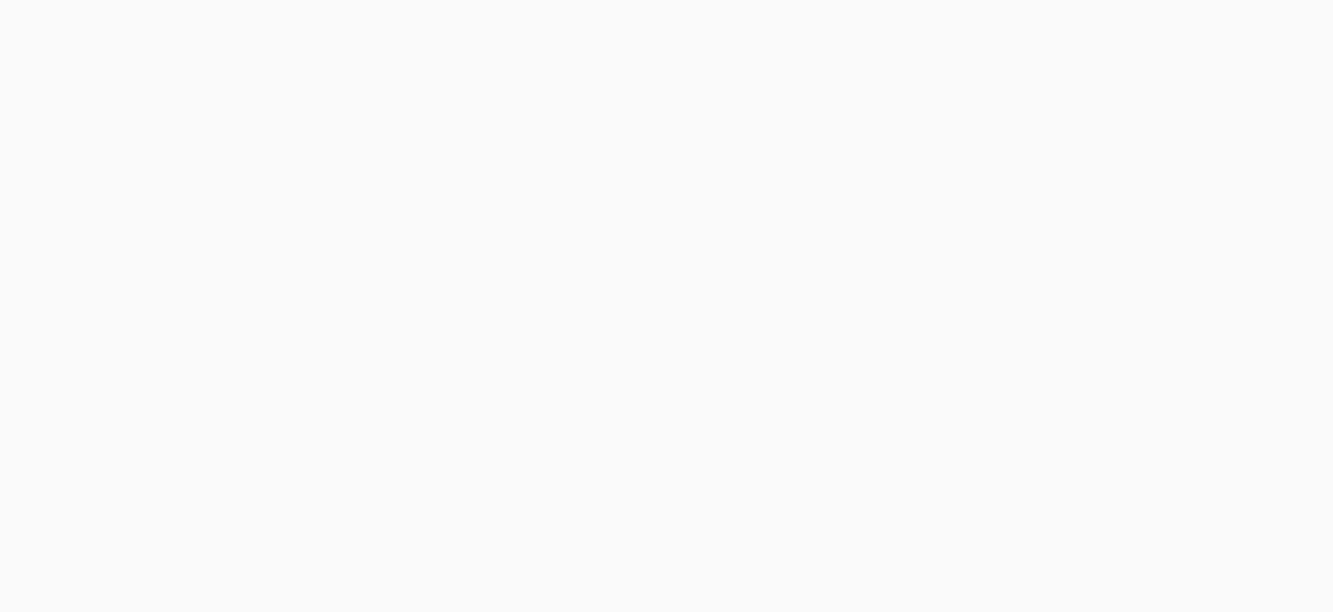 scroll, scrollTop: 0, scrollLeft: 0, axis: both 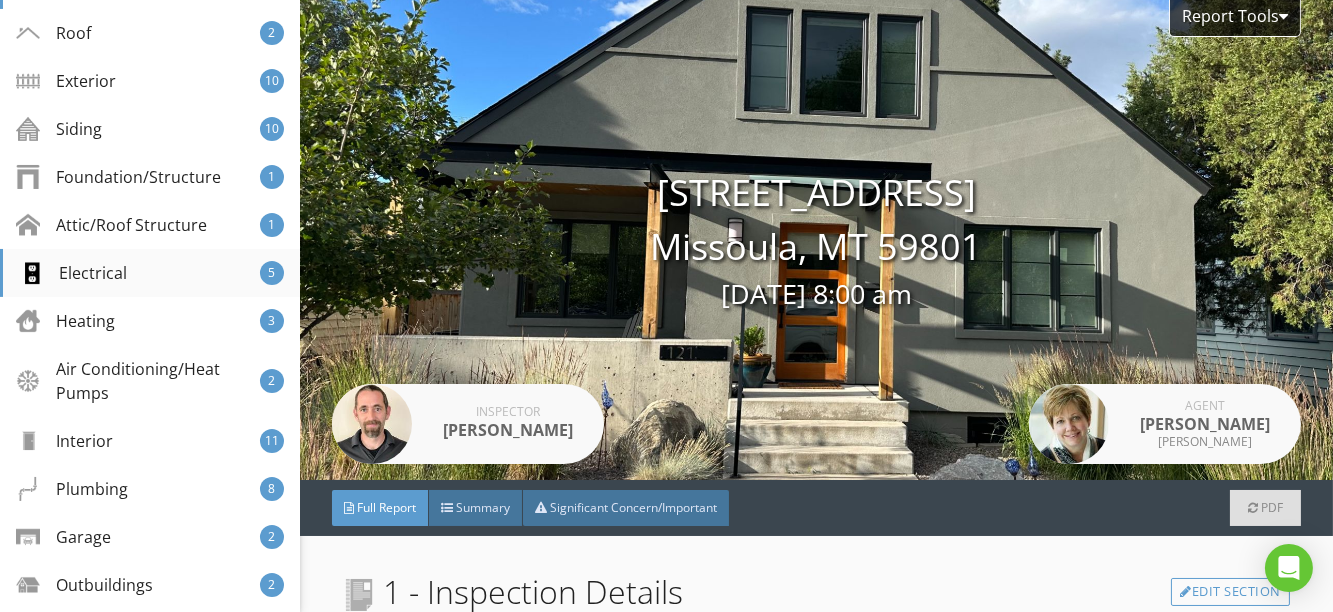 click on "Electrical" at bounding box center (73, 273) 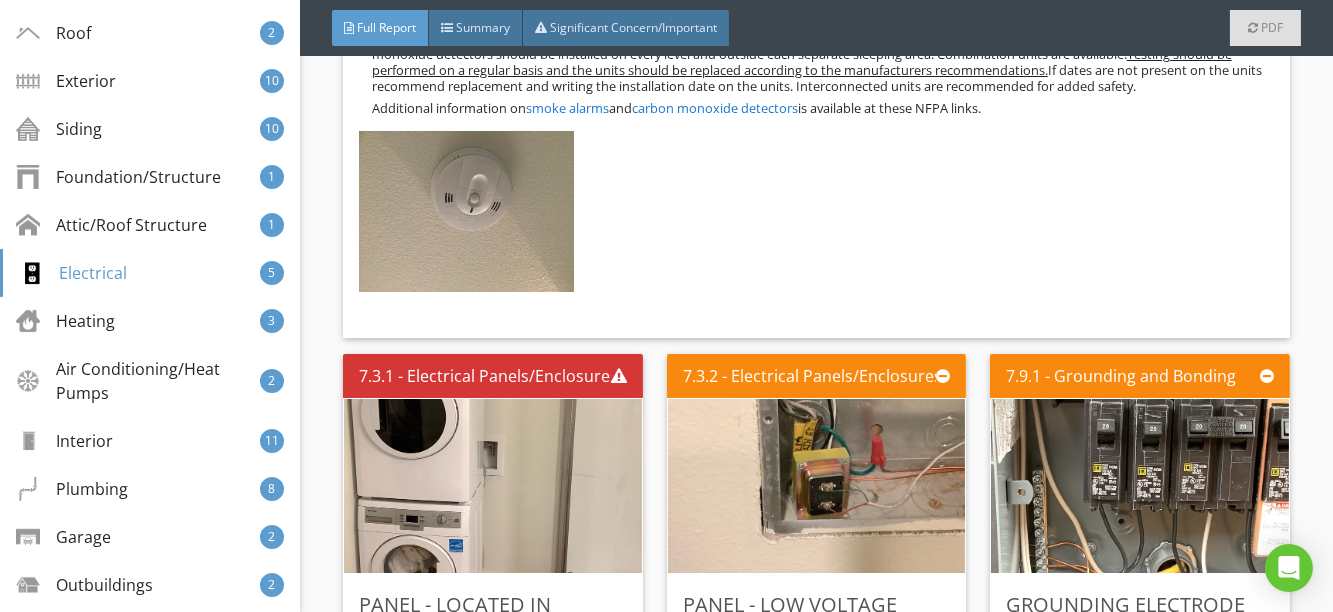 scroll, scrollTop: 16378, scrollLeft: 0, axis: vertical 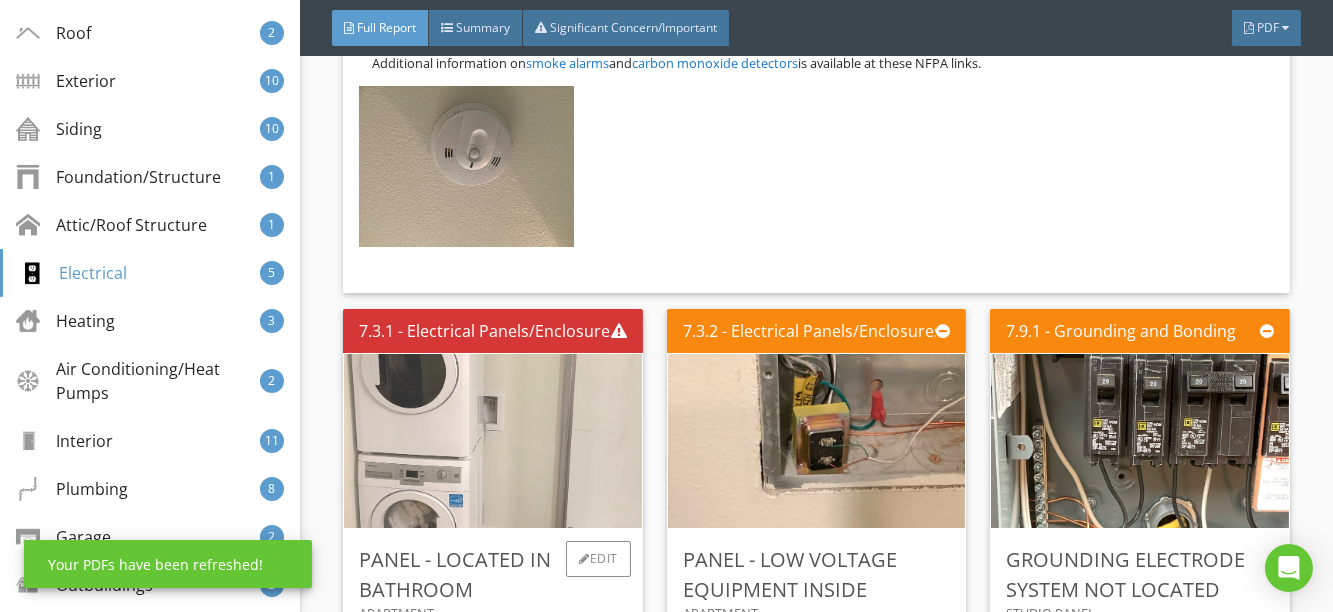click at bounding box center [493, 440] 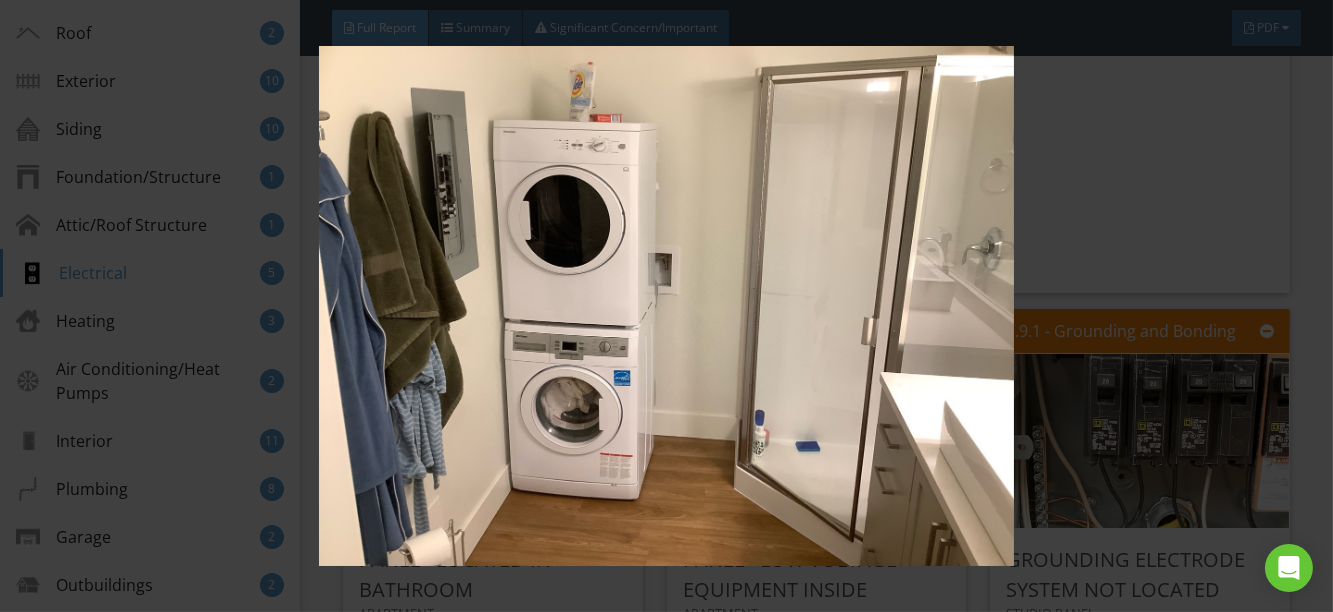 click at bounding box center [666, 306] 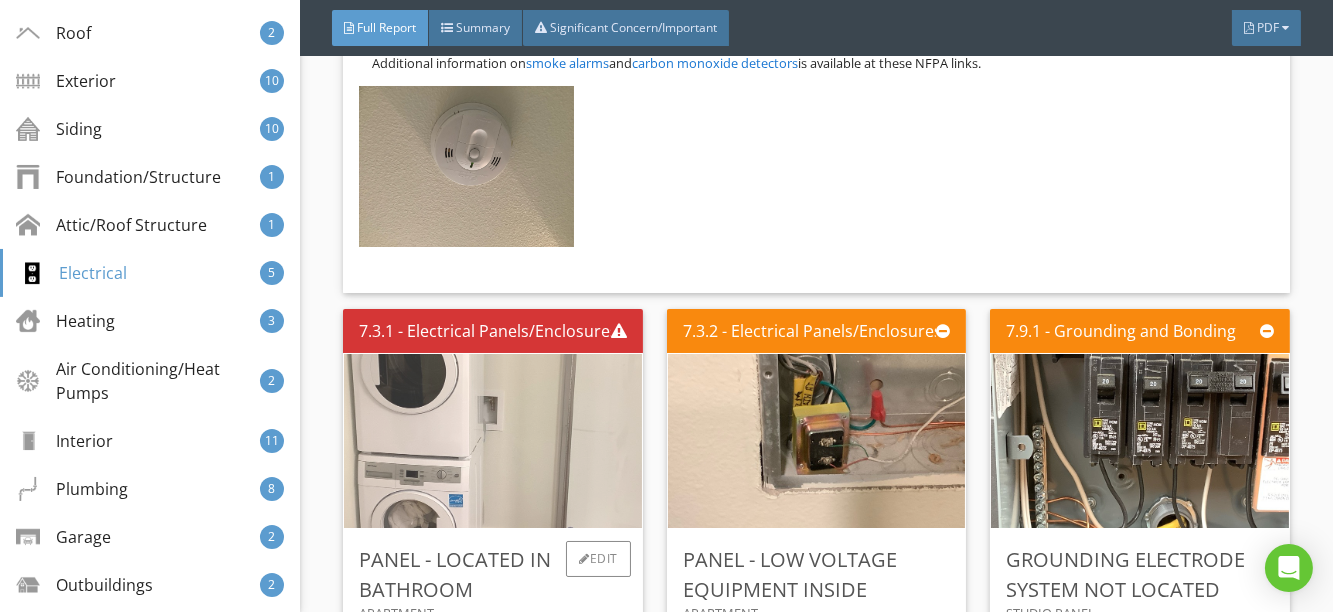 click at bounding box center [493, 440] 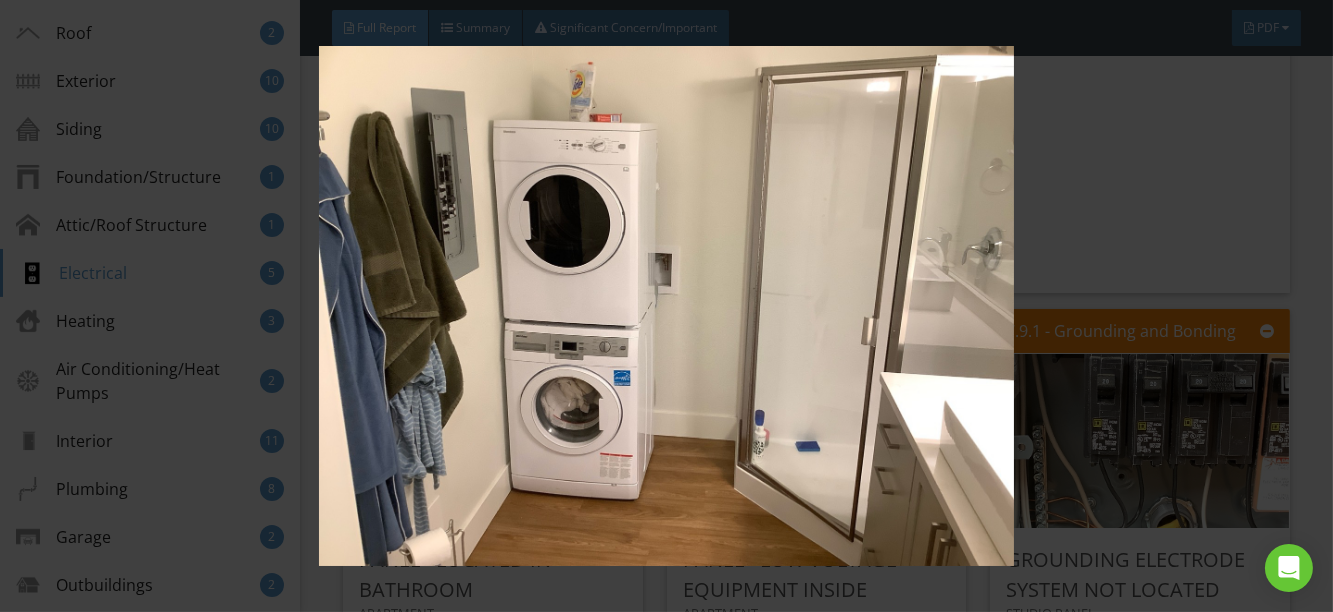 click at bounding box center (666, 306) 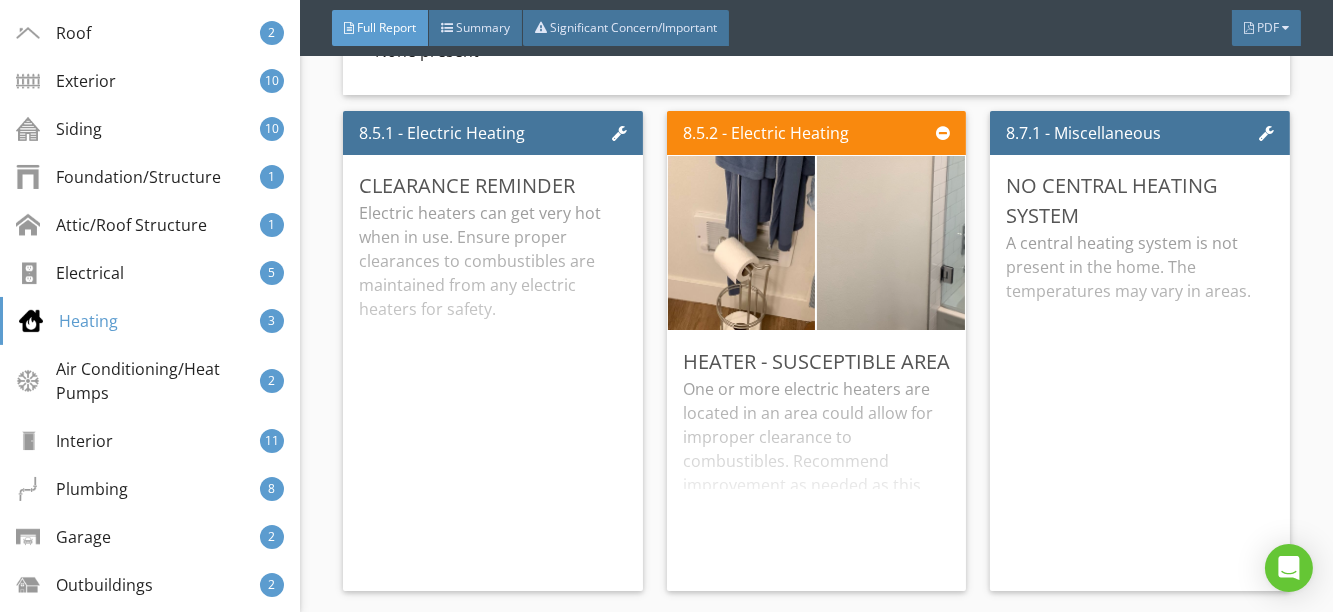 scroll, scrollTop: 18923, scrollLeft: 0, axis: vertical 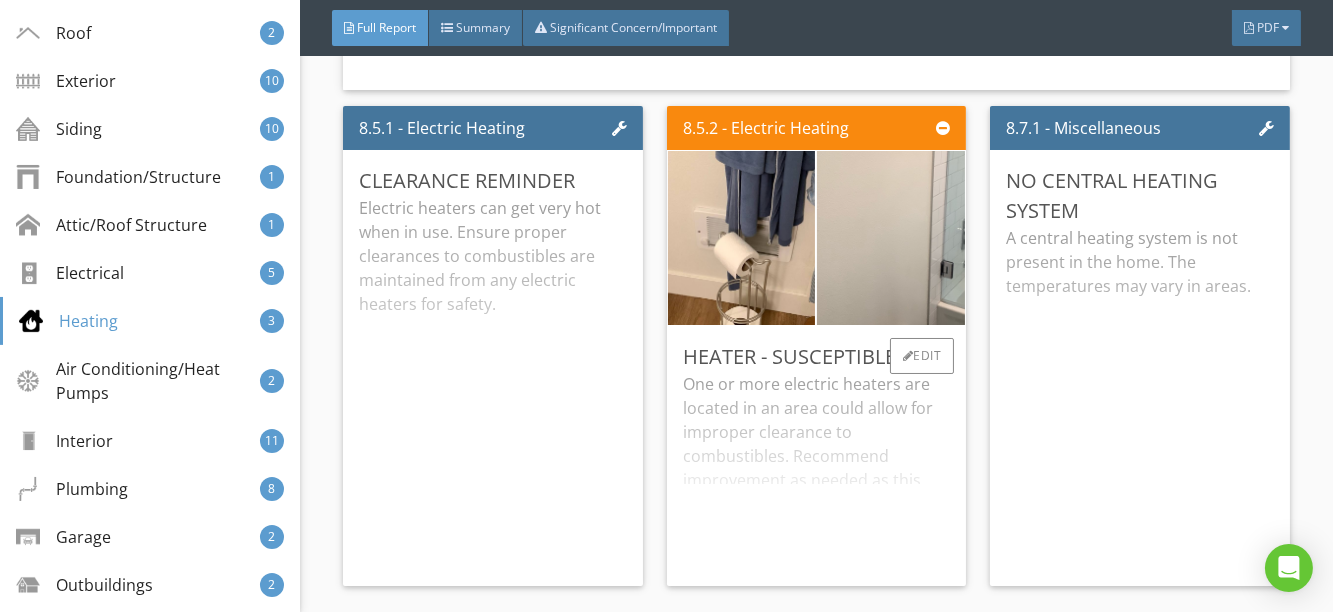 click on "One or more electric heaters are located in an area could allow for improper clearance to combustibles. Recommend improvement as needed as this could be a safety hazard." at bounding box center (817, 471) 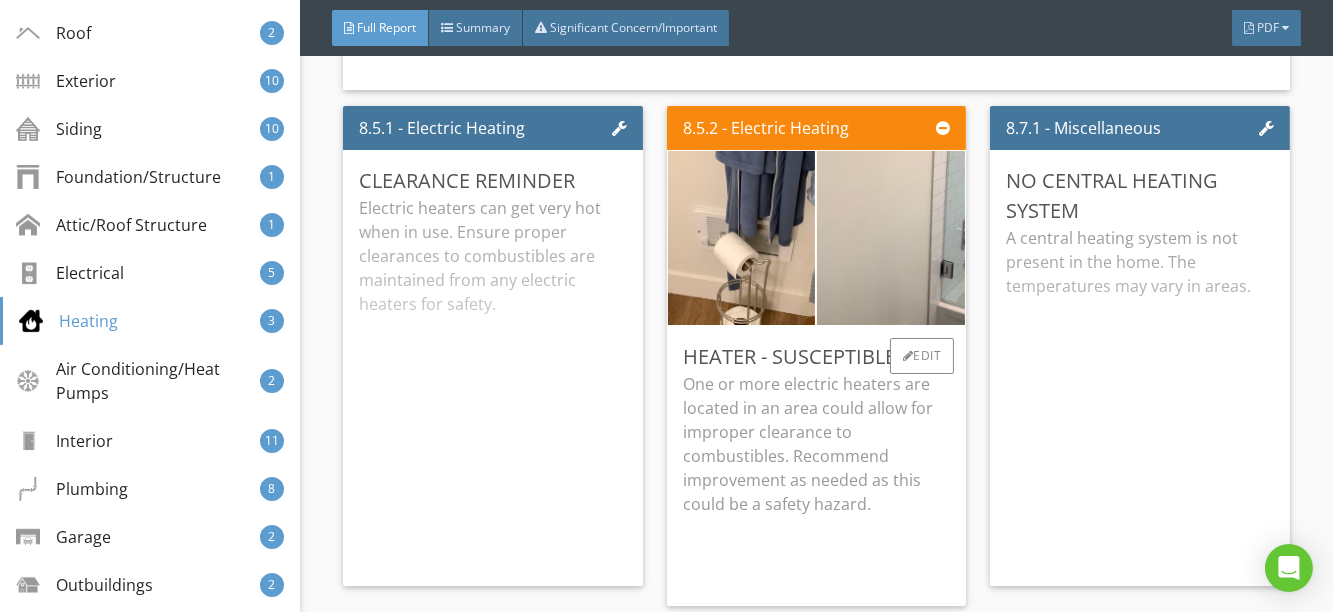 click on "One or more electric heaters are located in an area could allow for improper clearance to combustibles. Recommend improvement as needed as this could be a safety hazard." at bounding box center [817, 444] 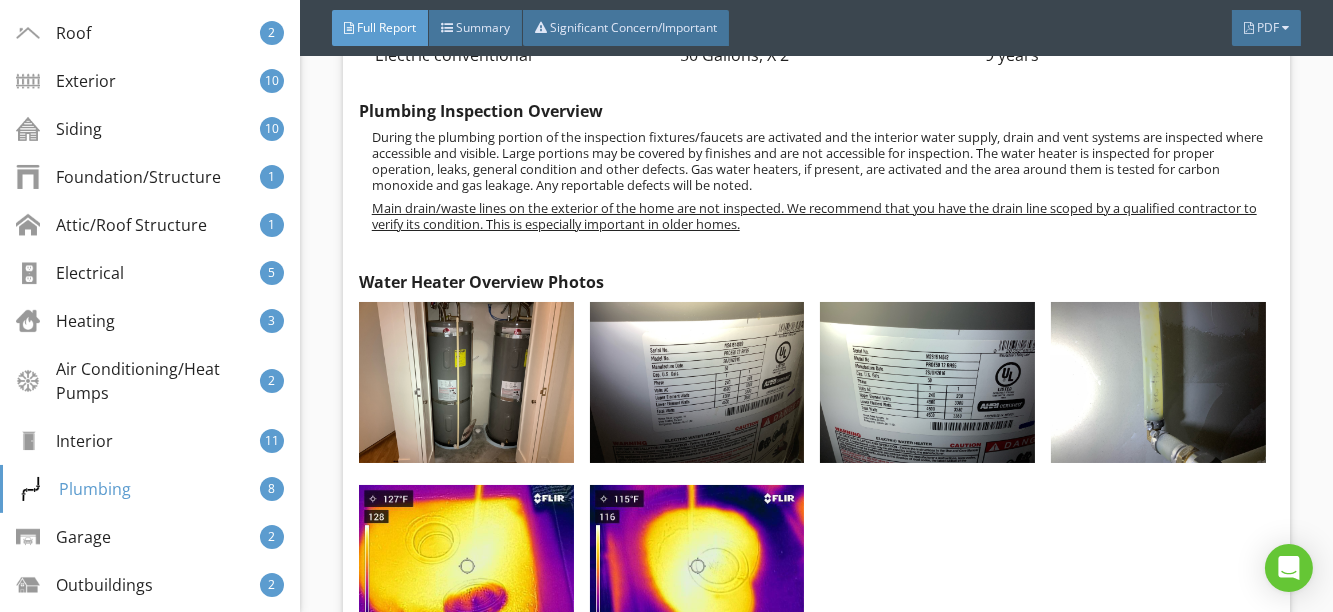 scroll, scrollTop: 26560, scrollLeft: 0, axis: vertical 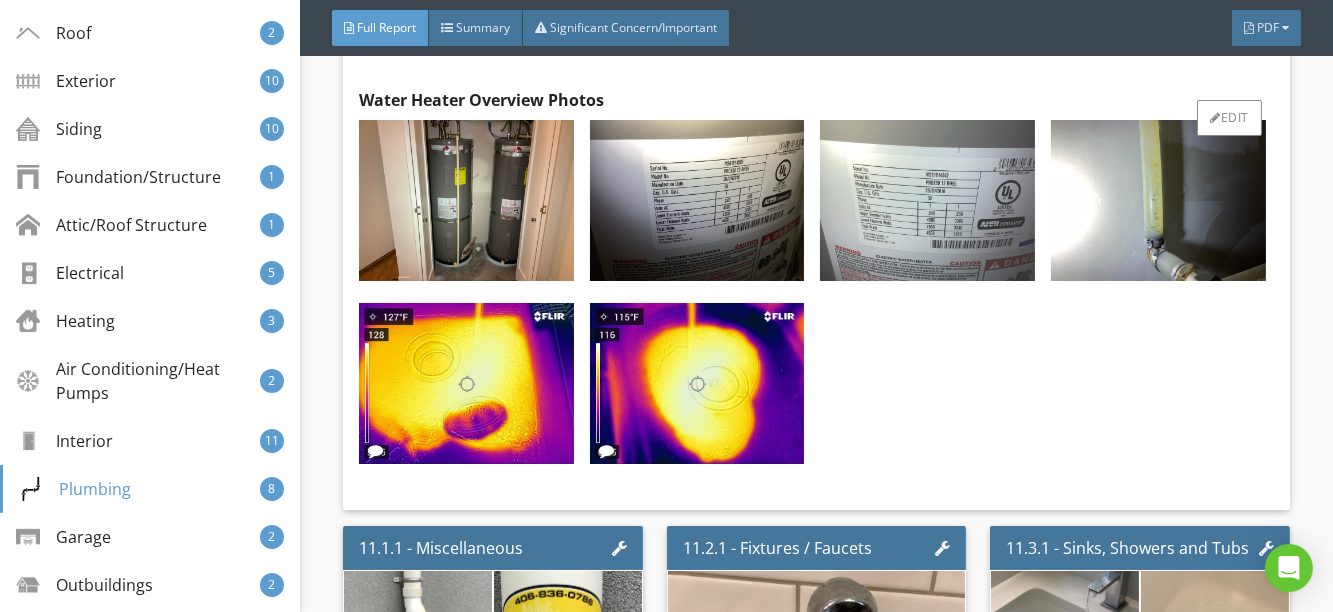 click at bounding box center (927, 200) 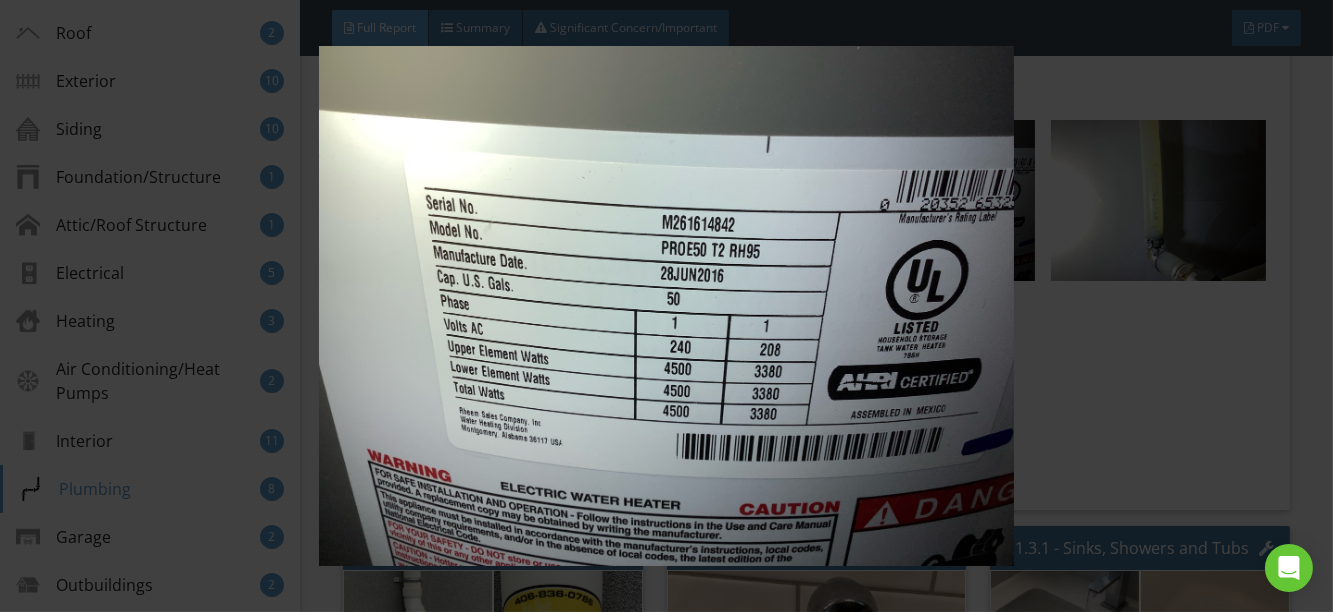 click at bounding box center (666, 306) 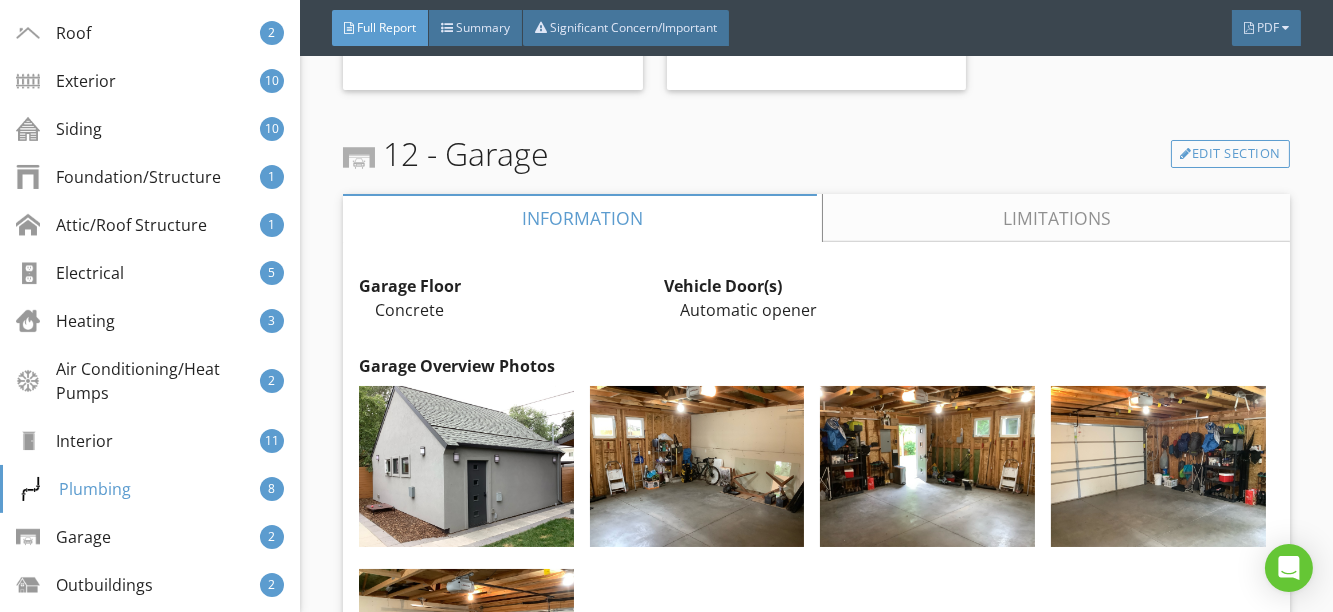 scroll, scrollTop: 28469, scrollLeft: 0, axis: vertical 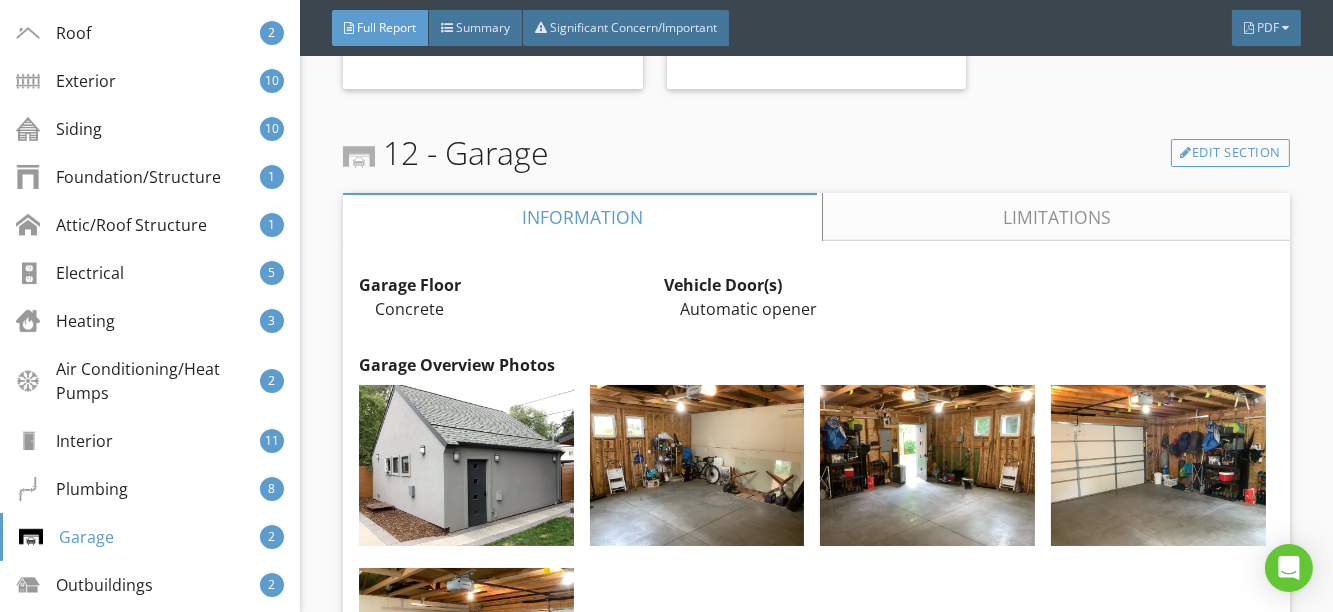click on "Limitations" at bounding box center (1056, 217) 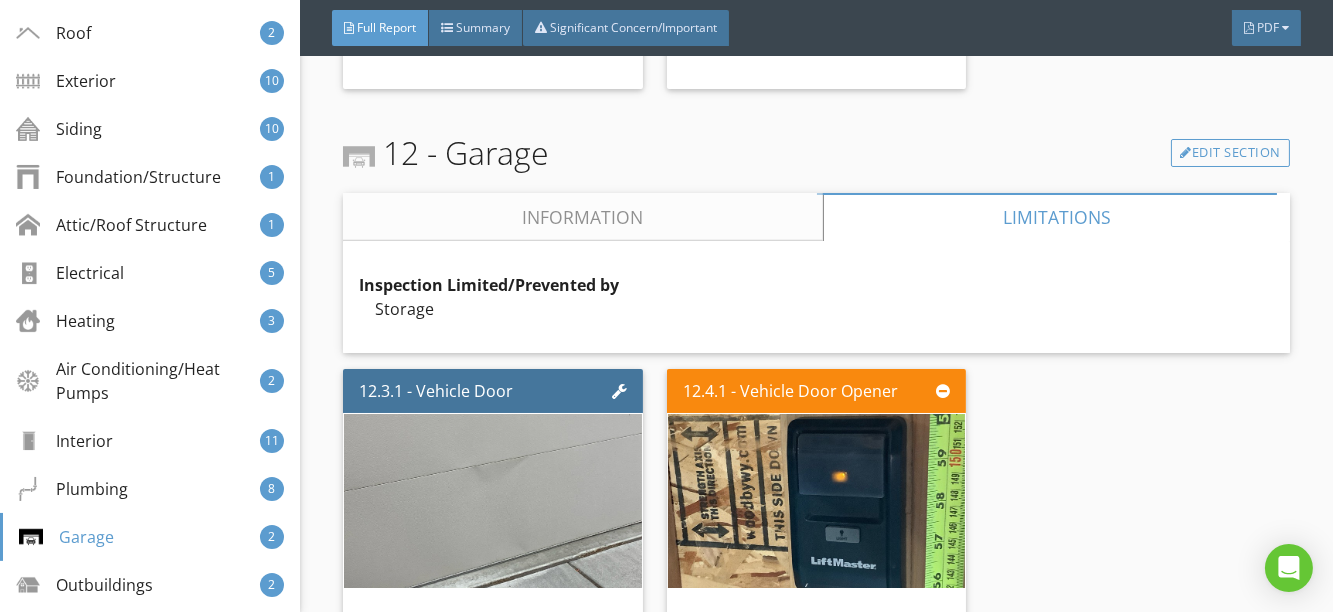 click on "Information" at bounding box center [583, 217] 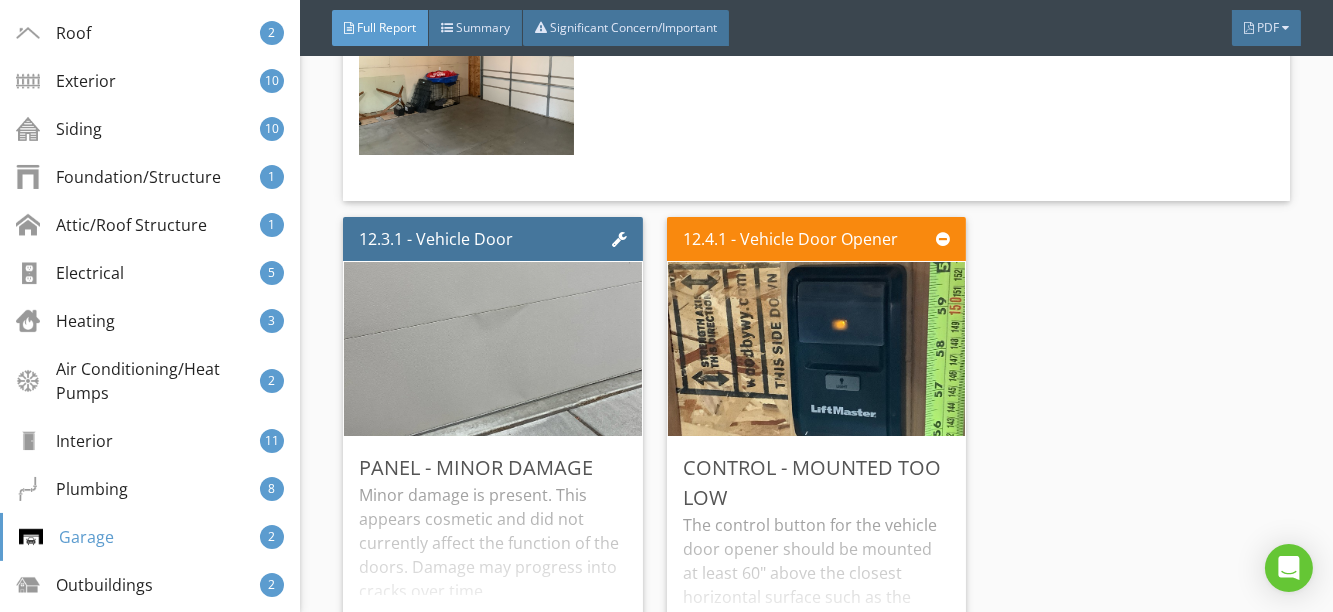 scroll, scrollTop: 29040, scrollLeft: 0, axis: vertical 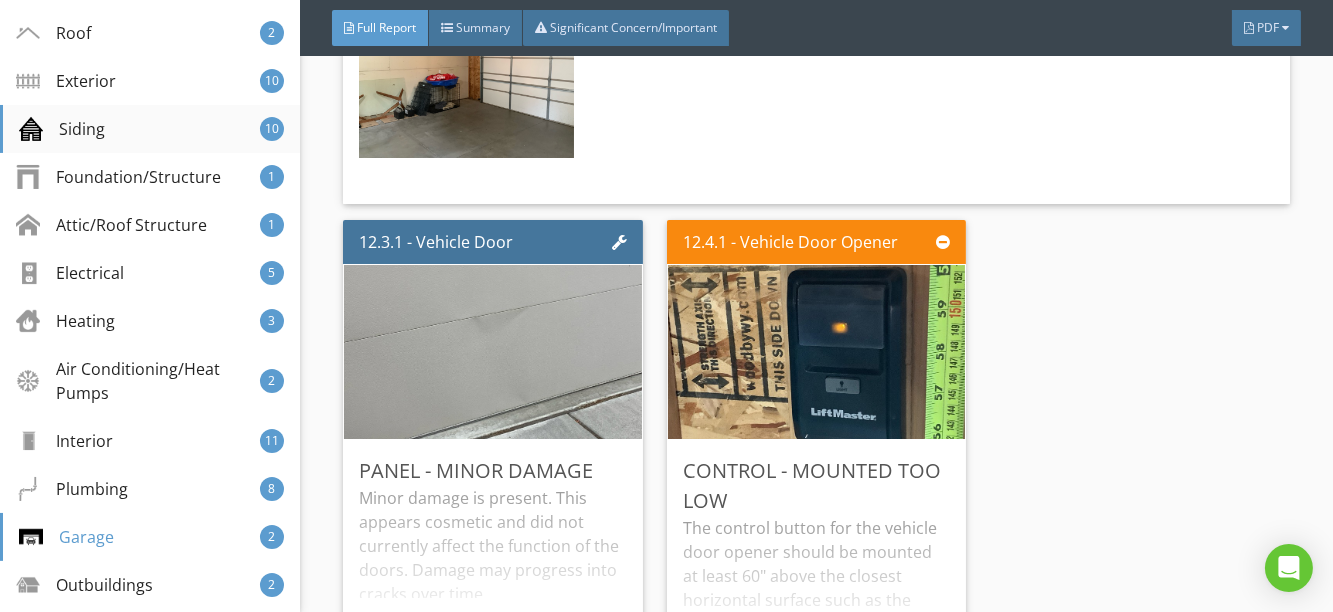 click on "Siding" at bounding box center (62, 129) 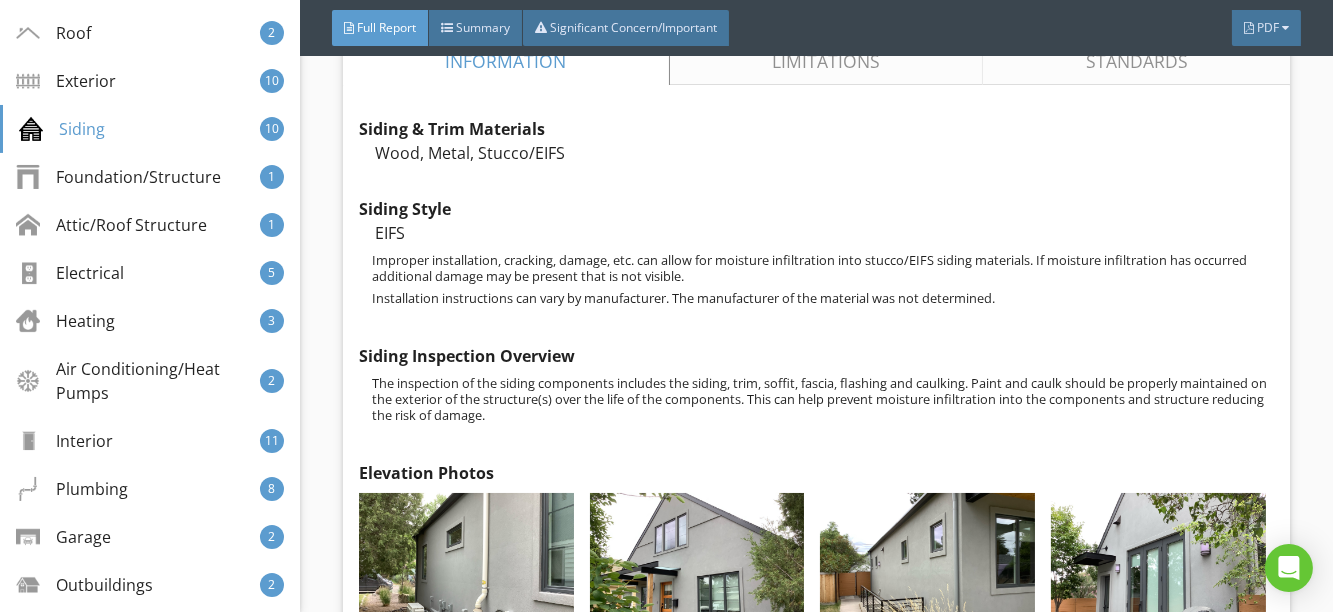 scroll, scrollTop: 6819, scrollLeft: 0, axis: vertical 